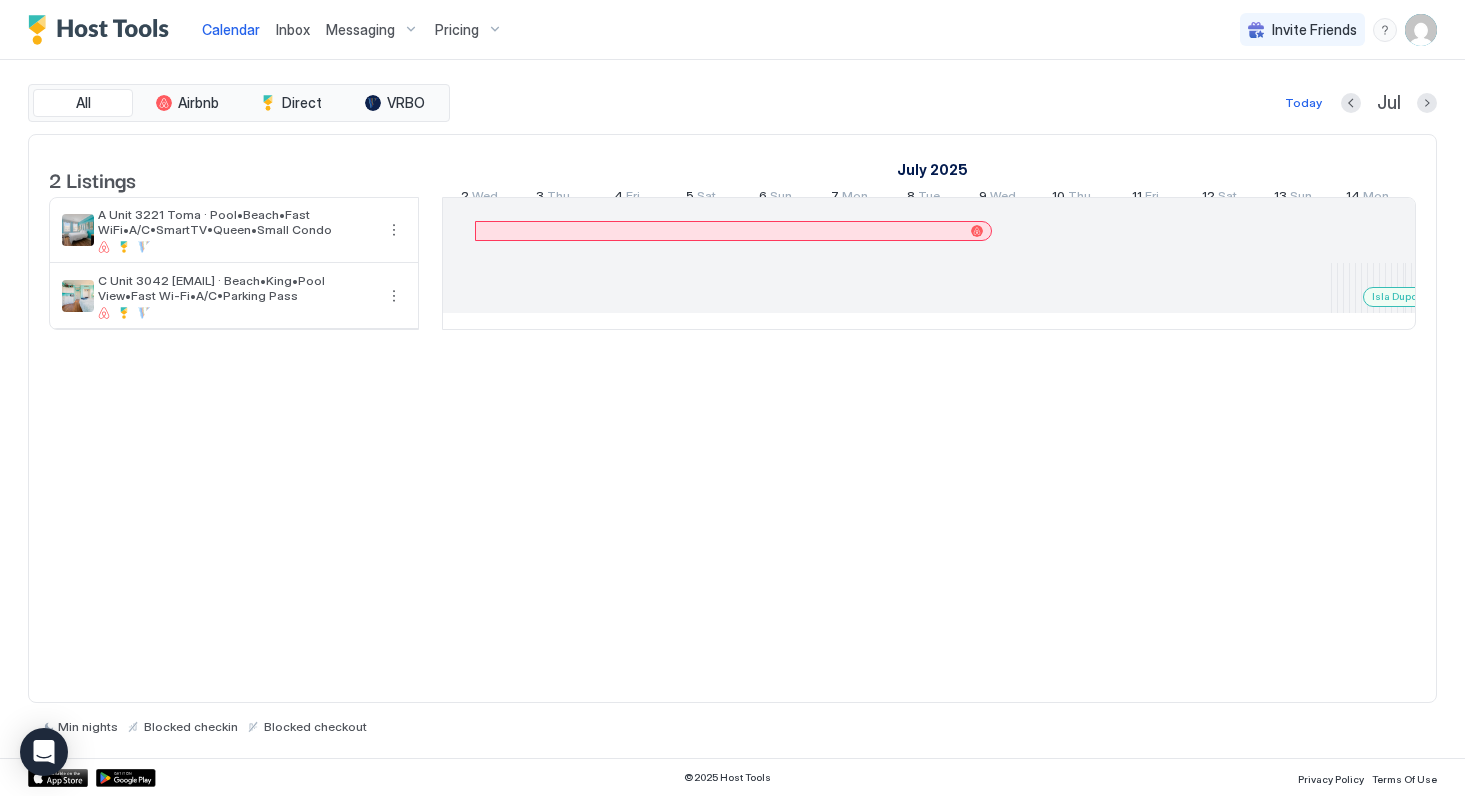 scroll, scrollTop: 0, scrollLeft: 0, axis: both 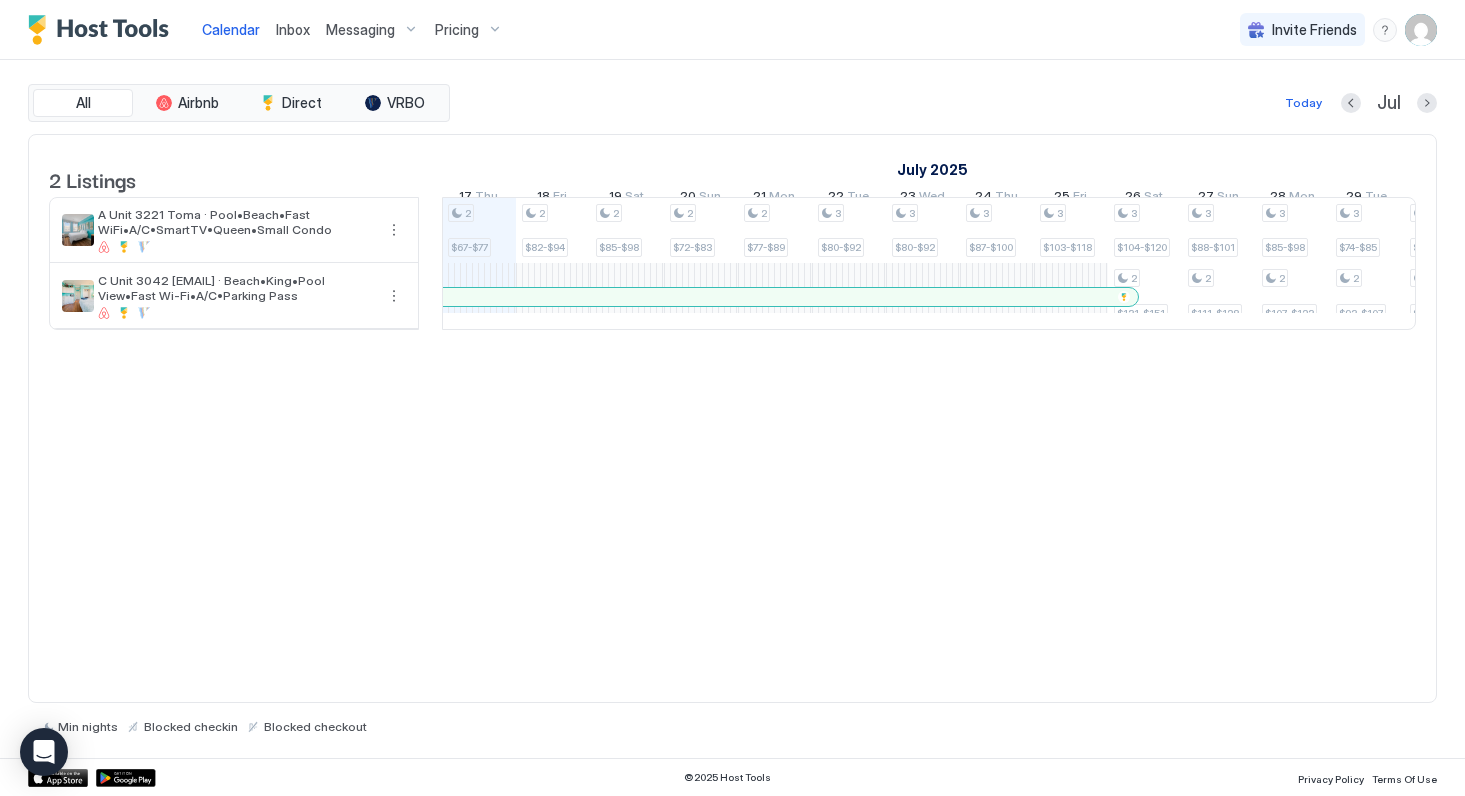 click at bounding box center [1421, 30] 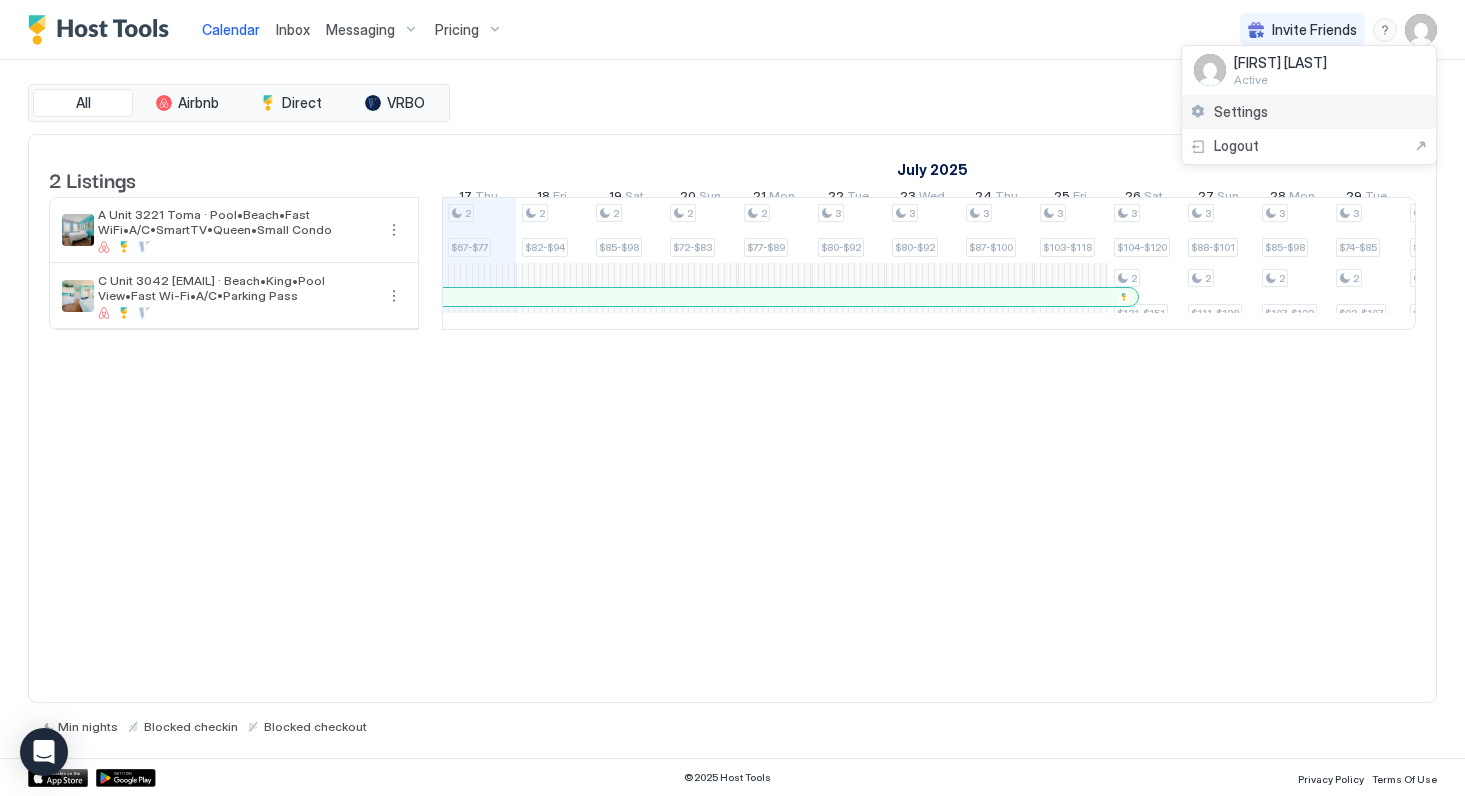 click on "Settings" at bounding box center (1309, 112) 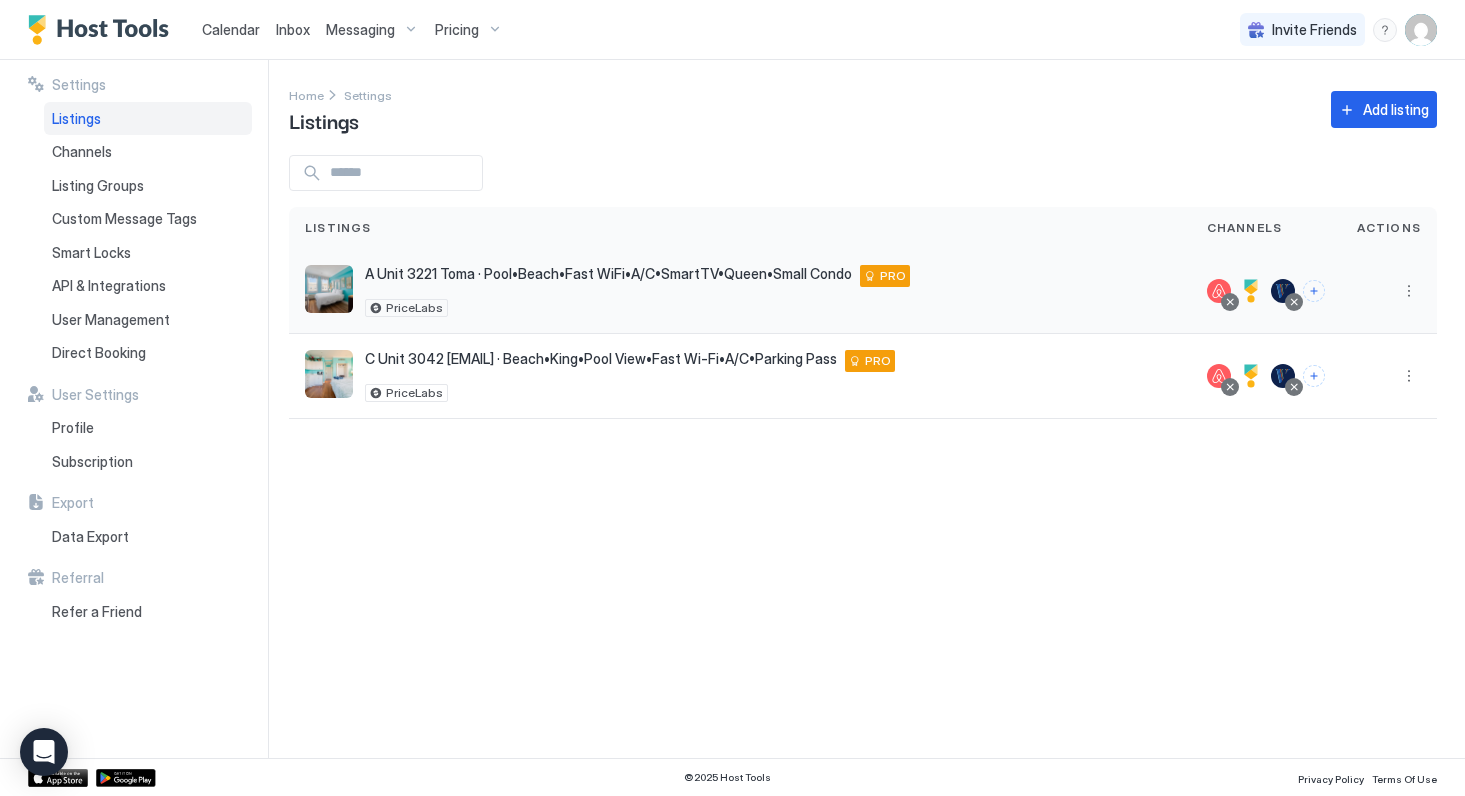 click on "A Unit 3221 Toma · Pool•Beach•Fast WiFi•A/C•SmartTV•Queen•Small Condo The Palm Beach Hotel Condominium, Palm Beach Fl, 33480 Unit 3221 PRO" at bounding box center [637, 276] 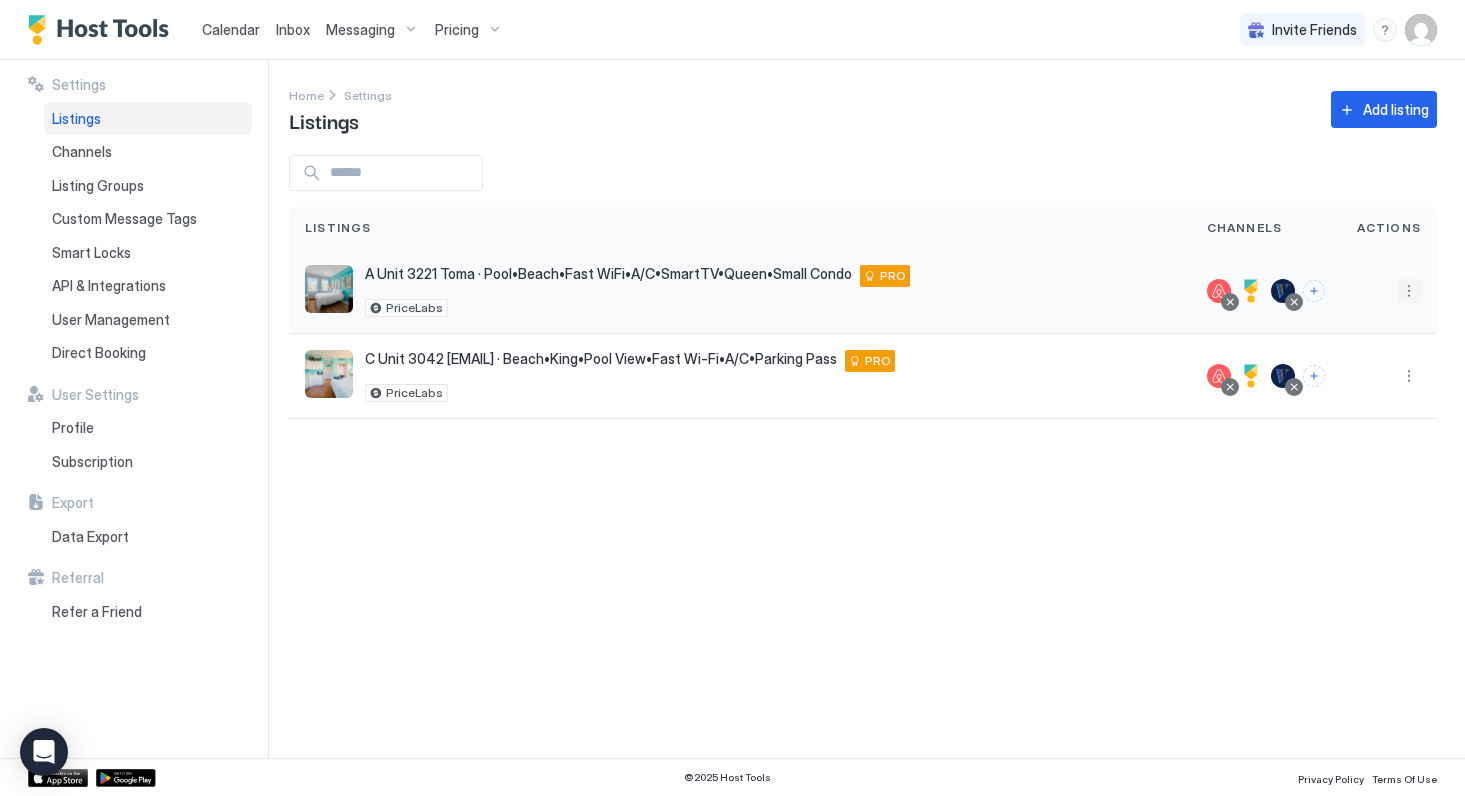 click at bounding box center (1409, 291) 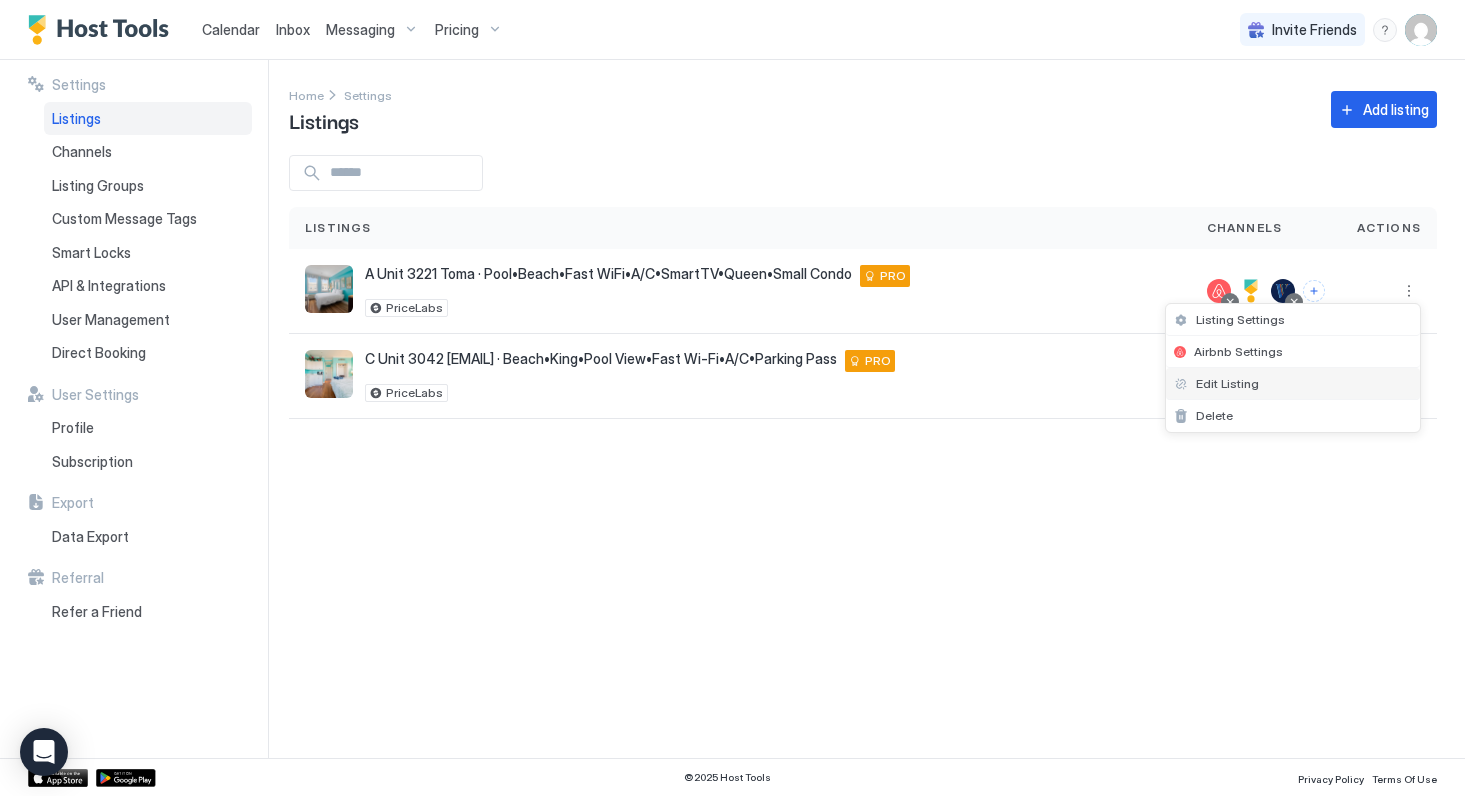 click on "Edit Listing" at bounding box center [1227, 383] 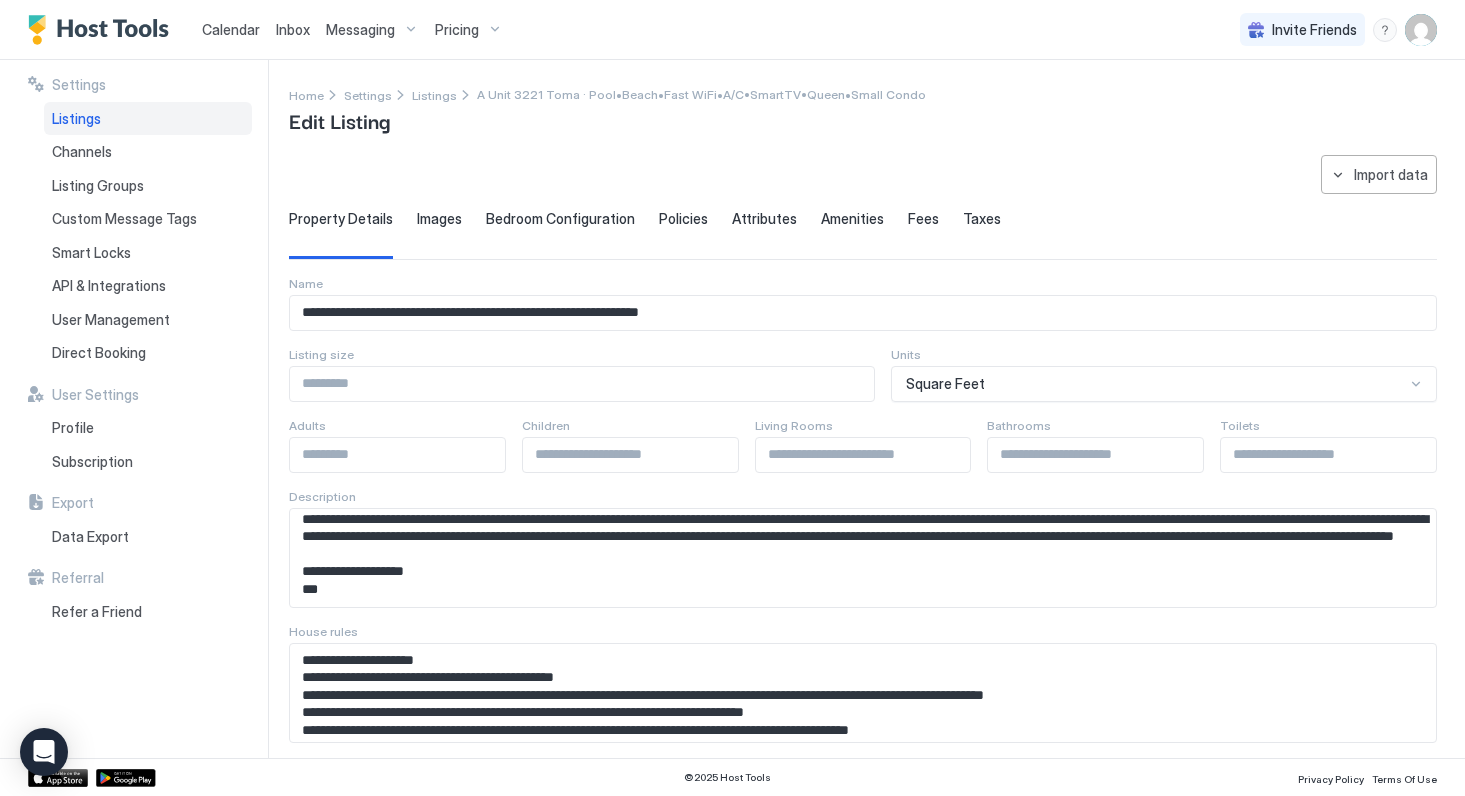scroll, scrollTop: 2018, scrollLeft: 0, axis: vertical 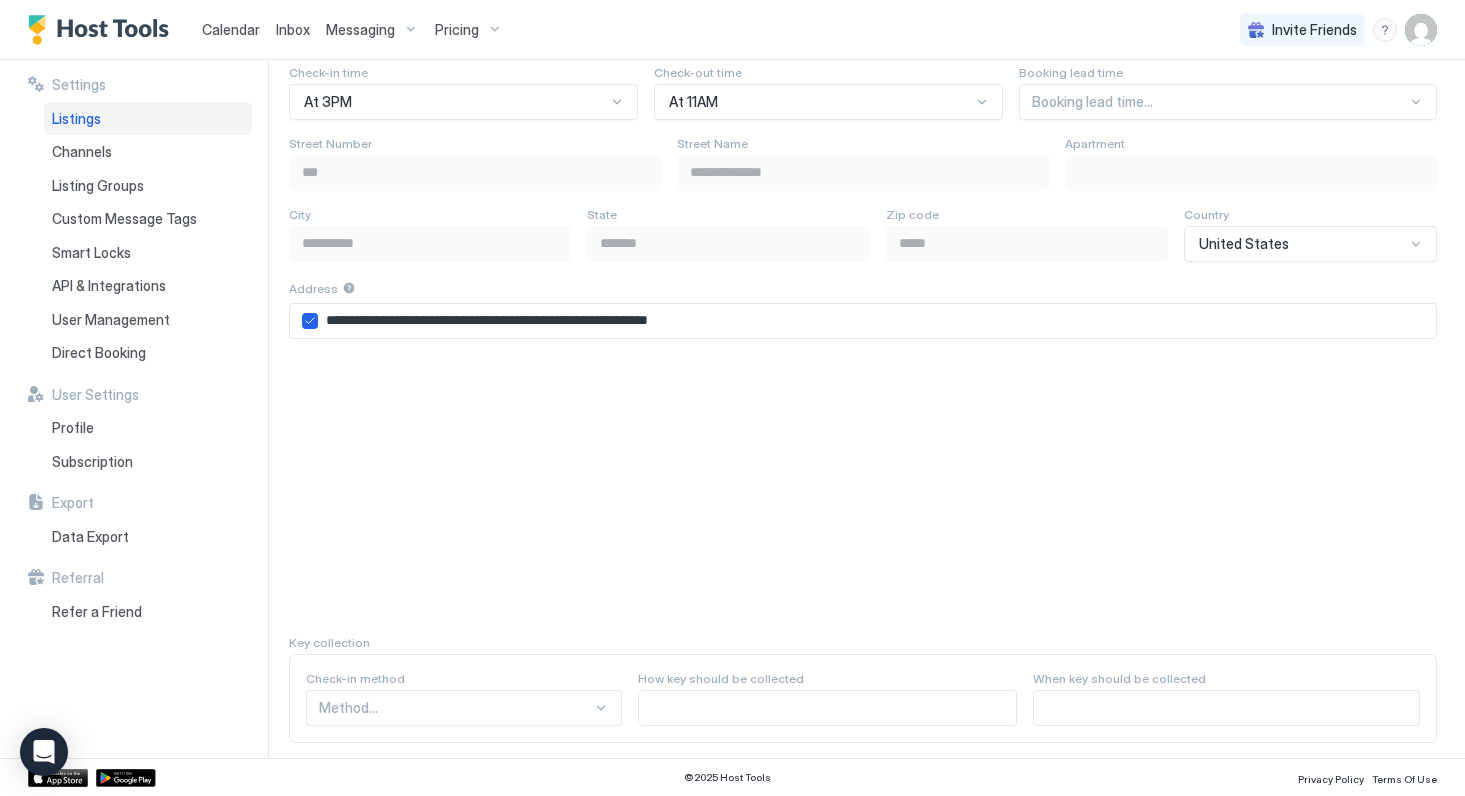 click on "**********" at bounding box center [877, 321] 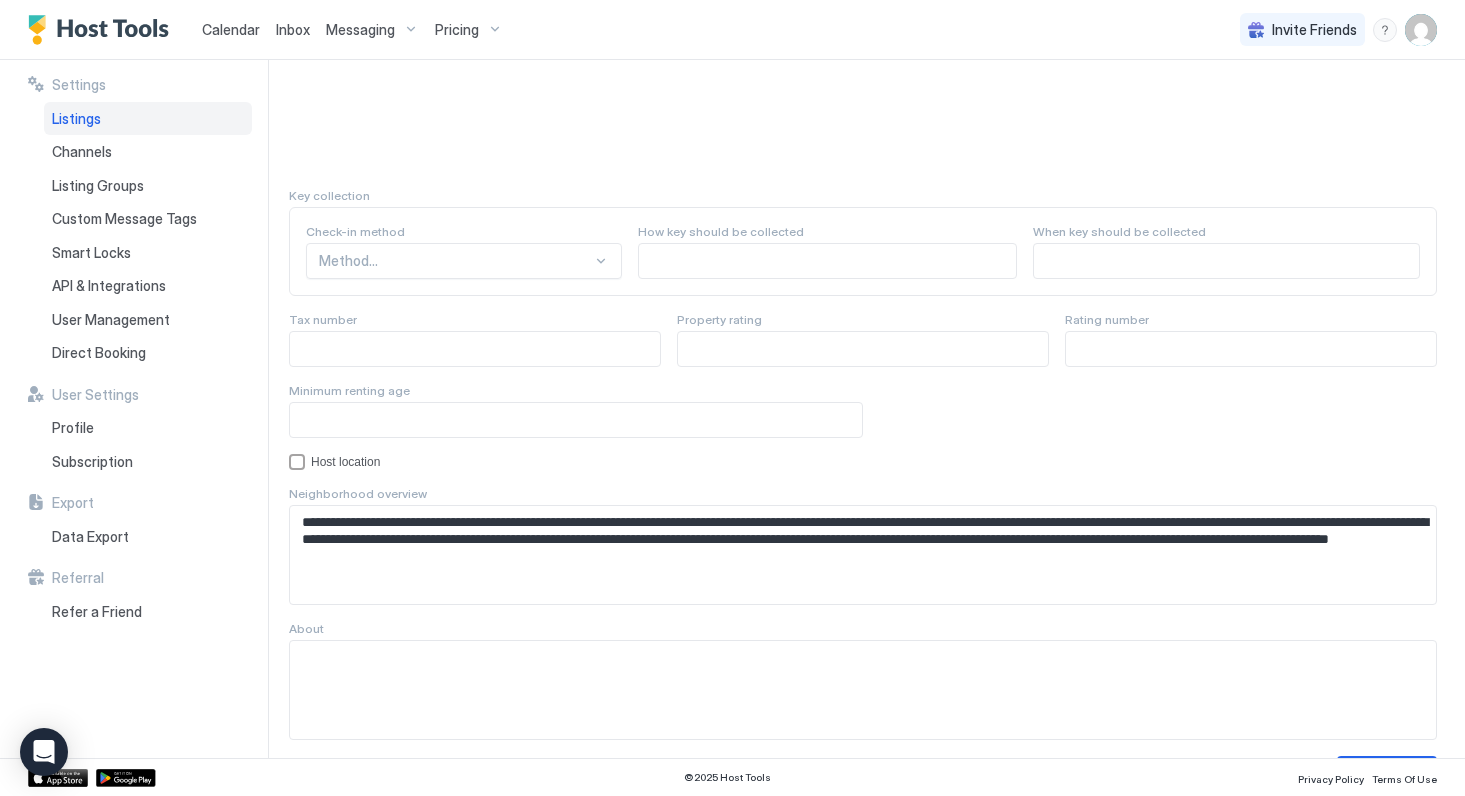scroll, scrollTop: 1810, scrollLeft: 0, axis: vertical 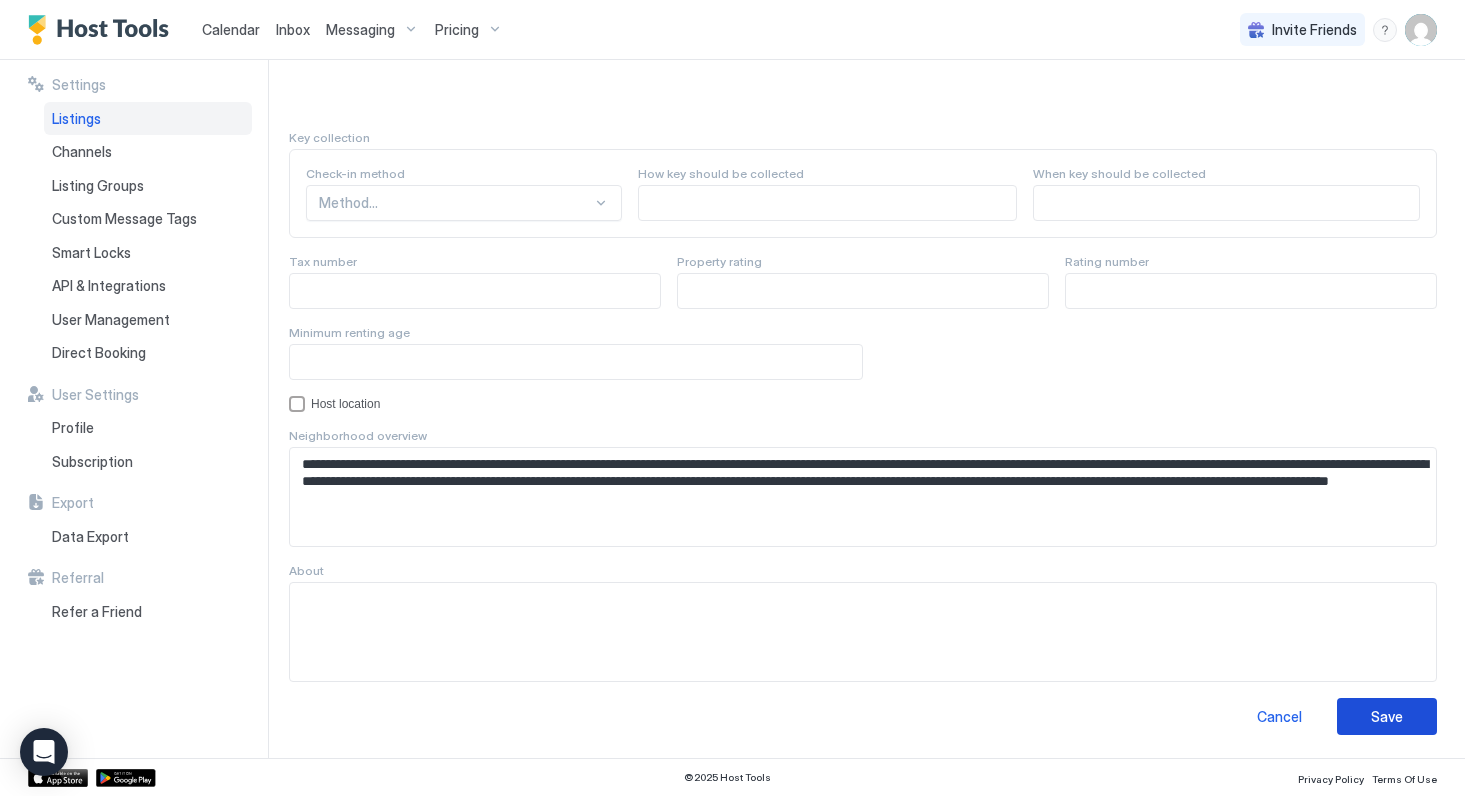 type on "**********" 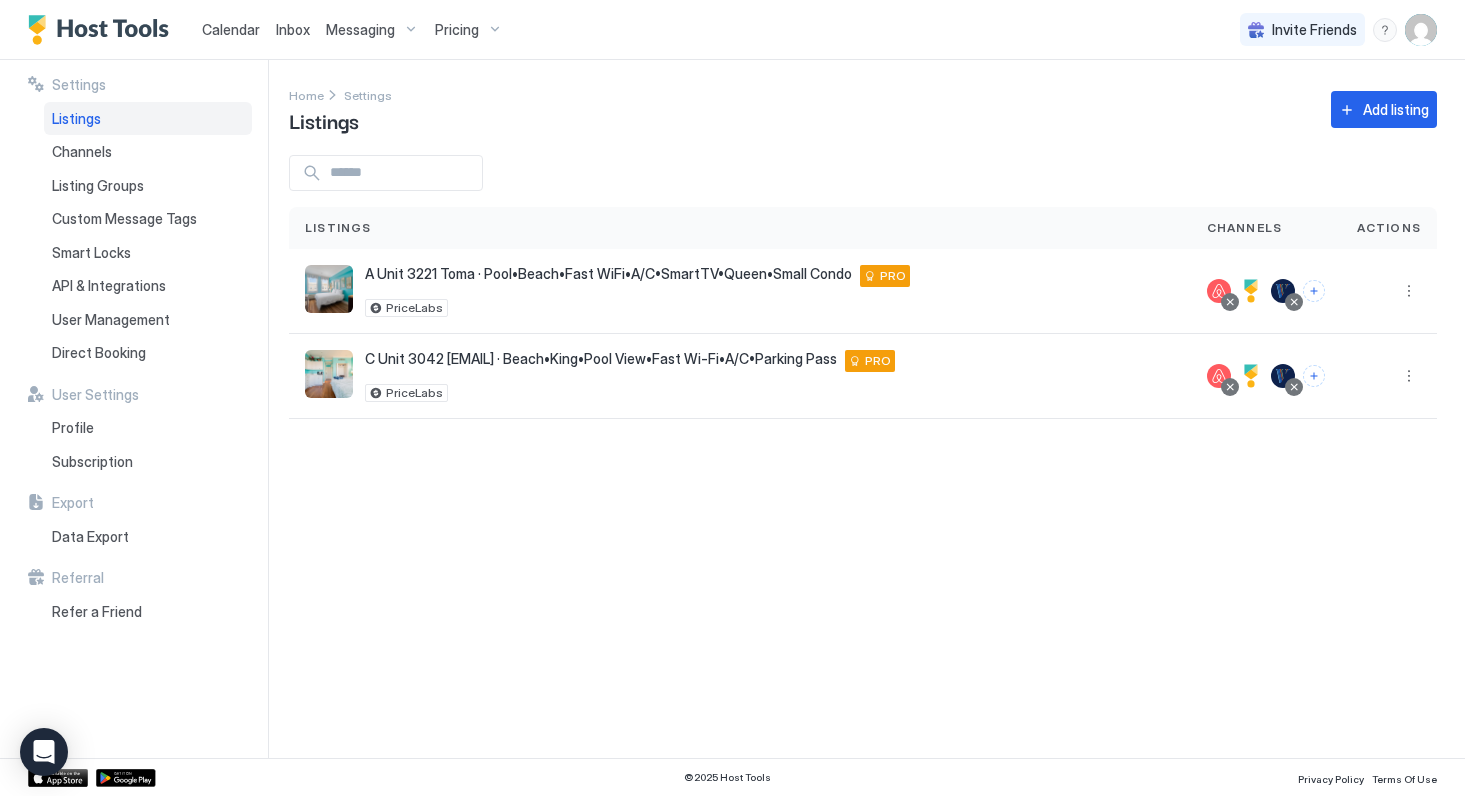 scroll, scrollTop: 0, scrollLeft: 0, axis: both 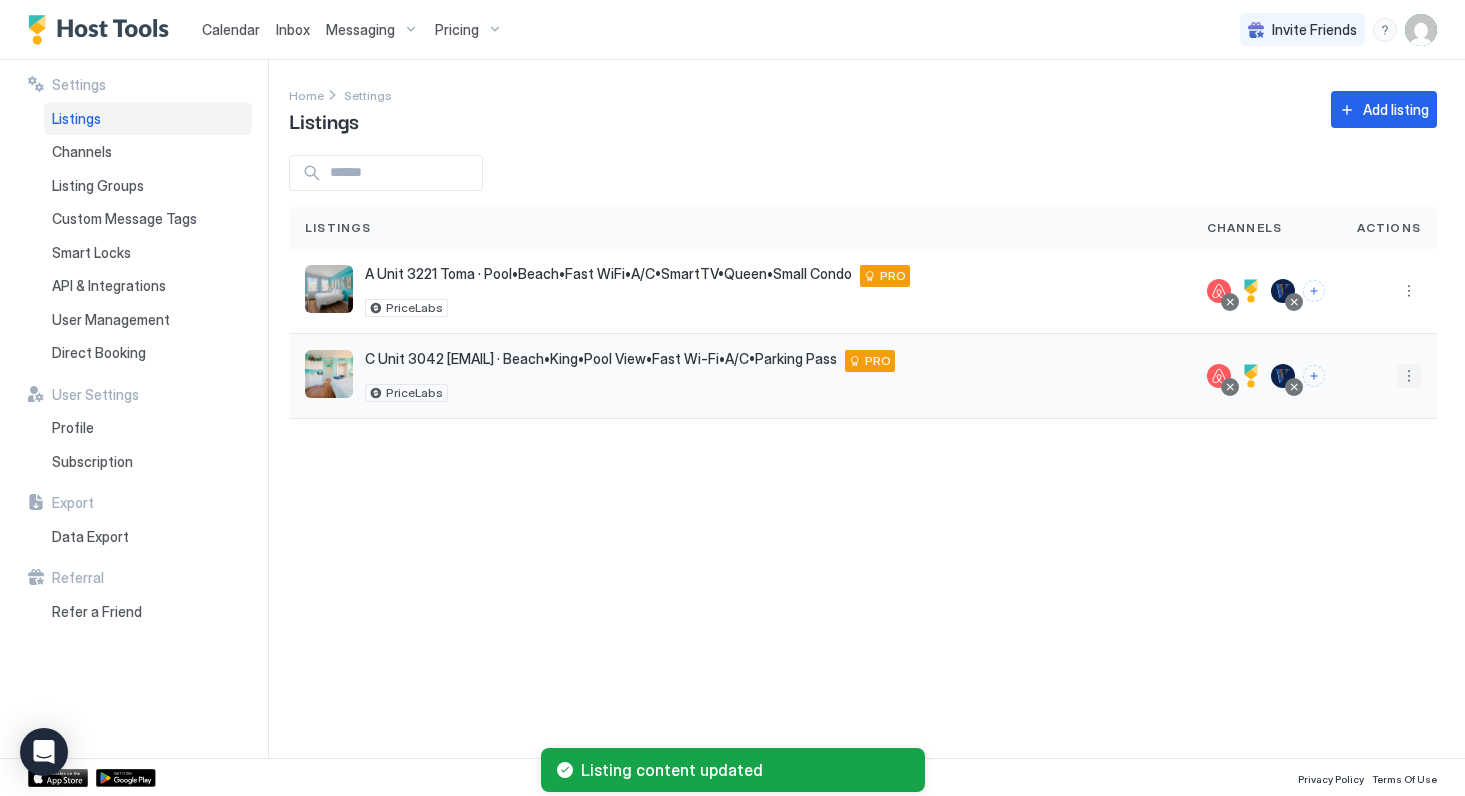 click at bounding box center (1409, 376) 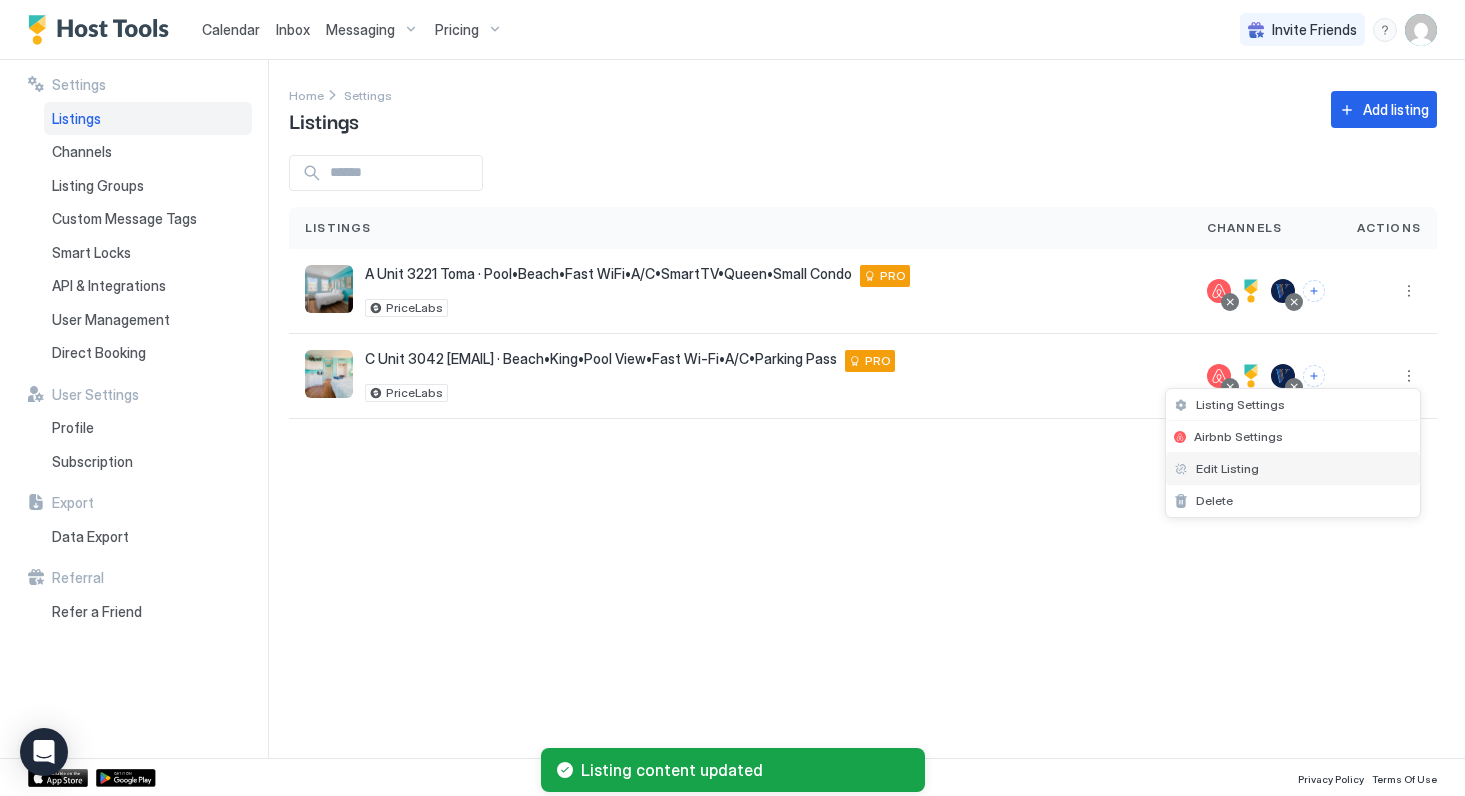 click on "Edit Listing" at bounding box center (1227, 468) 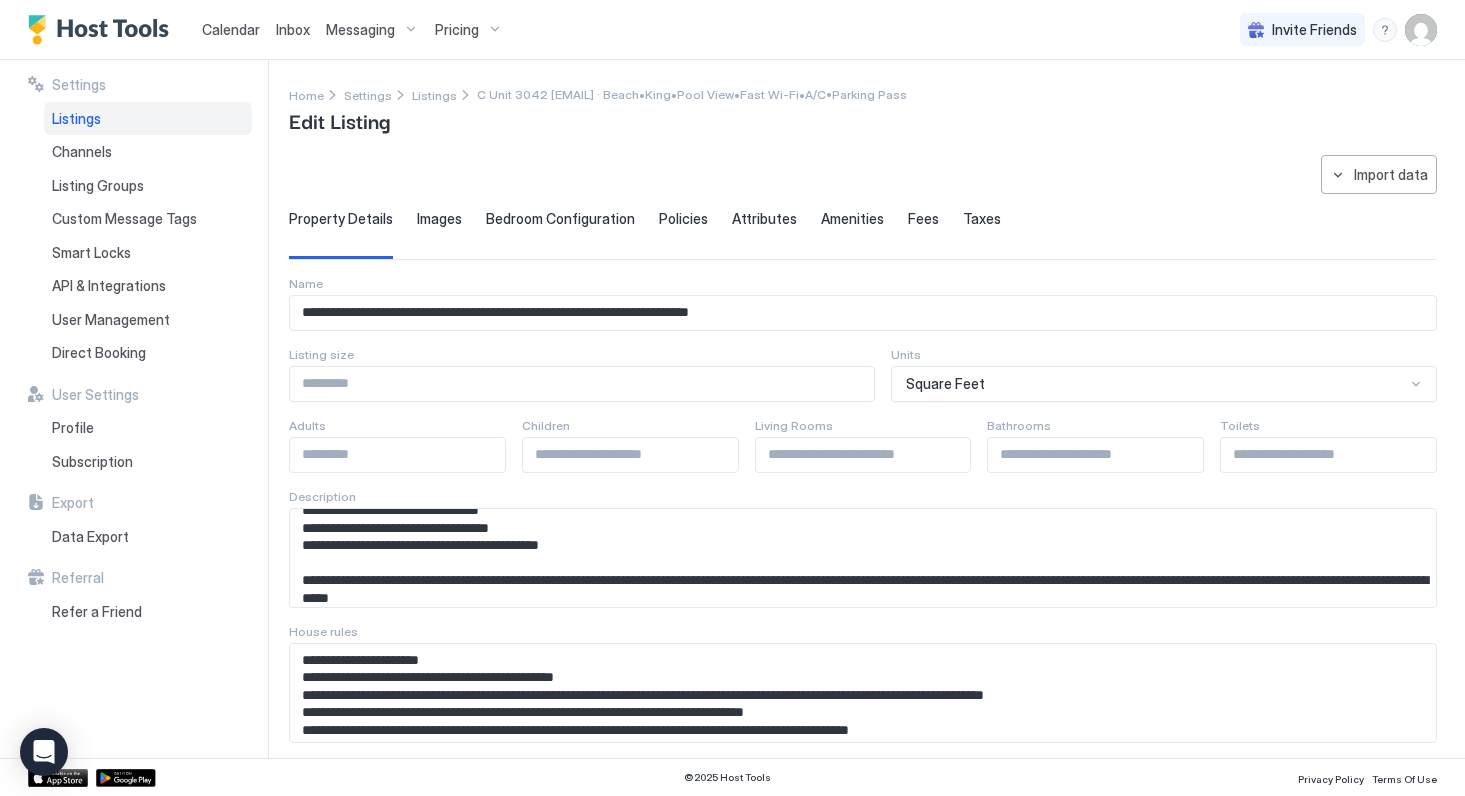 scroll, scrollTop: 1948, scrollLeft: 0, axis: vertical 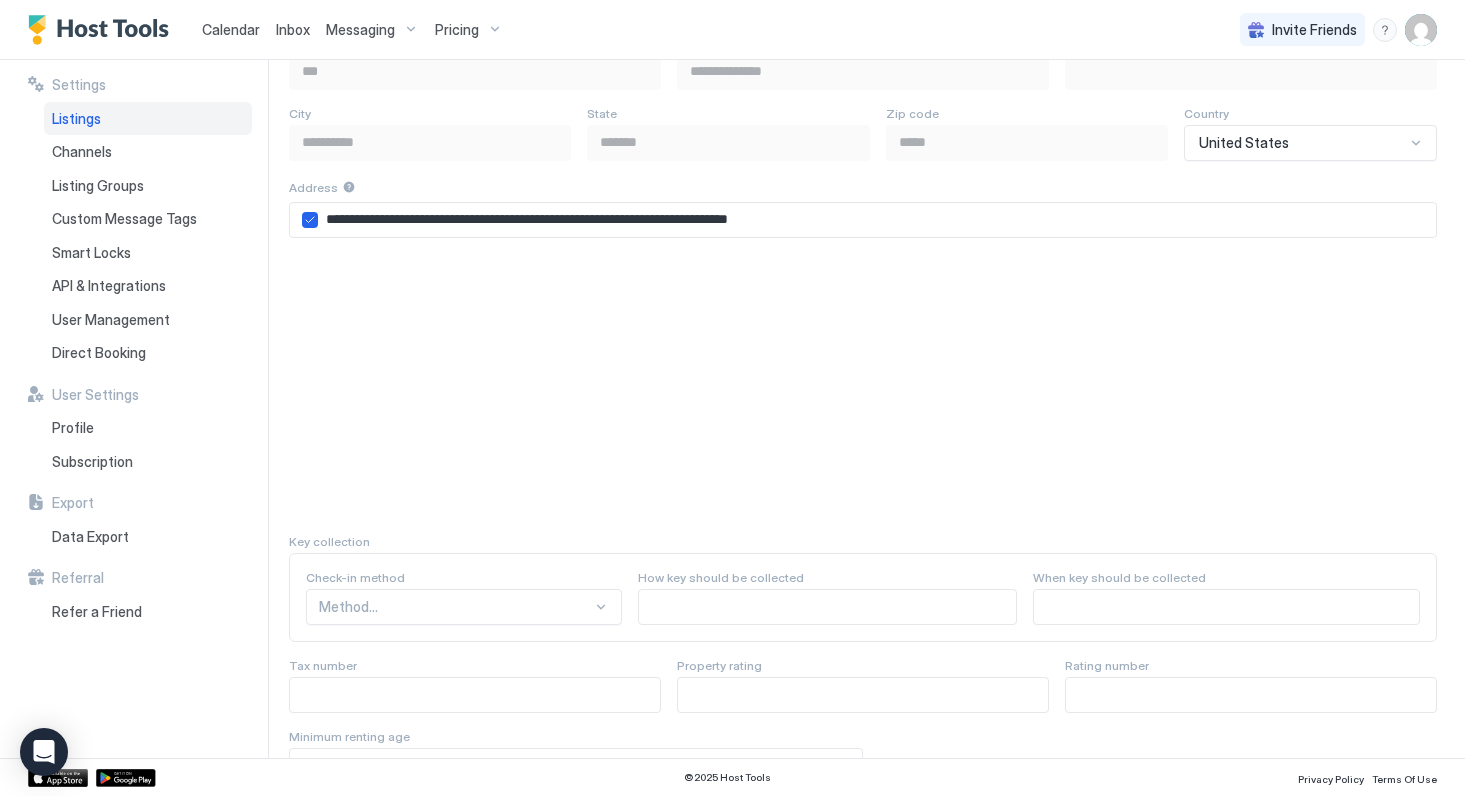 click on "**********" at bounding box center (877, 220) 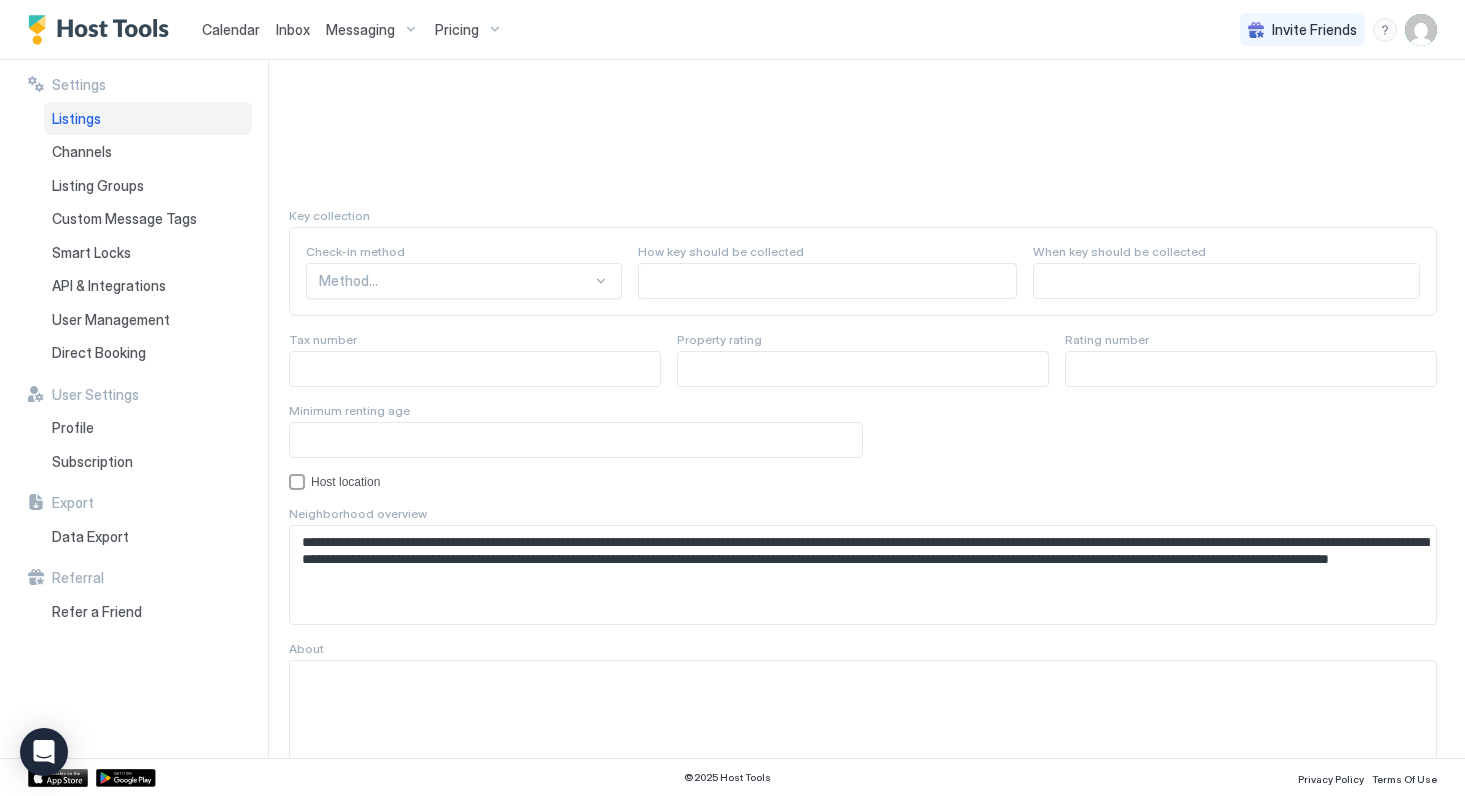 scroll, scrollTop: 1730, scrollLeft: 0, axis: vertical 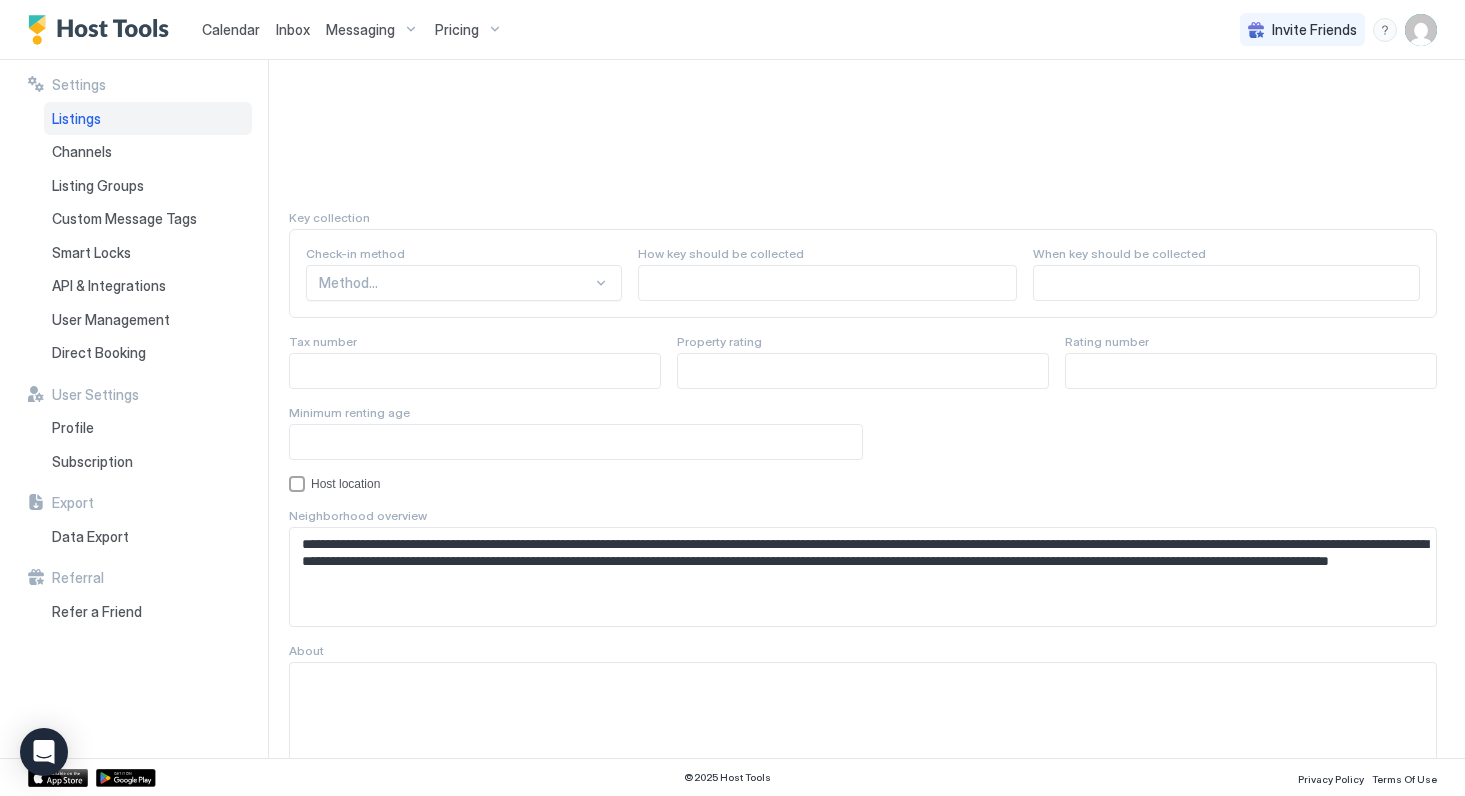 type on "**********" 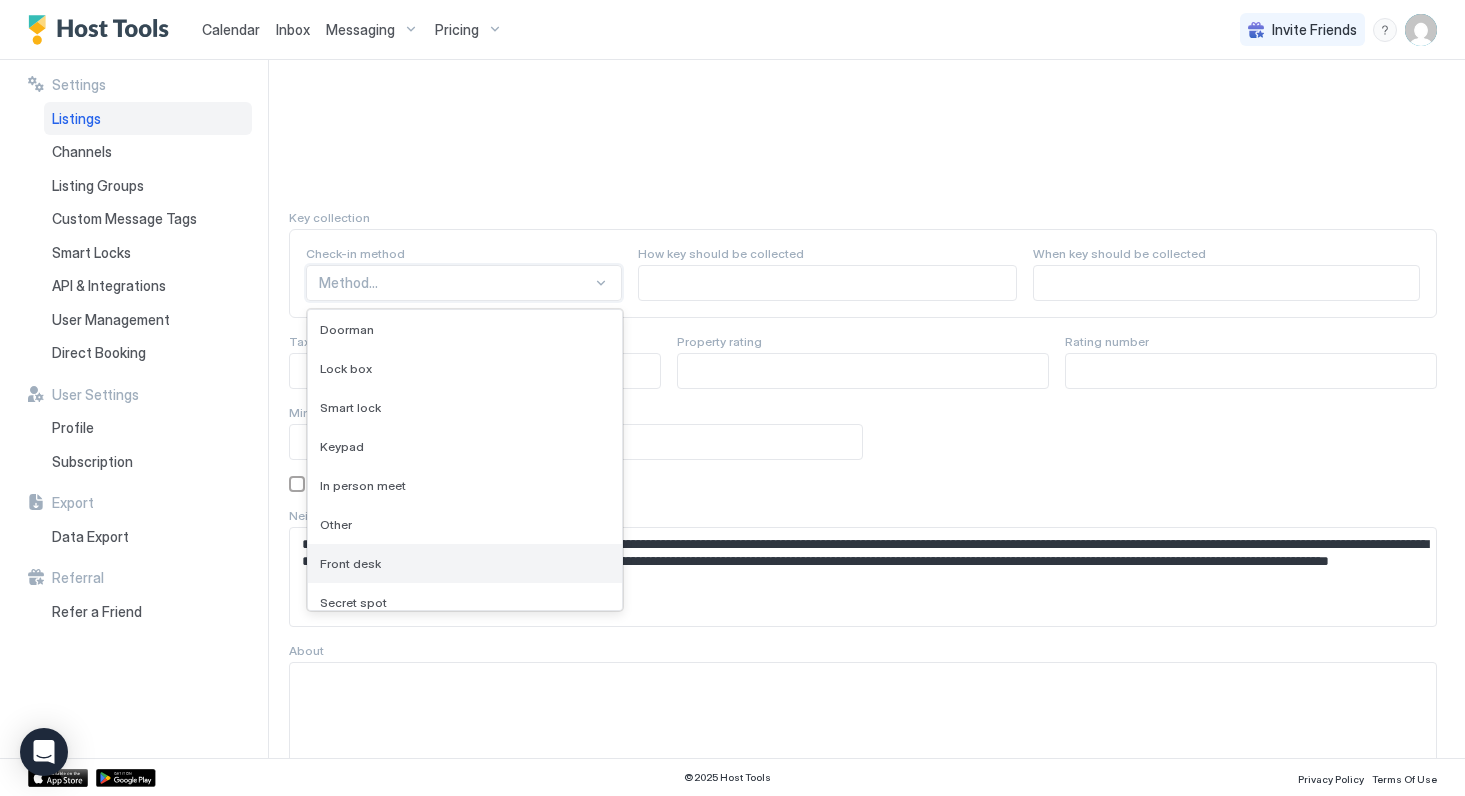 click on "Front desk" at bounding box center [350, 563] 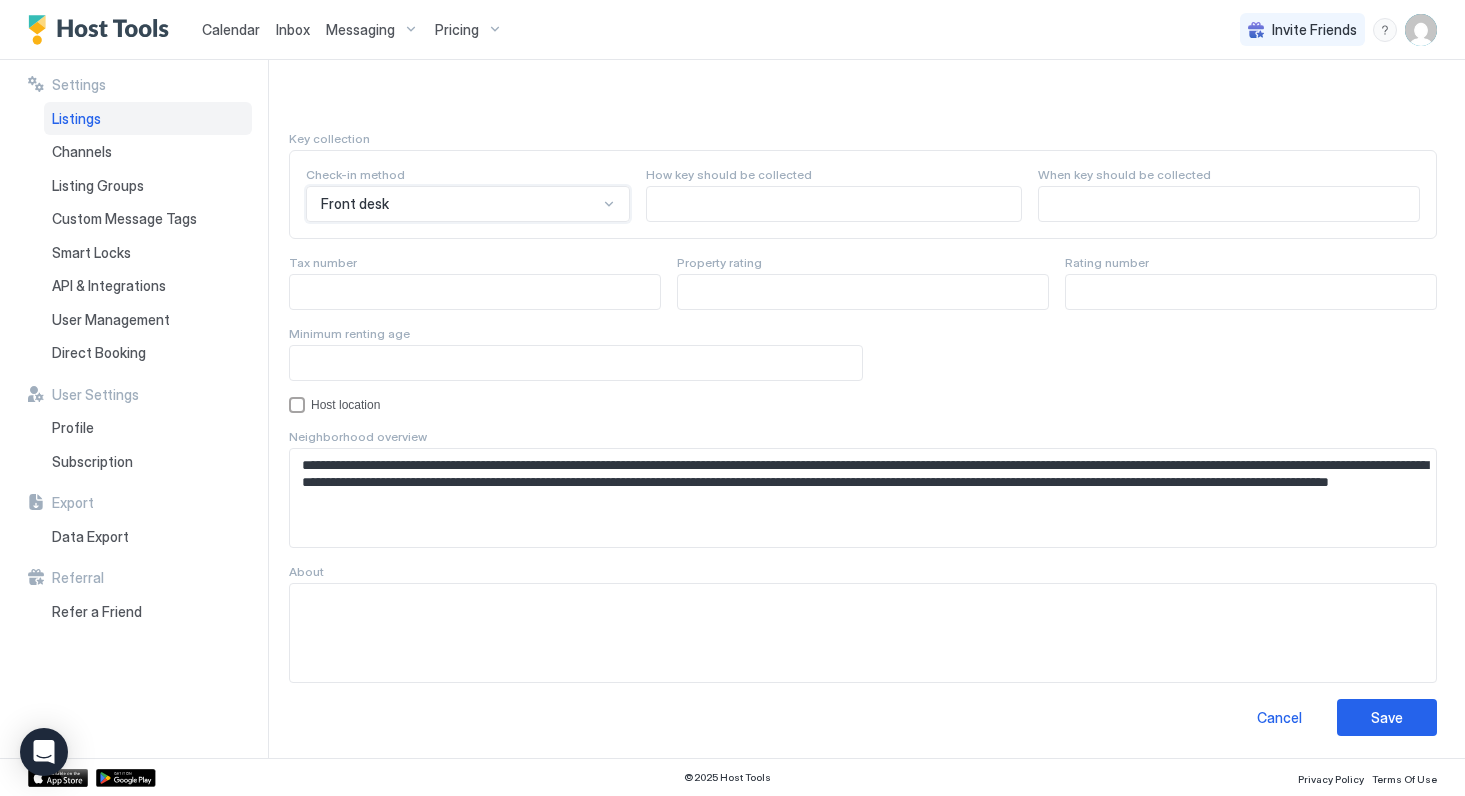 scroll, scrollTop: 1810, scrollLeft: 0, axis: vertical 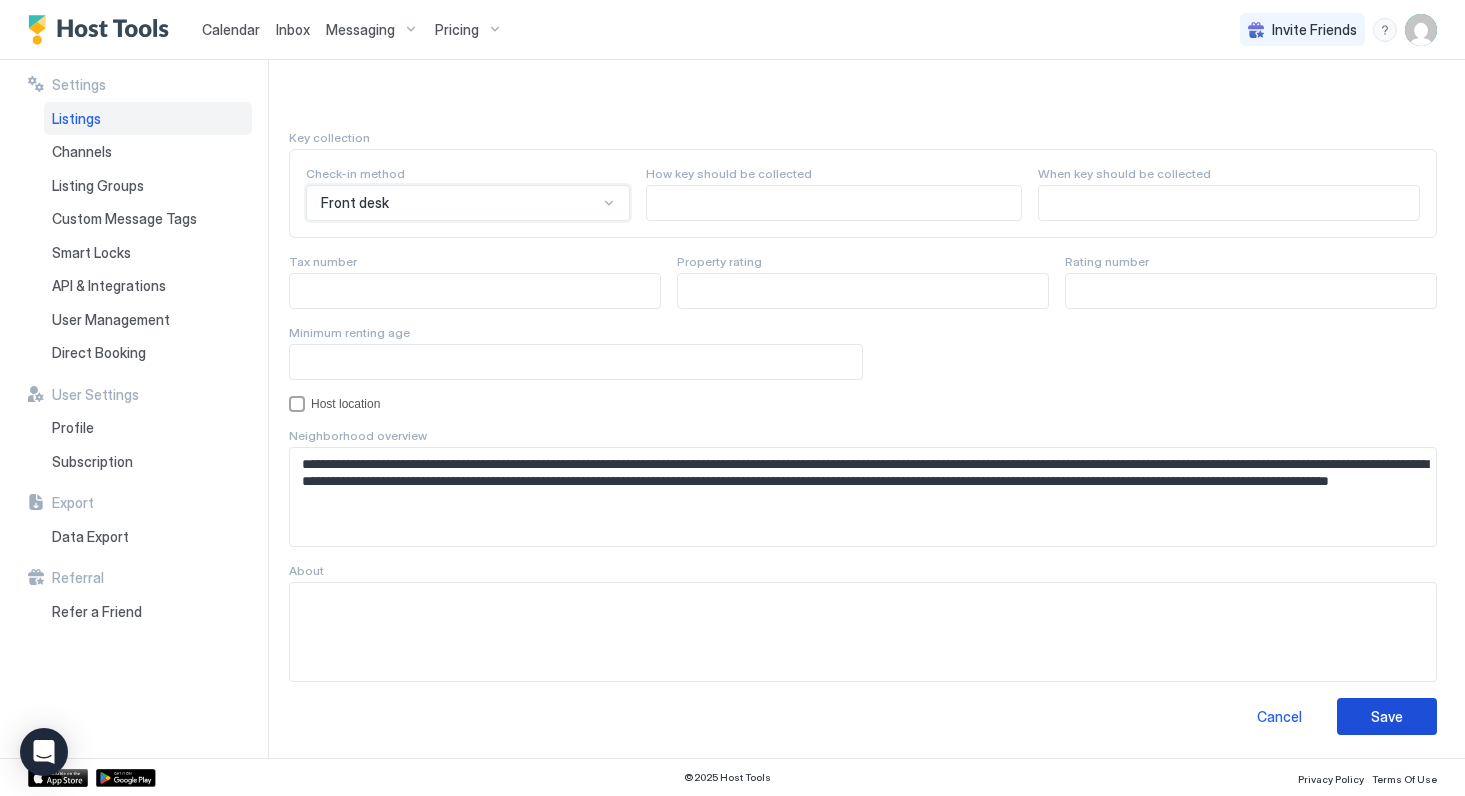 click on "Save" at bounding box center [1387, 716] 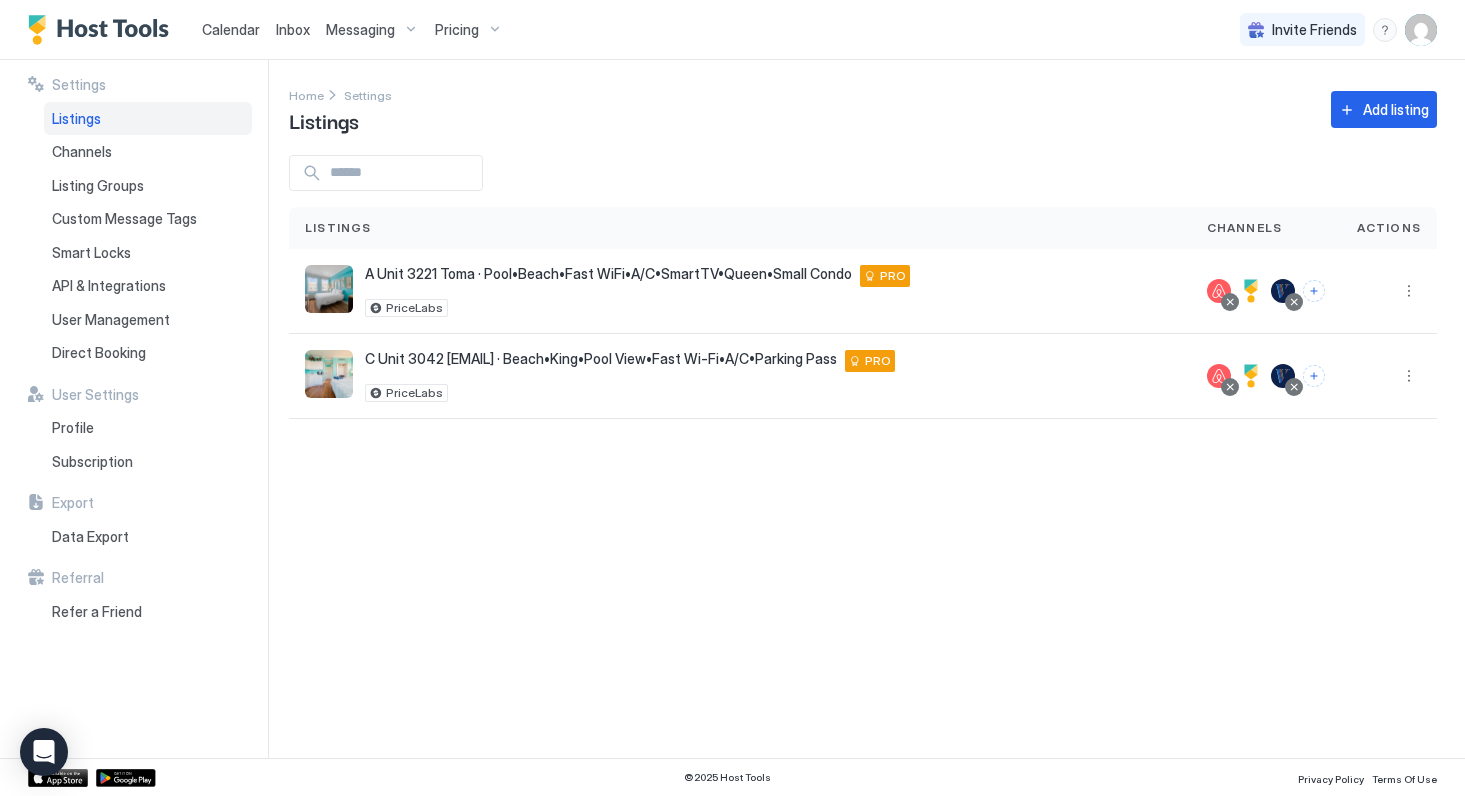 scroll, scrollTop: 0, scrollLeft: 0, axis: both 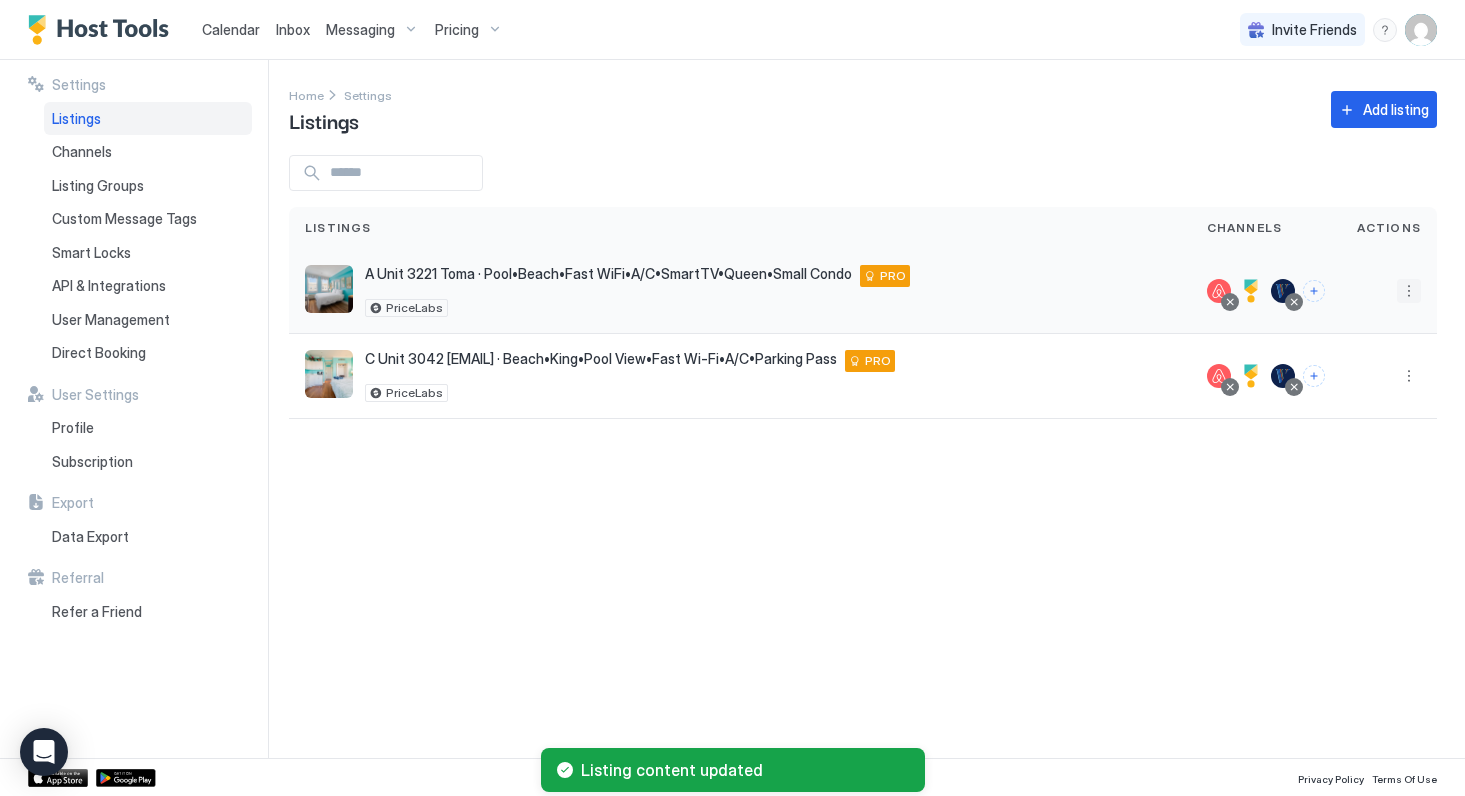 click at bounding box center [1409, 291] 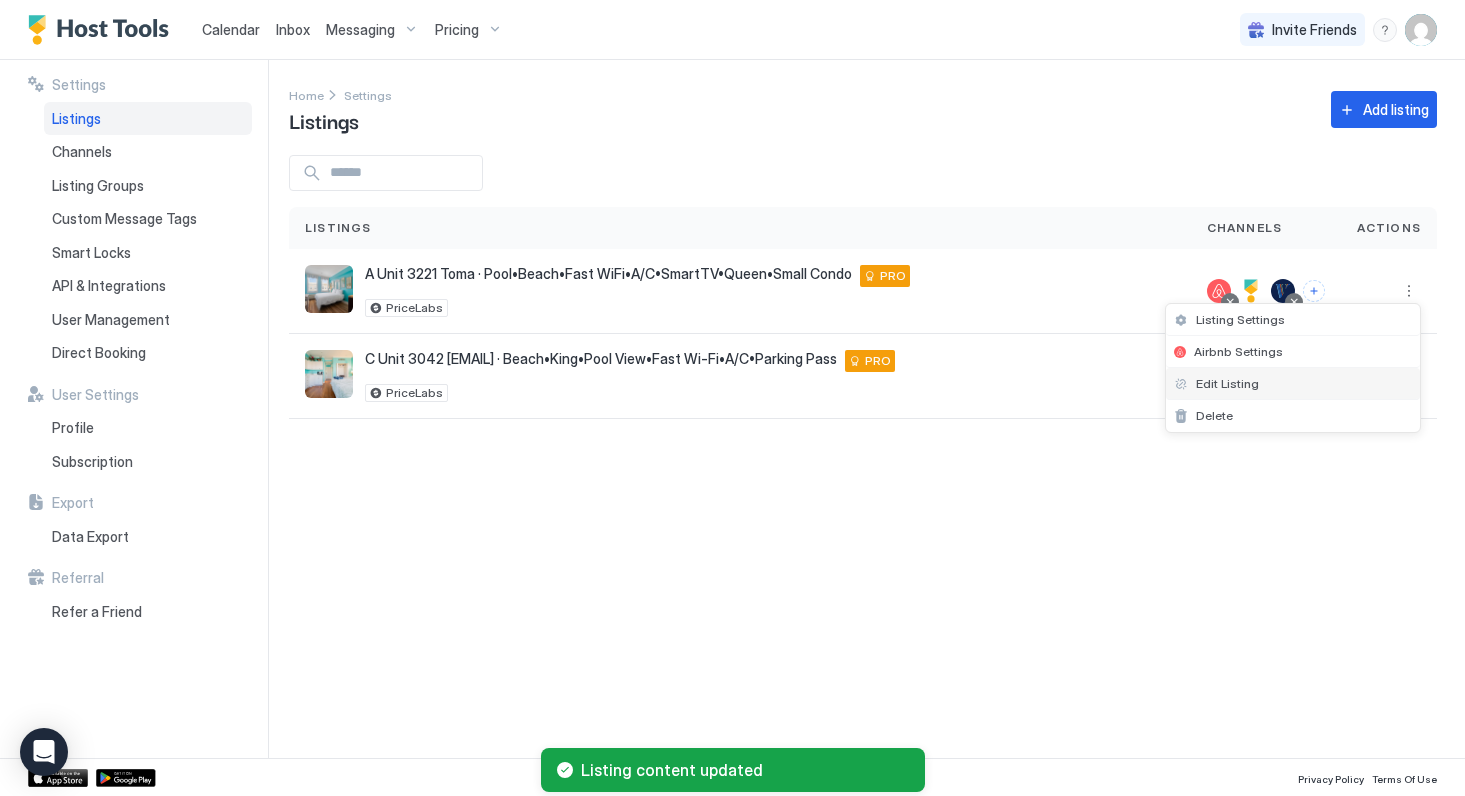 click on "Edit Listing" at bounding box center (1227, 383) 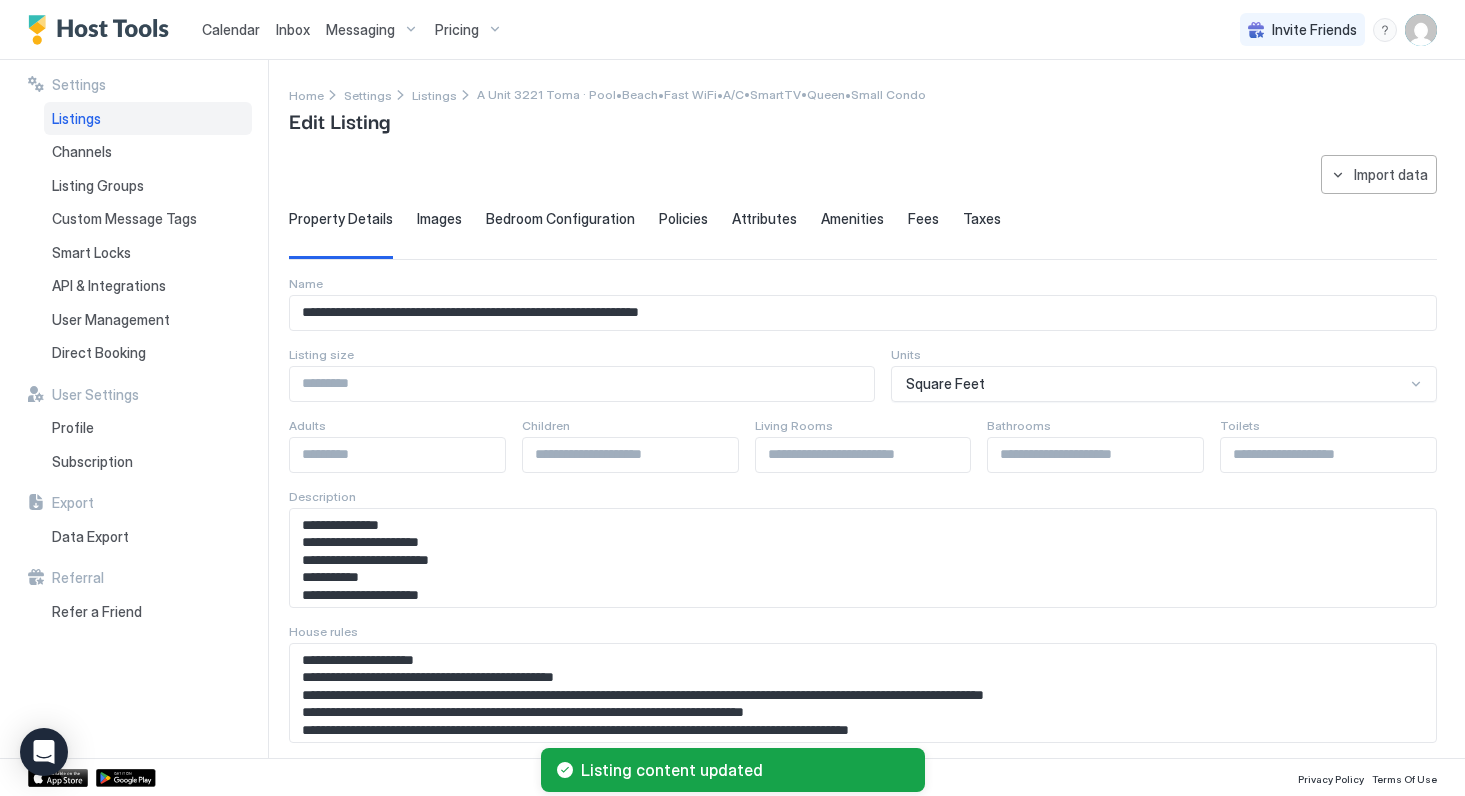 type on "**********" 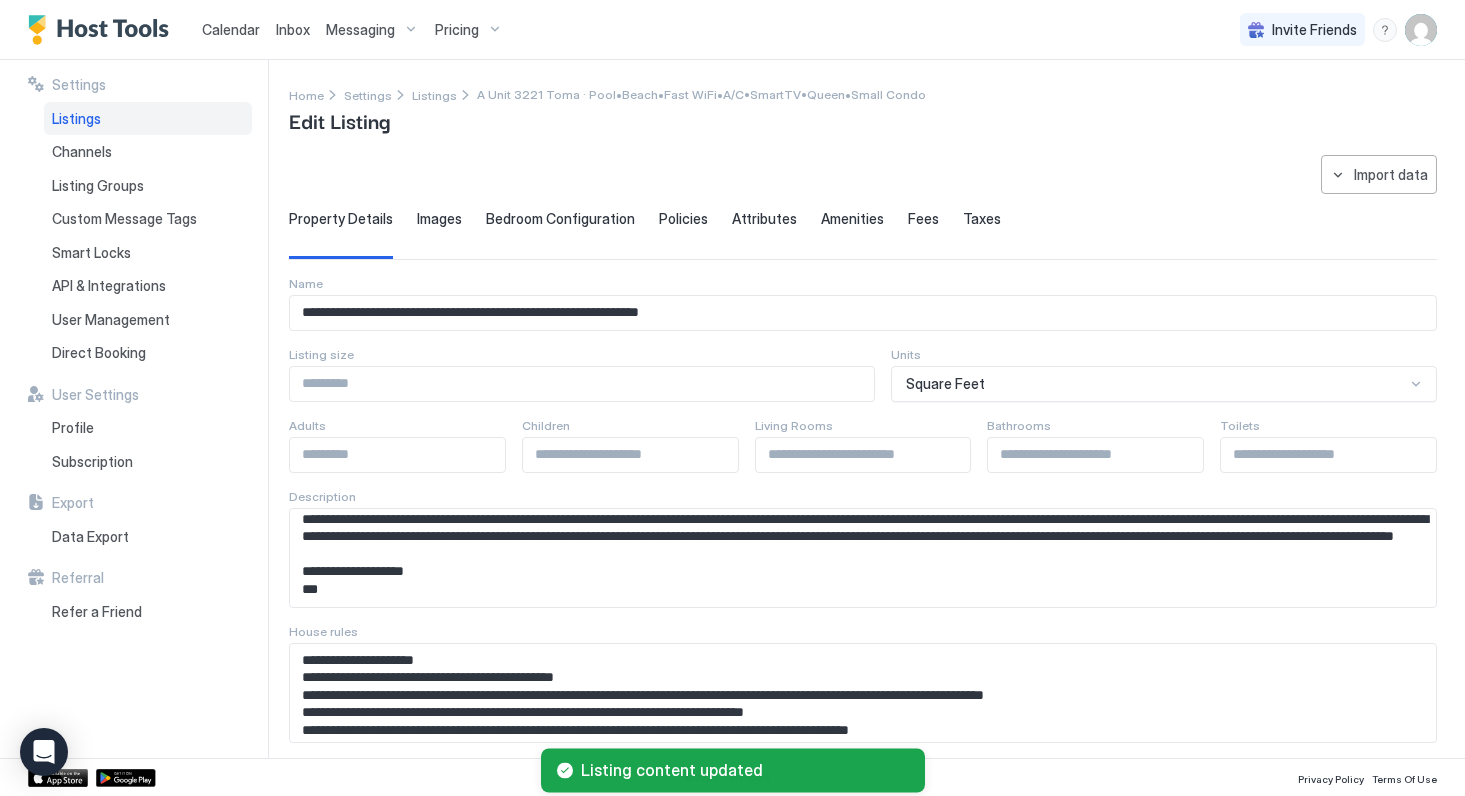 scroll, scrollTop: 2018, scrollLeft: 0, axis: vertical 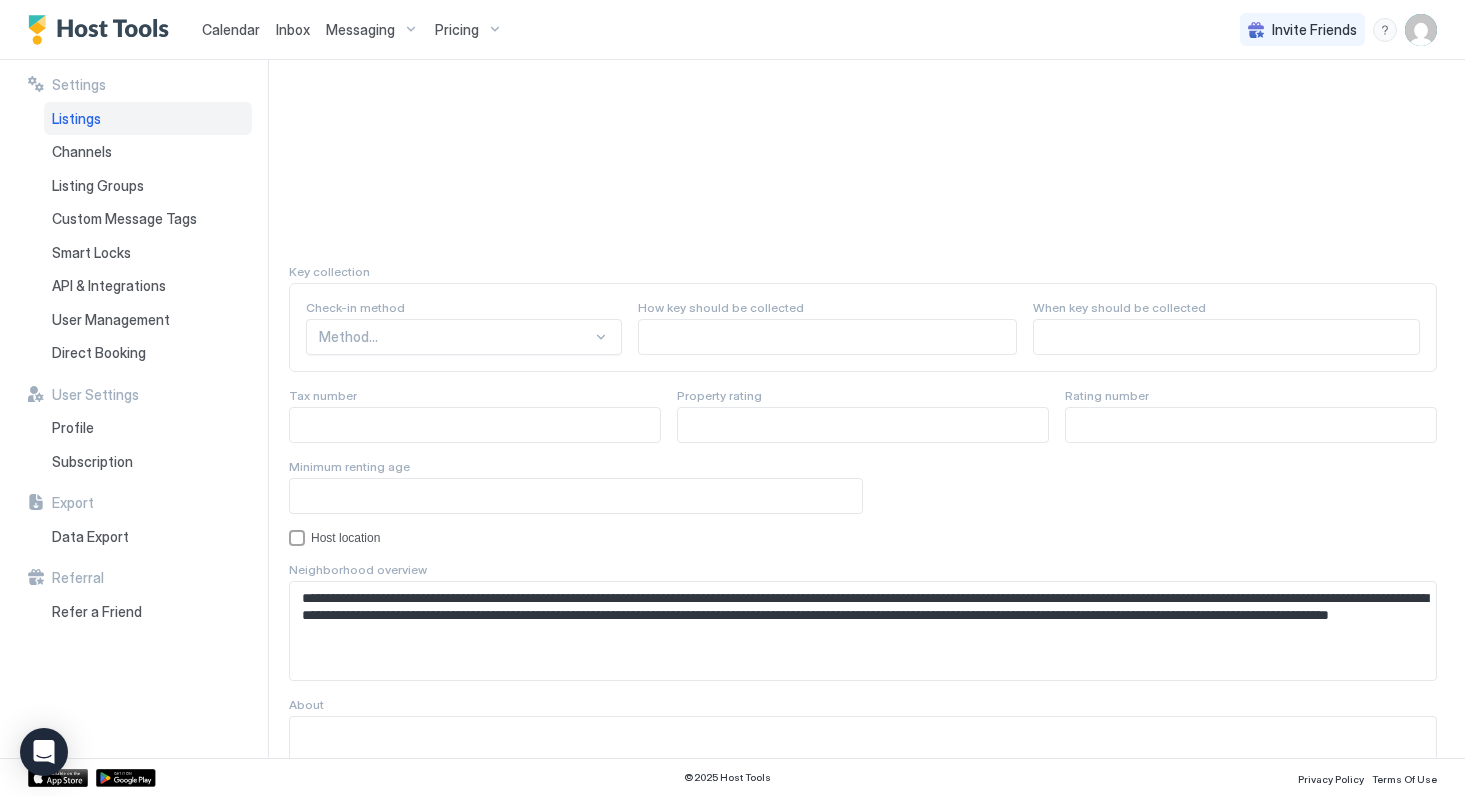 click at bounding box center (455, 337) 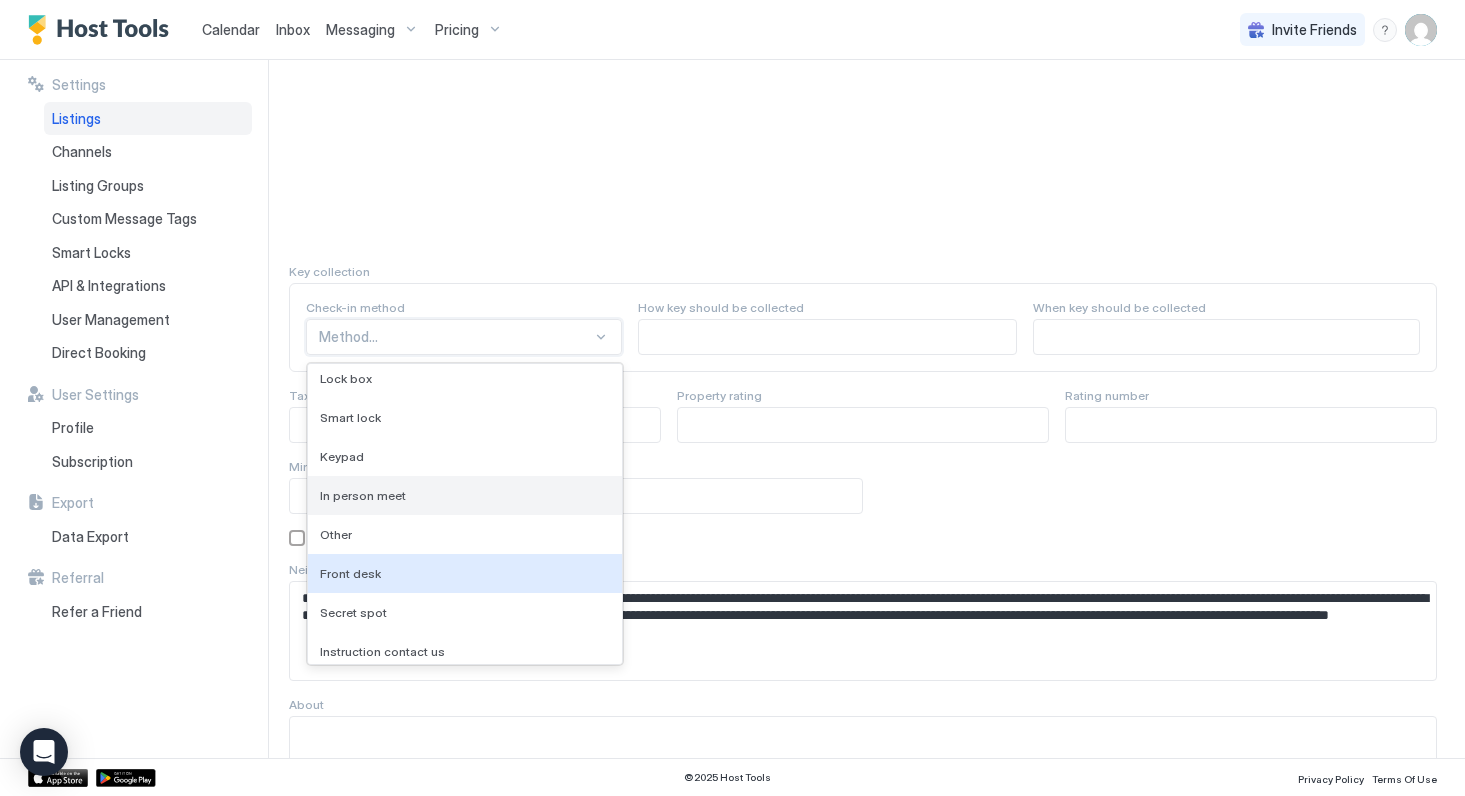 scroll, scrollTop: 51, scrollLeft: 0, axis: vertical 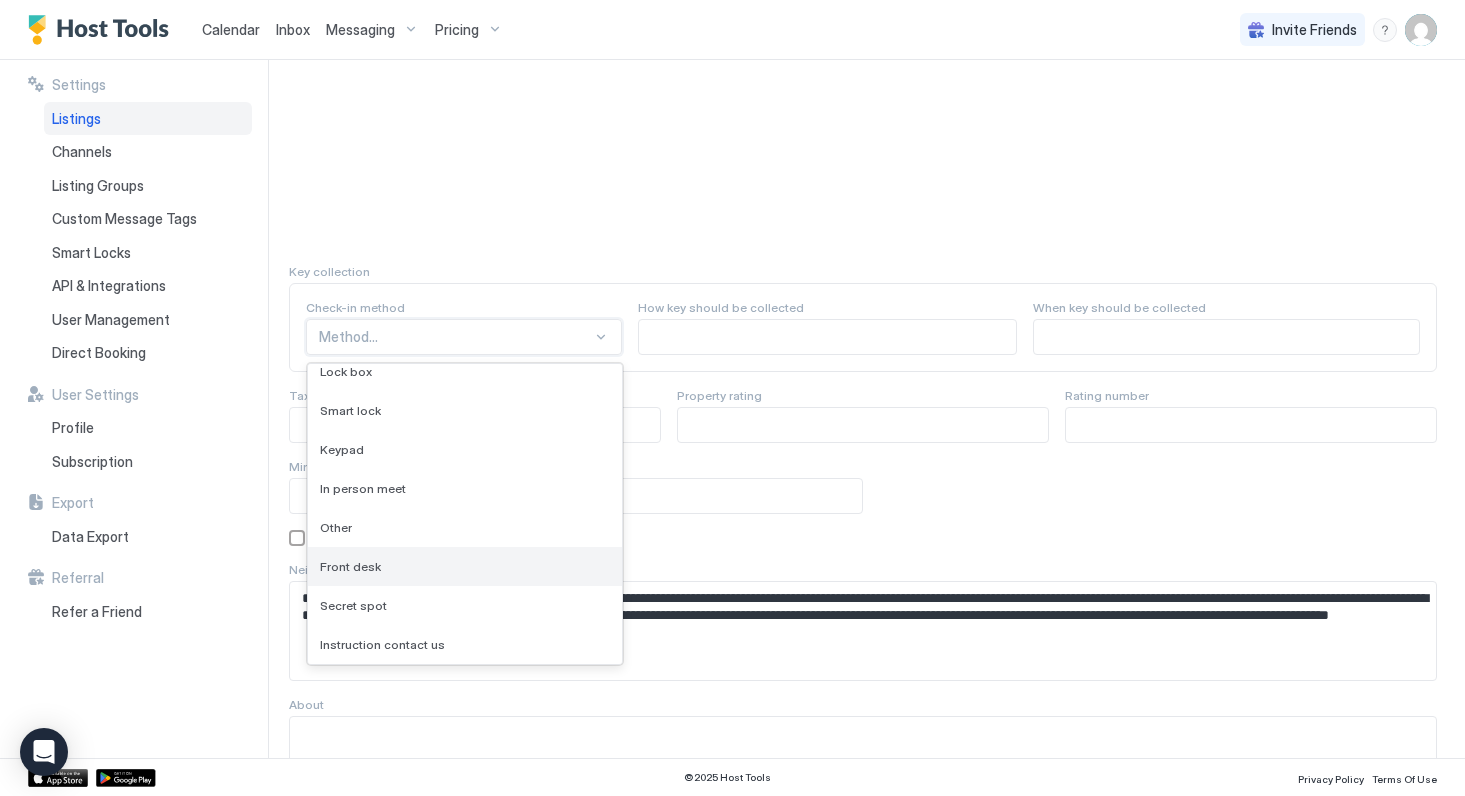 click on "Front desk" at bounding box center (465, 566) 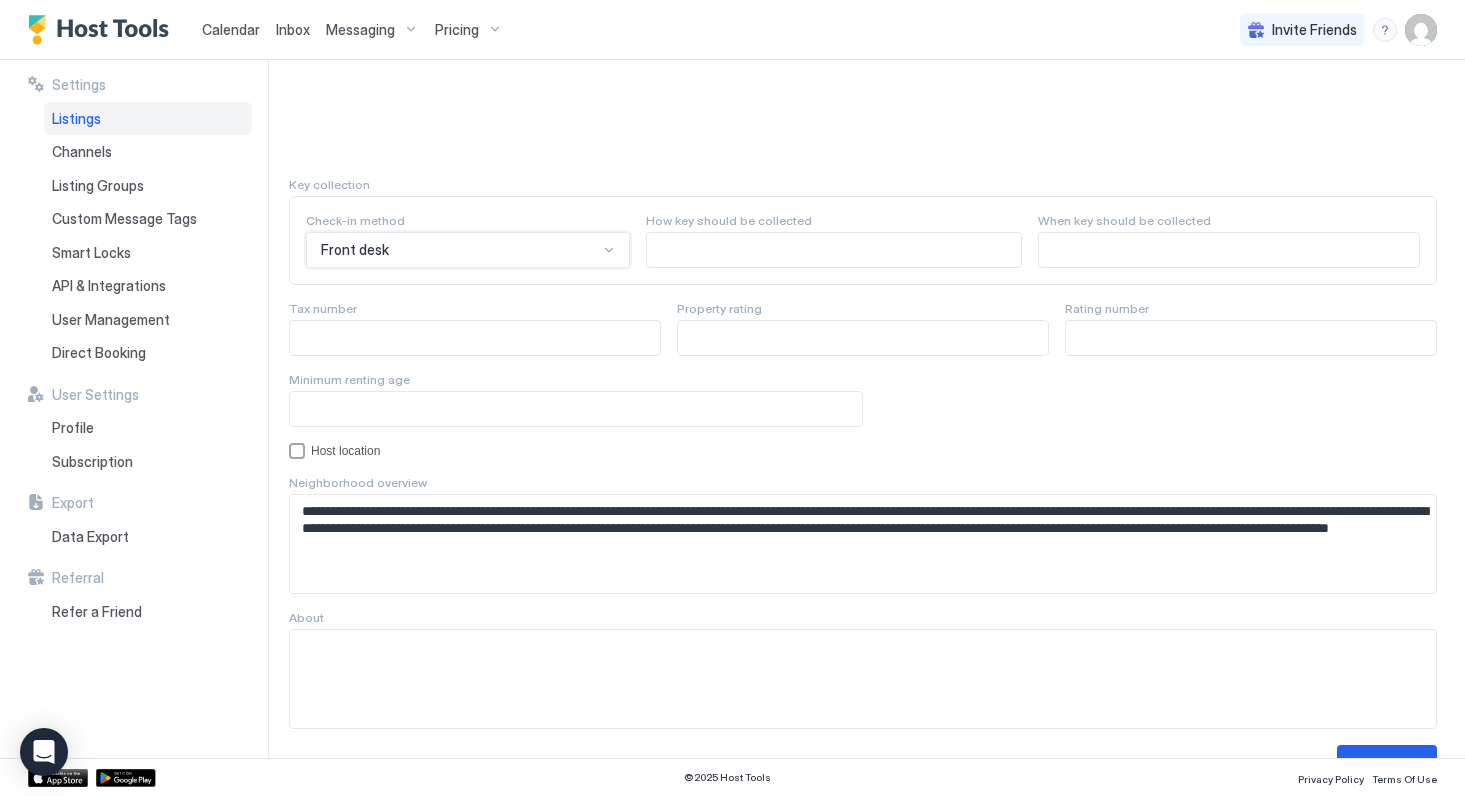scroll, scrollTop: 1810, scrollLeft: 0, axis: vertical 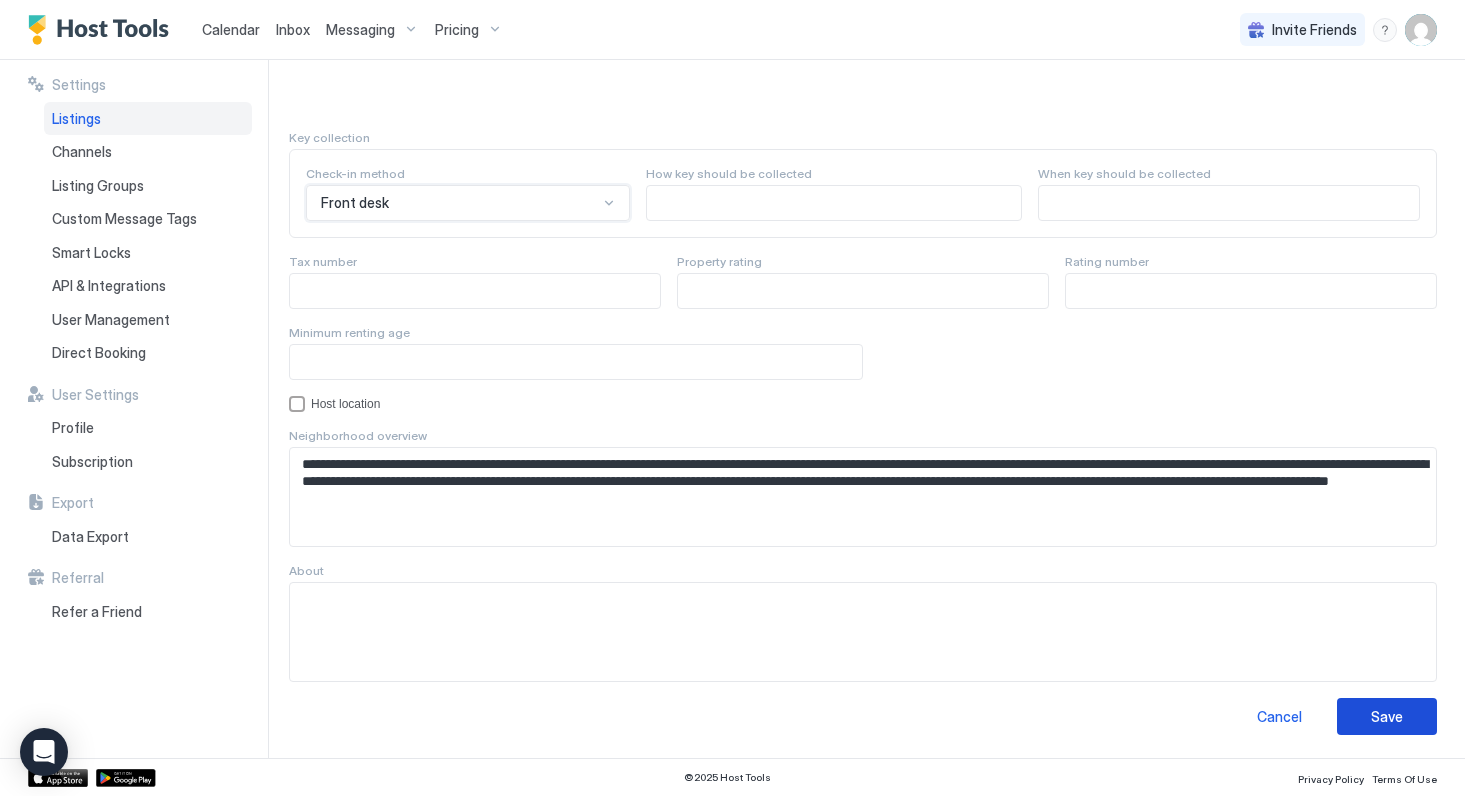 click on "Save" at bounding box center (1387, 716) 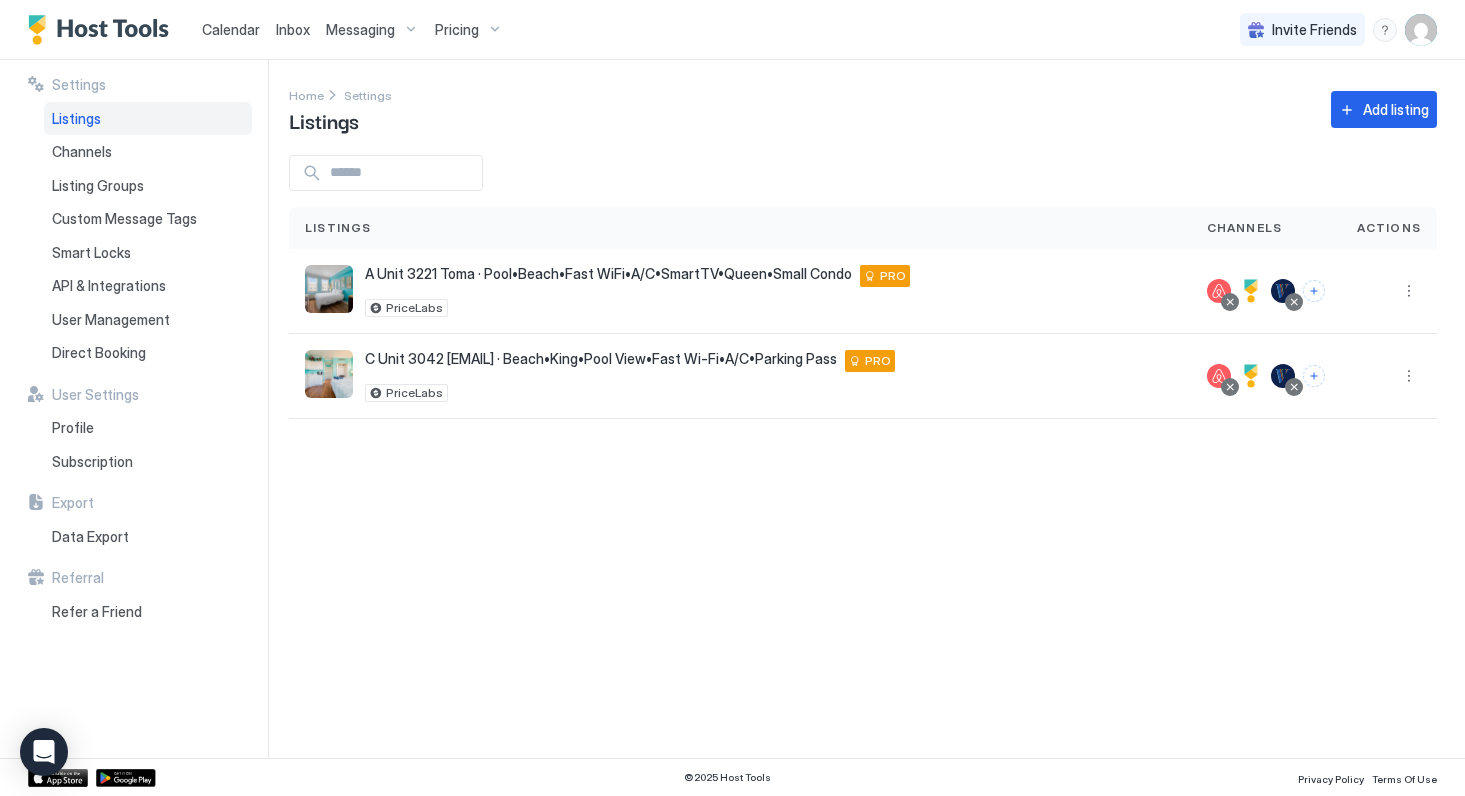 scroll, scrollTop: 0, scrollLeft: 0, axis: both 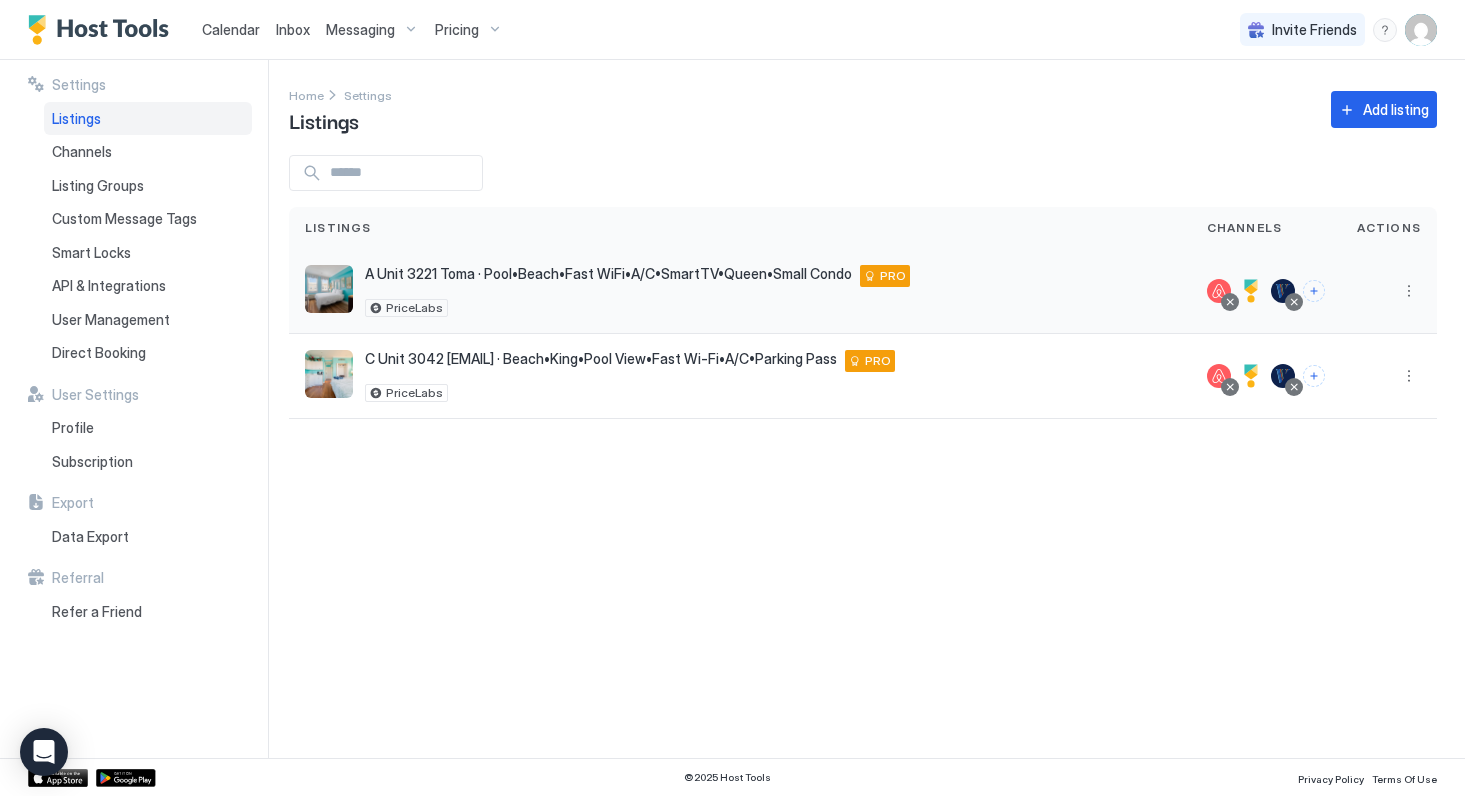 click on "A Unit 3221 Toma · Pool•Beach•Fast WiFi•A/C•SmartTV•Queen•Small Condo The Palm Beach Hotel Condominium, Palm Beach Fl, 33480 PRO PriceLabs" at bounding box center (740, 291) 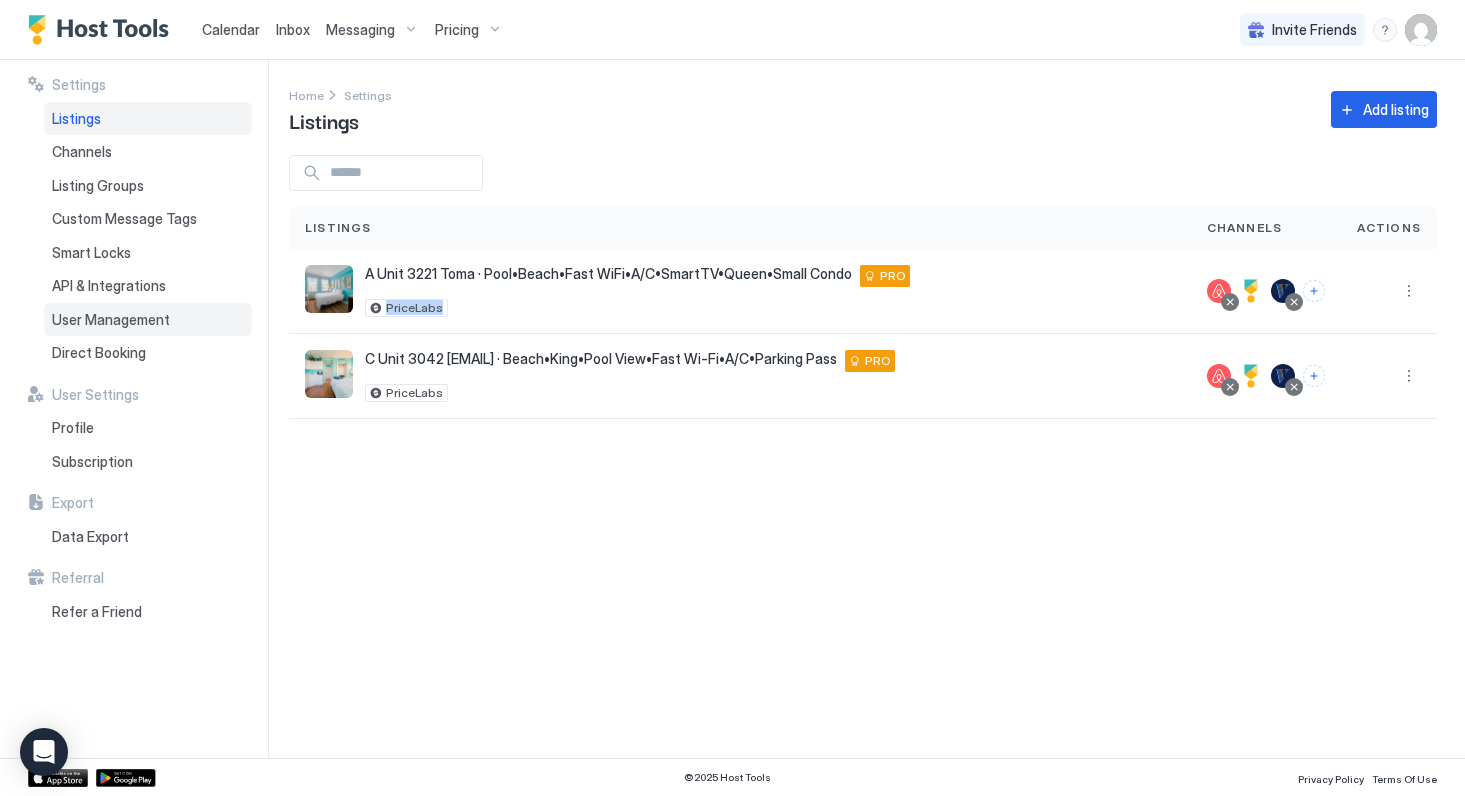 click on "User Management" at bounding box center [111, 320] 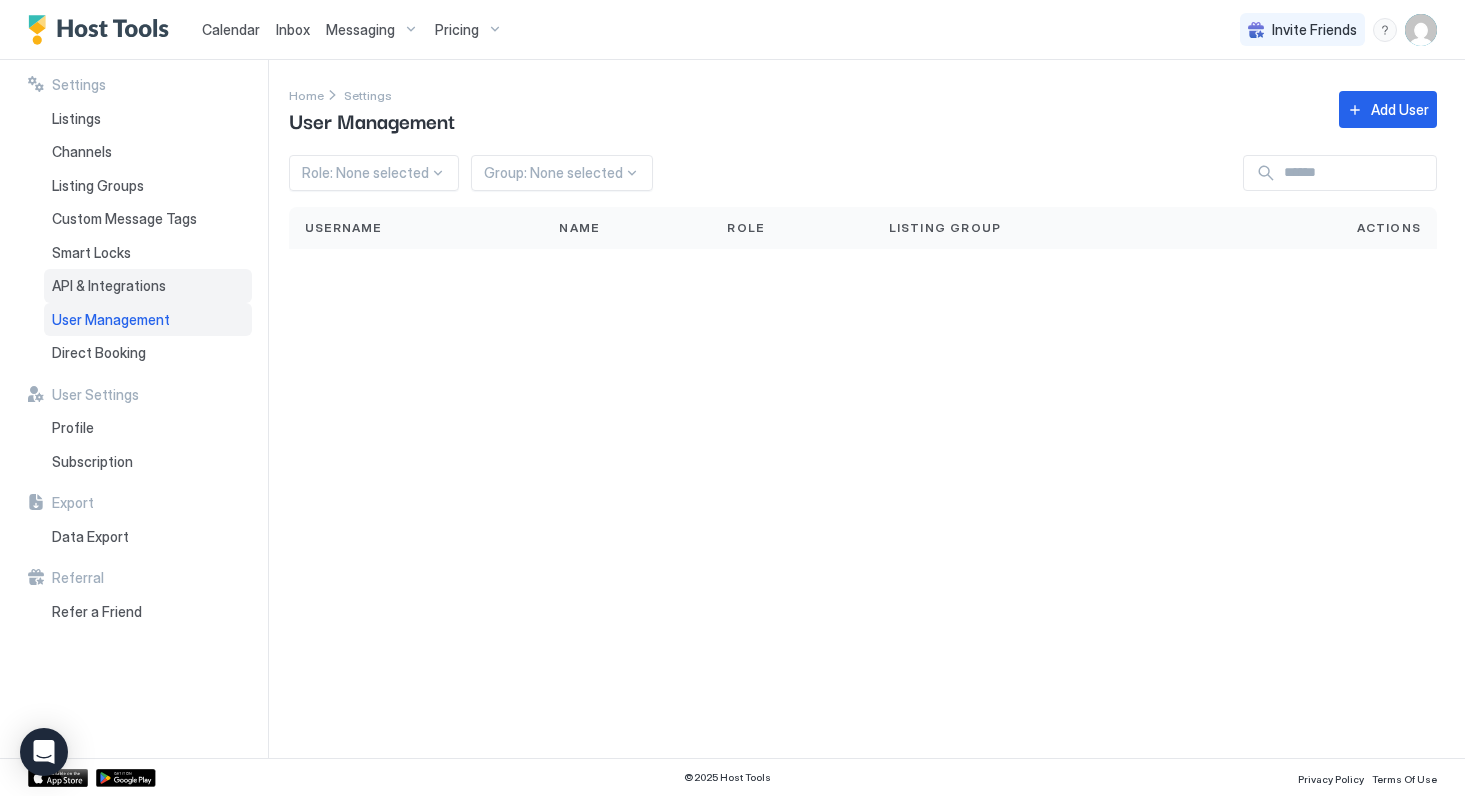 click on "API & Integrations" at bounding box center (109, 286) 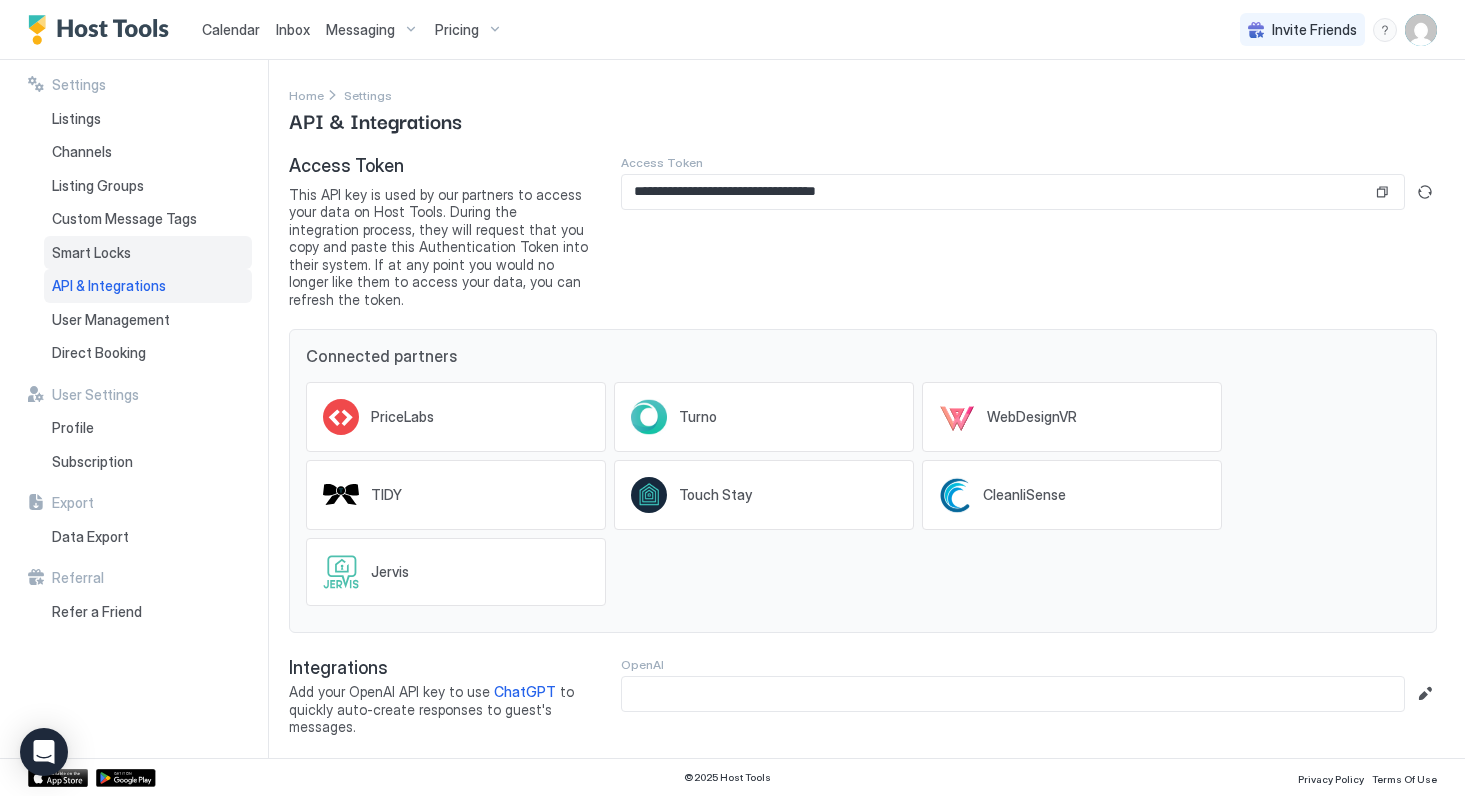 click on "Smart Locks" at bounding box center [91, 253] 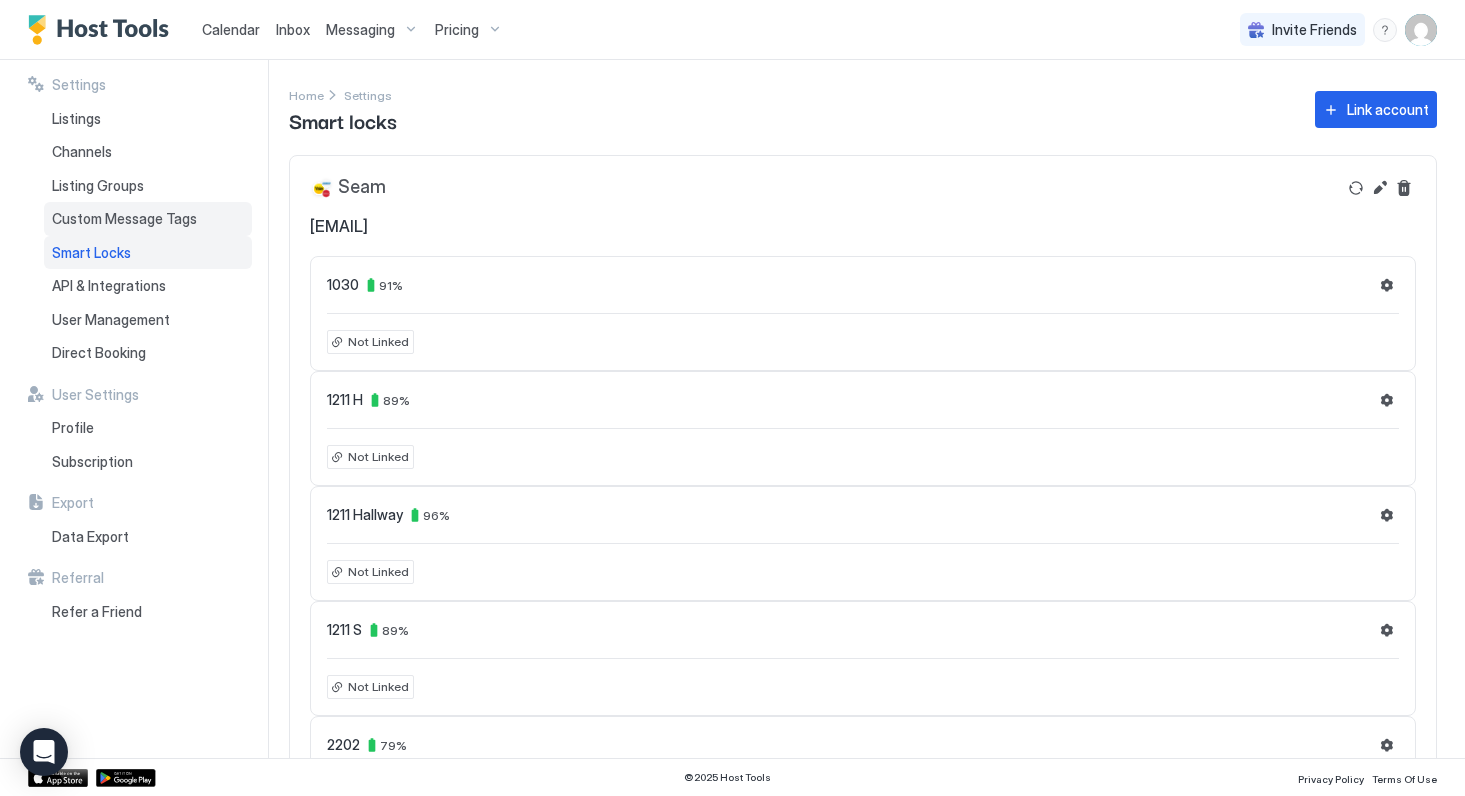 click on "Custom Message Tags" at bounding box center [124, 219] 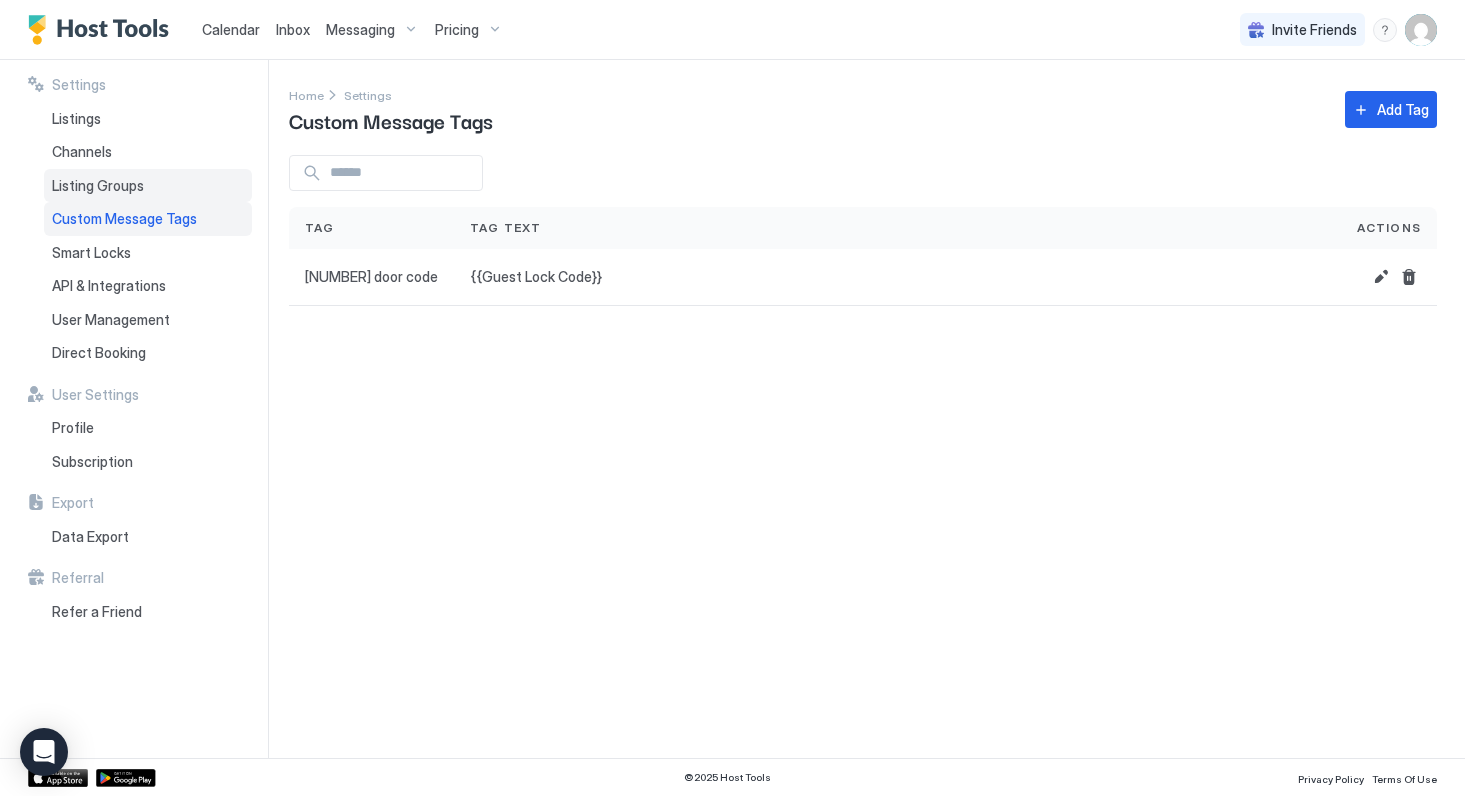 click on "Listing Groups" at bounding box center [98, 186] 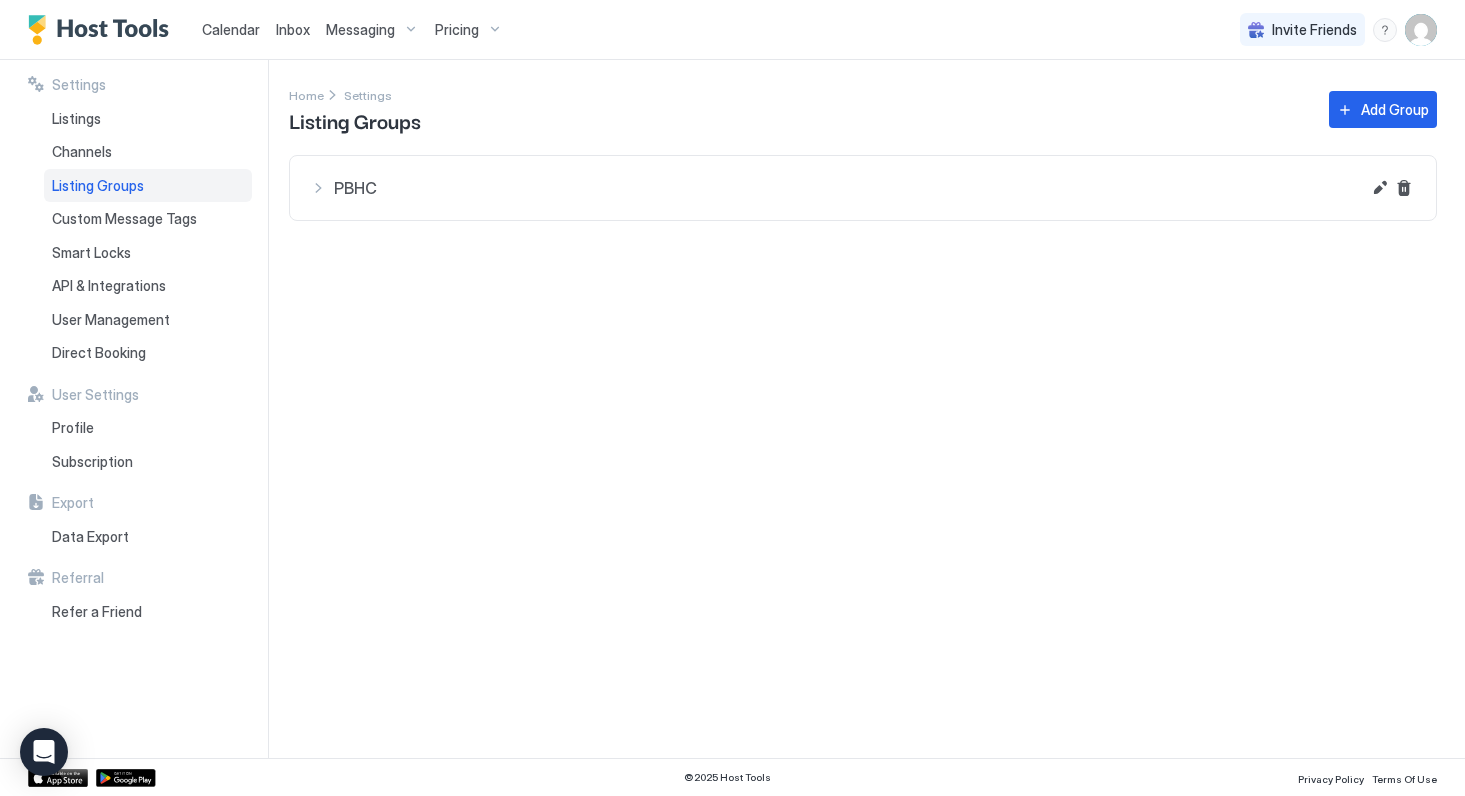 click on "Messaging" at bounding box center (360, 30) 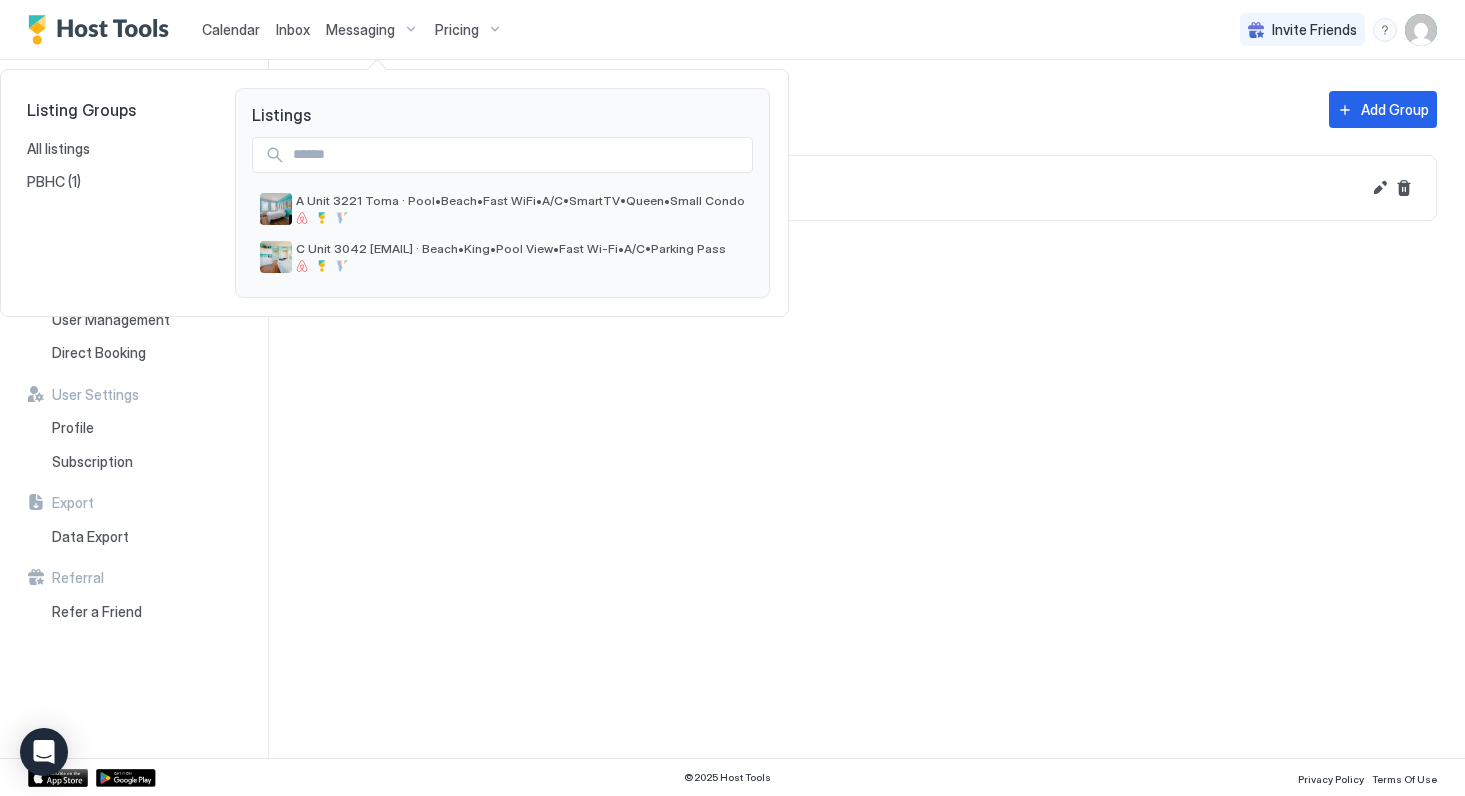click at bounding box center (732, 398) 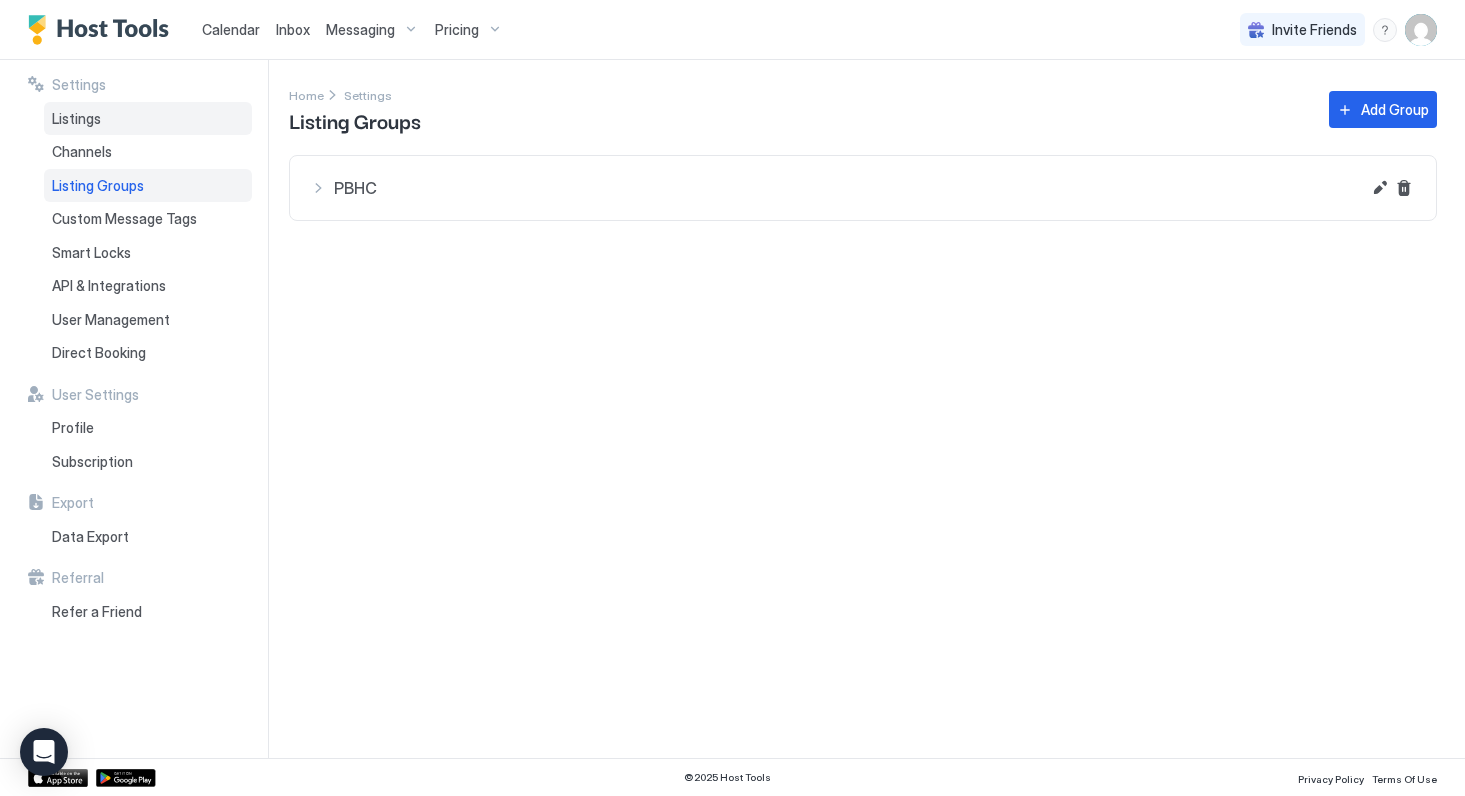 click on "Listings" at bounding box center (76, 119) 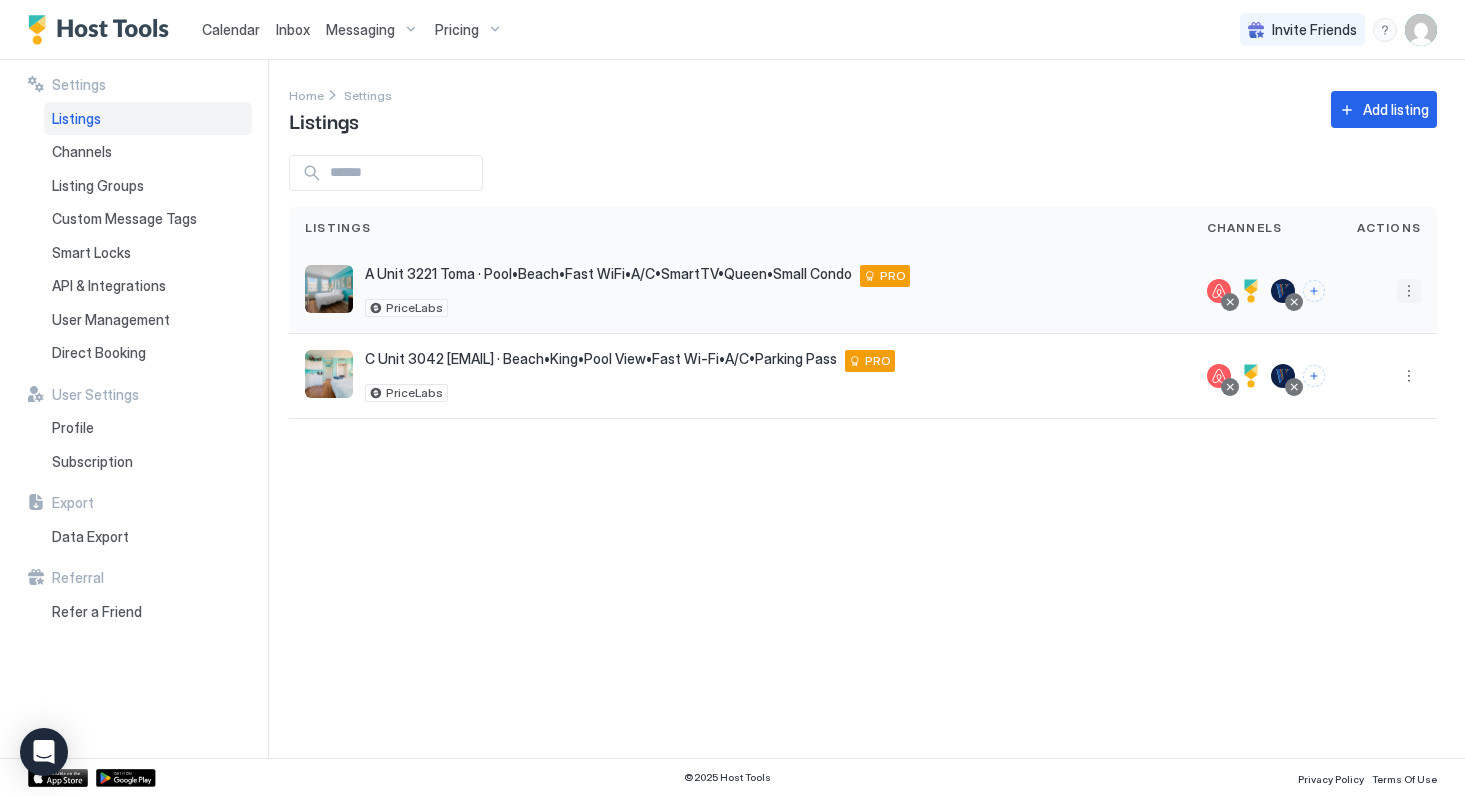 click at bounding box center [1409, 291] 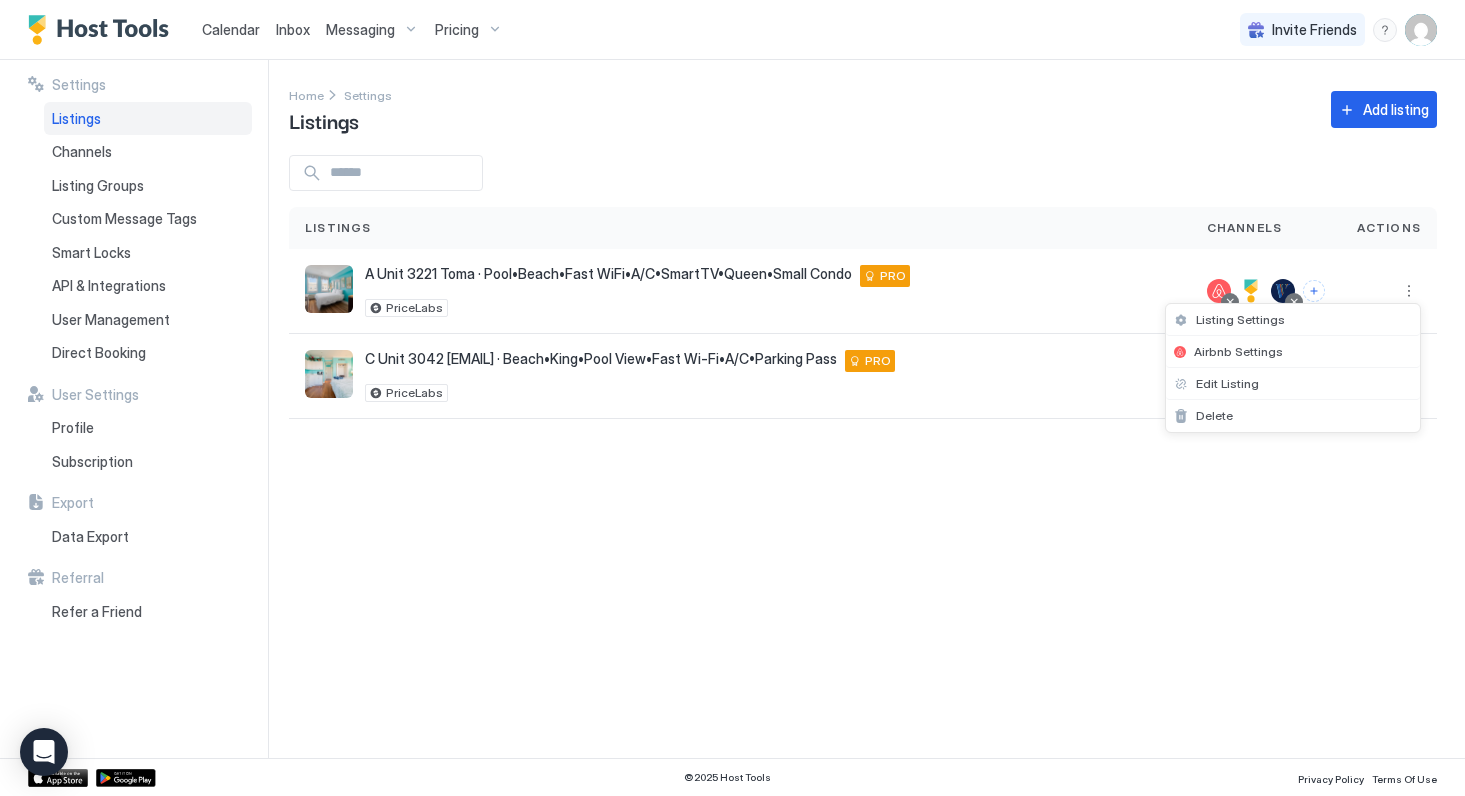 click at bounding box center (732, 398) 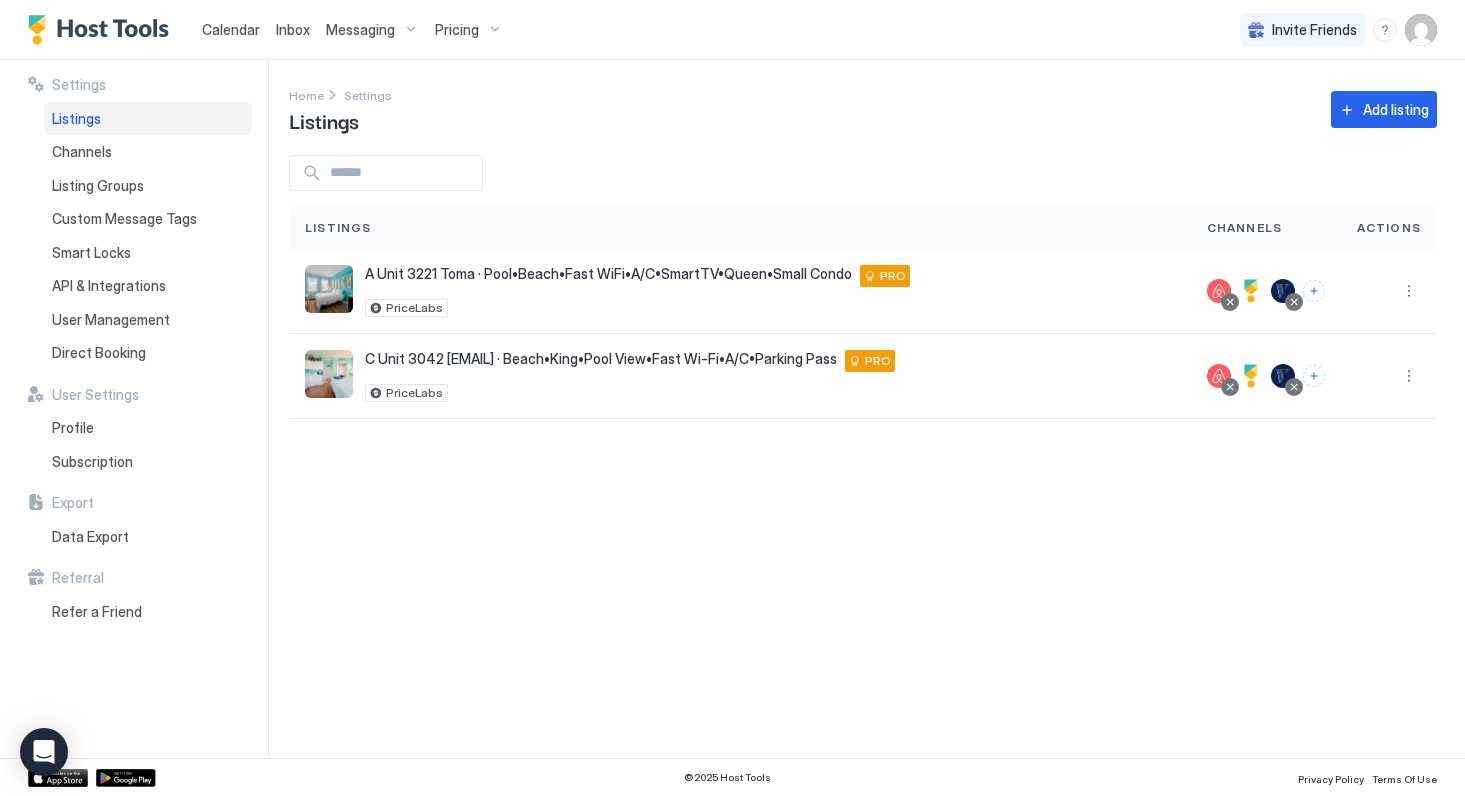 click at bounding box center [732, 398] 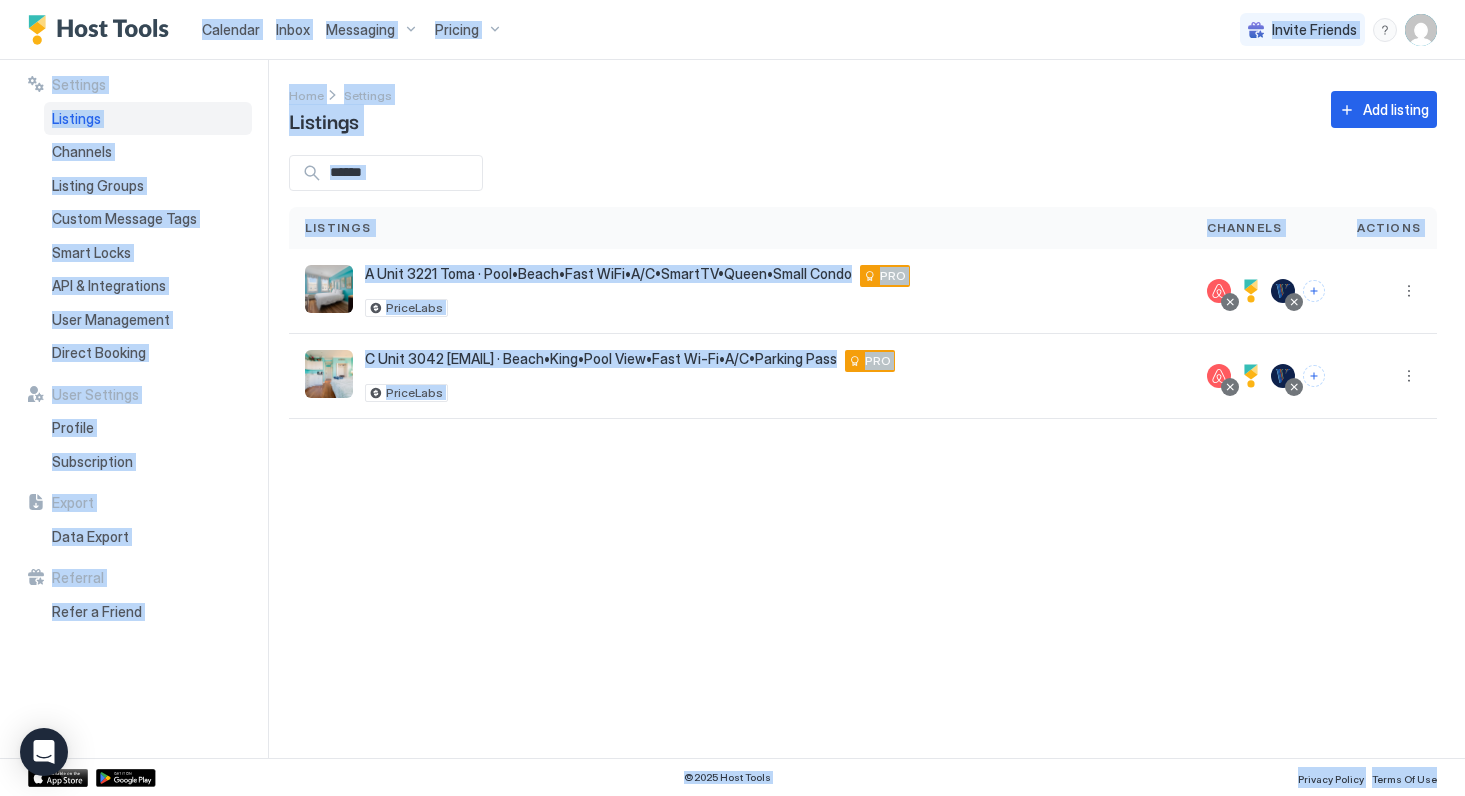 click on "Calendar" at bounding box center (231, 29) 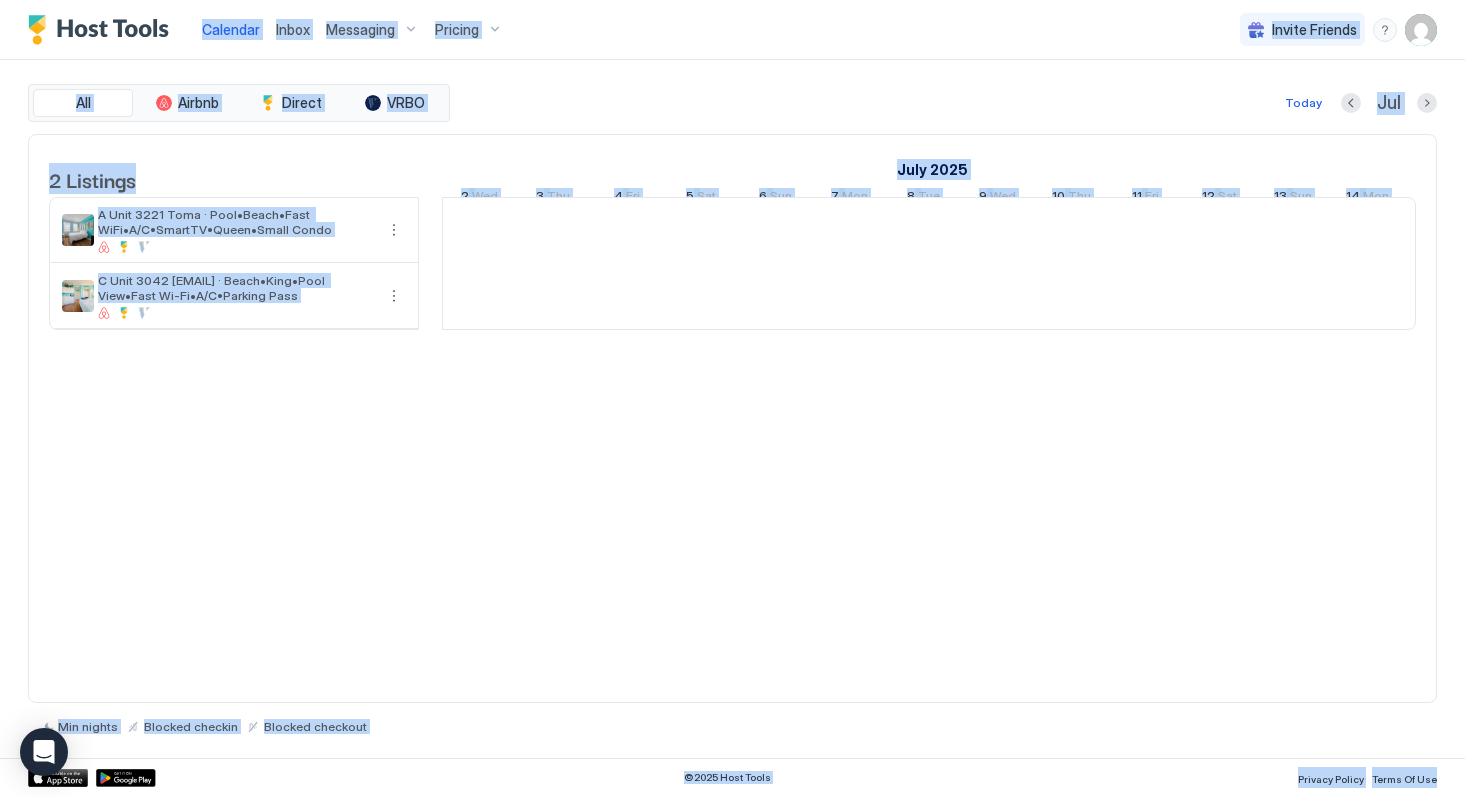 scroll, scrollTop: 0, scrollLeft: 1111, axis: horizontal 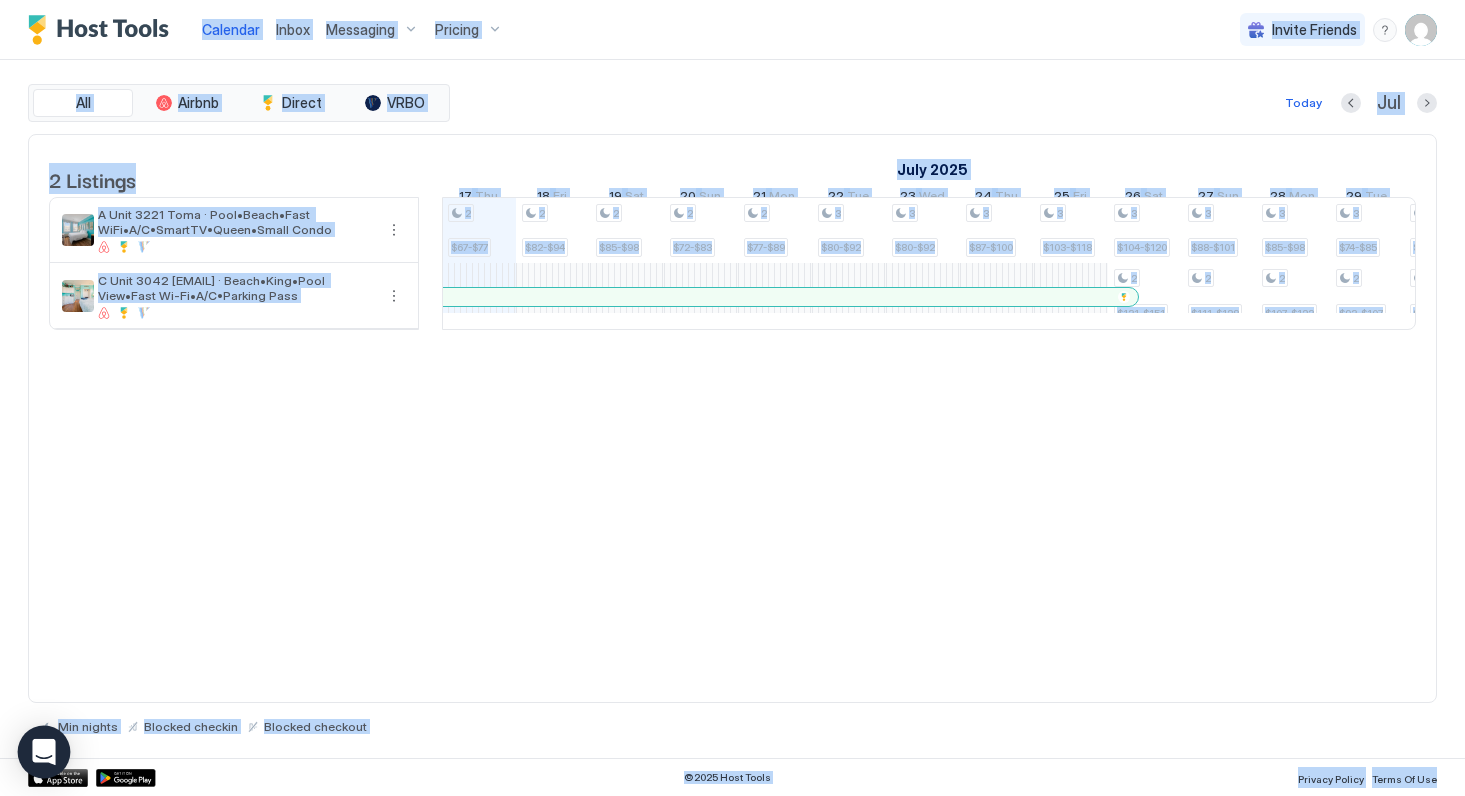 click 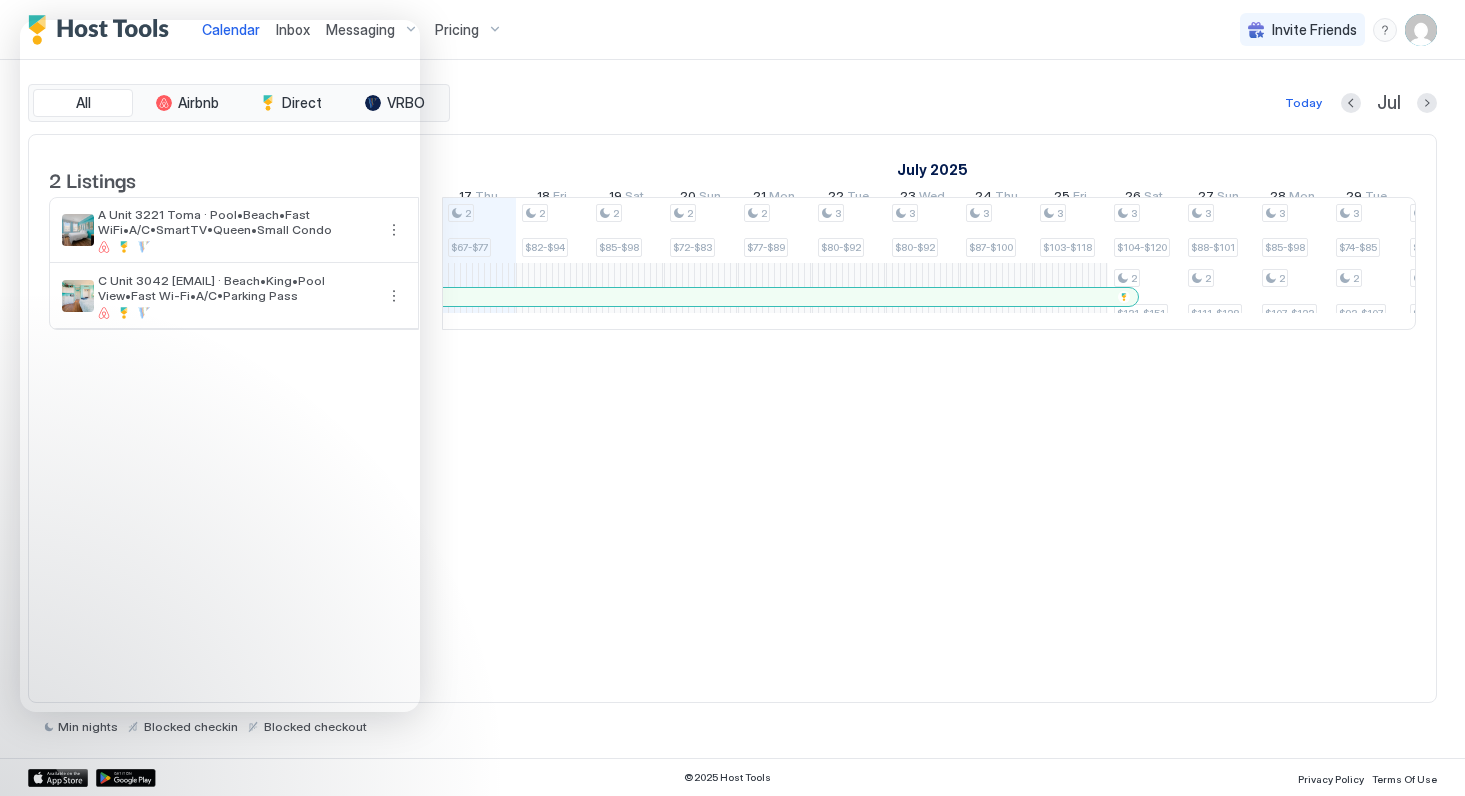 click on "Inbox" at bounding box center [293, 29] 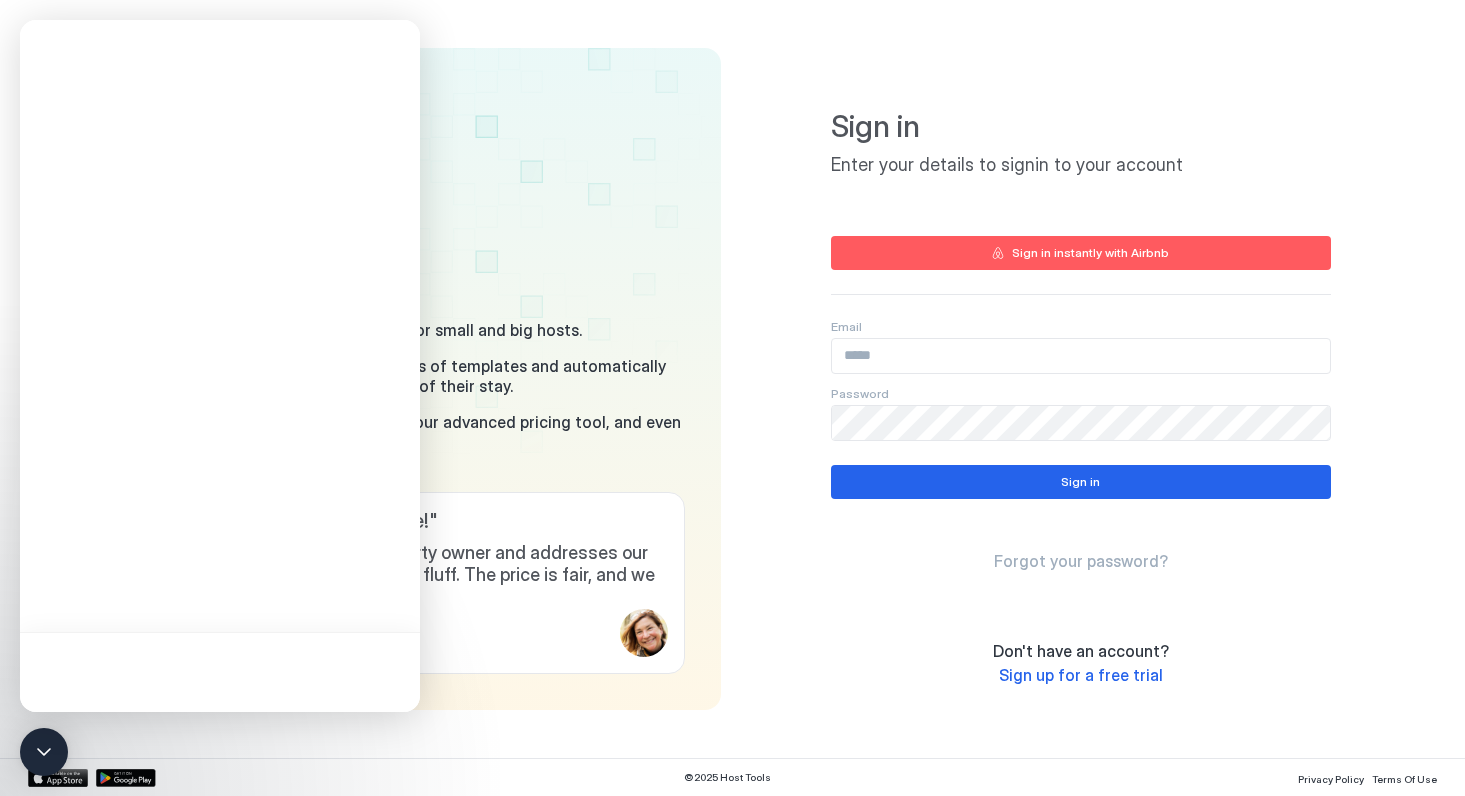 scroll, scrollTop: 0, scrollLeft: 0, axis: both 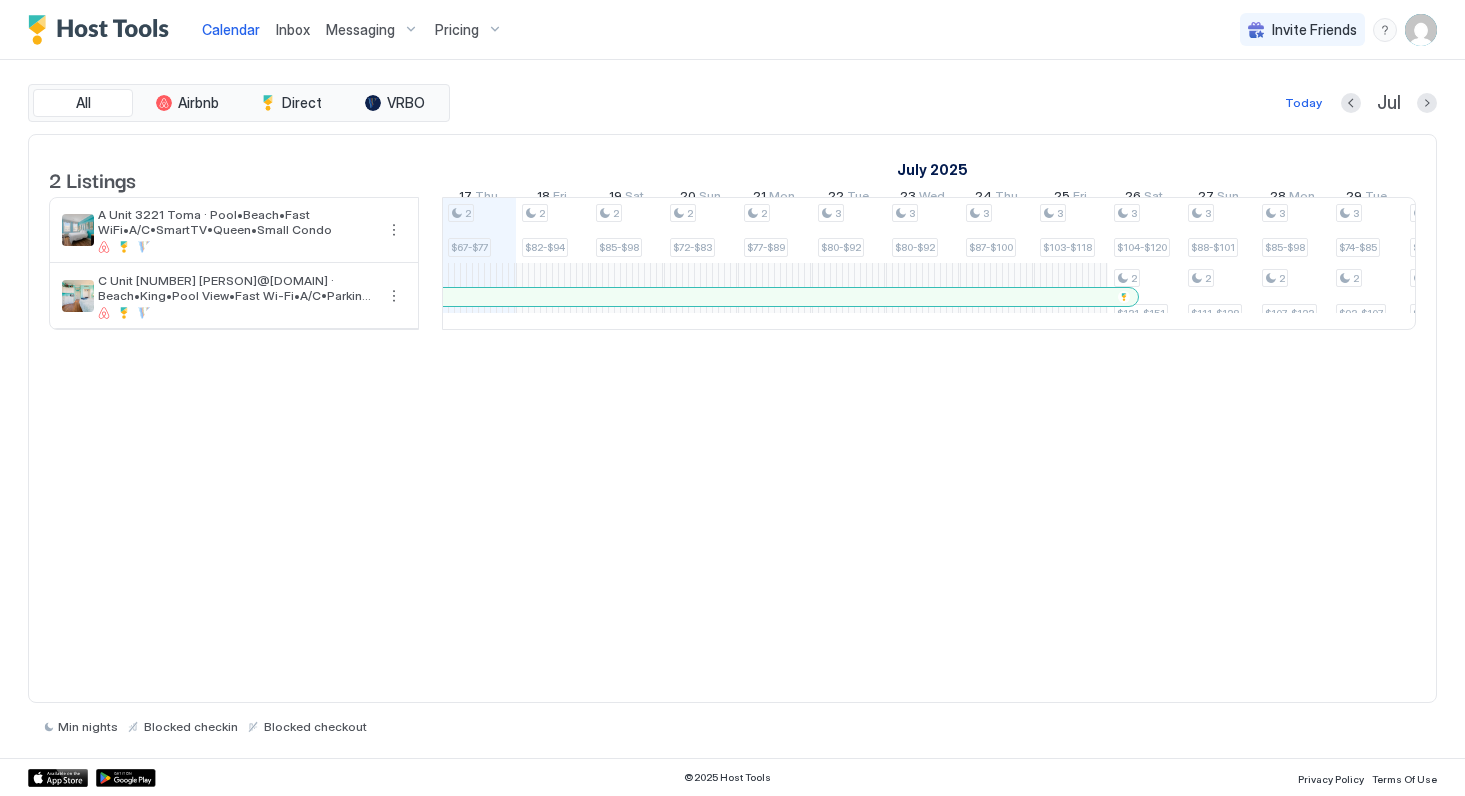 click at bounding box center [1421, 30] 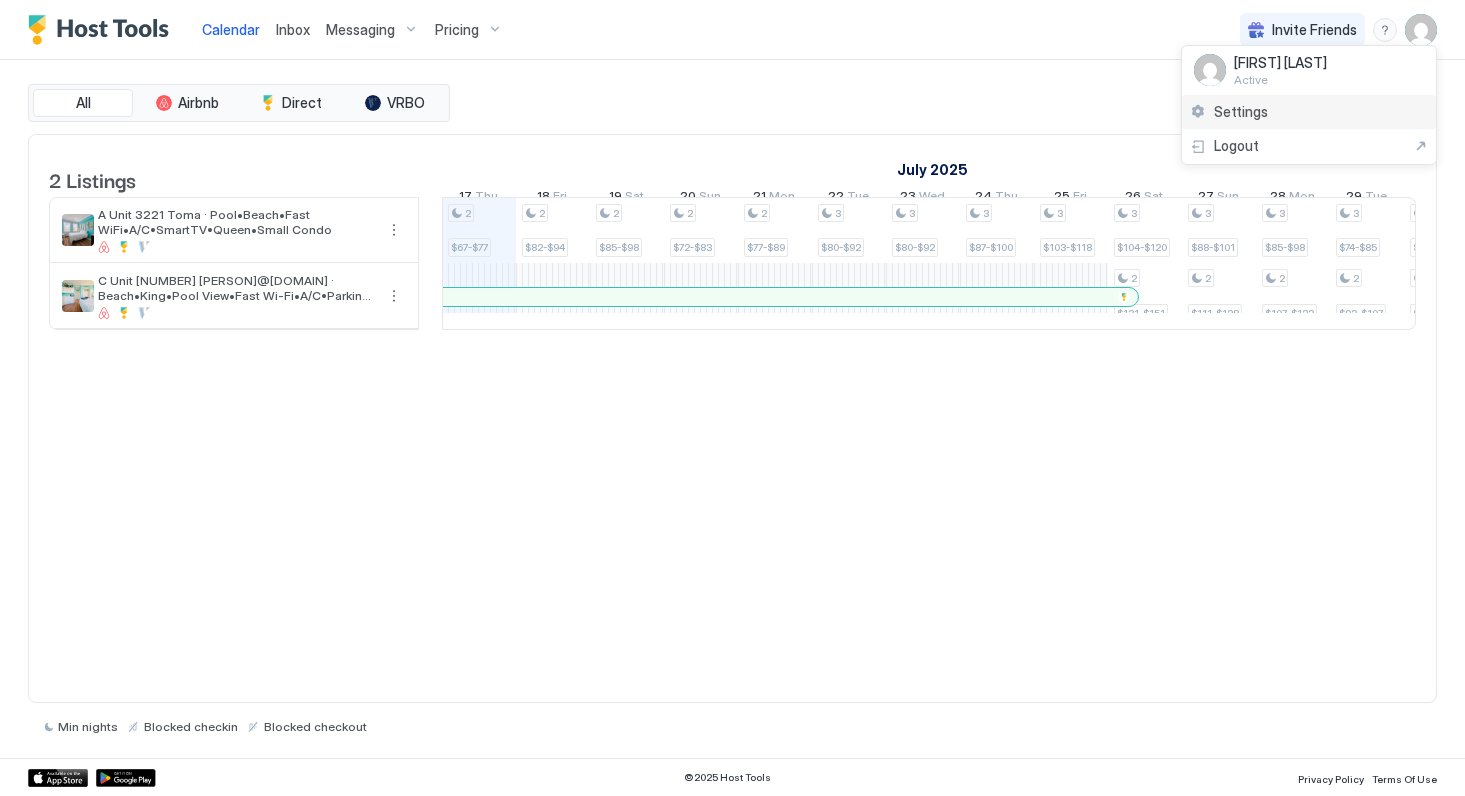 click on "Settings" at bounding box center (1309, 112) 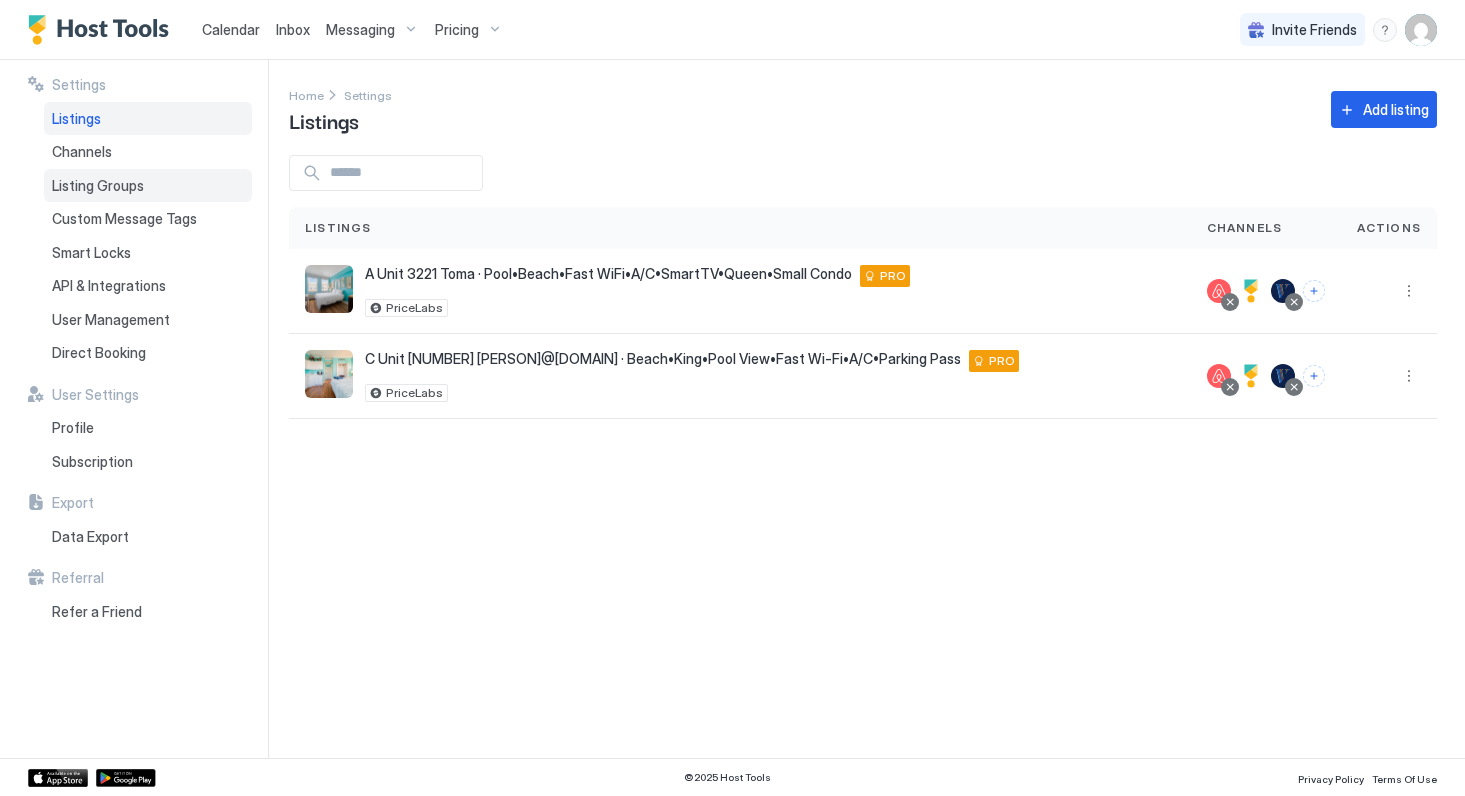 click on "Listing Groups" at bounding box center [148, 186] 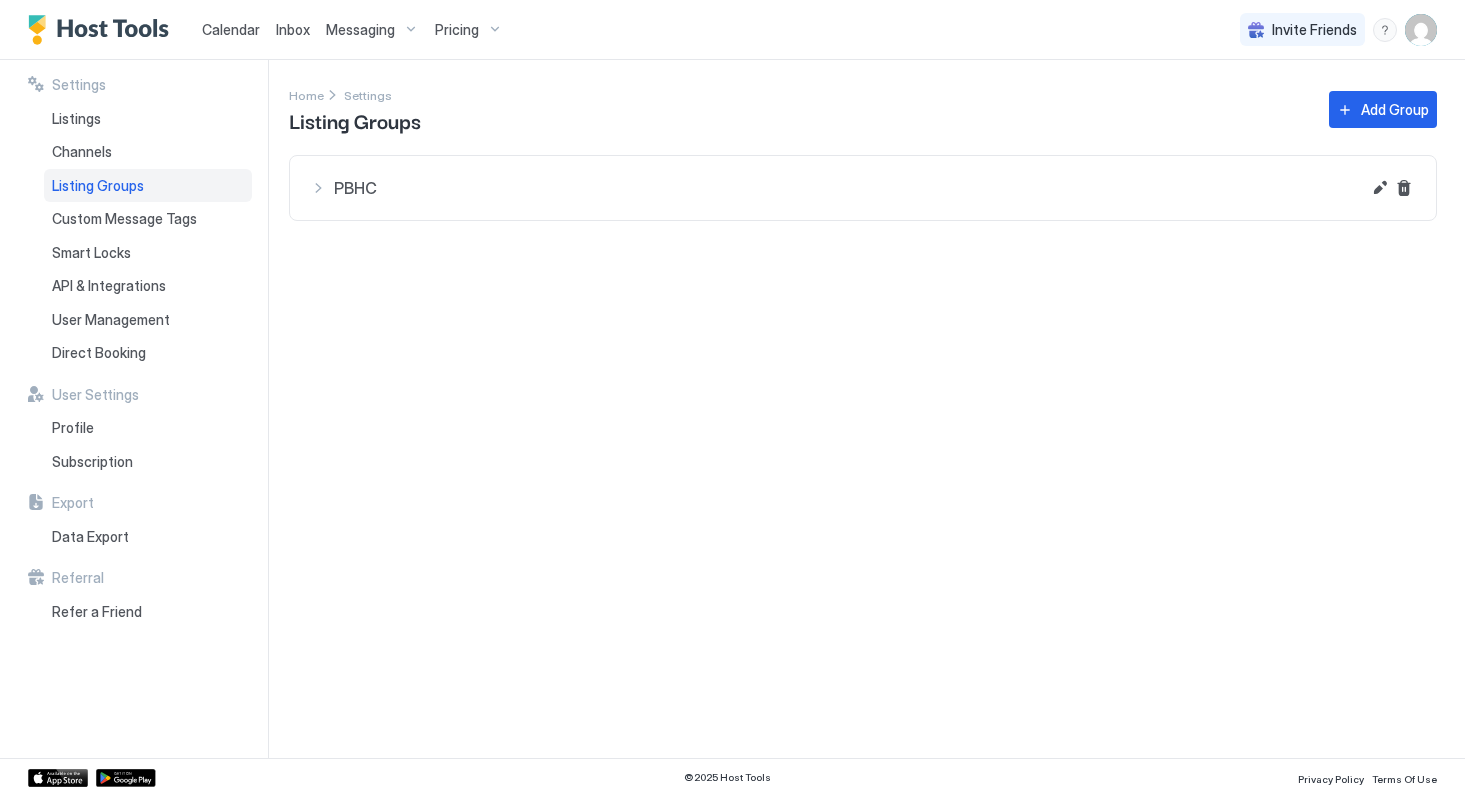 click on "PBHC" at bounding box center (847, 188) 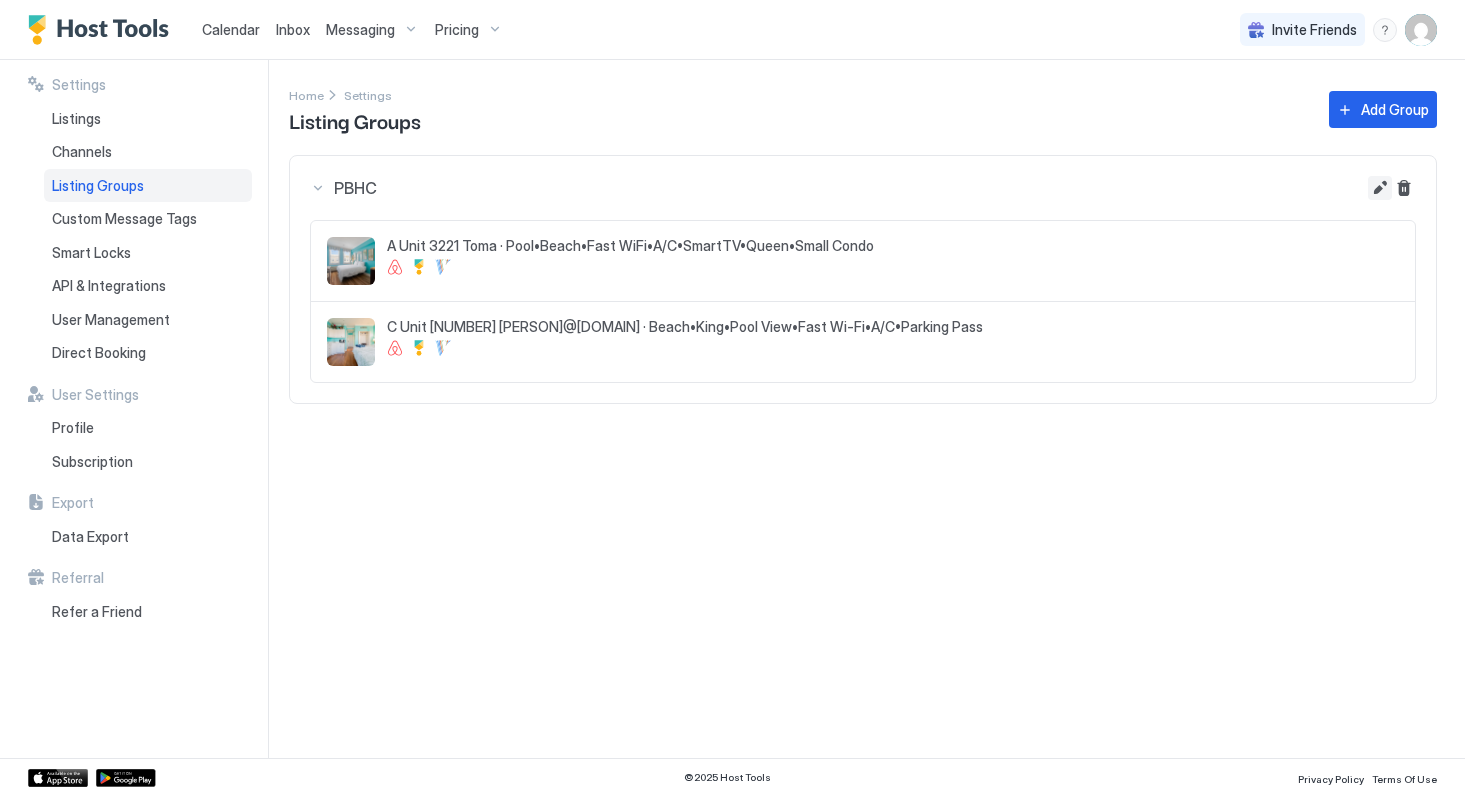 click at bounding box center (1380, 188) 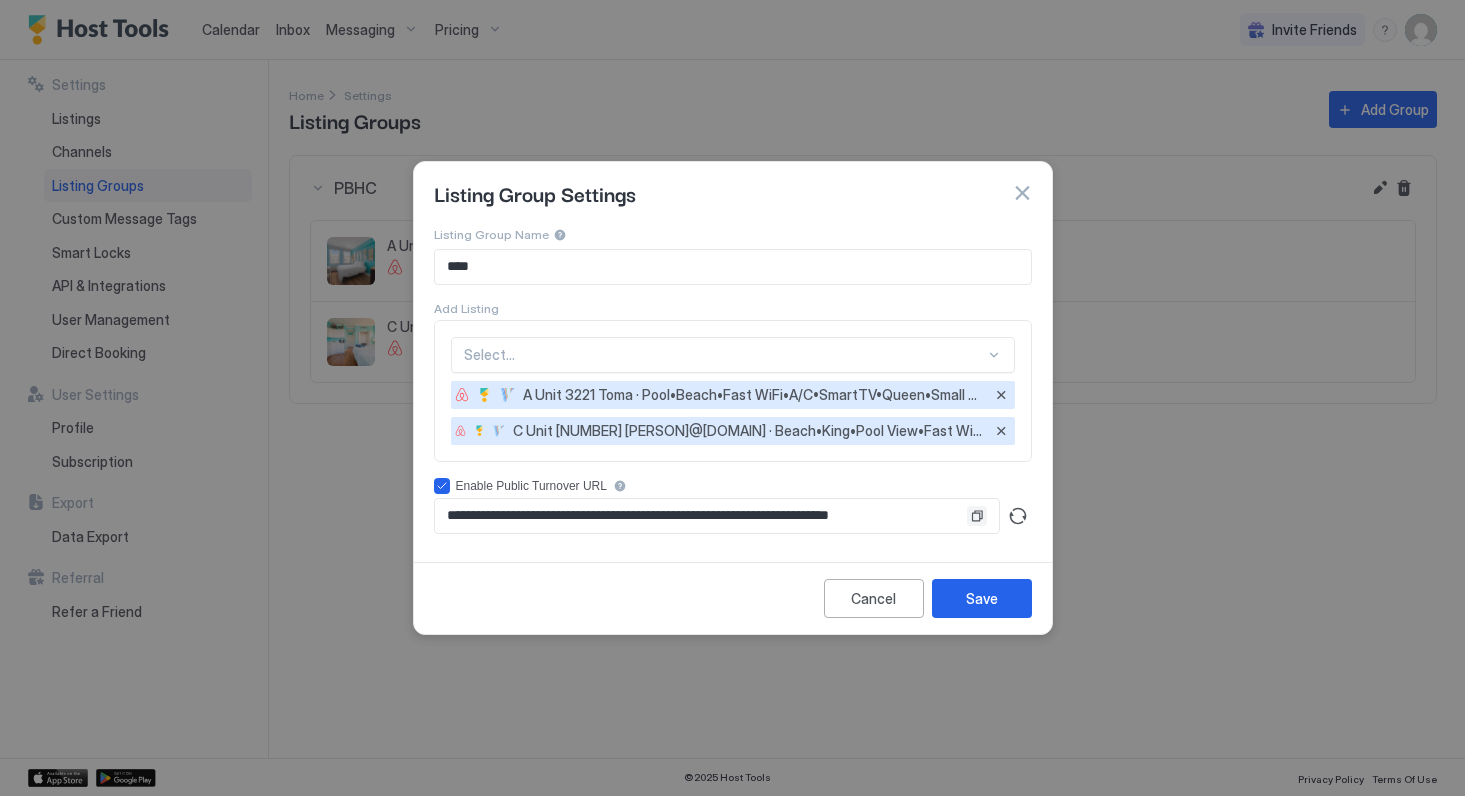 click at bounding box center (977, 516) 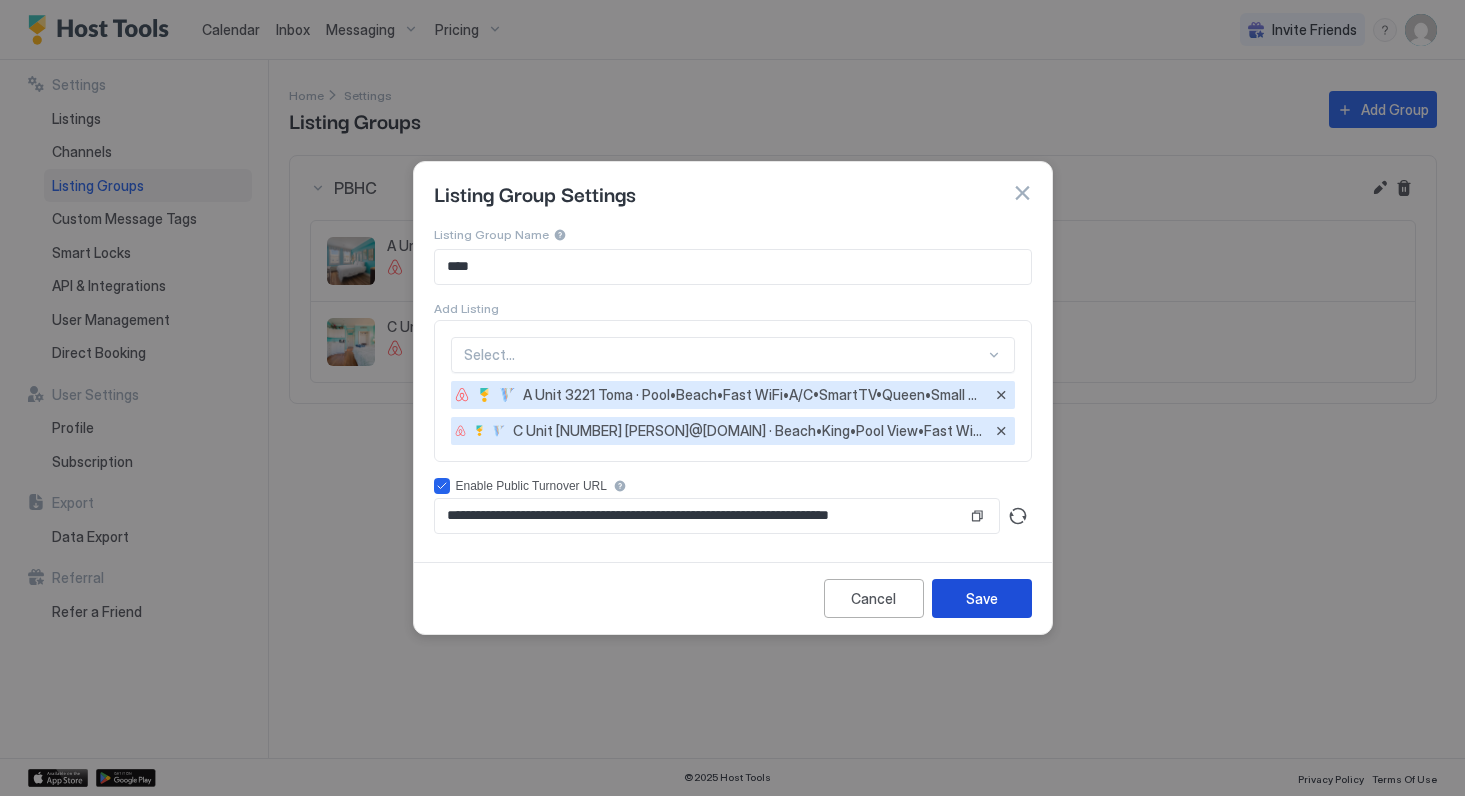 click on "Save" at bounding box center [982, 598] 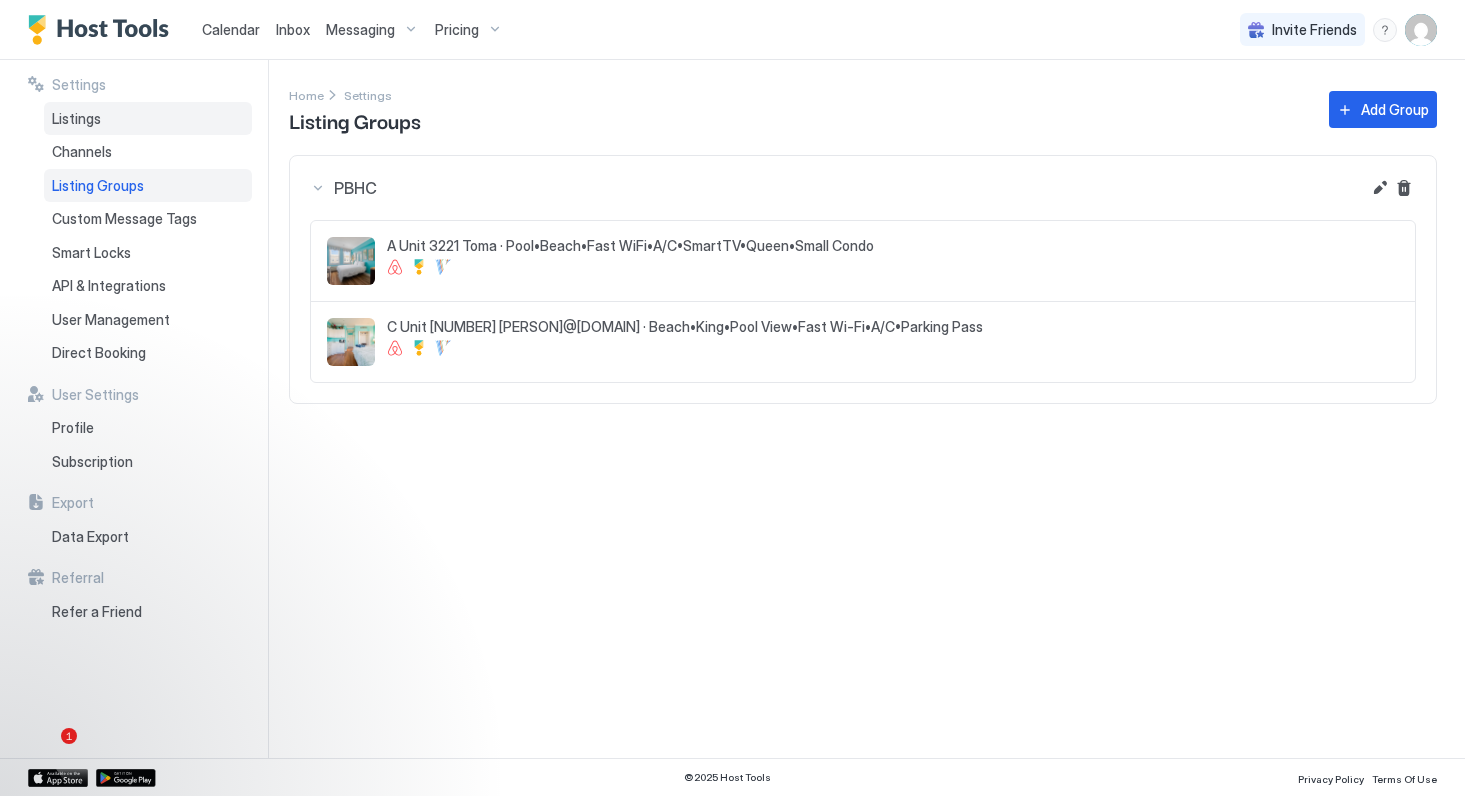 click on "Listings" at bounding box center (148, 119) 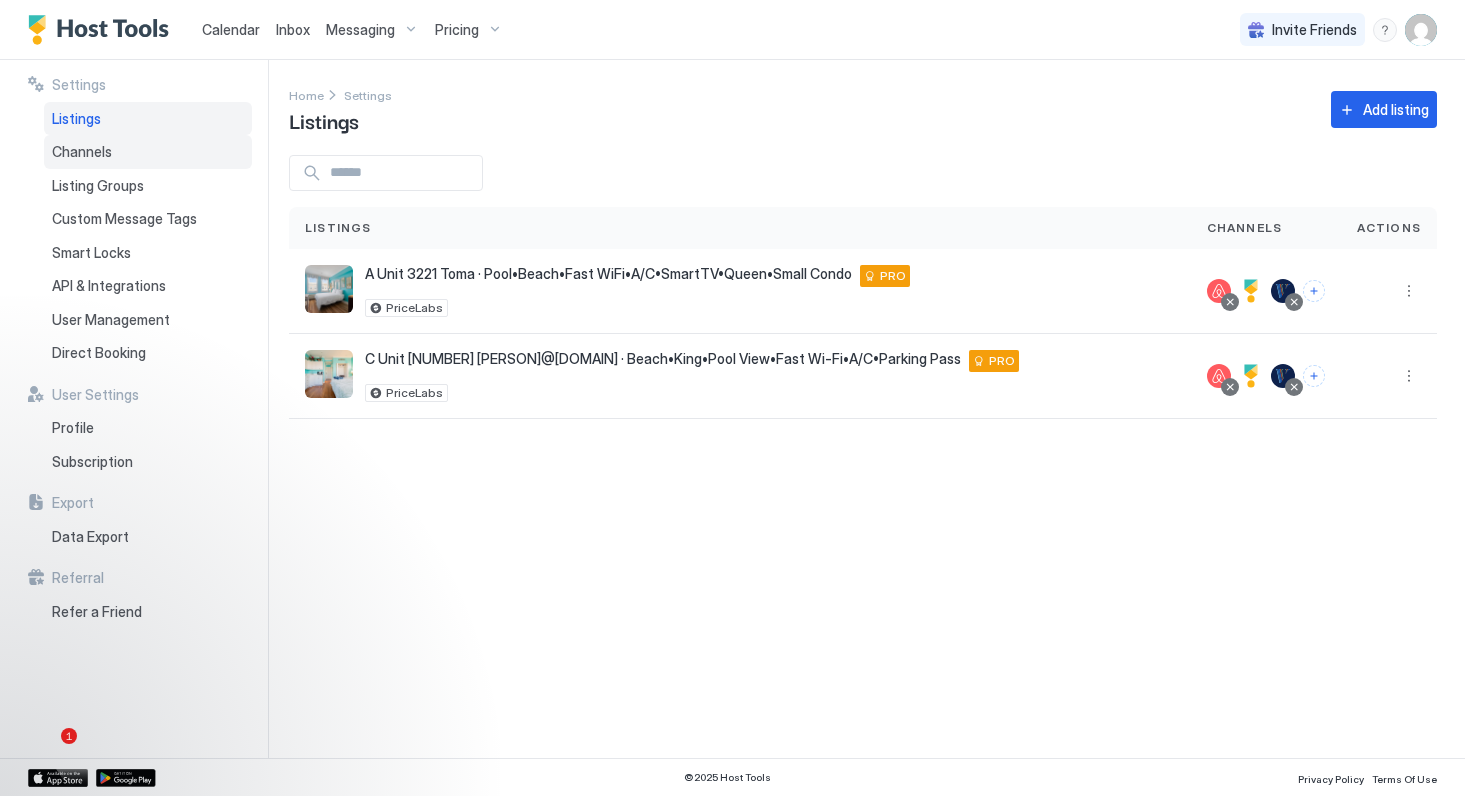 click on "Channels" at bounding box center (82, 152) 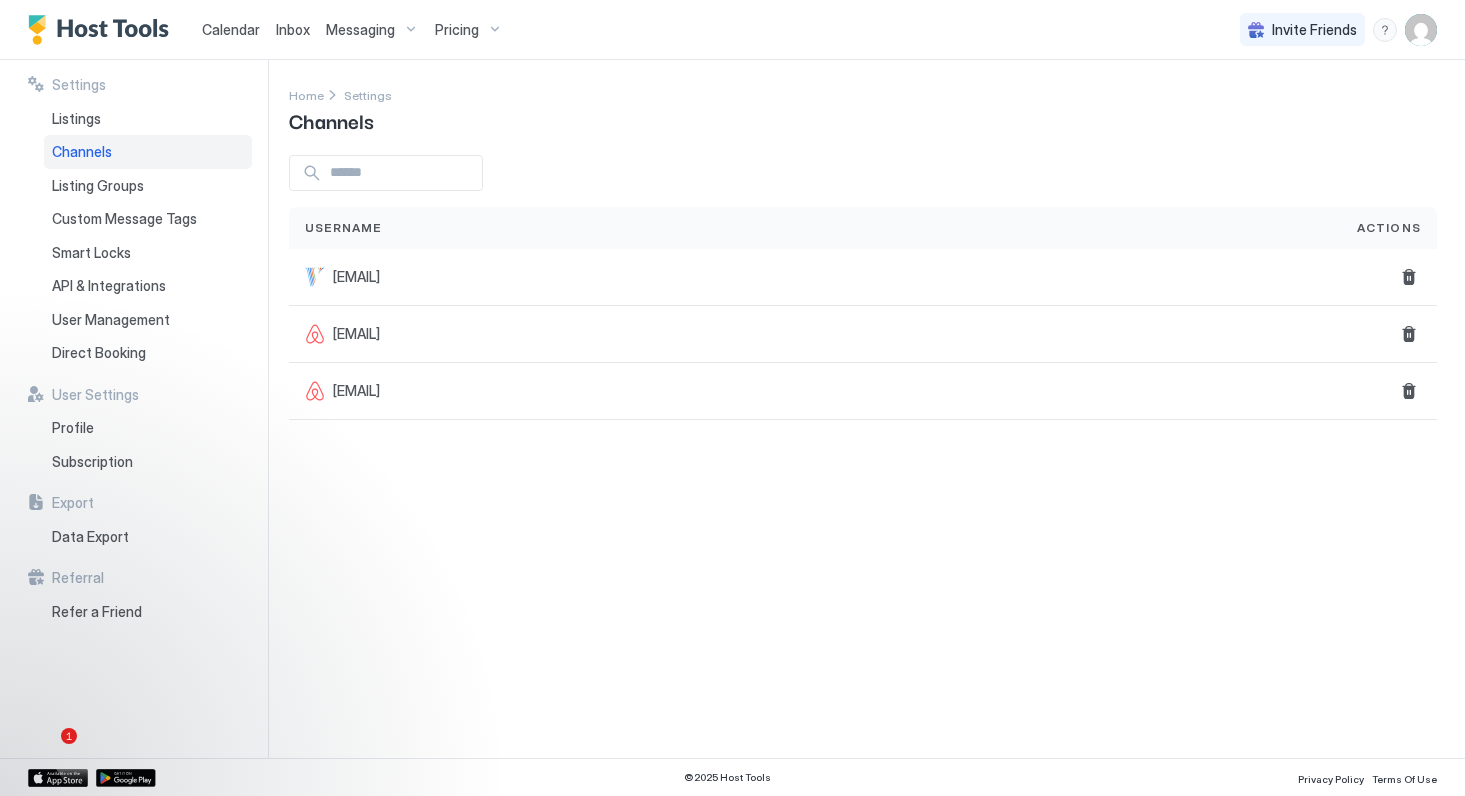 click on "Channels" at bounding box center (82, 152) 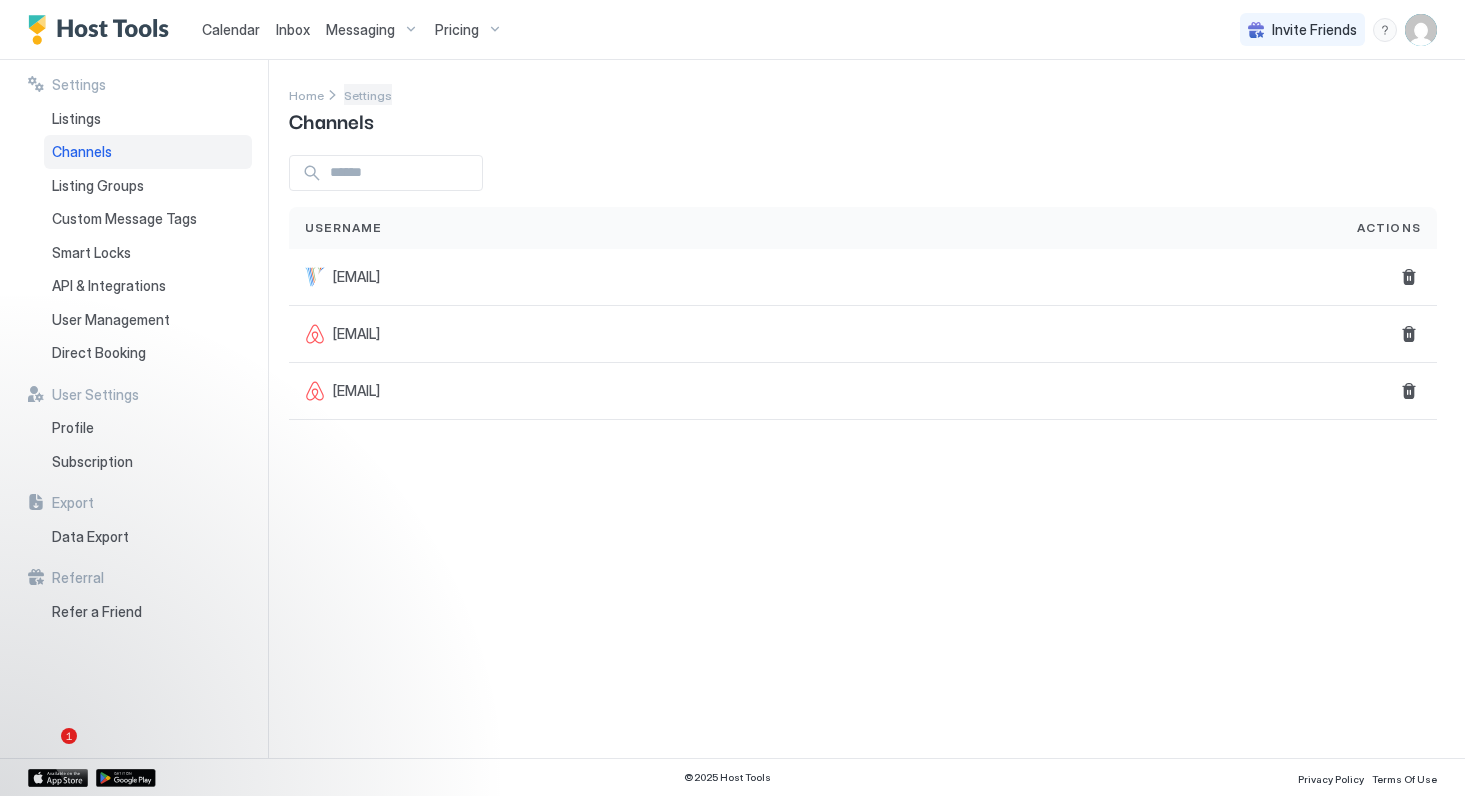 click on "Settings" at bounding box center (368, 95) 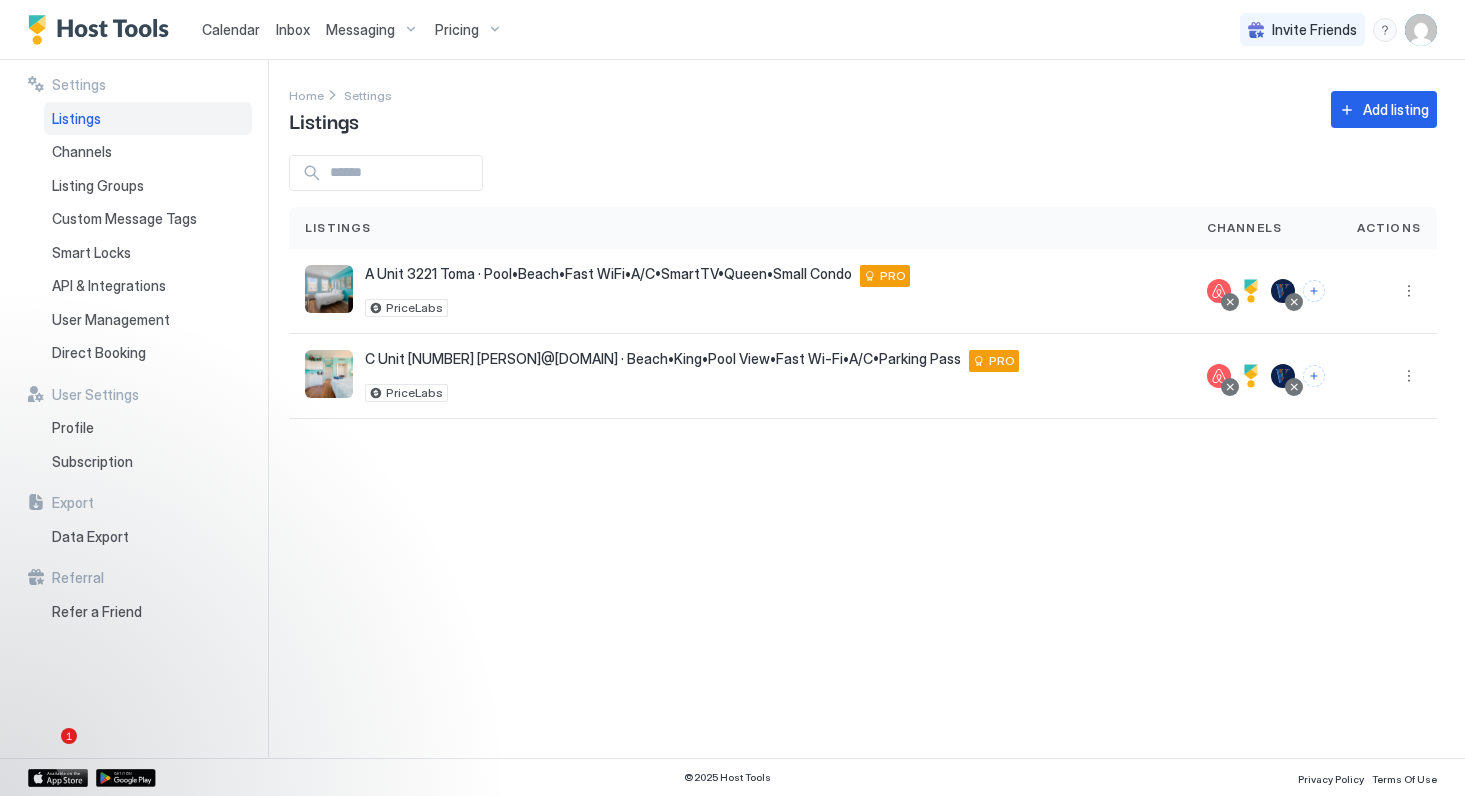 click at bounding box center [1421, 30] 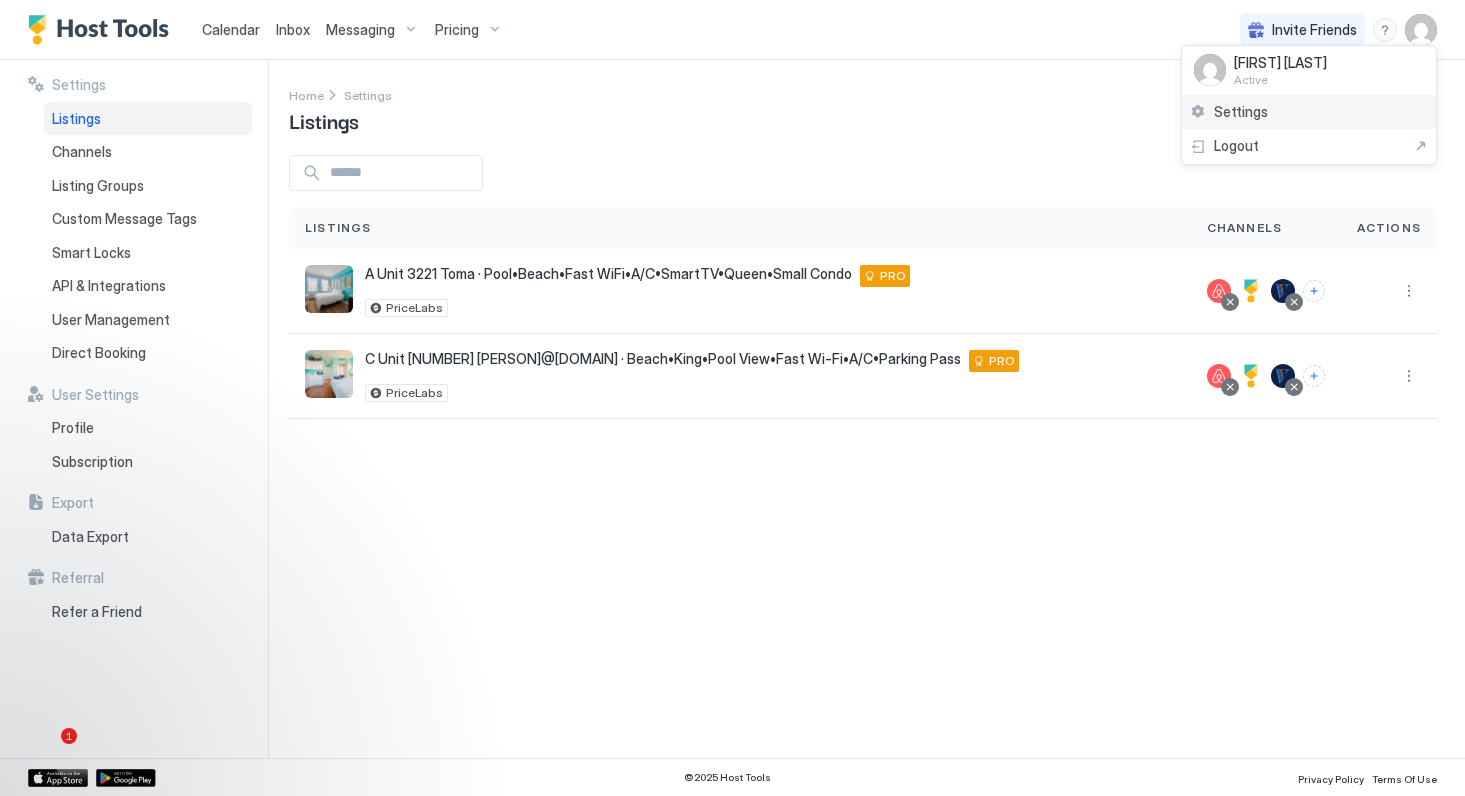 click on "Settings" at bounding box center [1309, 112] 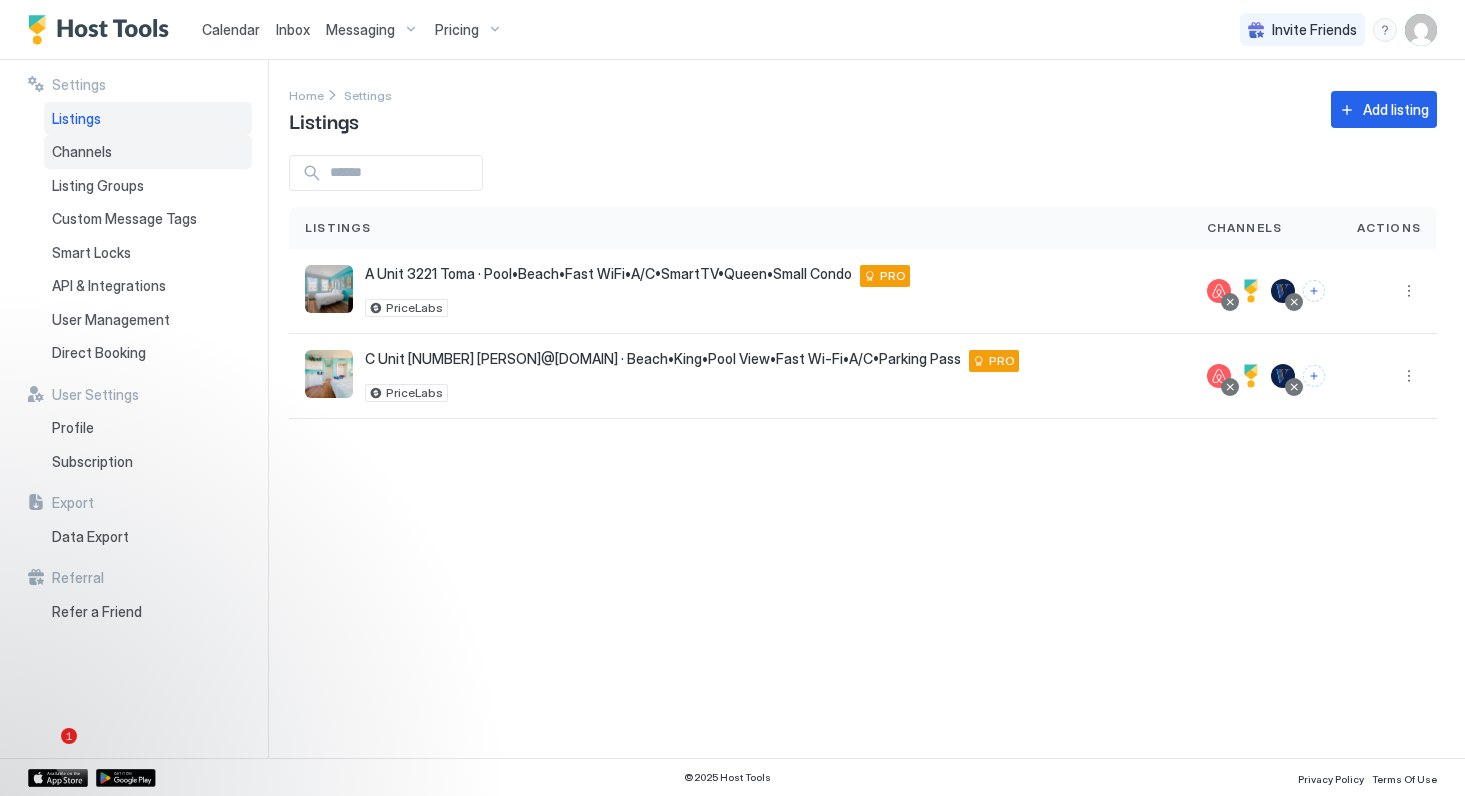 click on "Channels" at bounding box center [82, 152] 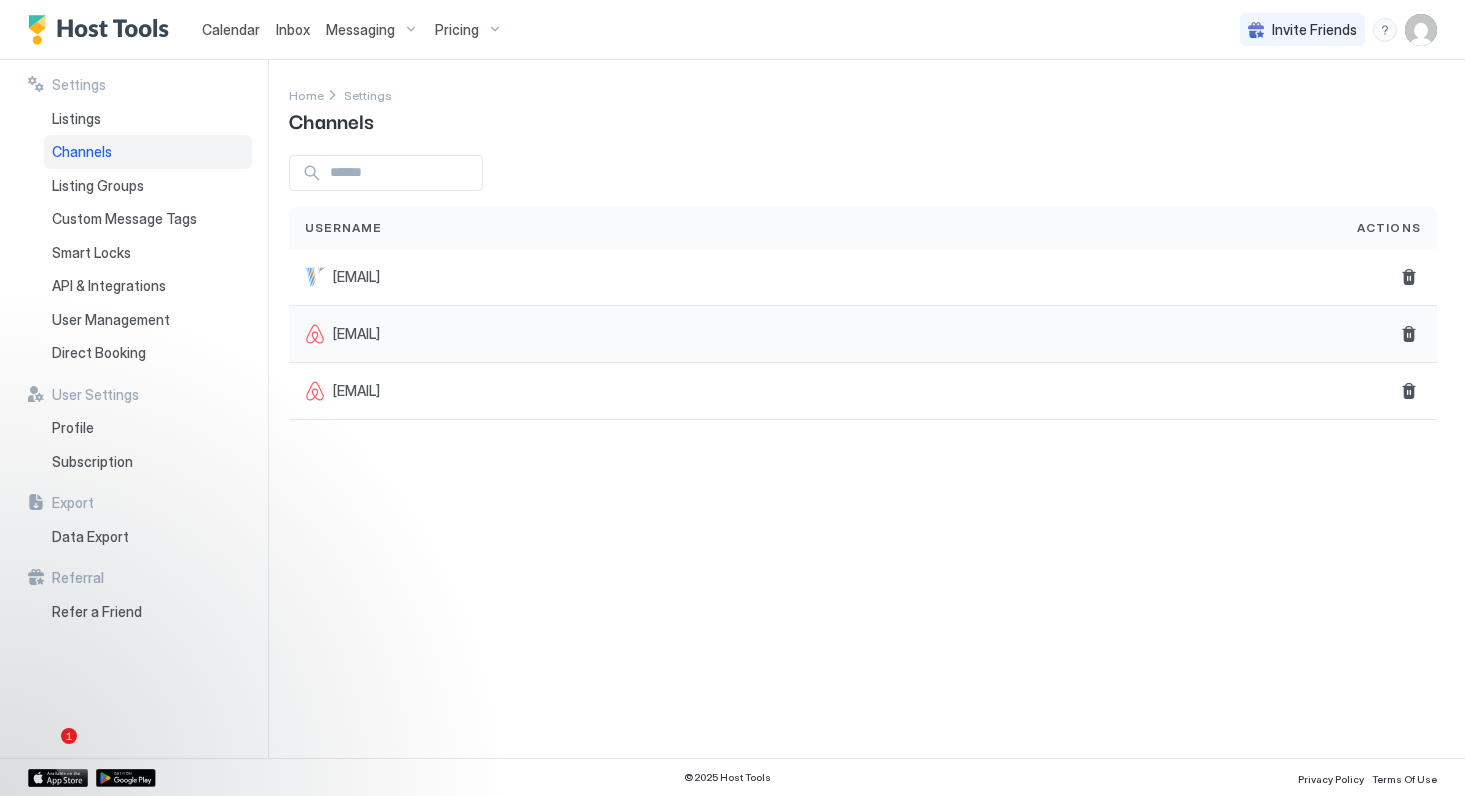 click on "[EMAIL]" at bounding box center [356, 334] 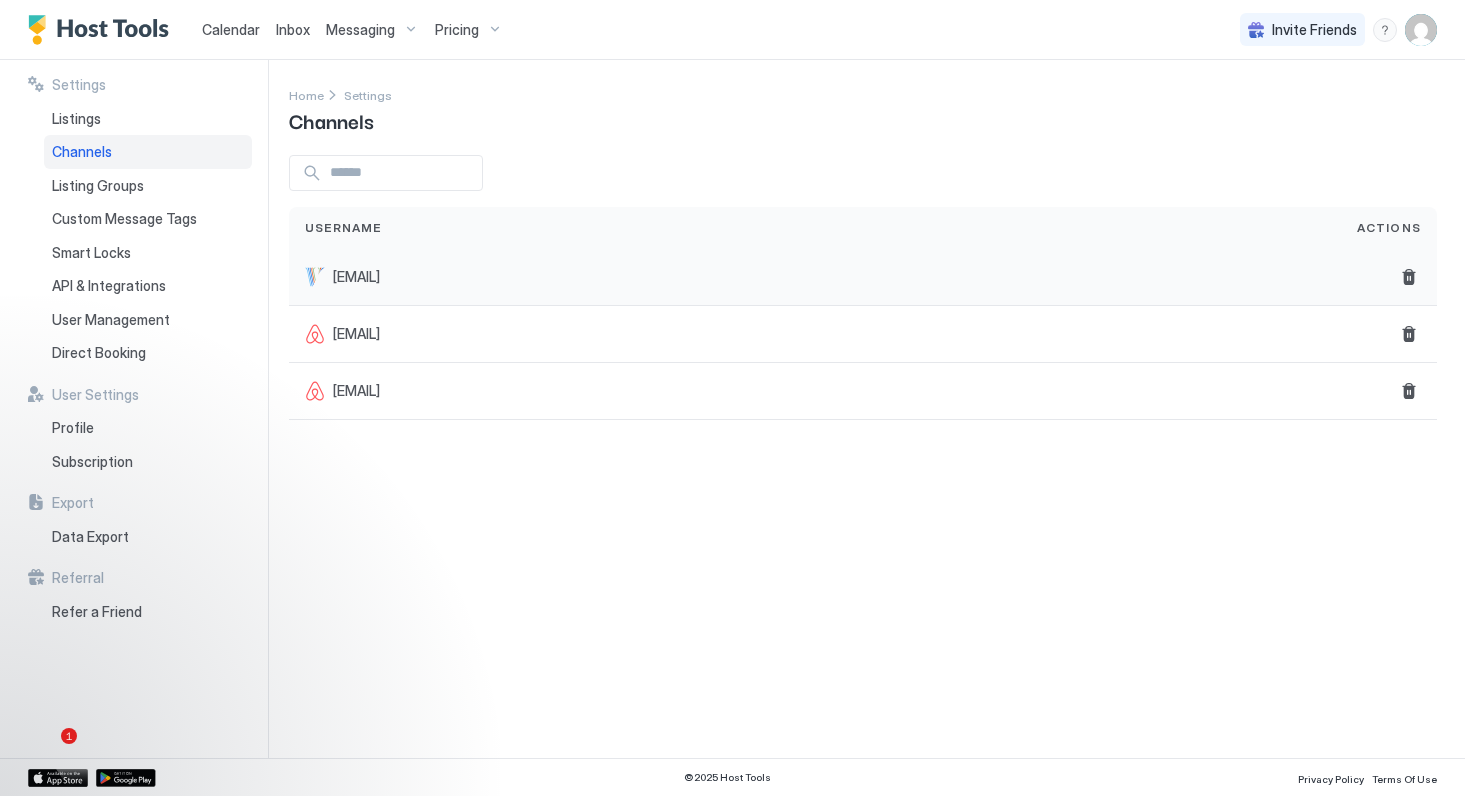 click on "[EMAIL]" at bounding box center (815, 277) 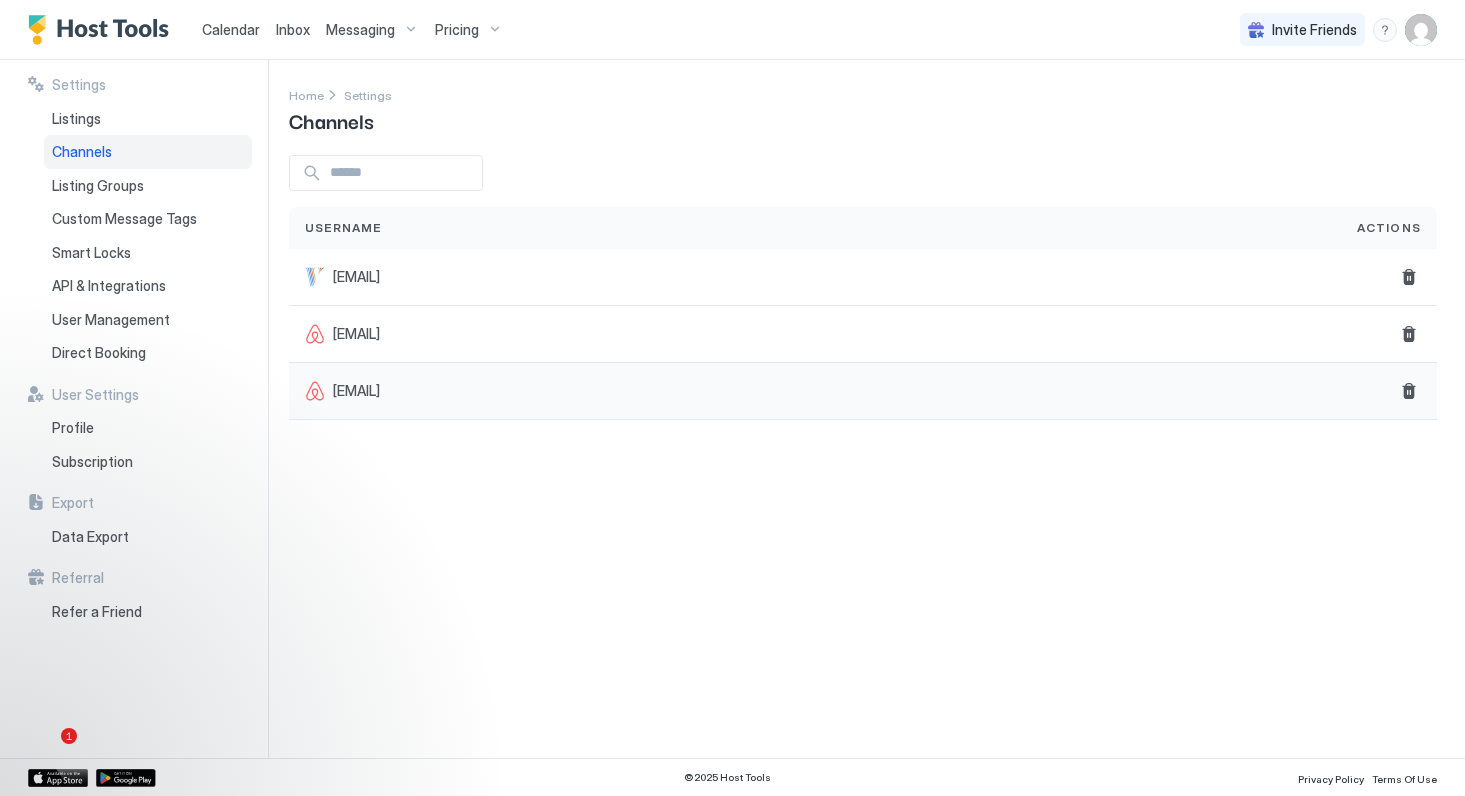 click on "[EMAIL]" at bounding box center (356, 391) 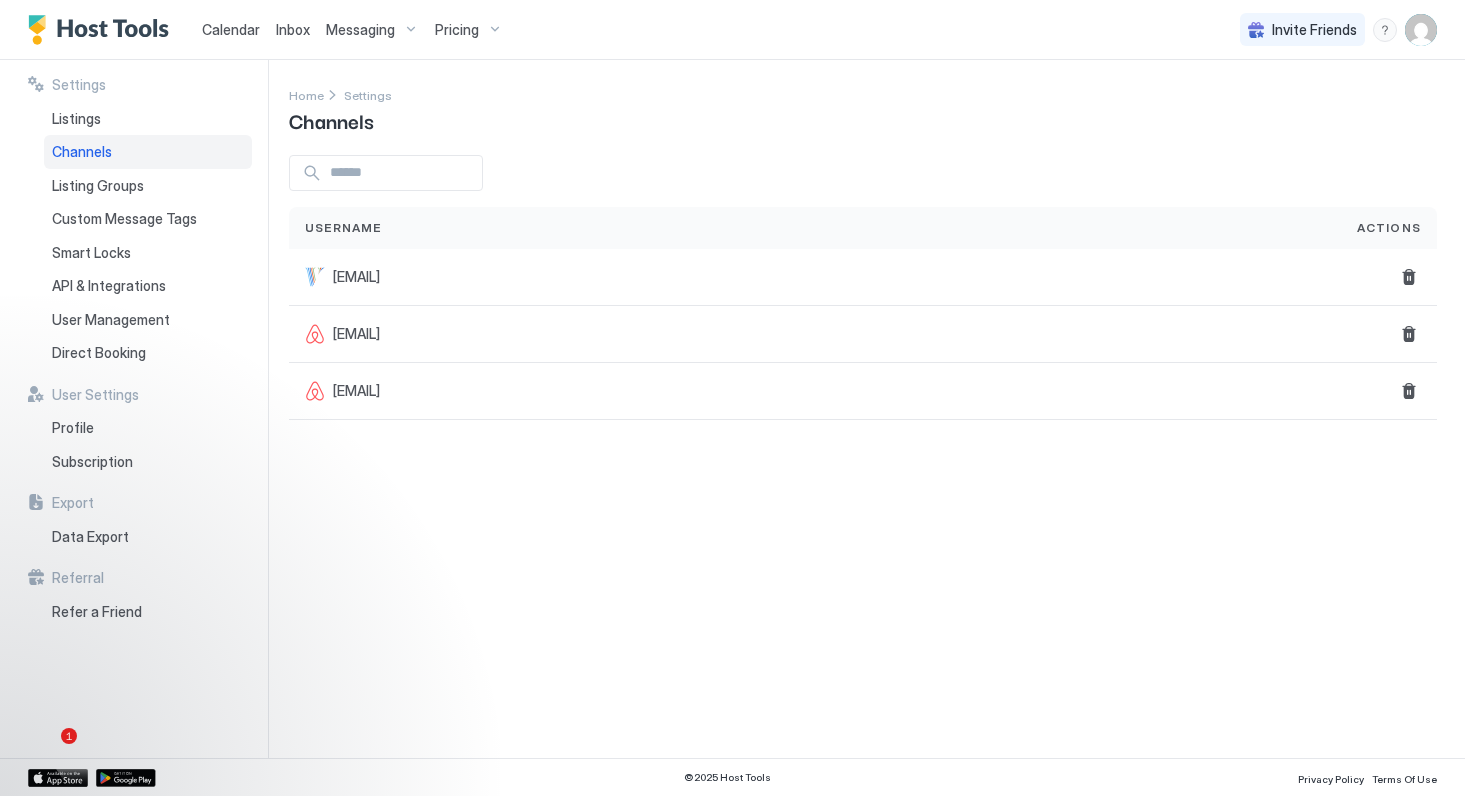 click at bounding box center [402, 173] 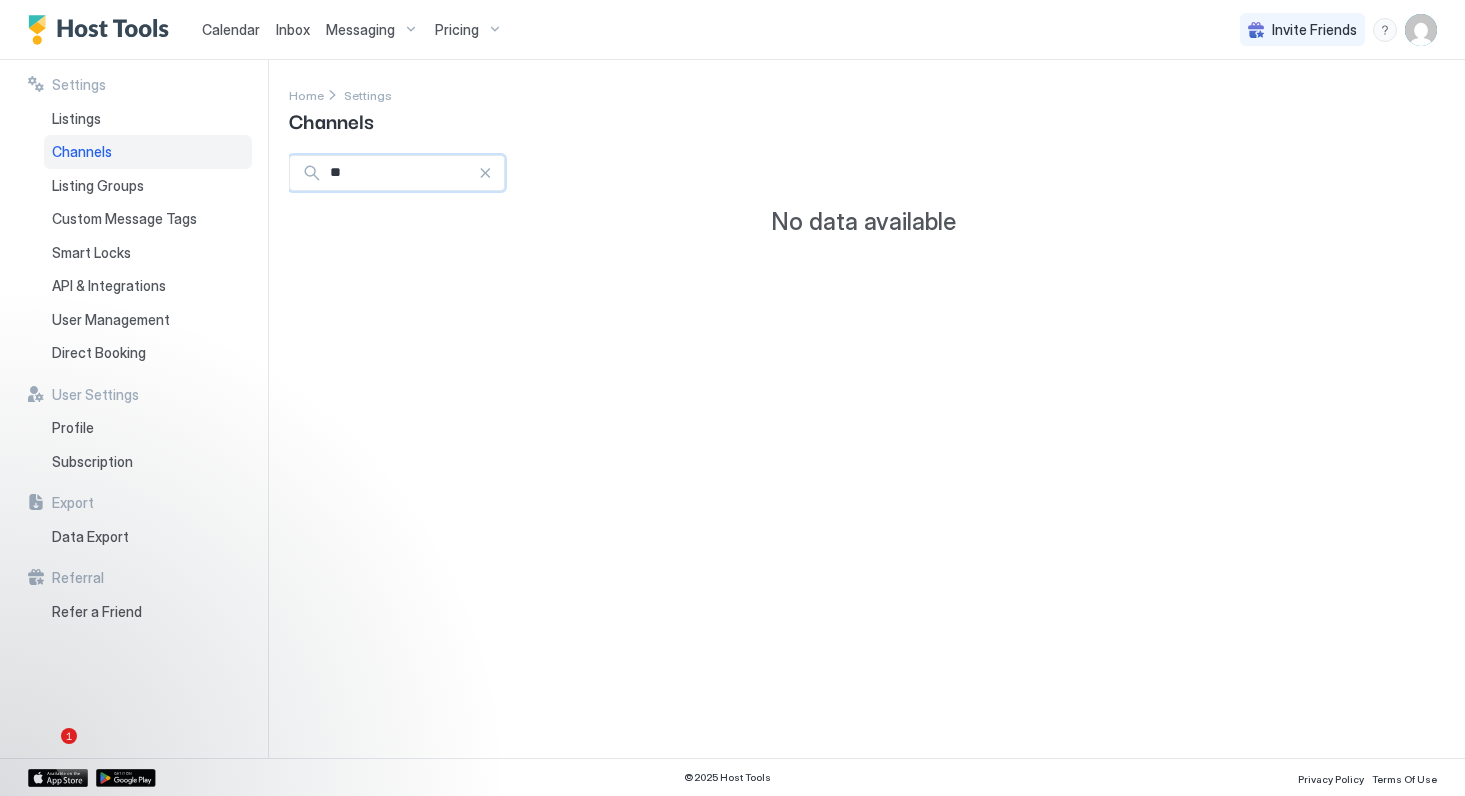 type on "*" 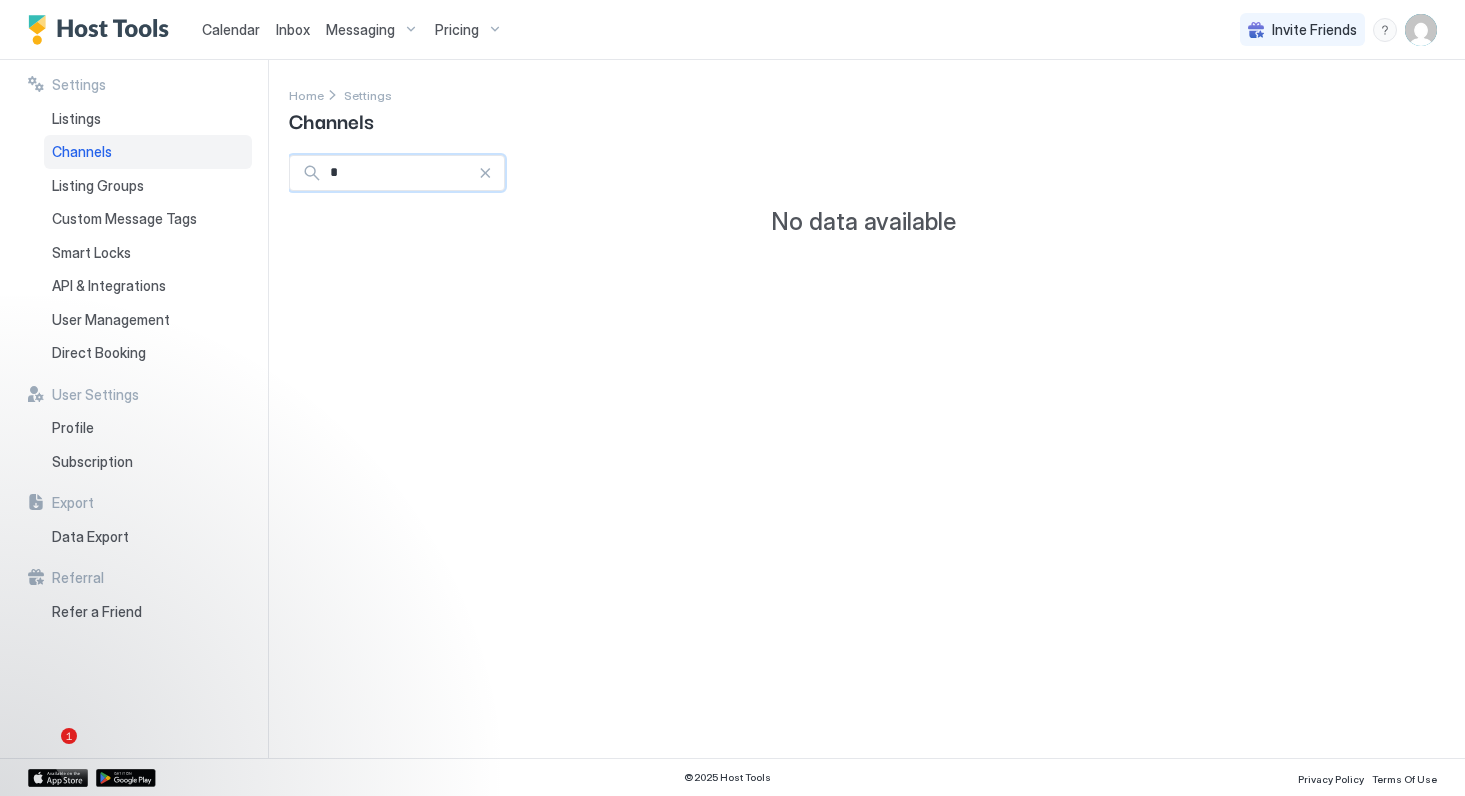 type 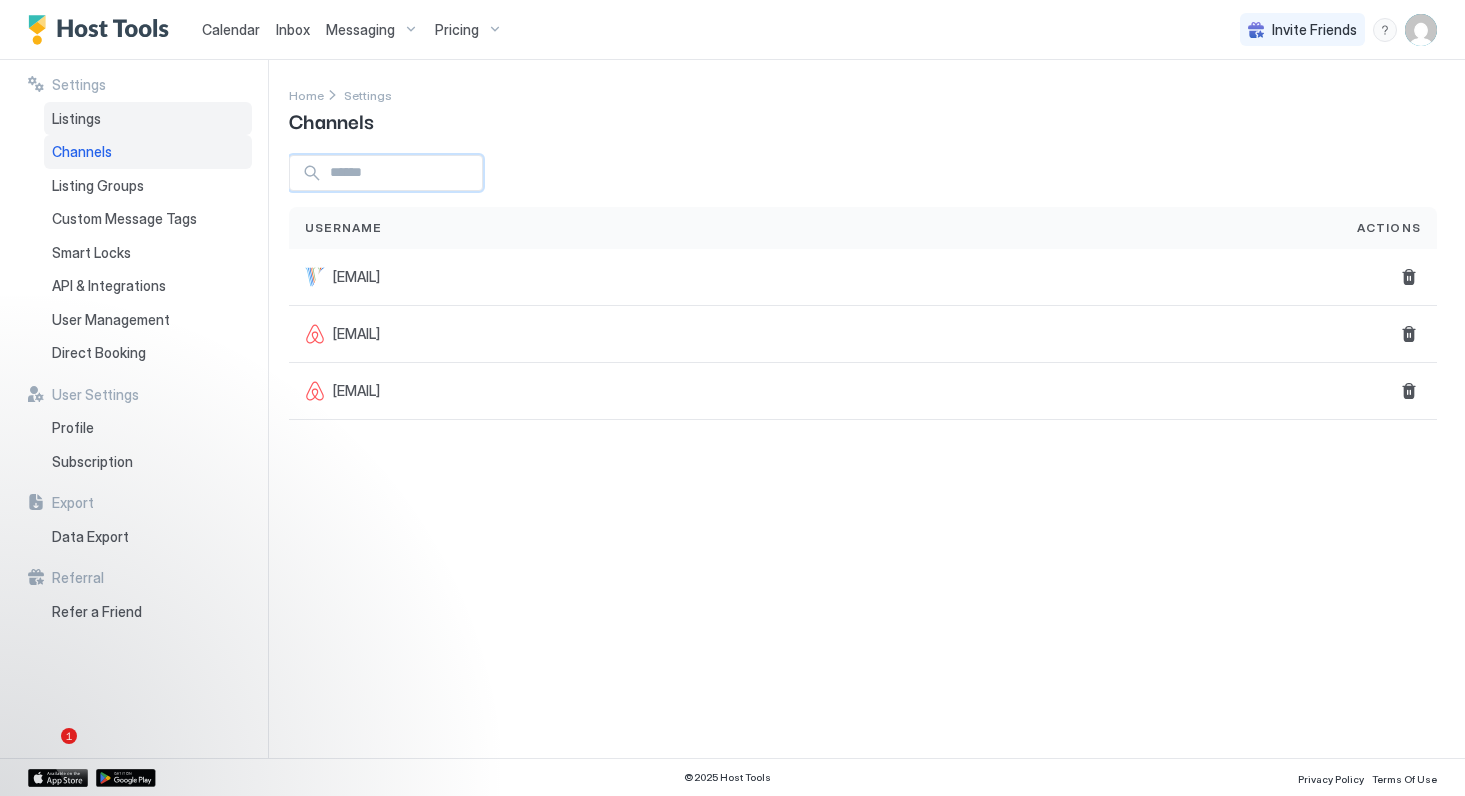 click on "Listings" at bounding box center [76, 119] 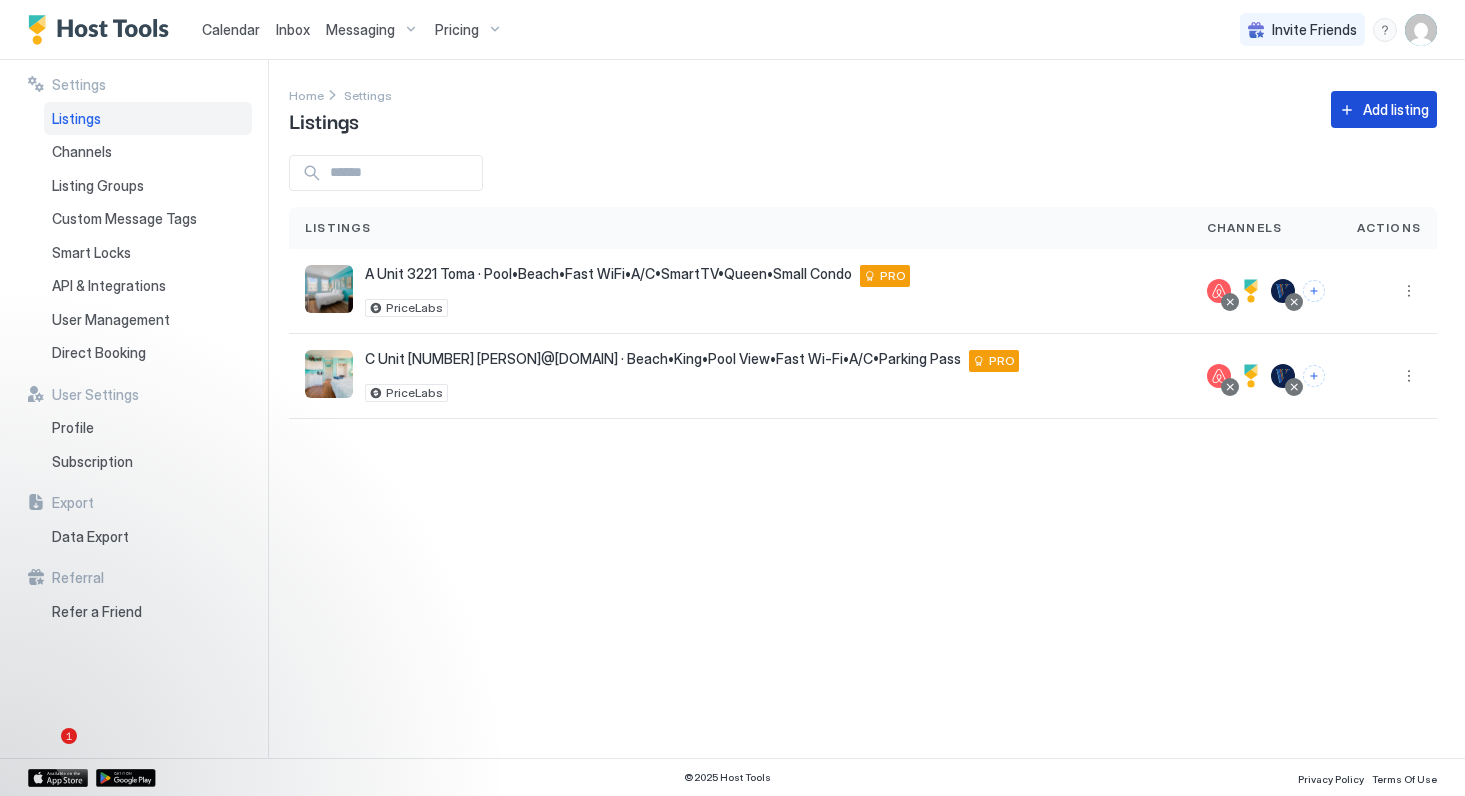 click on "Add listing" at bounding box center [1396, 109] 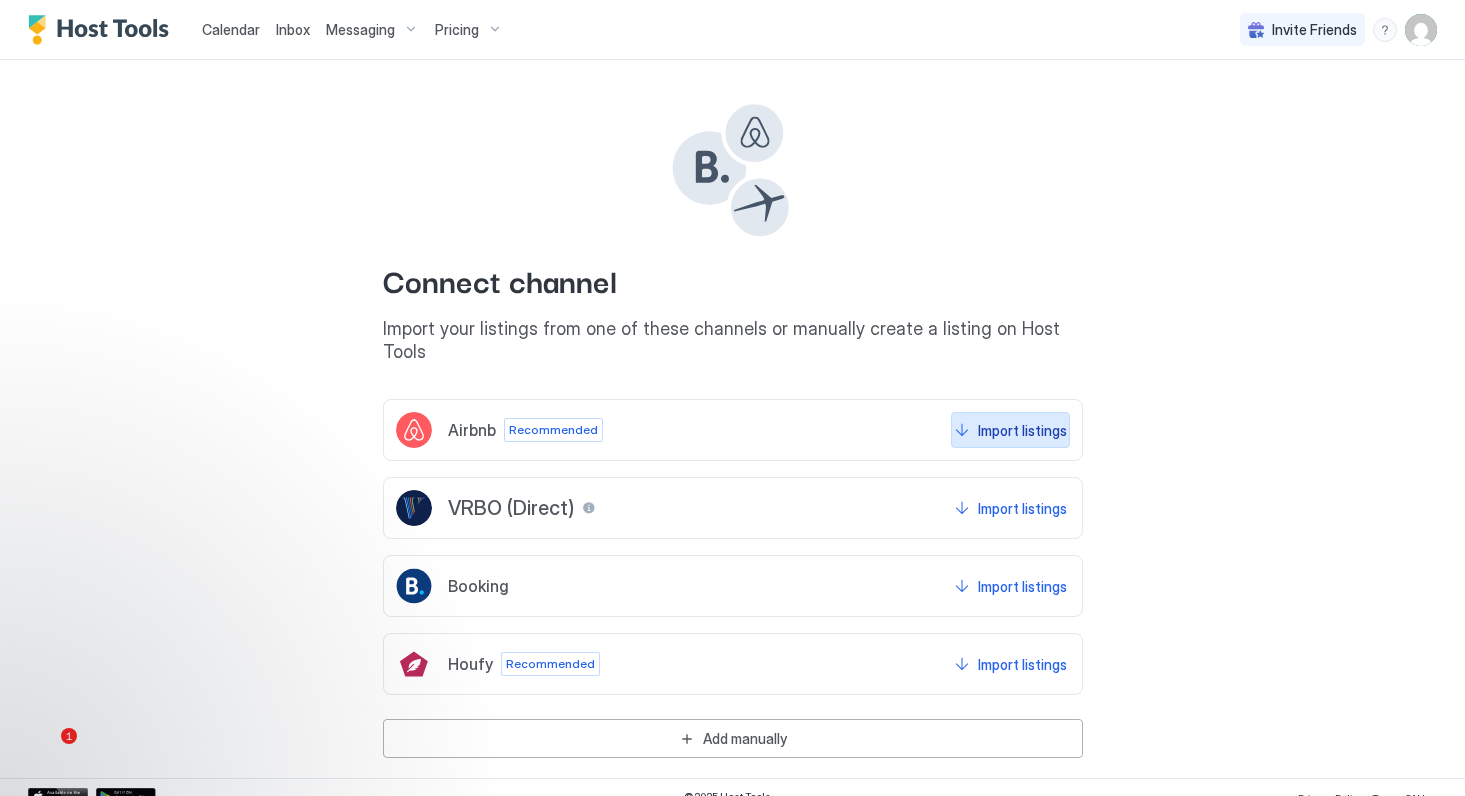 click on "Import listings" at bounding box center (1022, 430) 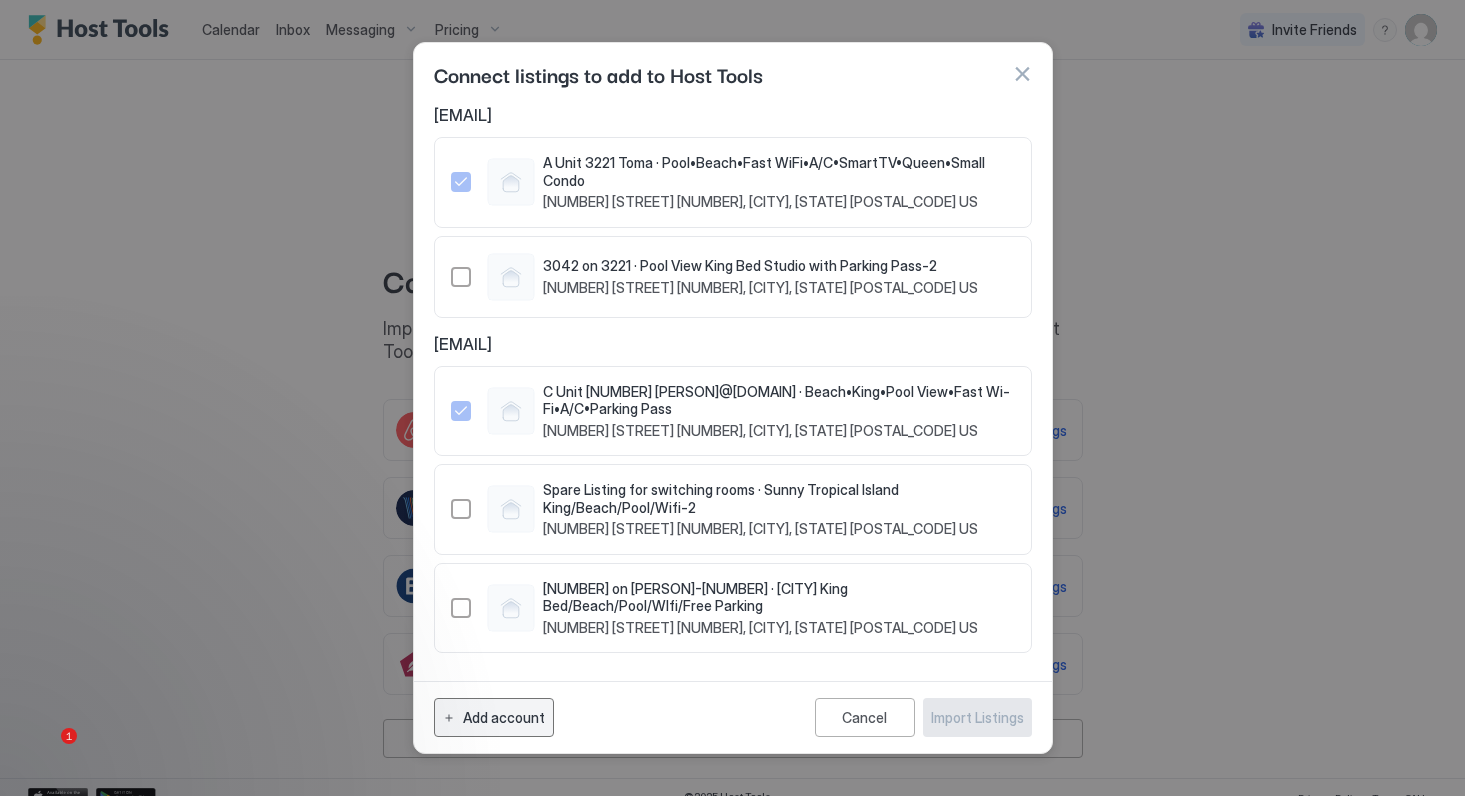 click on "Add account" at bounding box center (504, 717) 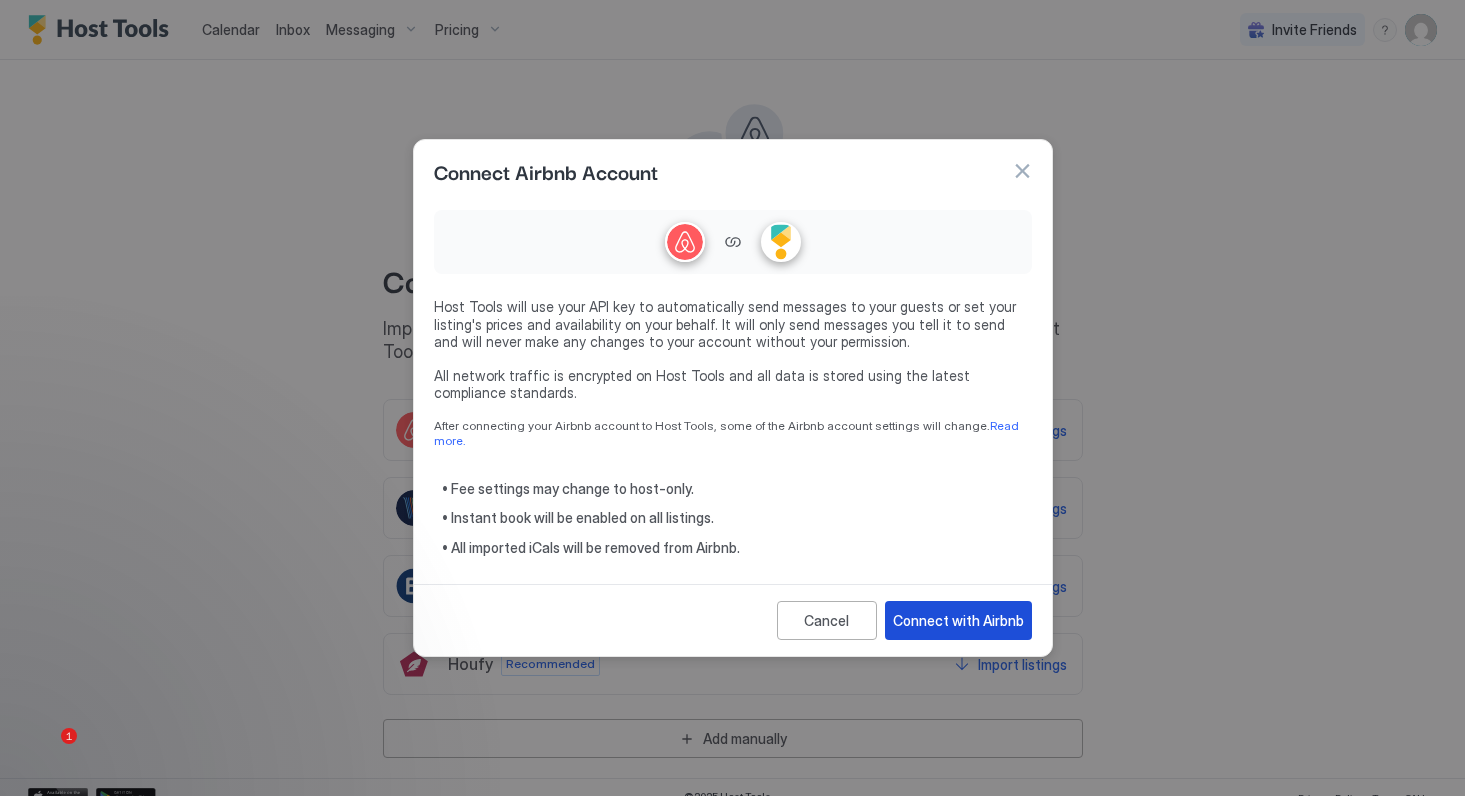 click on "Connect with Airbnb" at bounding box center [958, 620] 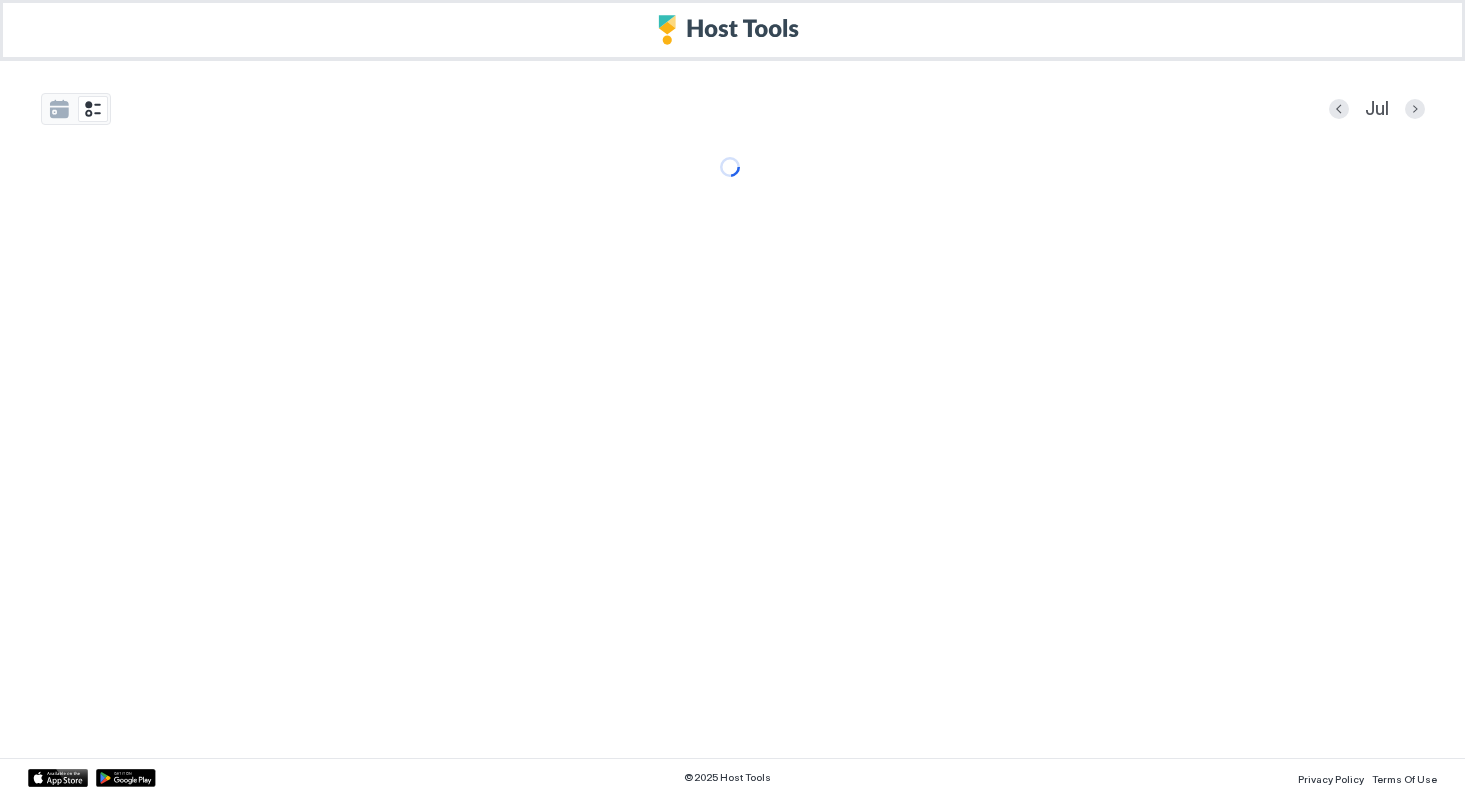 scroll, scrollTop: 0, scrollLeft: 0, axis: both 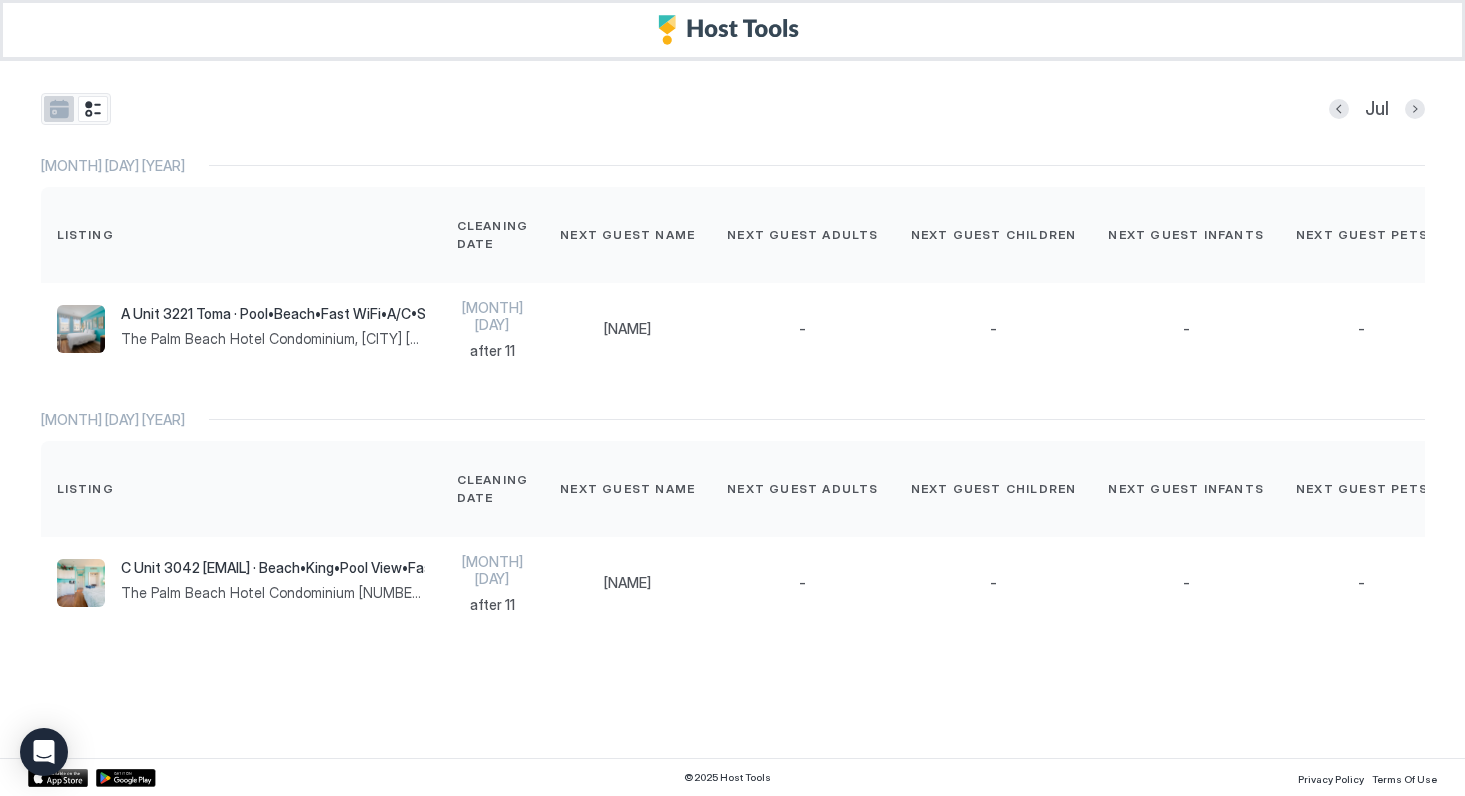 click at bounding box center (59, 109) 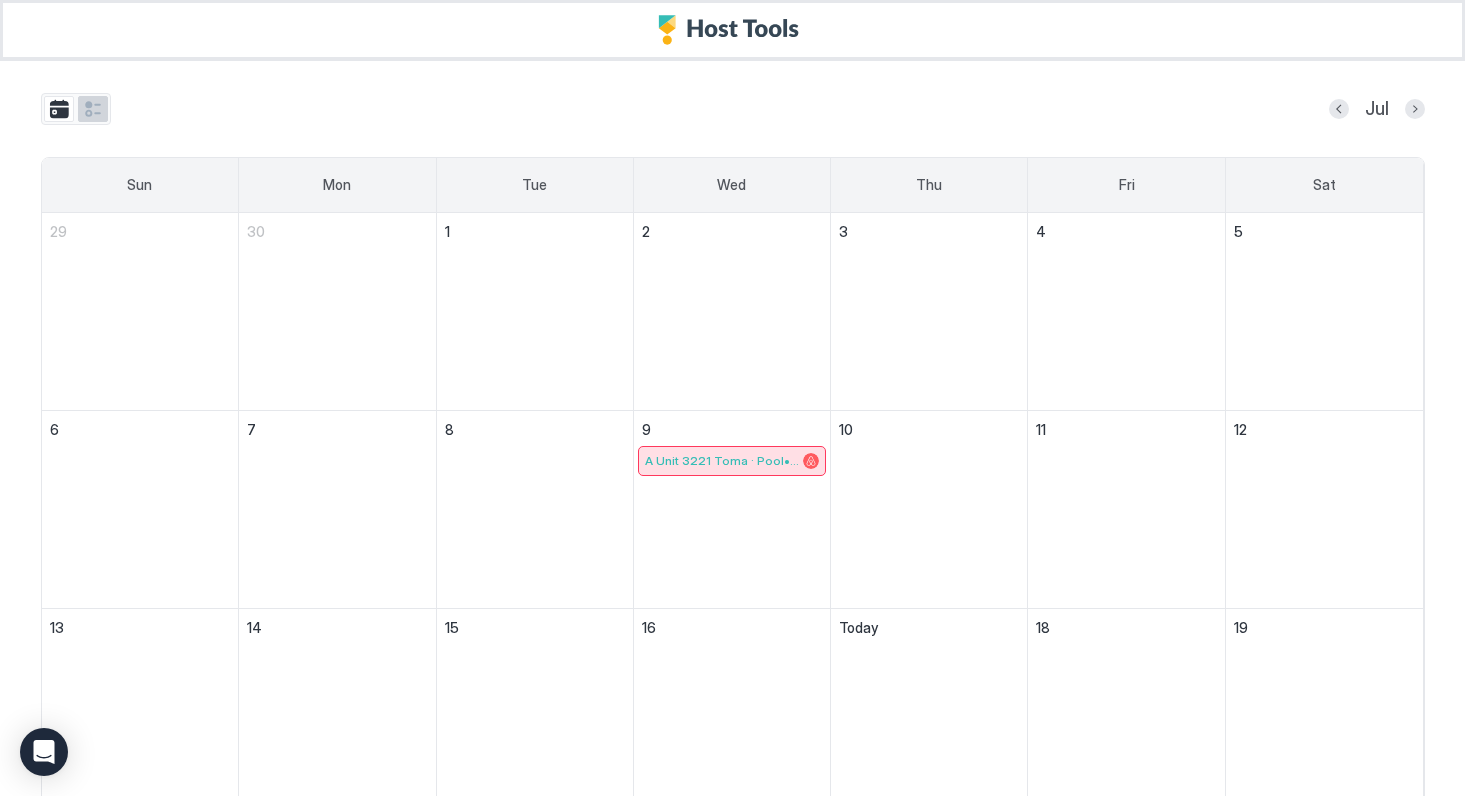 click at bounding box center [93, 109] 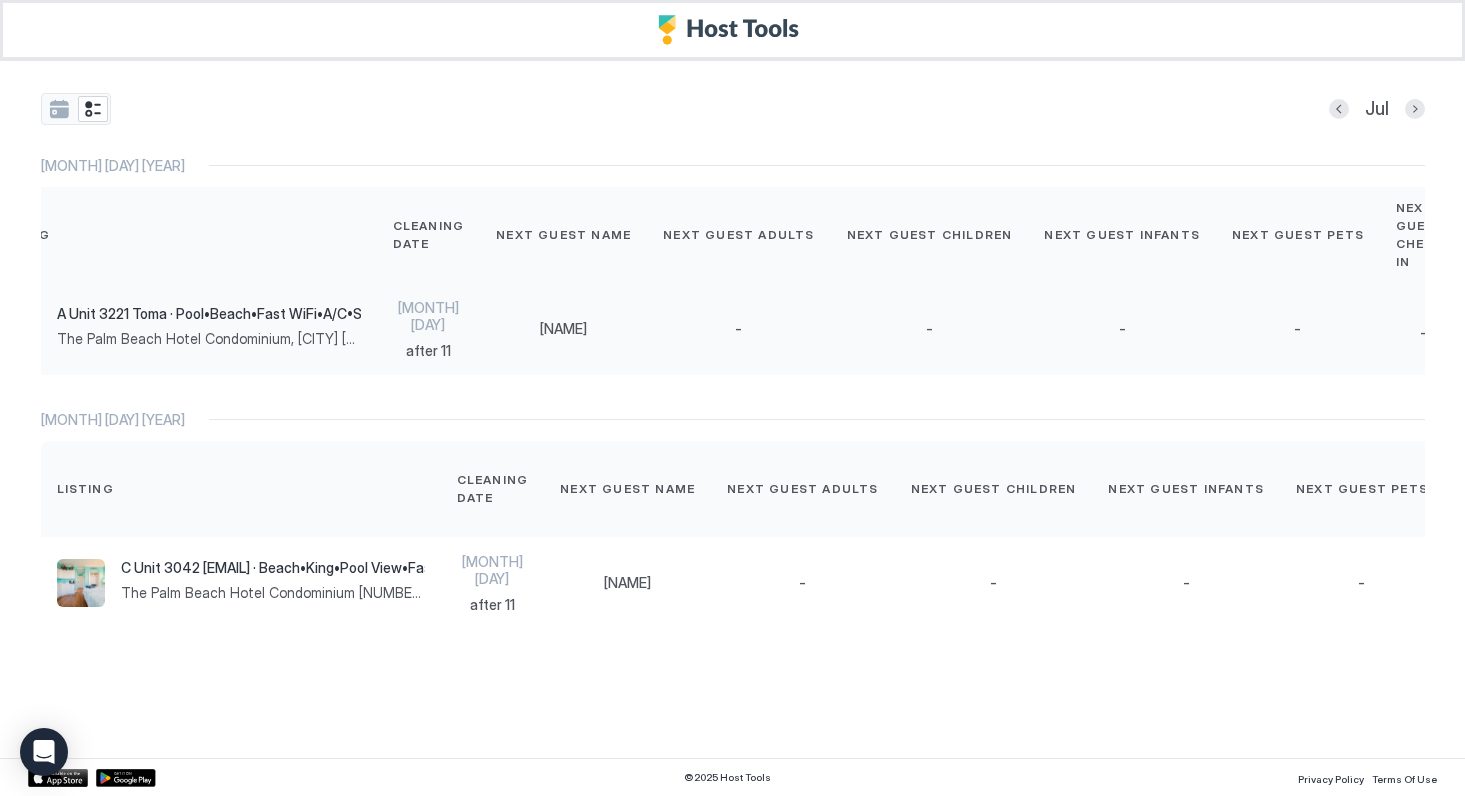 scroll, scrollTop: 0, scrollLeft: 0, axis: both 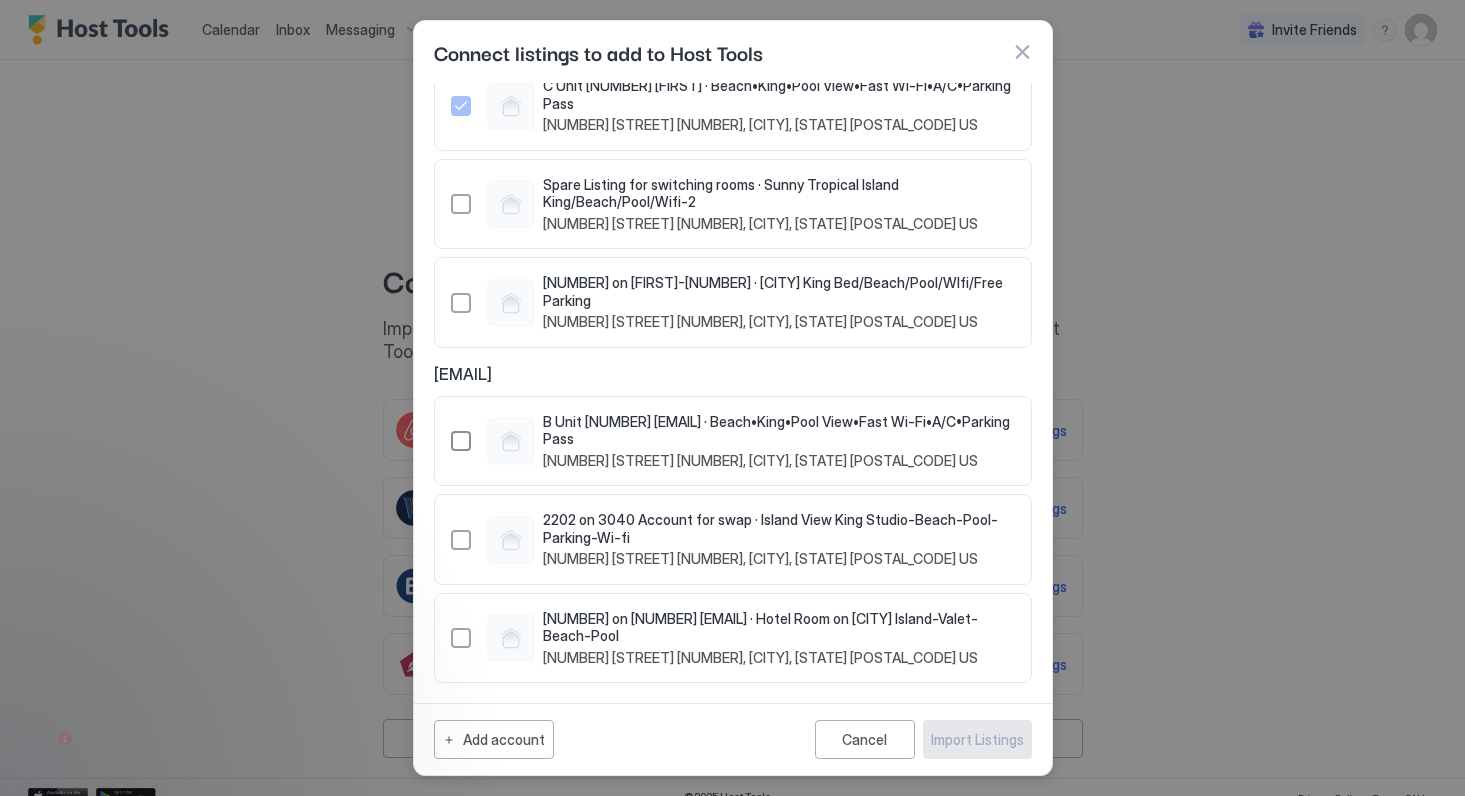 click at bounding box center (461, 441) 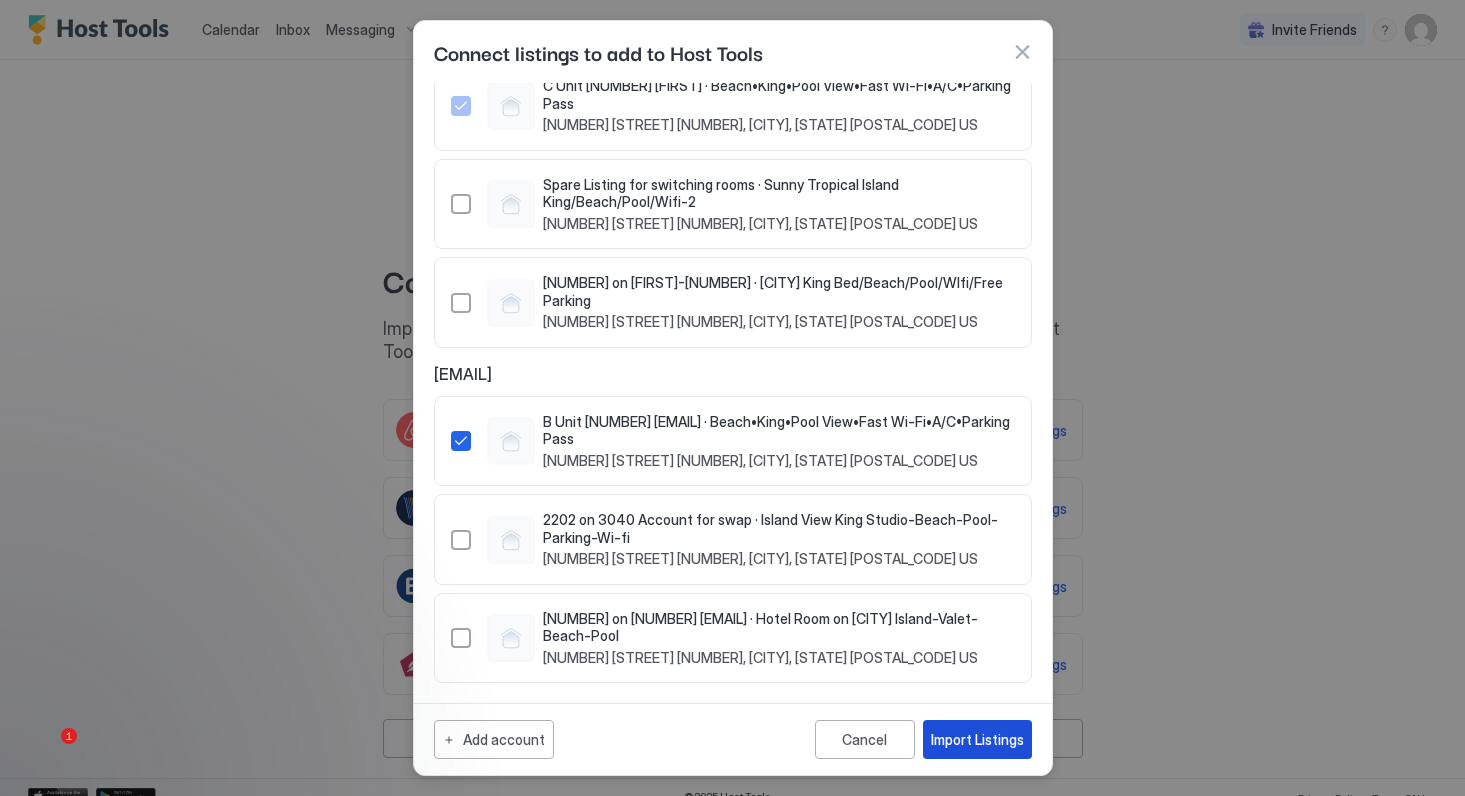 click on "Import Listings" at bounding box center (977, 739) 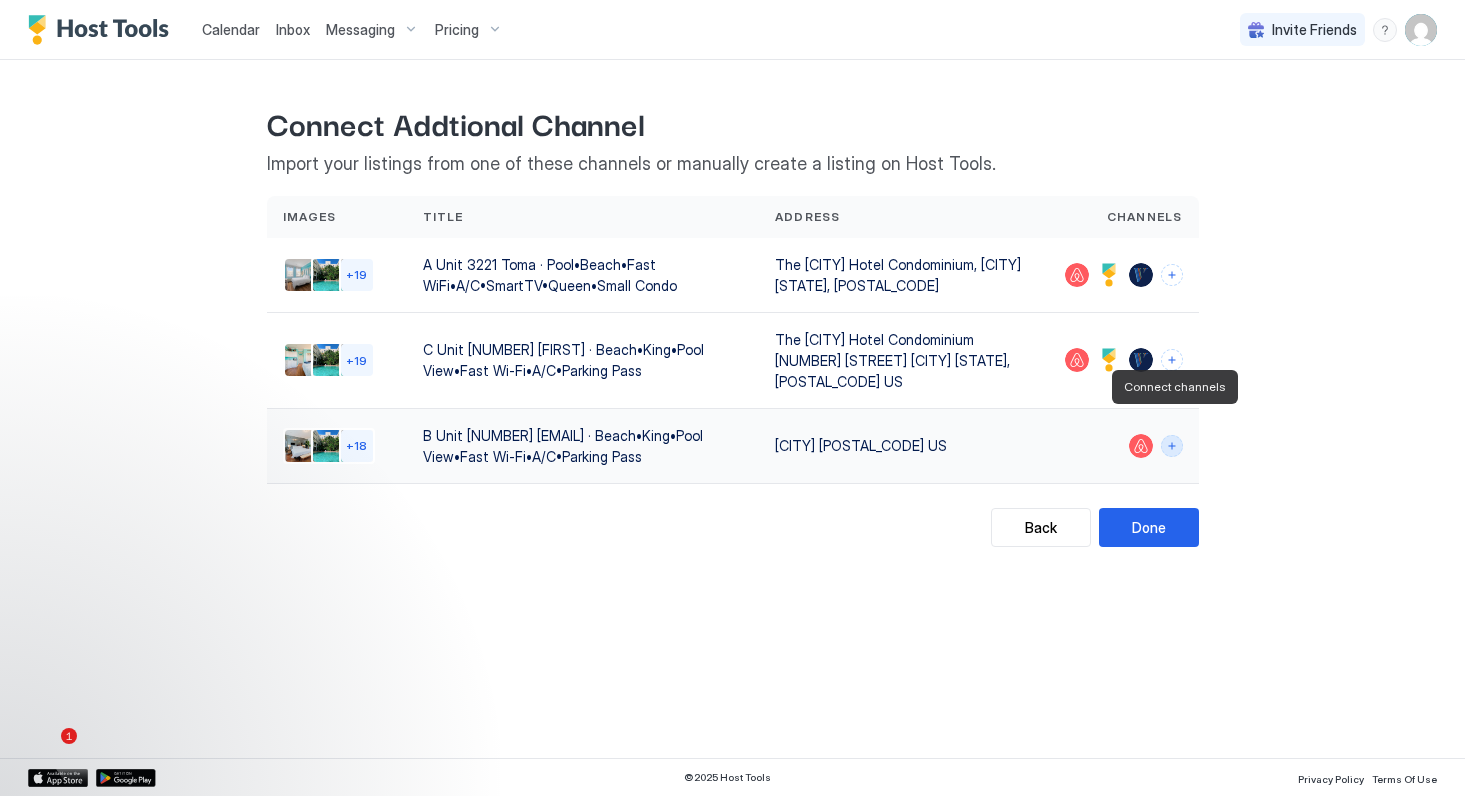 click at bounding box center [1172, 446] 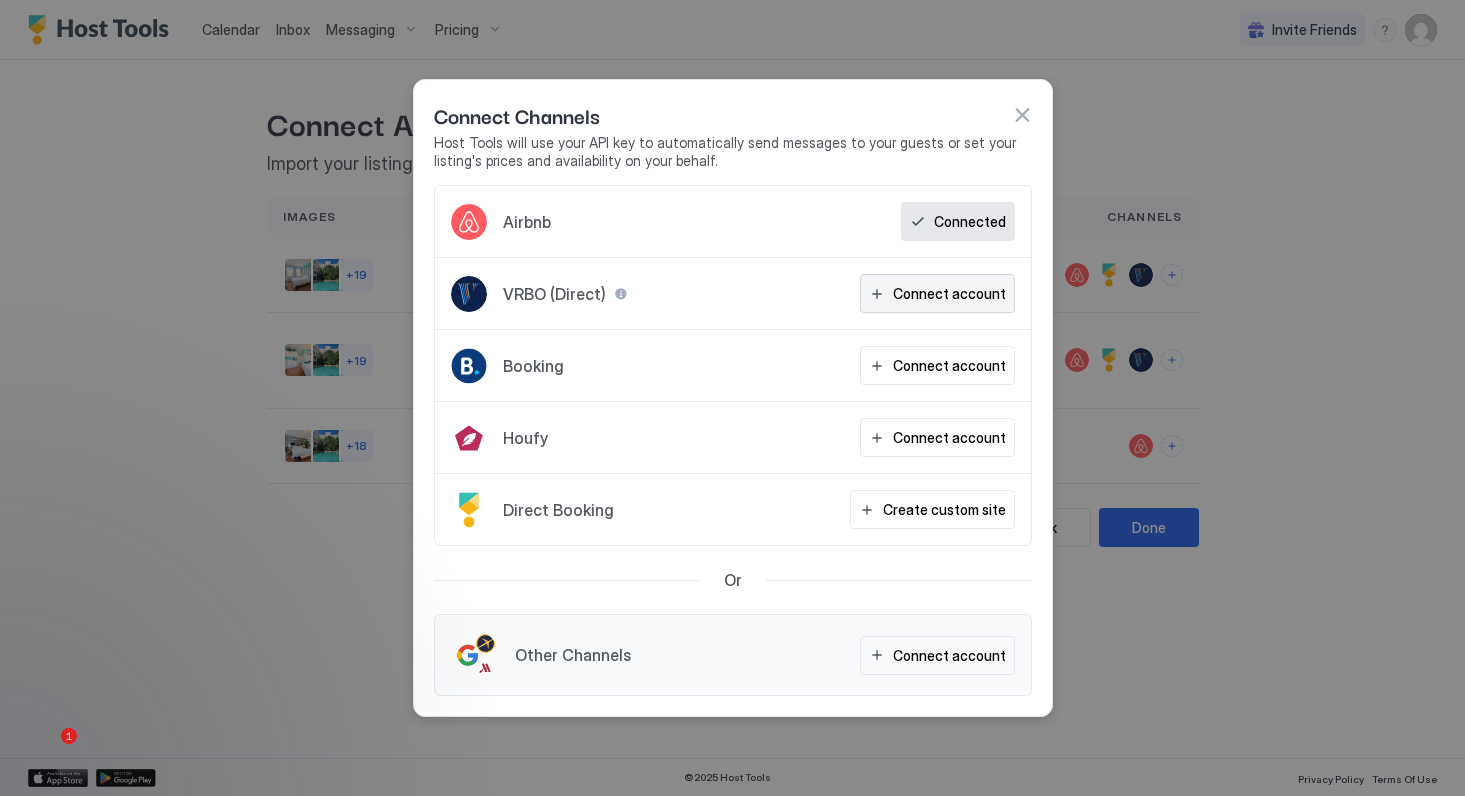 click on "Connect account" at bounding box center [949, 293] 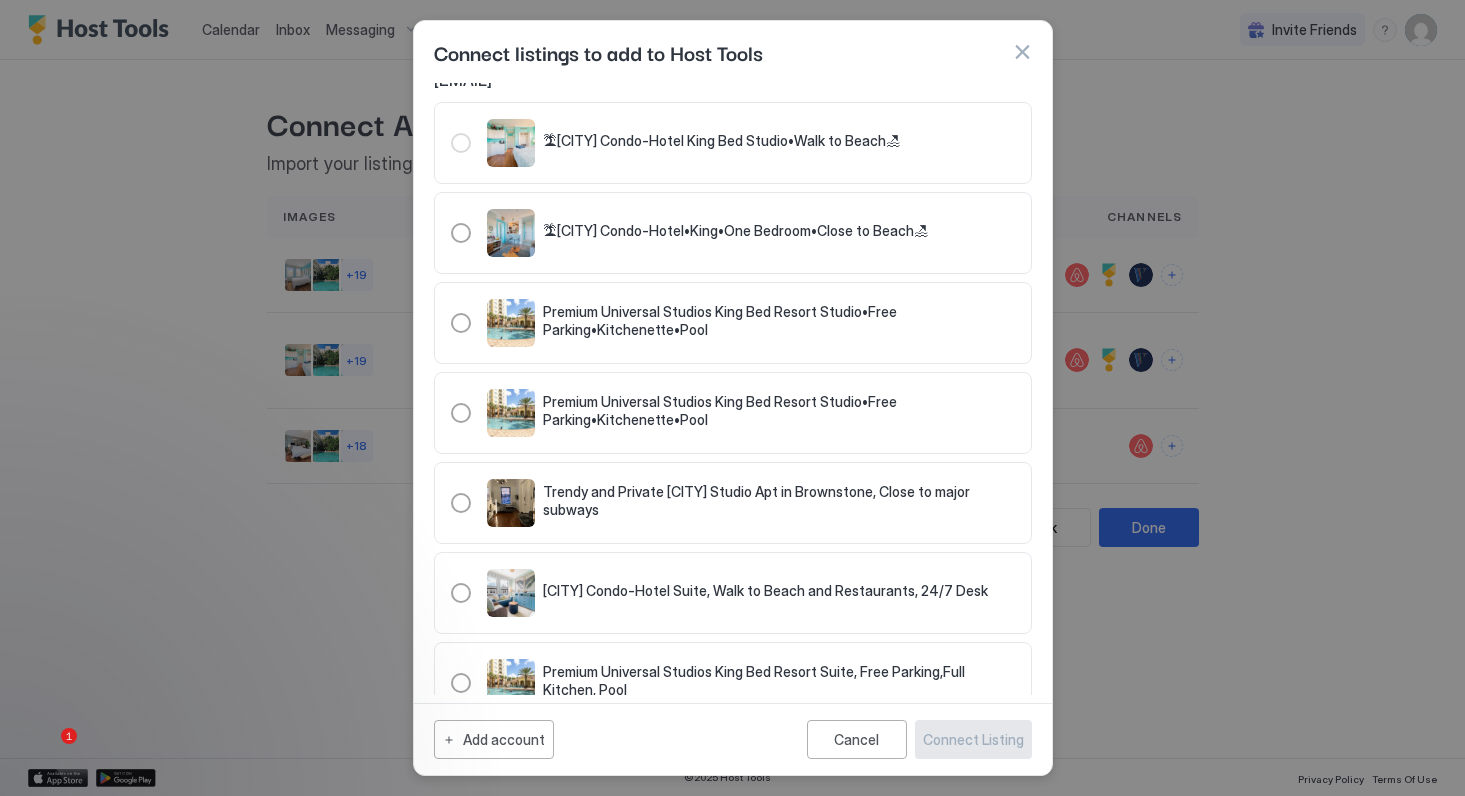 scroll, scrollTop: 0, scrollLeft: 0, axis: both 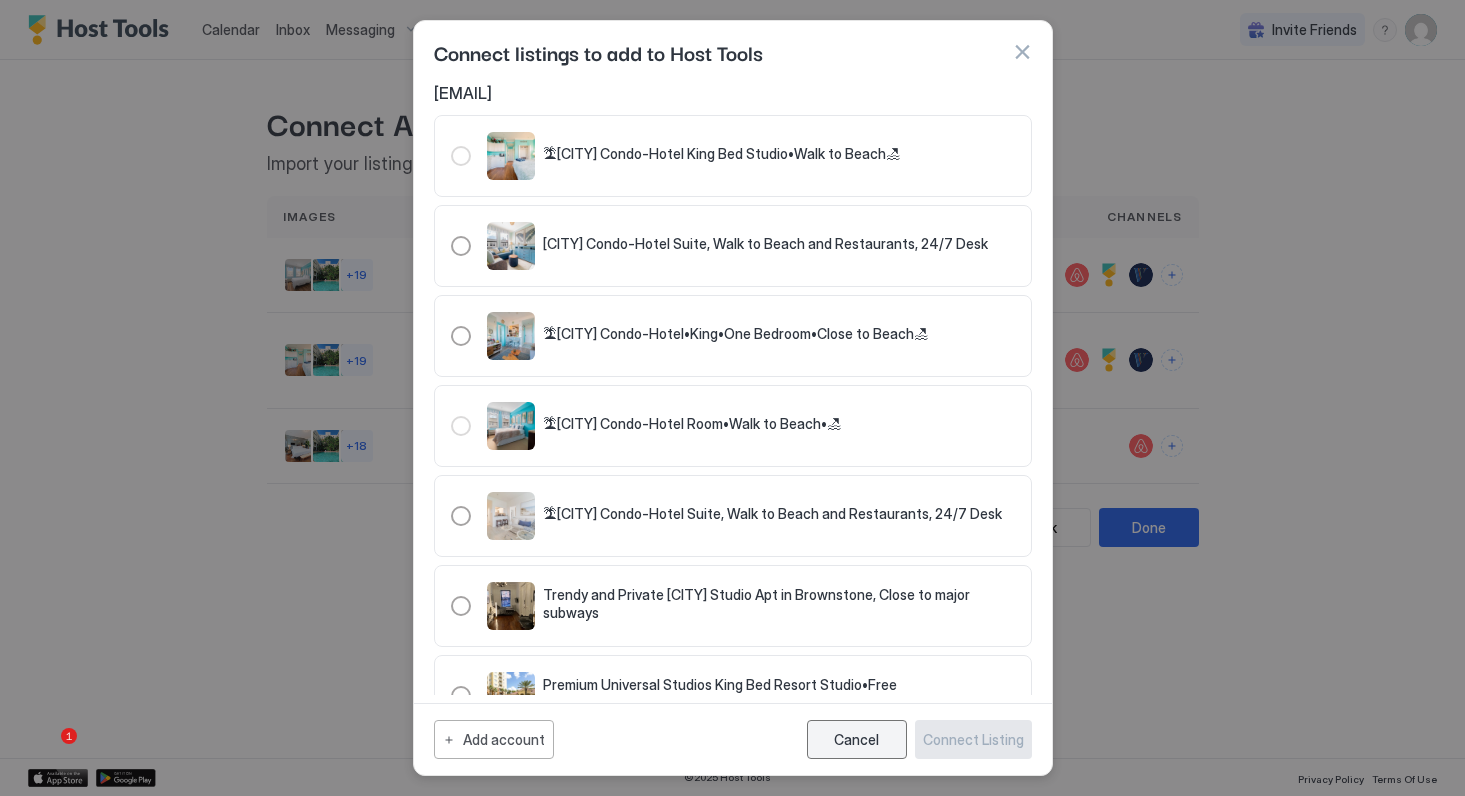 click on "Cancel" at bounding box center [856, 739] 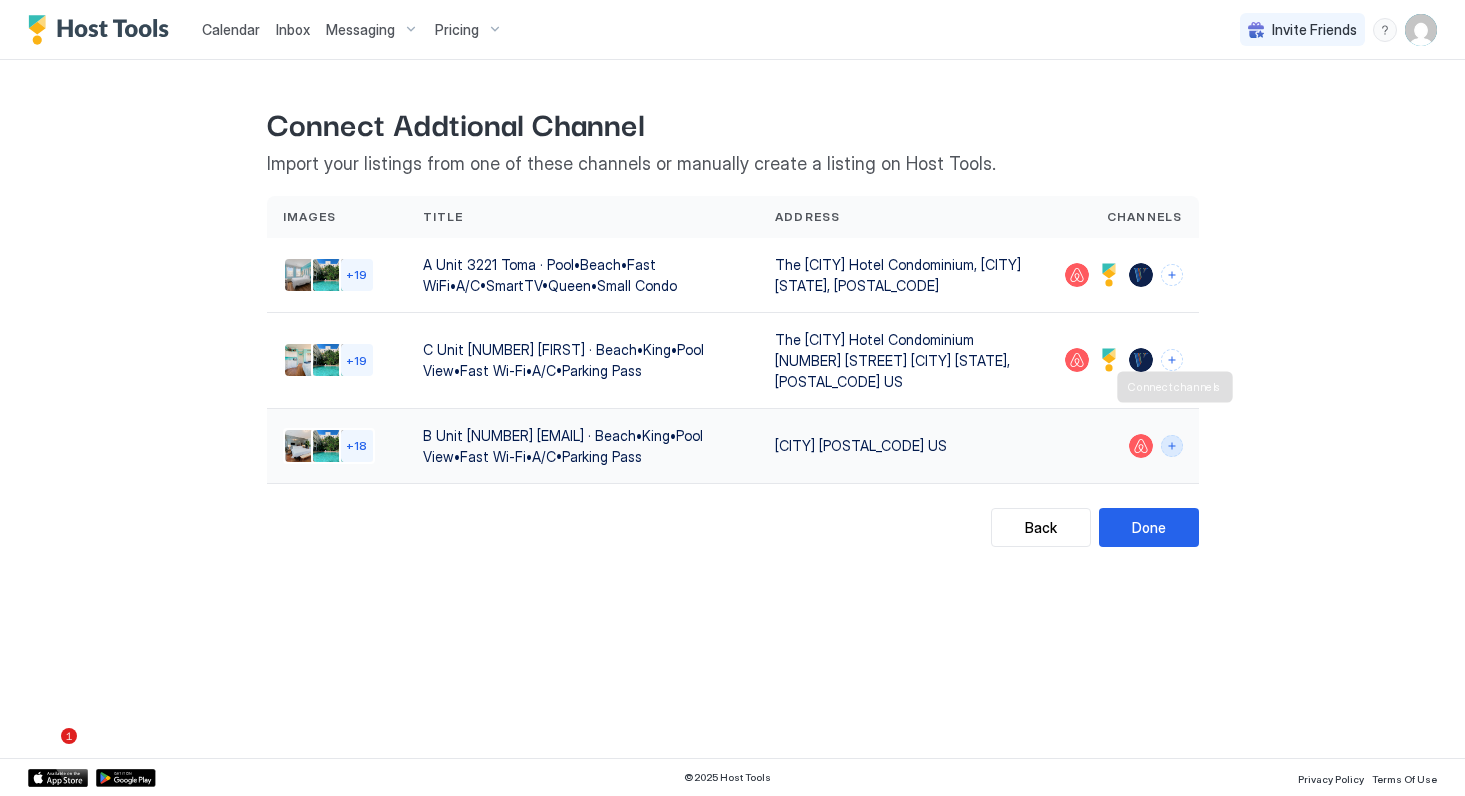click at bounding box center (1172, 446) 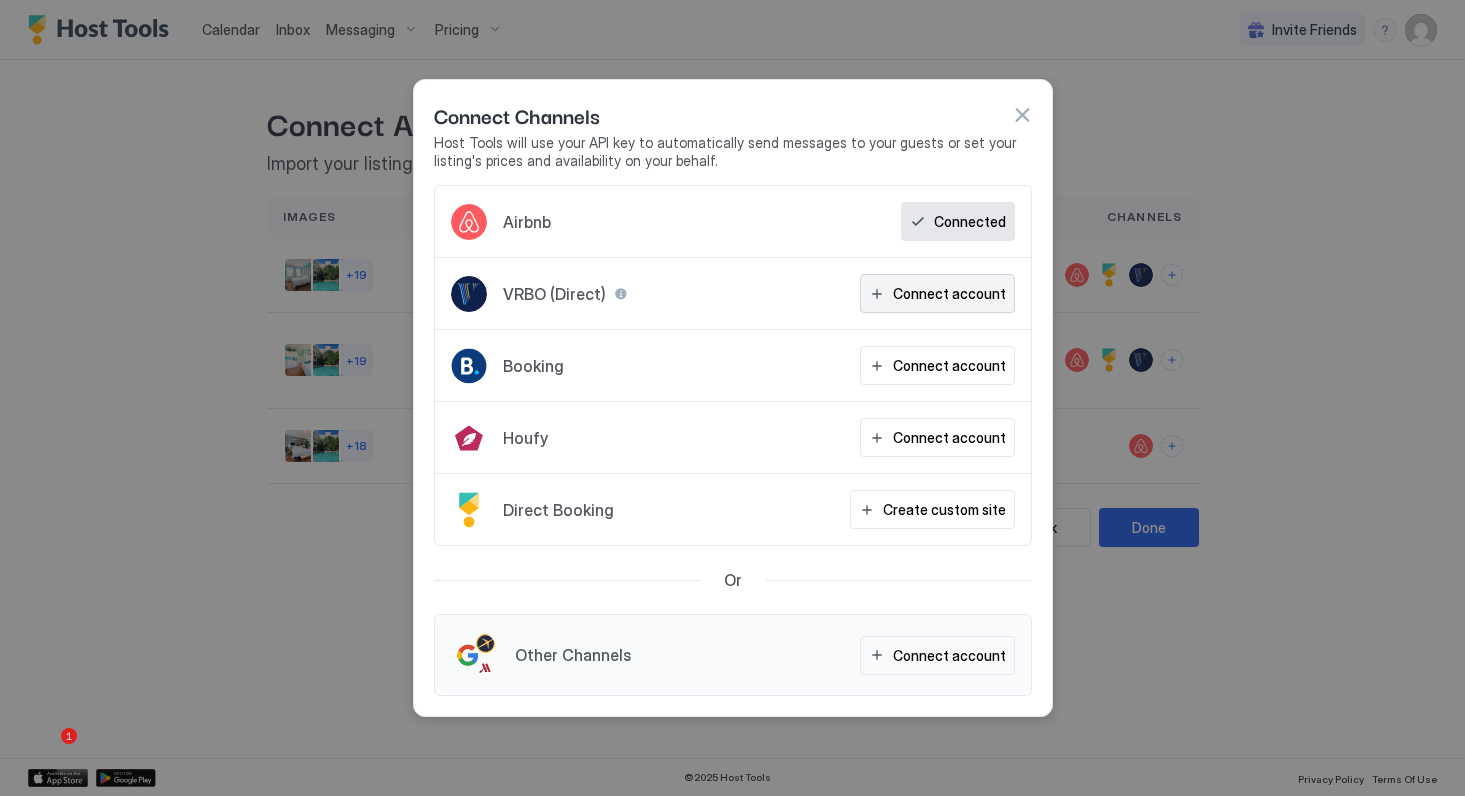 click on "Connect account" at bounding box center [949, 293] 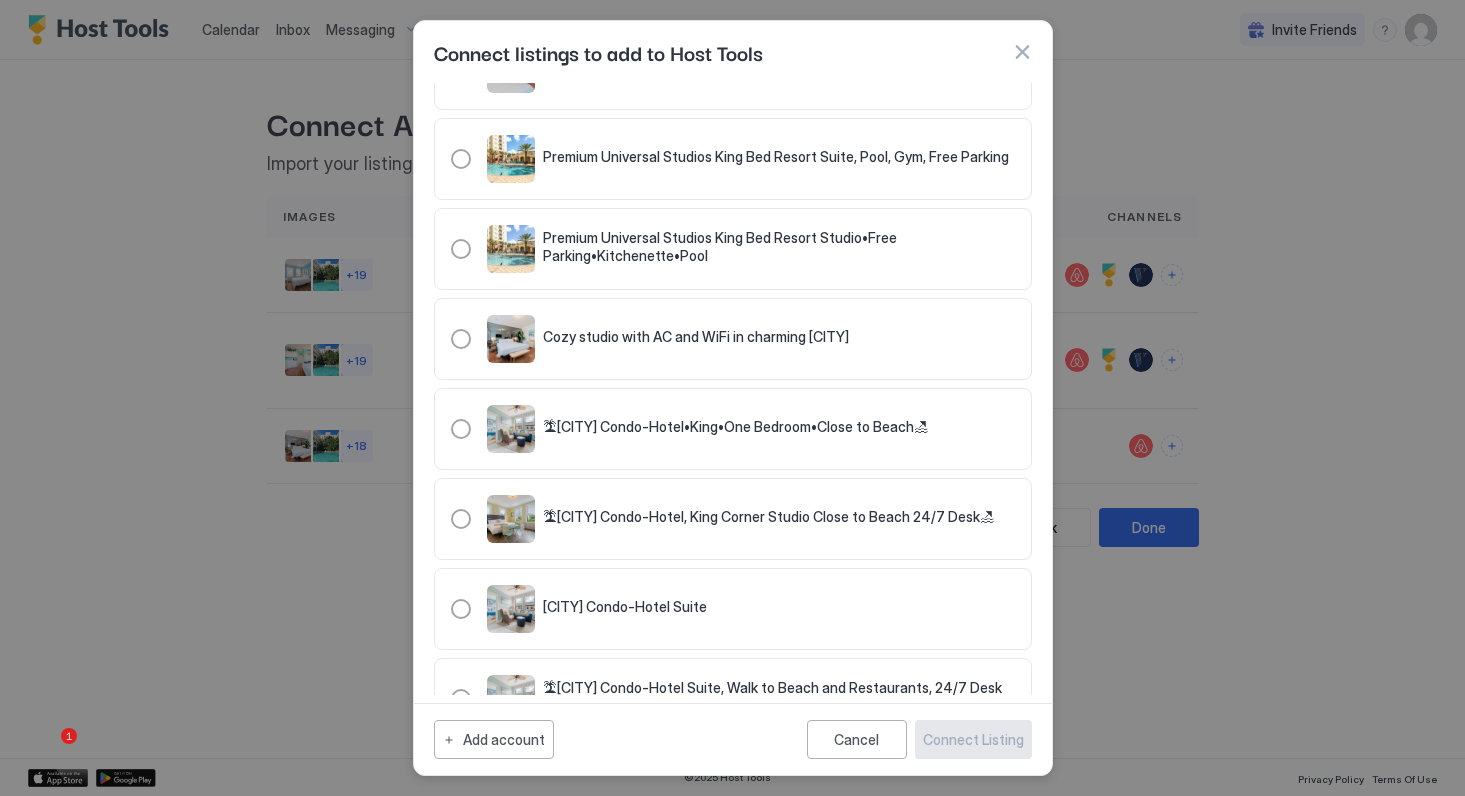 scroll, scrollTop: 1173, scrollLeft: 0, axis: vertical 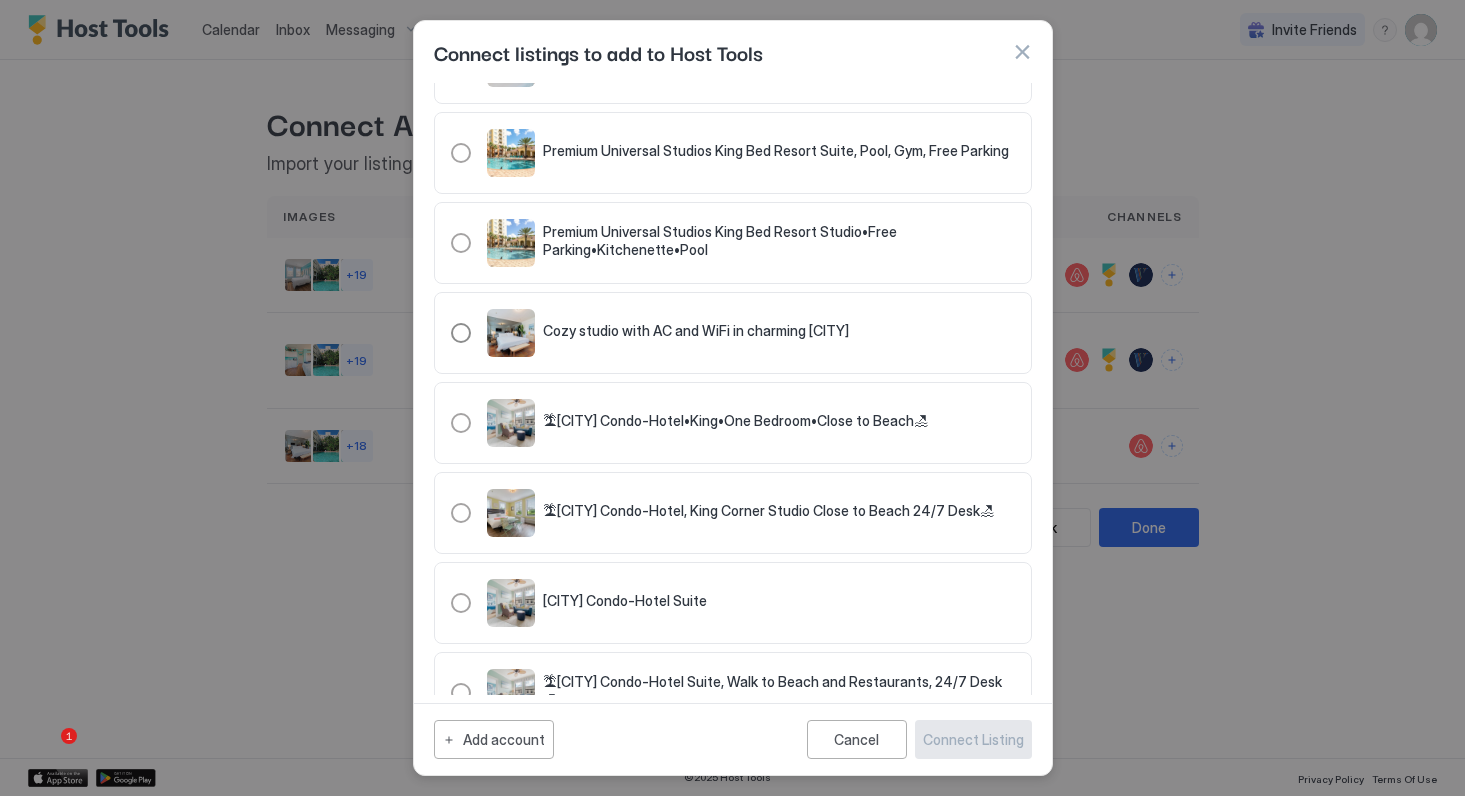 click at bounding box center [461, 333] 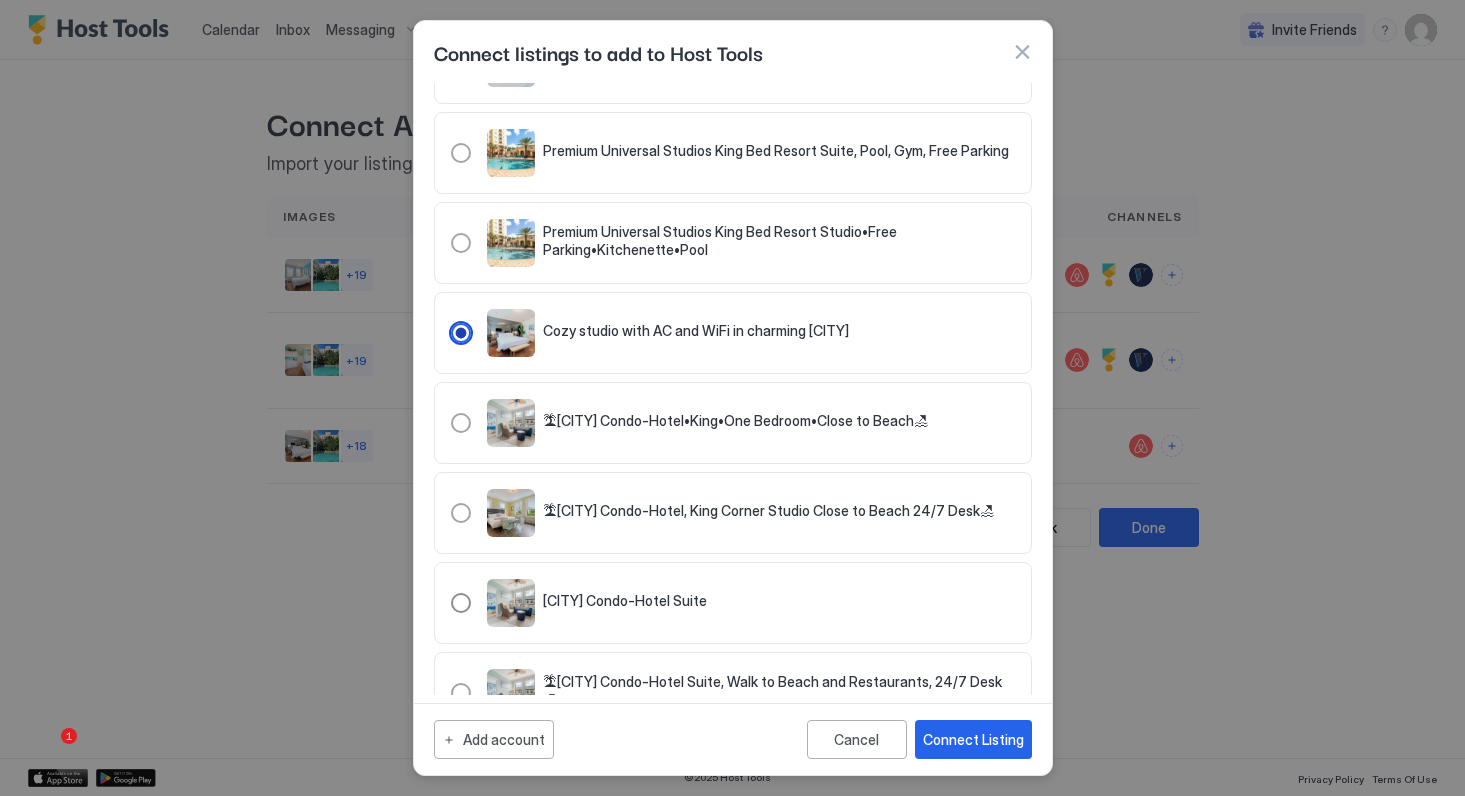 scroll, scrollTop: 1232, scrollLeft: 0, axis: vertical 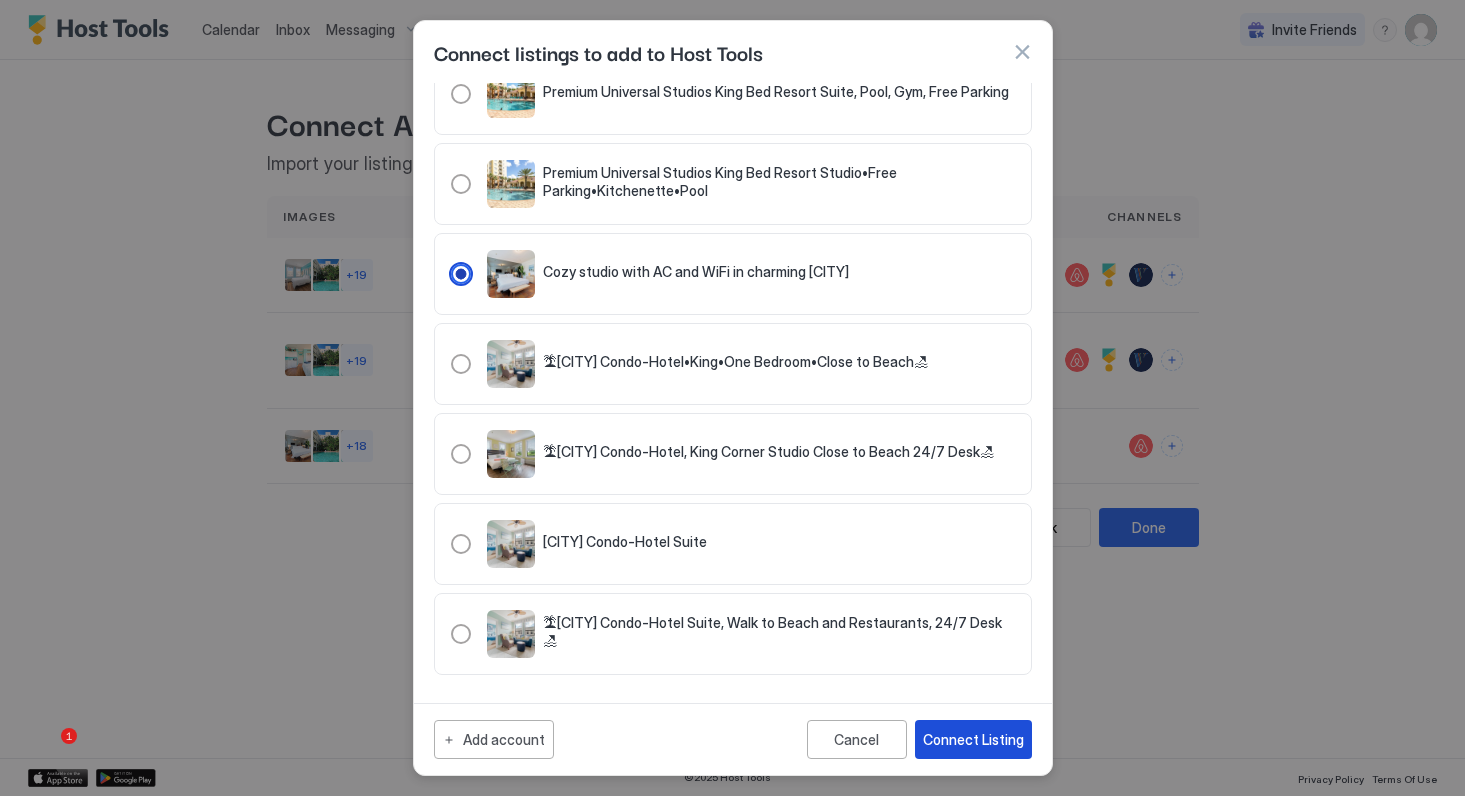 click on "Connect Listing" at bounding box center [973, 739] 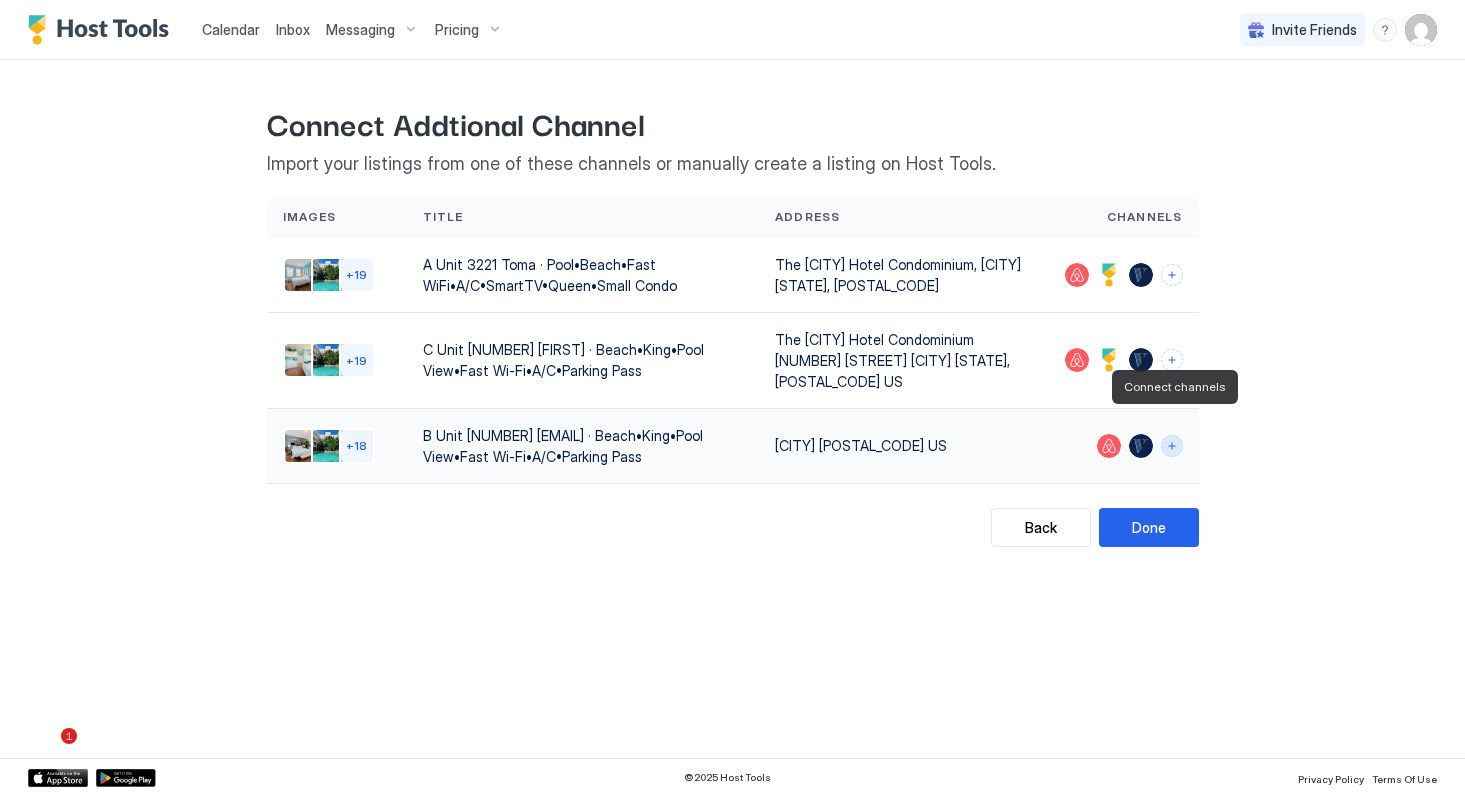 click at bounding box center [1172, 446] 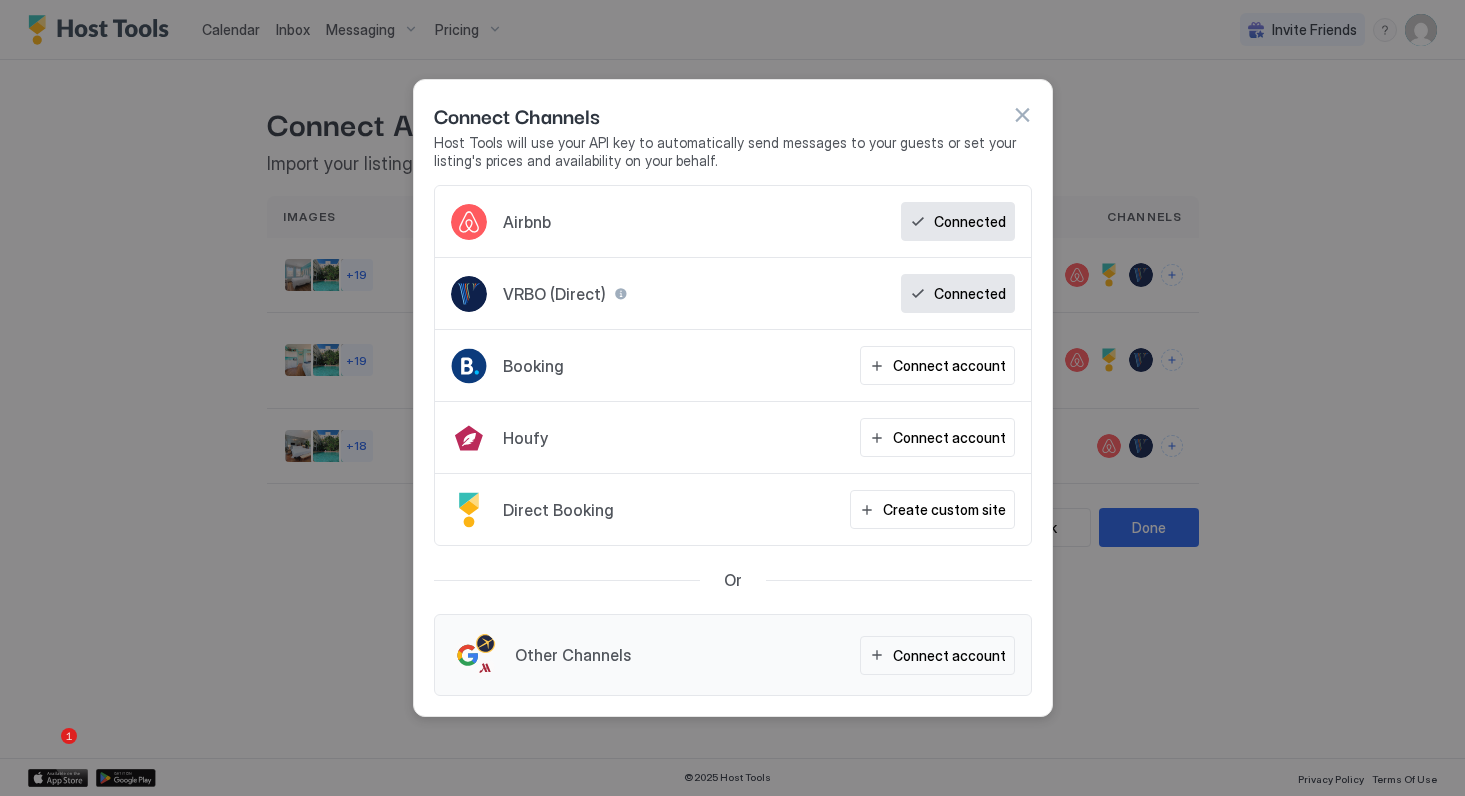 click on "Direct Booking" at bounding box center [558, 510] 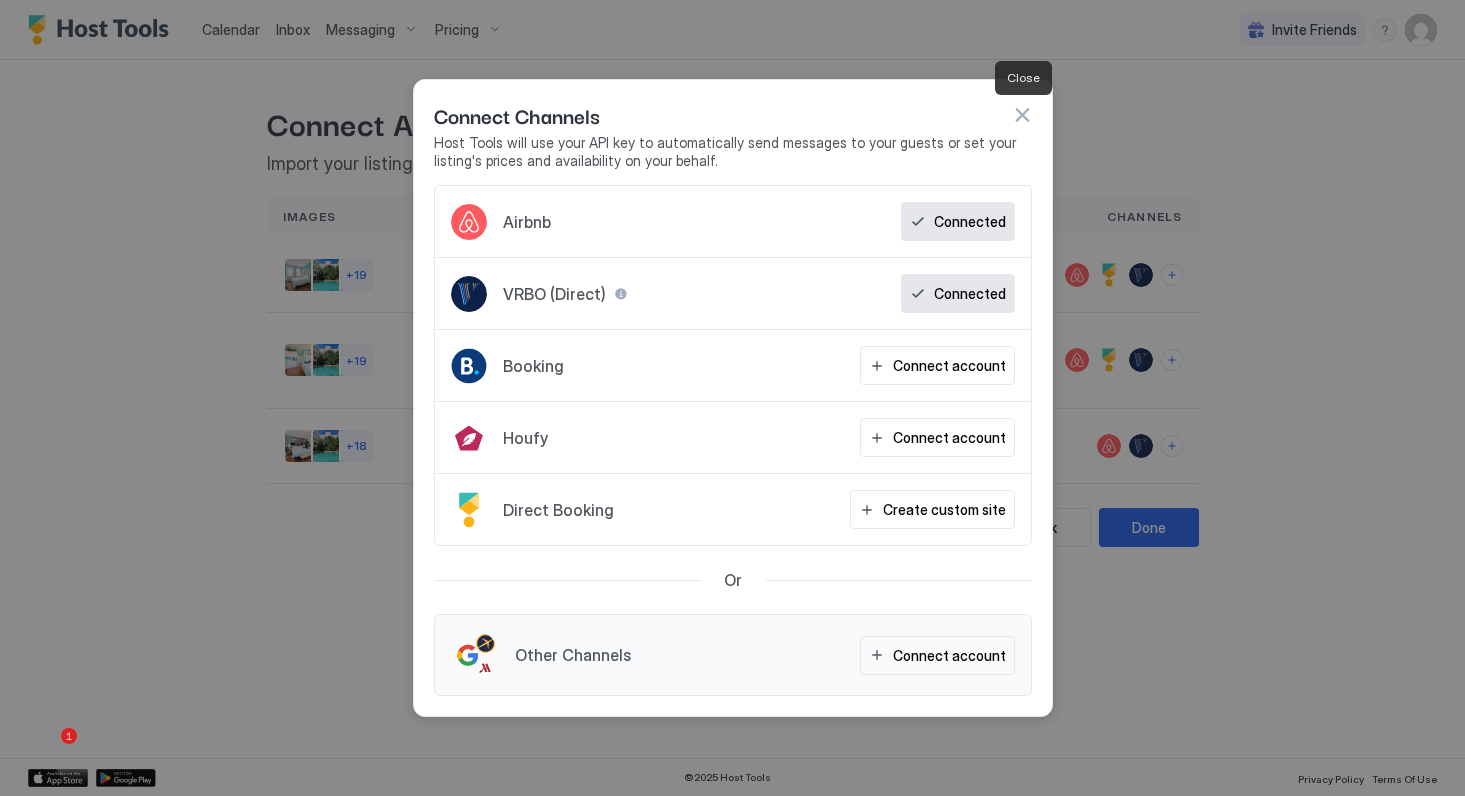 click at bounding box center (1022, 115) 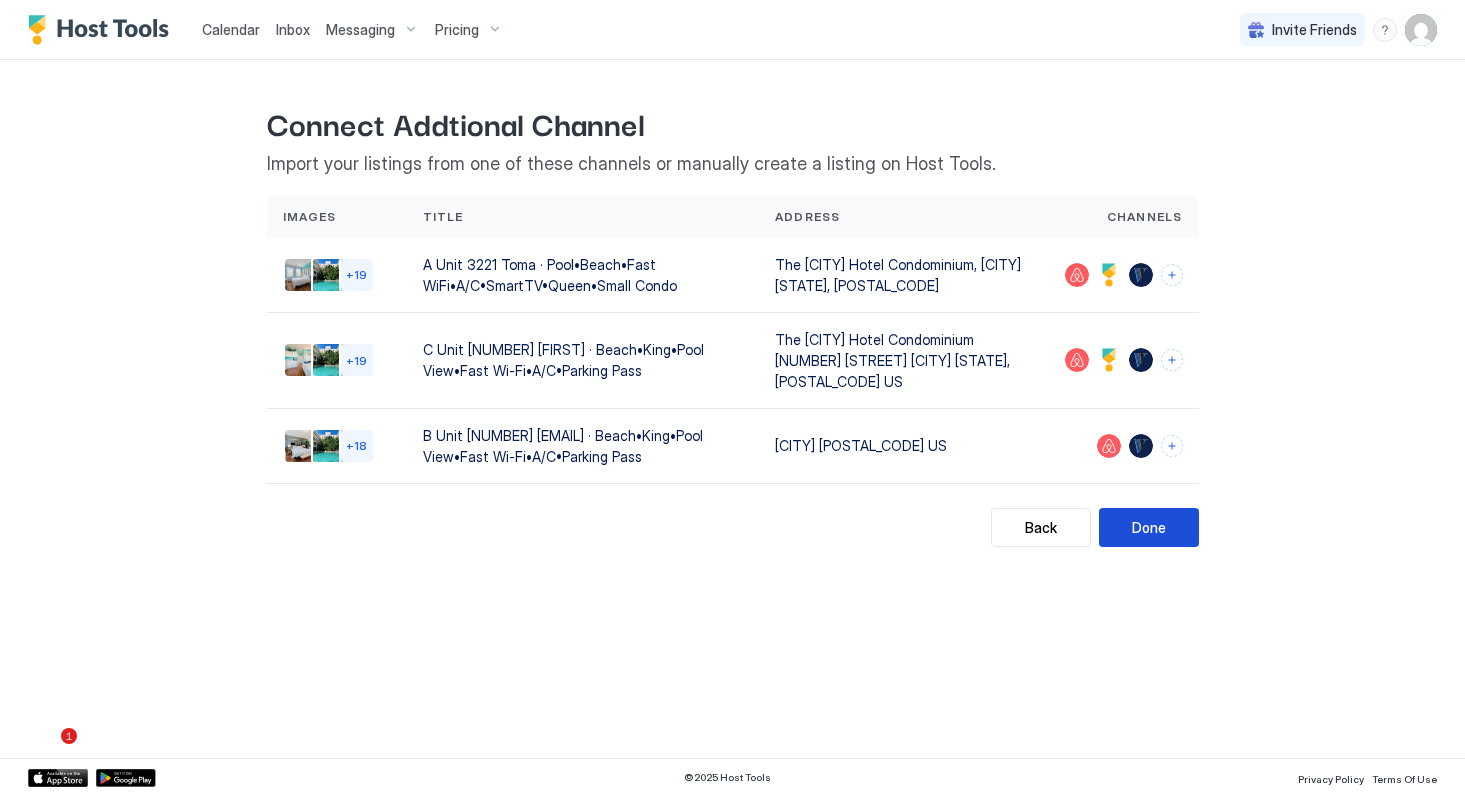 click on "Done" at bounding box center (1149, 527) 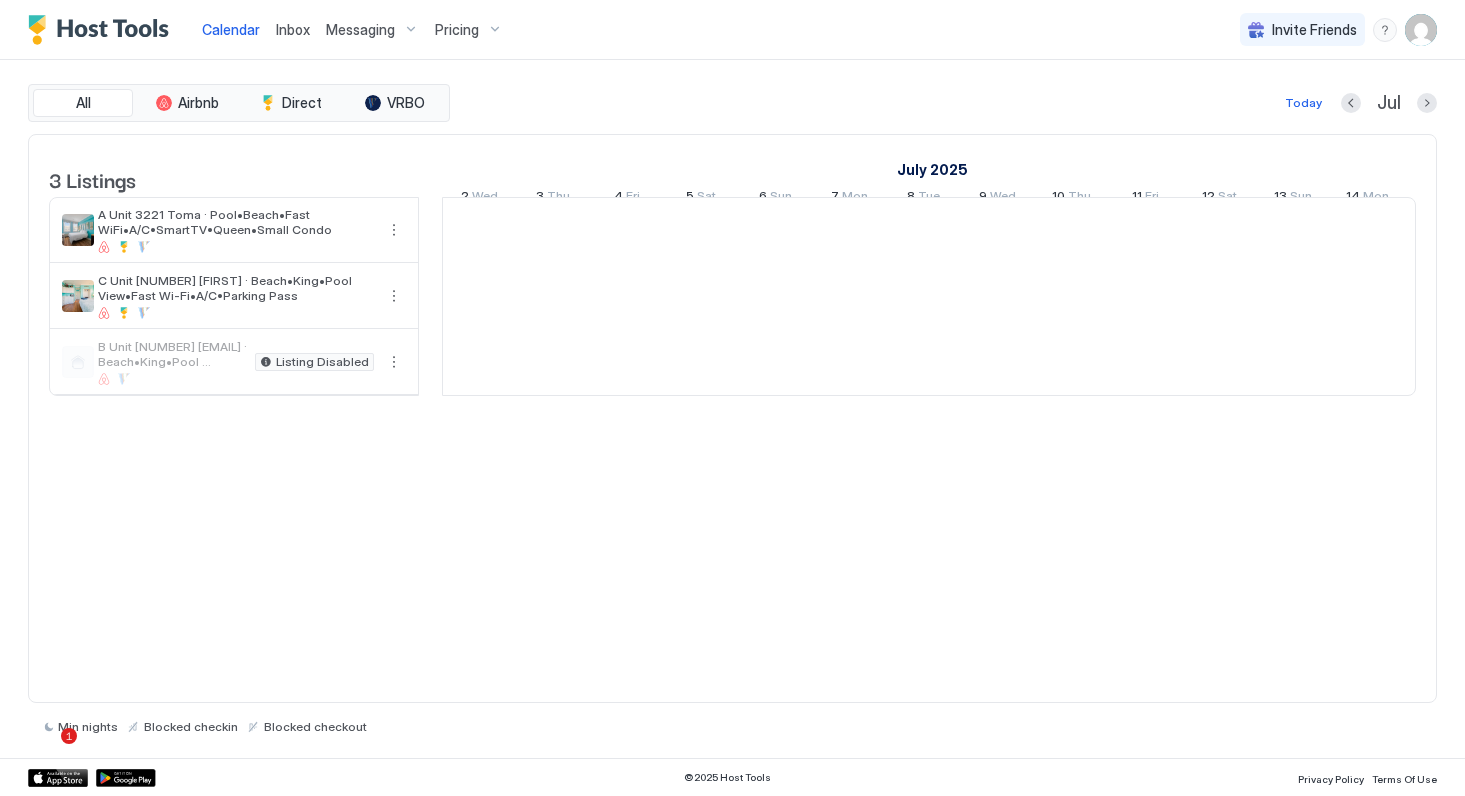 scroll, scrollTop: 0, scrollLeft: 1111, axis: horizontal 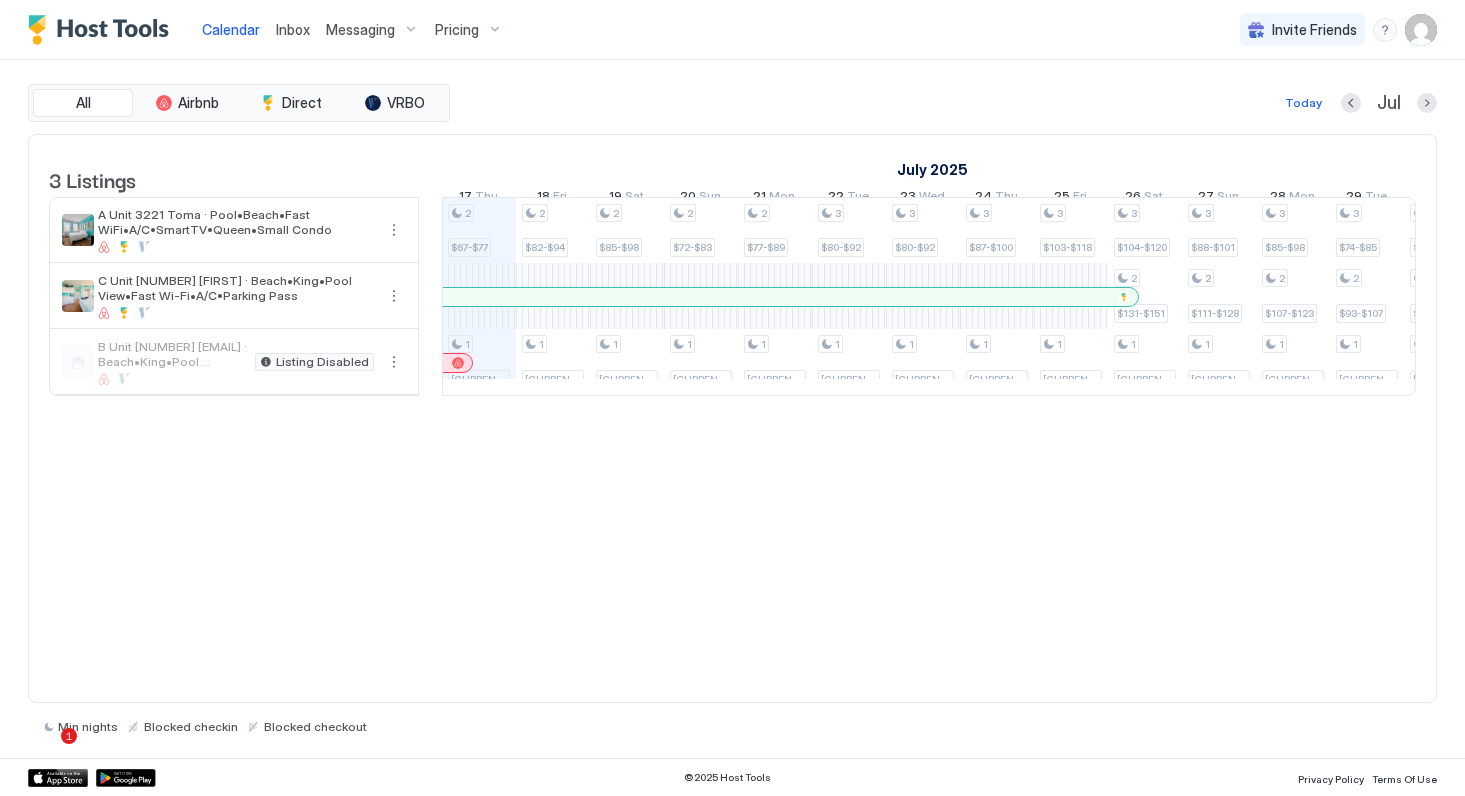 click on "B Unit [NUMBER] [EMAIL] · Beach•King•Pool View•Fast Wi-Fi•A/C•Parking Pass" at bounding box center [172, 354] 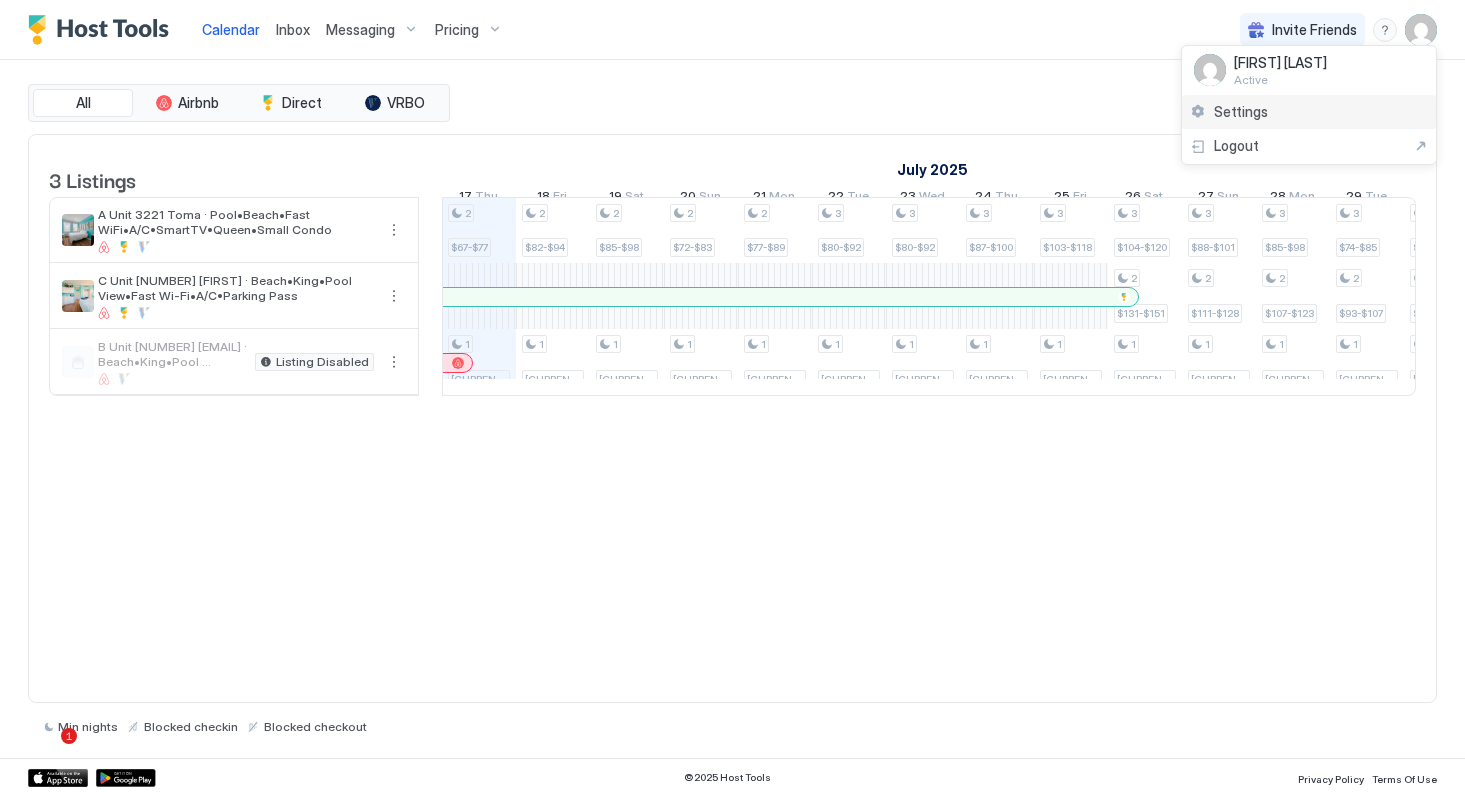 click on "Settings" at bounding box center [1309, 112] 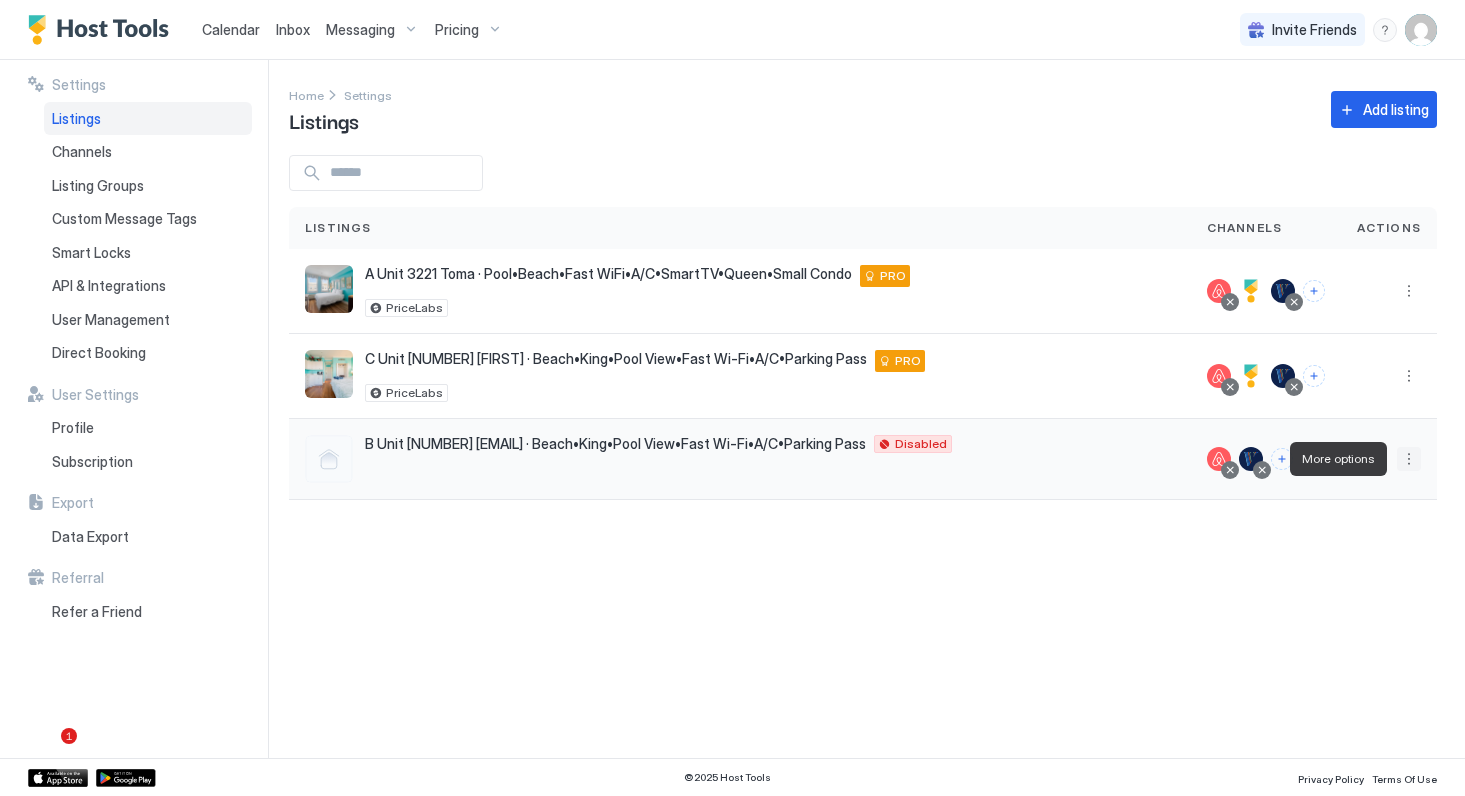 click at bounding box center [1409, 459] 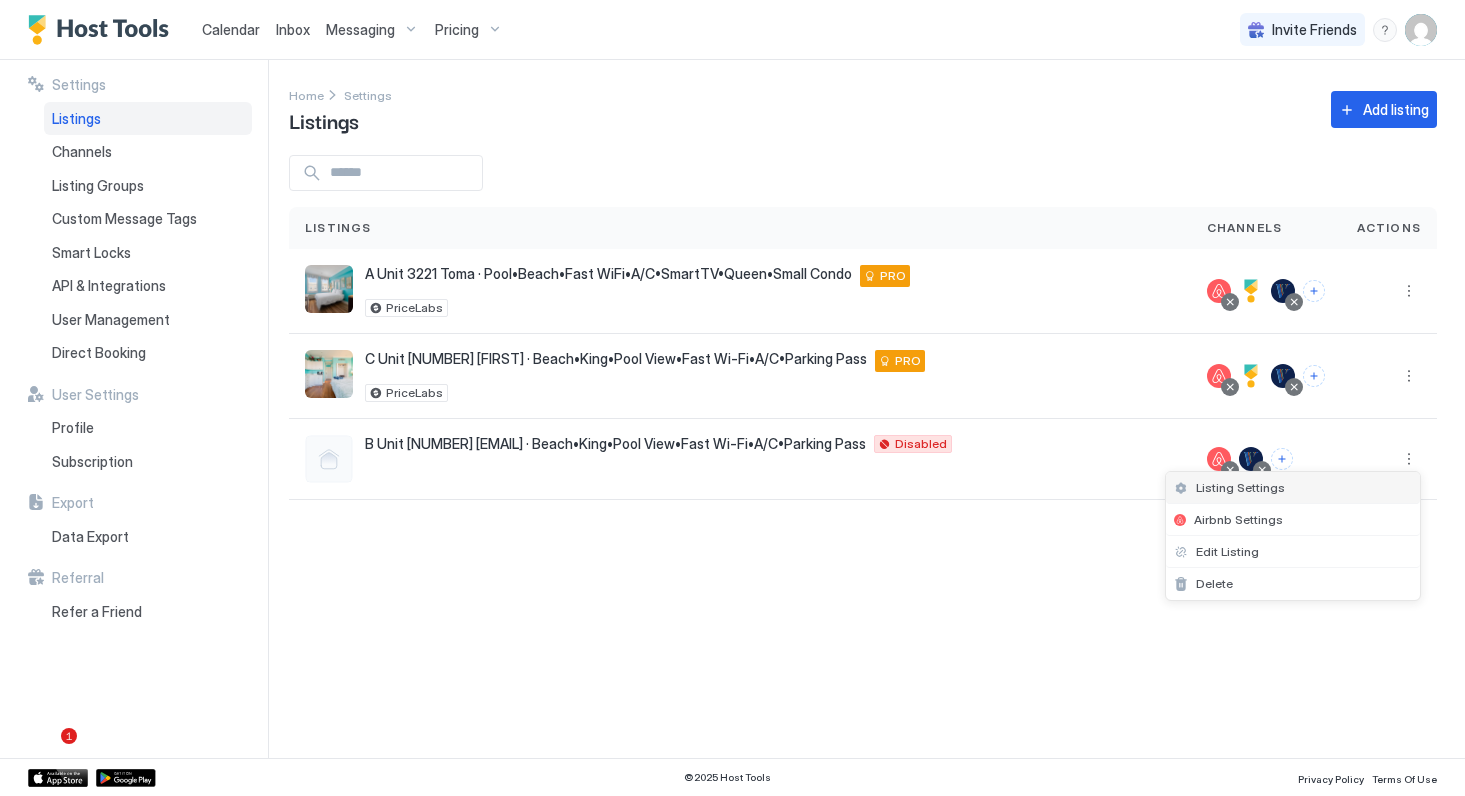 click on "Listing Settings" at bounding box center [1240, 487] 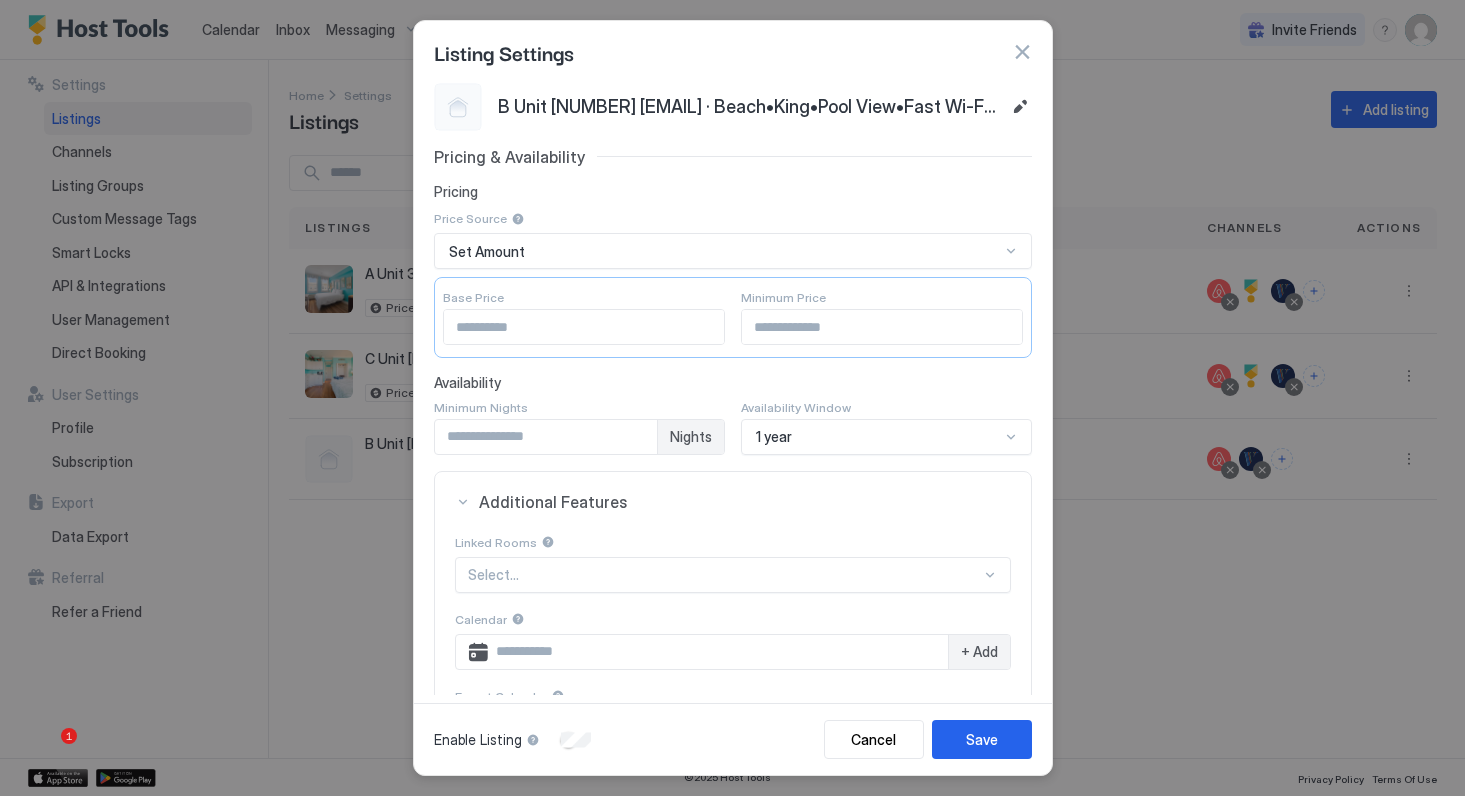 click on "Set Amount" at bounding box center [724, 252] 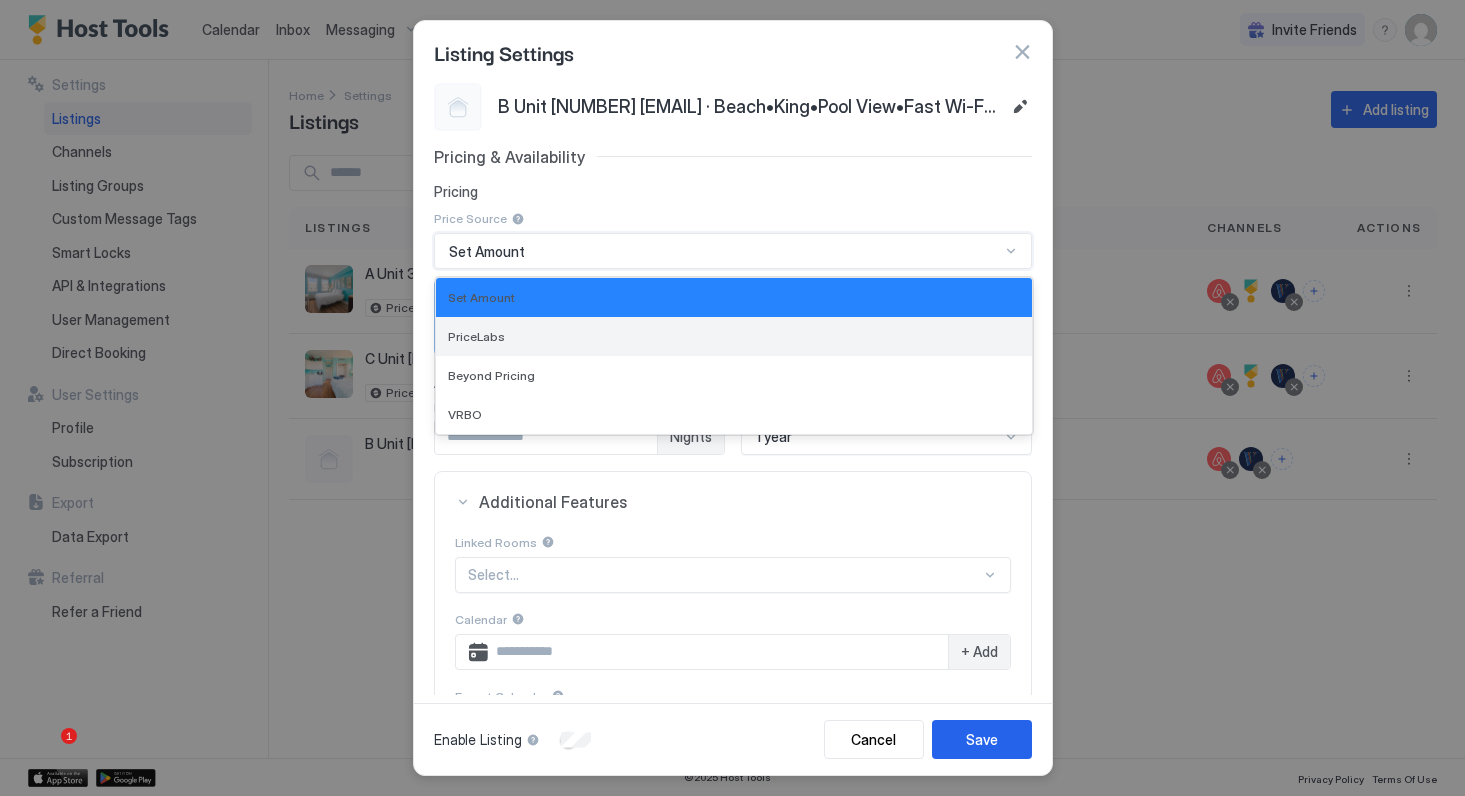 click on "PriceLabs" at bounding box center (476, 336) 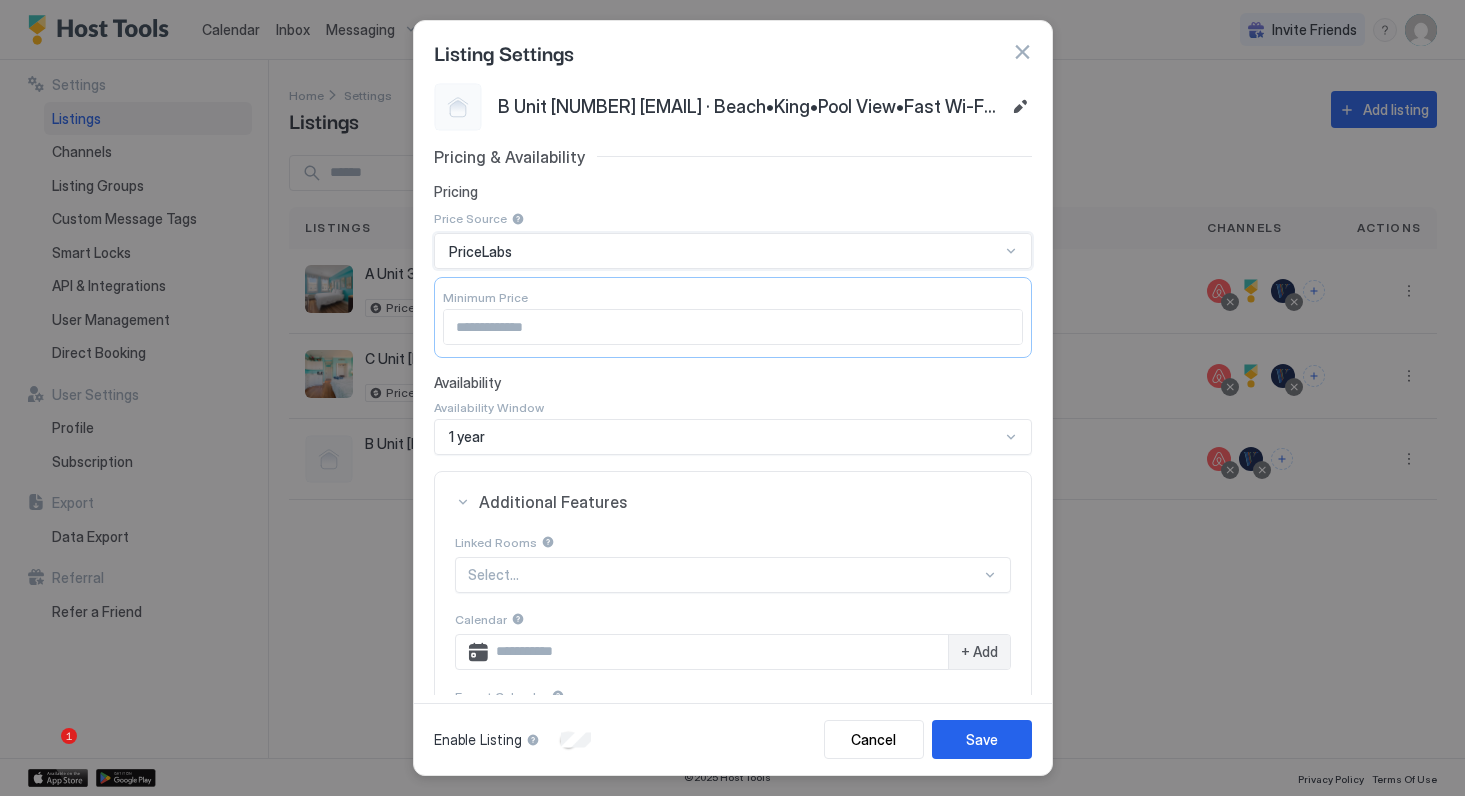 click at bounding box center [733, 327] 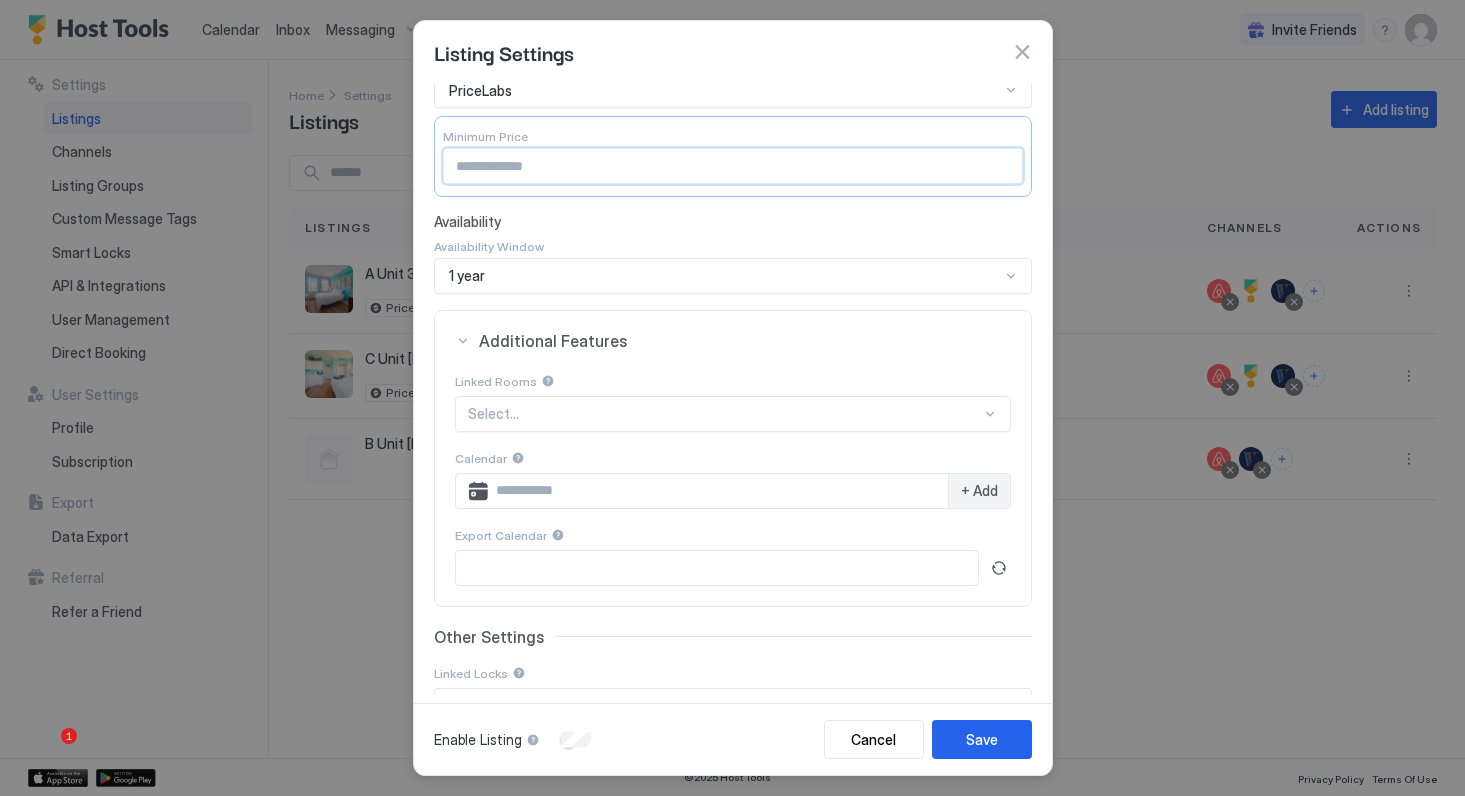 scroll, scrollTop: 282, scrollLeft: 0, axis: vertical 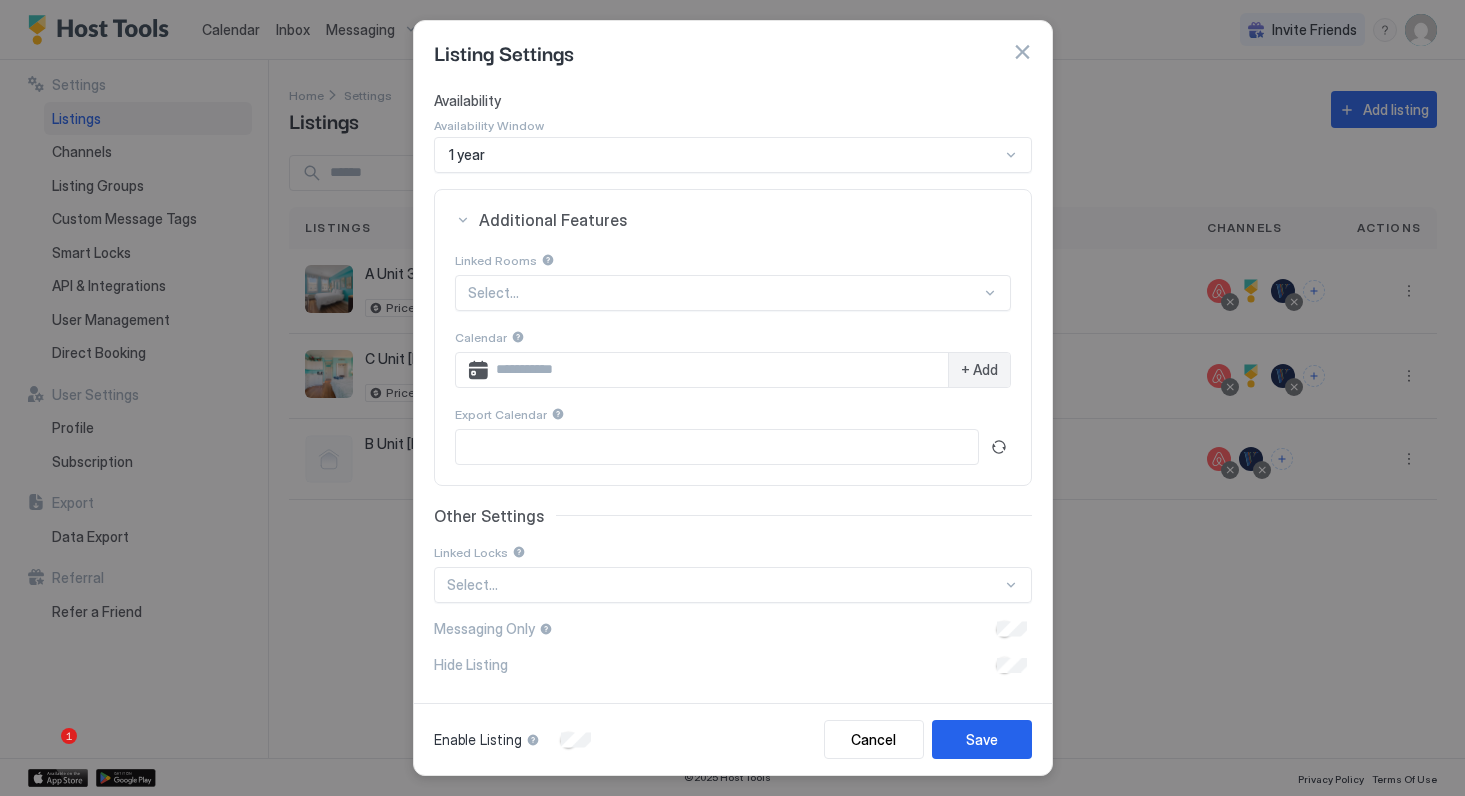type on "**" 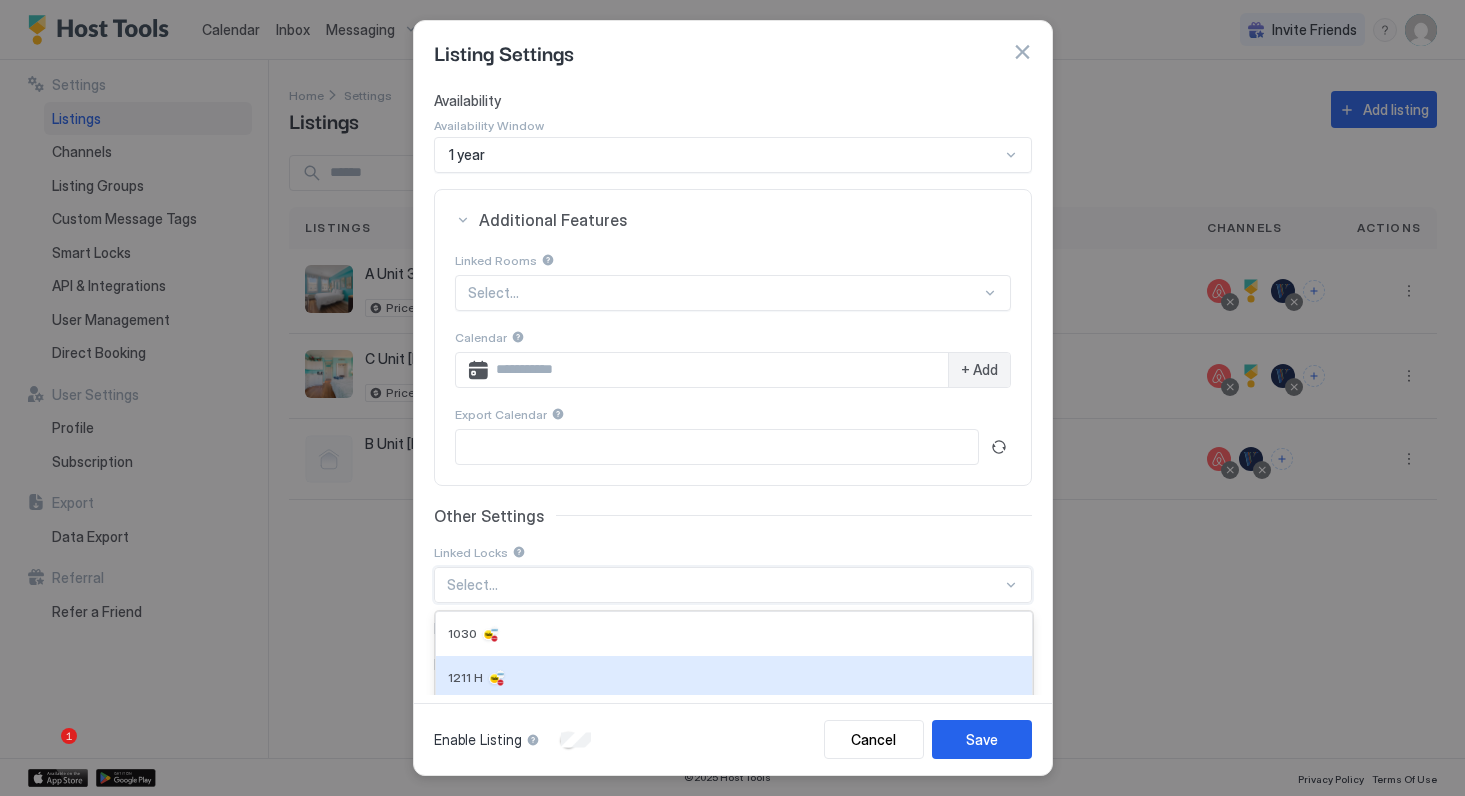 scroll, scrollTop: 390, scrollLeft: 0, axis: vertical 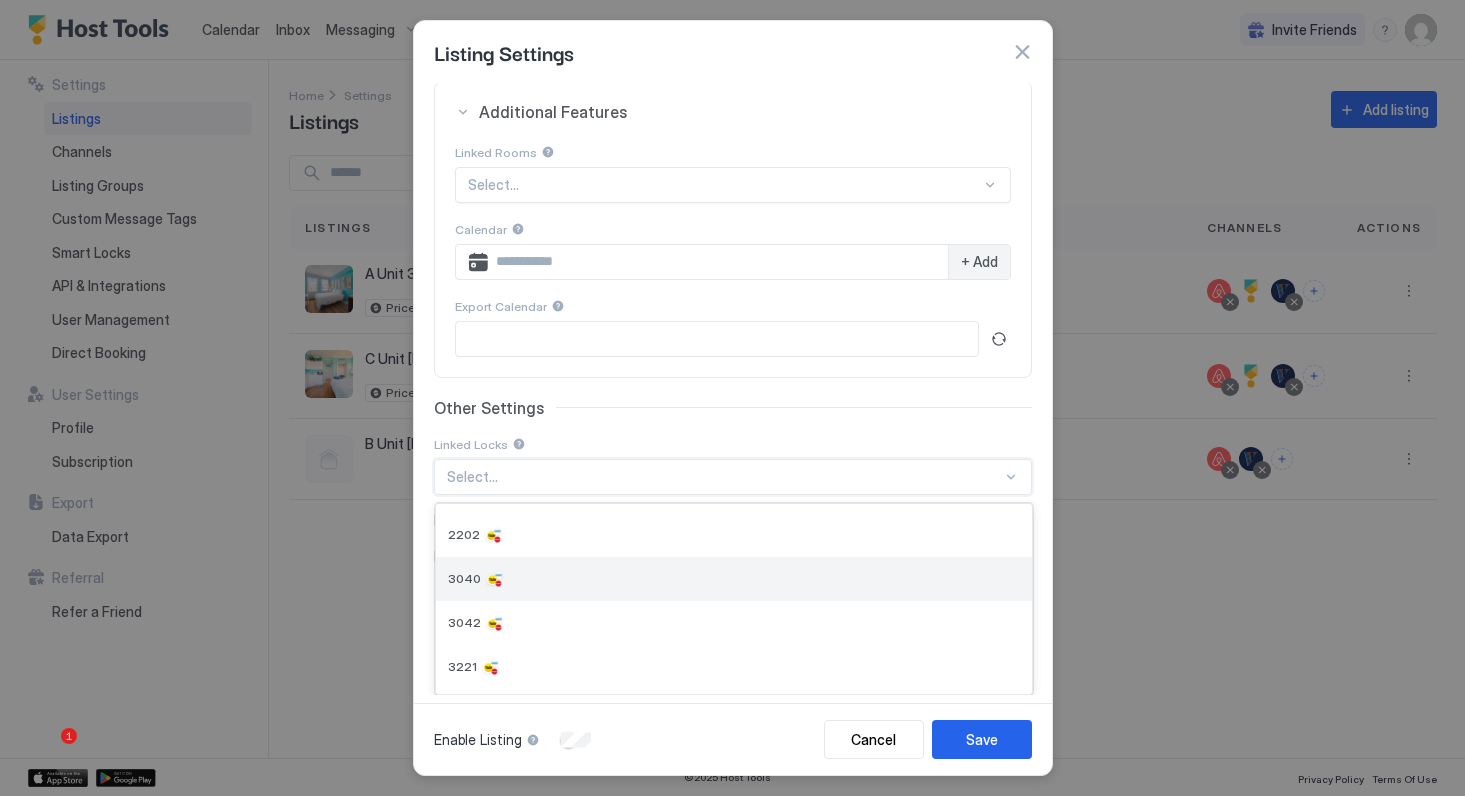 click on "3040" at bounding box center (464, 578) 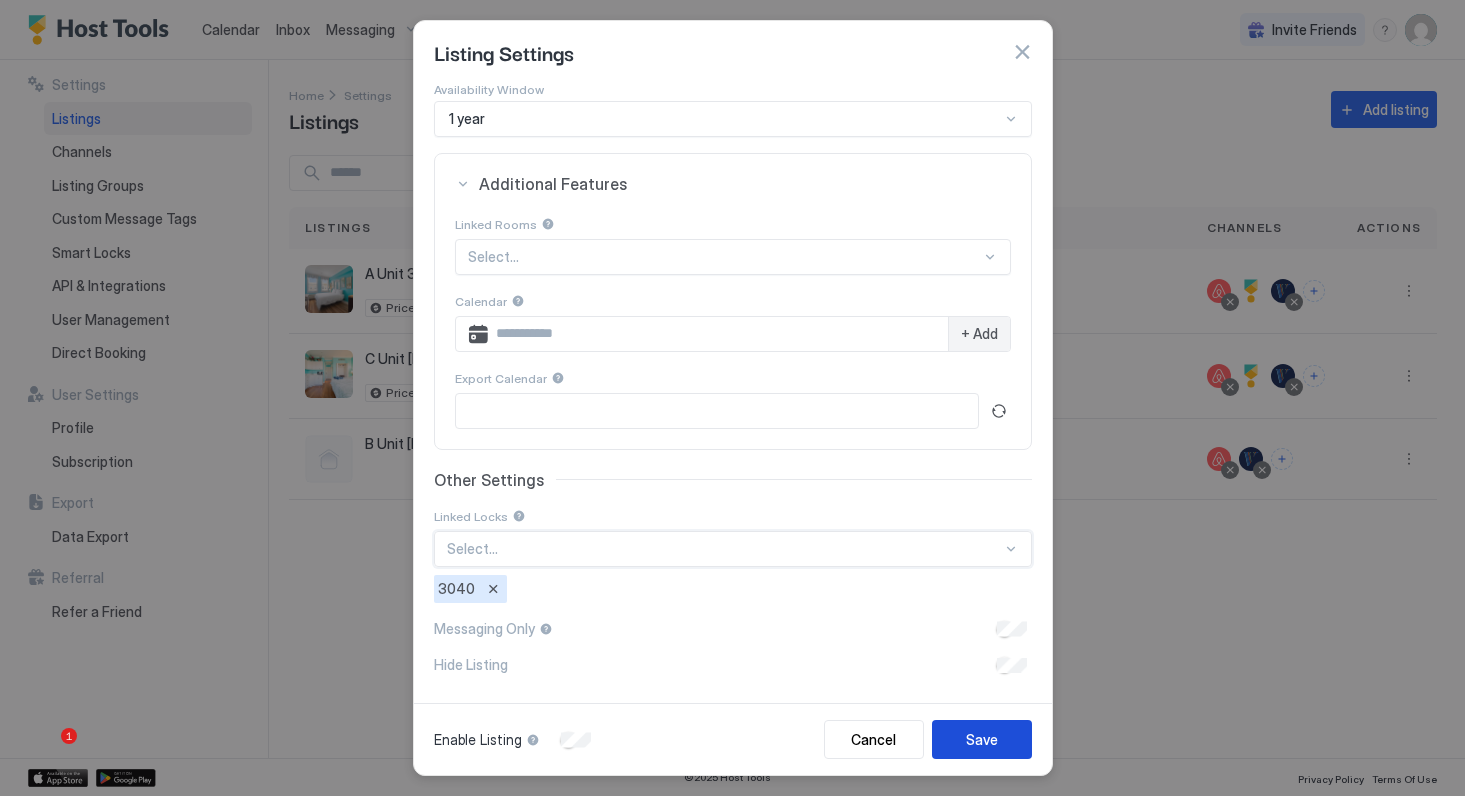 click on "Save" at bounding box center [982, 739] 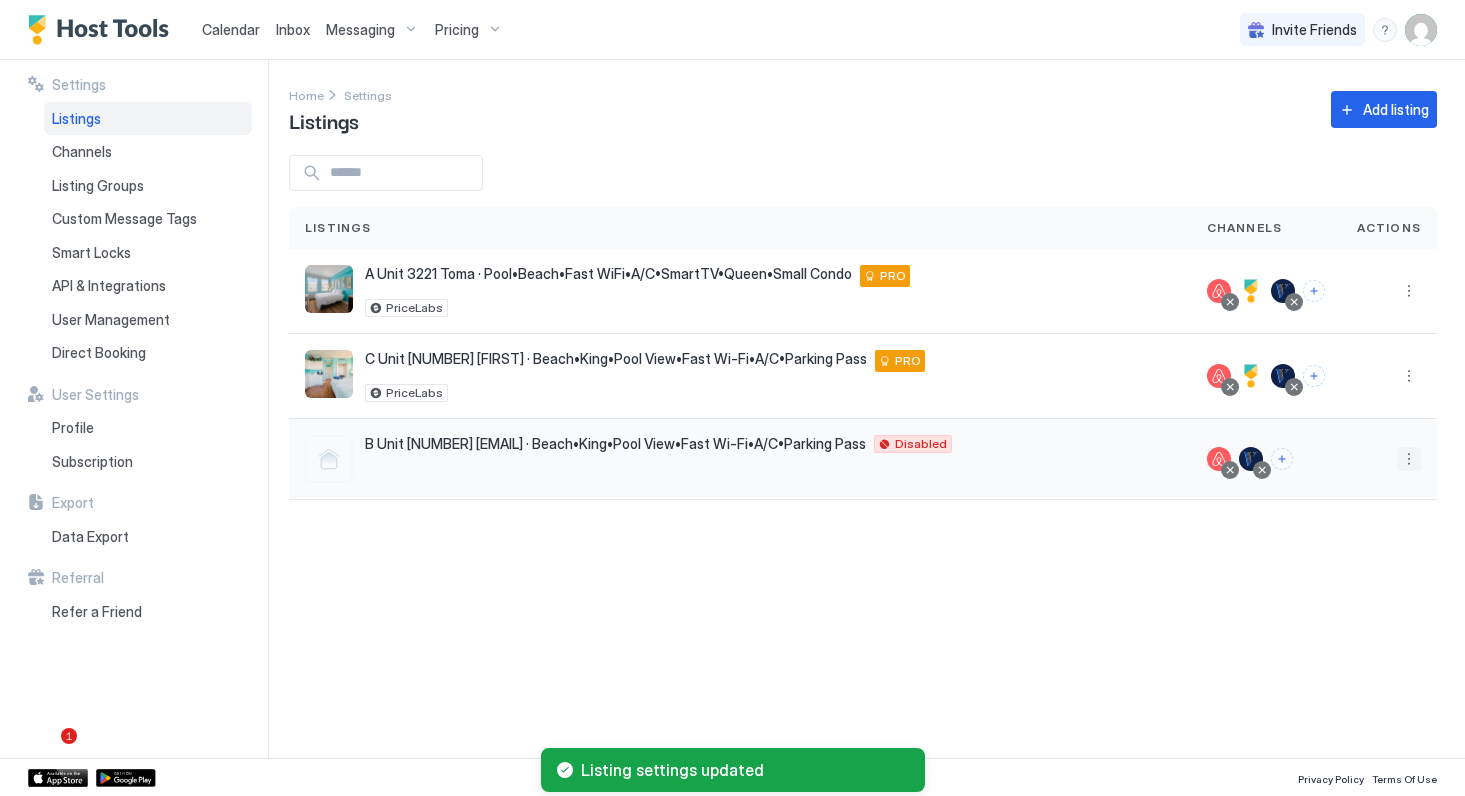 click at bounding box center [1409, 459] 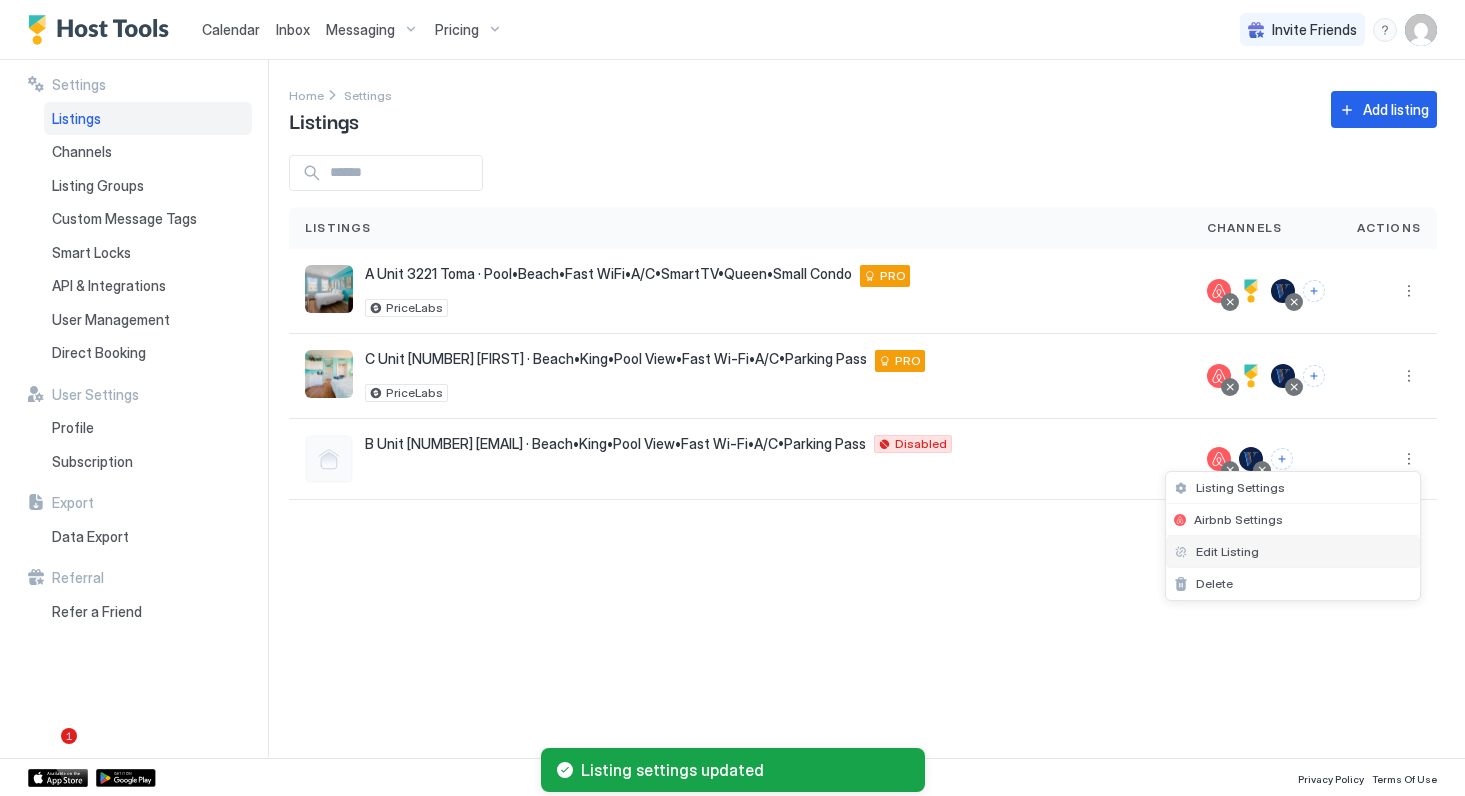 click on "Edit Listing" at bounding box center (1227, 551) 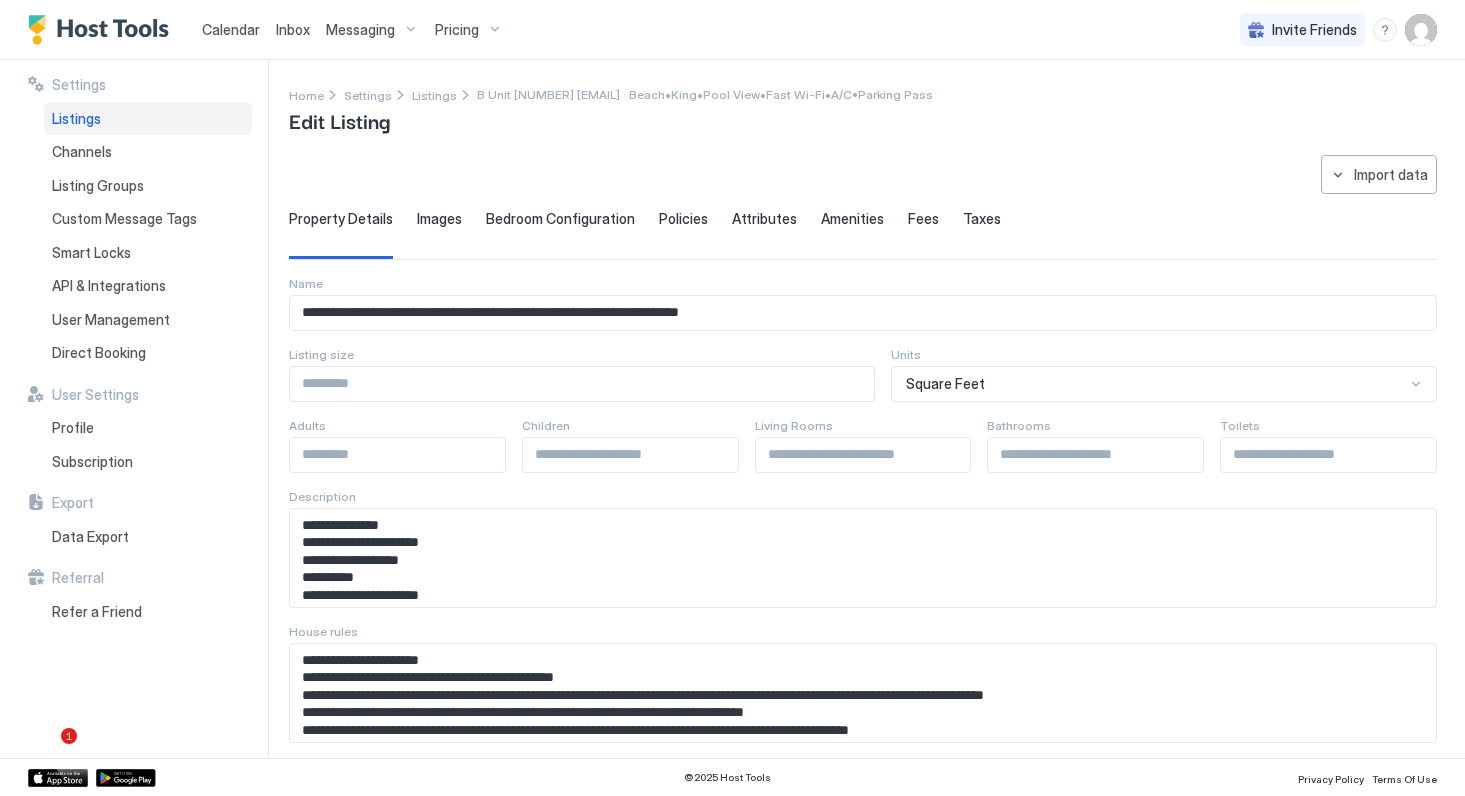 click on "**********" at bounding box center [863, 313] 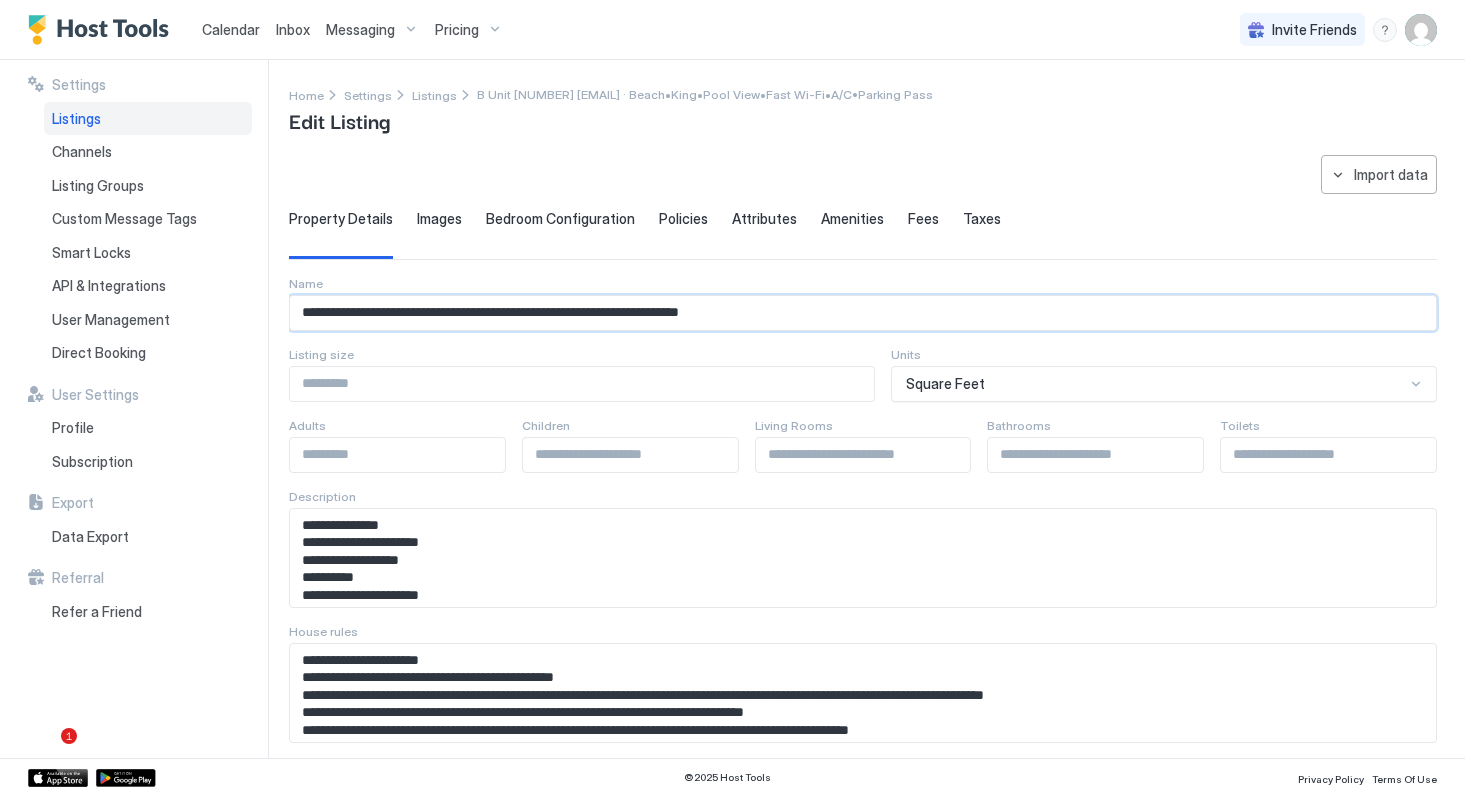 type on "**********" 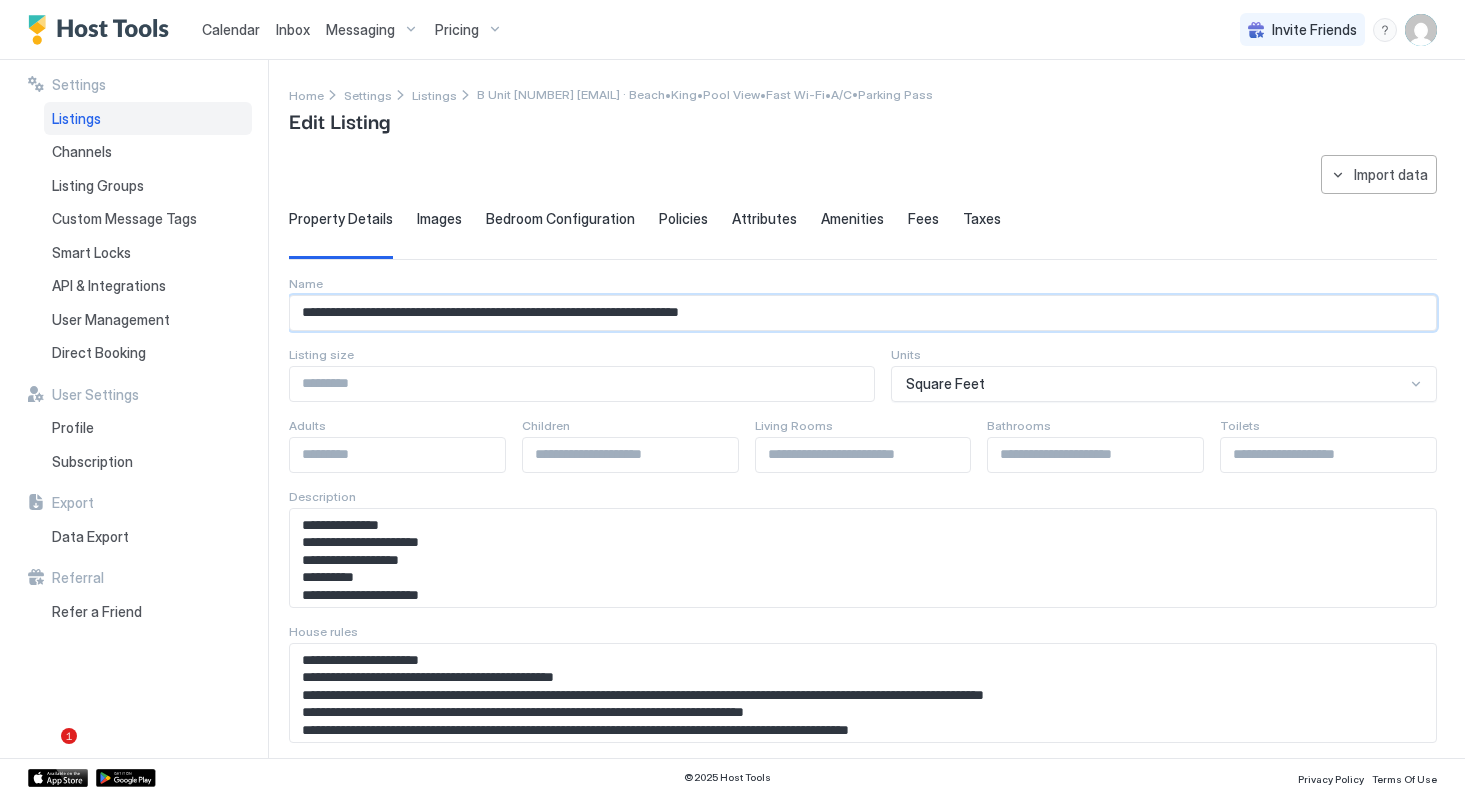 type on "**********" 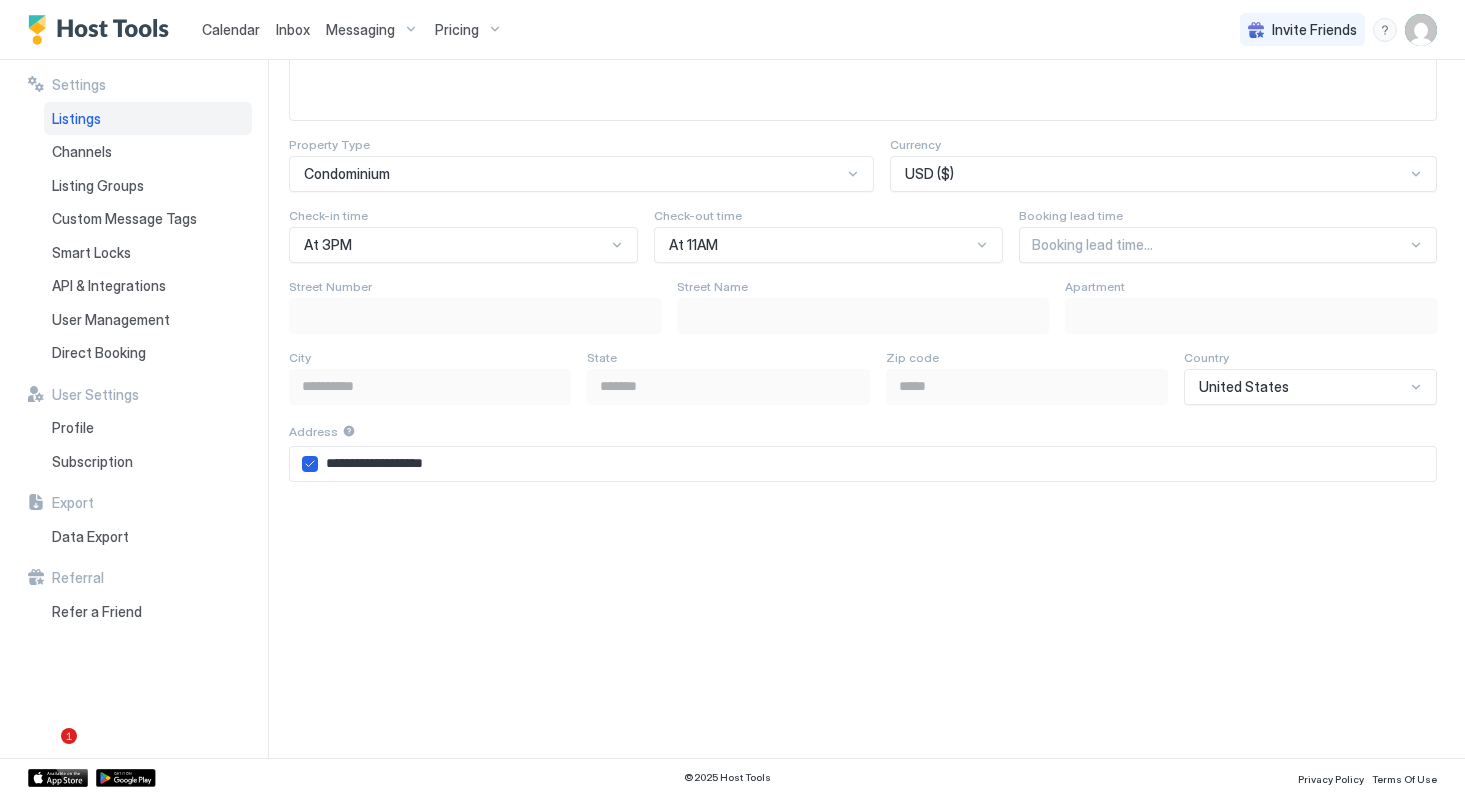 scroll, scrollTop: 1168, scrollLeft: 0, axis: vertical 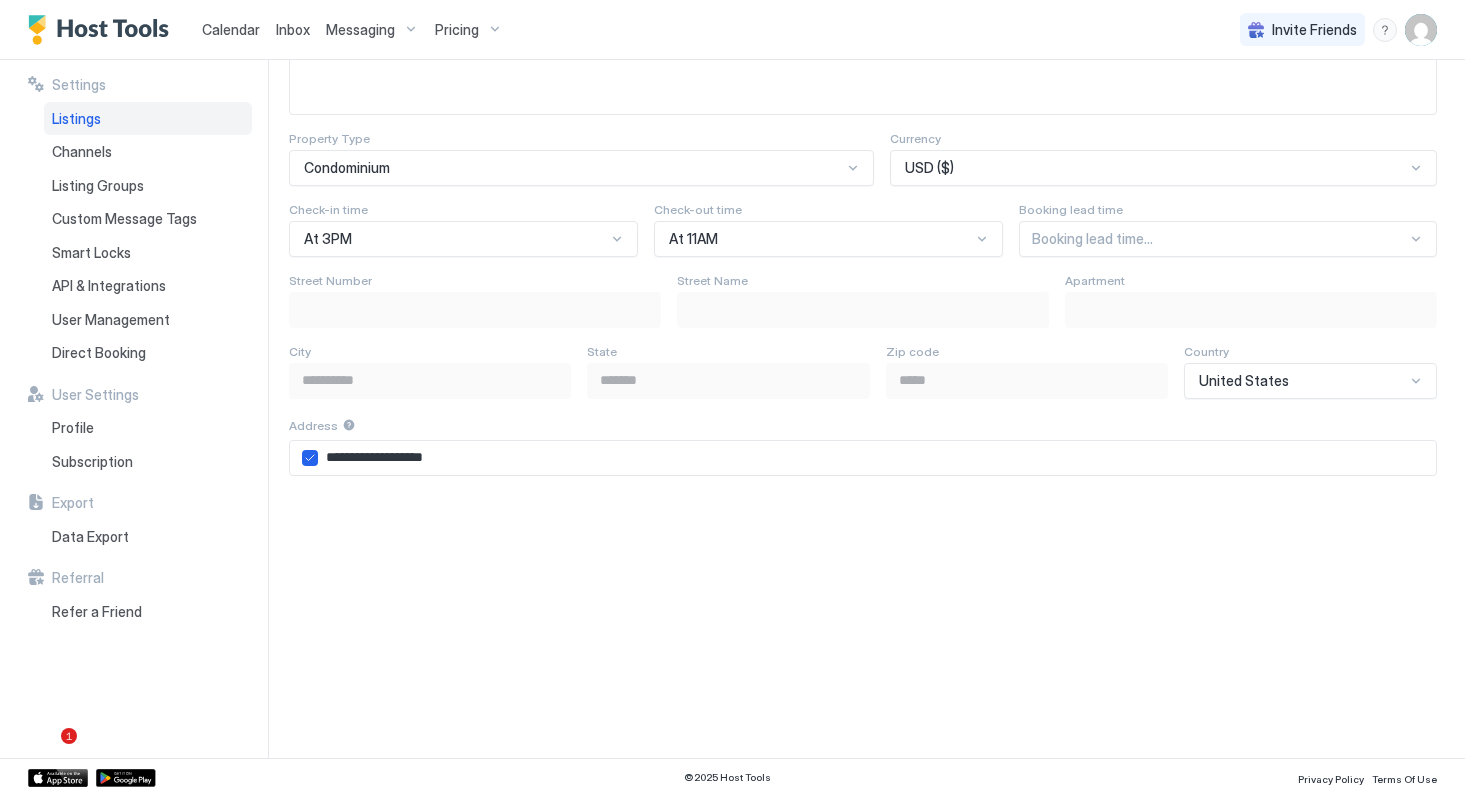 type on "**********" 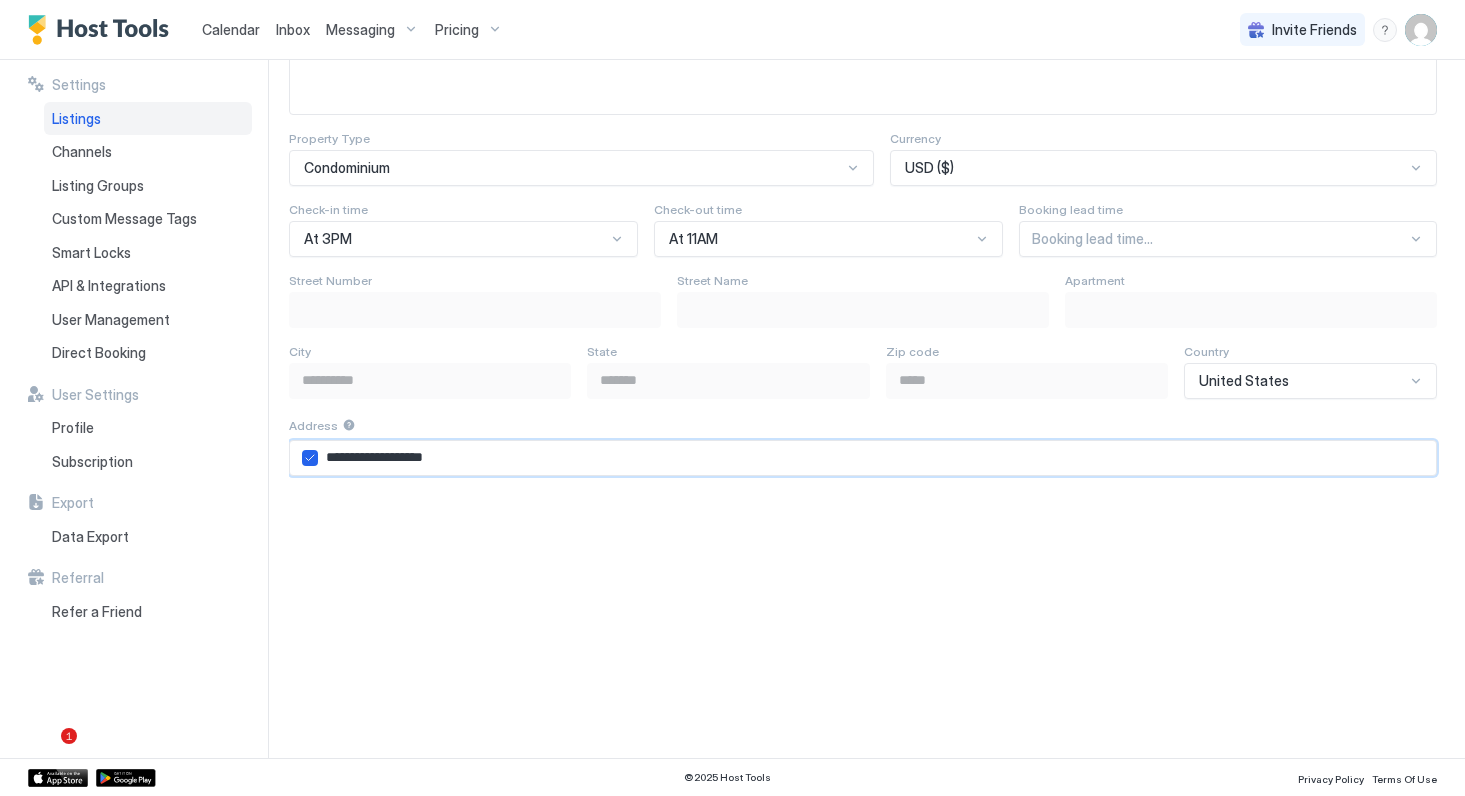 type on "**********" 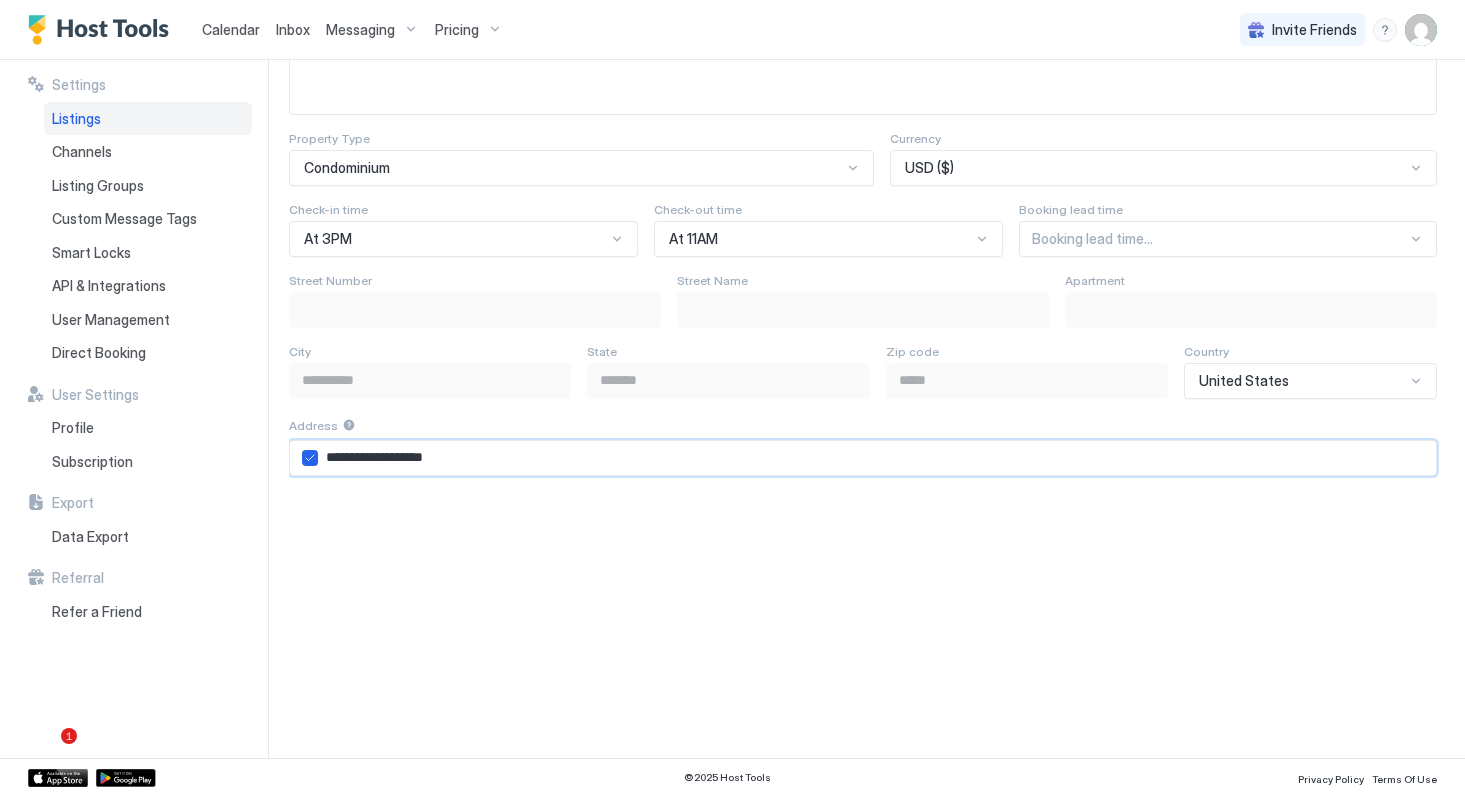 type on "**********" 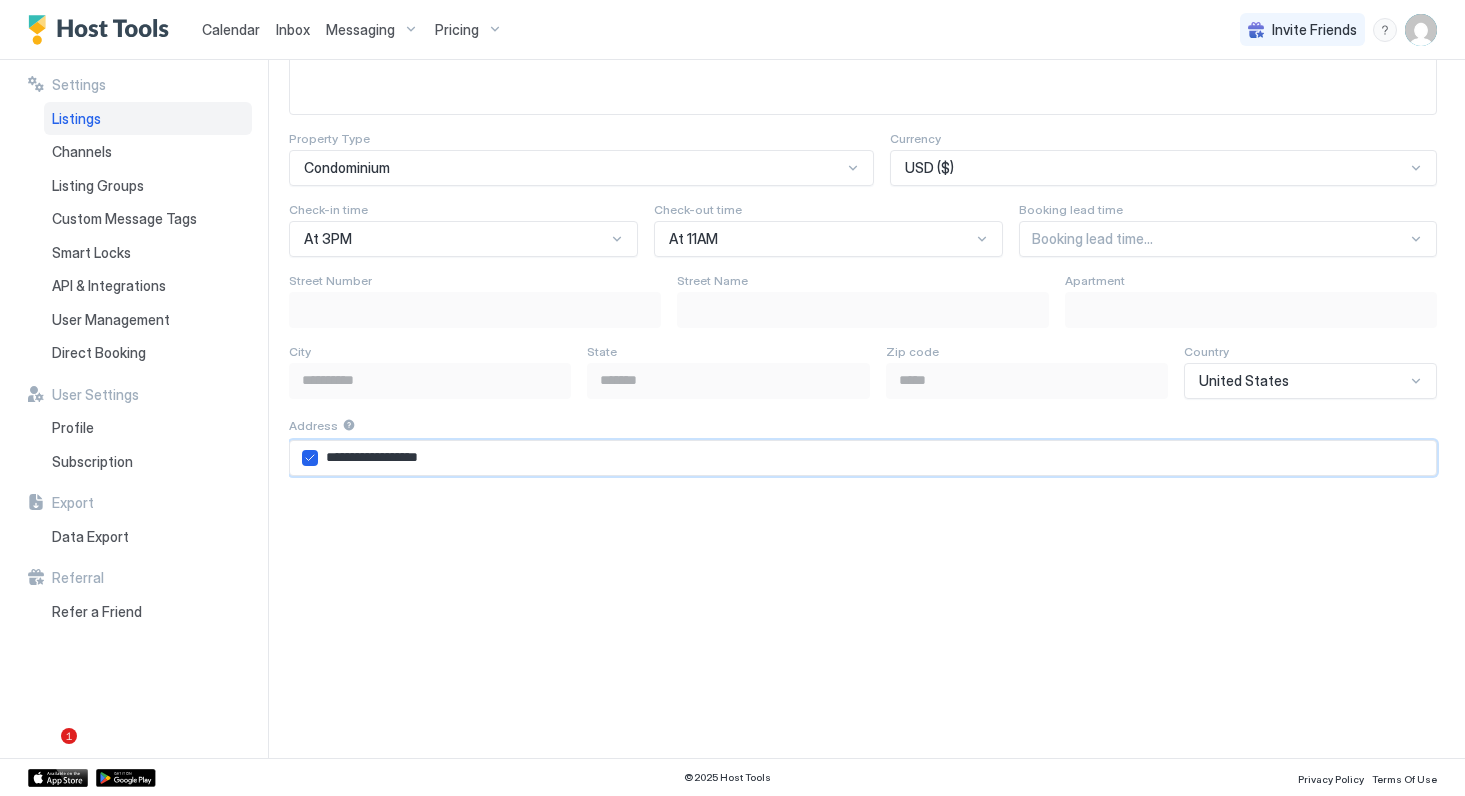 type on "**********" 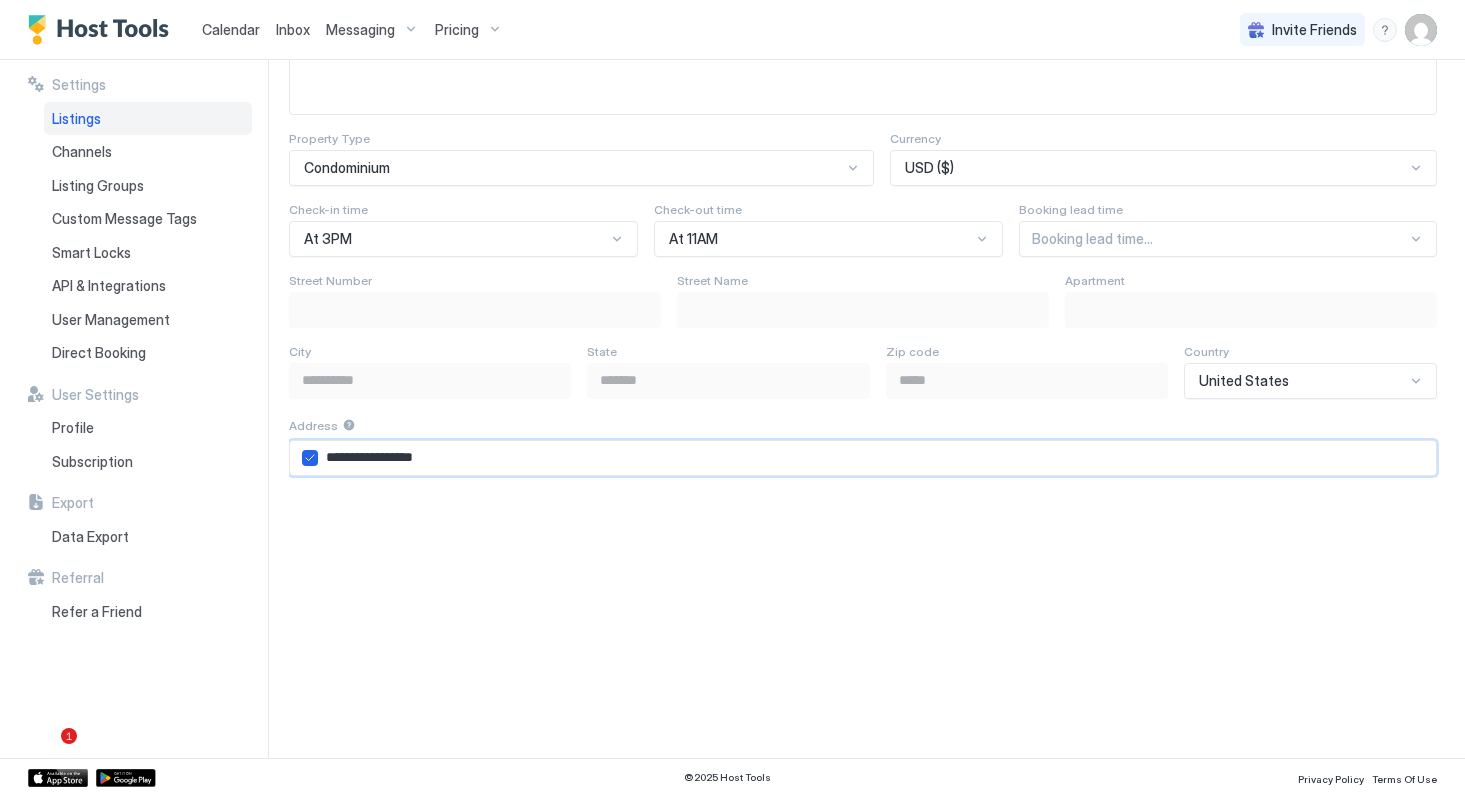 type on "**********" 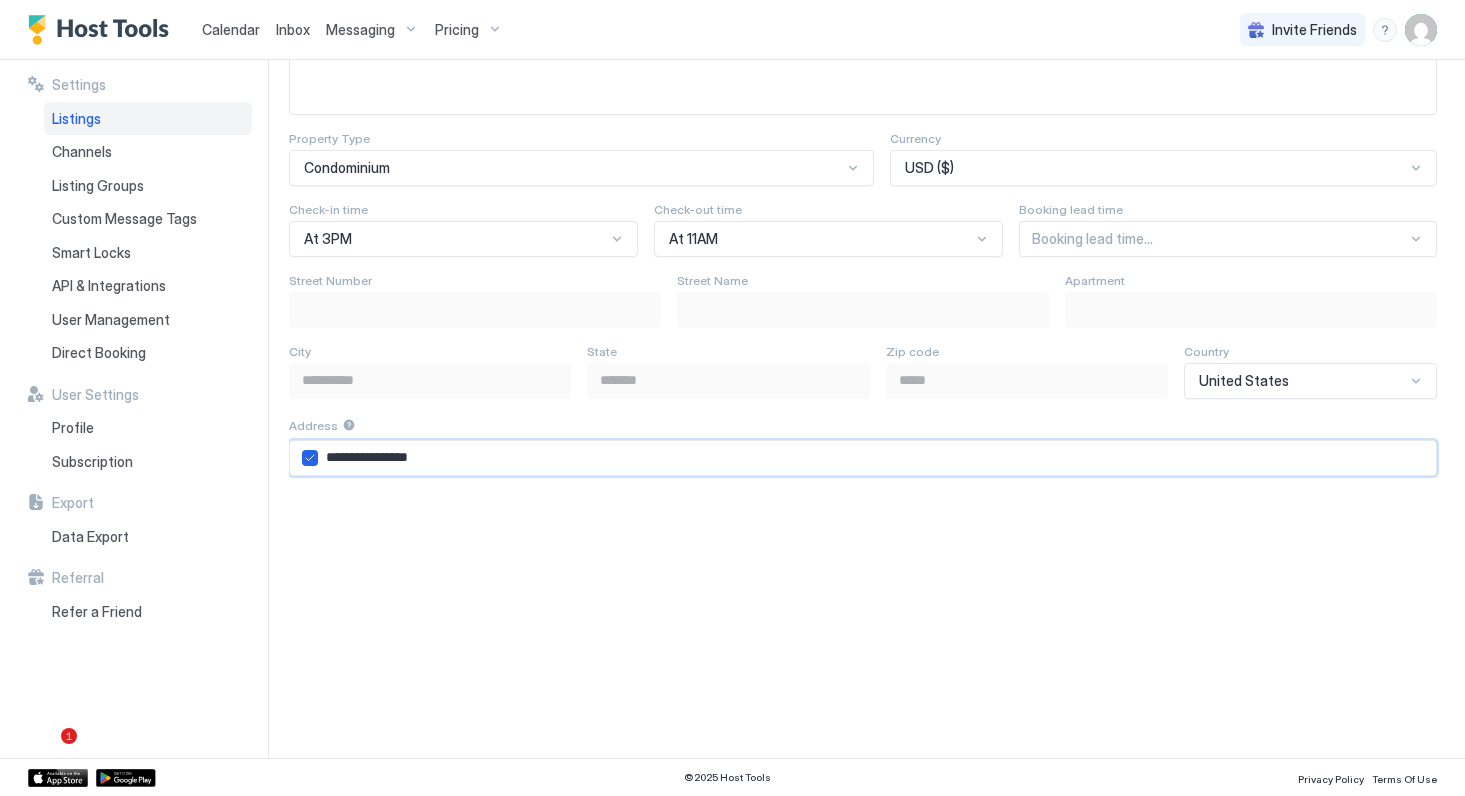 type on "**********" 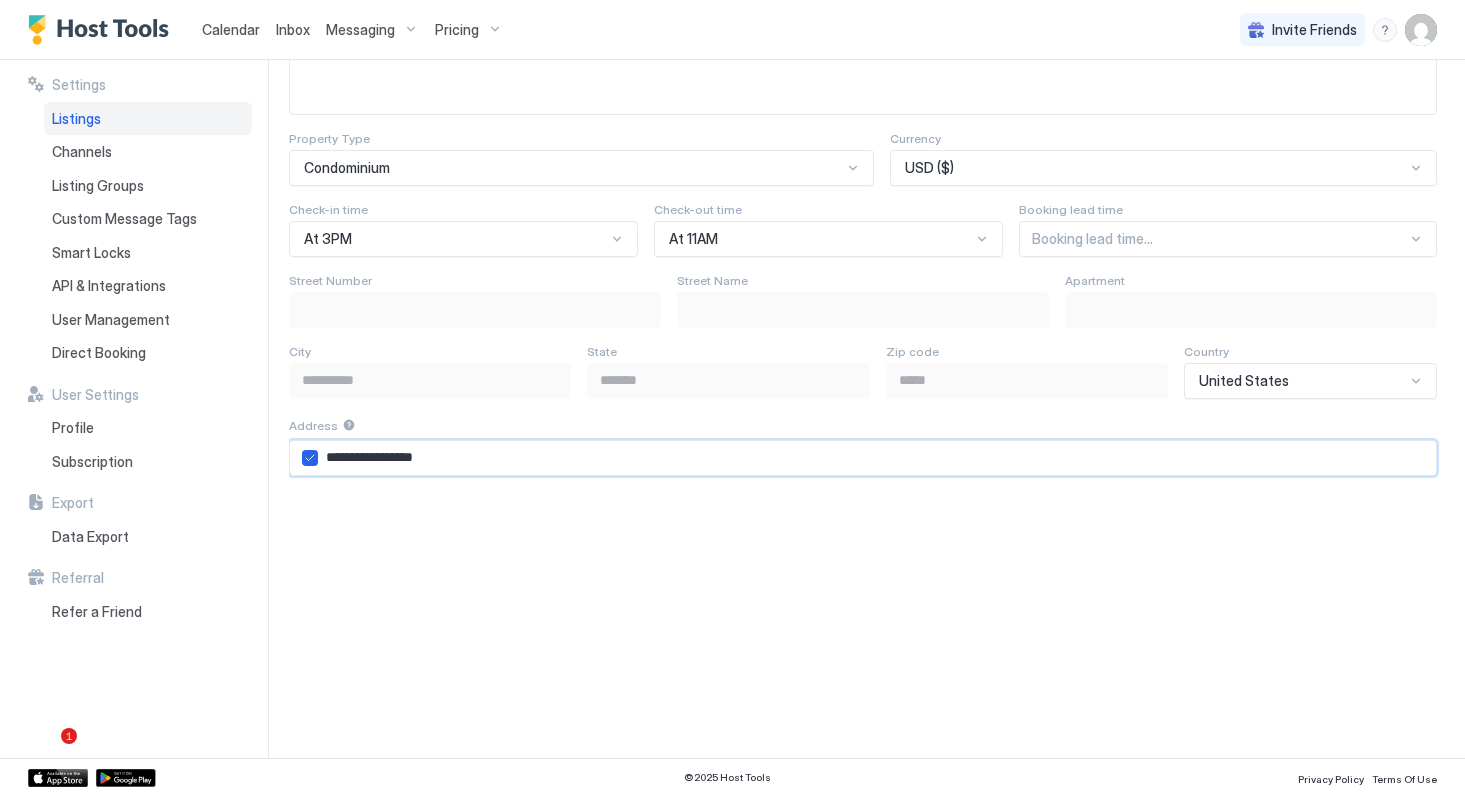 type on "**********" 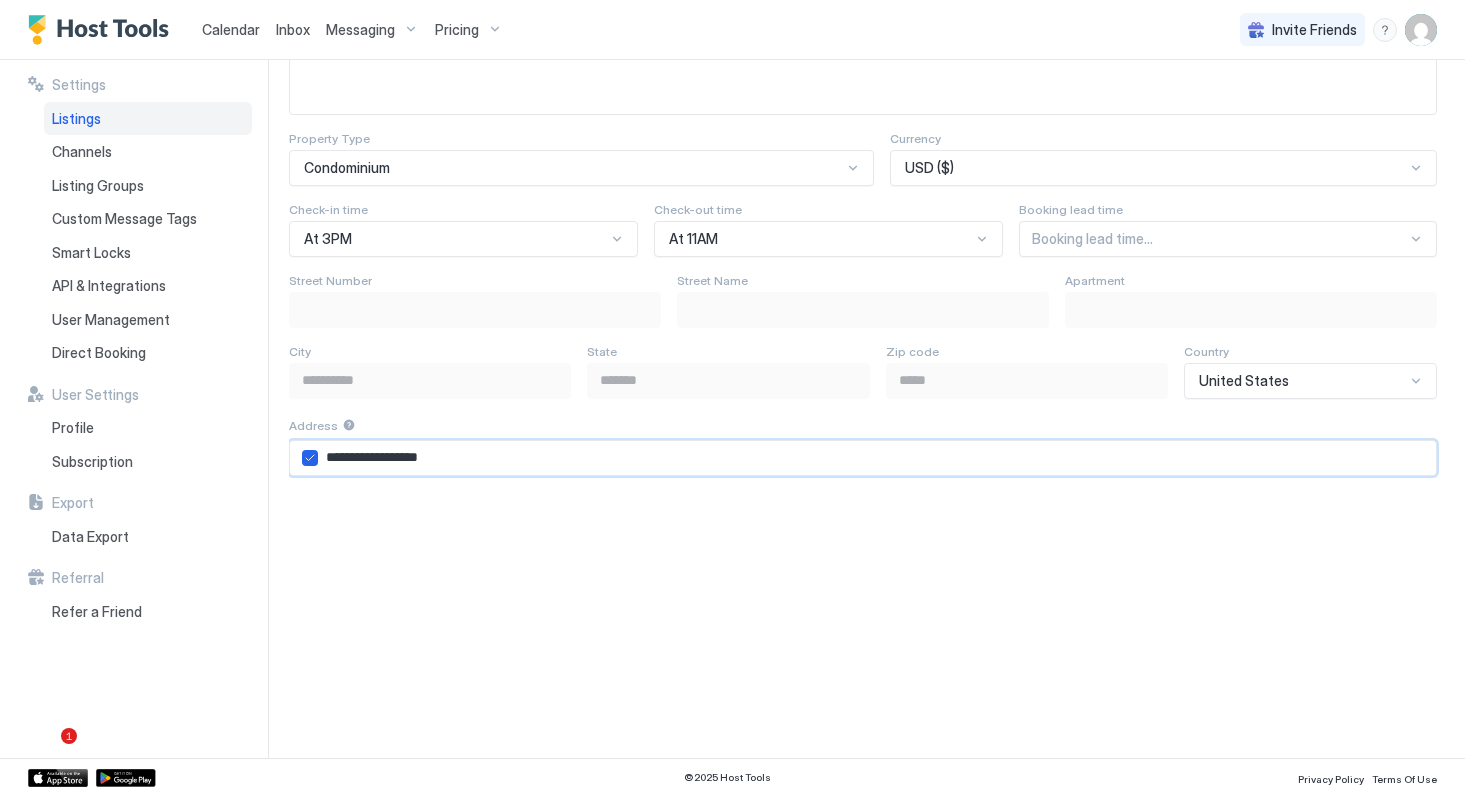 type on "**********" 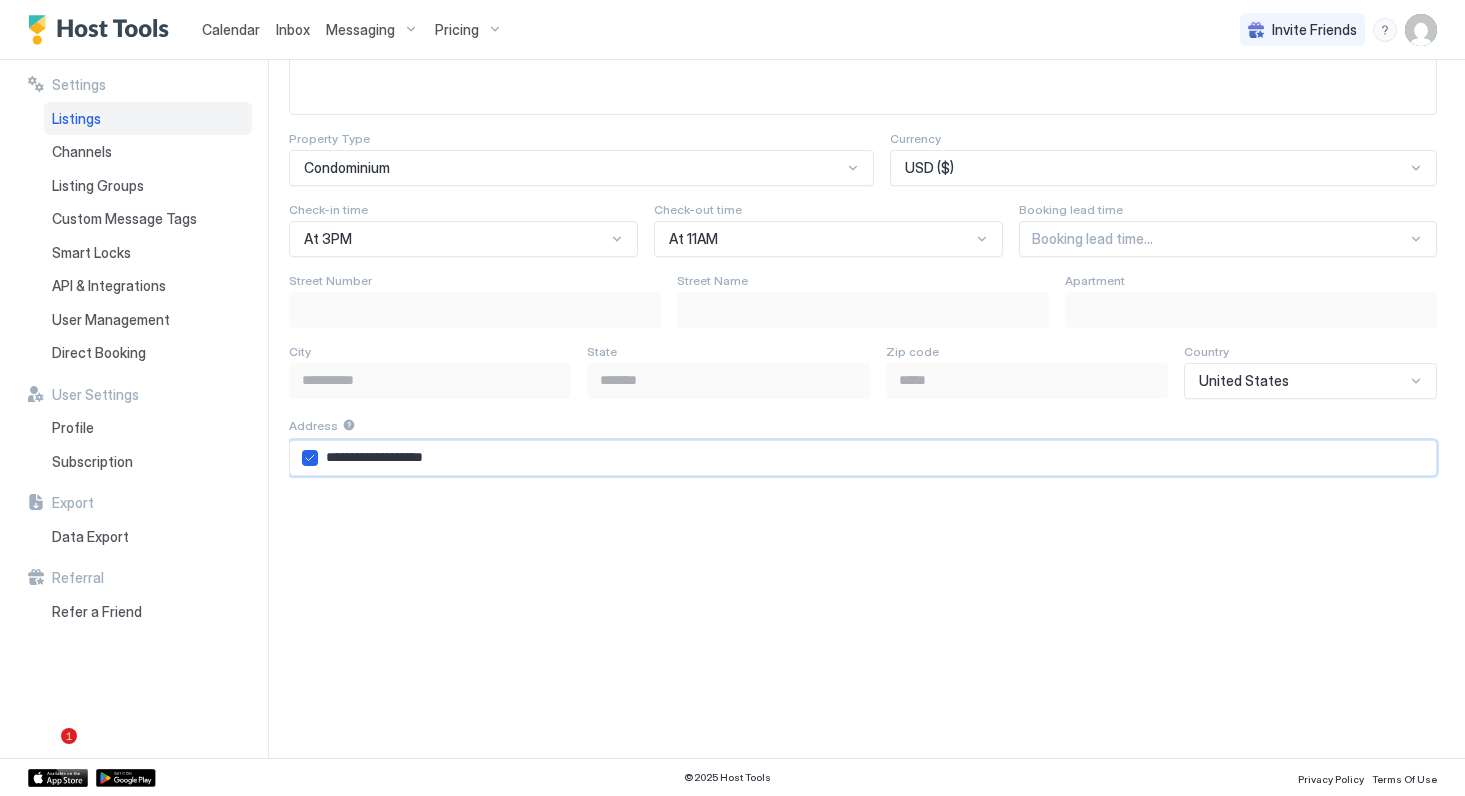 type on "**********" 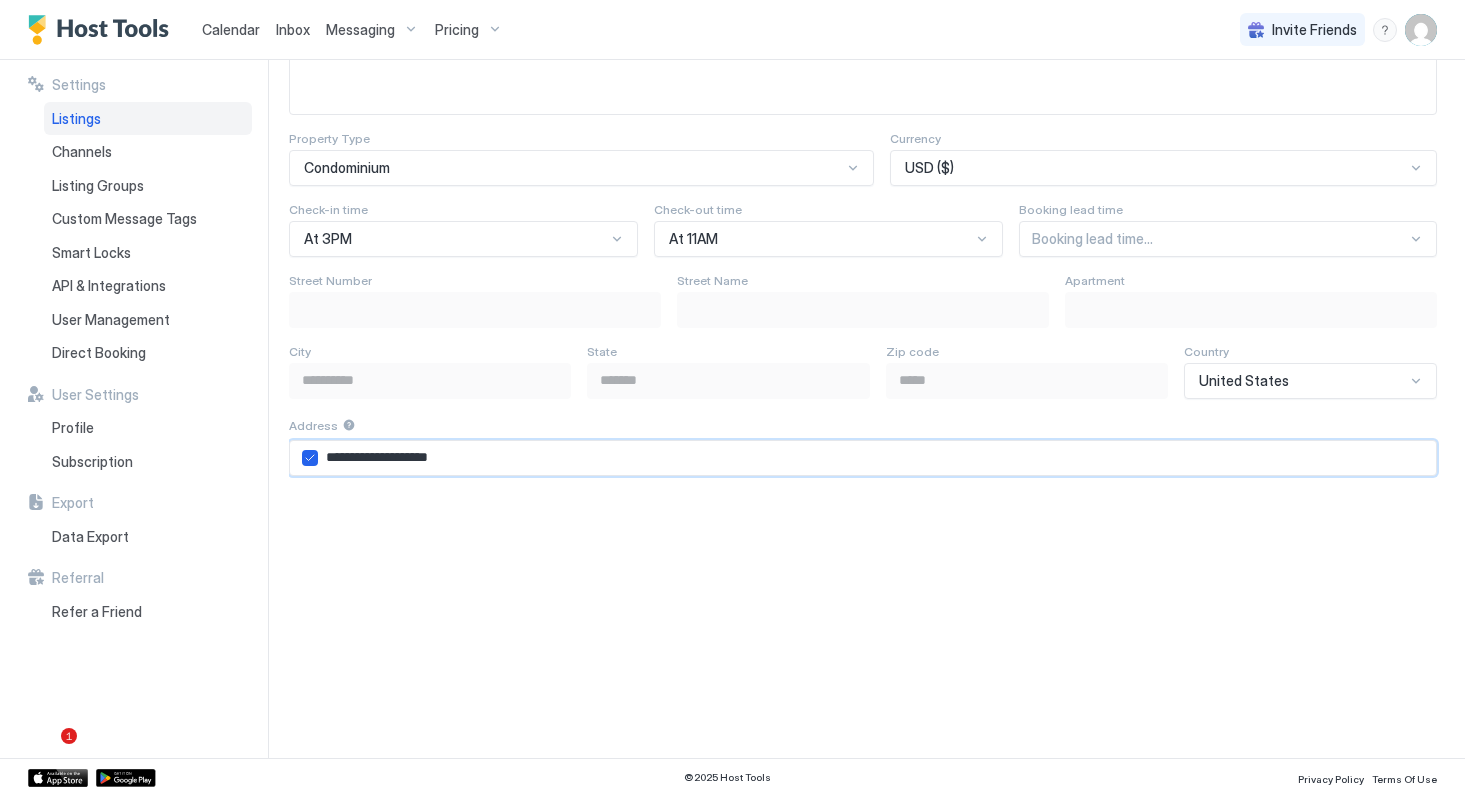 type on "**********" 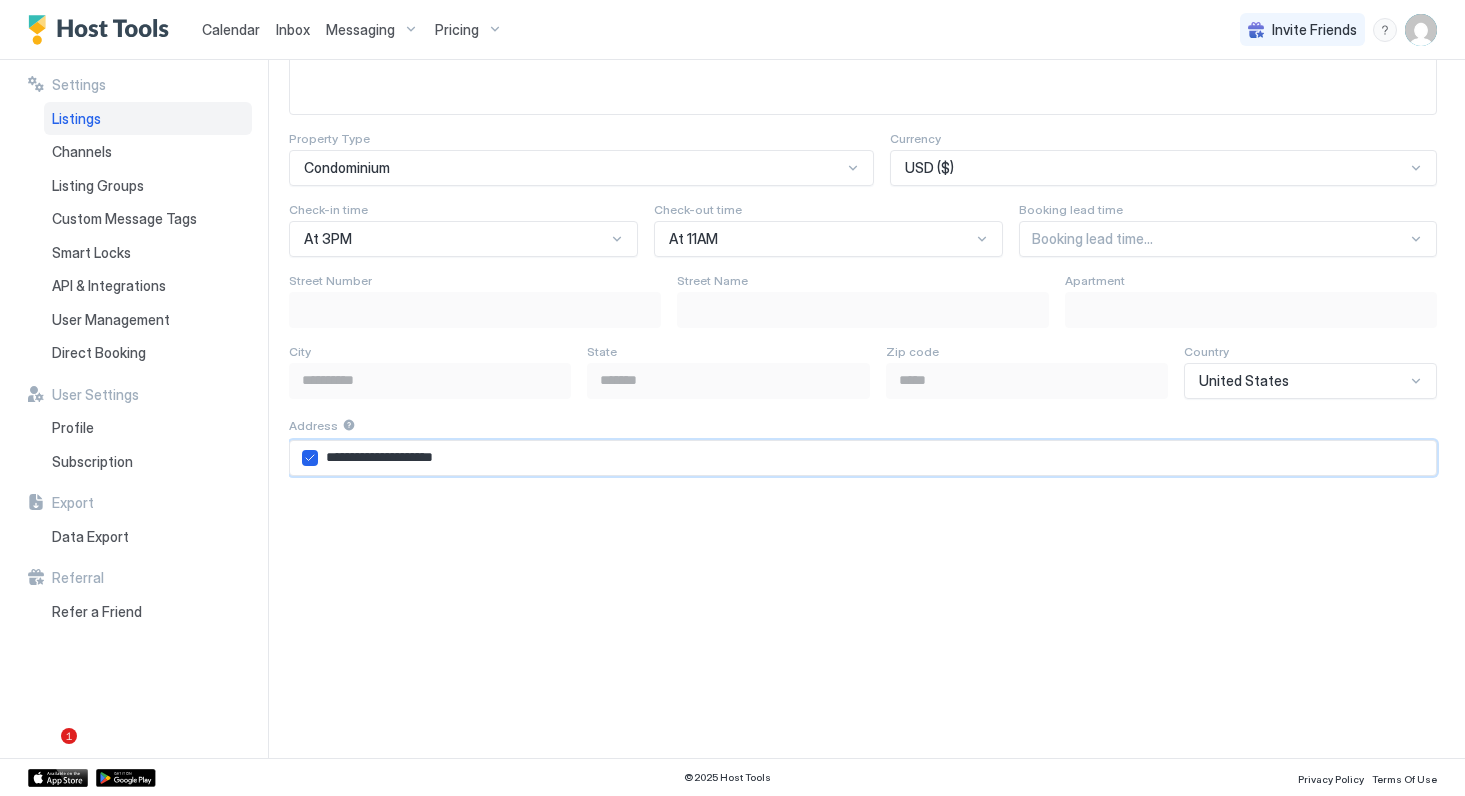type on "**********" 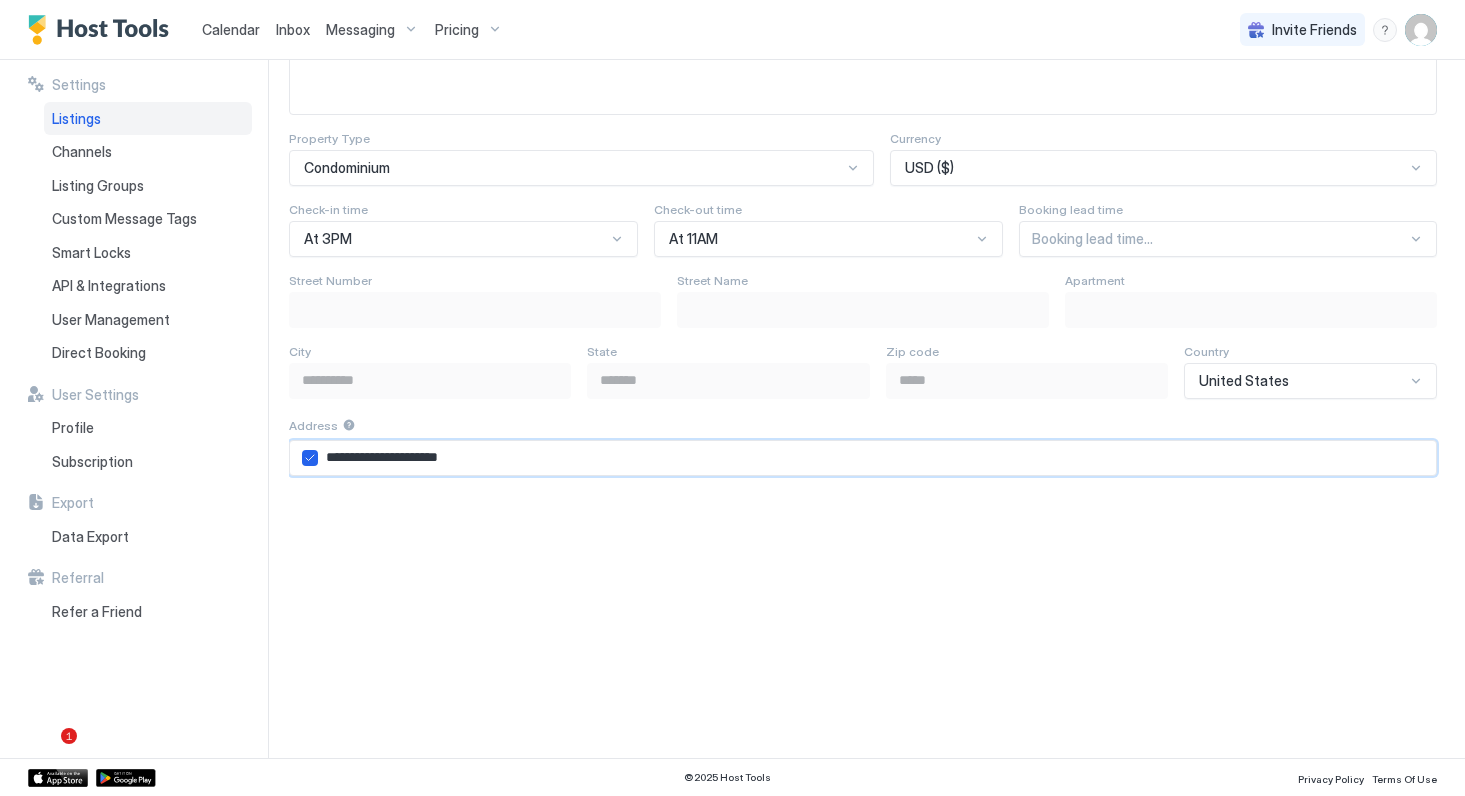 type on "**********" 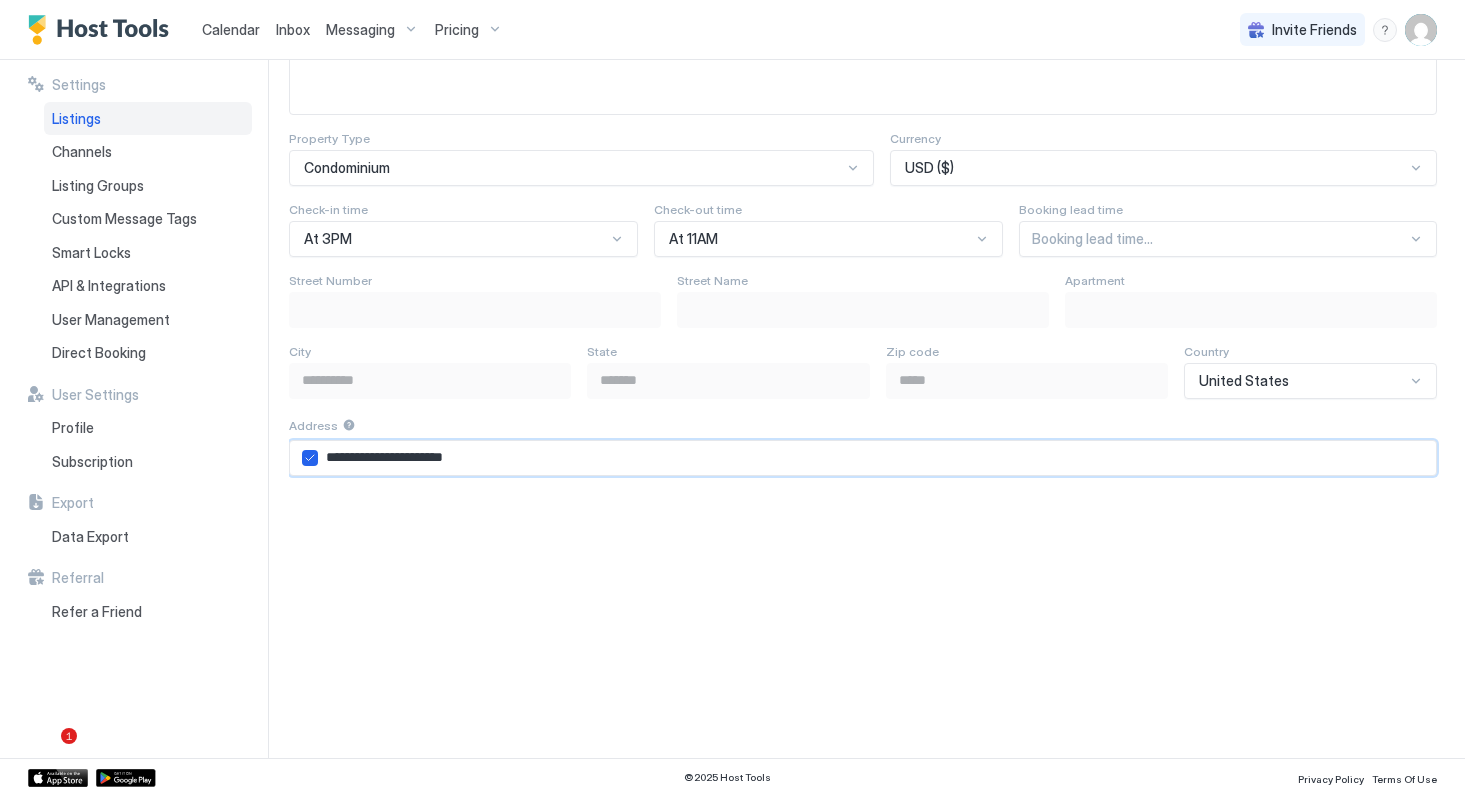 type on "**********" 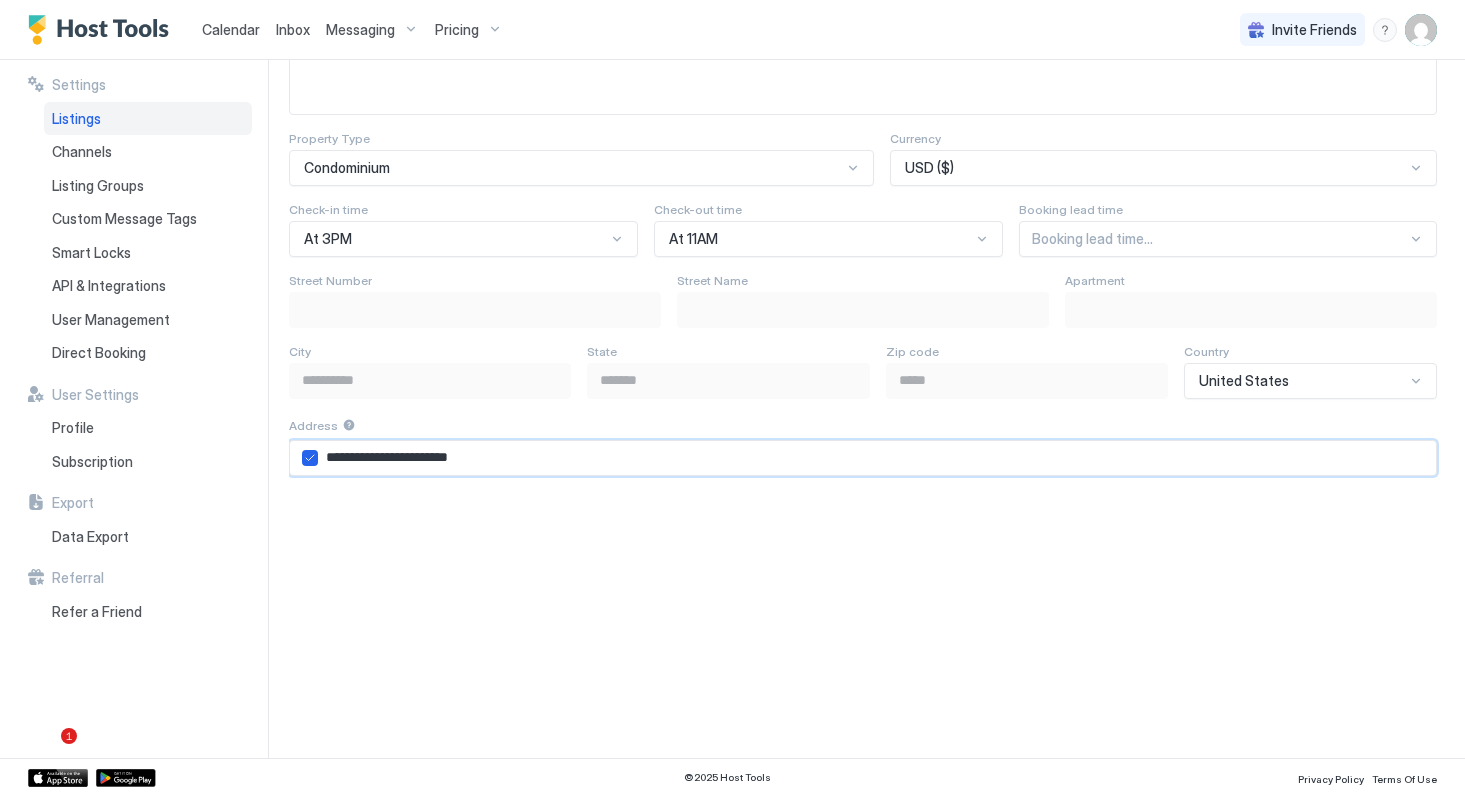 type on "**********" 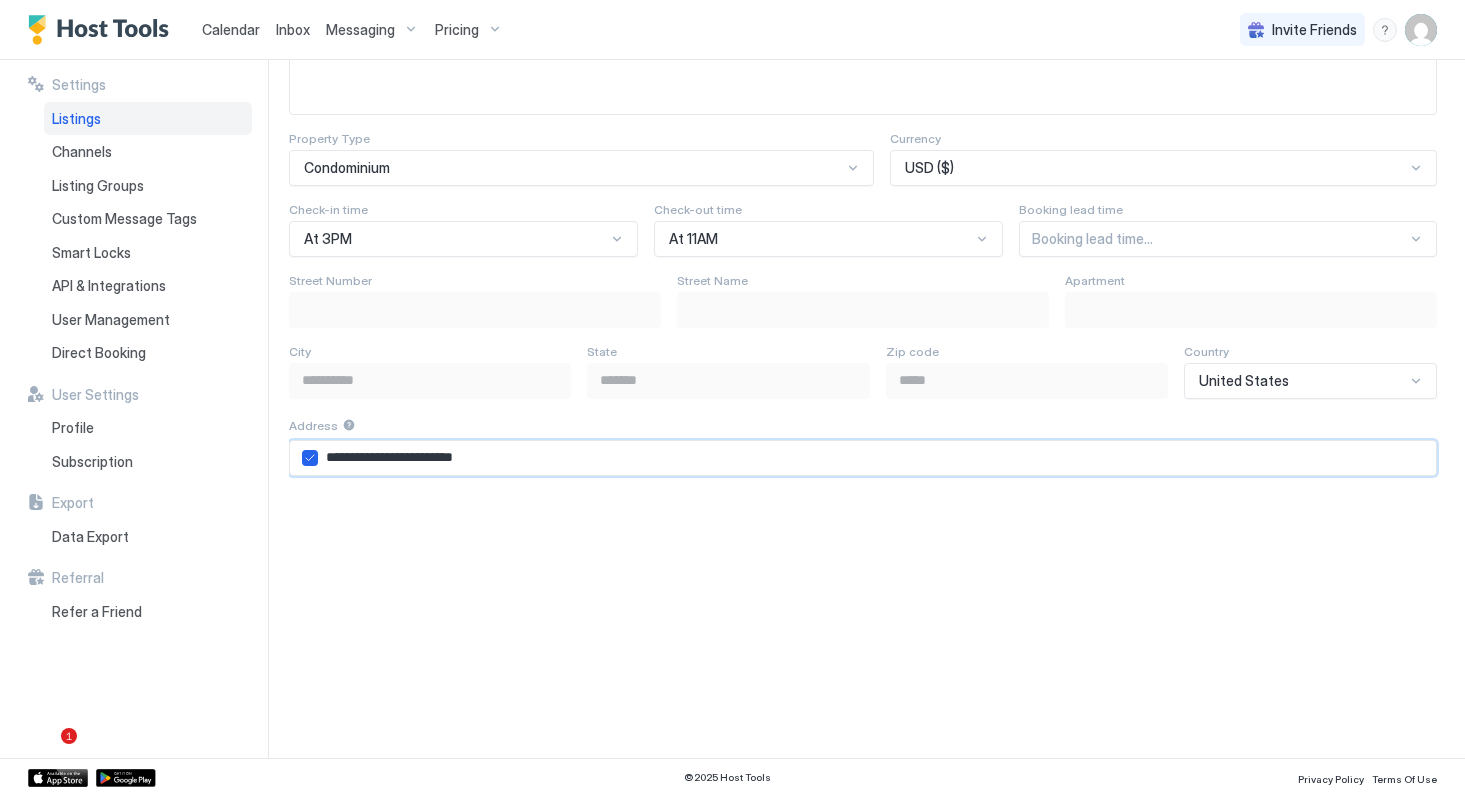 type on "**********" 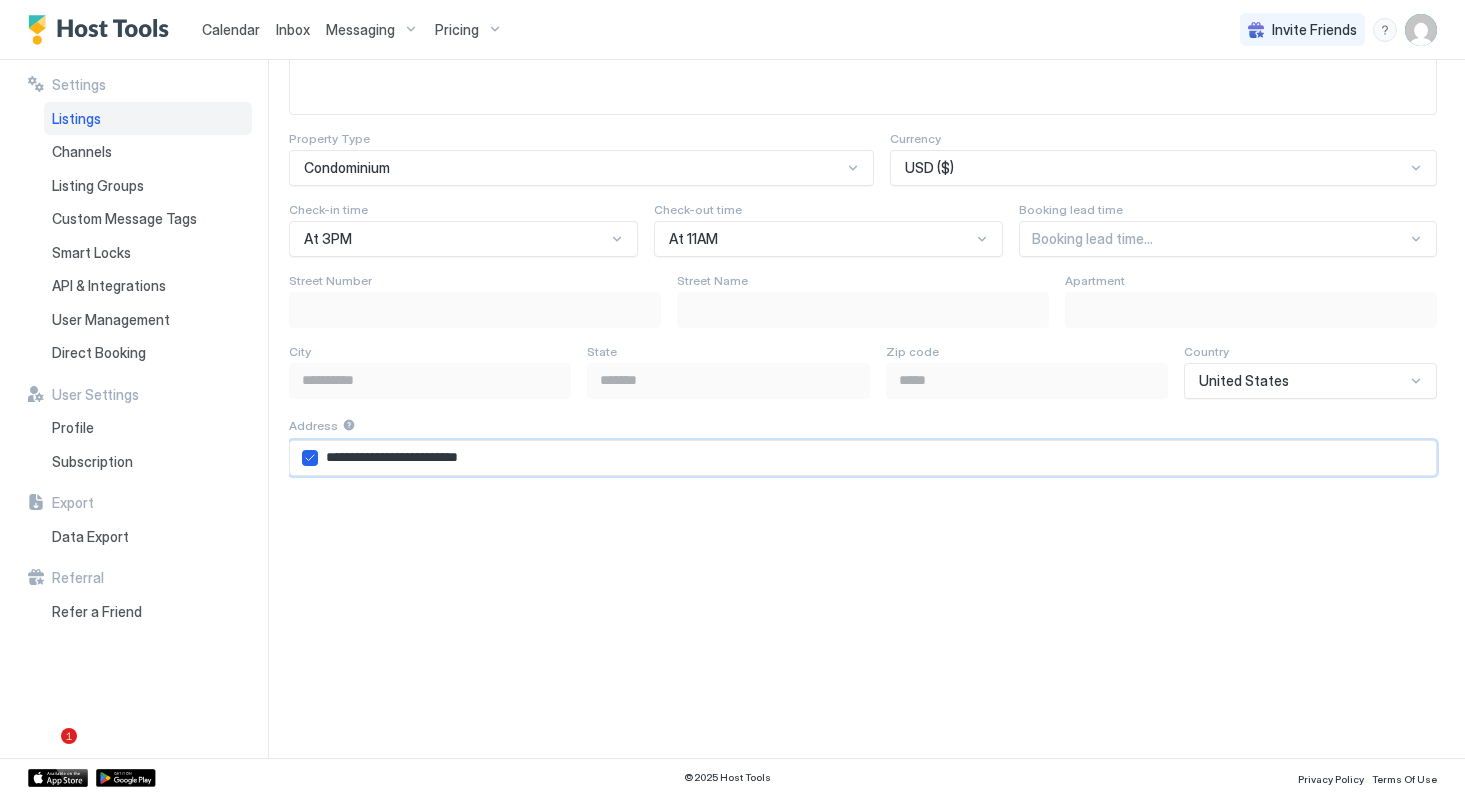 type on "**********" 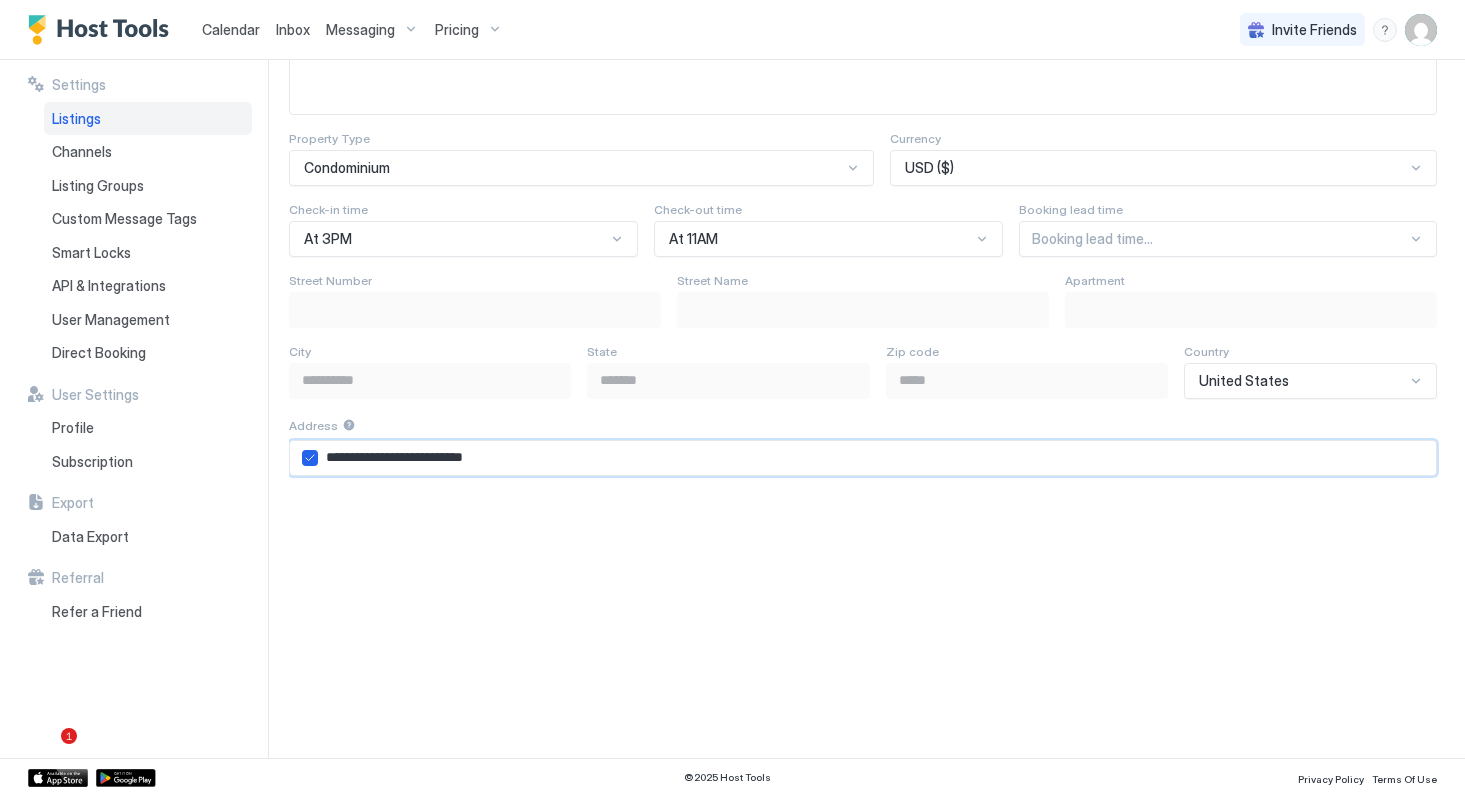 type on "**********" 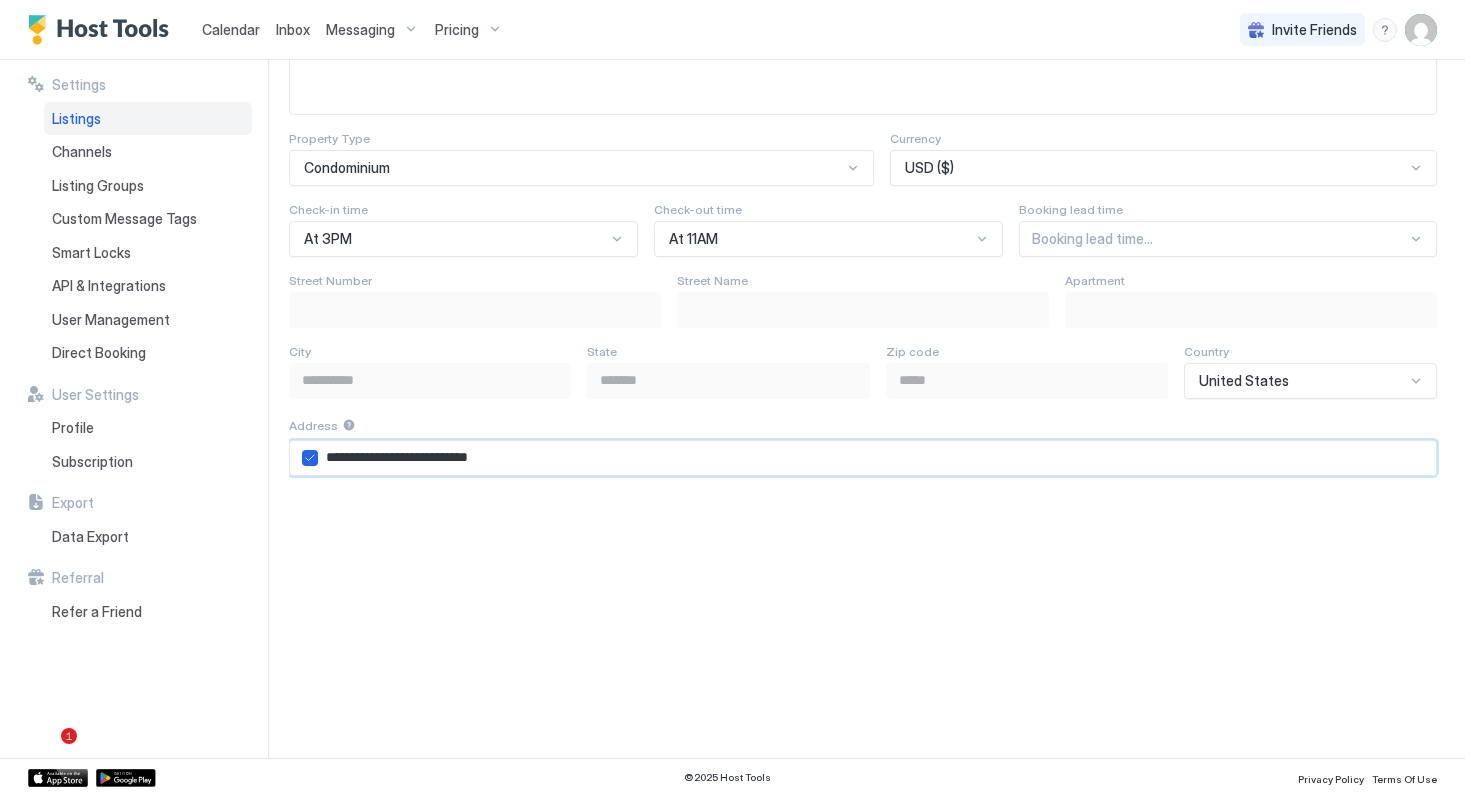 type on "**********" 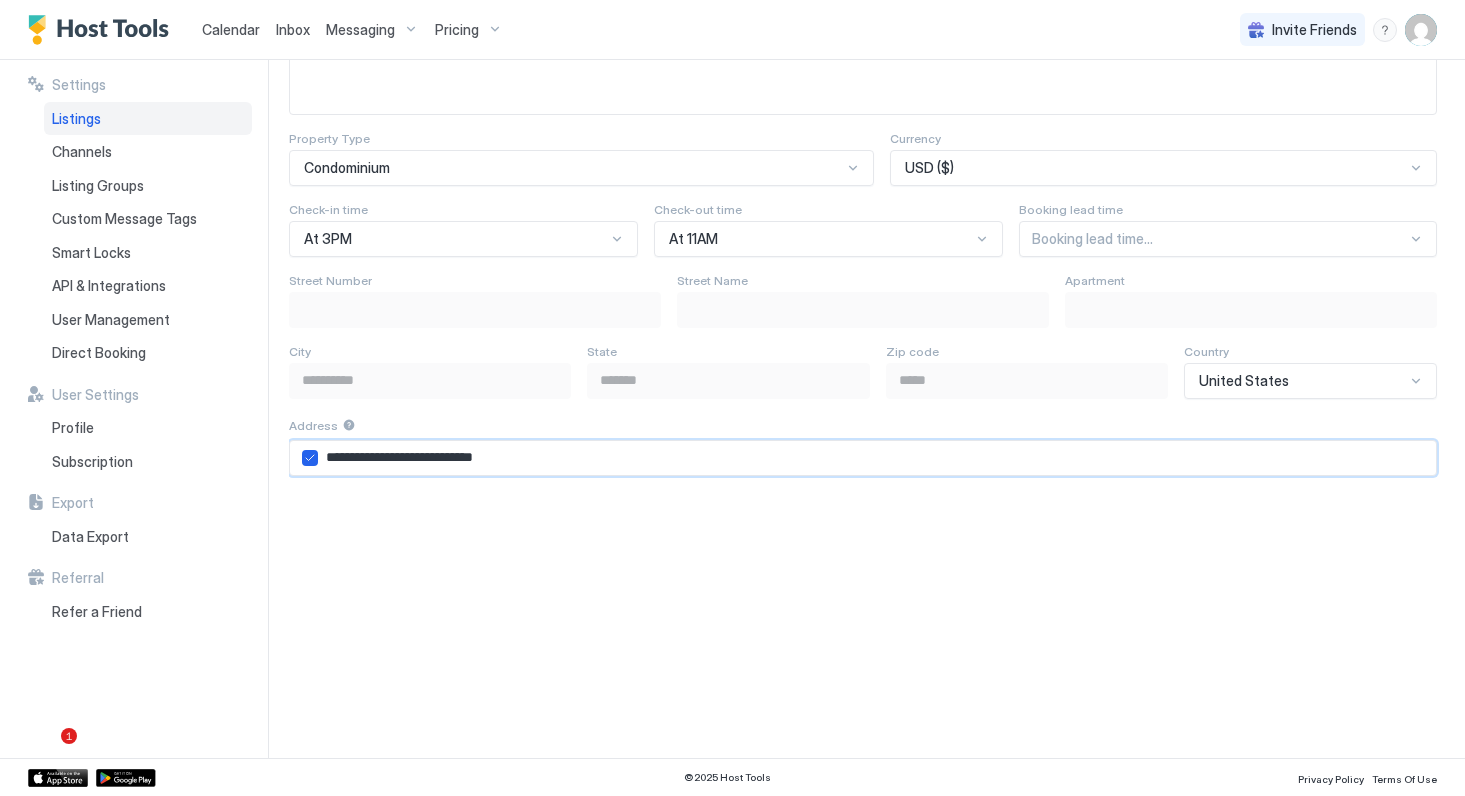 type on "**********" 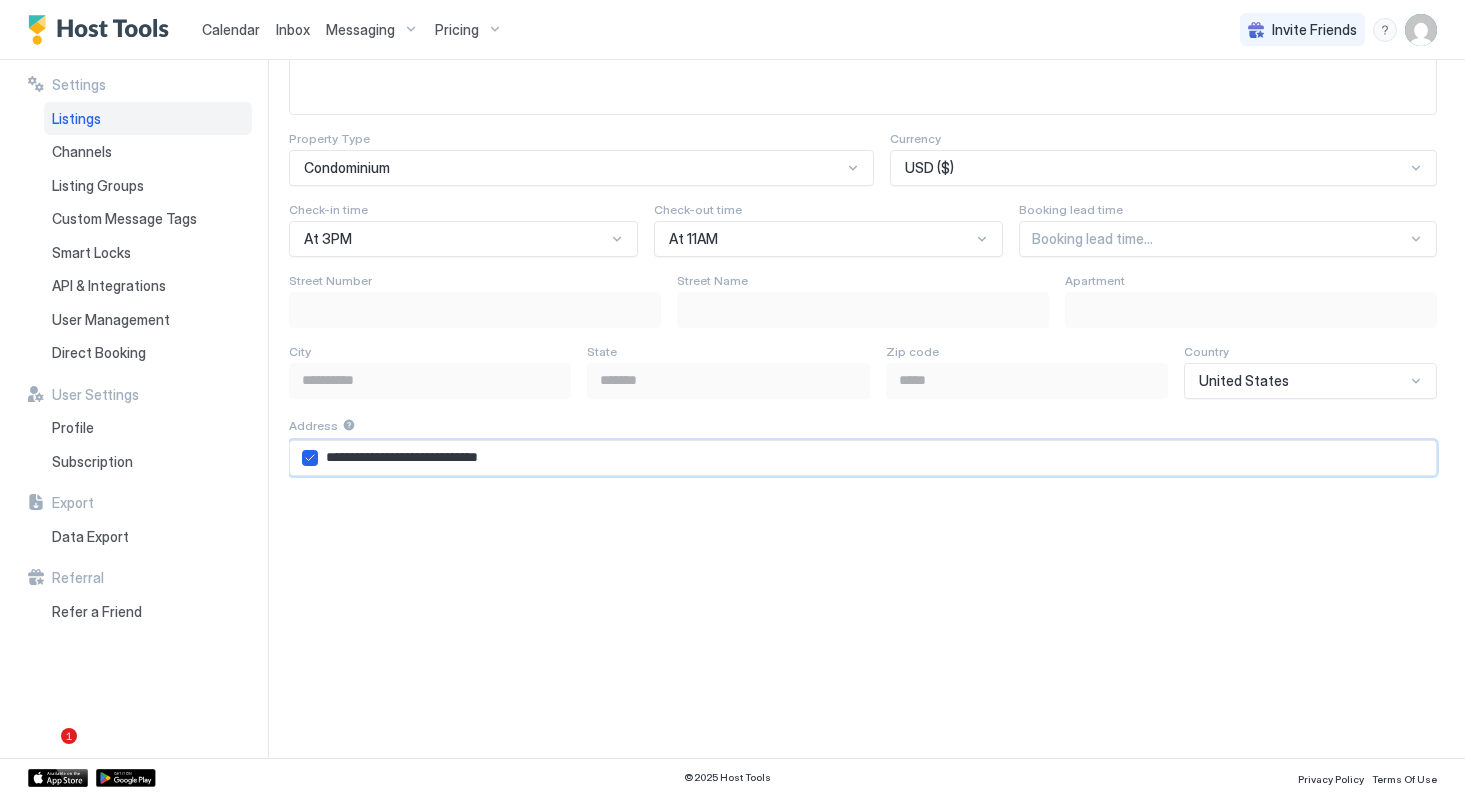 type on "**********" 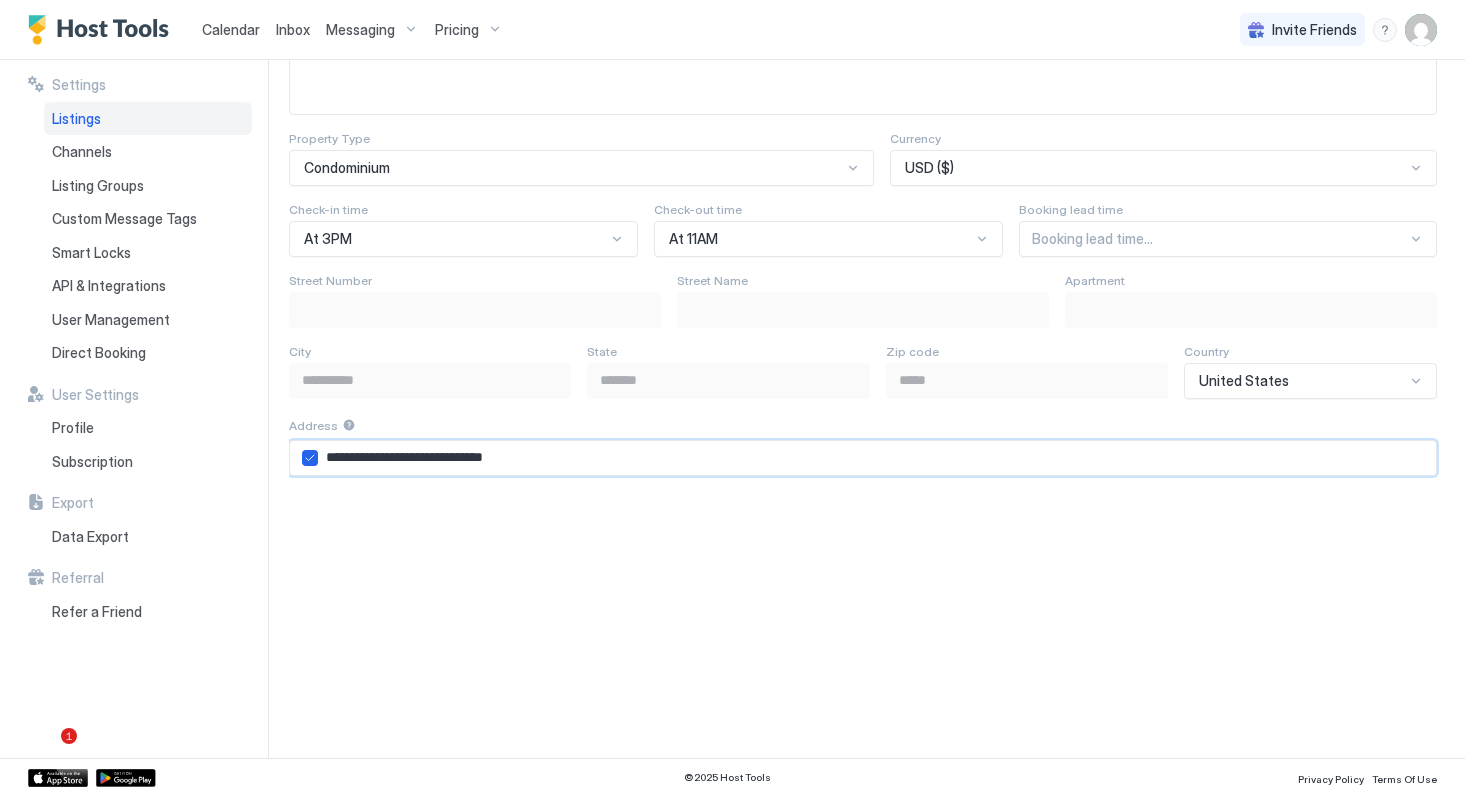 type on "**********" 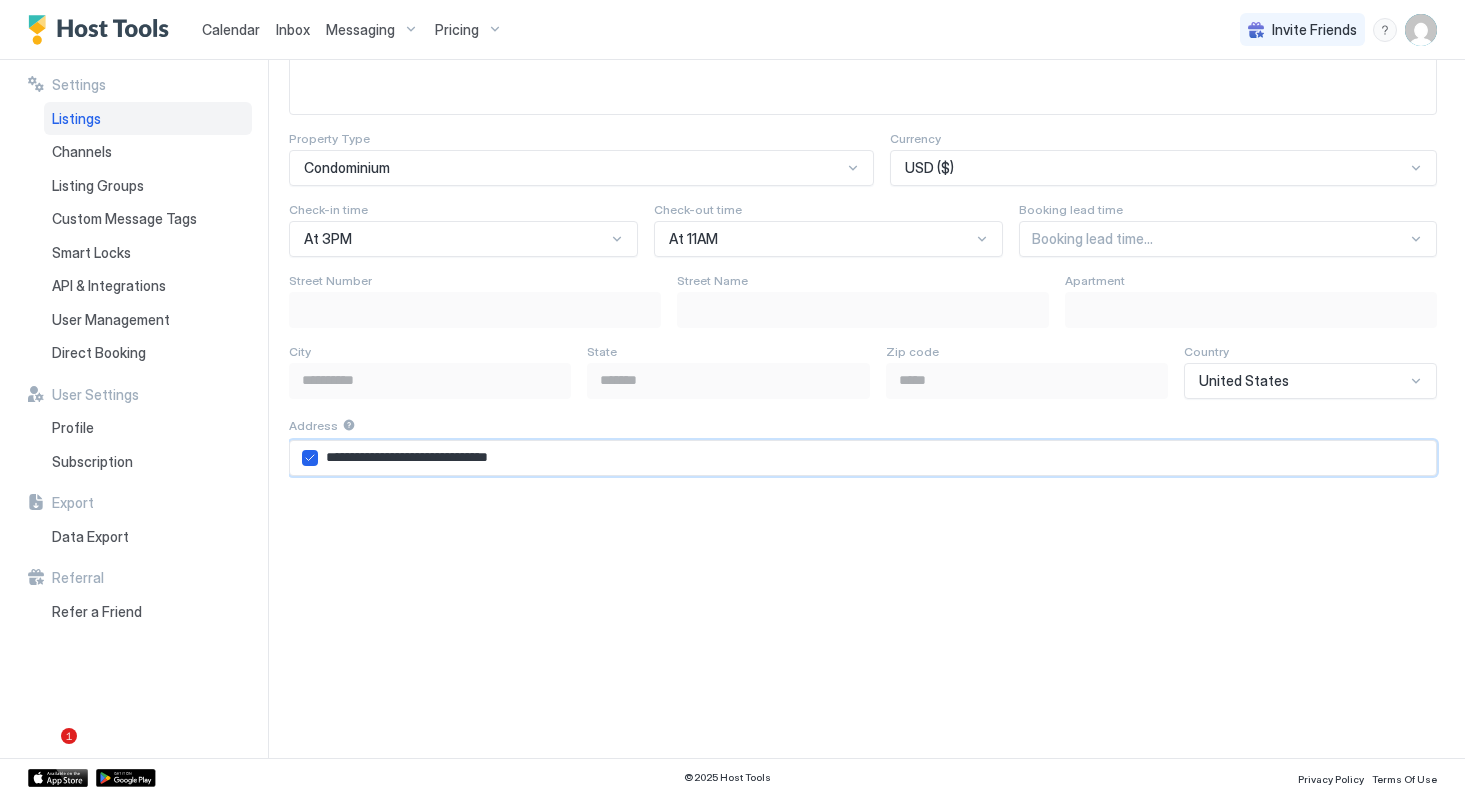 type on "**********" 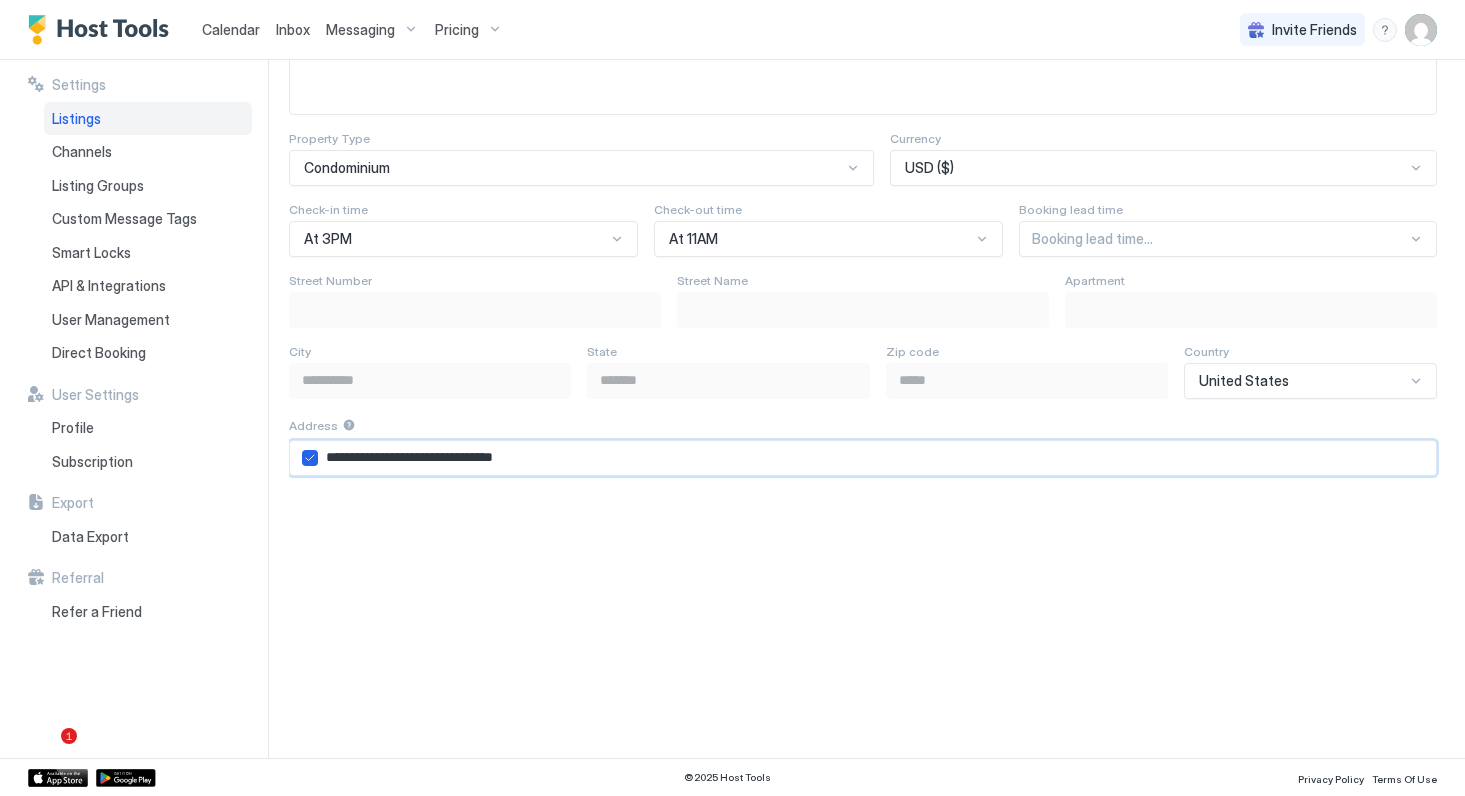 type on "**********" 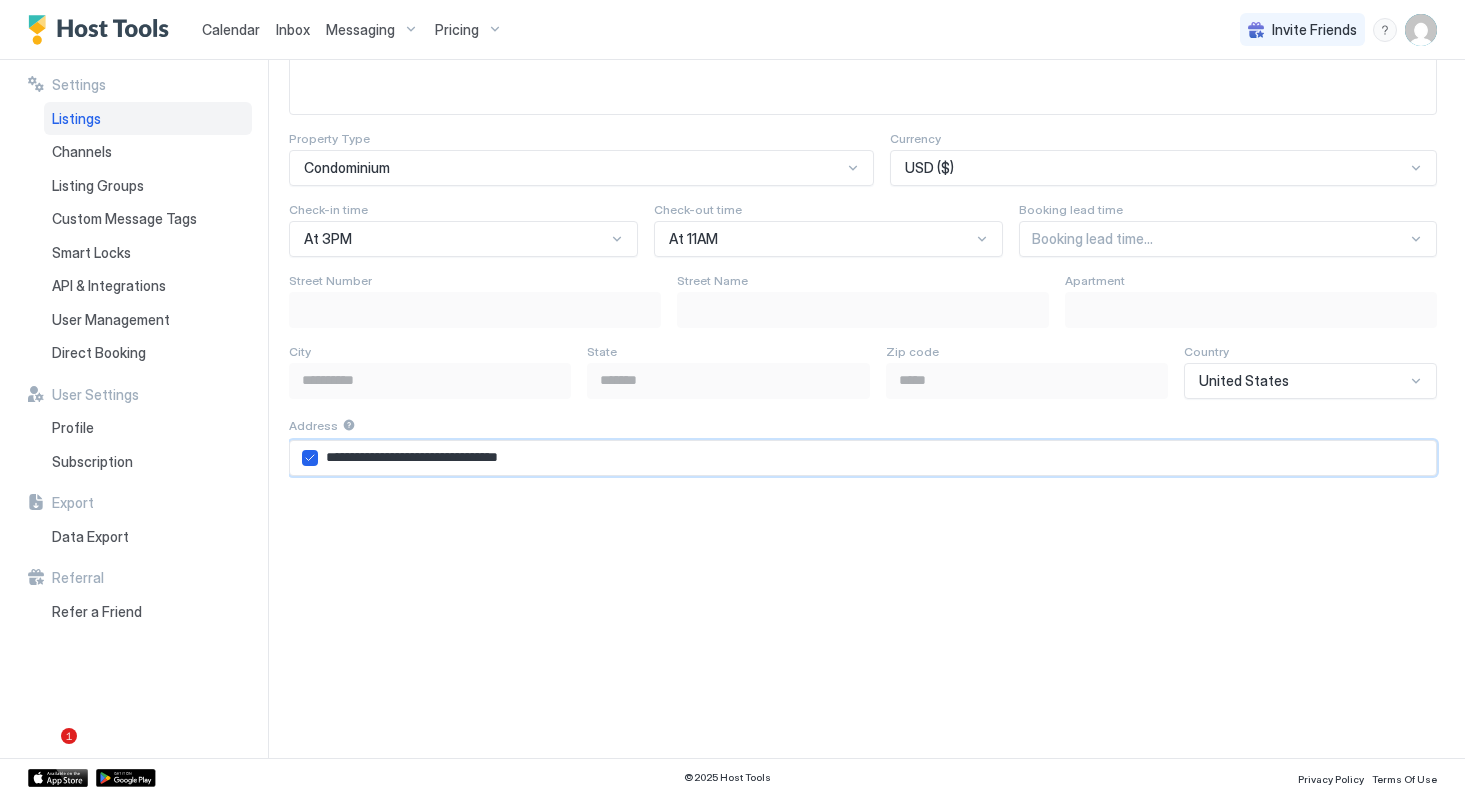 type on "**********" 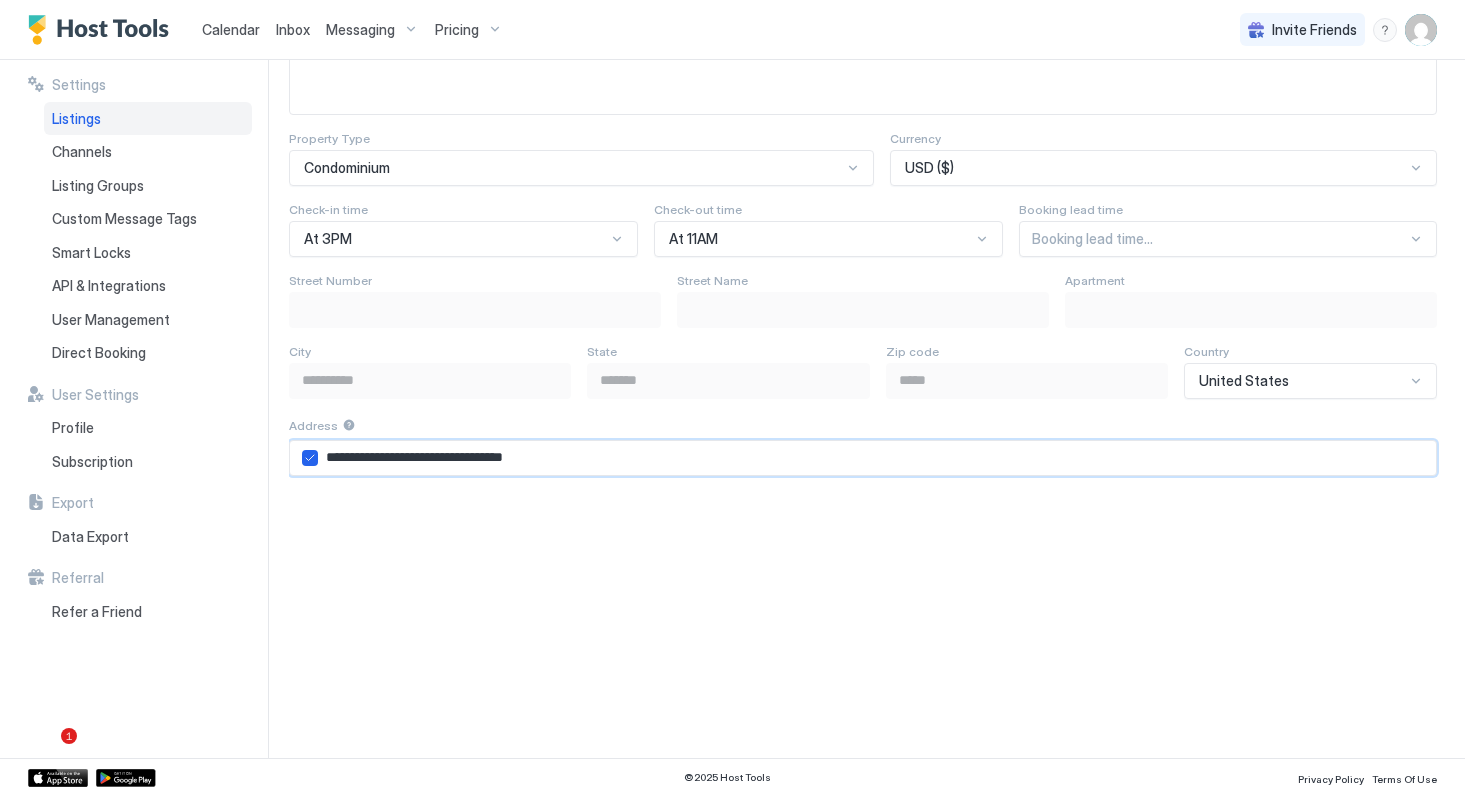 type on "**********" 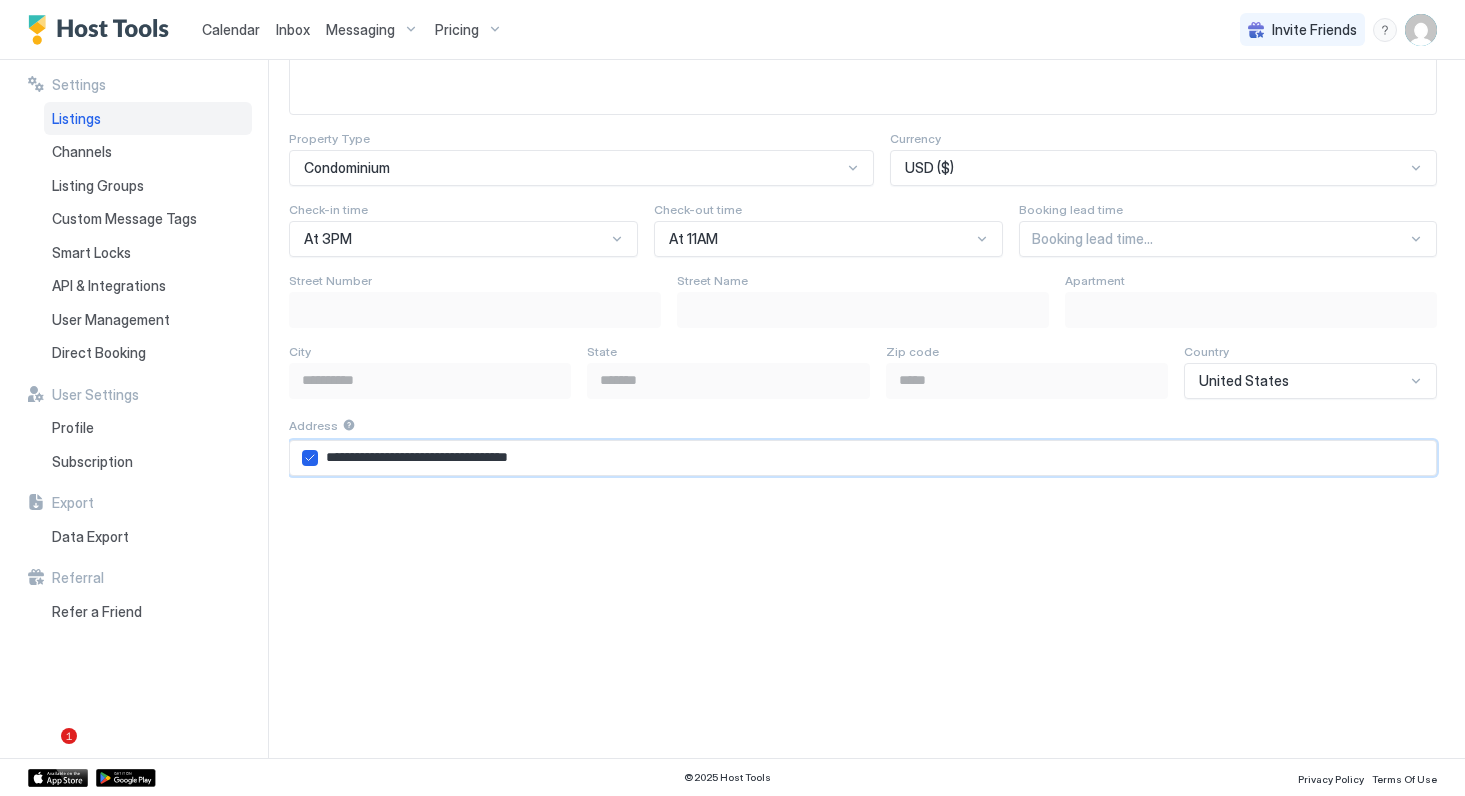 type on "**********" 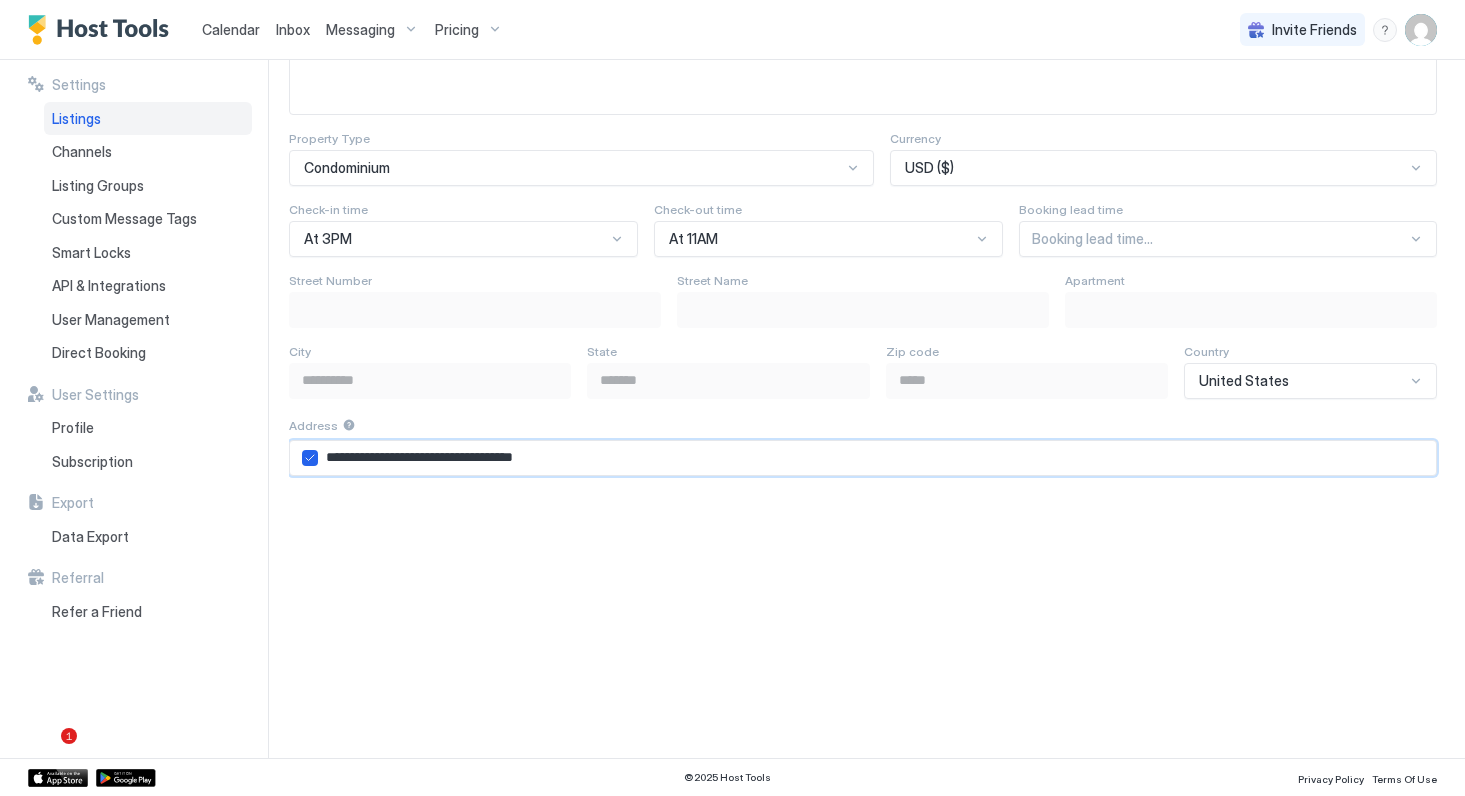type on "**********" 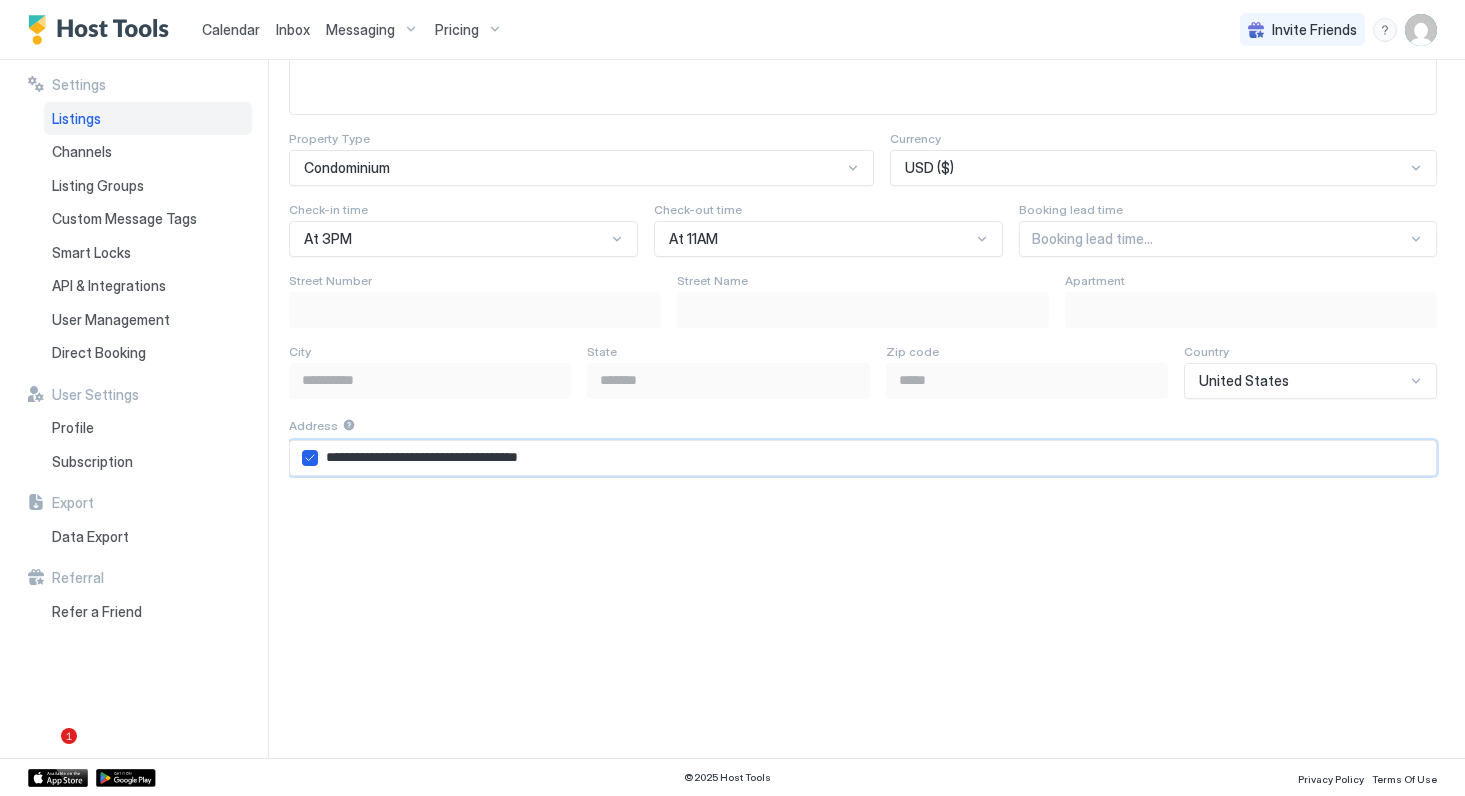 type on "**********" 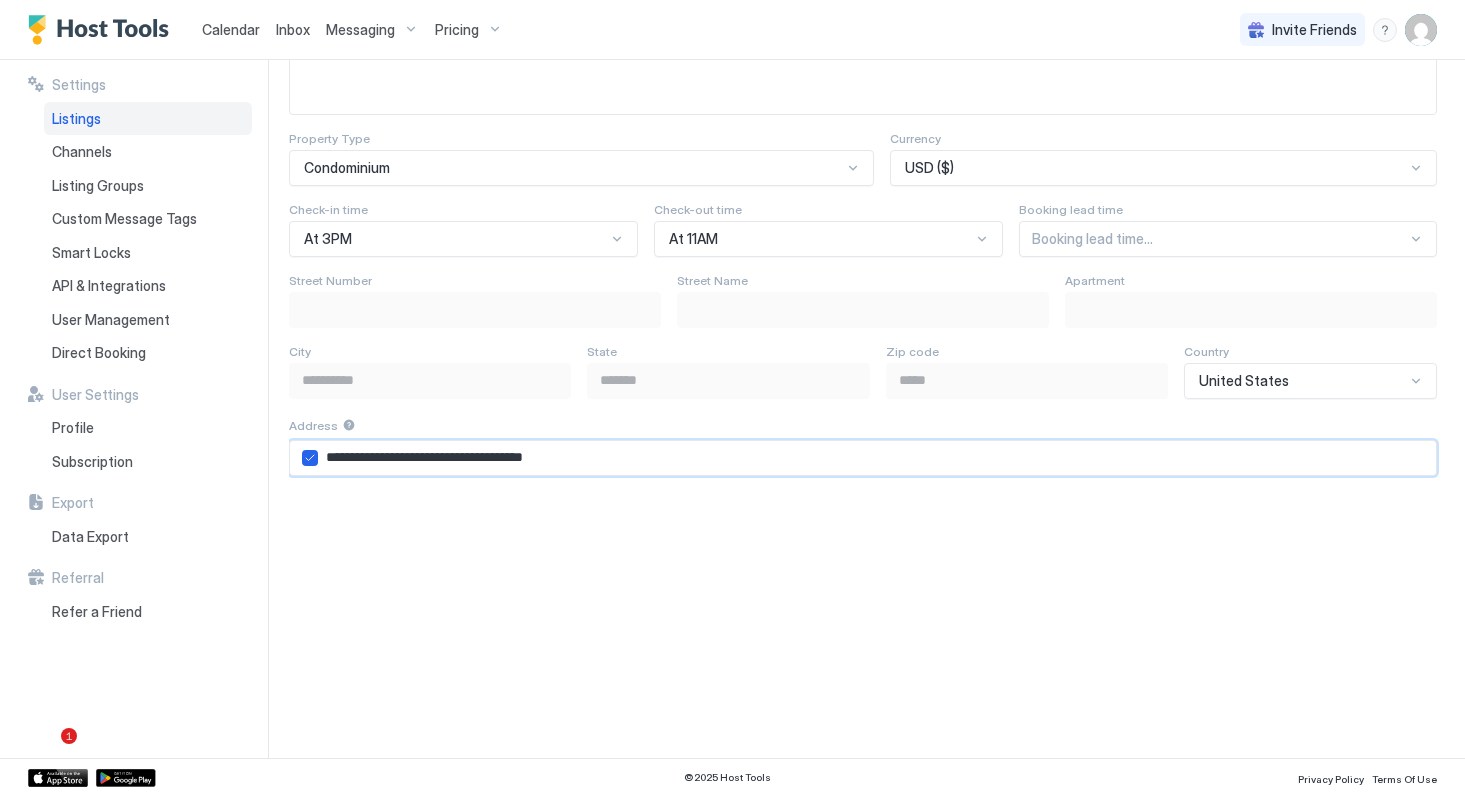 type on "**********" 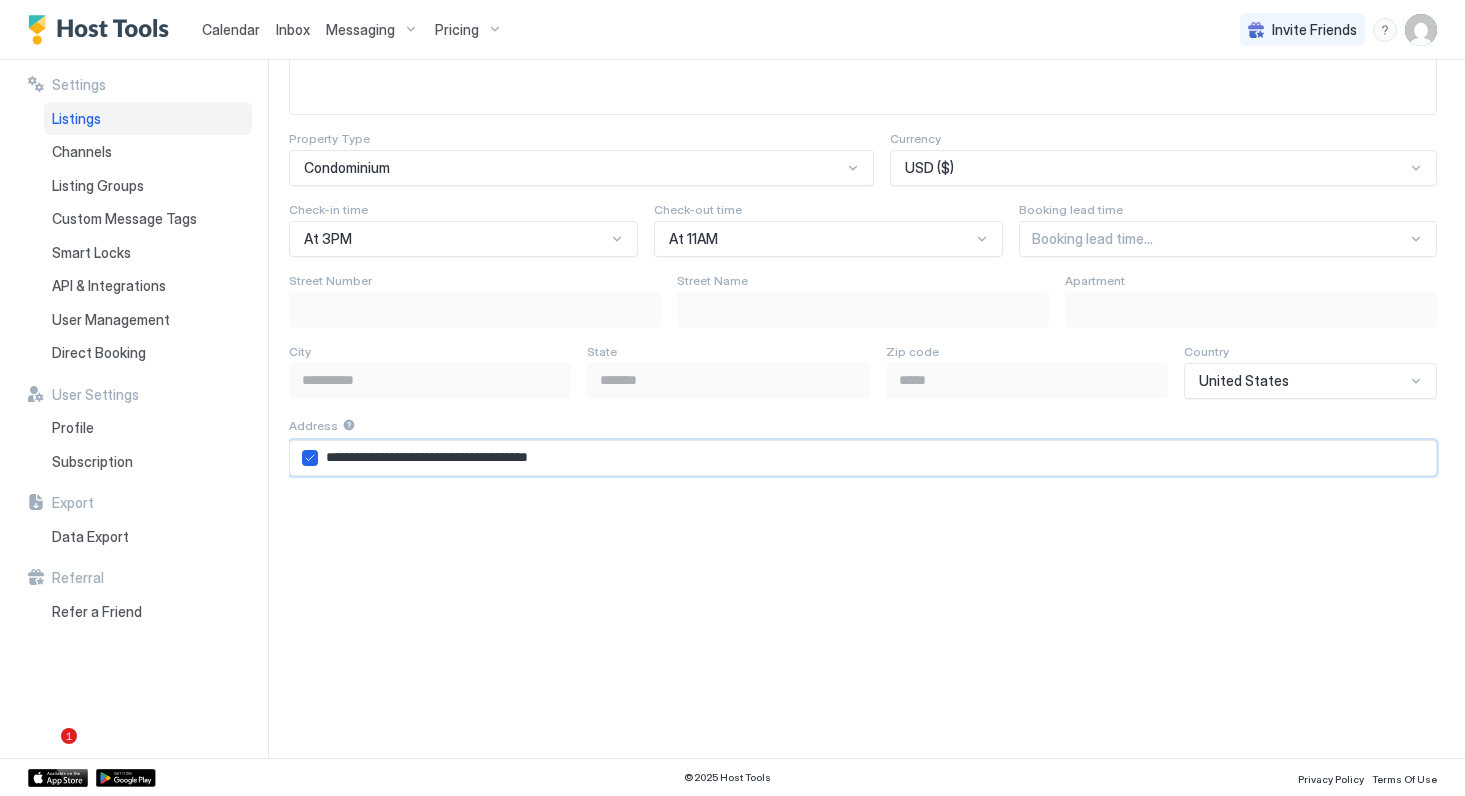 type on "**********" 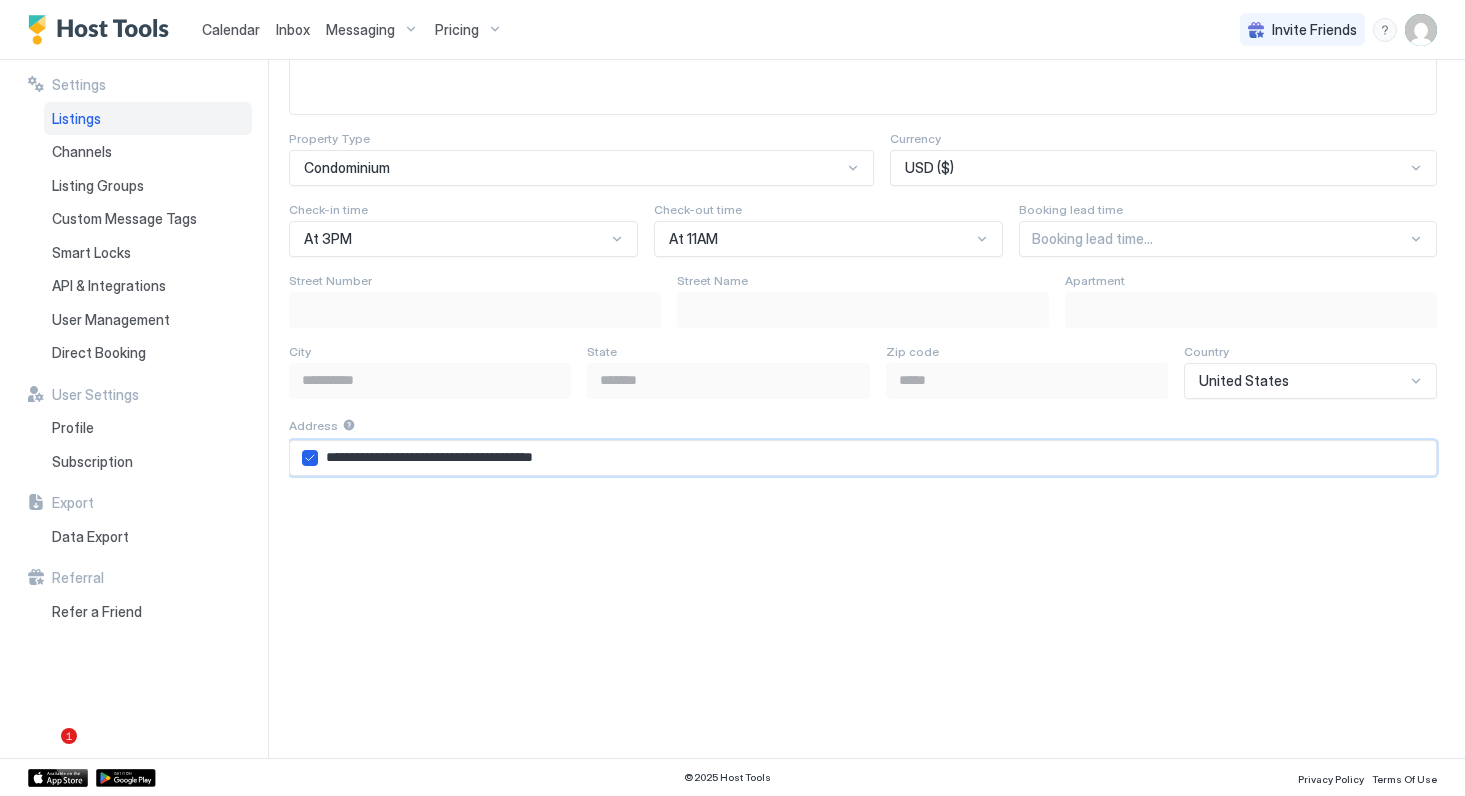 type on "**********" 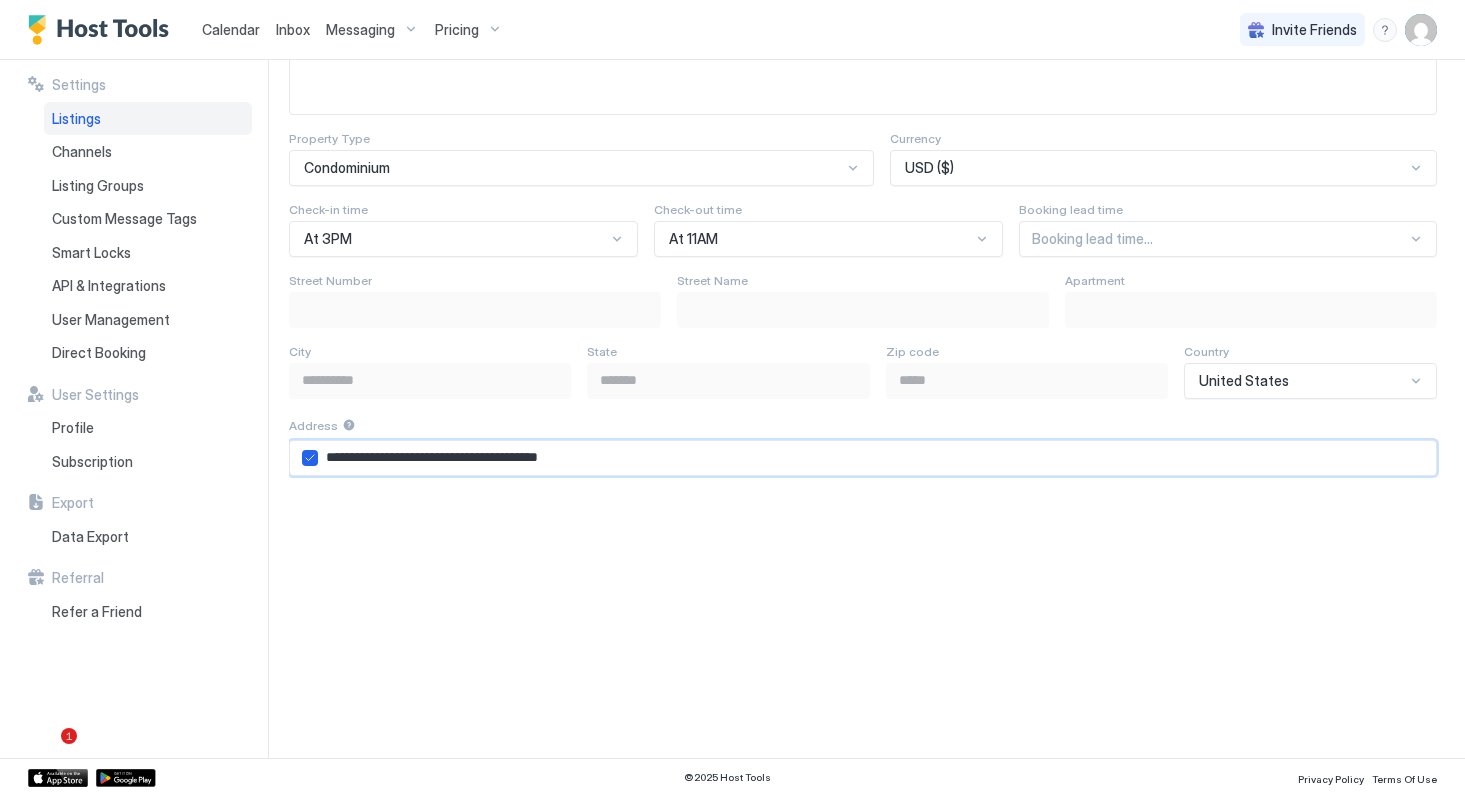 type on "**********" 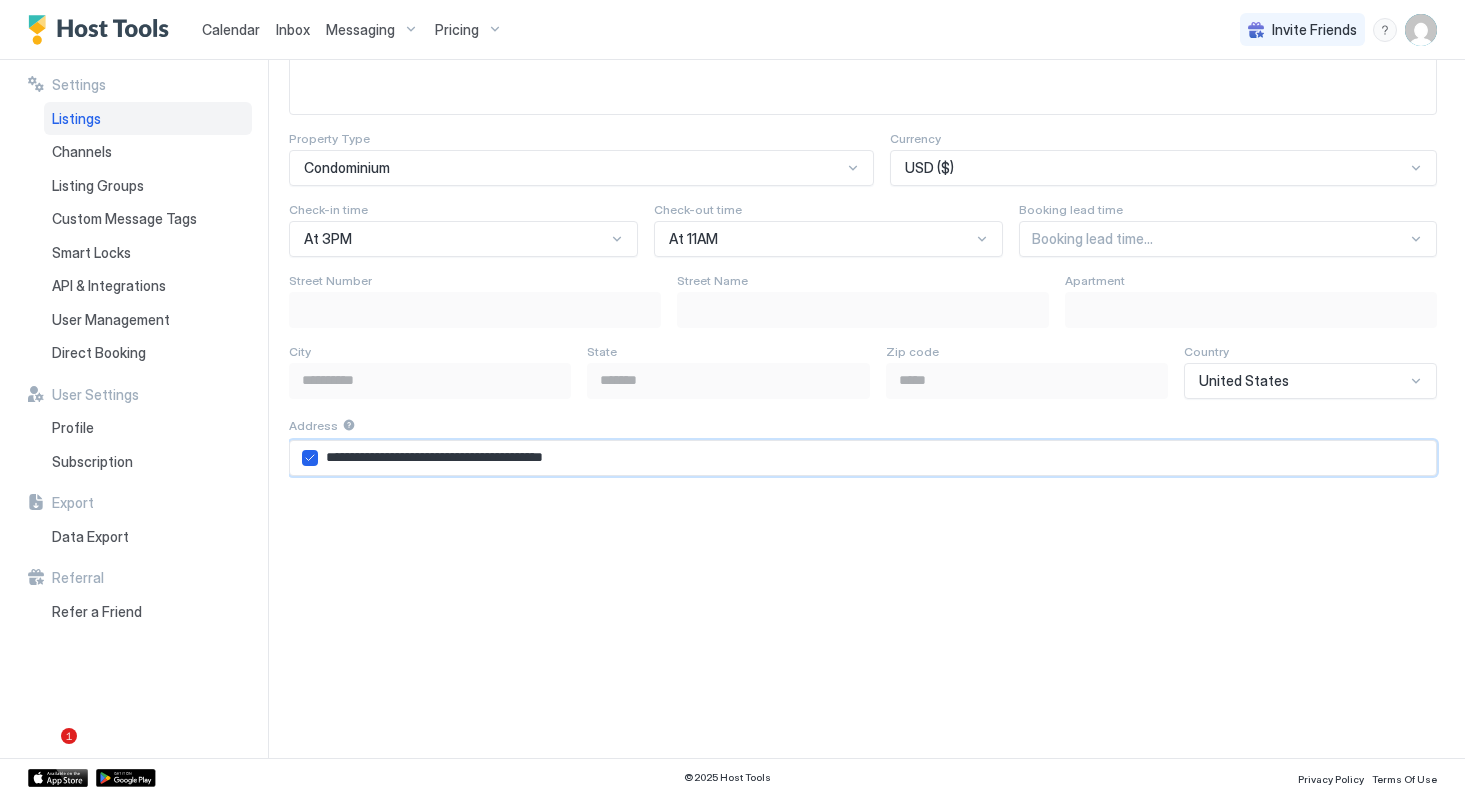 type on "**********" 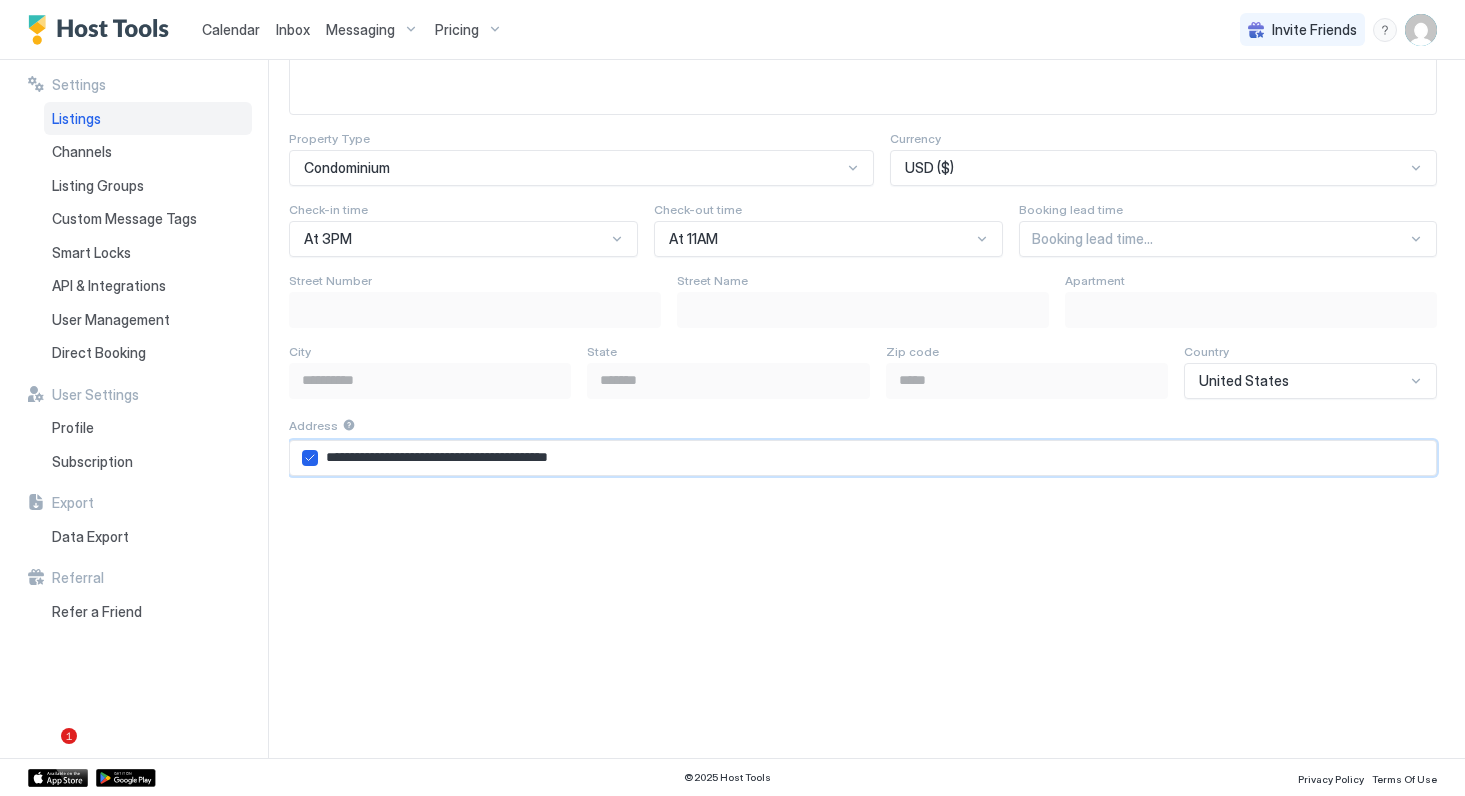 type on "**********" 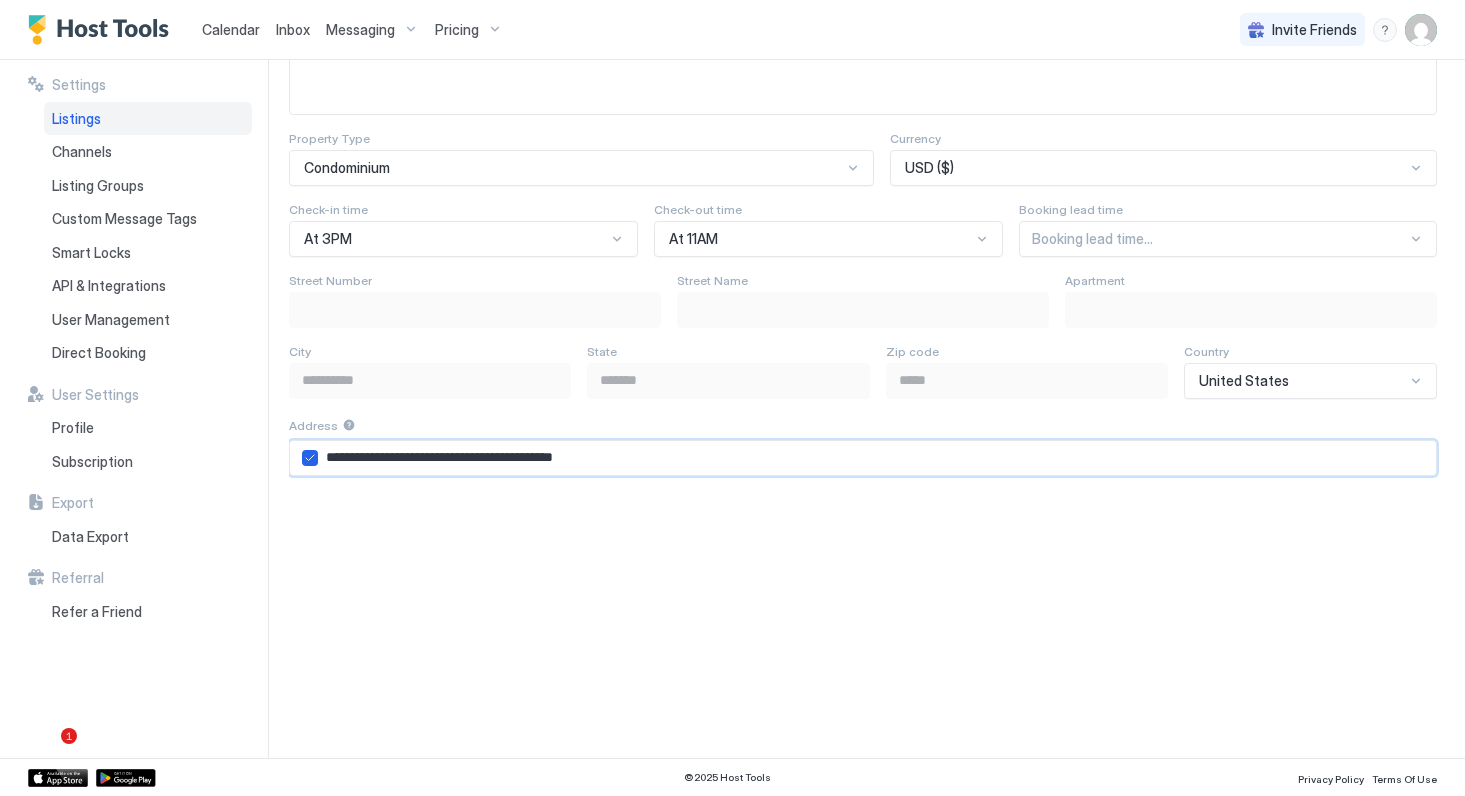 type on "**********" 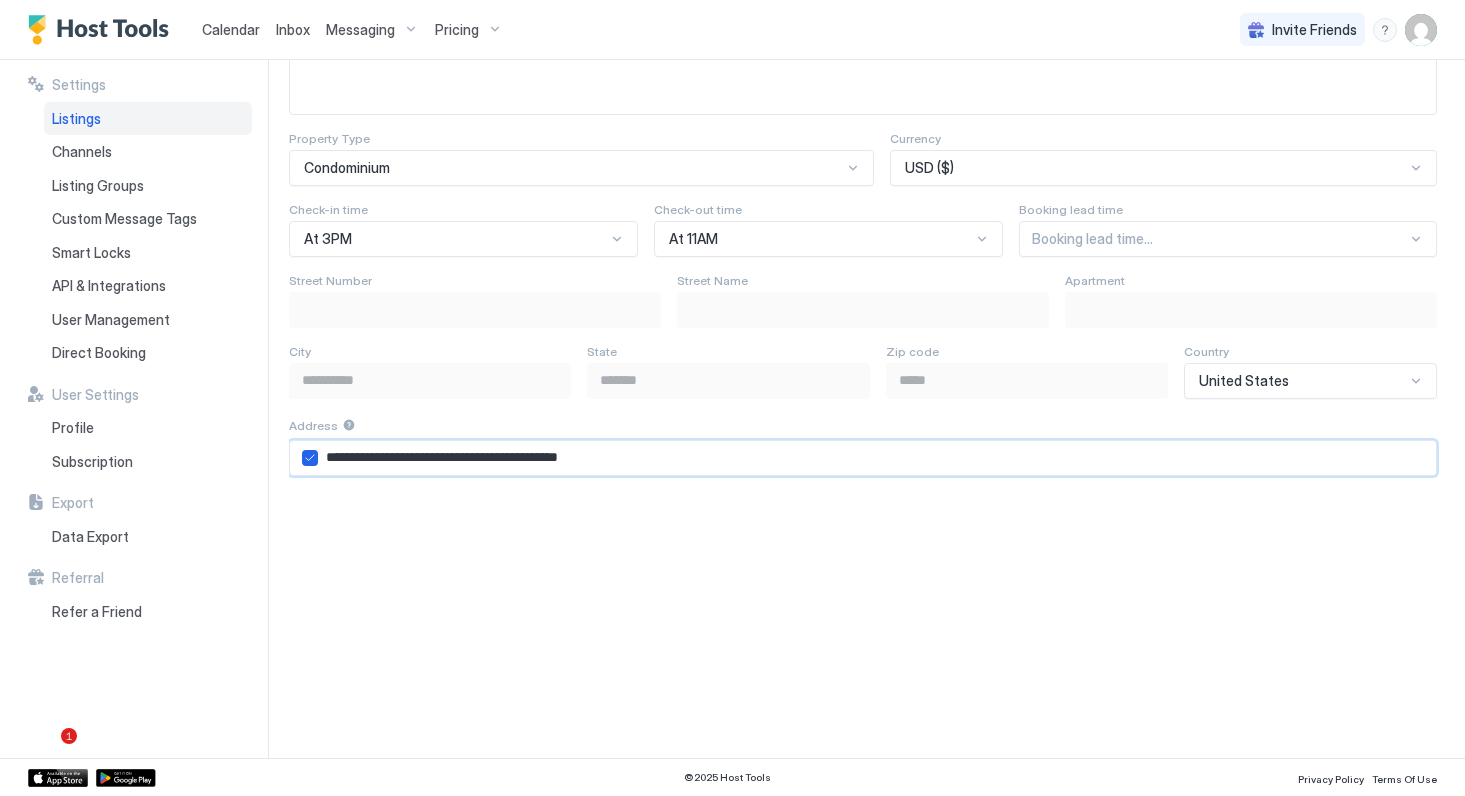 type on "**********" 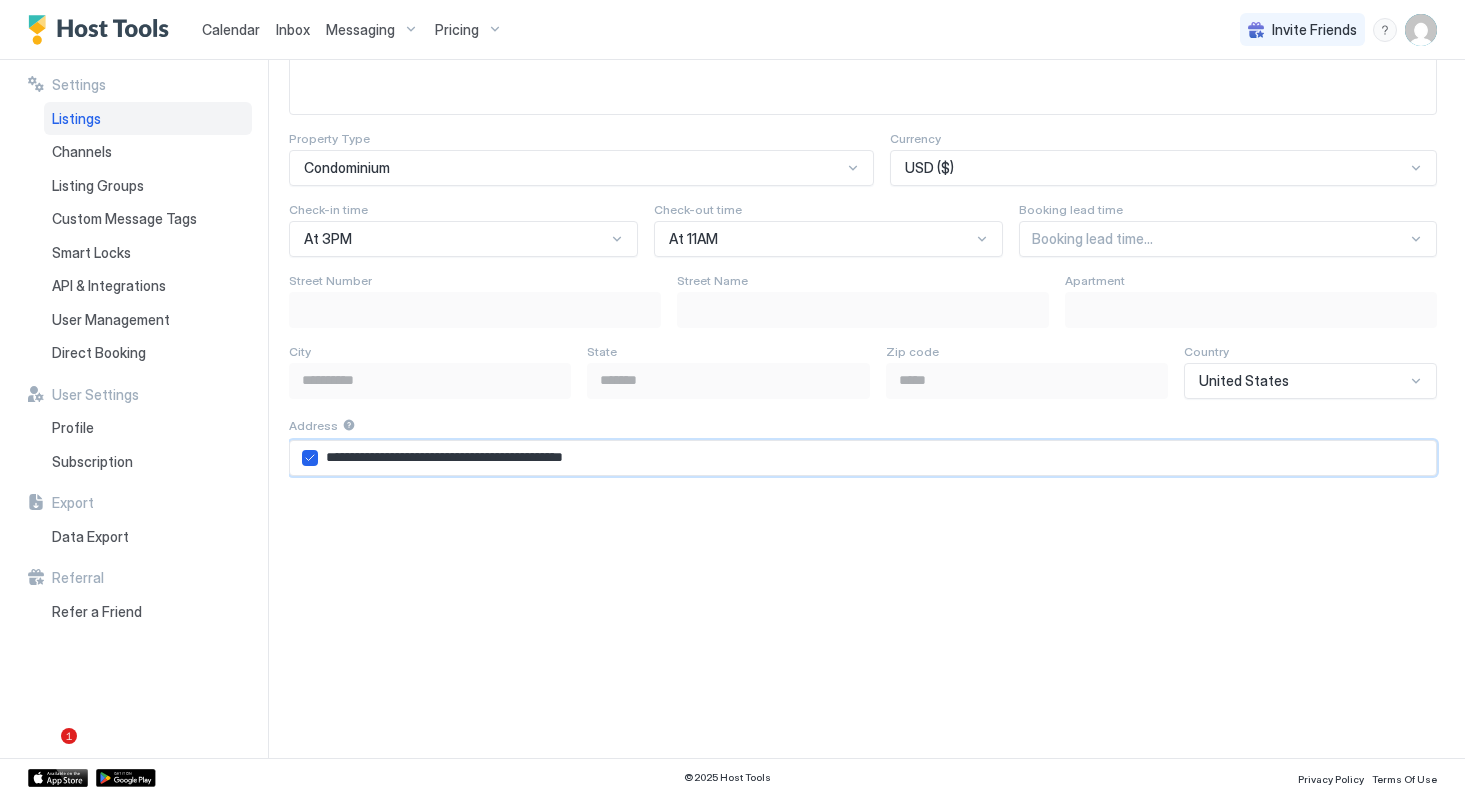 type on "**********" 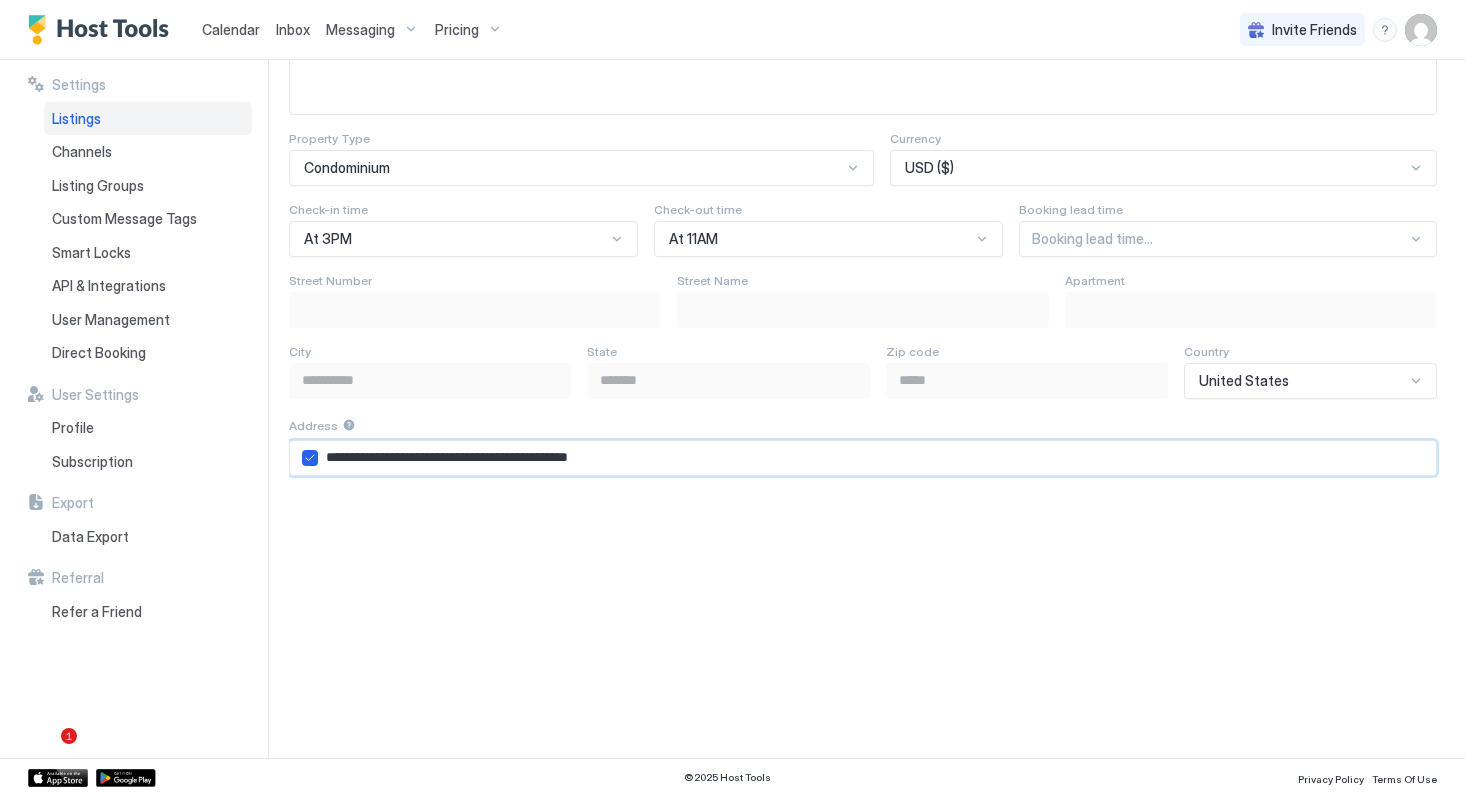 type on "**********" 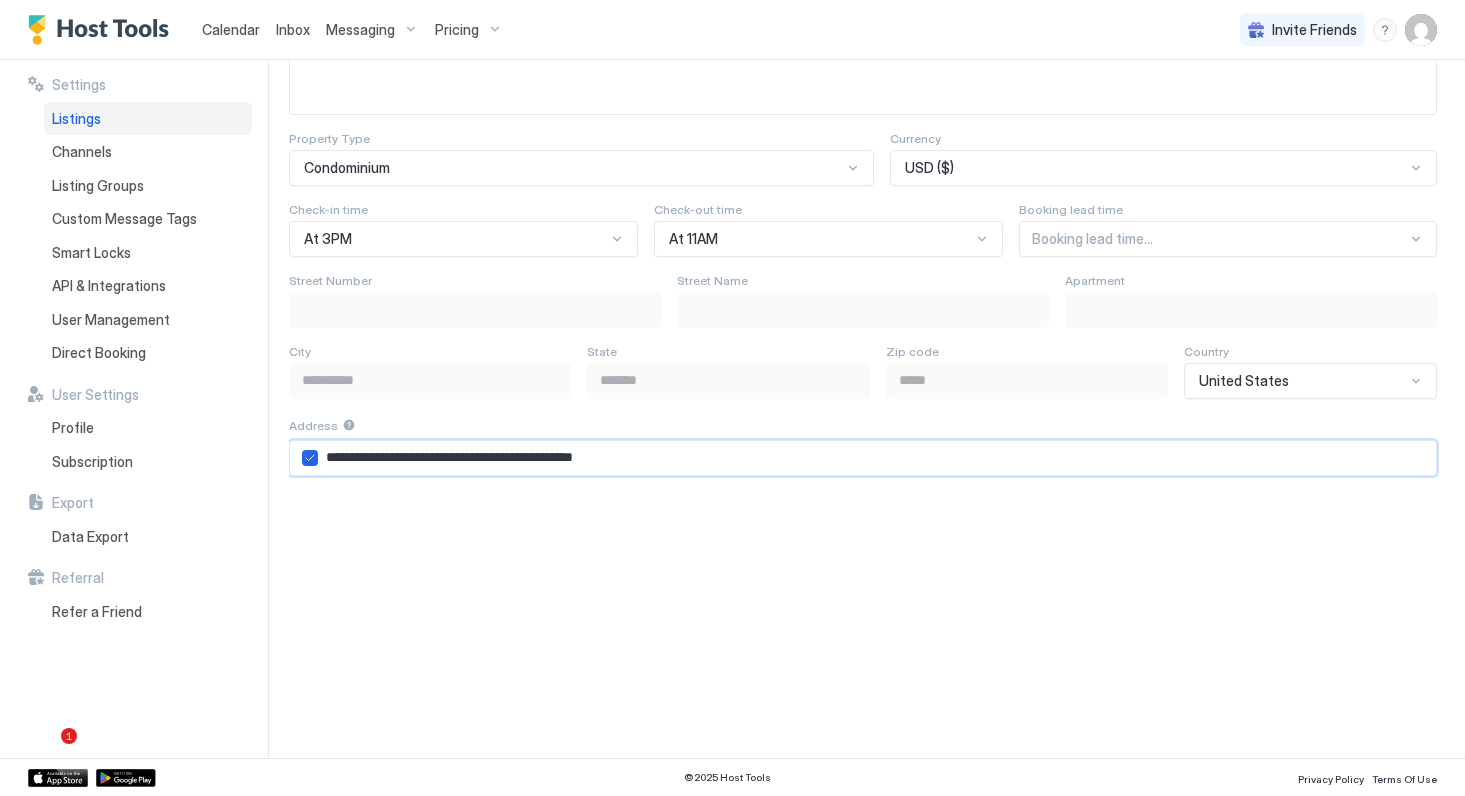 type on "**********" 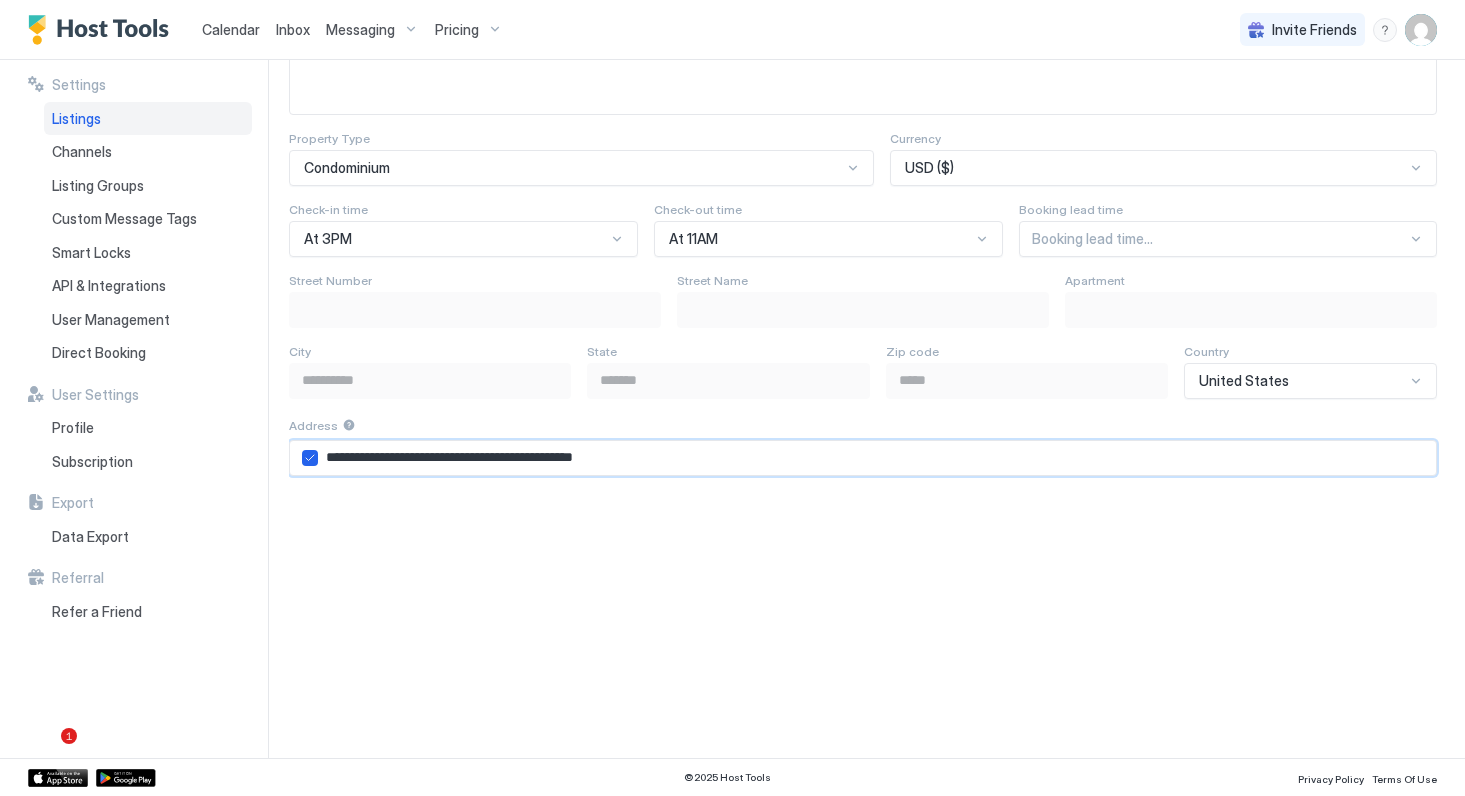 type on "**********" 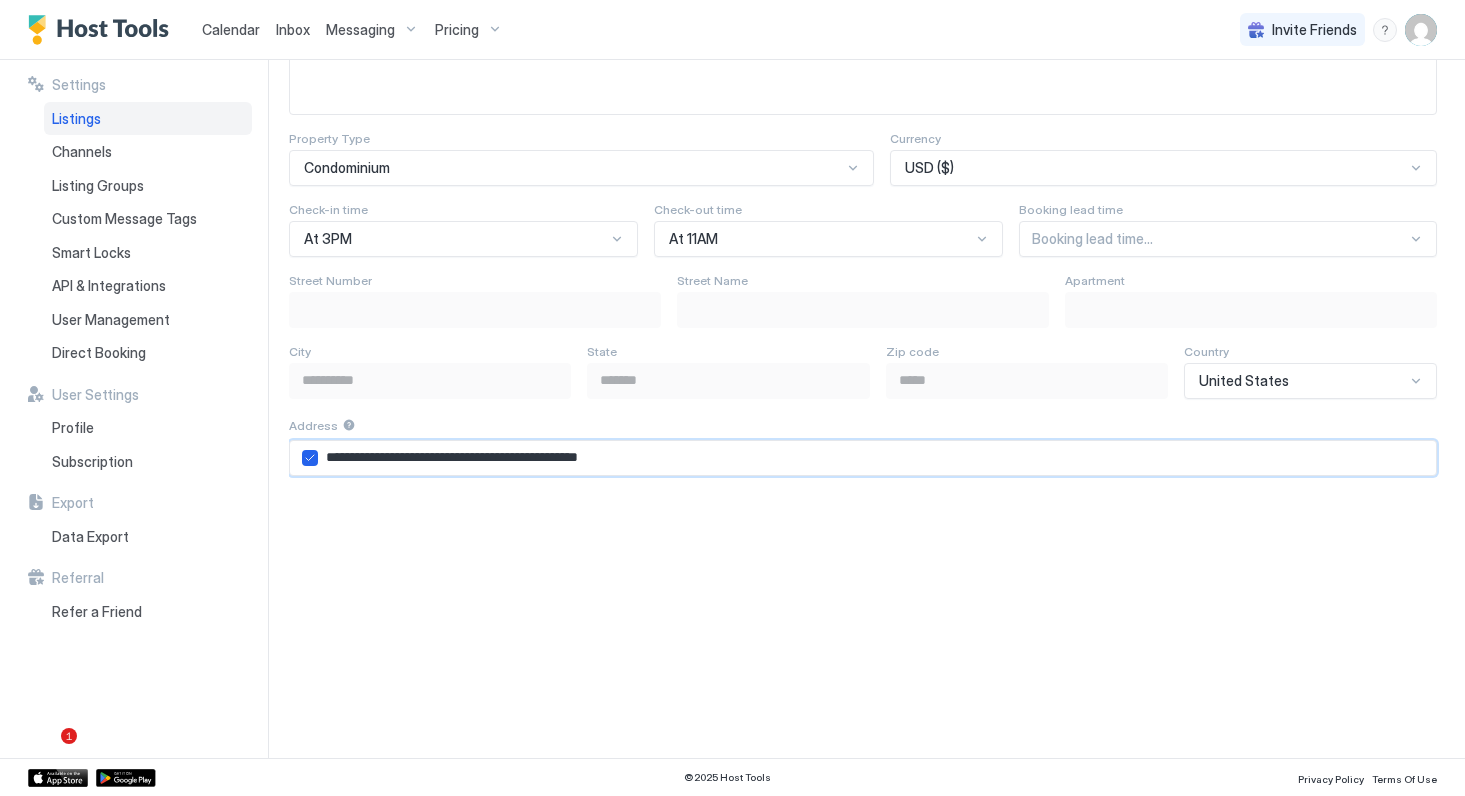 type on "**********" 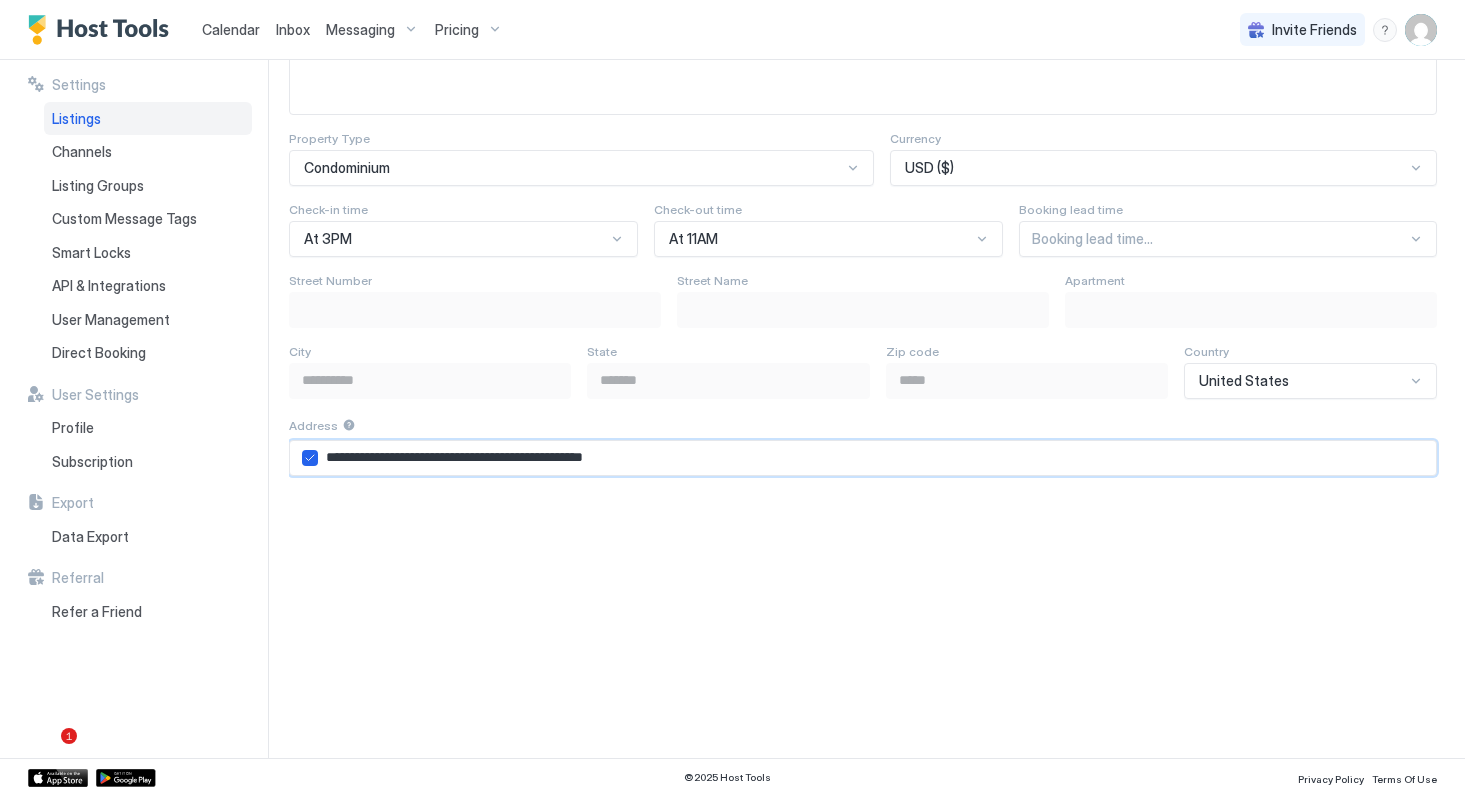 type on "**********" 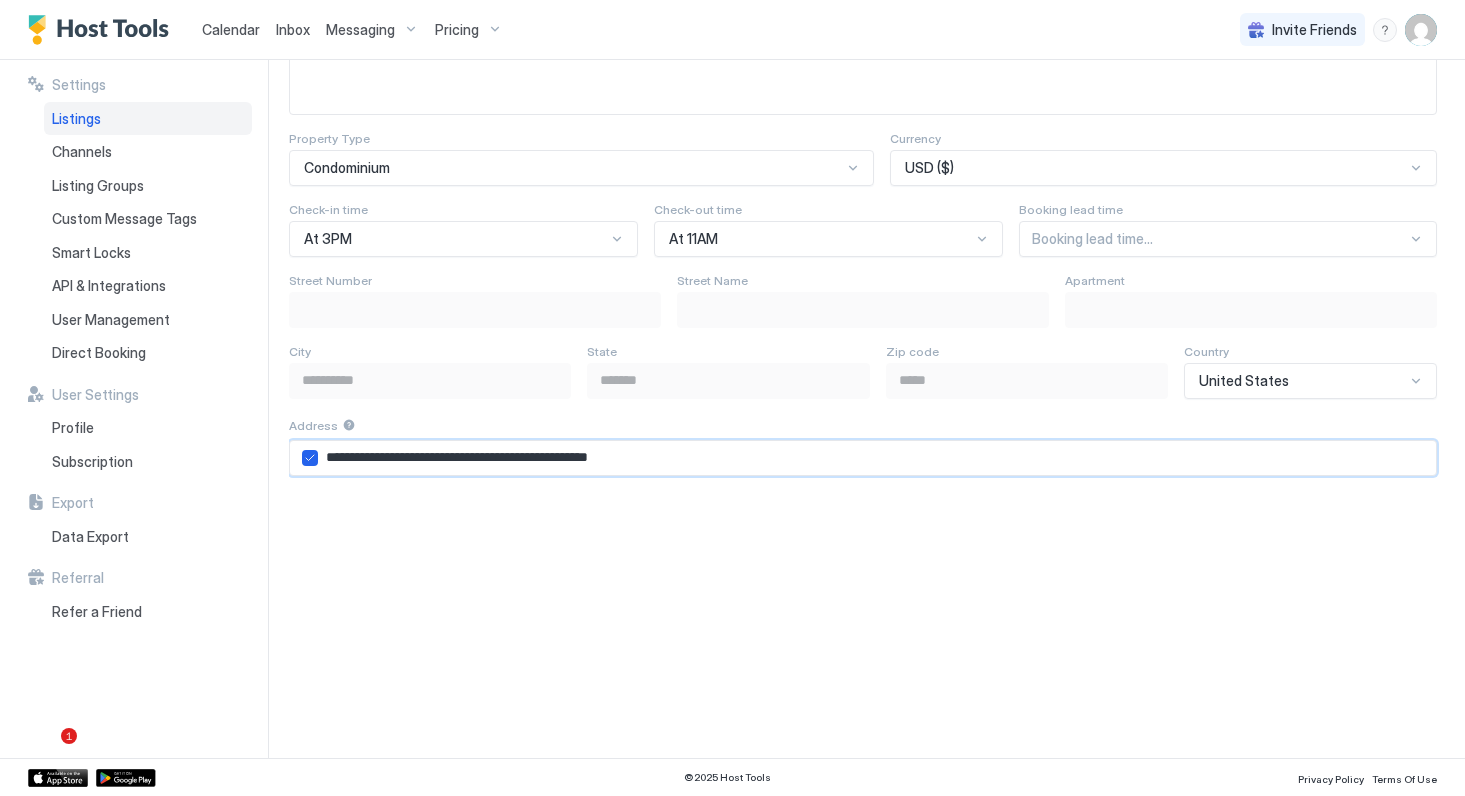 type on "**********" 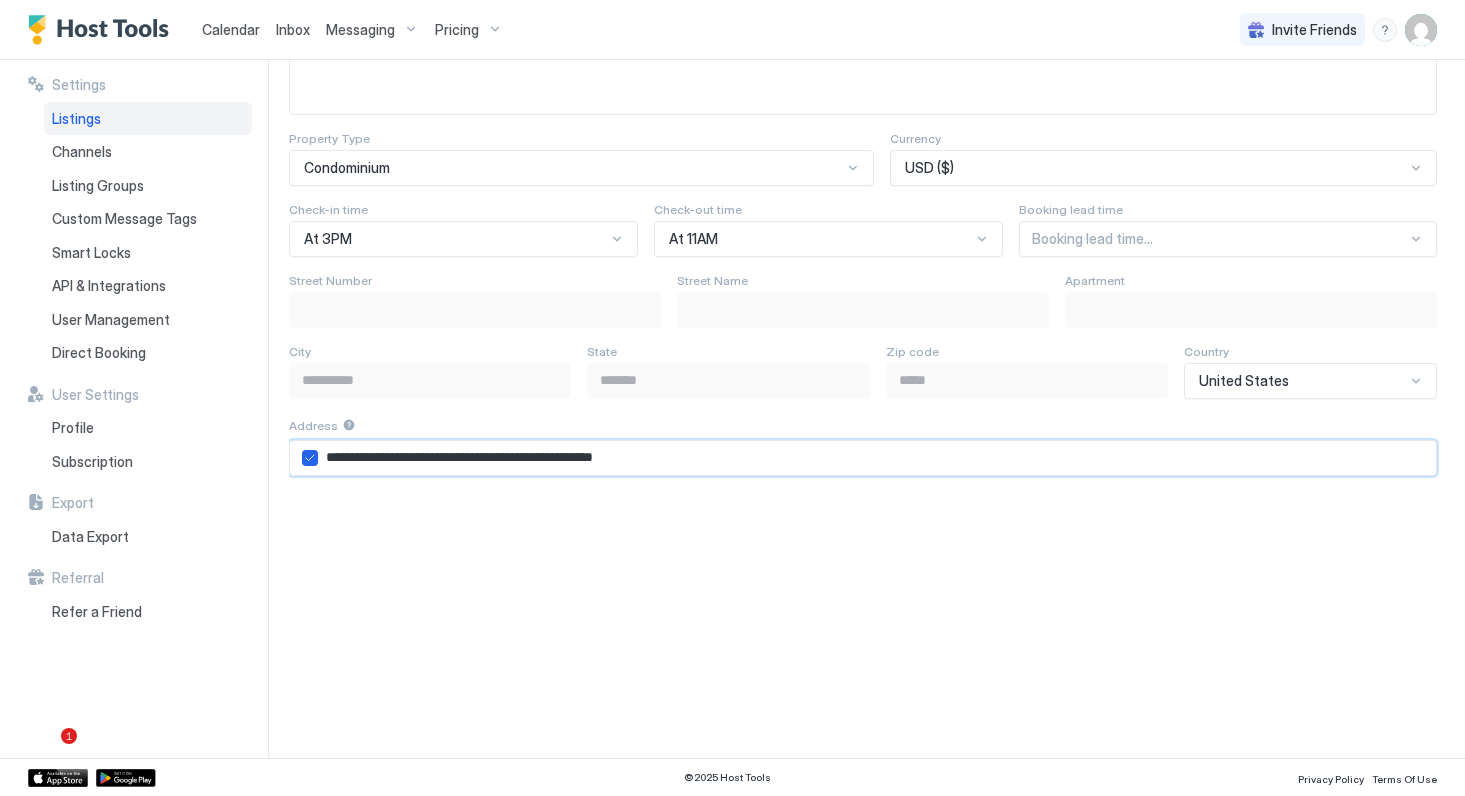 type on "**********" 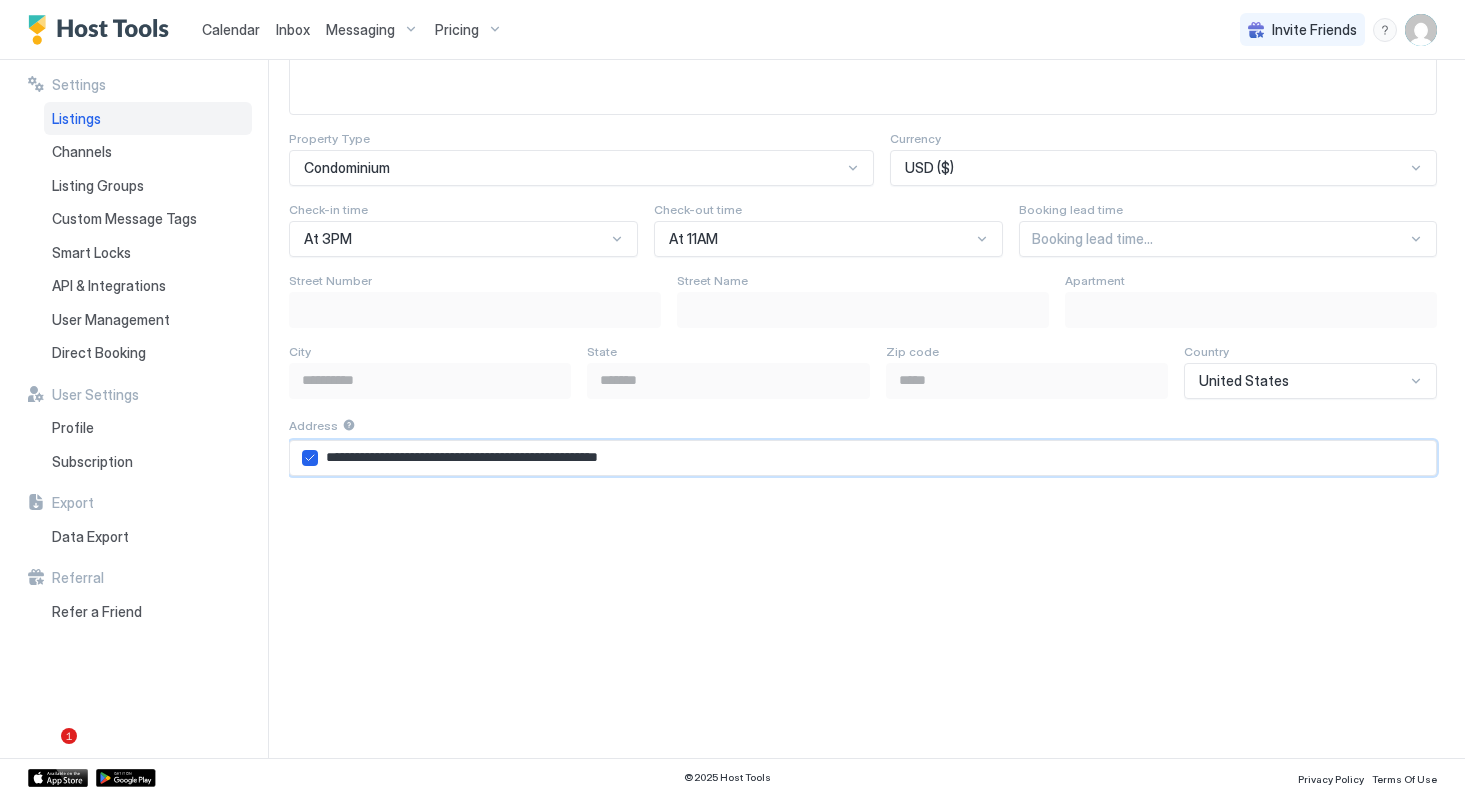 type on "**********" 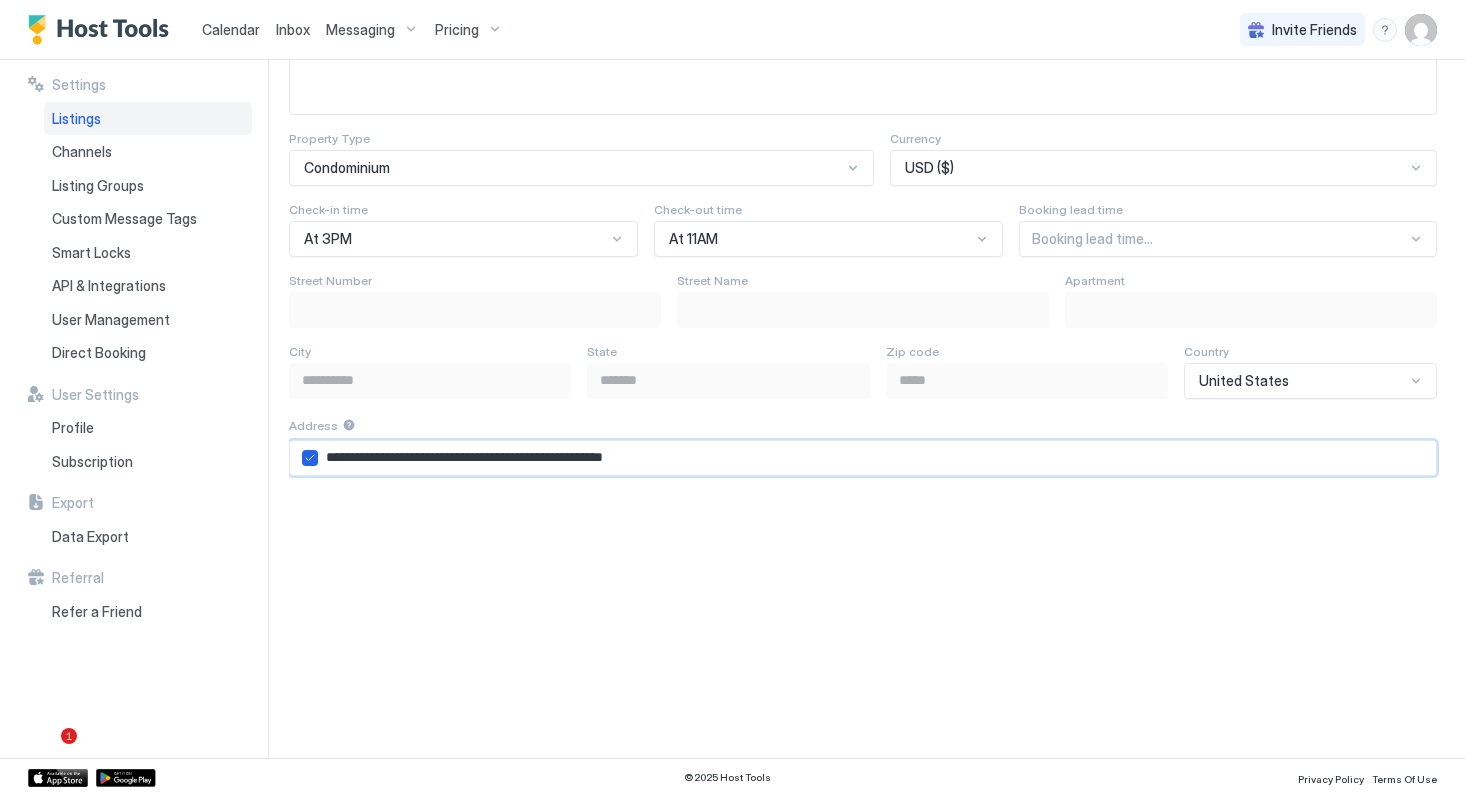 type on "**********" 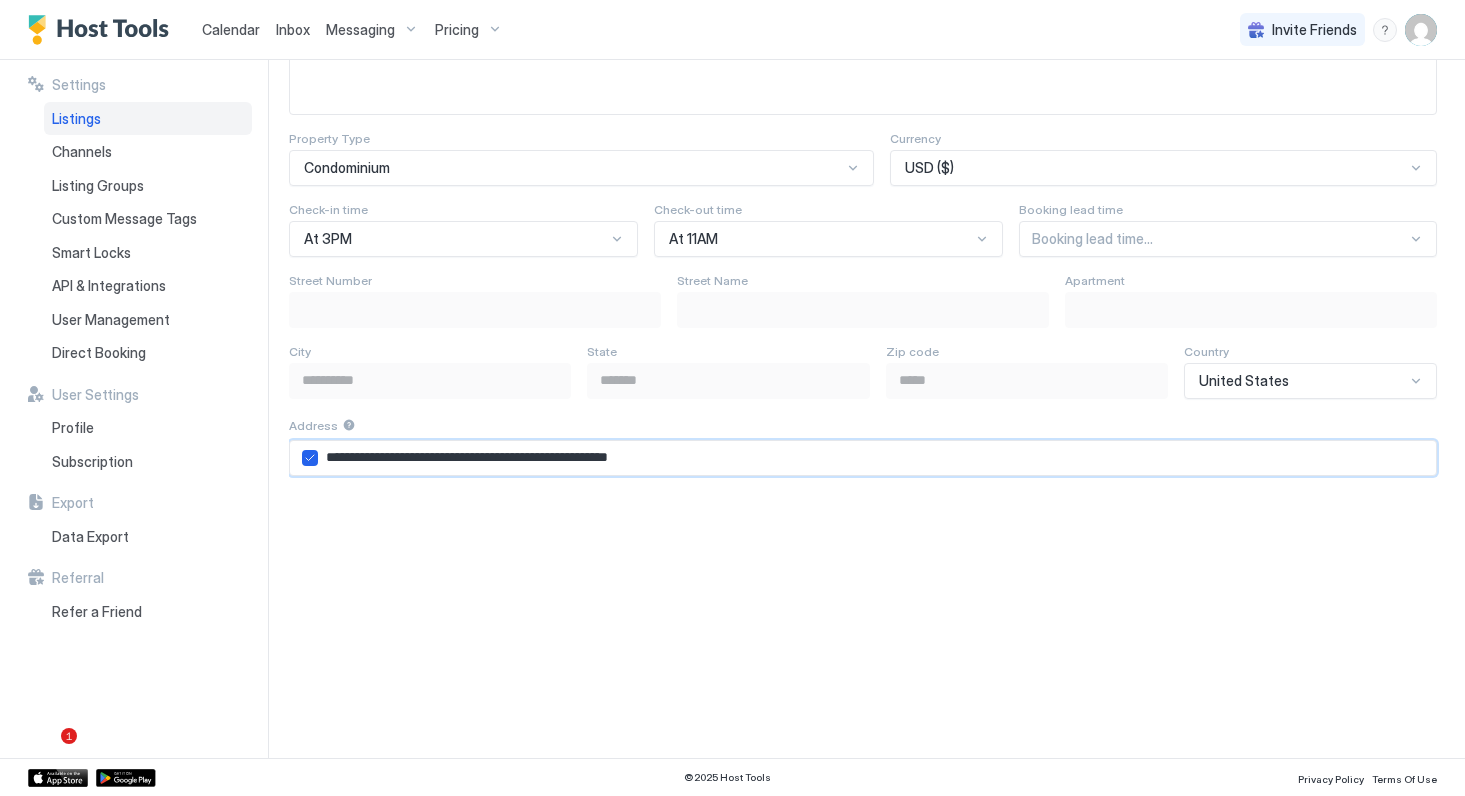 type on "**********" 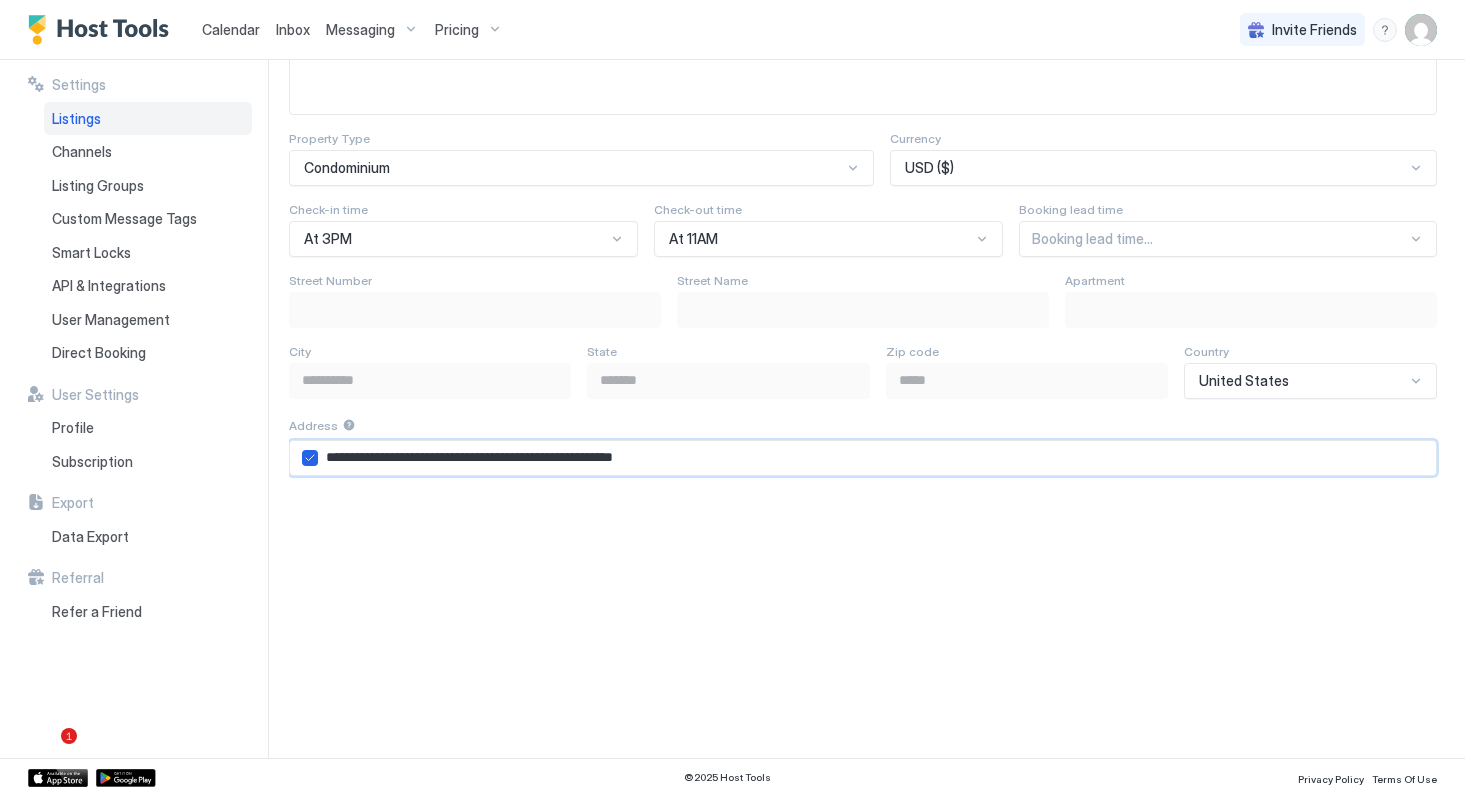 type on "**********" 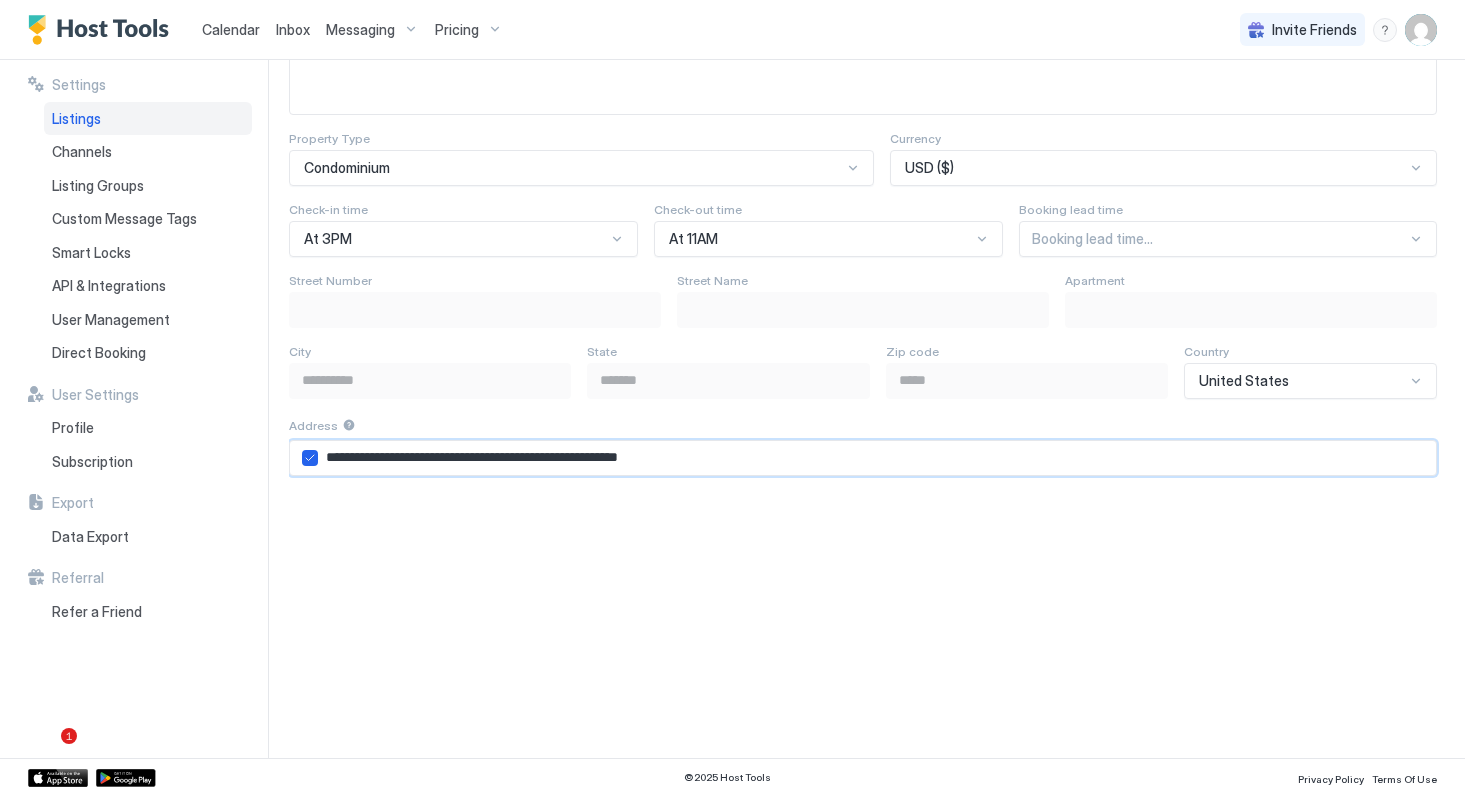 type on "**********" 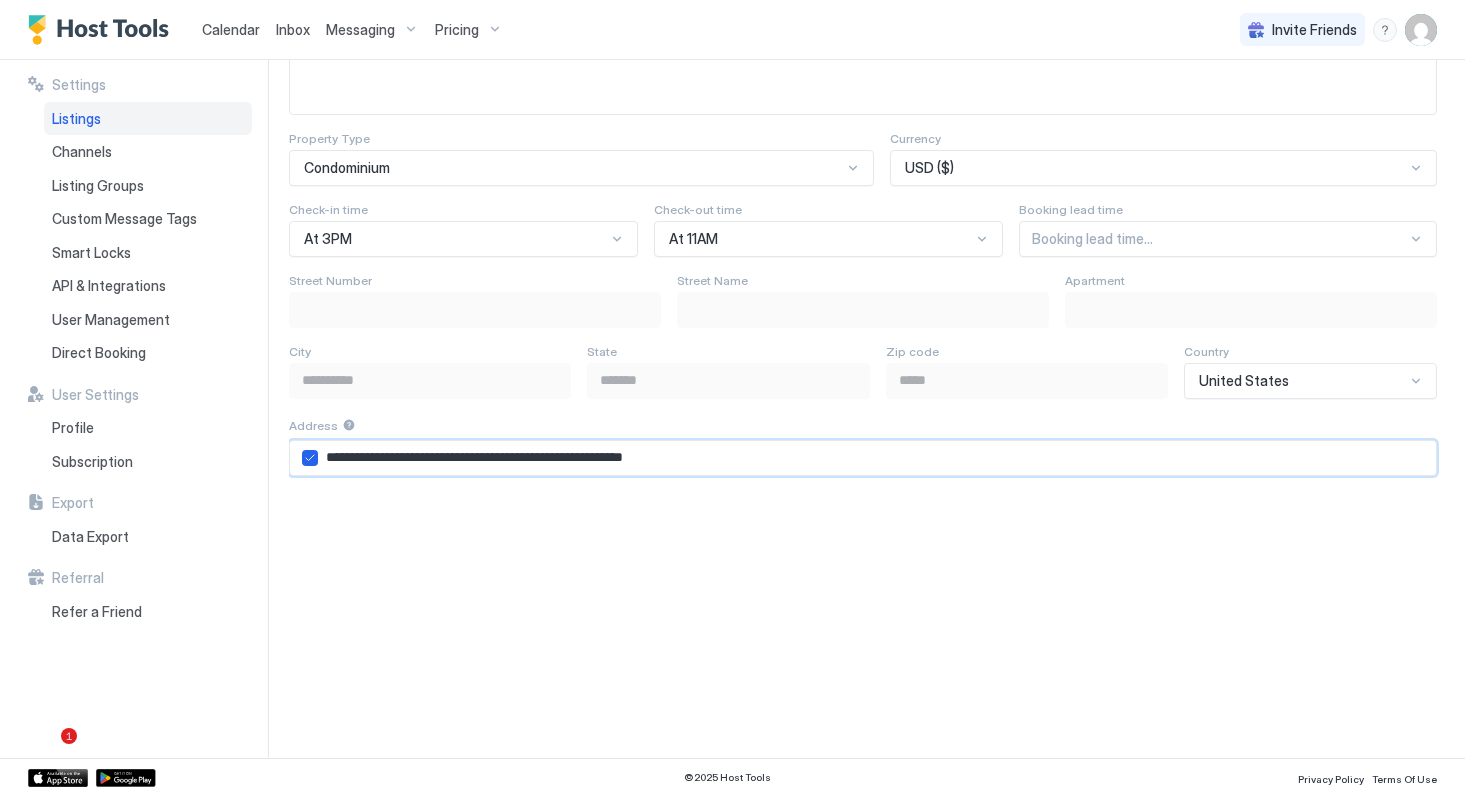type on "**********" 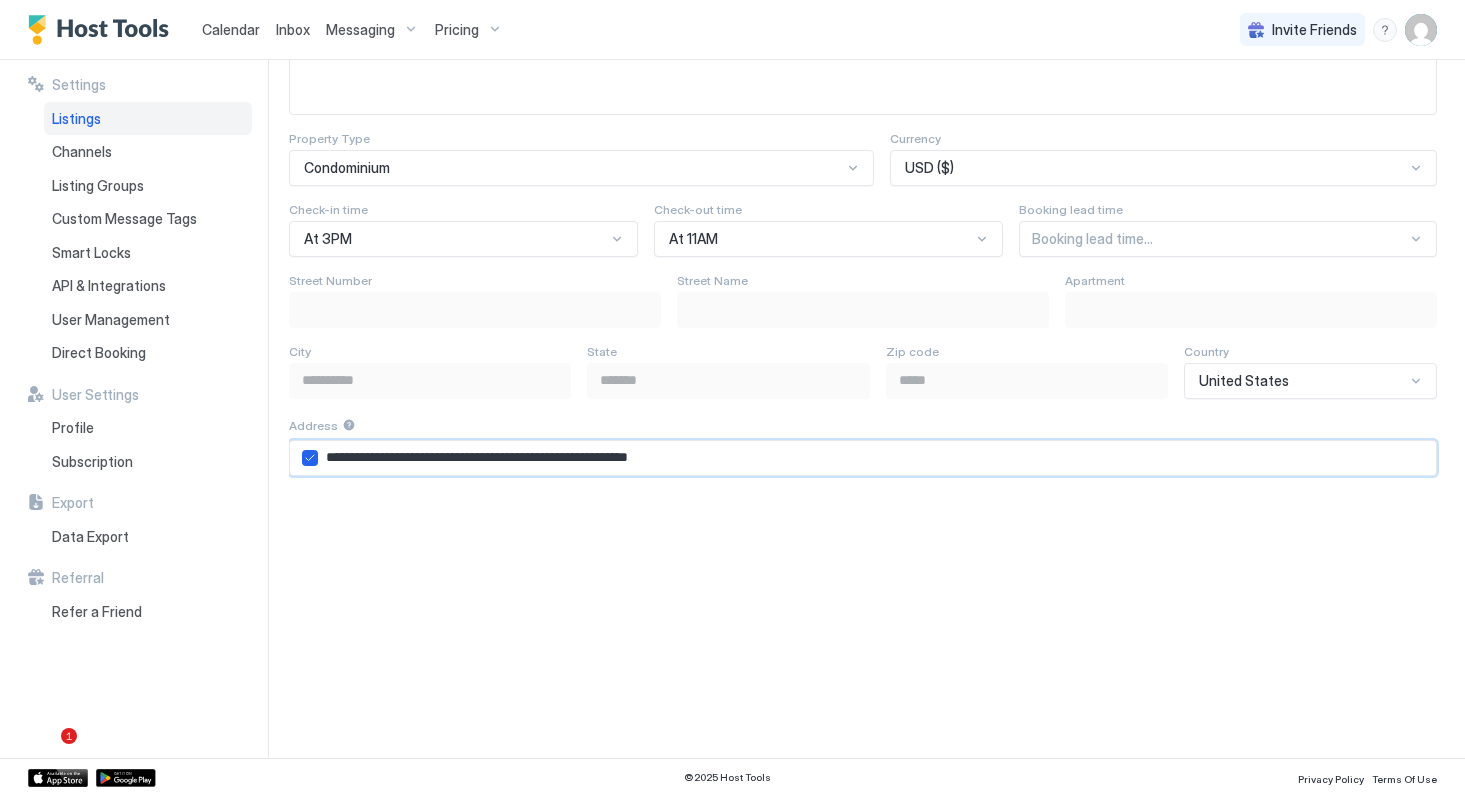 type on "**********" 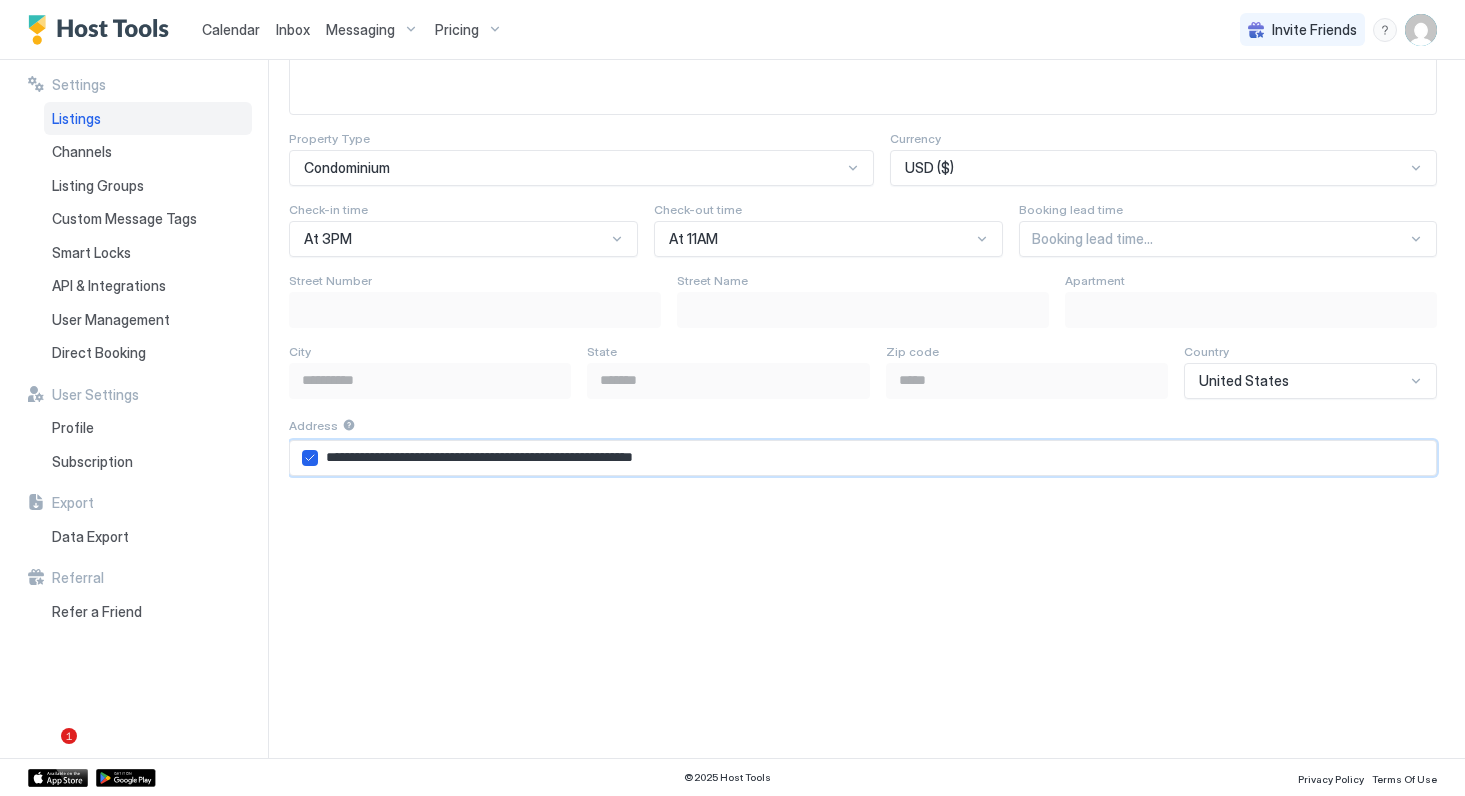 type on "**********" 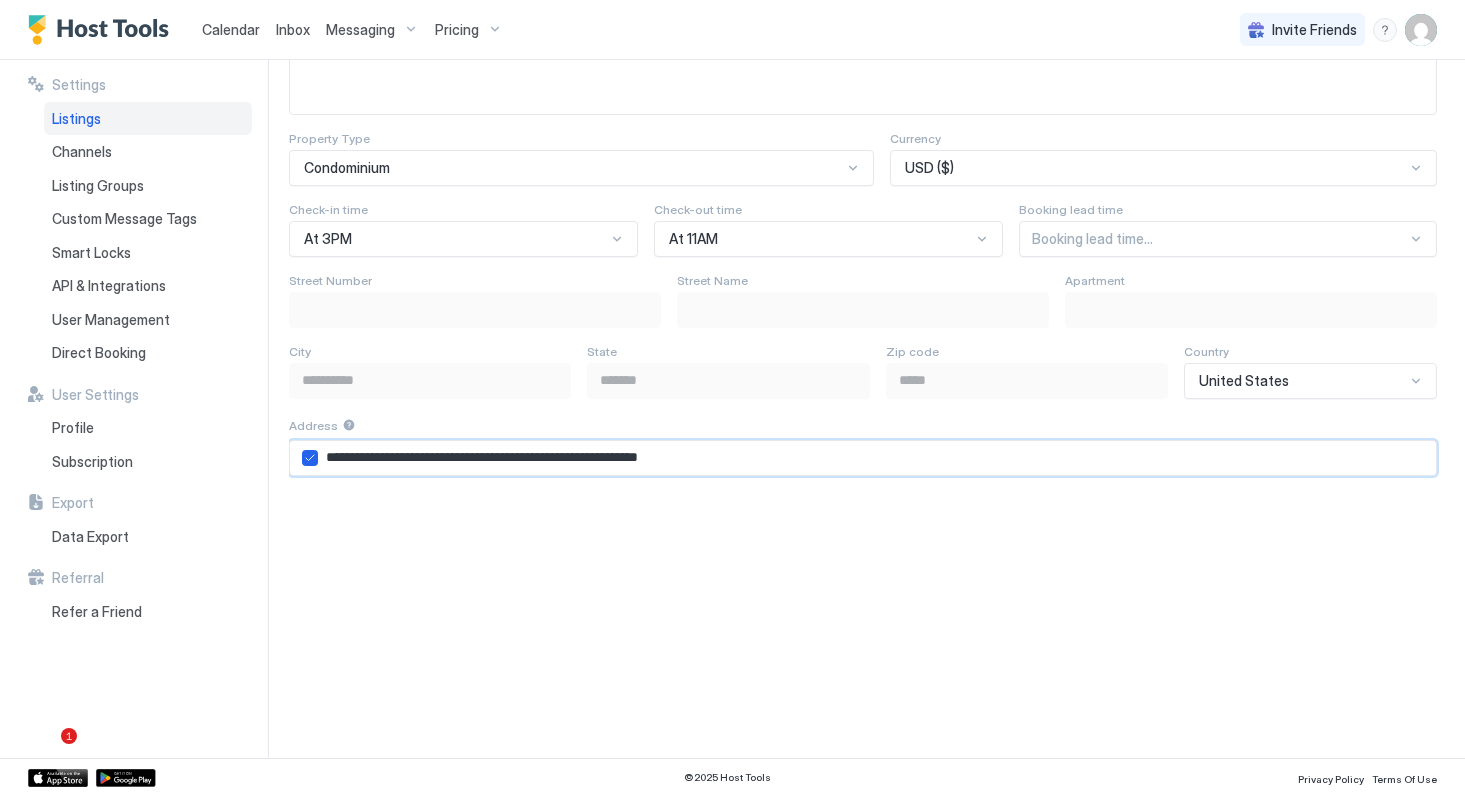 type on "**********" 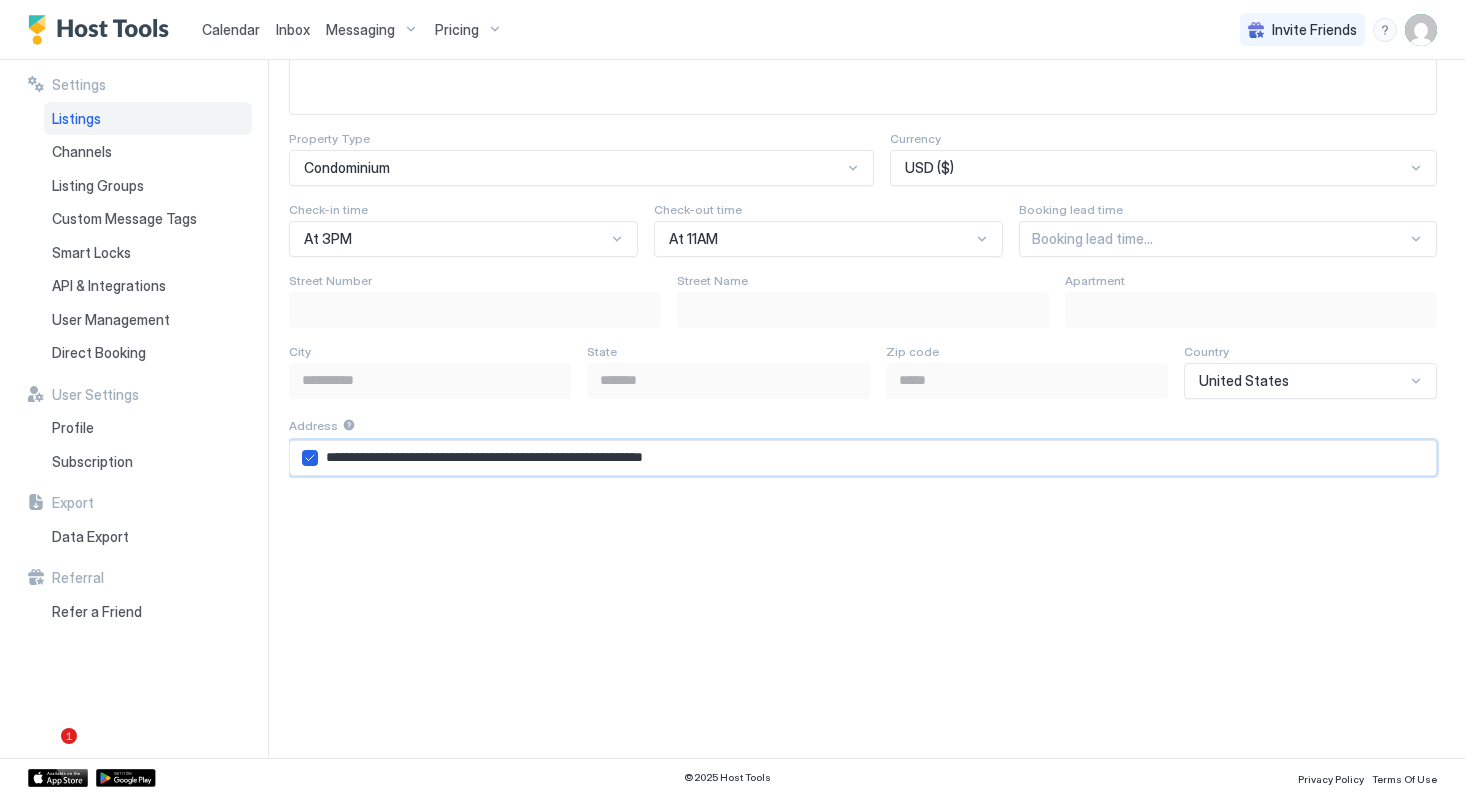 click on "**********" at bounding box center [877, 458] 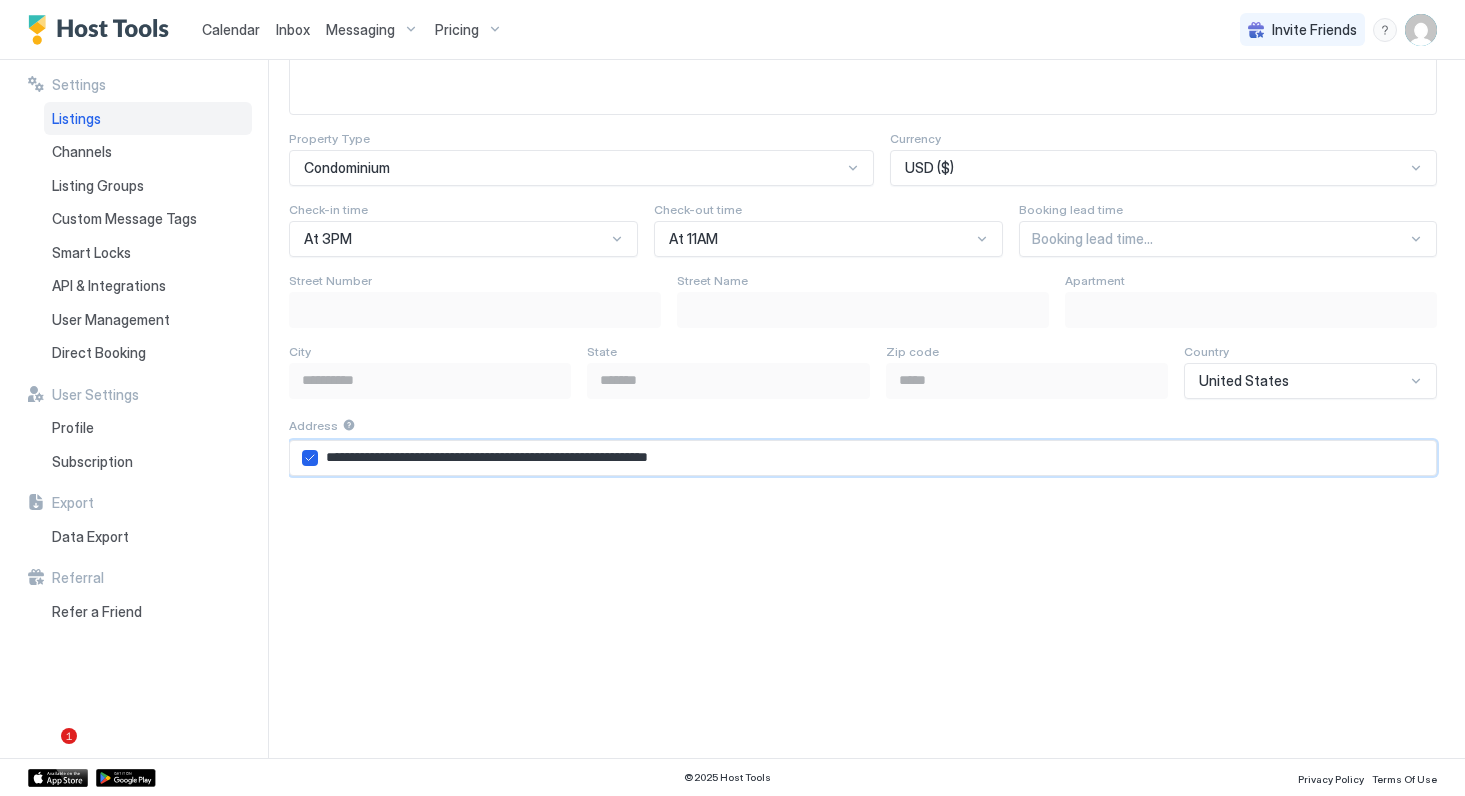click on "**********" at bounding box center (877, 458) 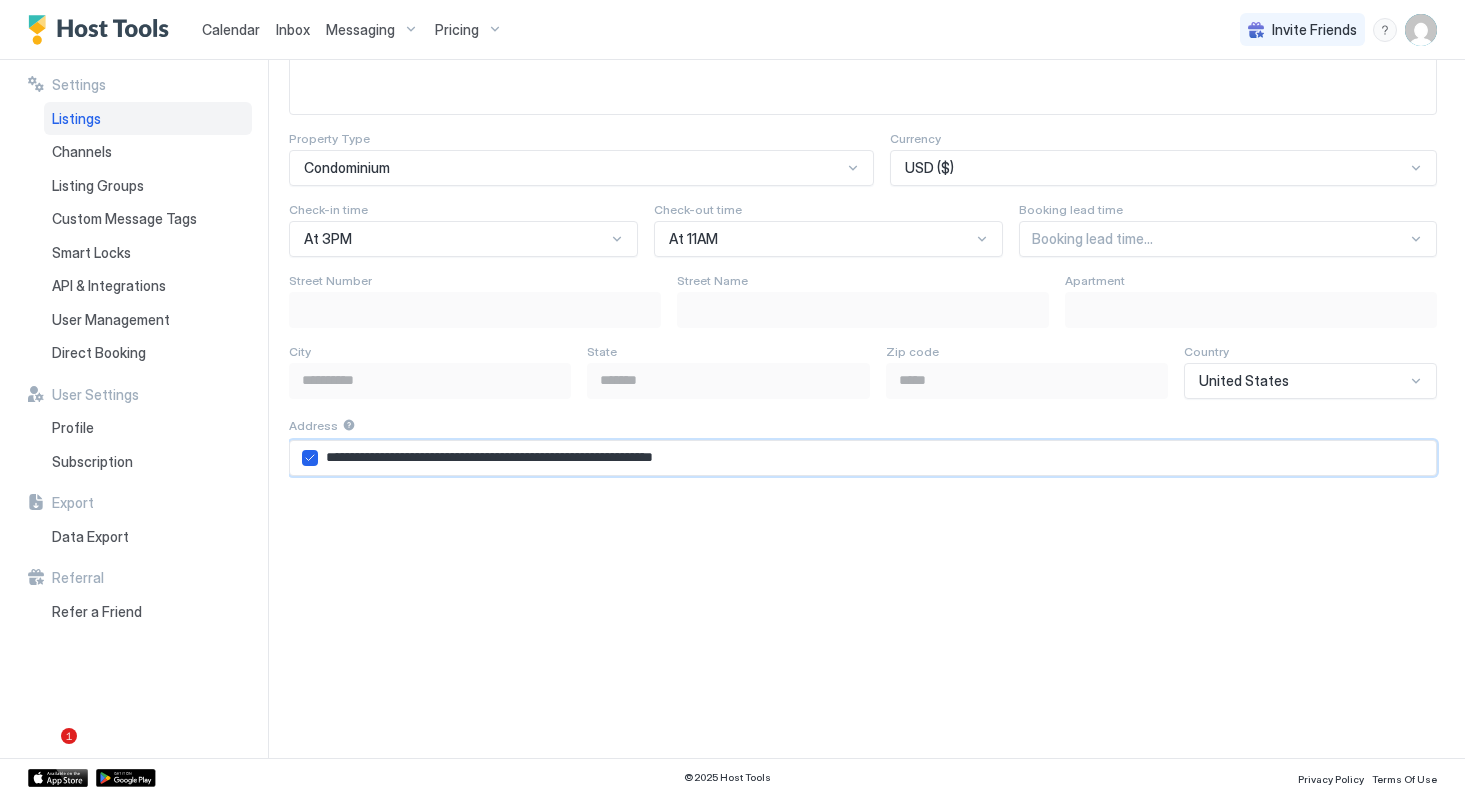 type on "**********" 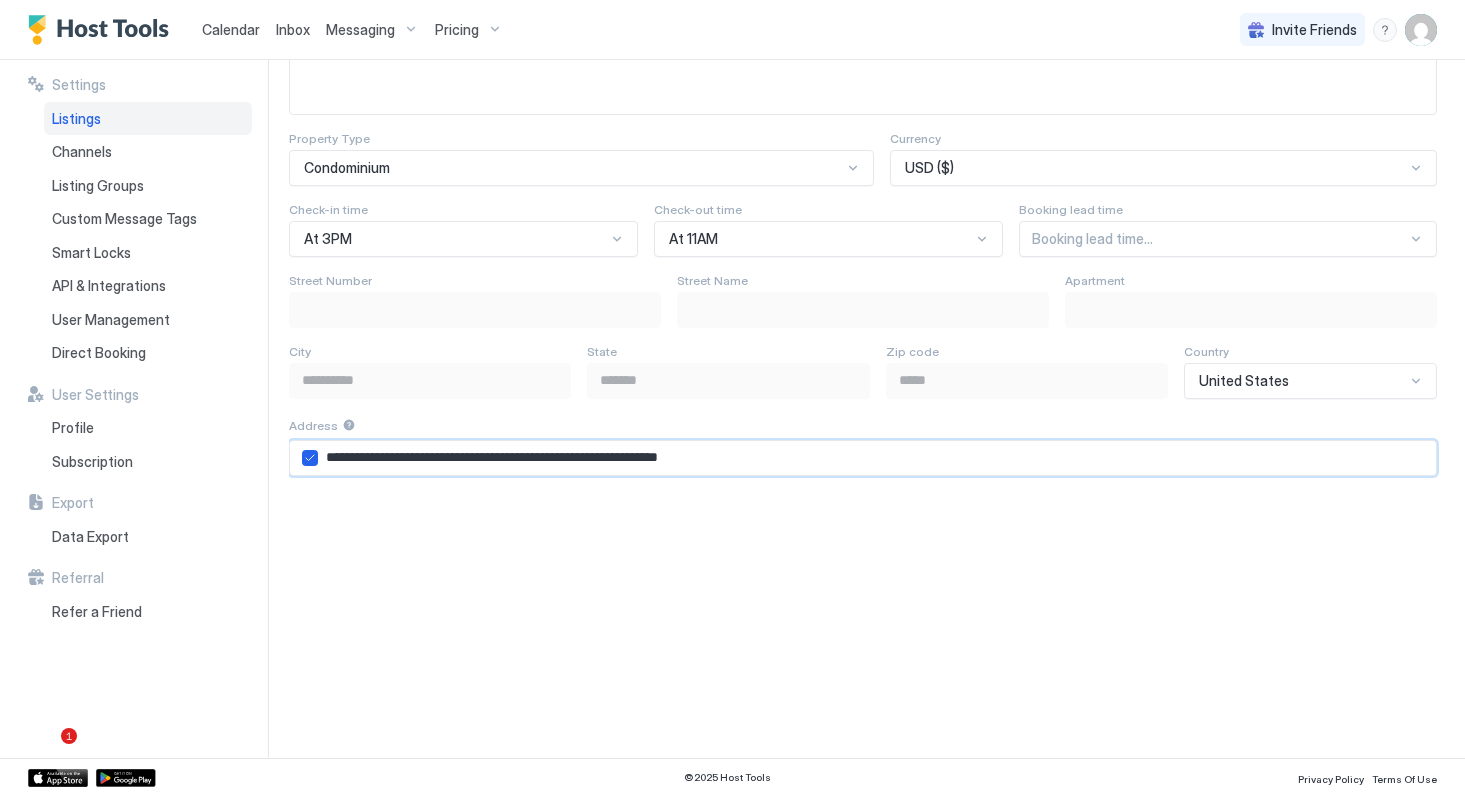 click on "**********" at bounding box center [877, 458] 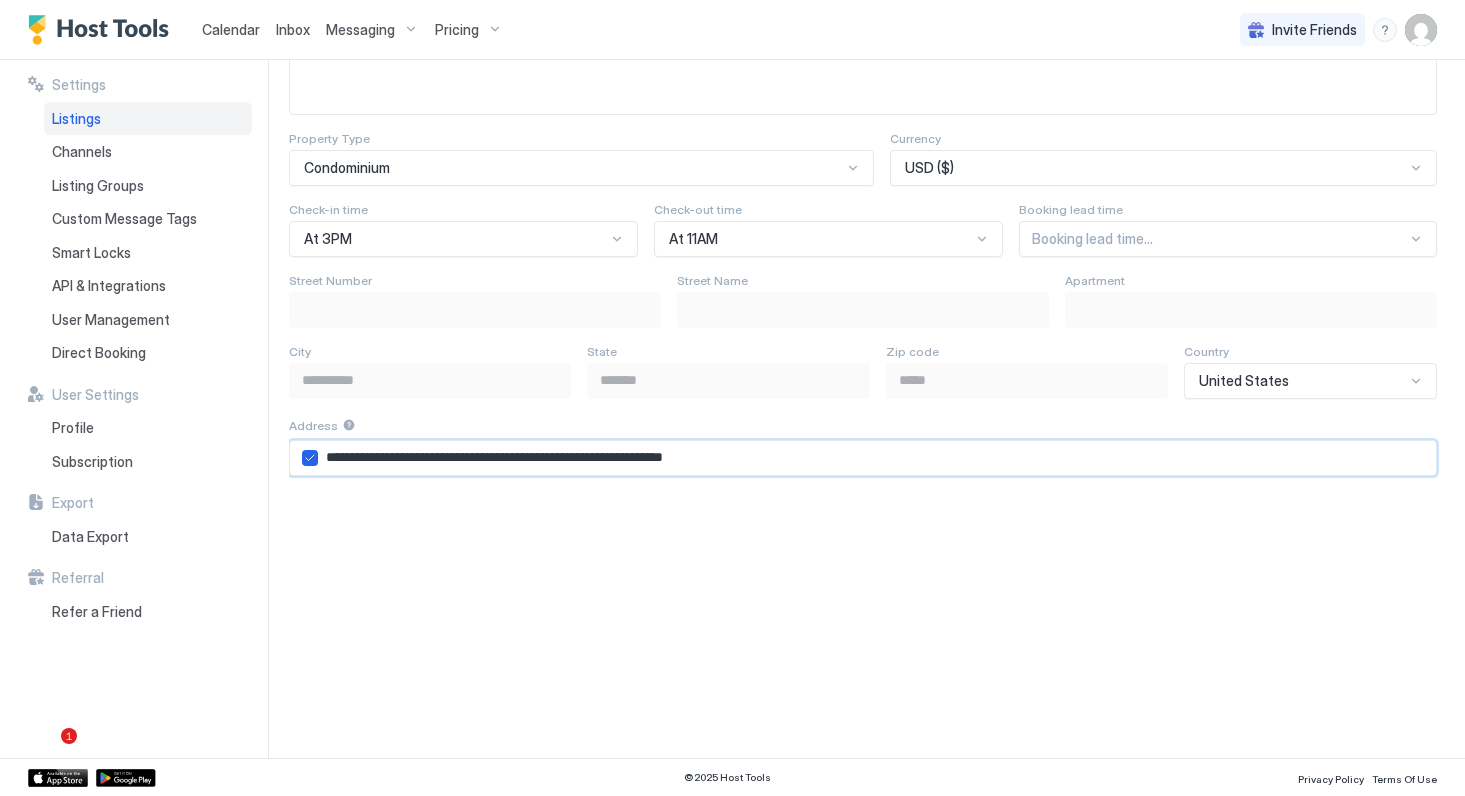 type on "**********" 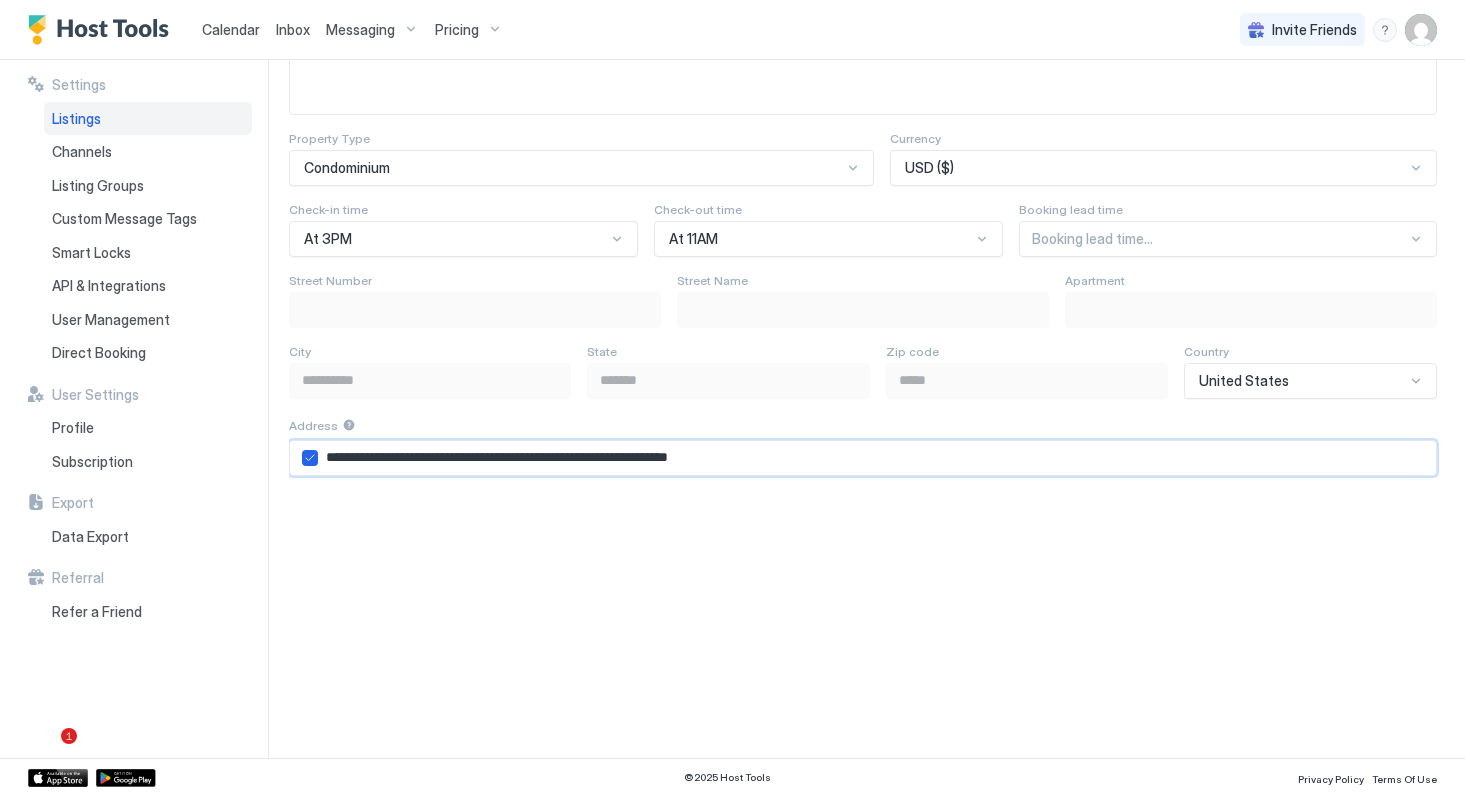 type on "**********" 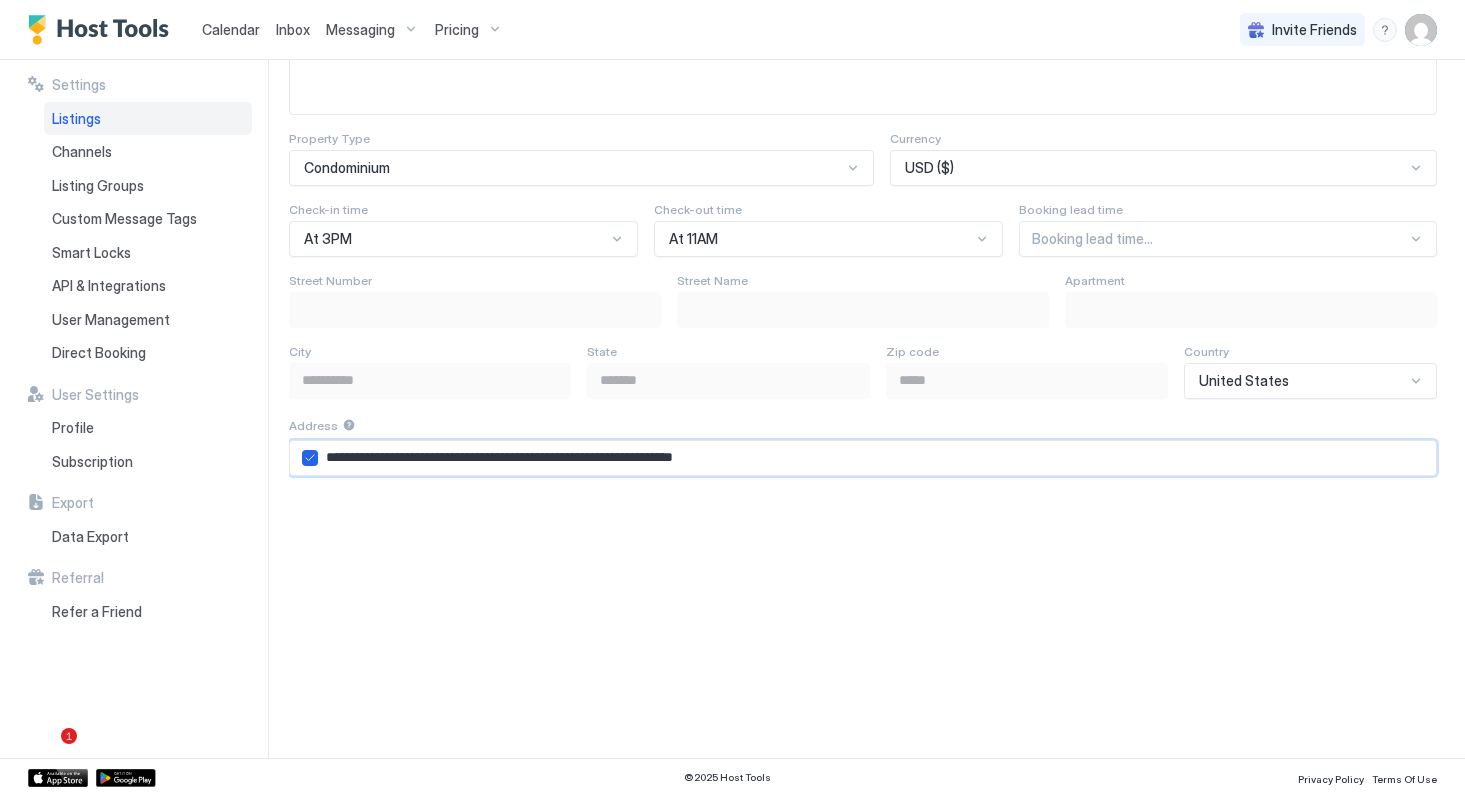 type on "**********" 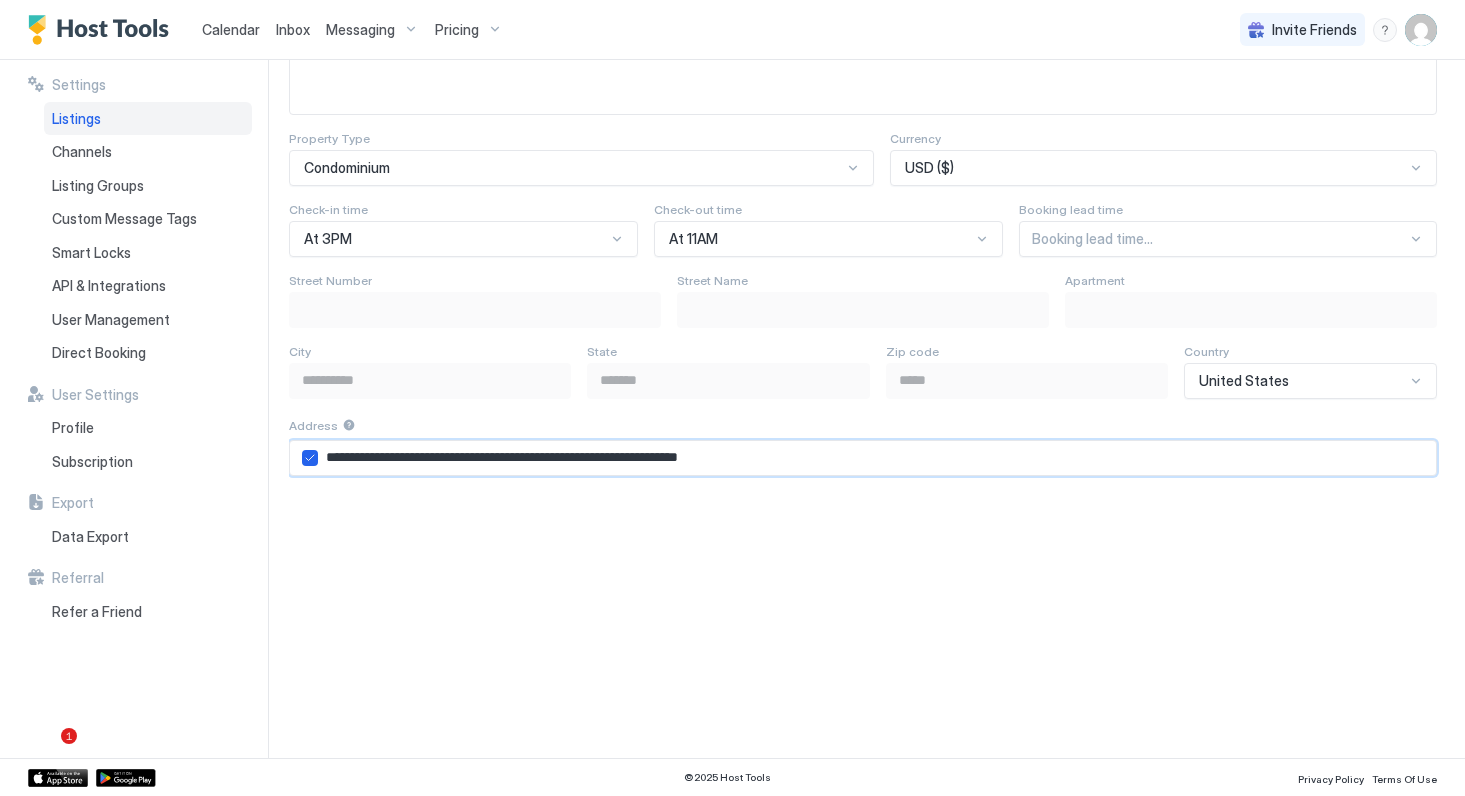 click on "**********" at bounding box center (877, 458) 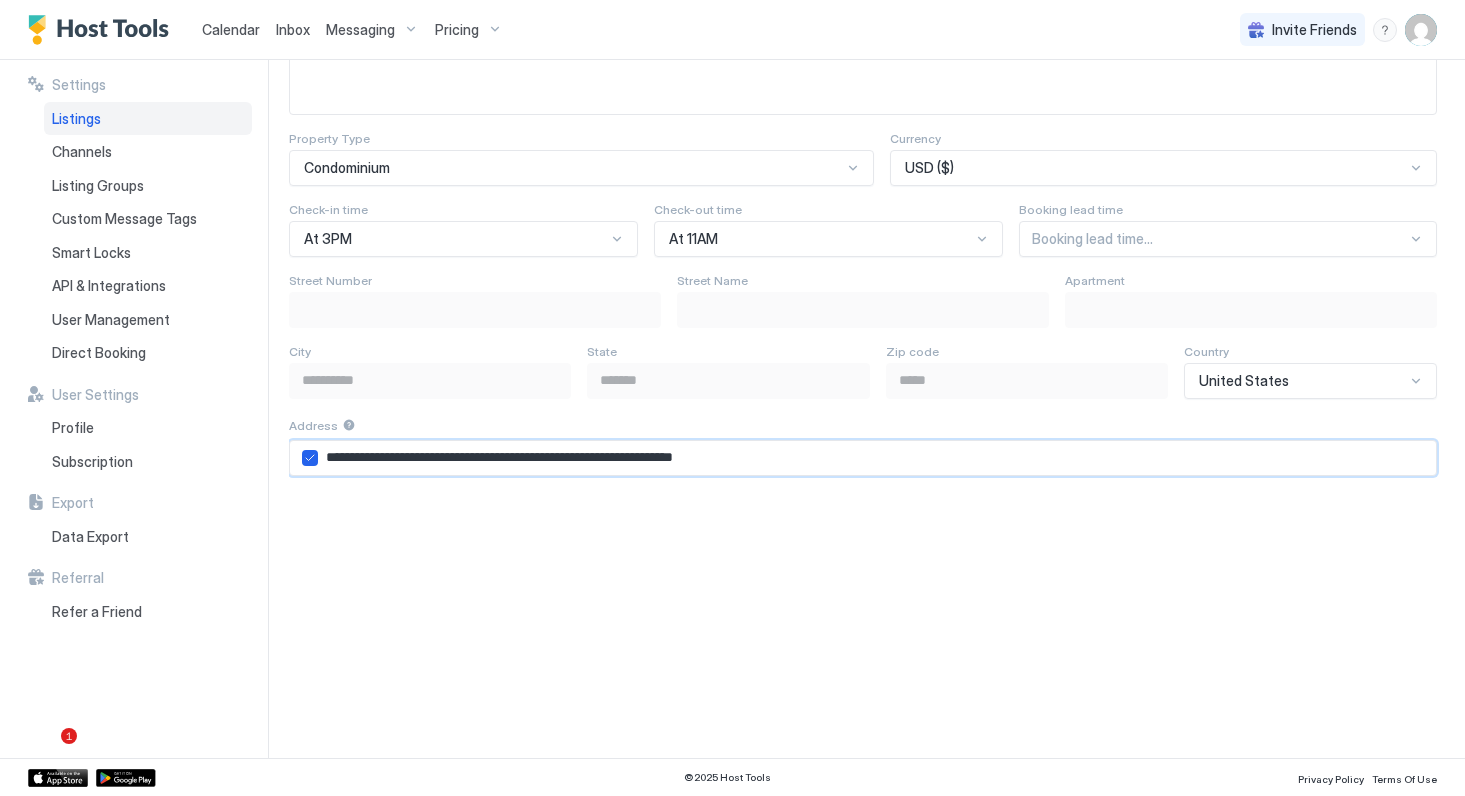 click on "**********" at bounding box center (877, 458) 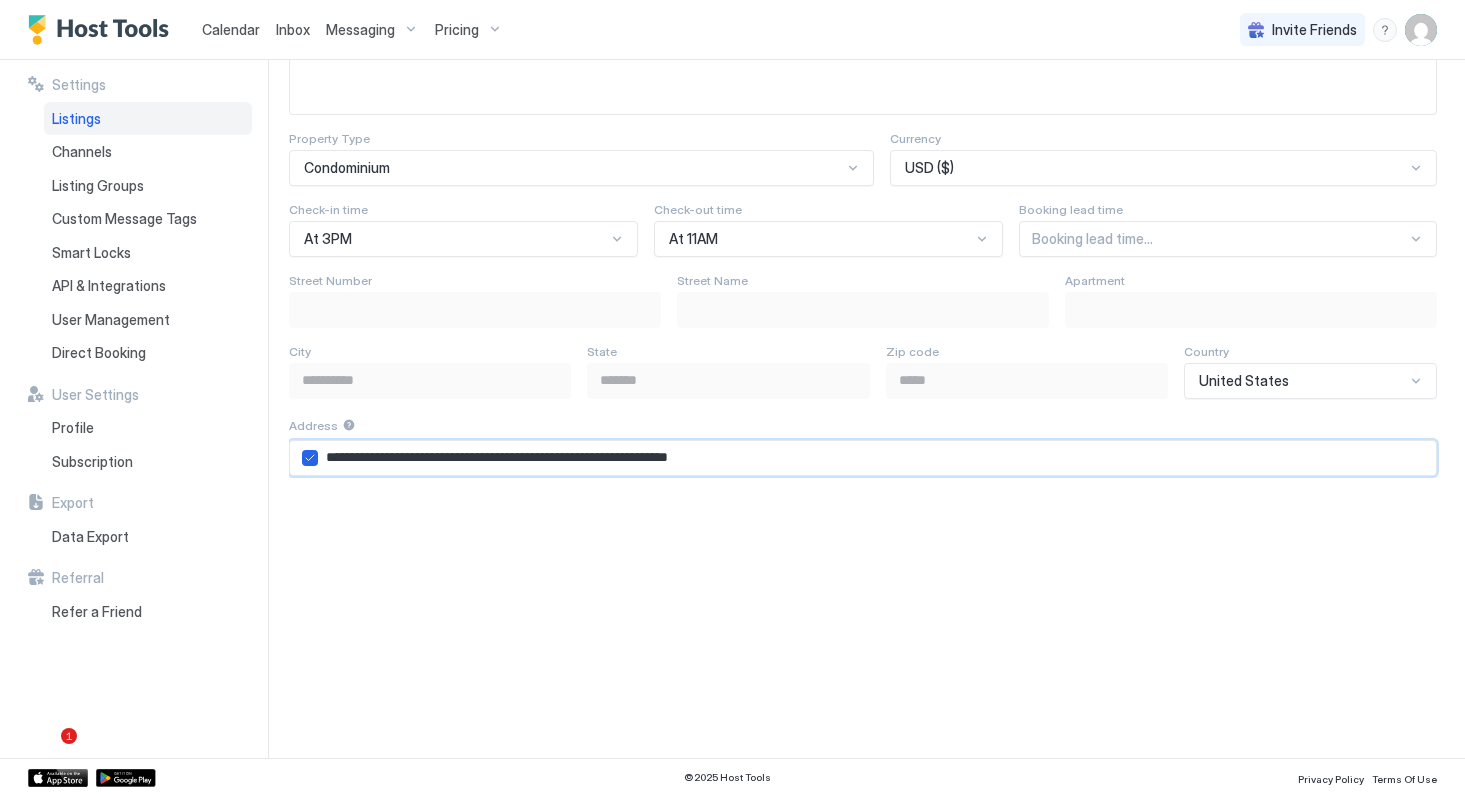 type on "**********" 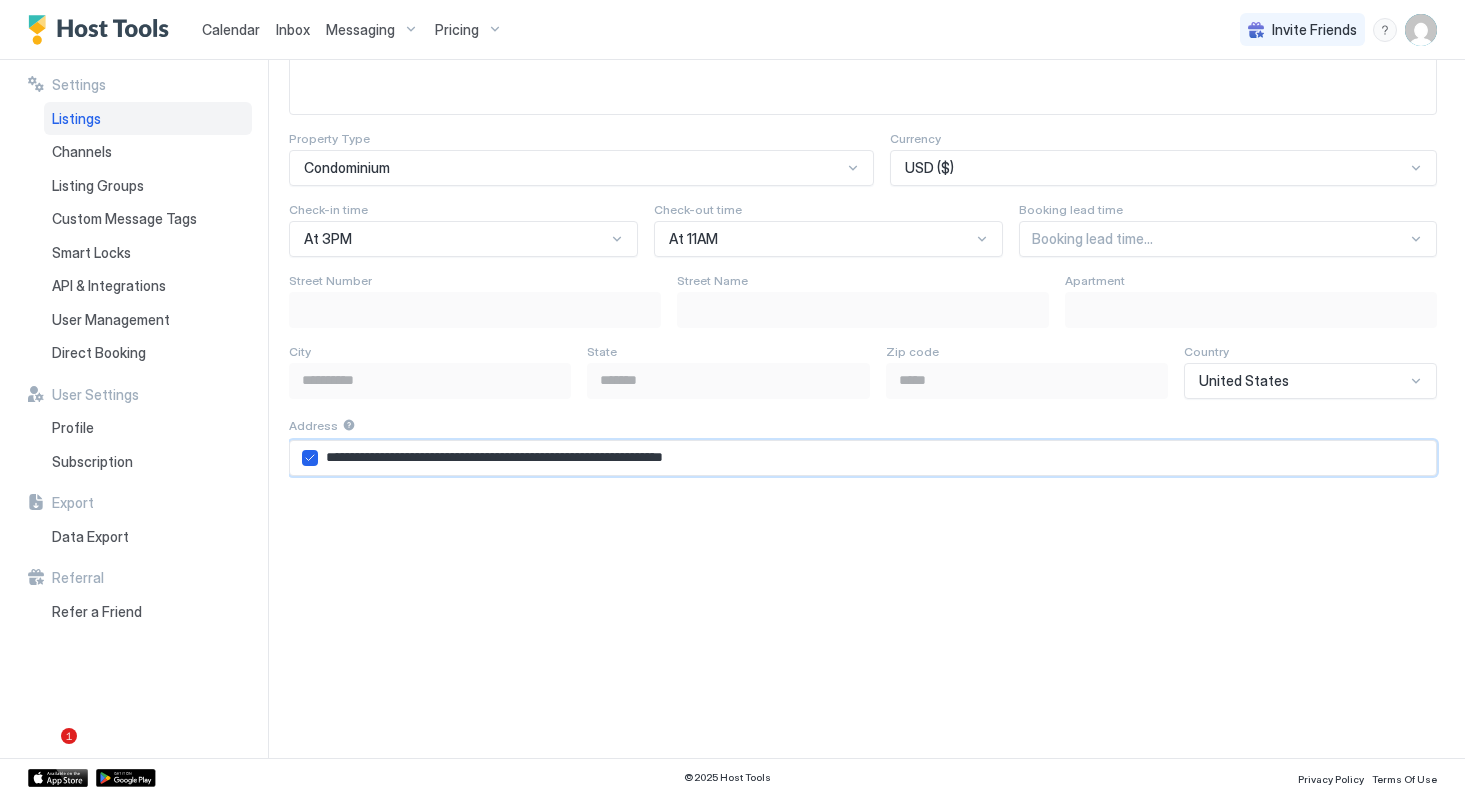 type on "**********" 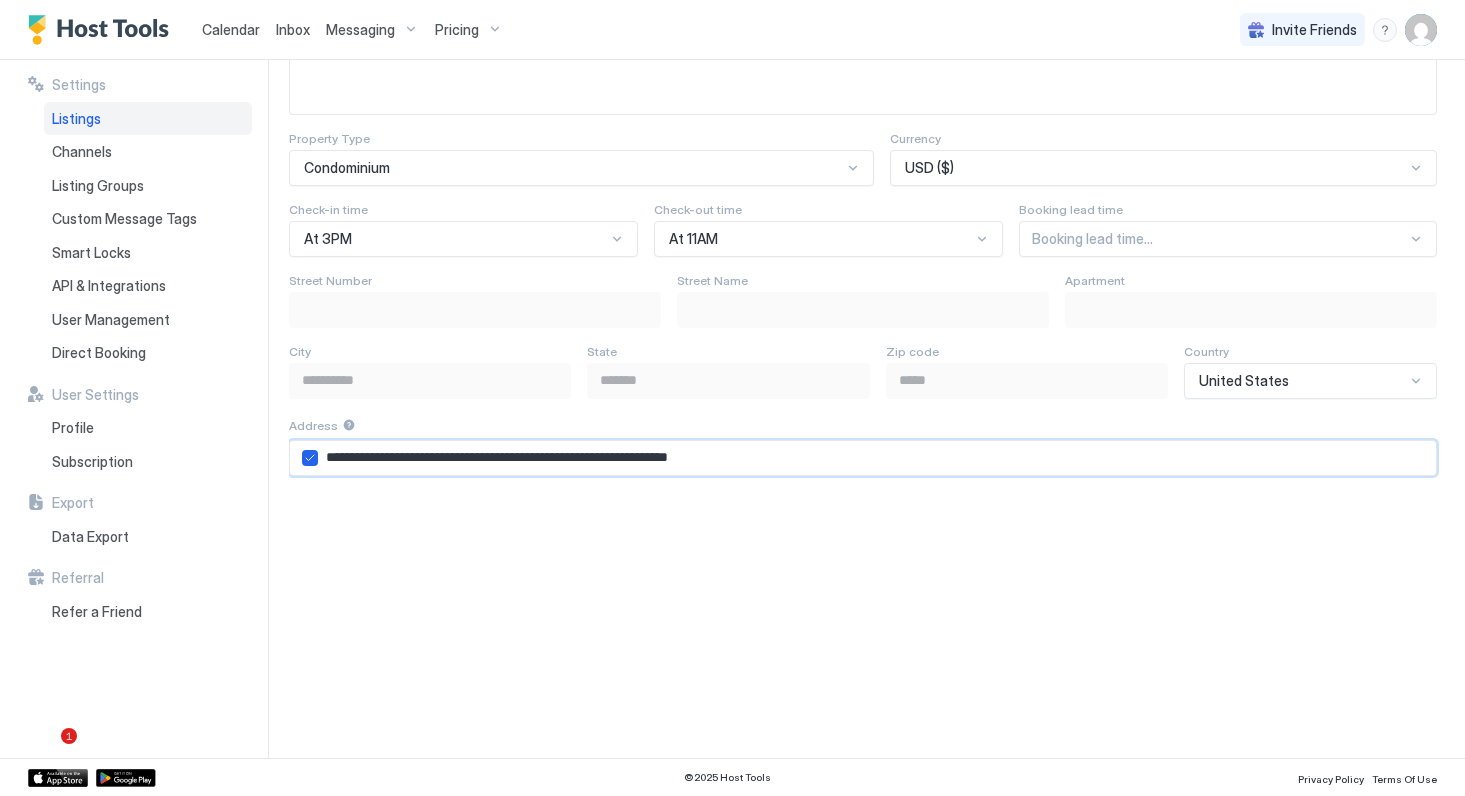 type on "**********" 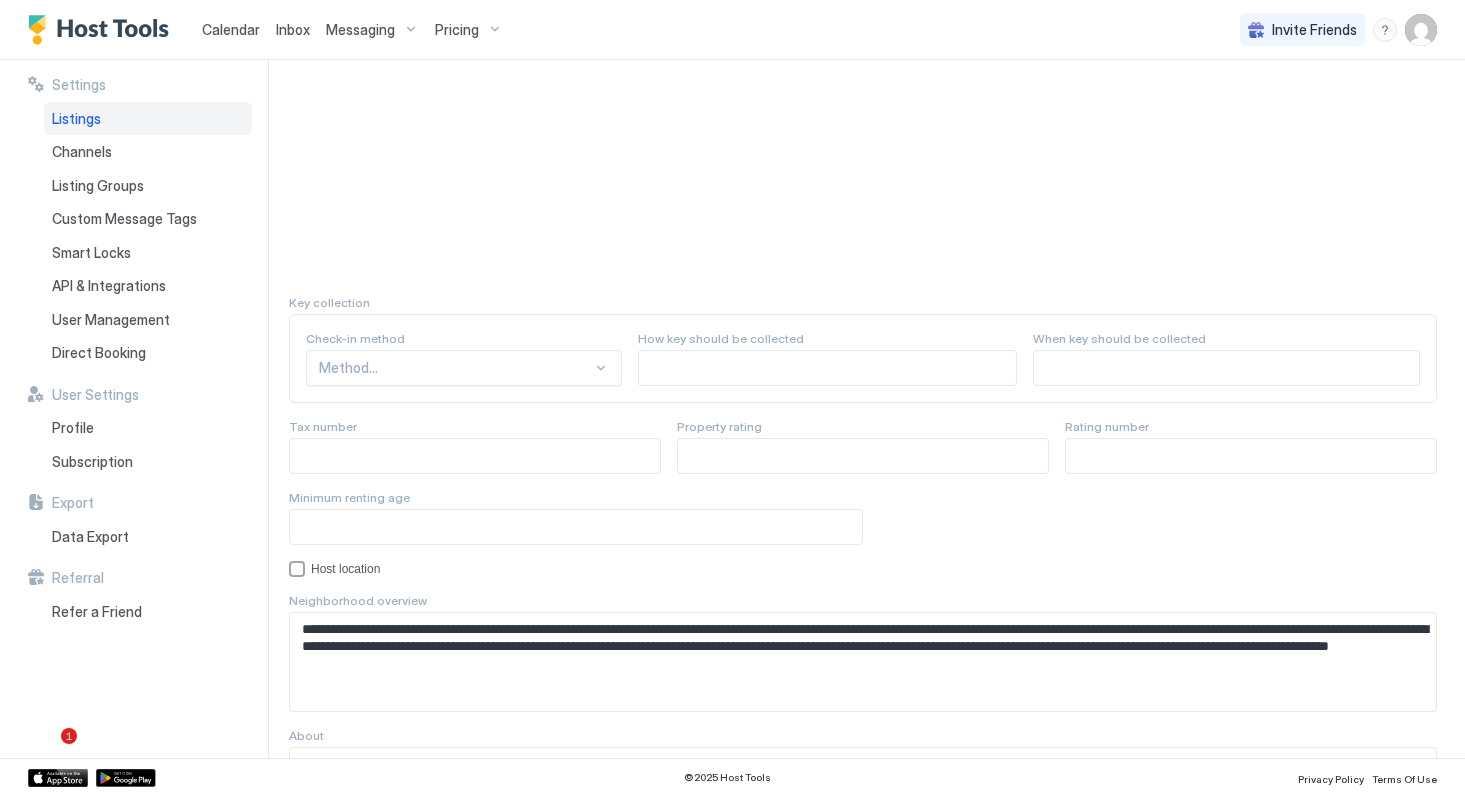scroll, scrollTop: 1686, scrollLeft: 0, axis: vertical 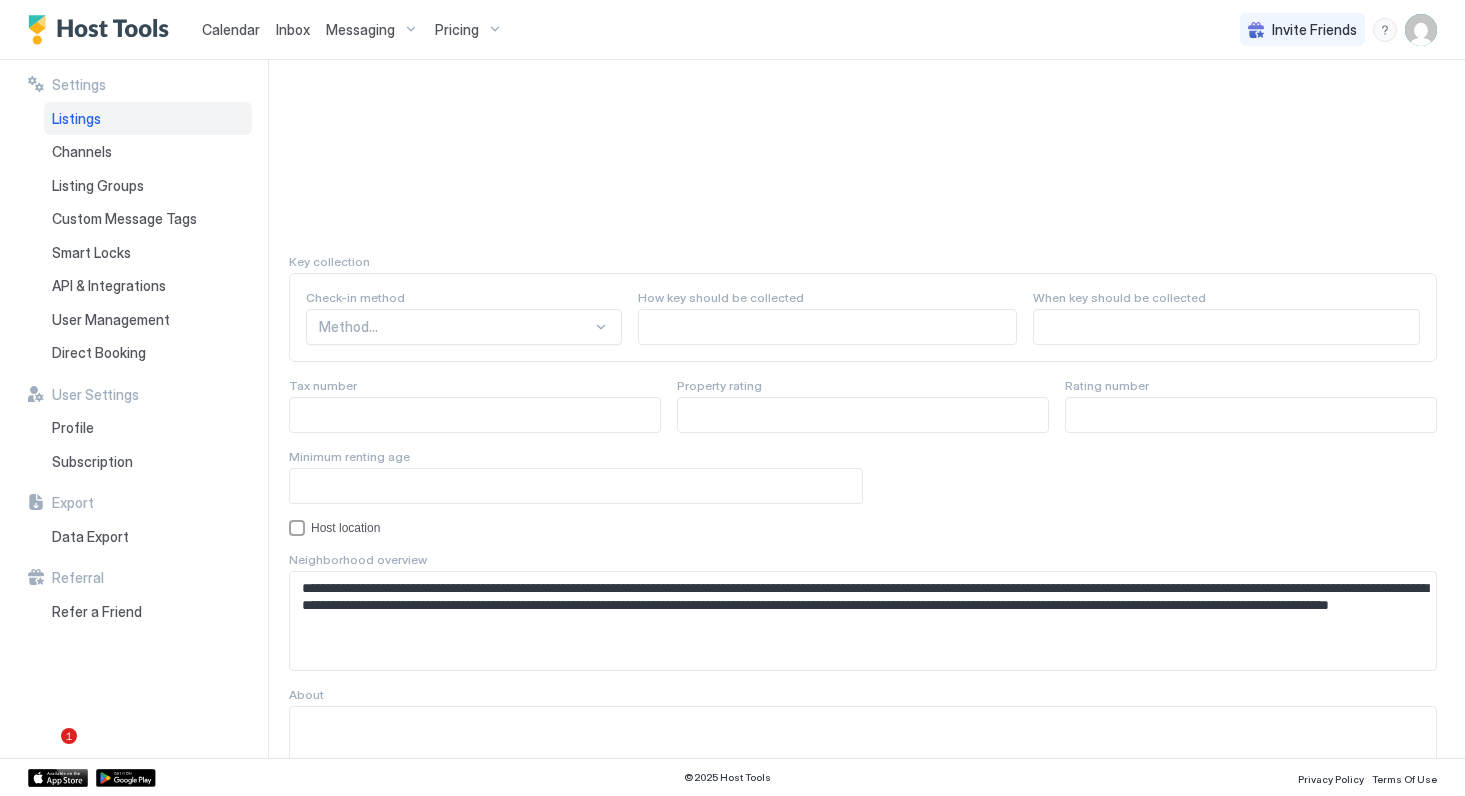 type on "**********" 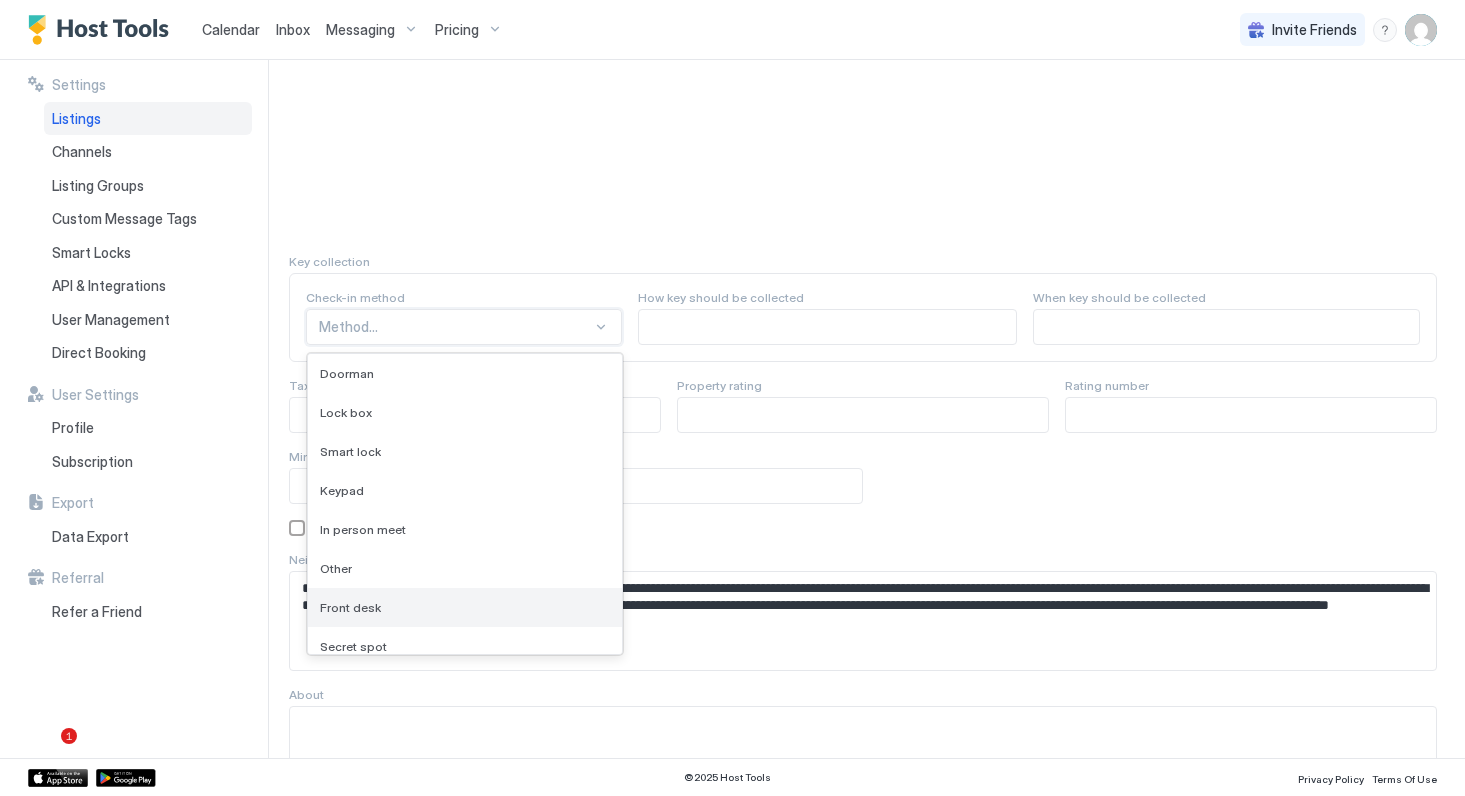 click on "Front desk" at bounding box center [465, 607] 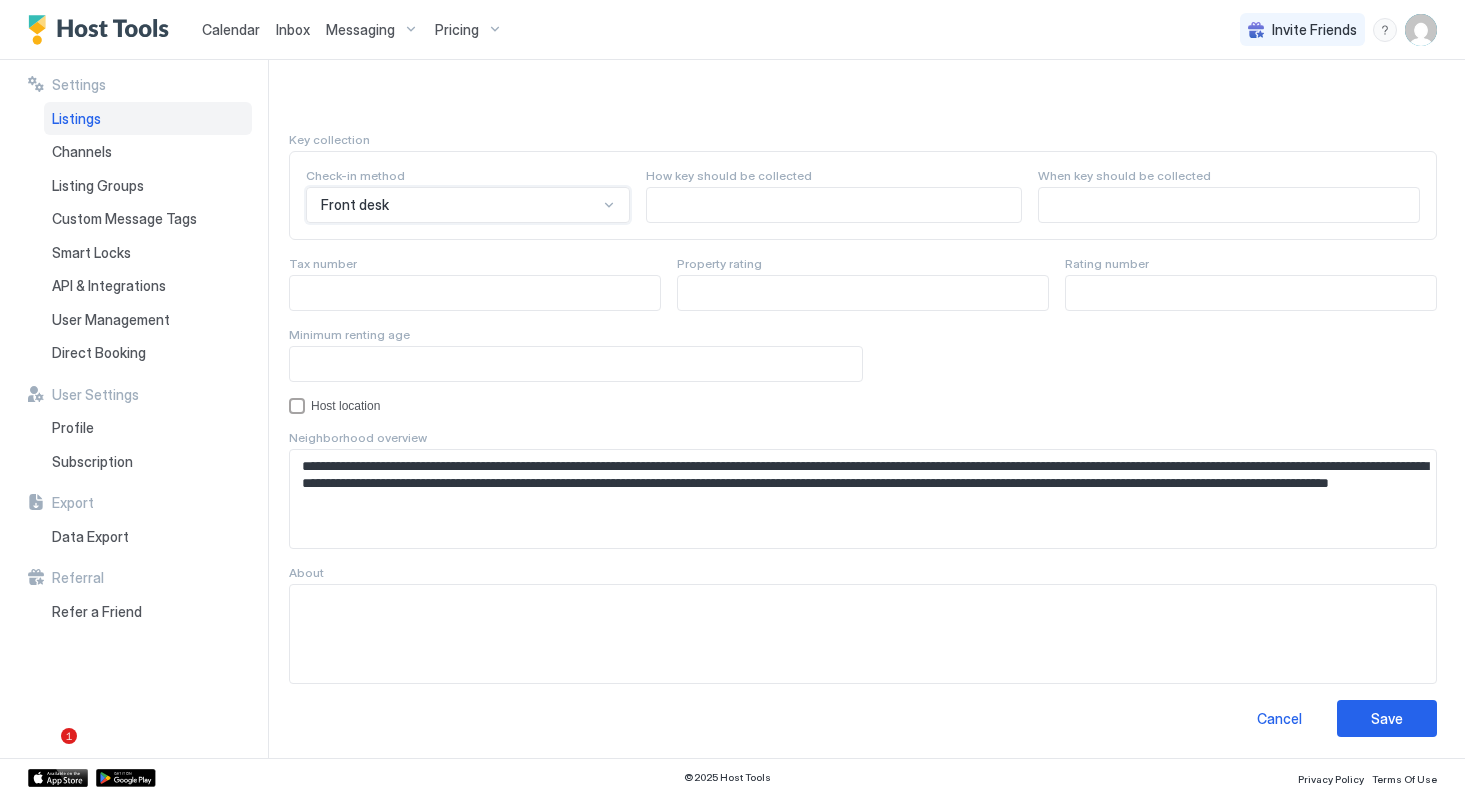 scroll, scrollTop: 1810, scrollLeft: 0, axis: vertical 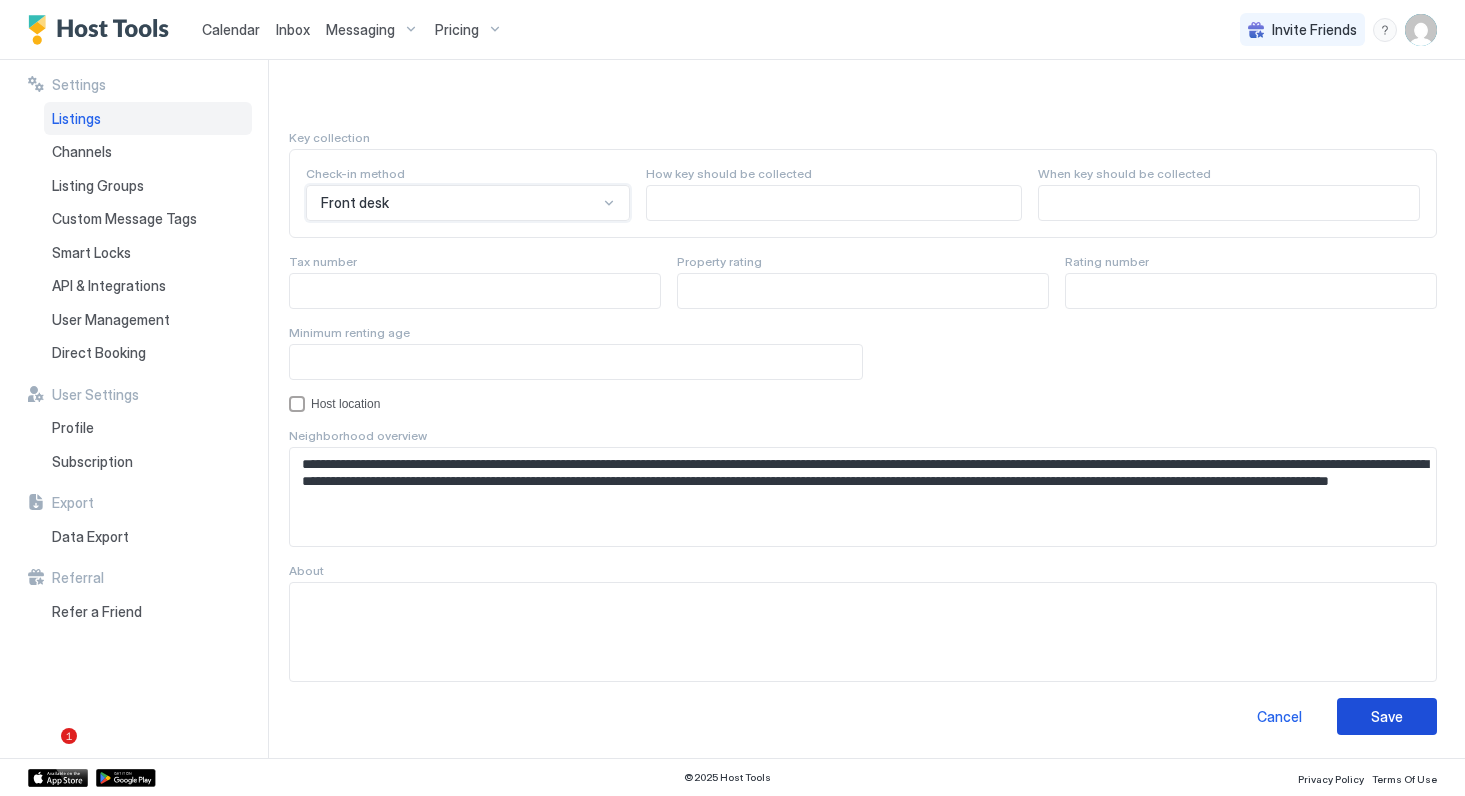 click on "Save" at bounding box center [1387, 716] 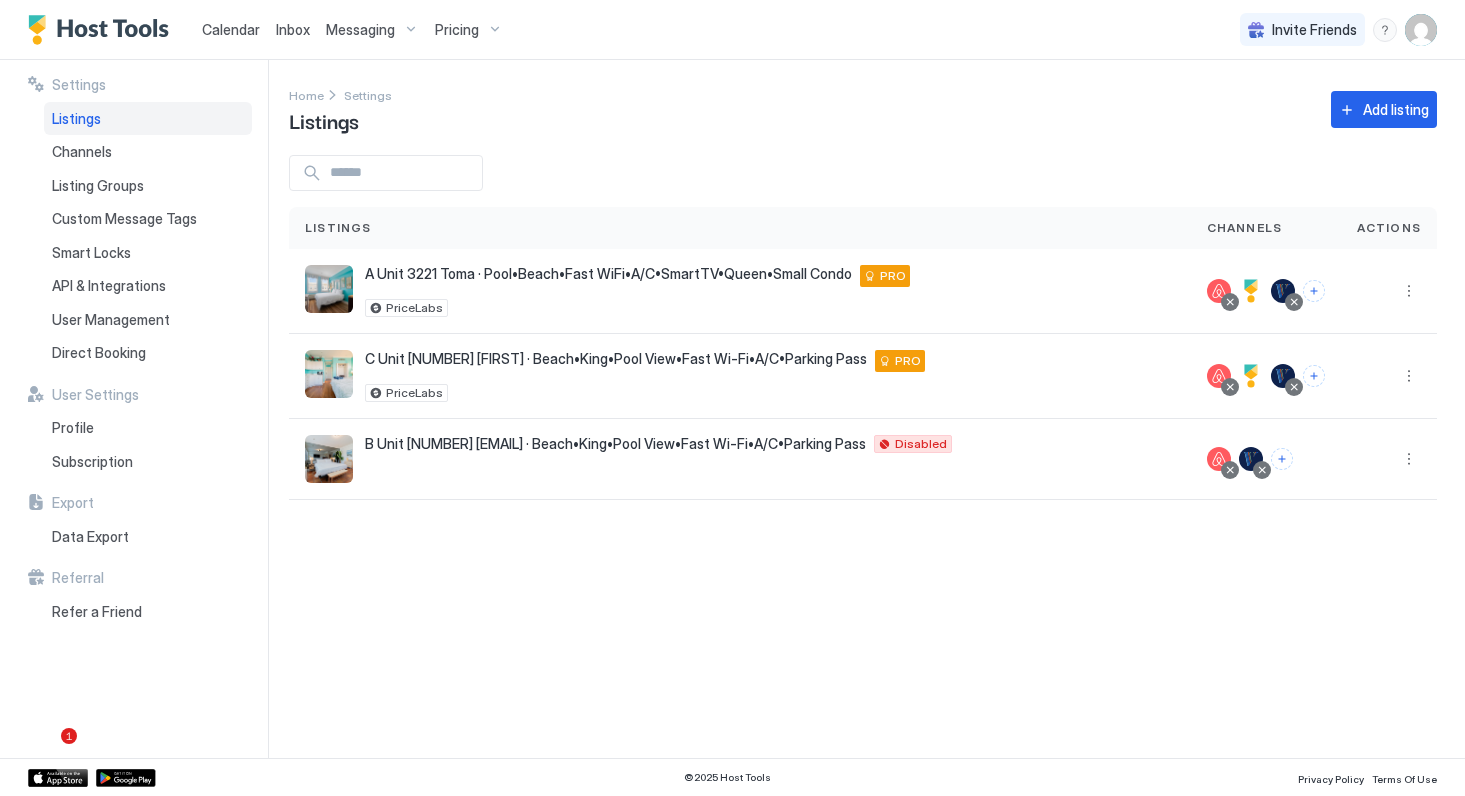 scroll, scrollTop: 0, scrollLeft: 0, axis: both 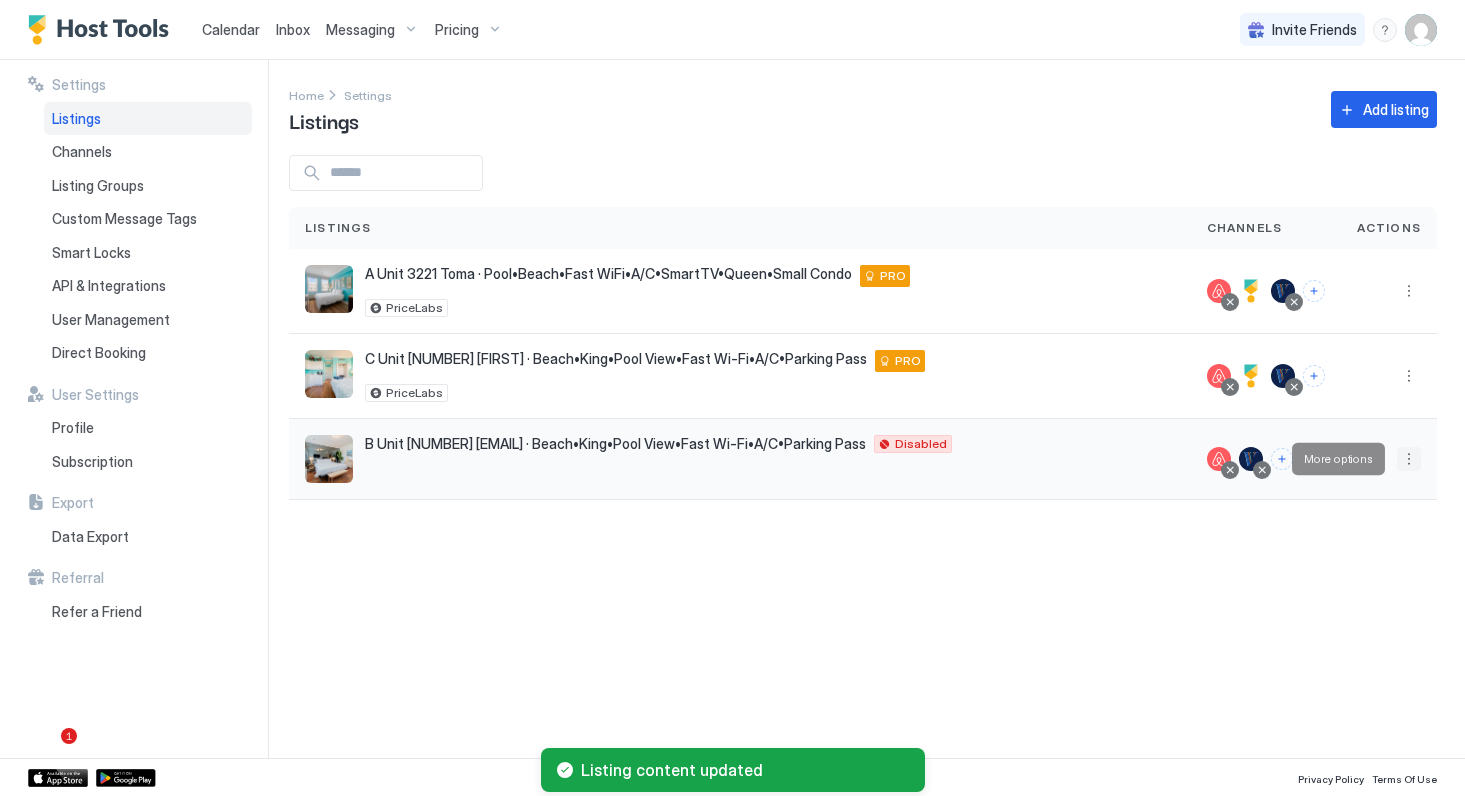 click at bounding box center [1409, 459] 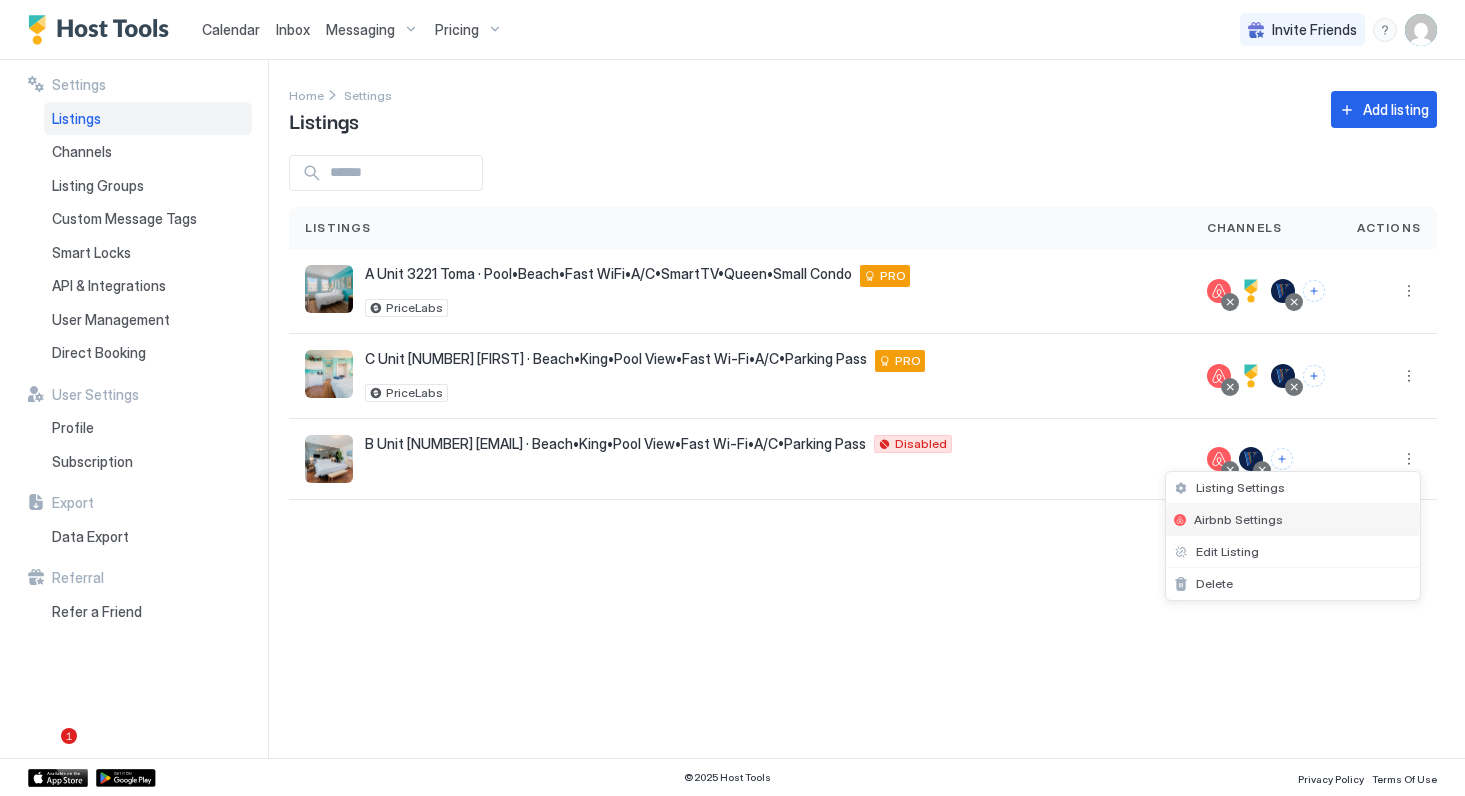 click on "Airbnb Settings" at bounding box center [1238, 519] 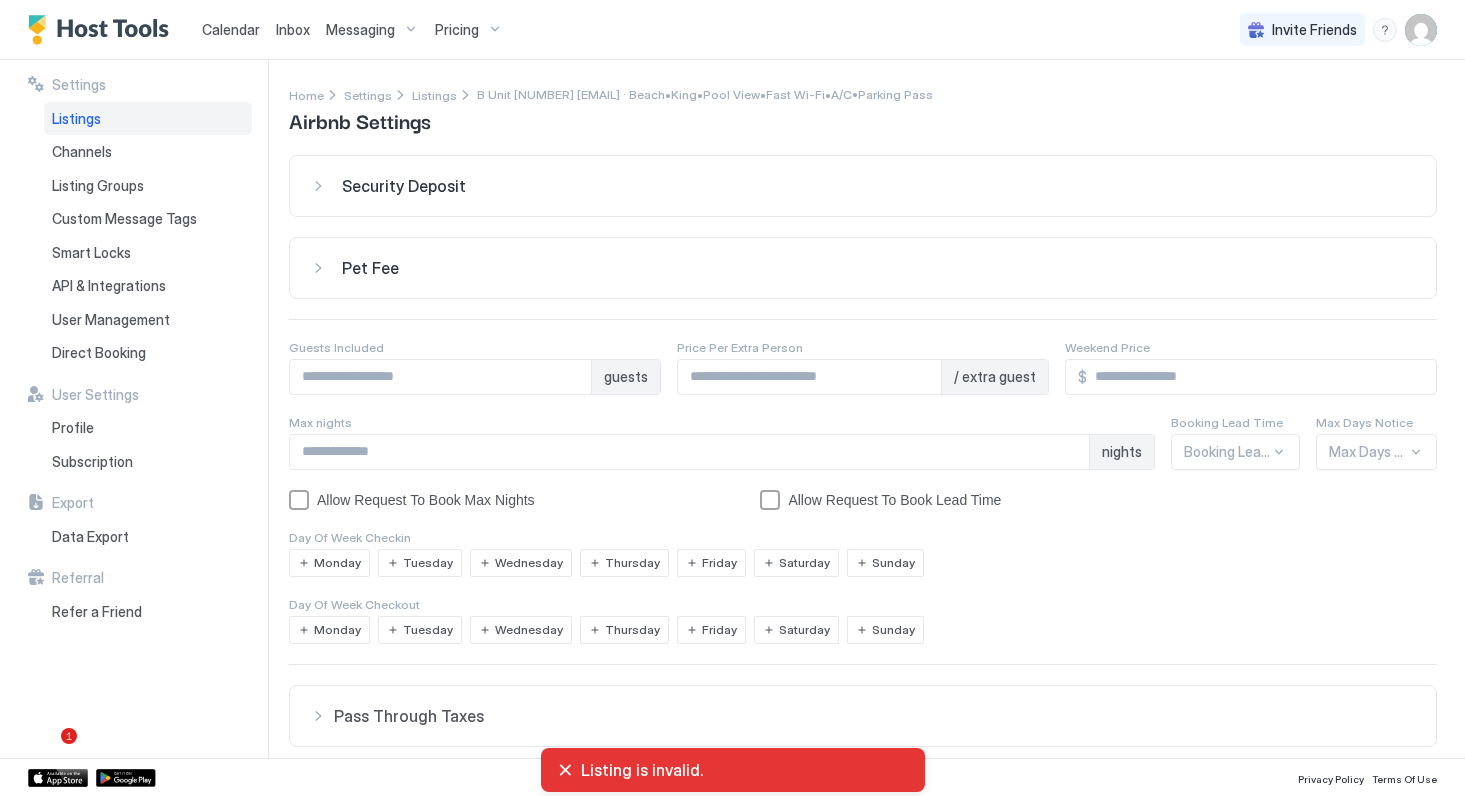 click on "Security Deposit" at bounding box center [404, 186] 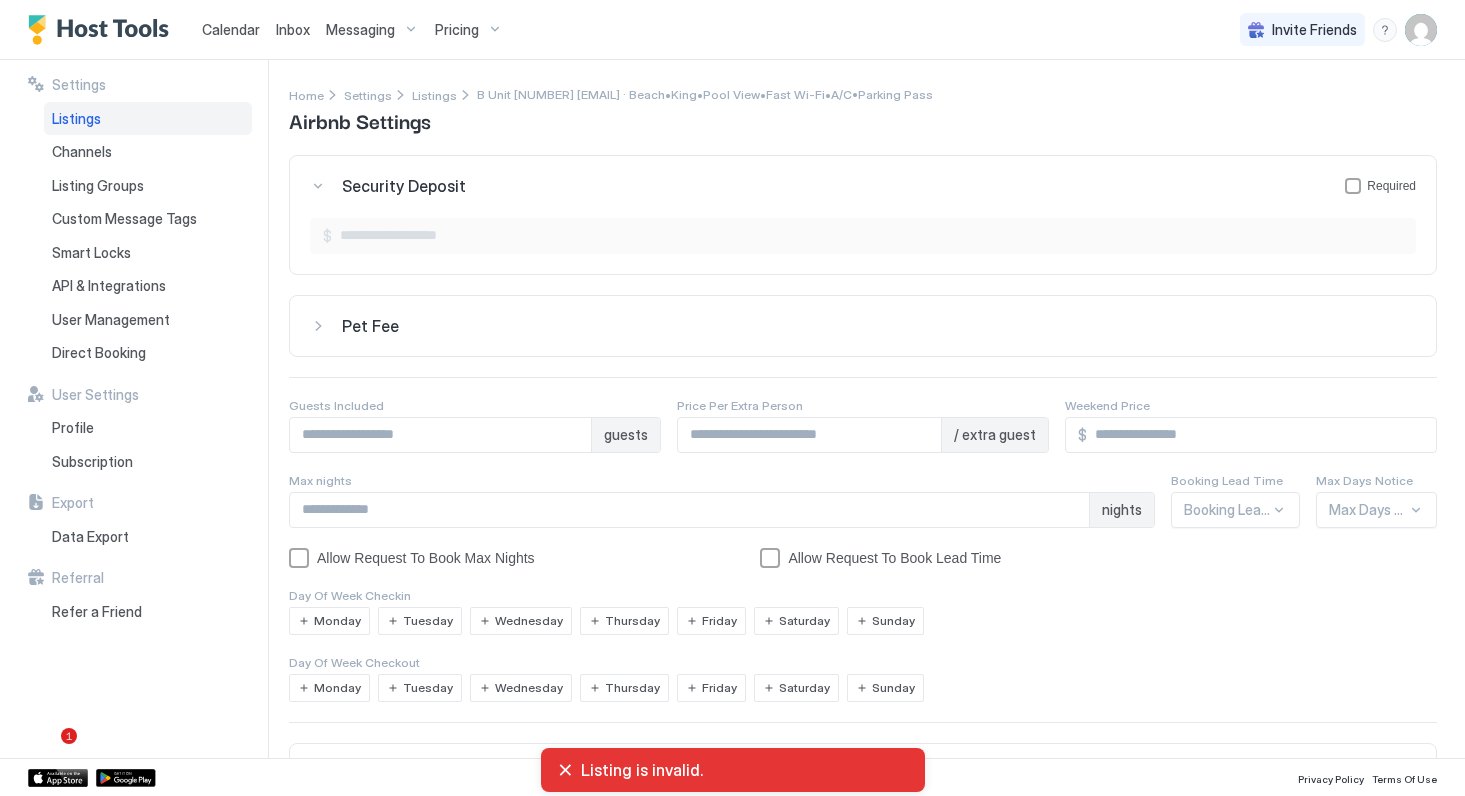 click on "Security Deposit" at bounding box center (404, 186) 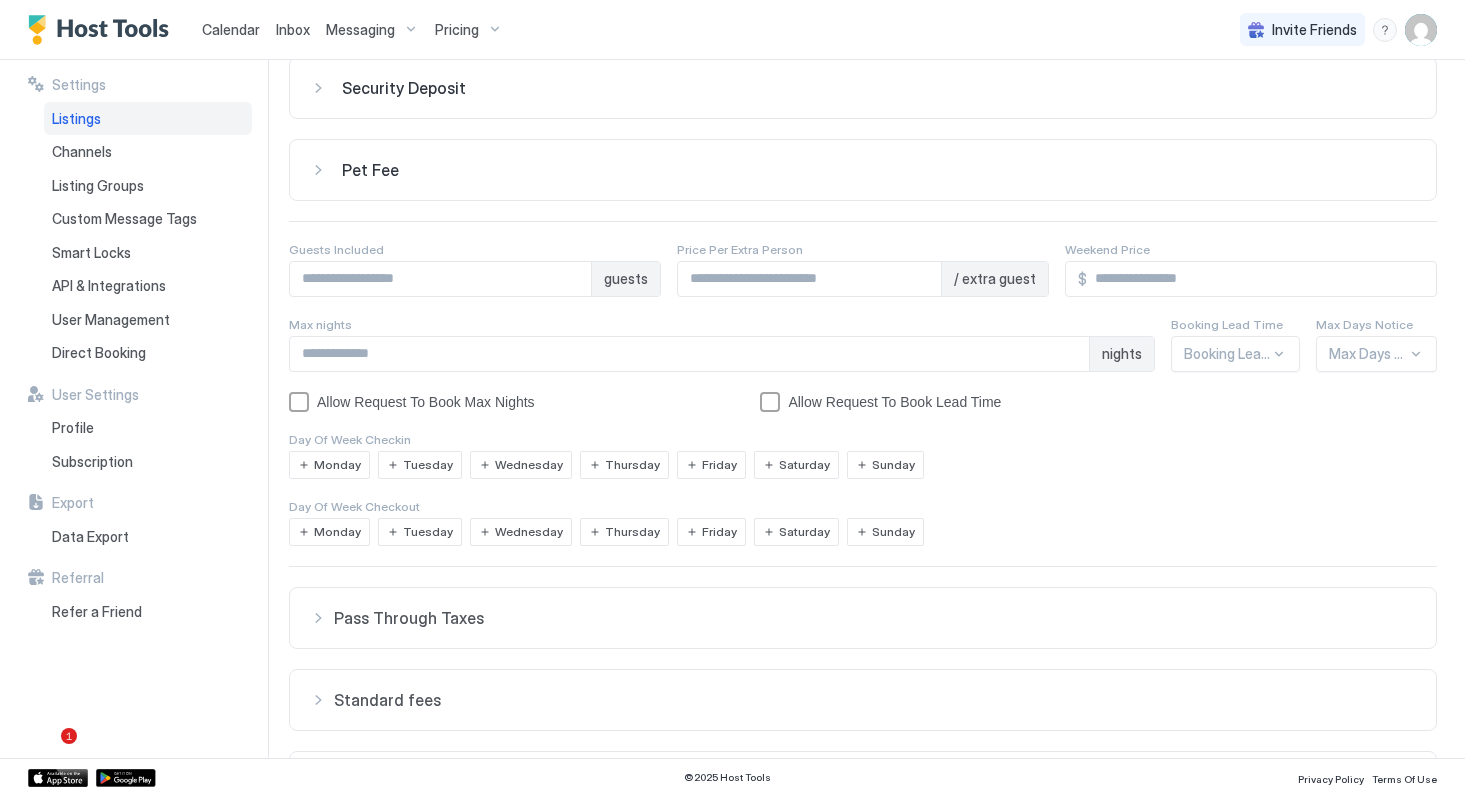 scroll, scrollTop: 119, scrollLeft: 0, axis: vertical 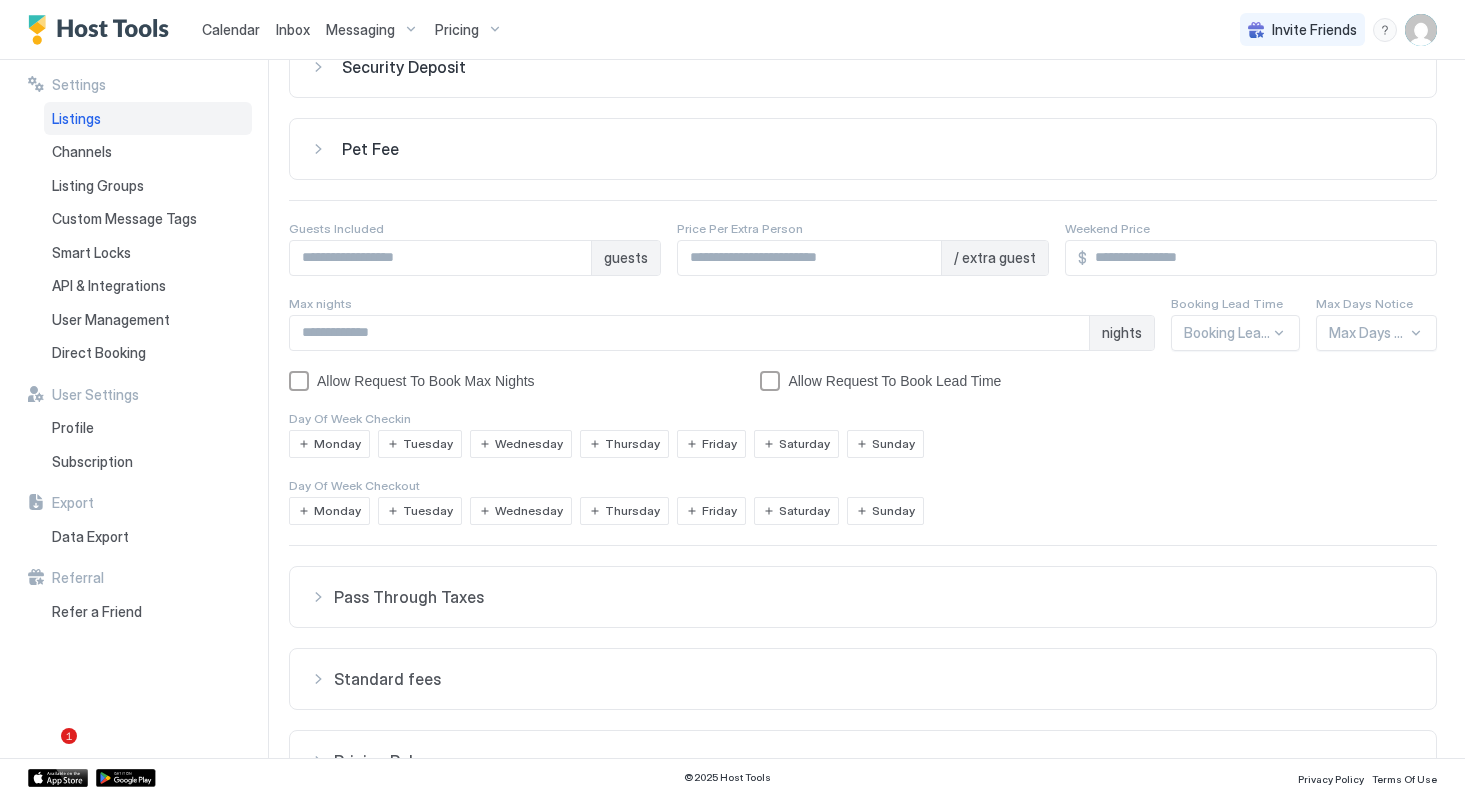 click at bounding box center (440, 258) 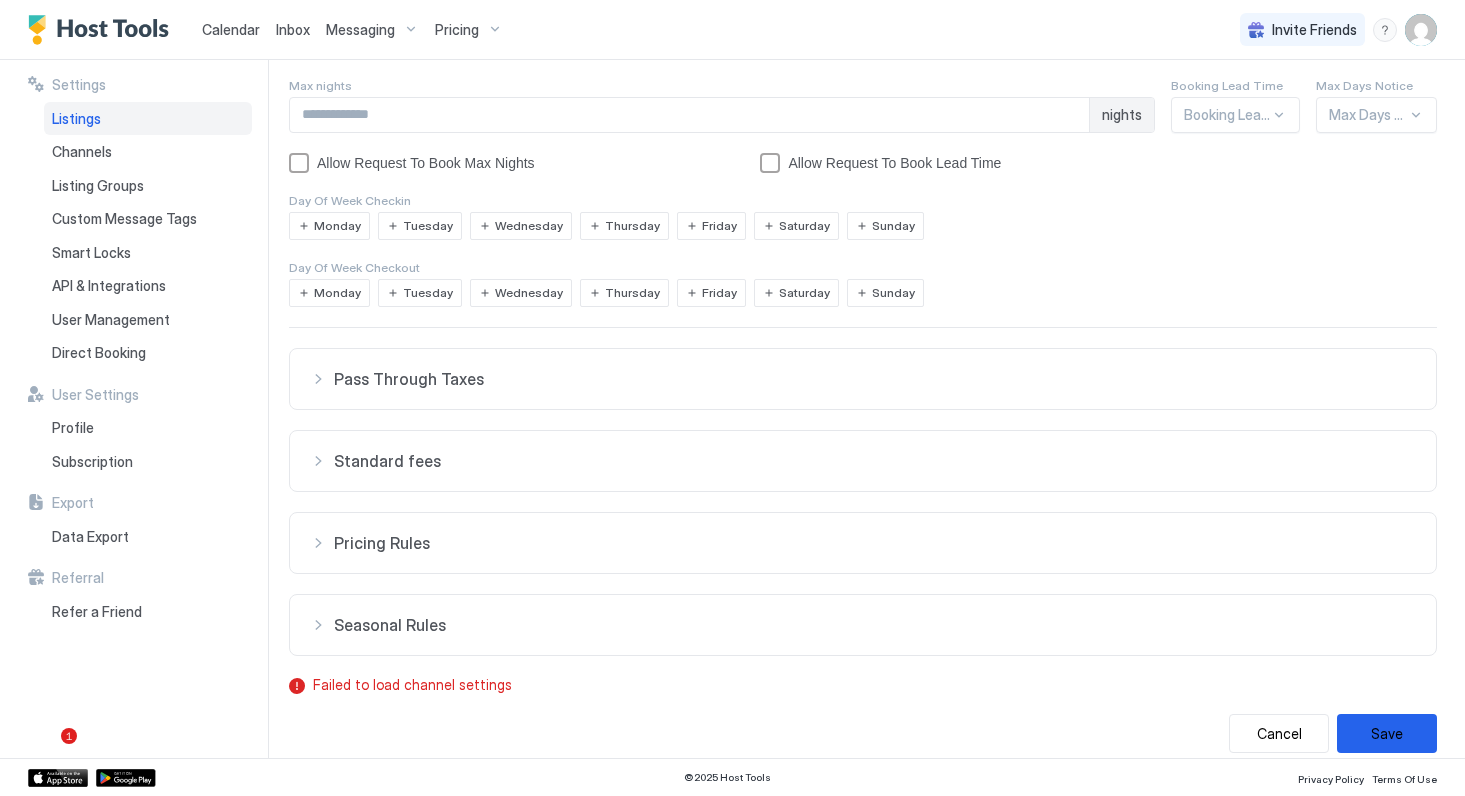 scroll, scrollTop: 356, scrollLeft: 0, axis: vertical 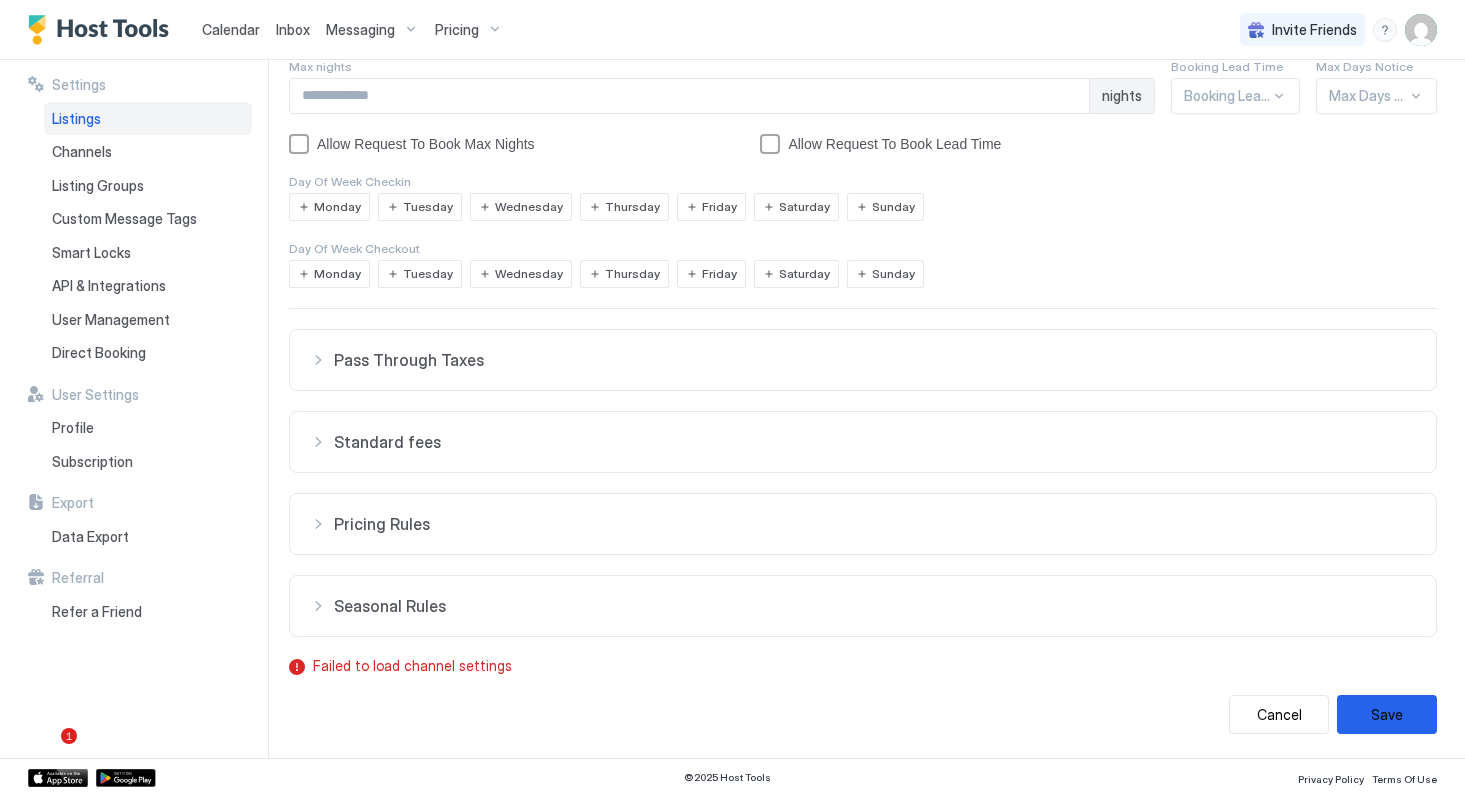 type on "*" 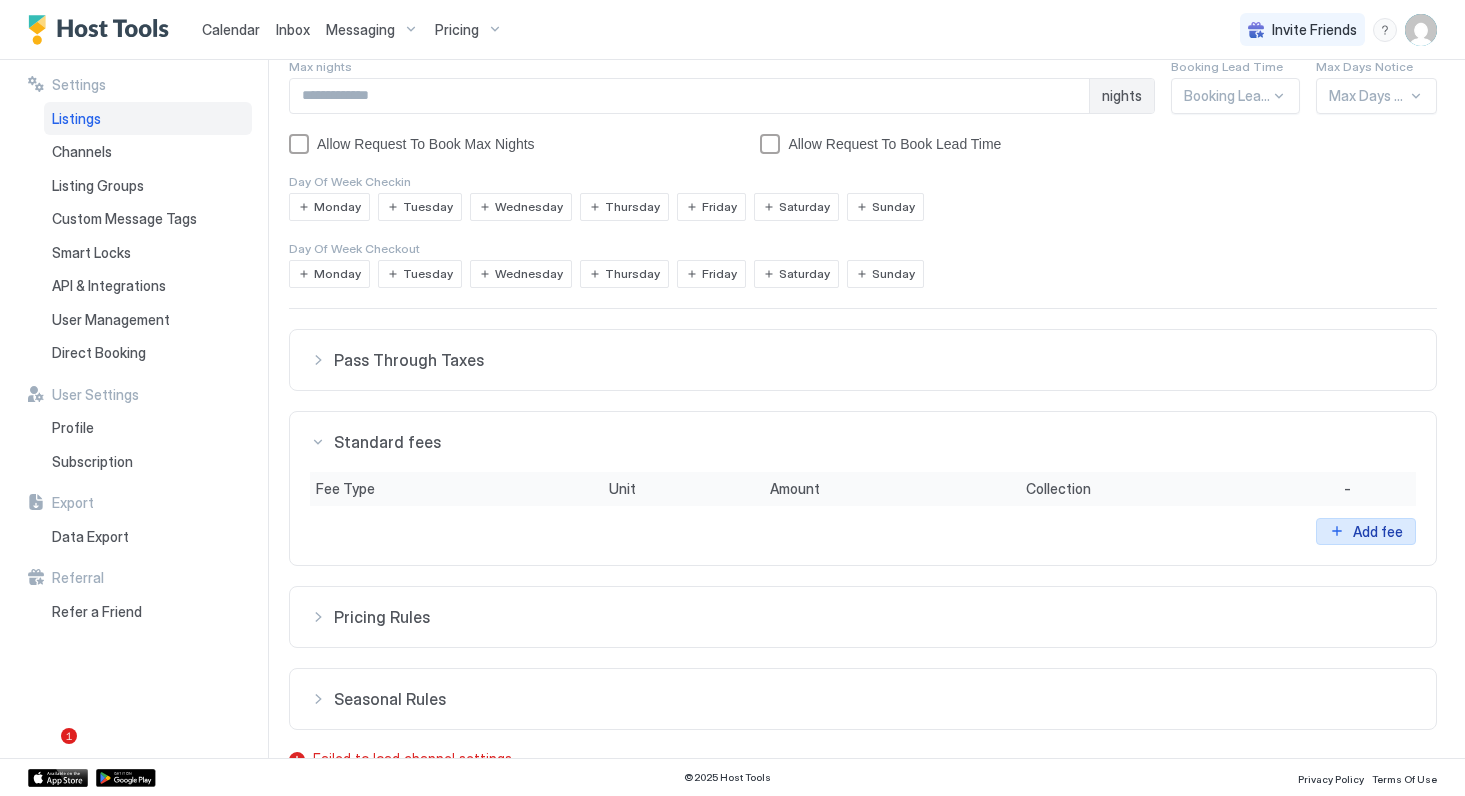 click on "Add fee" at bounding box center [1378, 531] 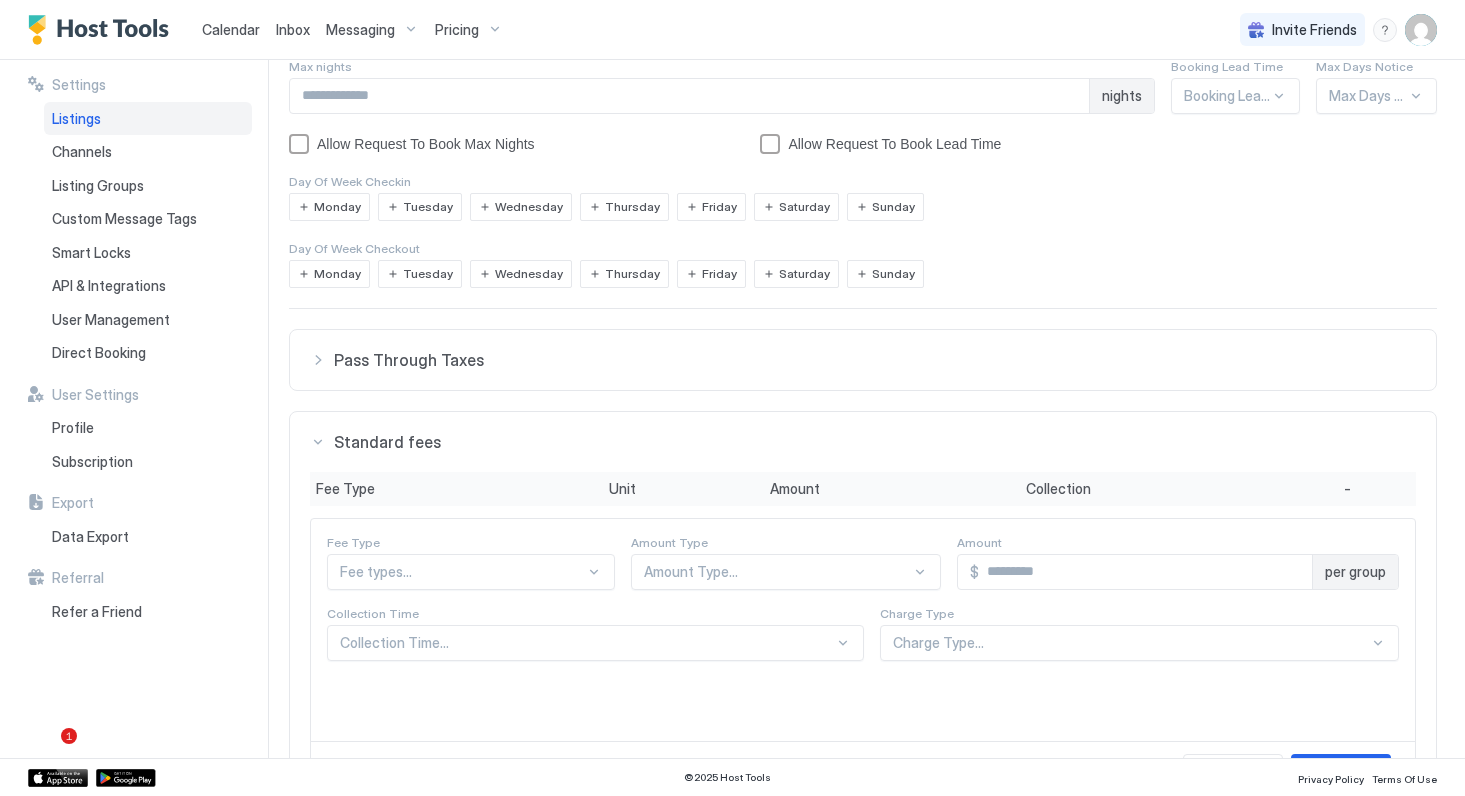 click on "Fee types..." at bounding box center [471, 572] 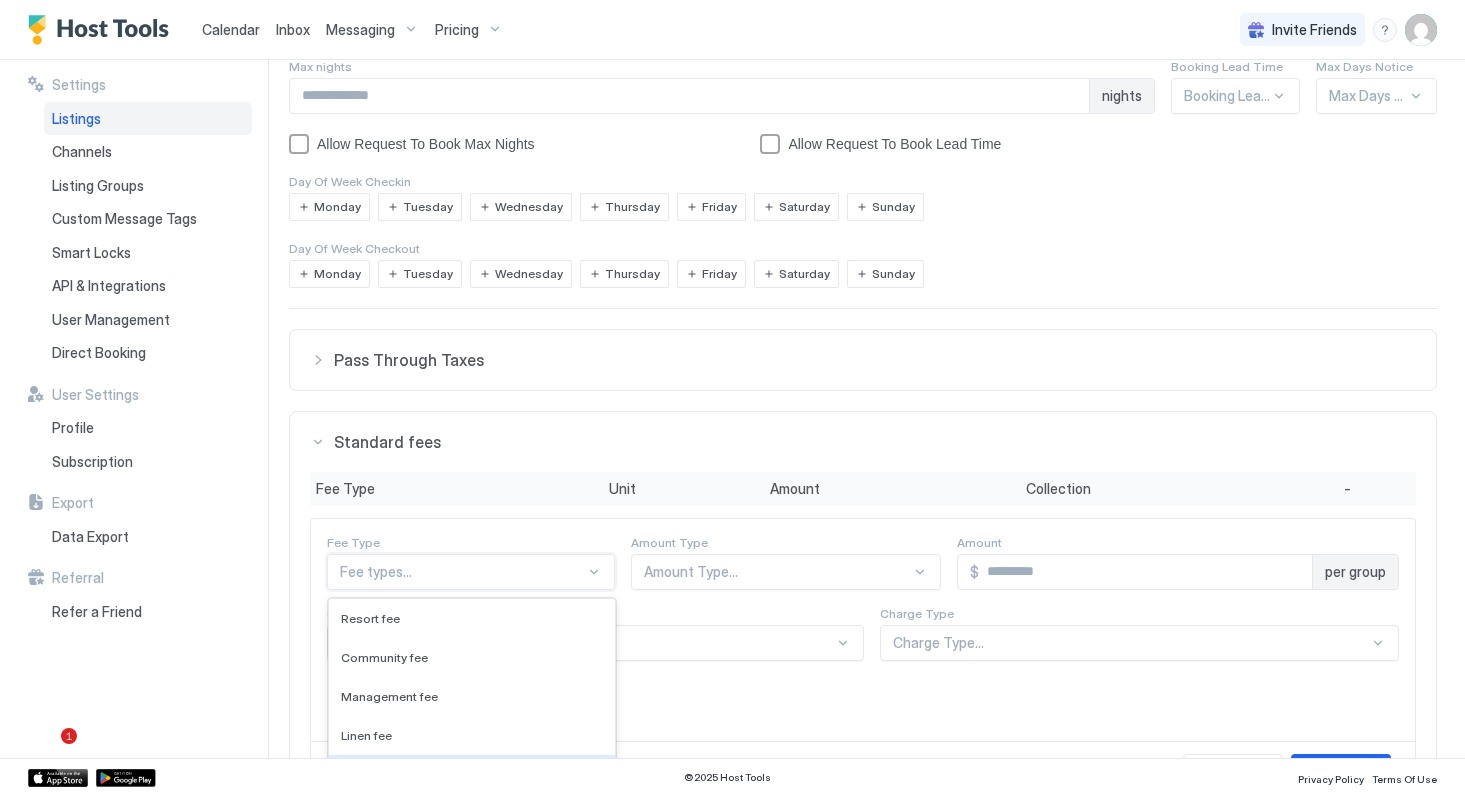 scroll, scrollTop: 565, scrollLeft: 0, axis: vertical 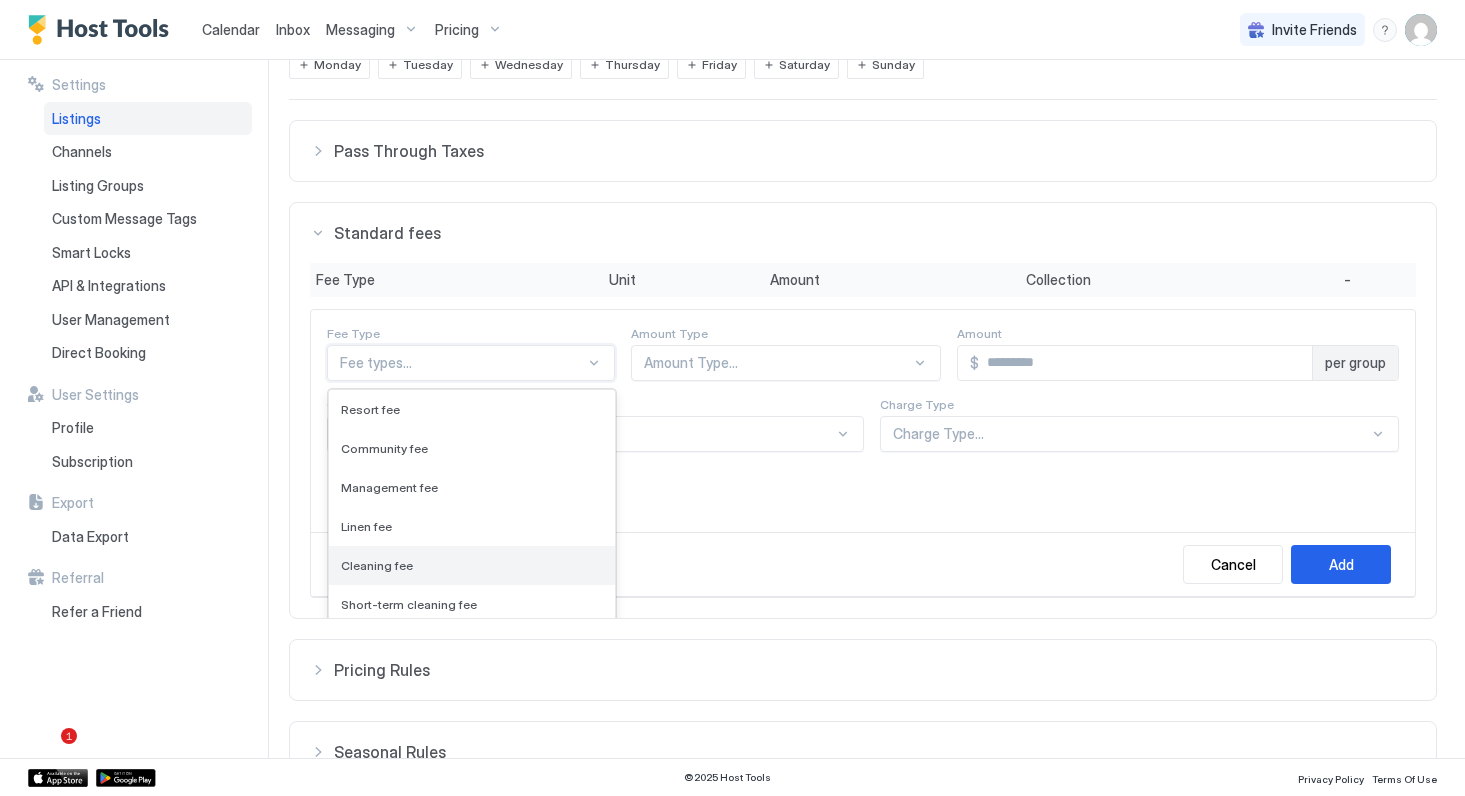 click on "Cleaning fee" at bounding box center (472, 565) 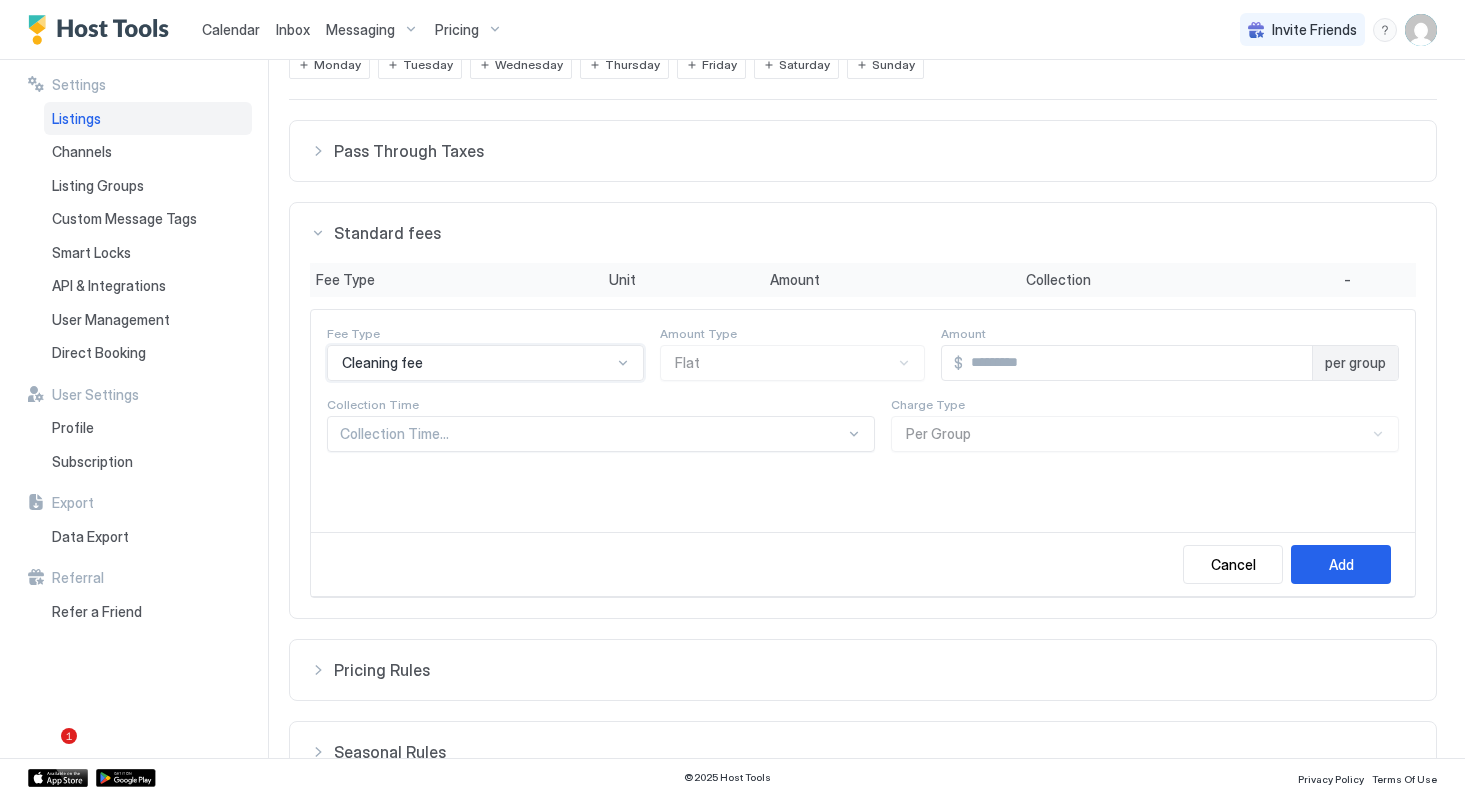 click at bounding box center [1137, 363] 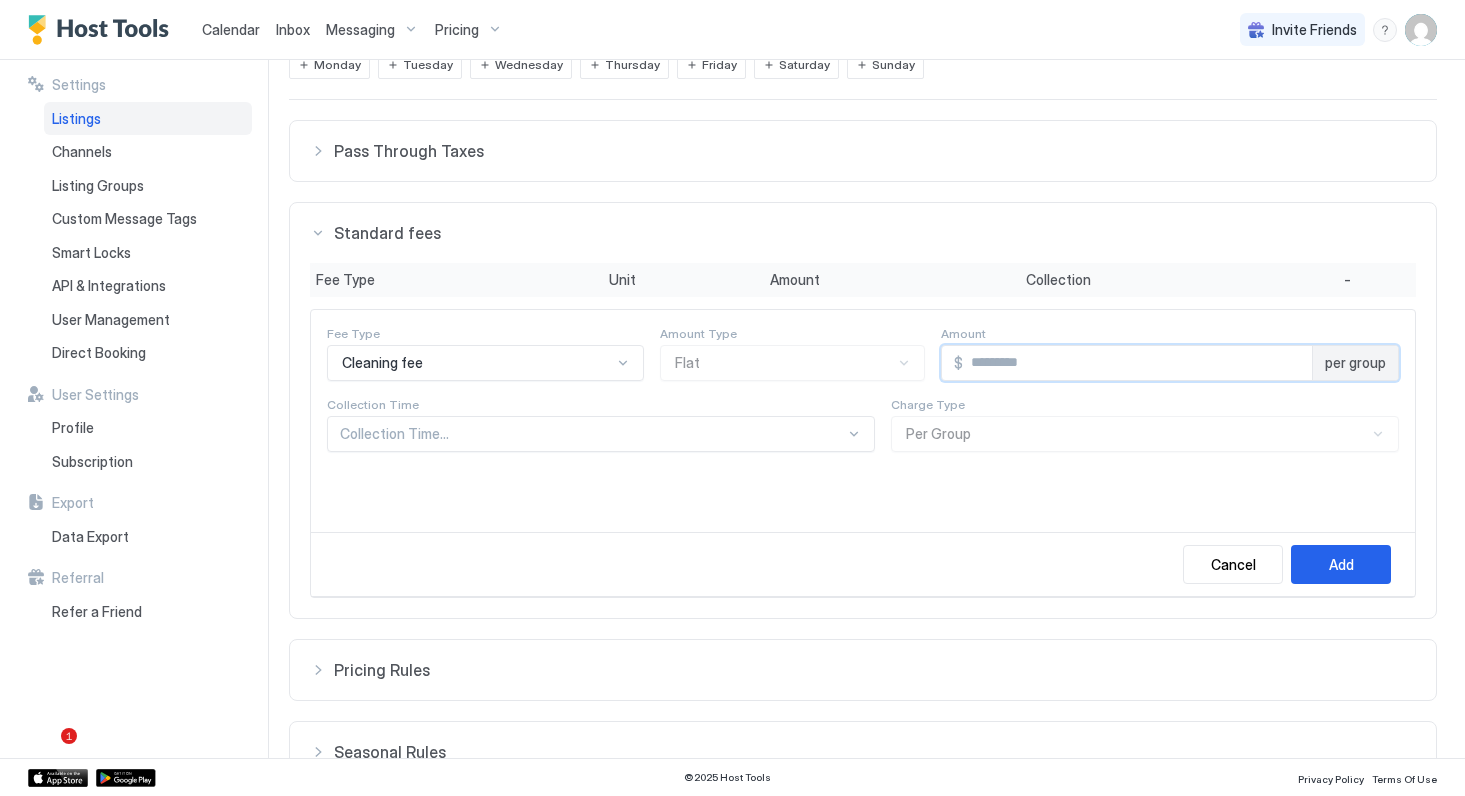 type on "**" 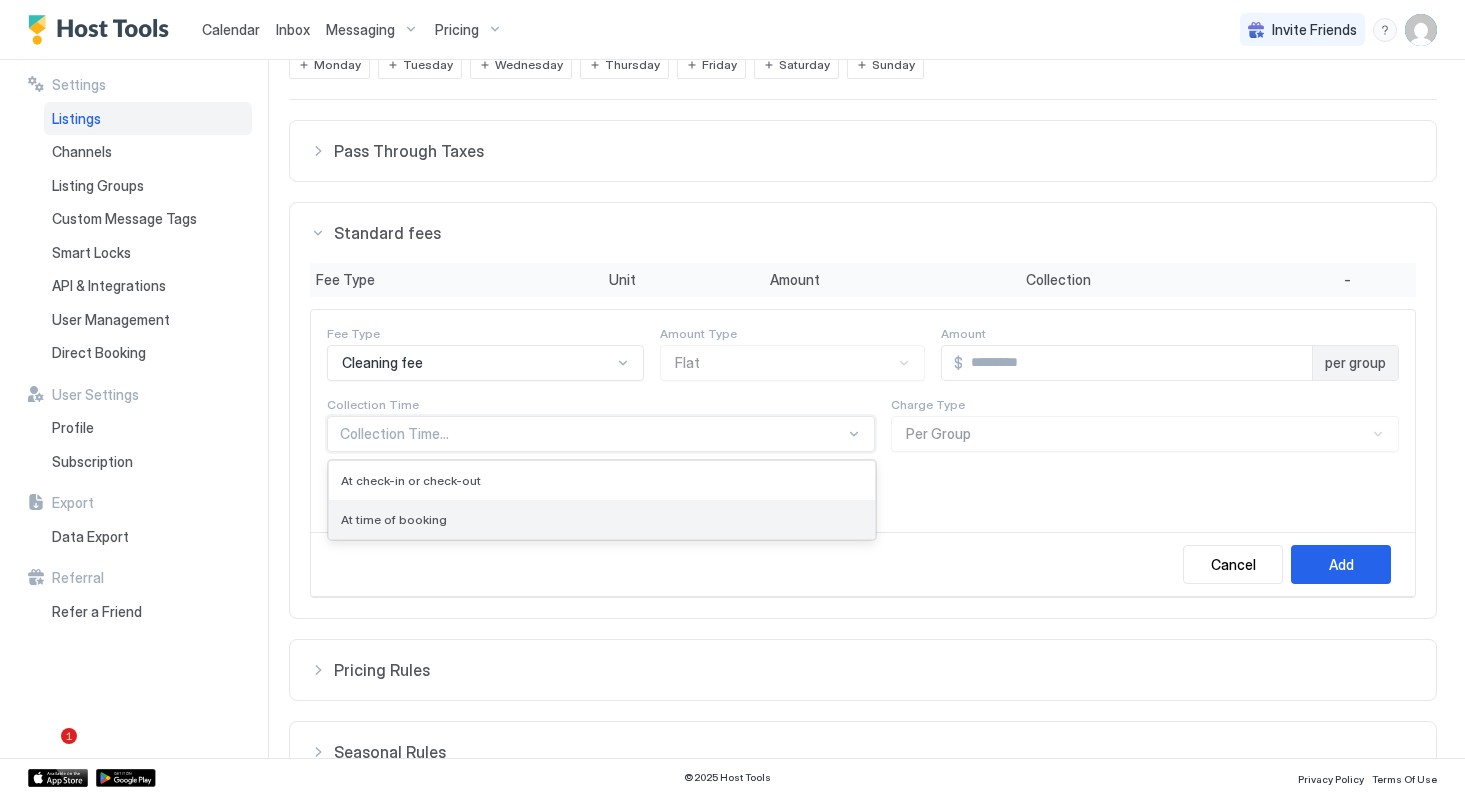 click on "At time of booking" at bounding box center (602, 519) 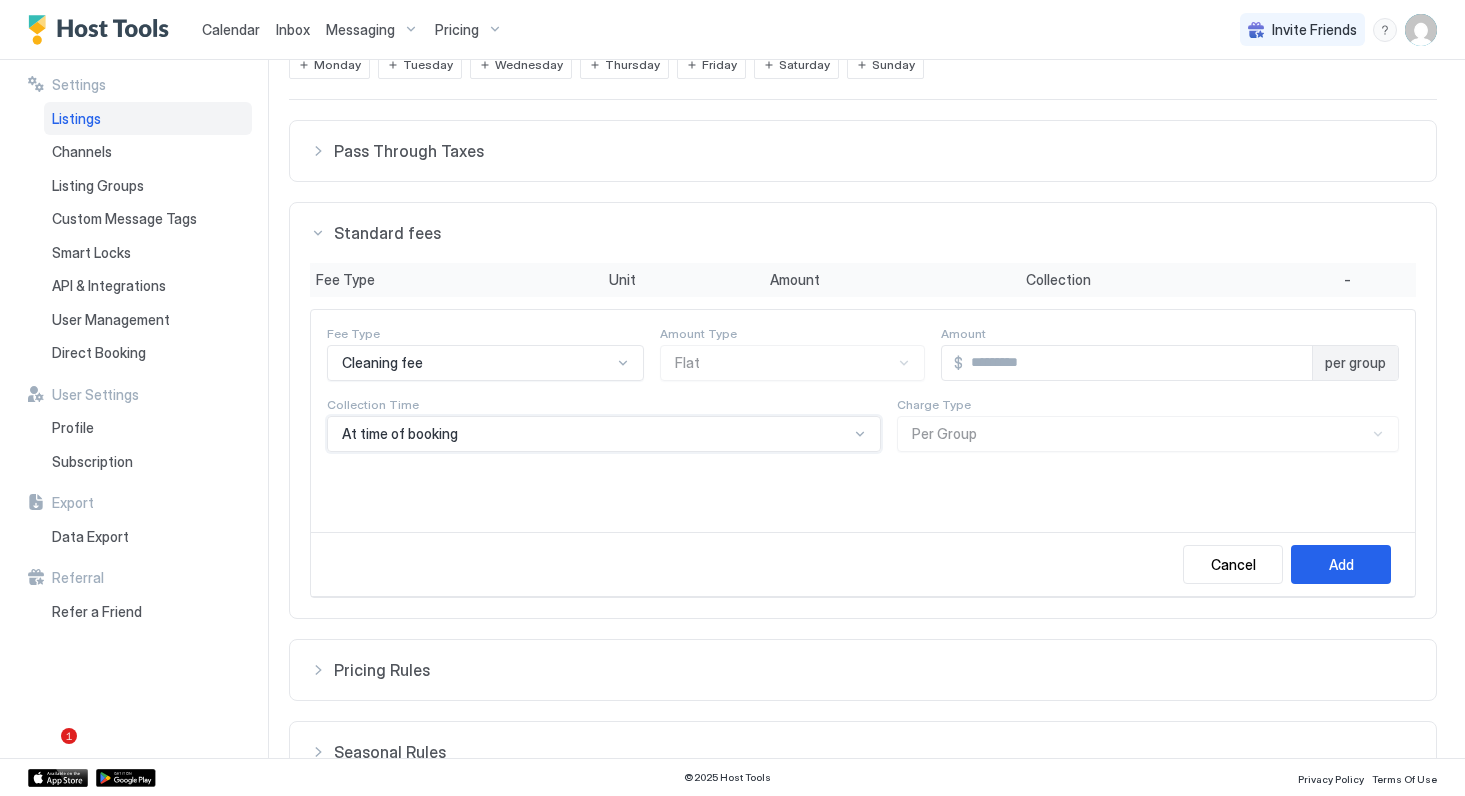 click on "Charge Type Per Group" at bounding box center [793, 353] 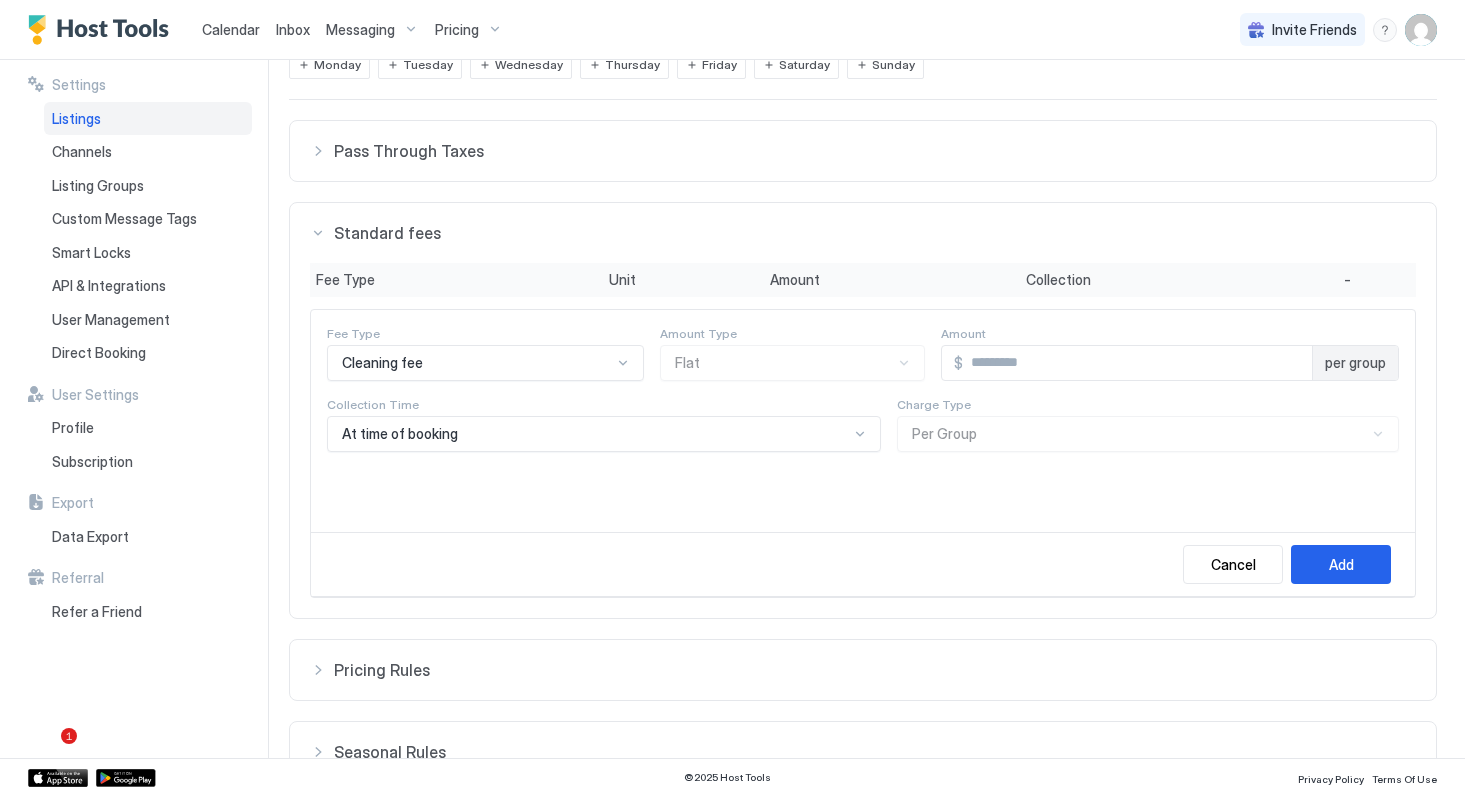 click on "Charge Type Per Group" at bounding box center [793, 353] 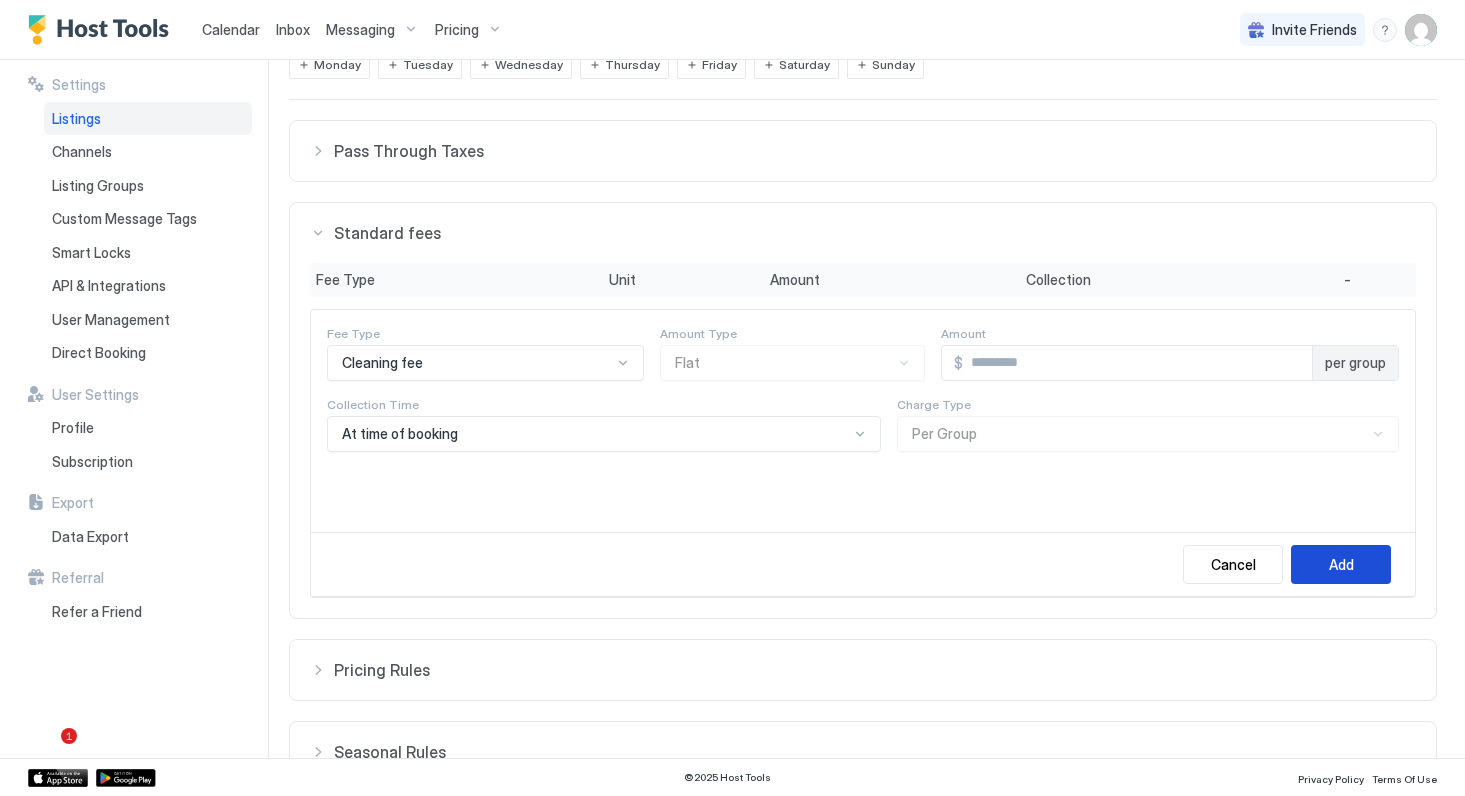 click on "Add" at bounding box center (1341, 564) 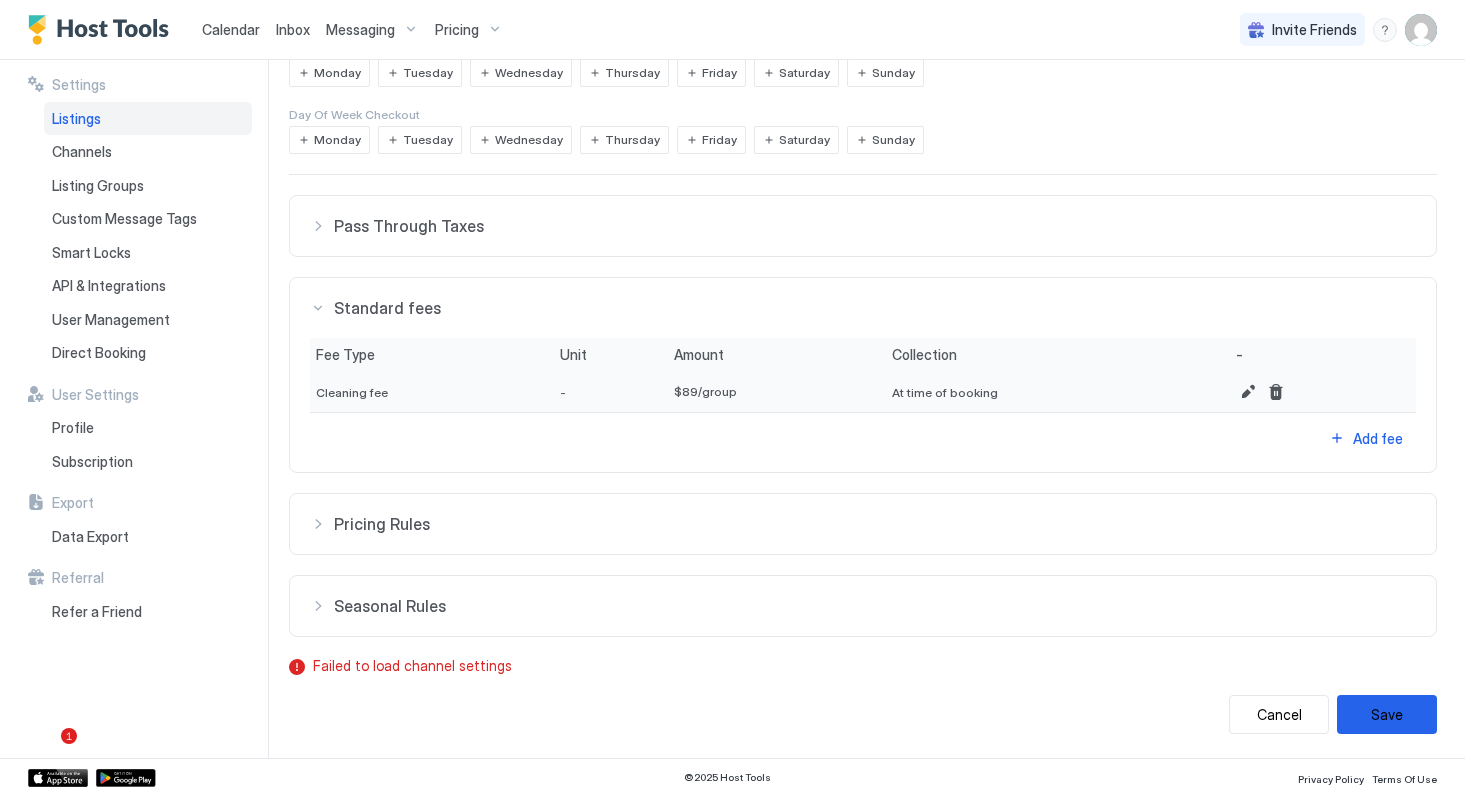 click on "Pricing Rules" at bounding box center (863, 226) 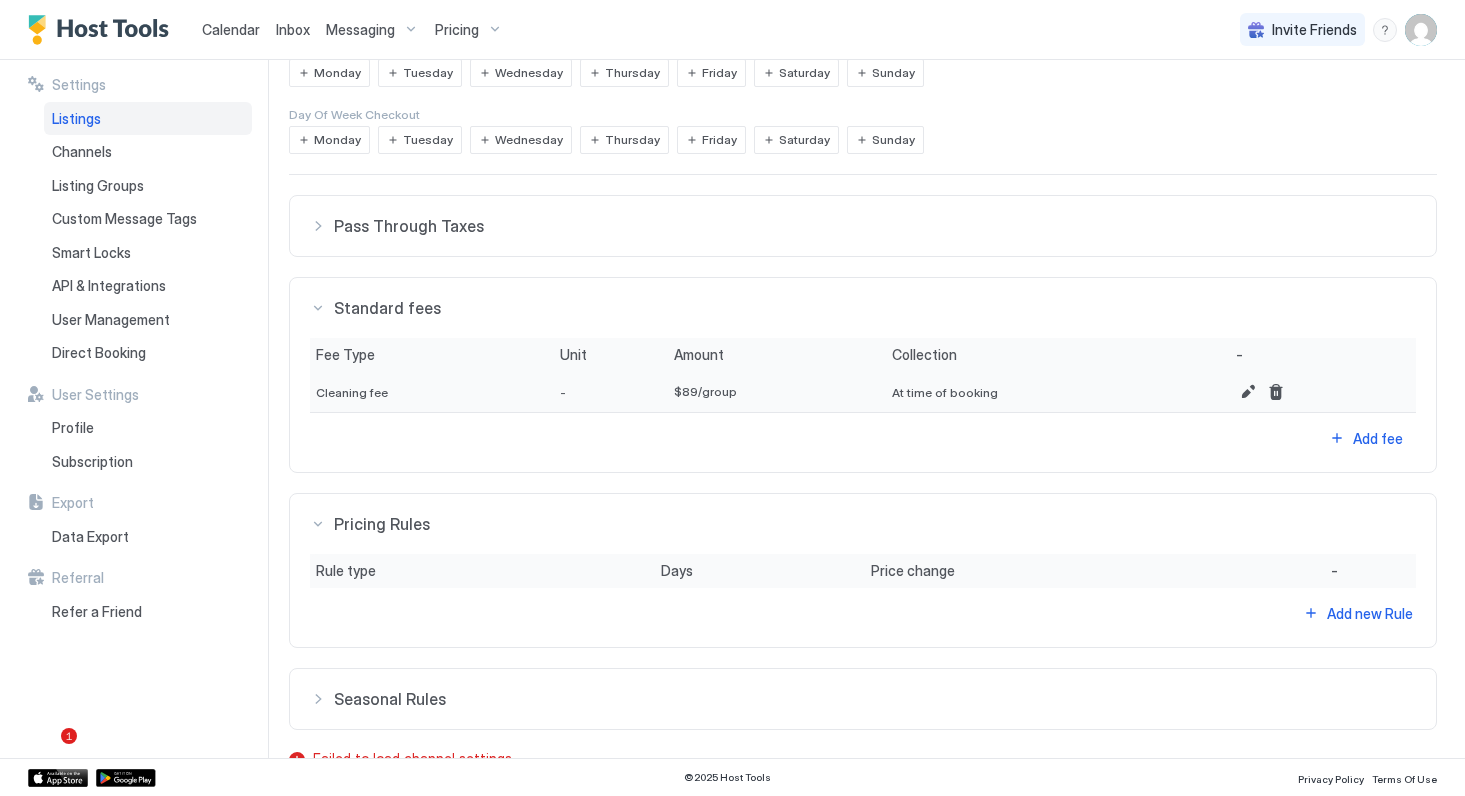 click on "Pricing Rules" at bounding box center [863, 226] 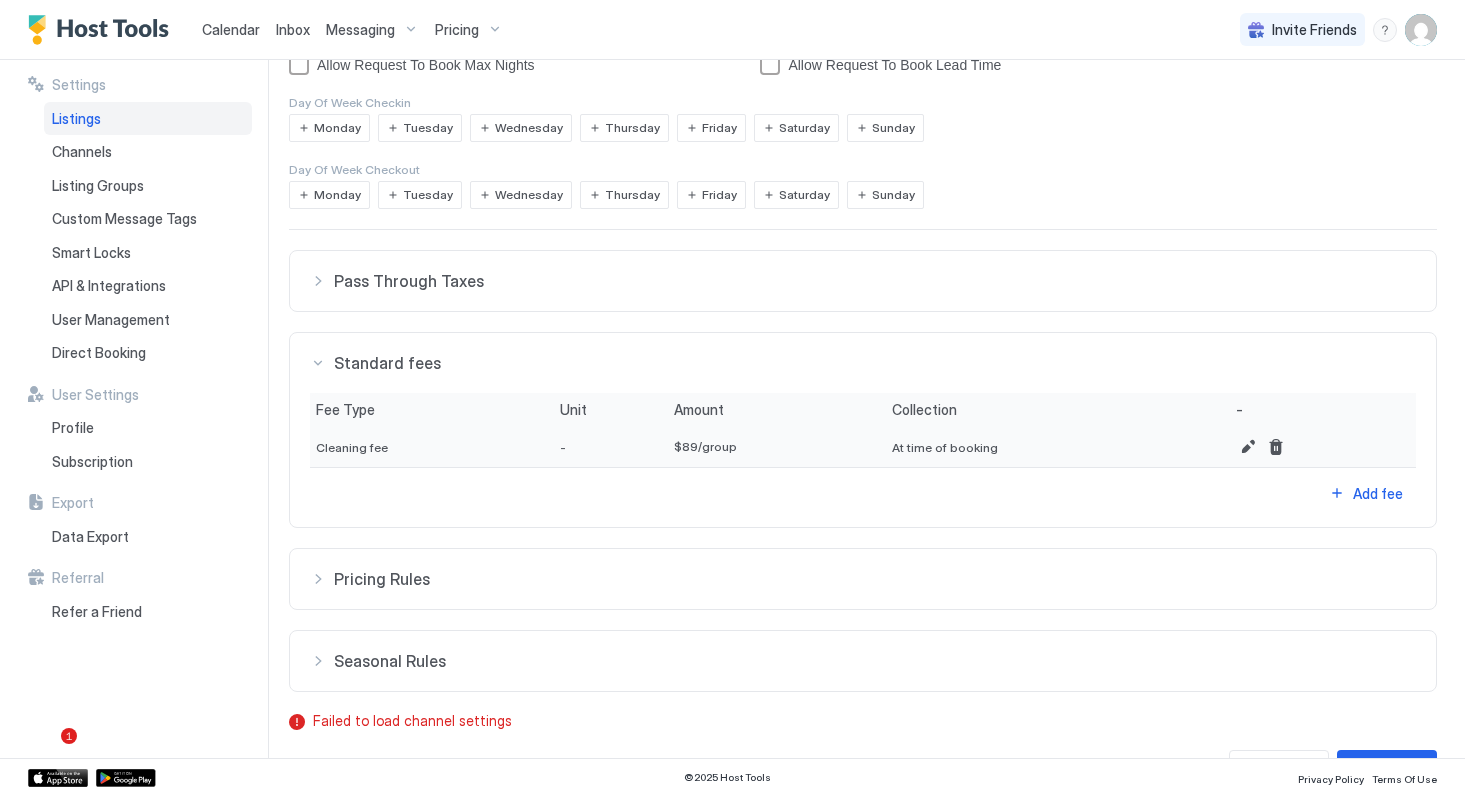 scroll, scrollTop: 490, scrollLeft: 0, axis: vertical 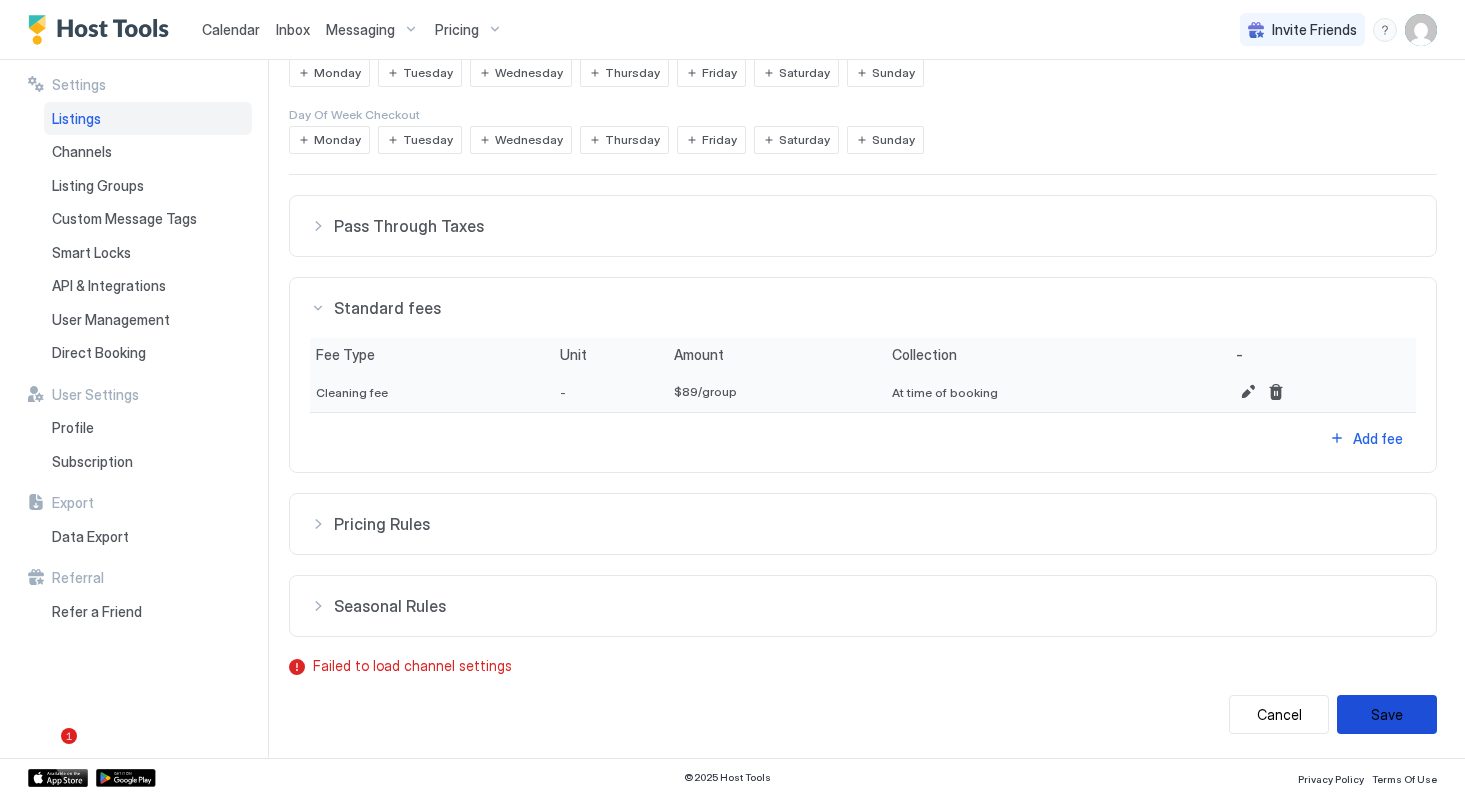 click on "Save" at bounding box center (1387, 714) 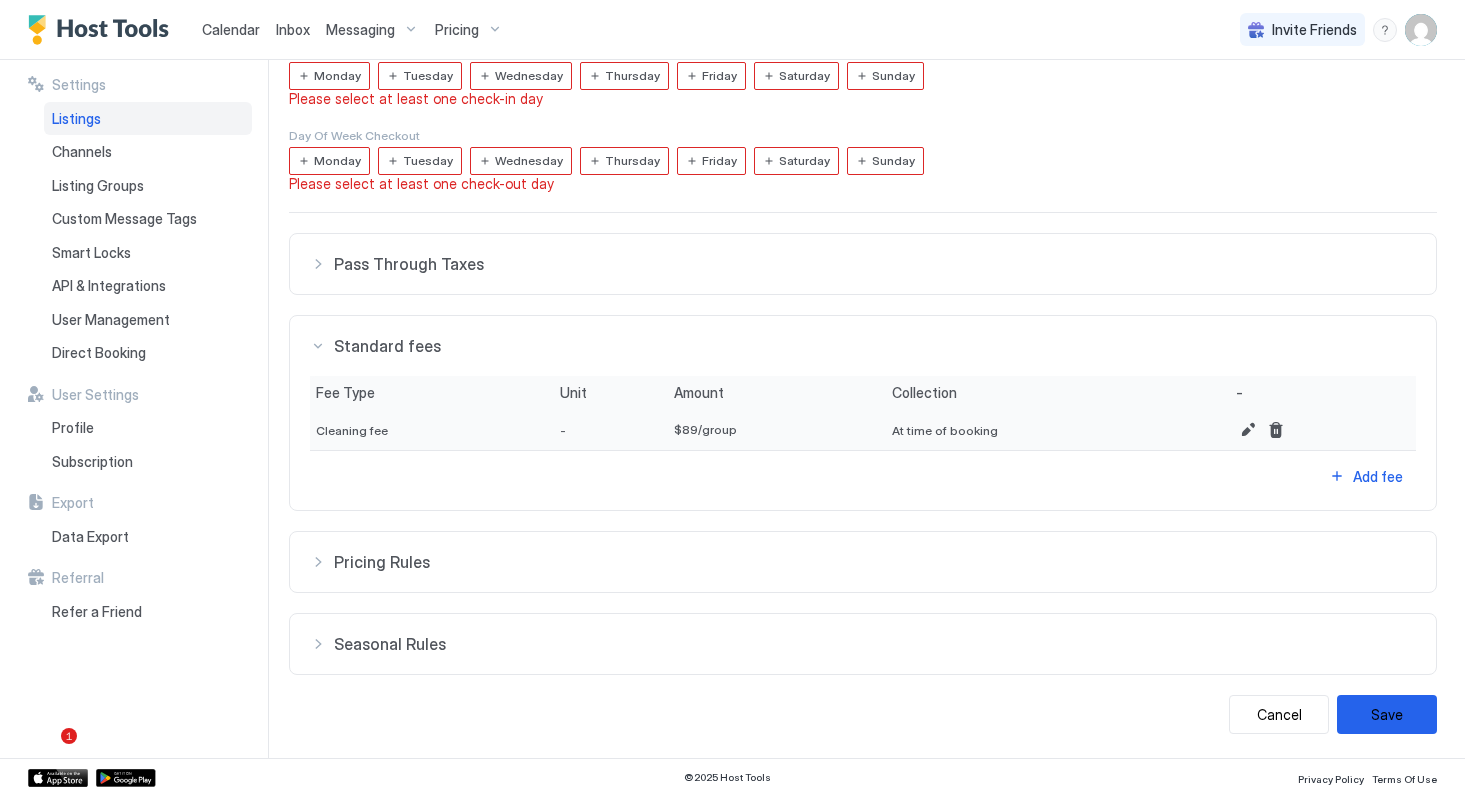 scroll, scrollTop: 121, scrollLeft: 0, axis: vertical 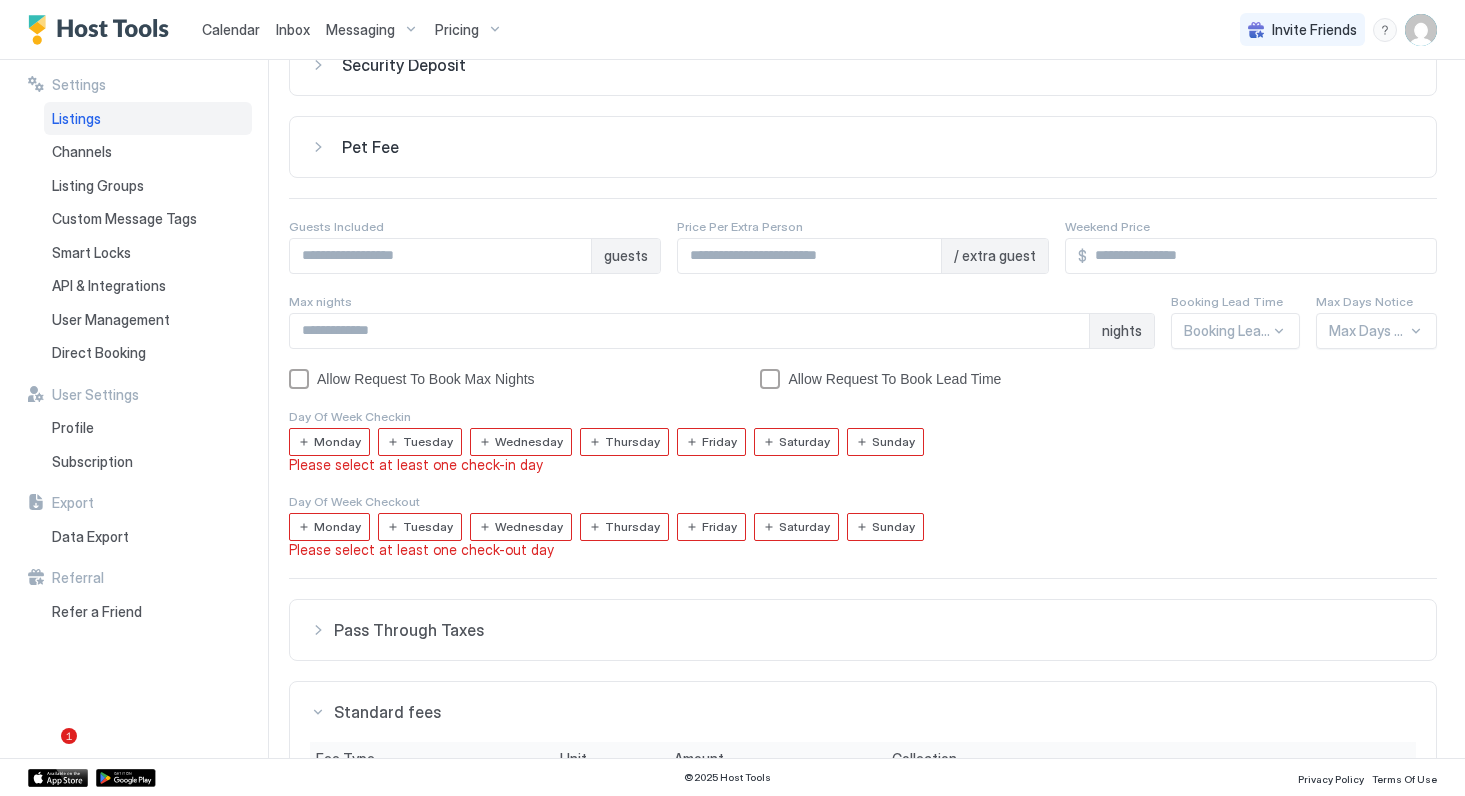 click on "Monday" at bounding box center (337, 442) 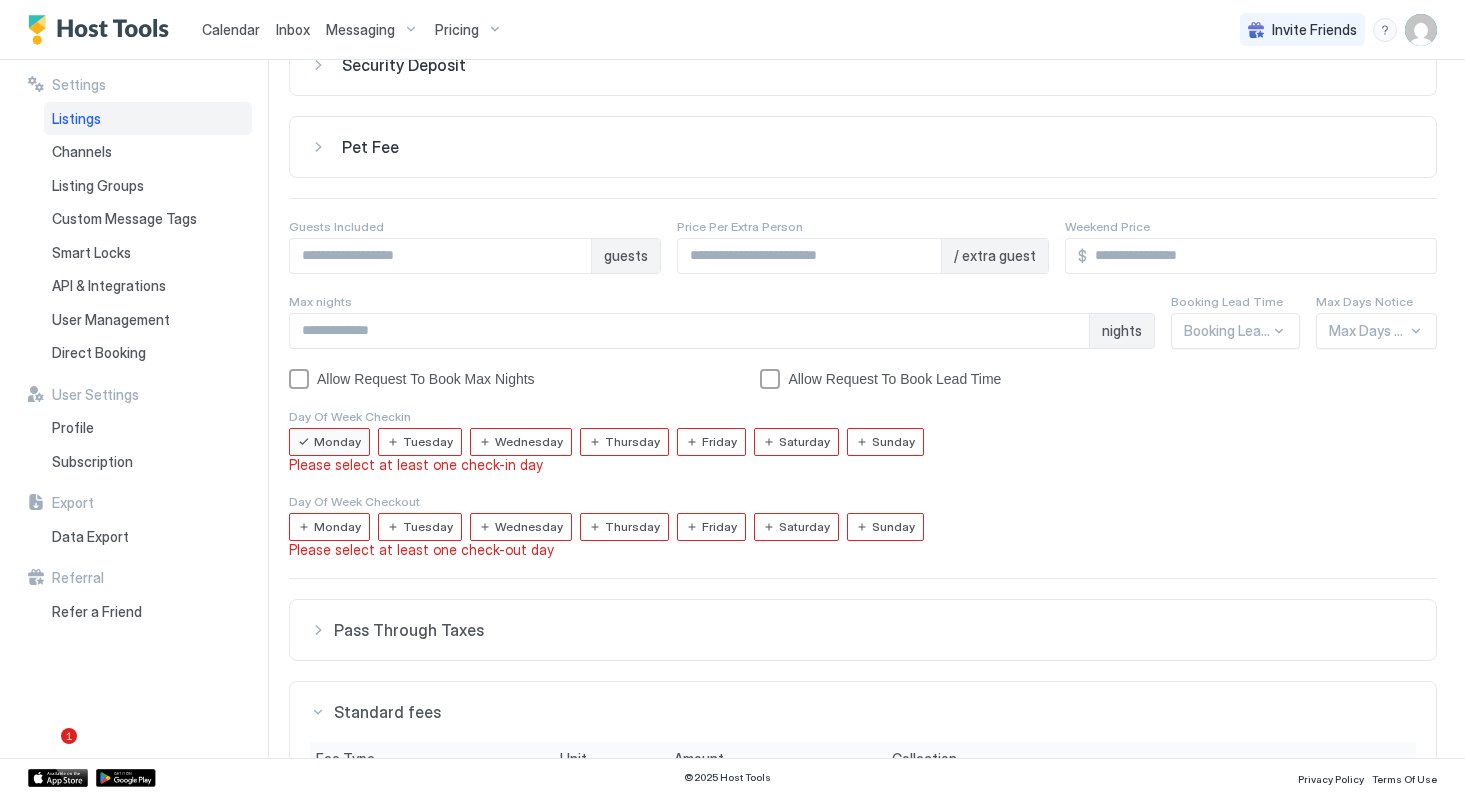 click on "Tuesday" at bounding box center [428, 442] 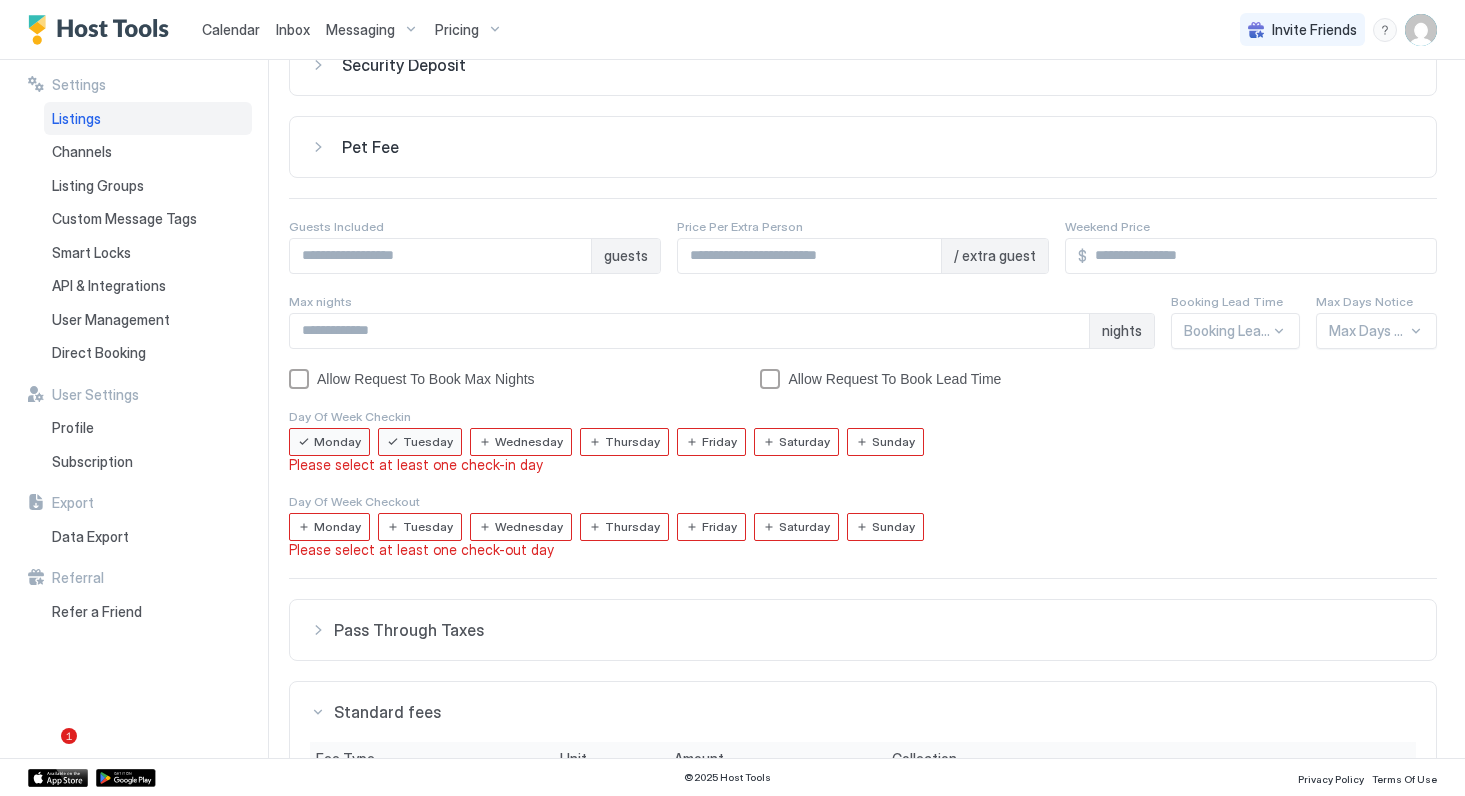 click on "Wednesday" at bounding box center (529, 442) 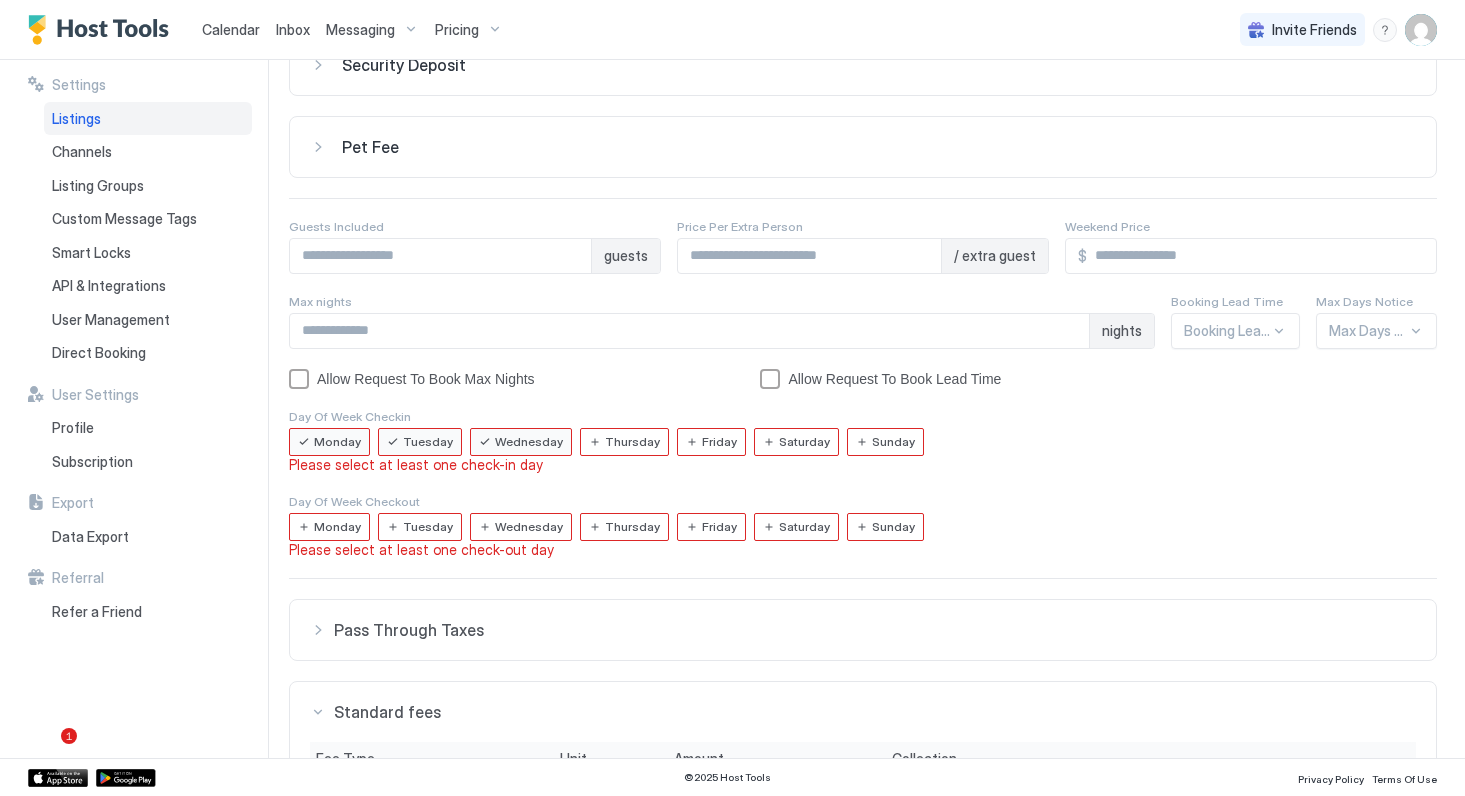 click on "Thursday" at bounding box center [632, 442] 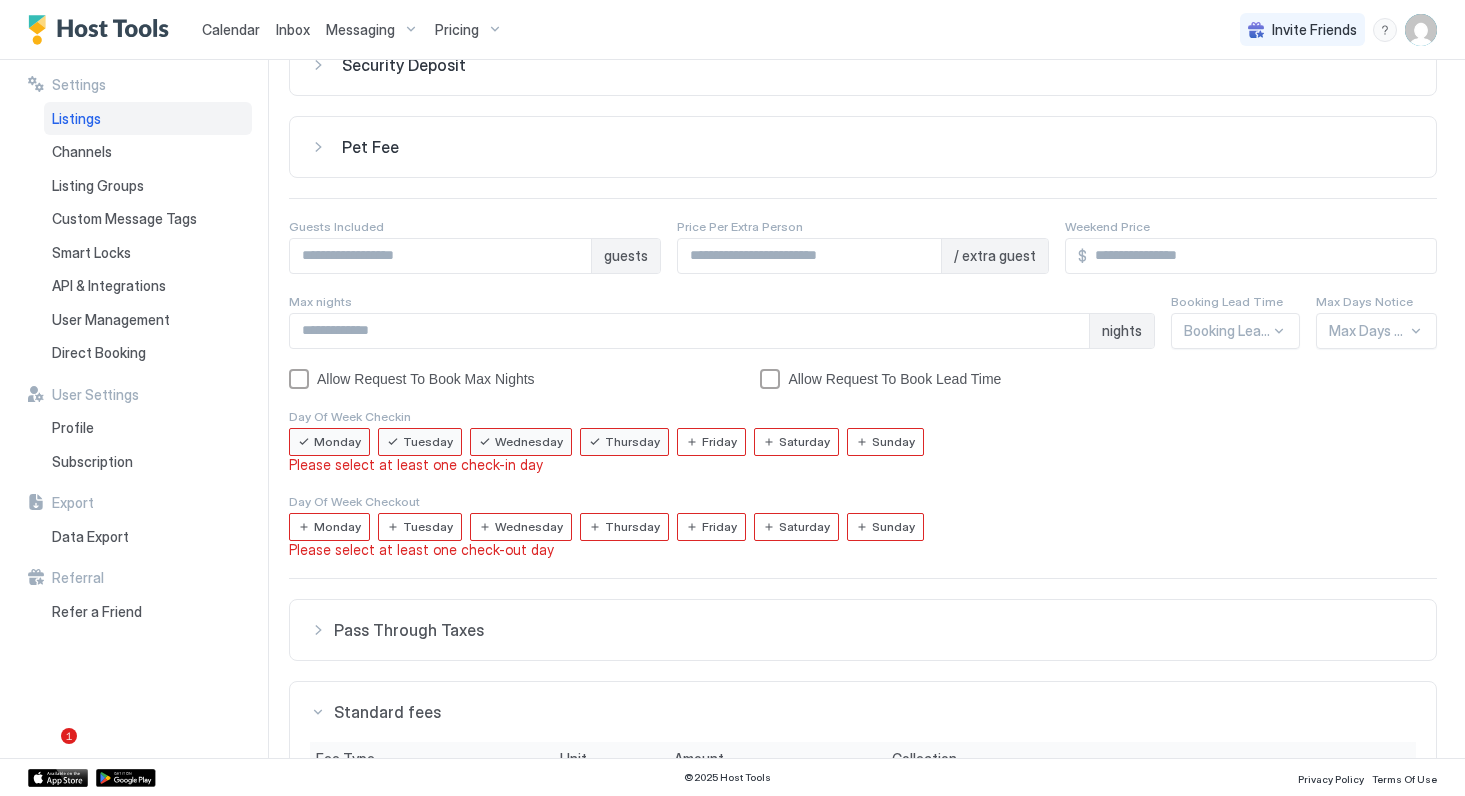click on "Friday" at bounding box center [711, 442] 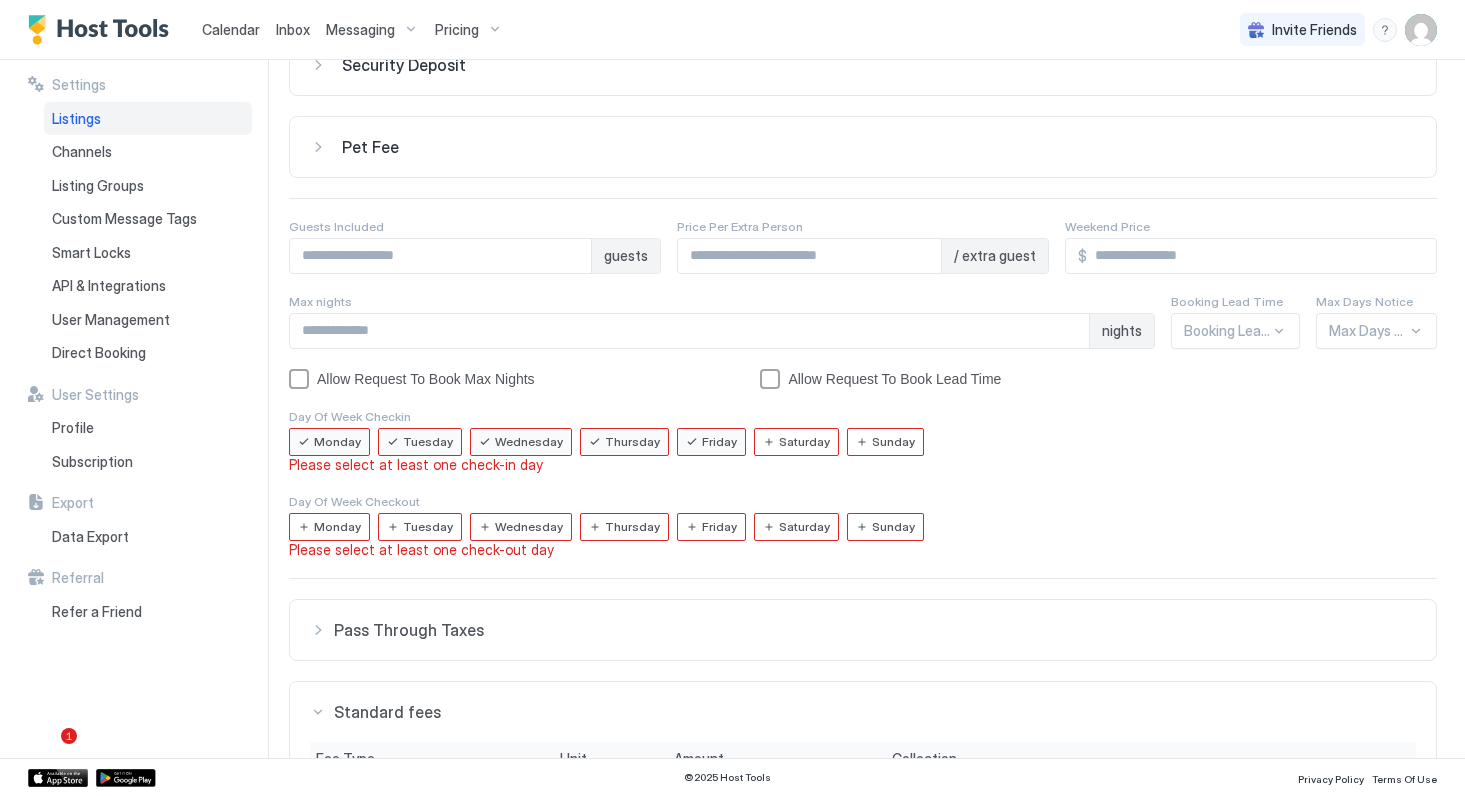 click on "Saturday" at bounding box center [796, 442] 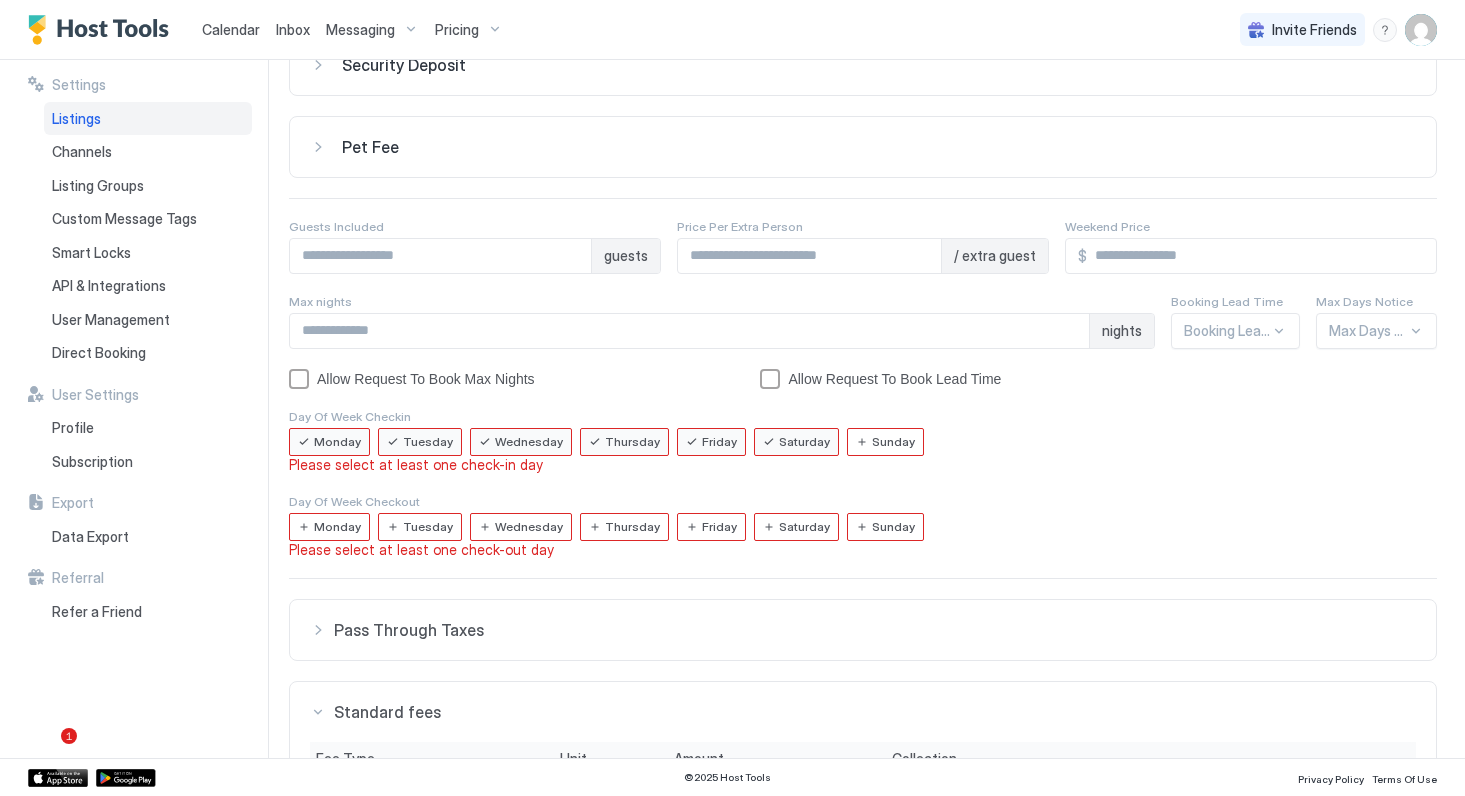 click on "Sunday" at bounding box center [893, 442] 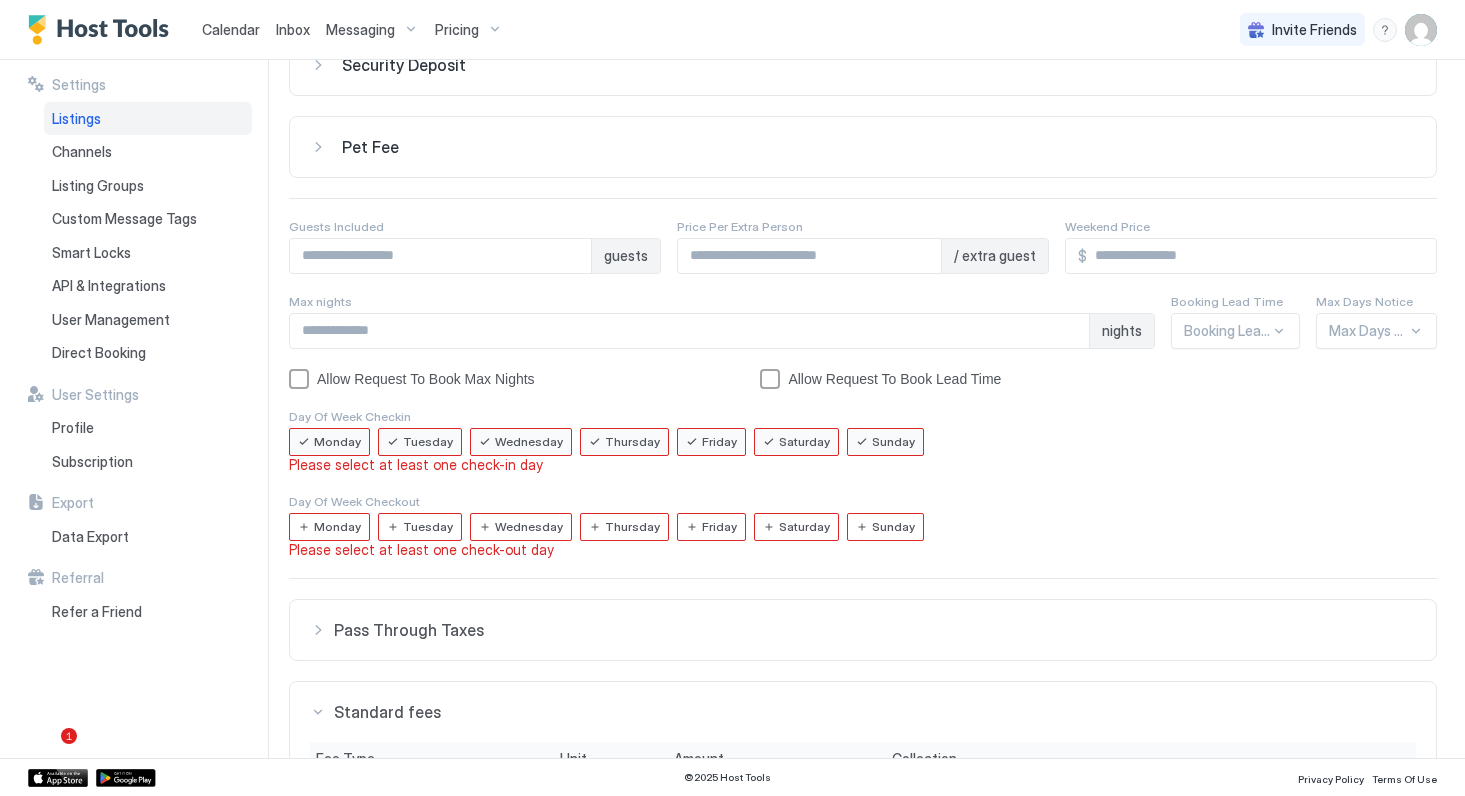 click on "Sunday" at bounding box center (893, 442) 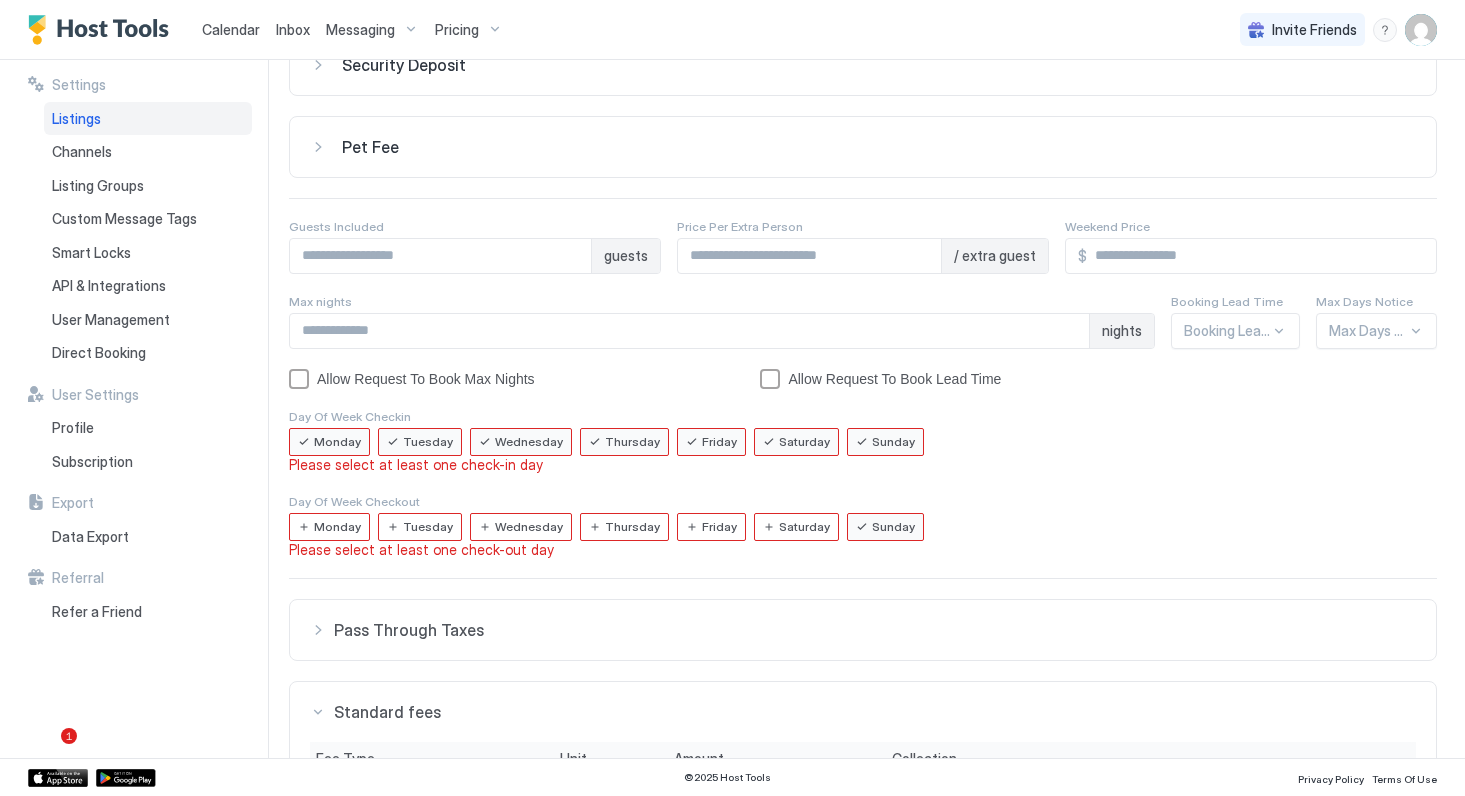 click on "Saturday" at bounding box center [804, 442] 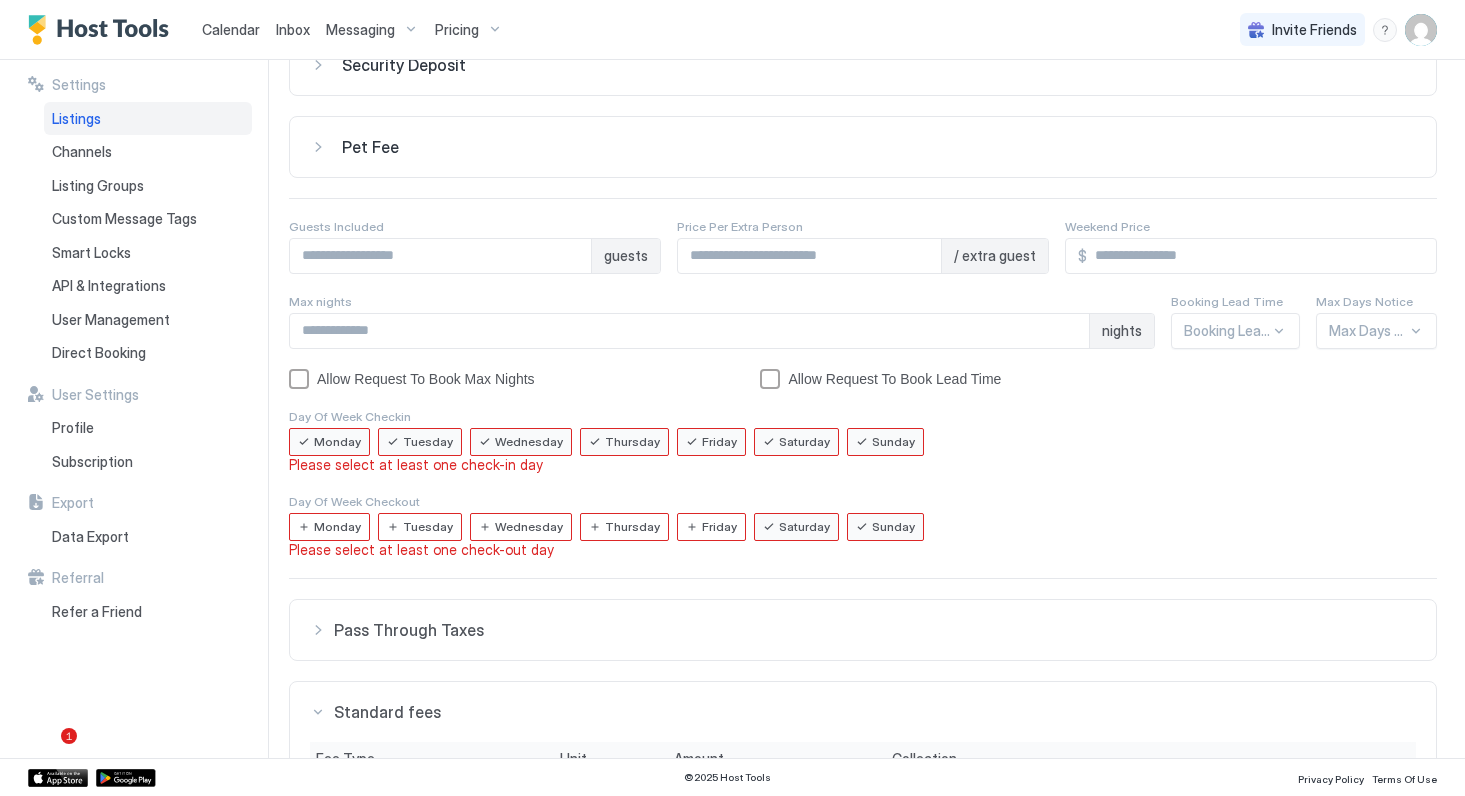 click on "Friday" at bounding box center (719, 442) 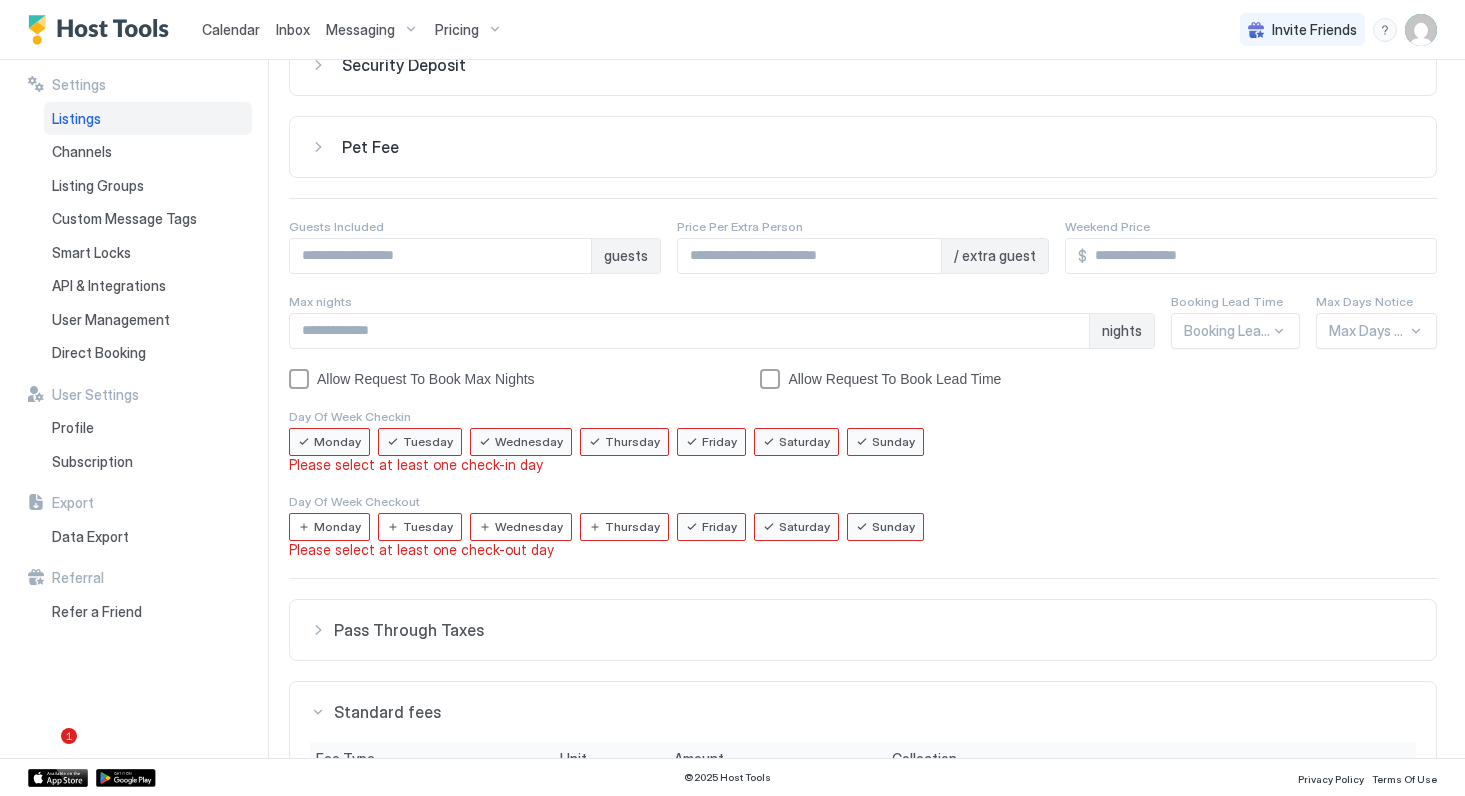 click on "Thursday" at bounding box center [624, 442] 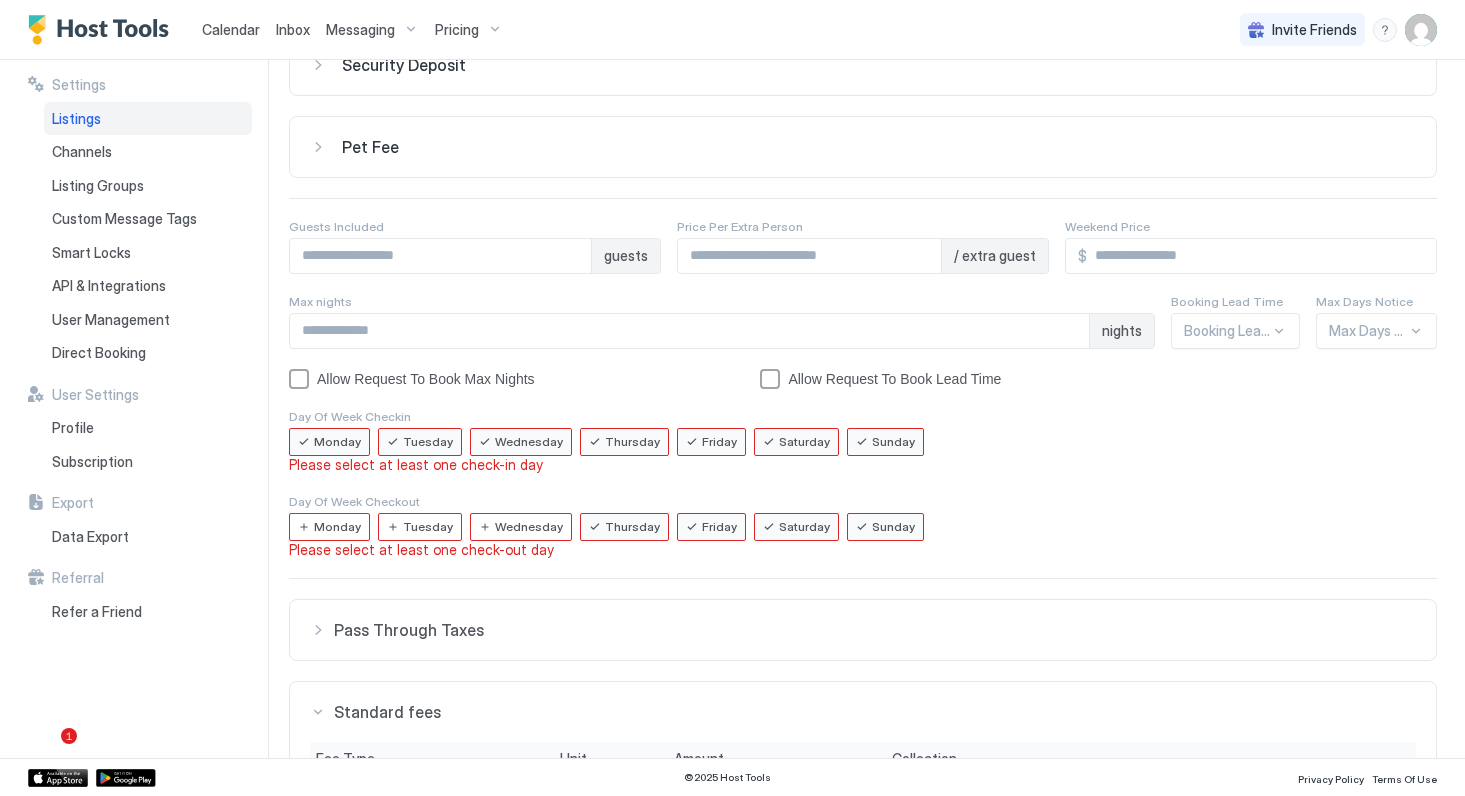 click on "Wednesday" at bounding box center (529, 442) 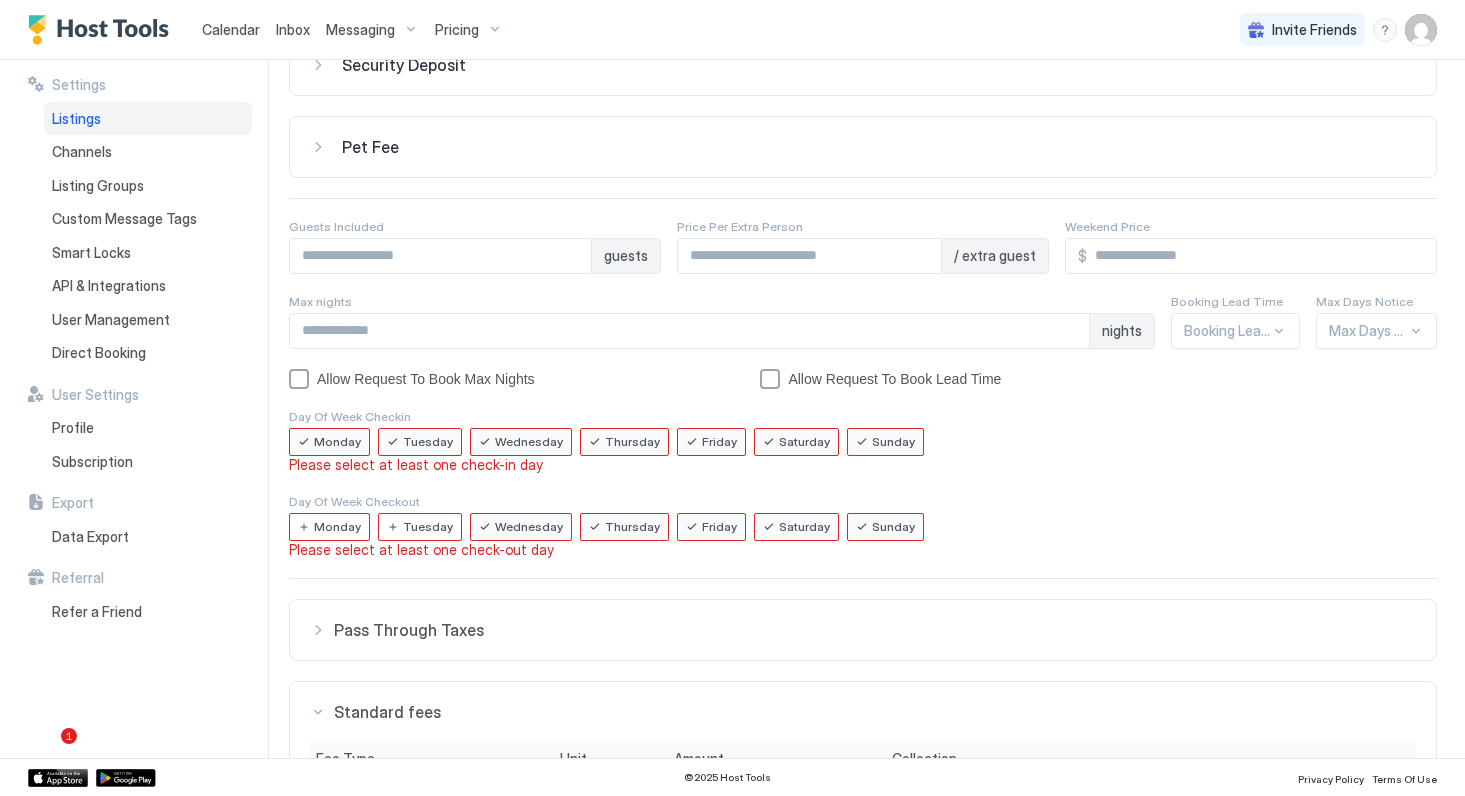 click on "Tuesday" at bounding box center [428, 442] 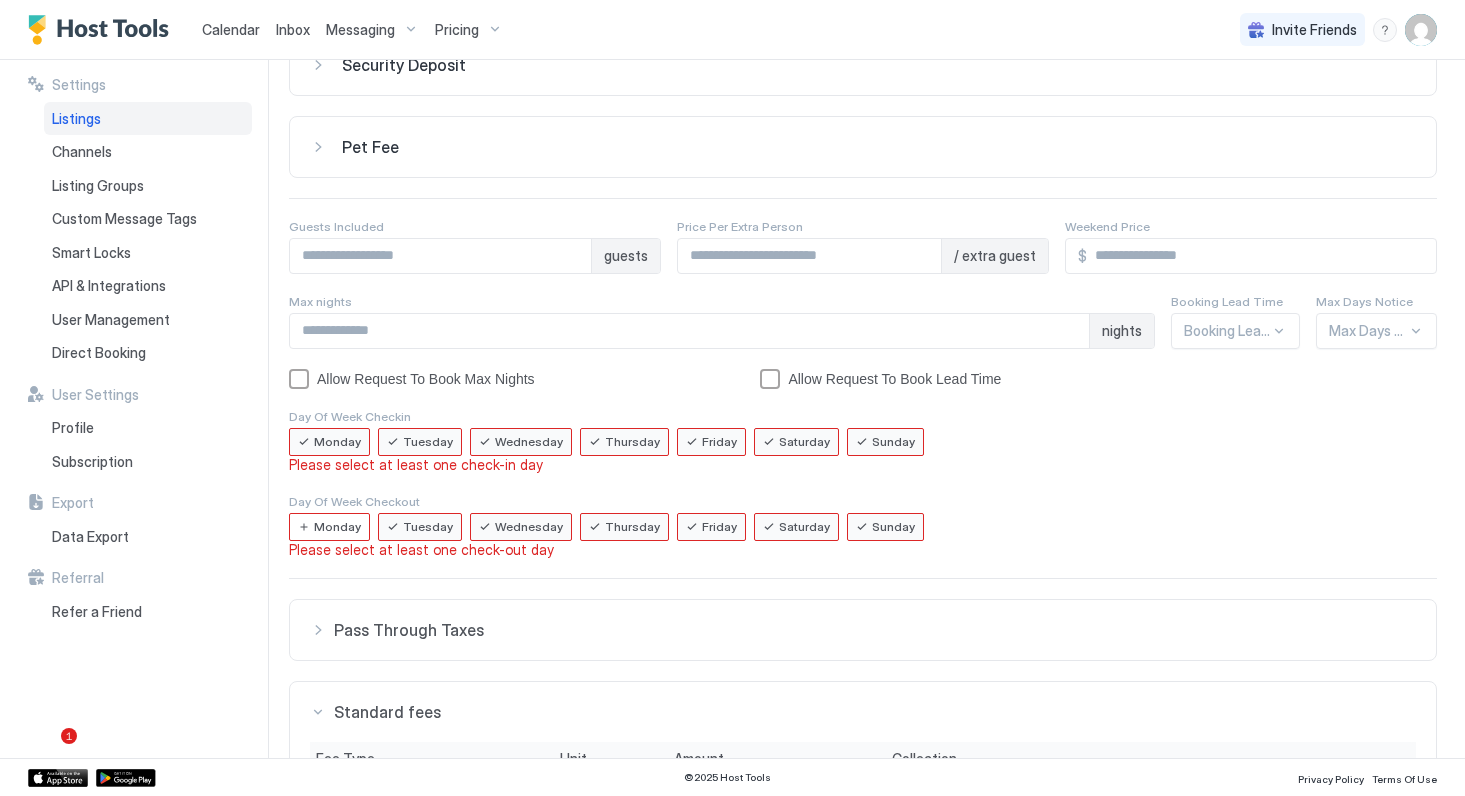 click on "Monday" at bounding box center (329, 442) 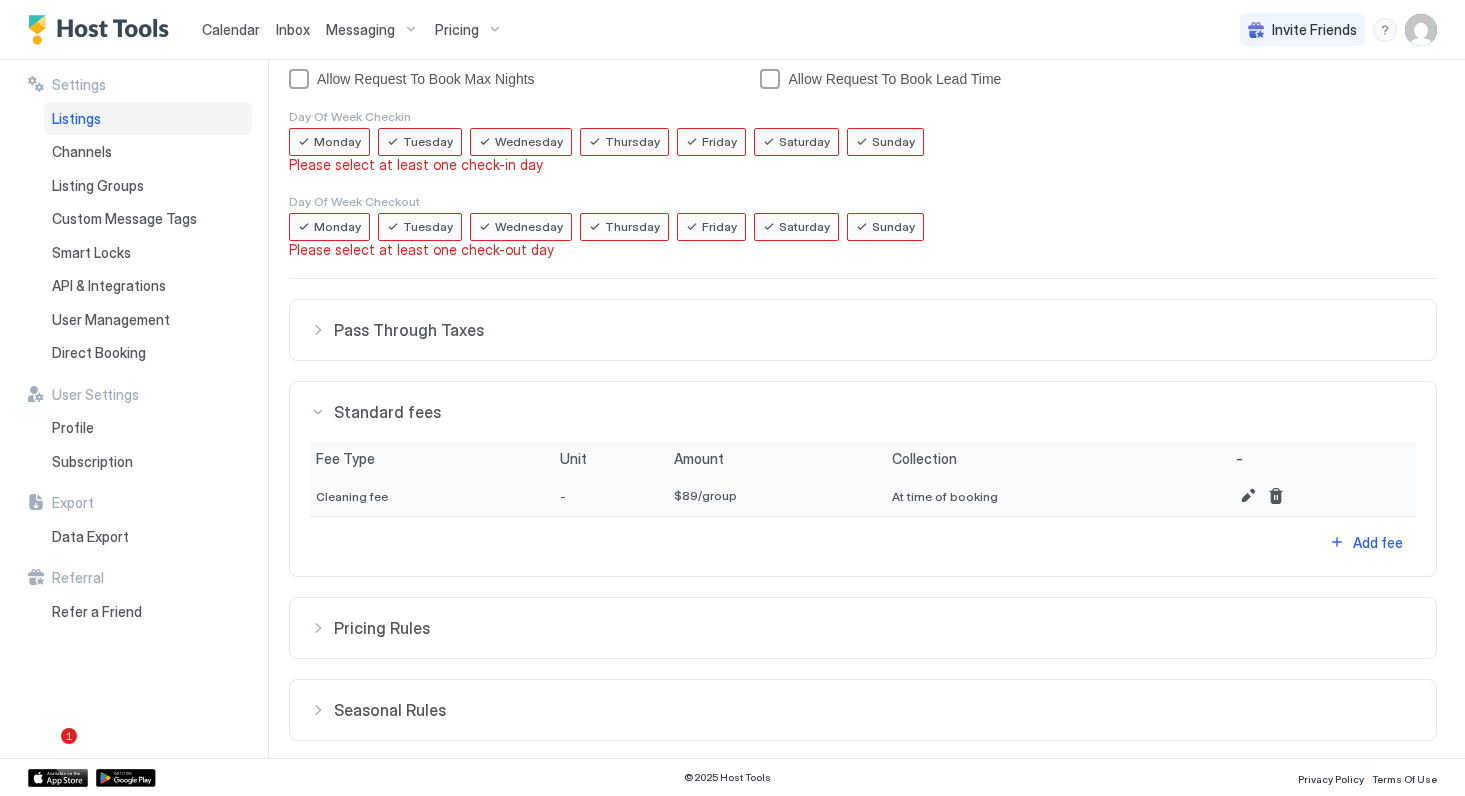 scroll, scrollTop: 465, scrollLeft: 0, axis: vertical 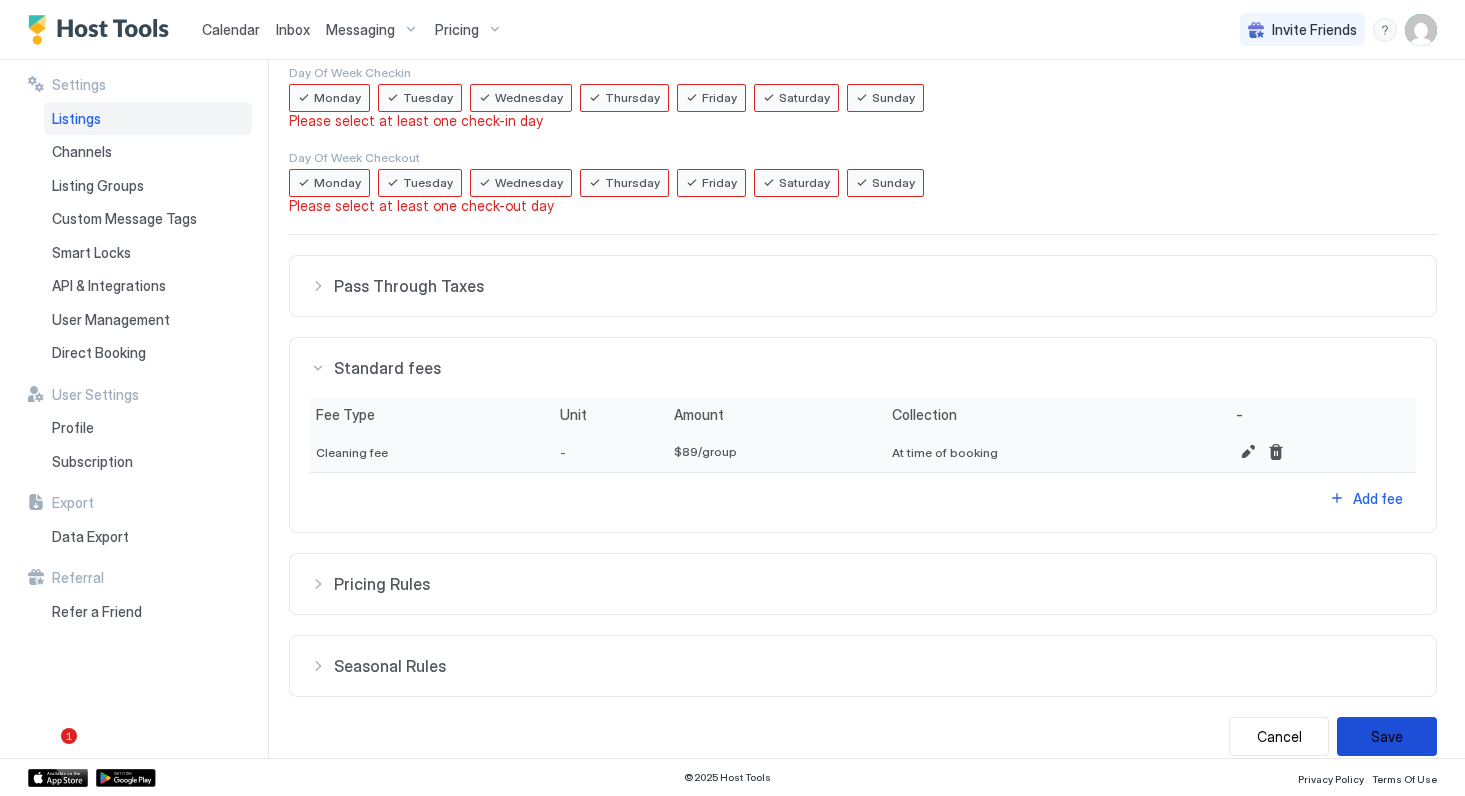 click on "Save" at bounding box center [1387, 736] 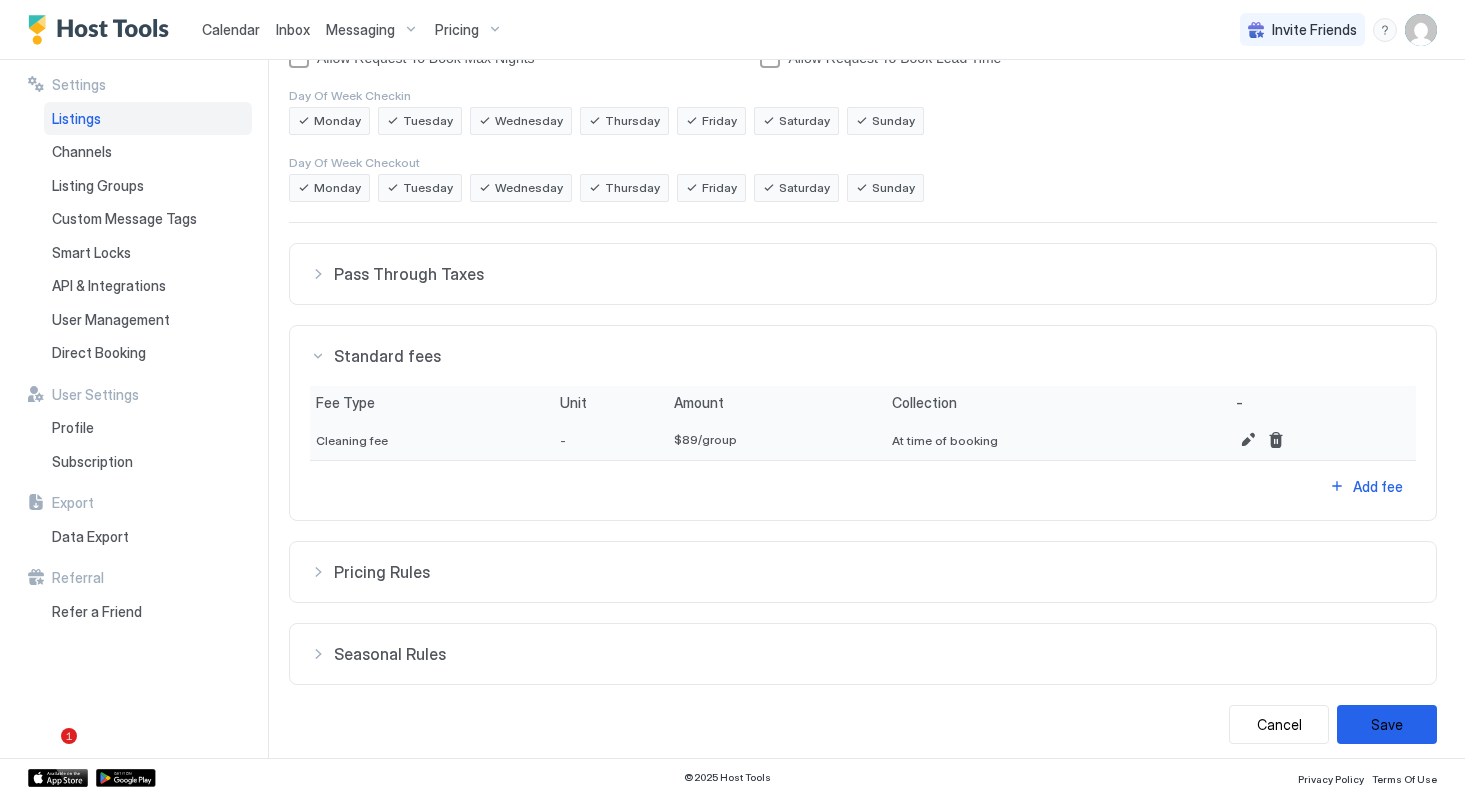 scroll, scrollTop: 452, scrollLeft: 0, axis: vertical 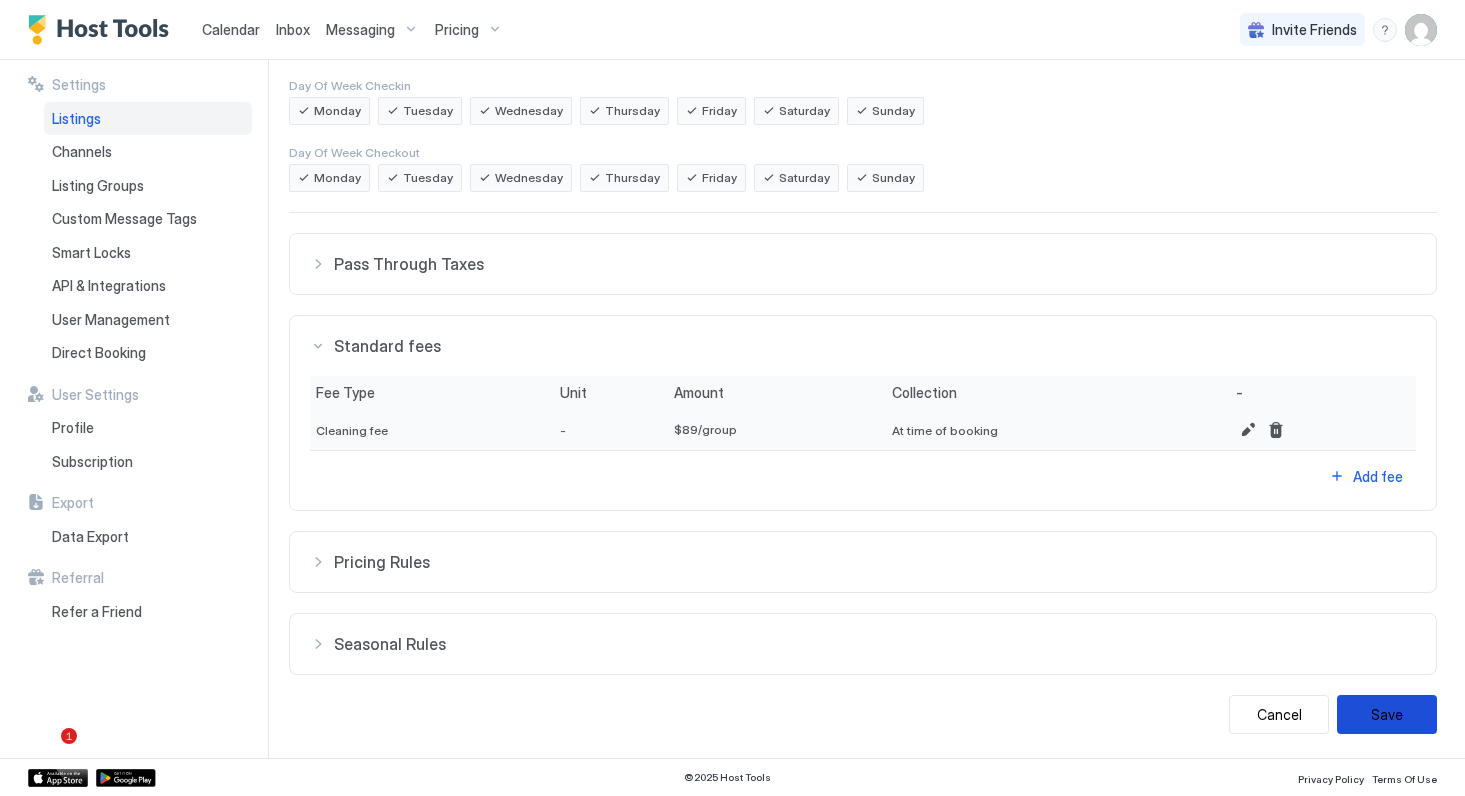 click on "Save" at bounding box center [1387, 714] 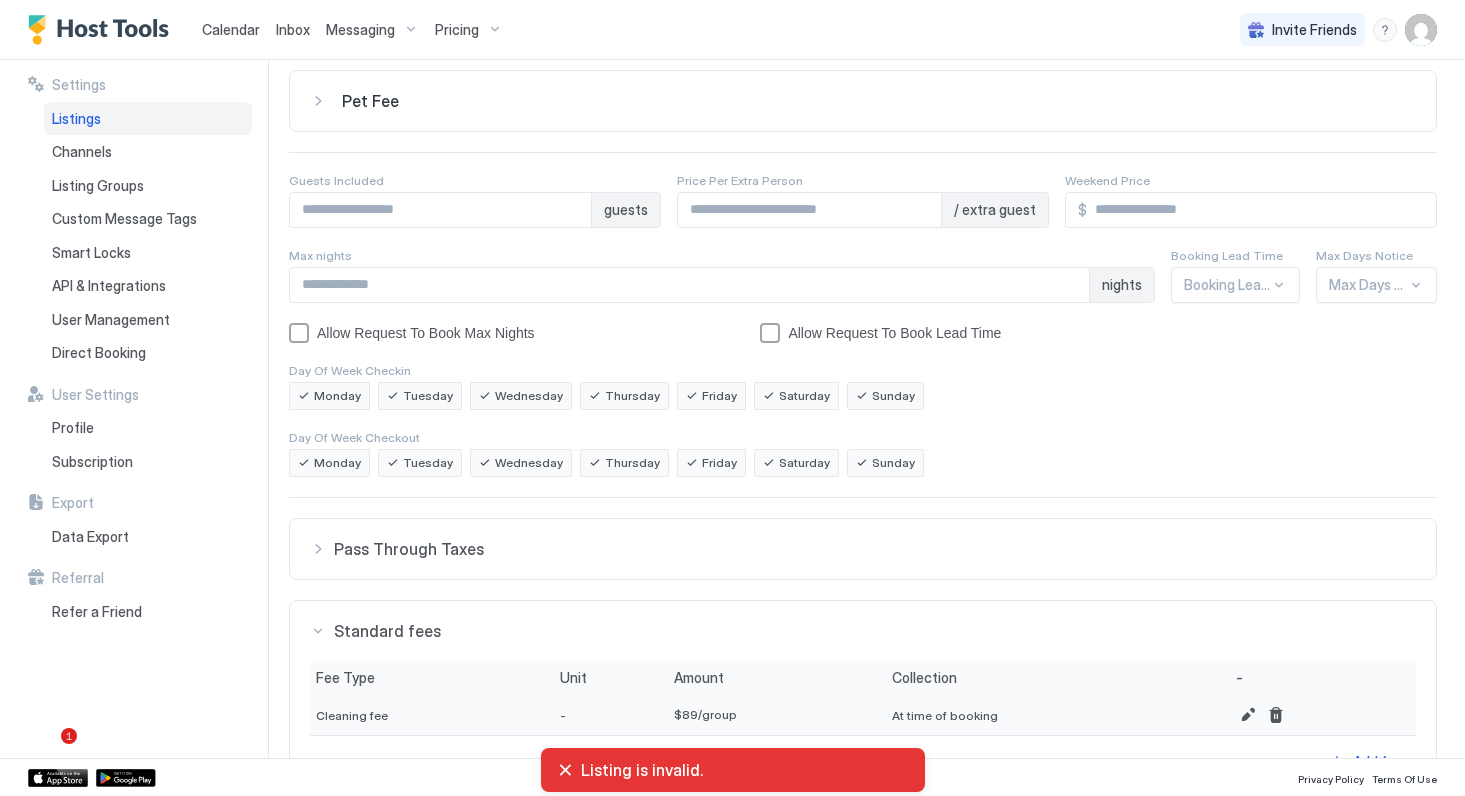 scroll, scrollTop: 0, scrollLeft: 0, axis: both 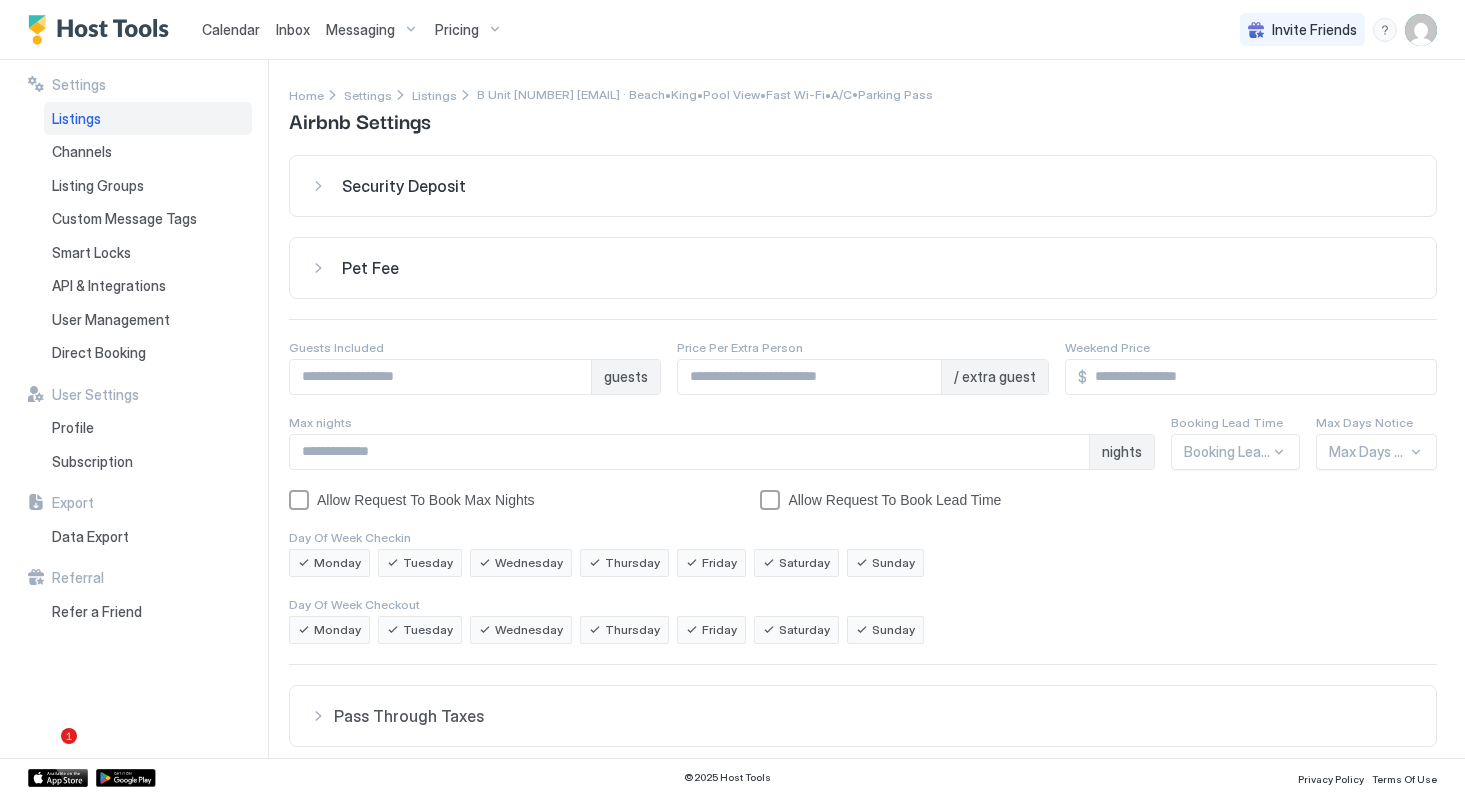 click on "Listings" at bounding box center [76, 119] 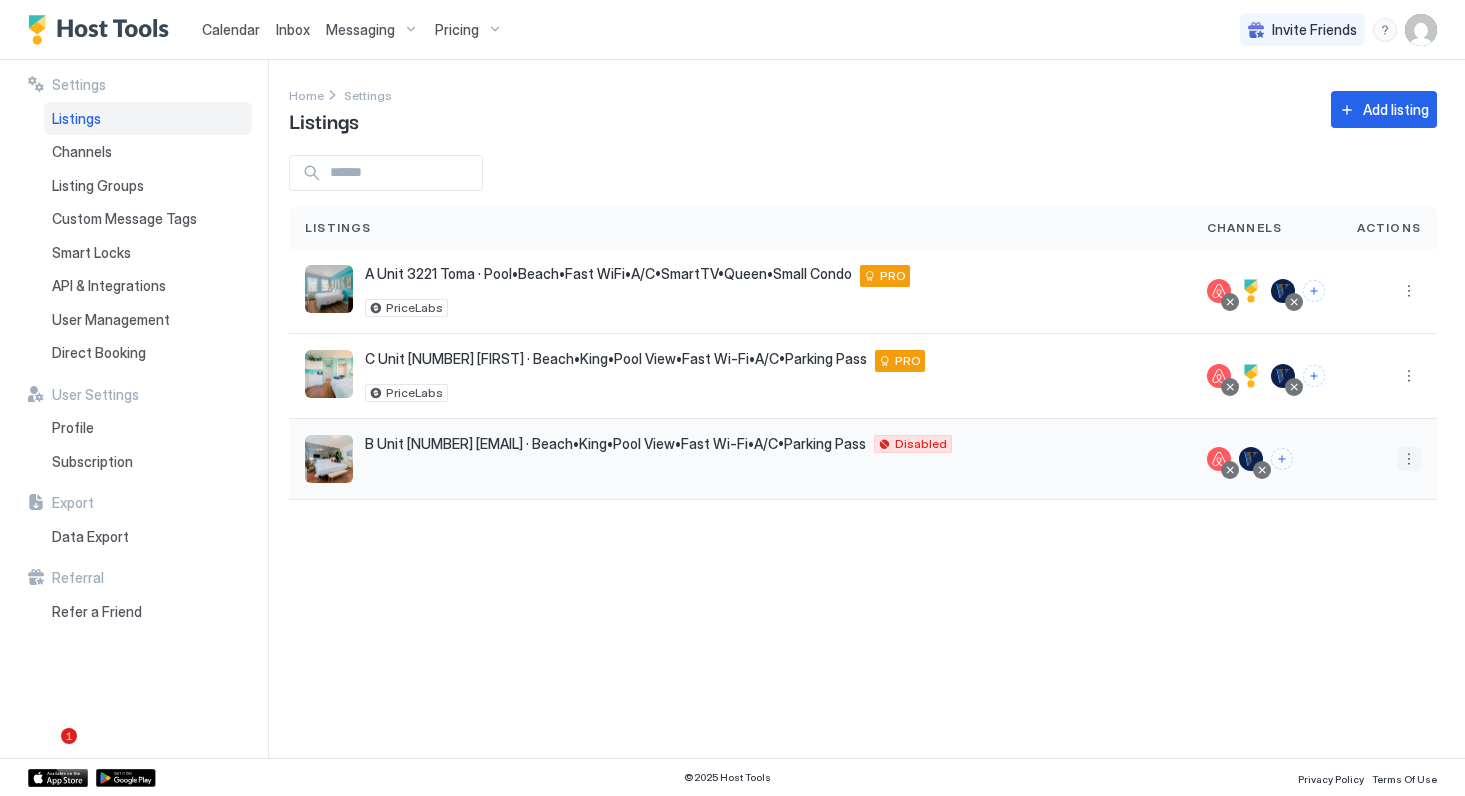 click at bounding box center (1409, 459) 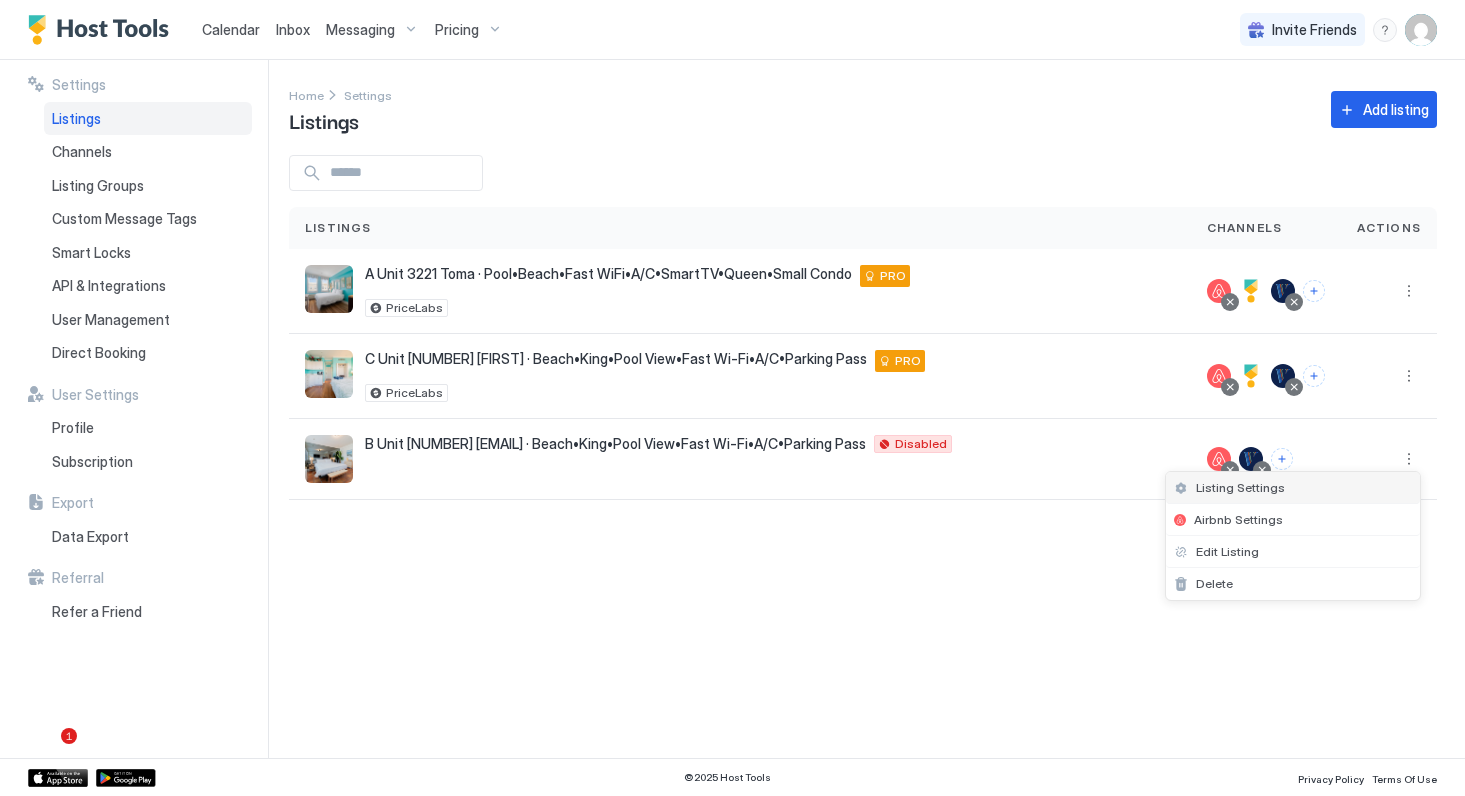click on "Listing Settings" at bounding box center [1240, 487] 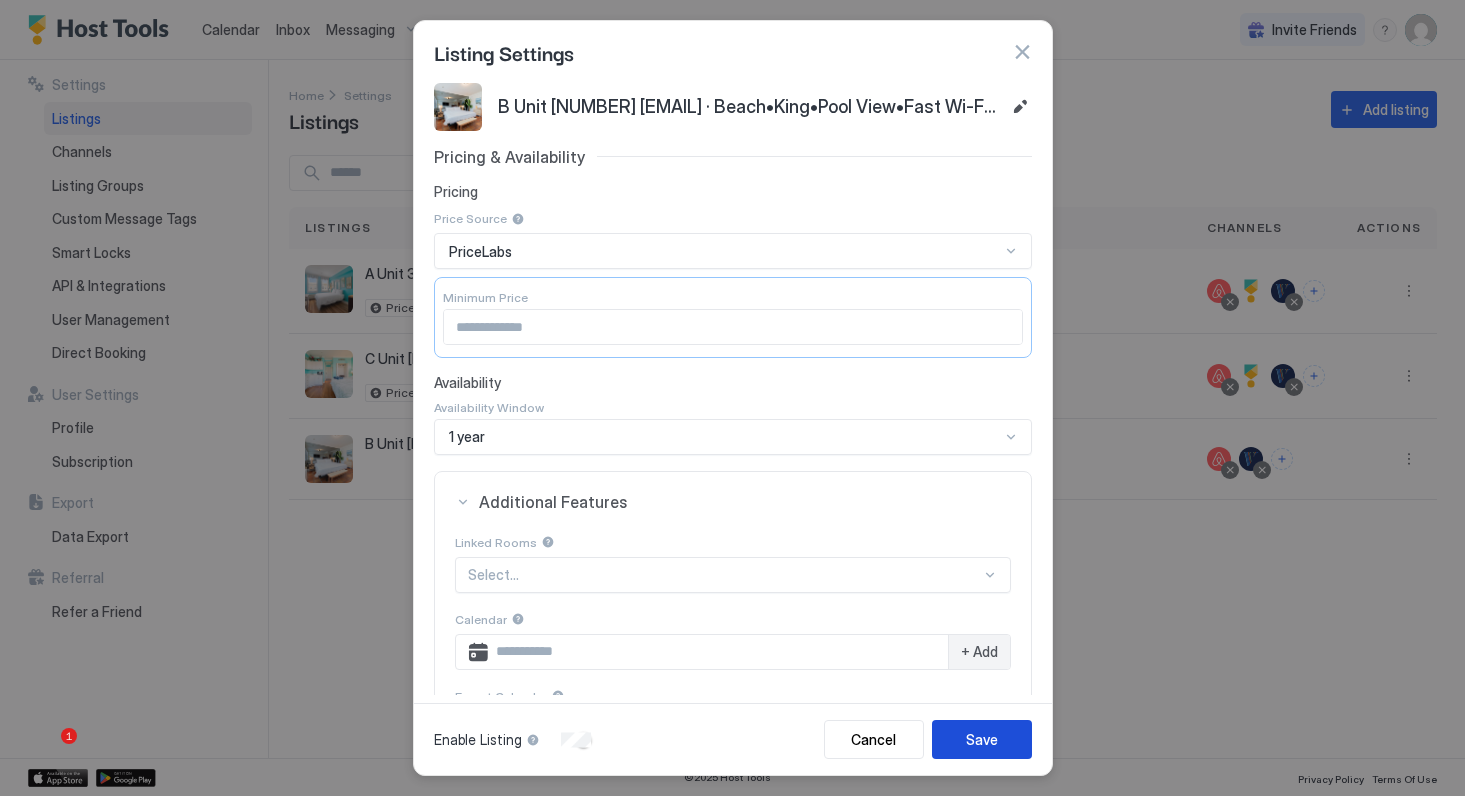 click on "Save" at bounding box center (982, 739) 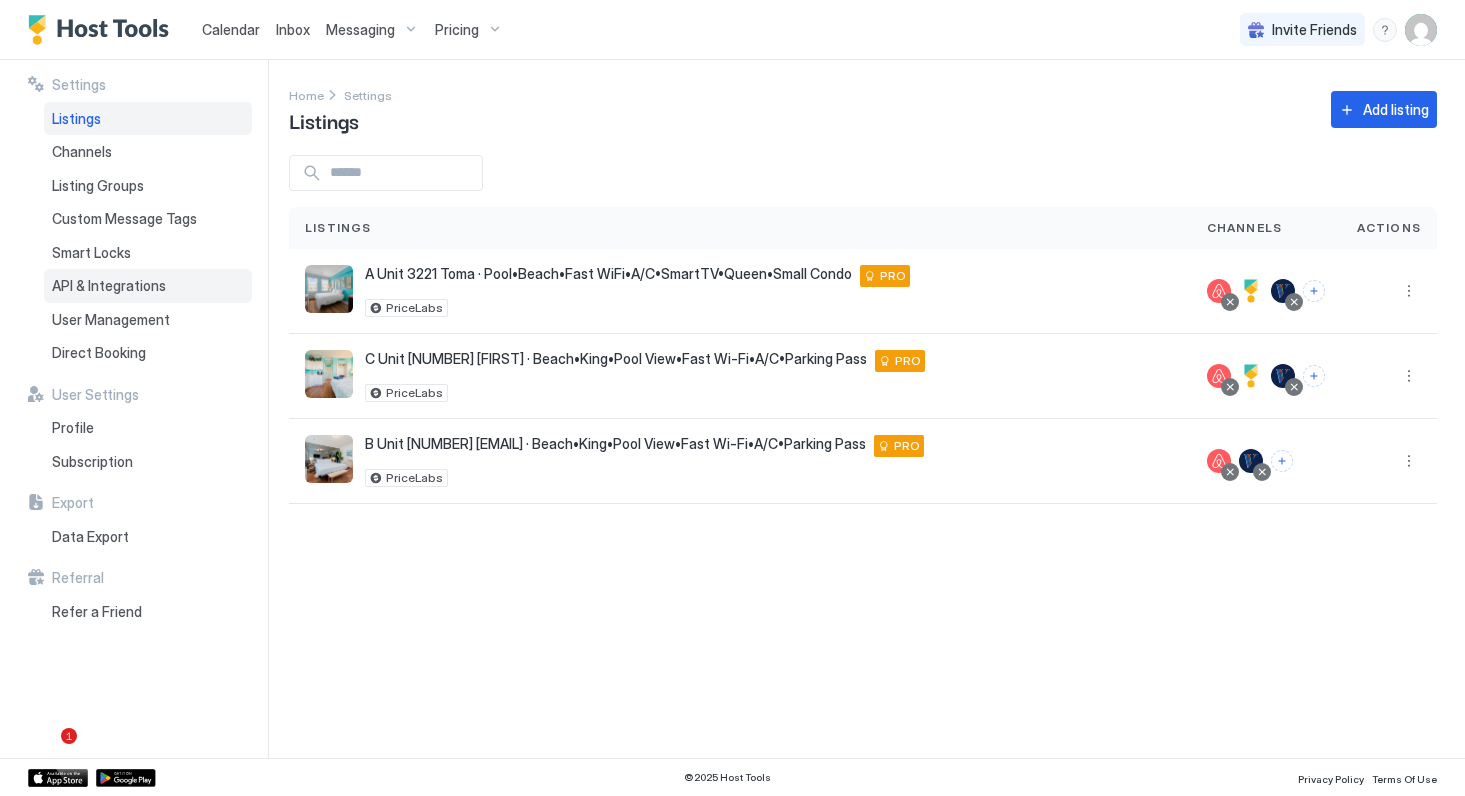 click on "API & Integrations" at bounding box center (109, 286) 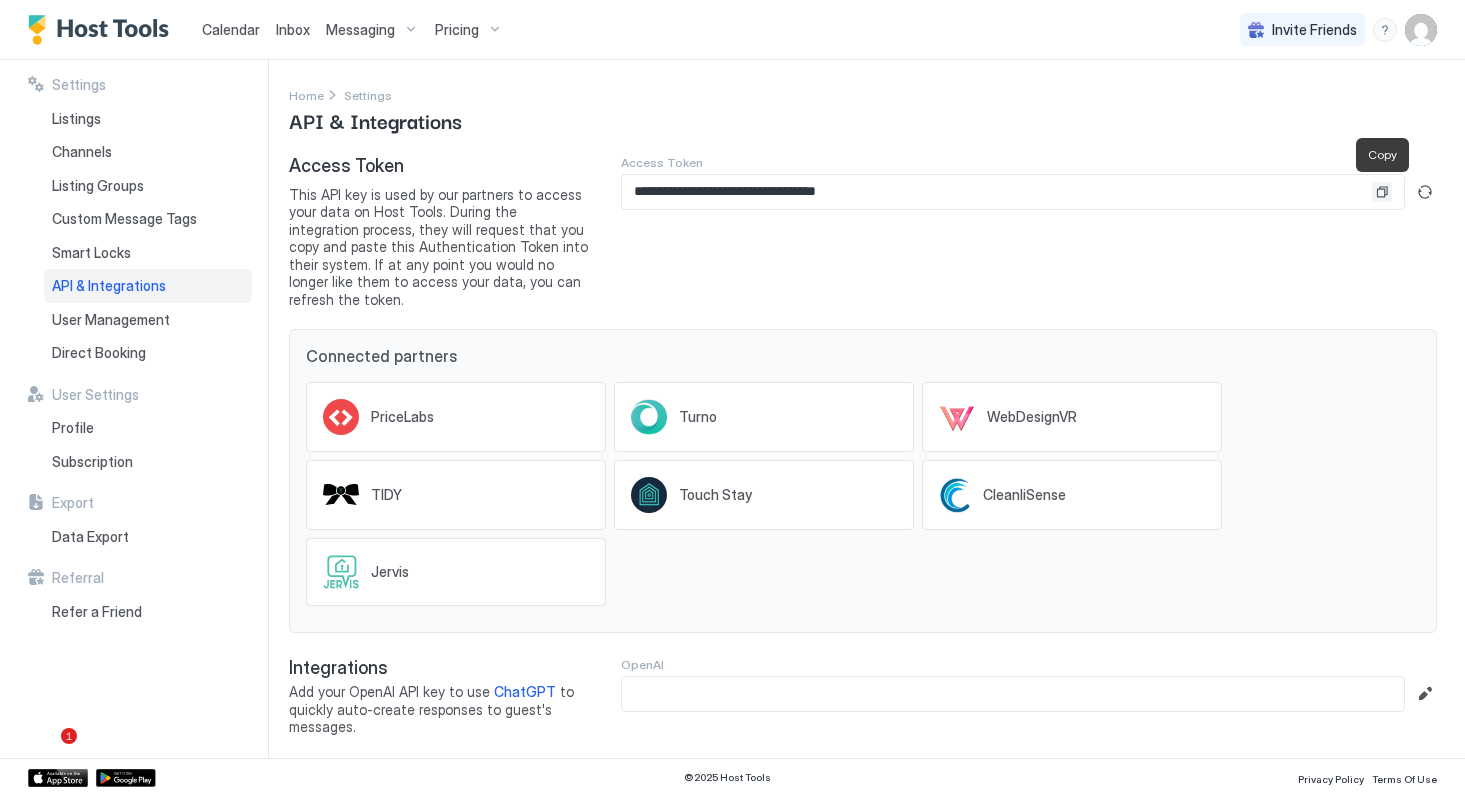click at bounding box center [1382, 192] 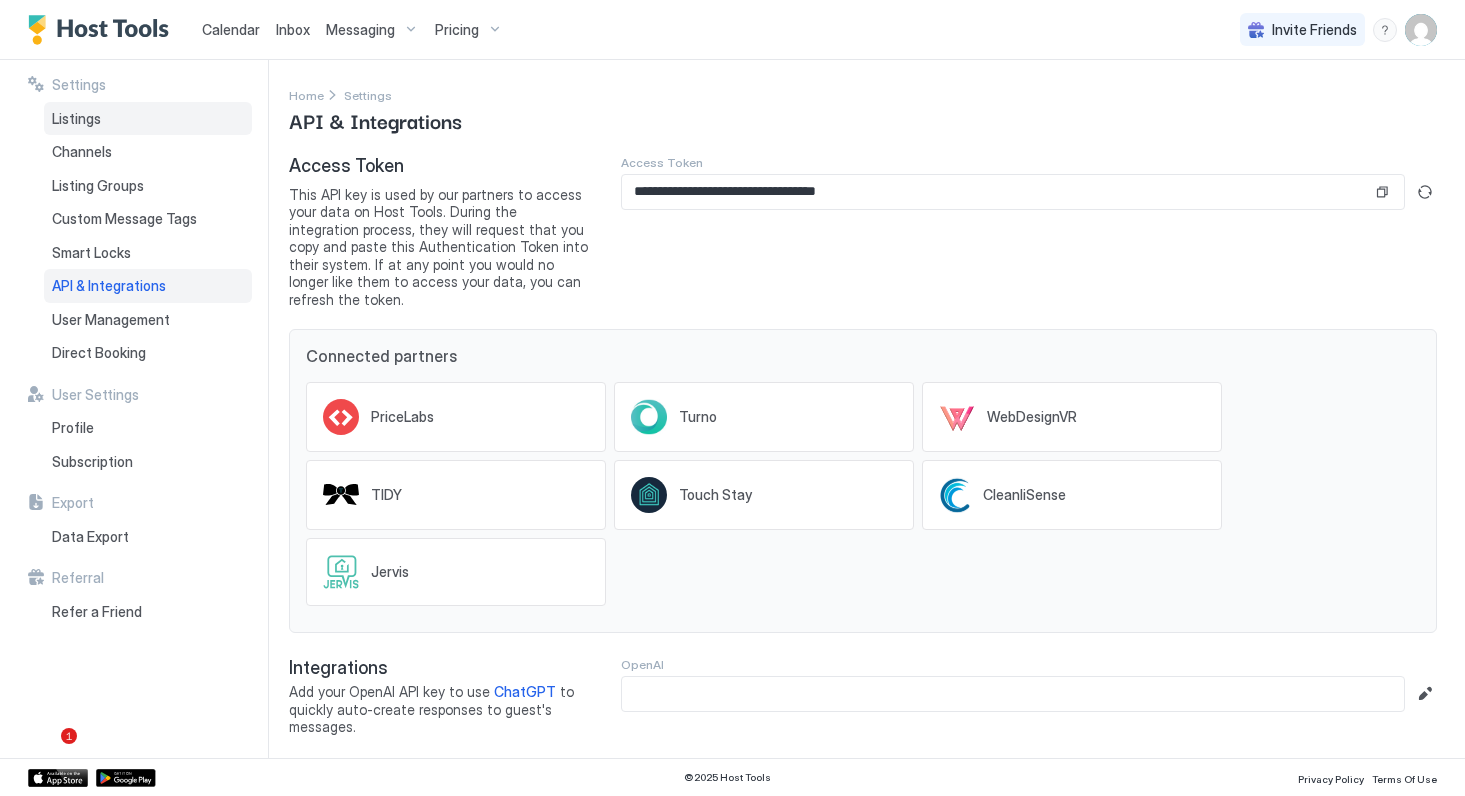 click on "Listings" at bounding box center (76, 119) 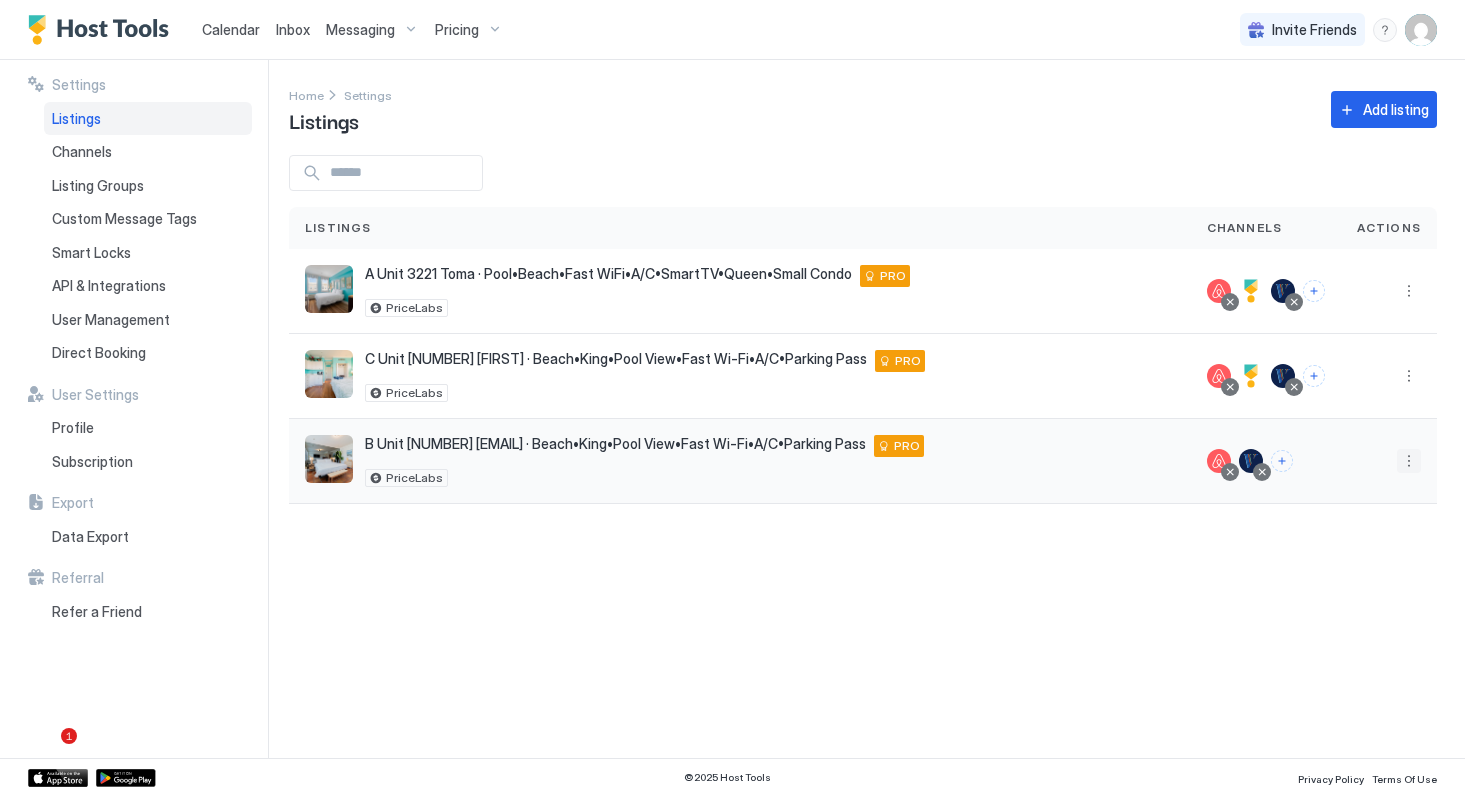 click at bounding box center (1409, 461) 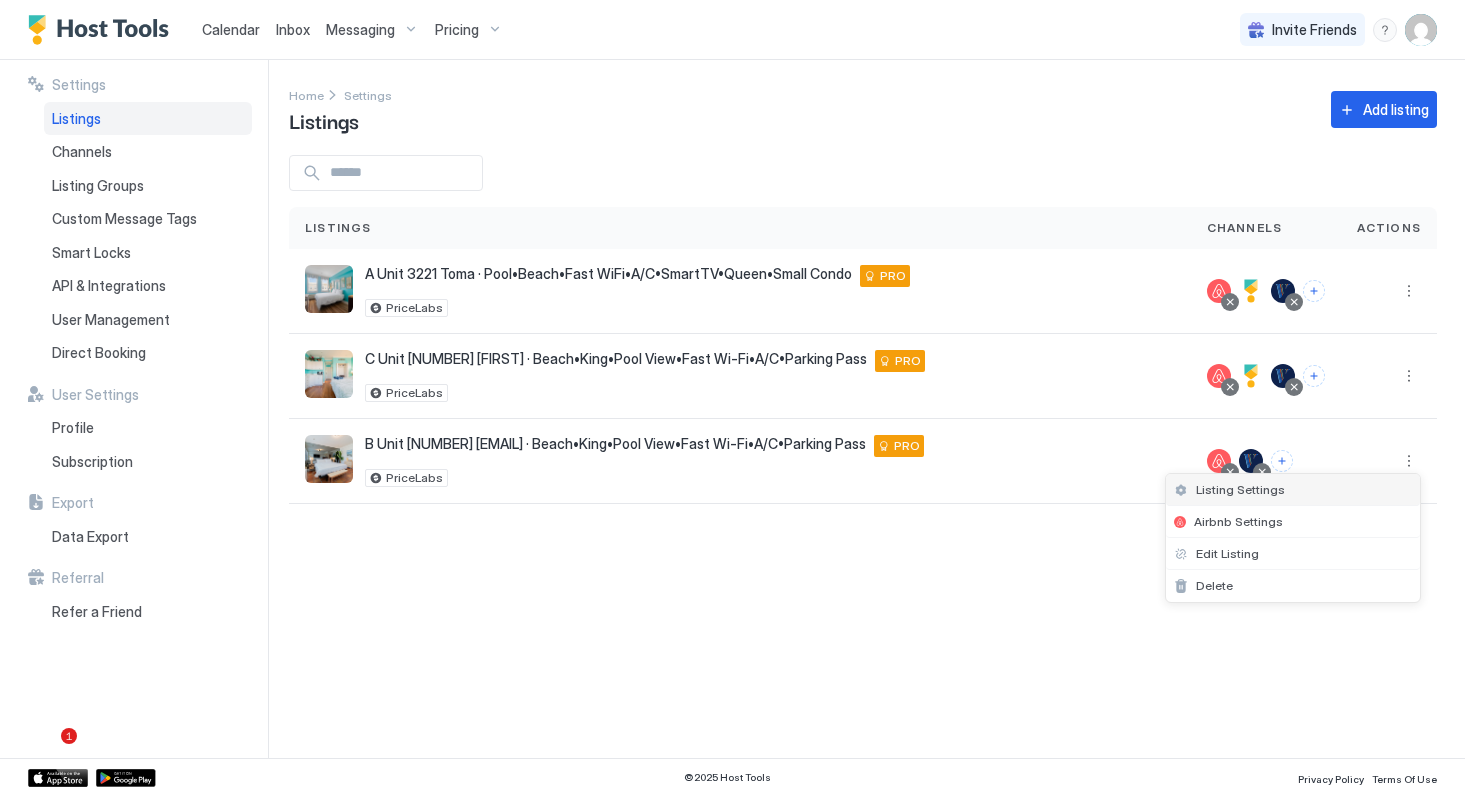 click on "Listing Settings" at bounding box center (1240, 489) 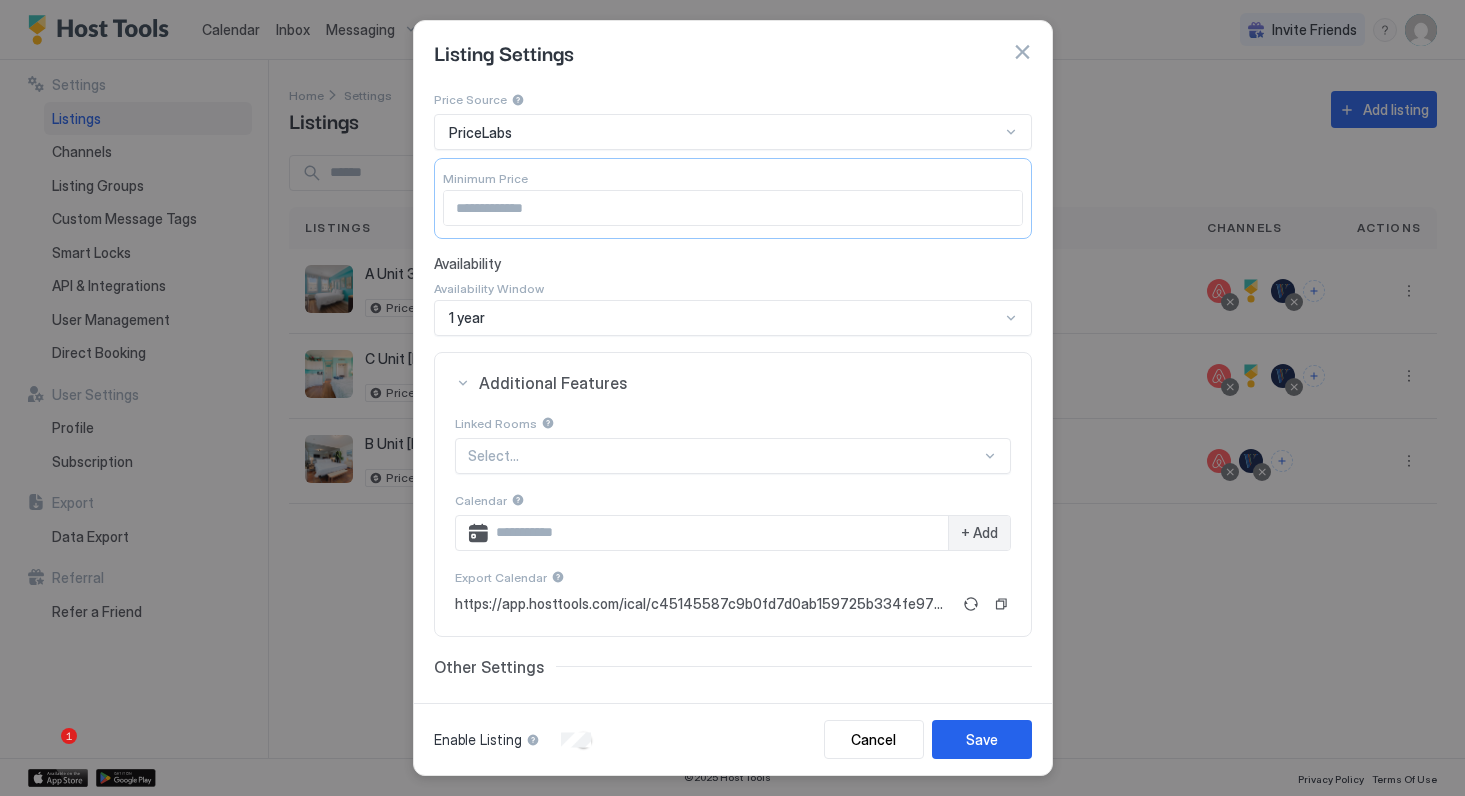 scroll, scrollTop: 234, scrollLeft: 0, axis: vertical 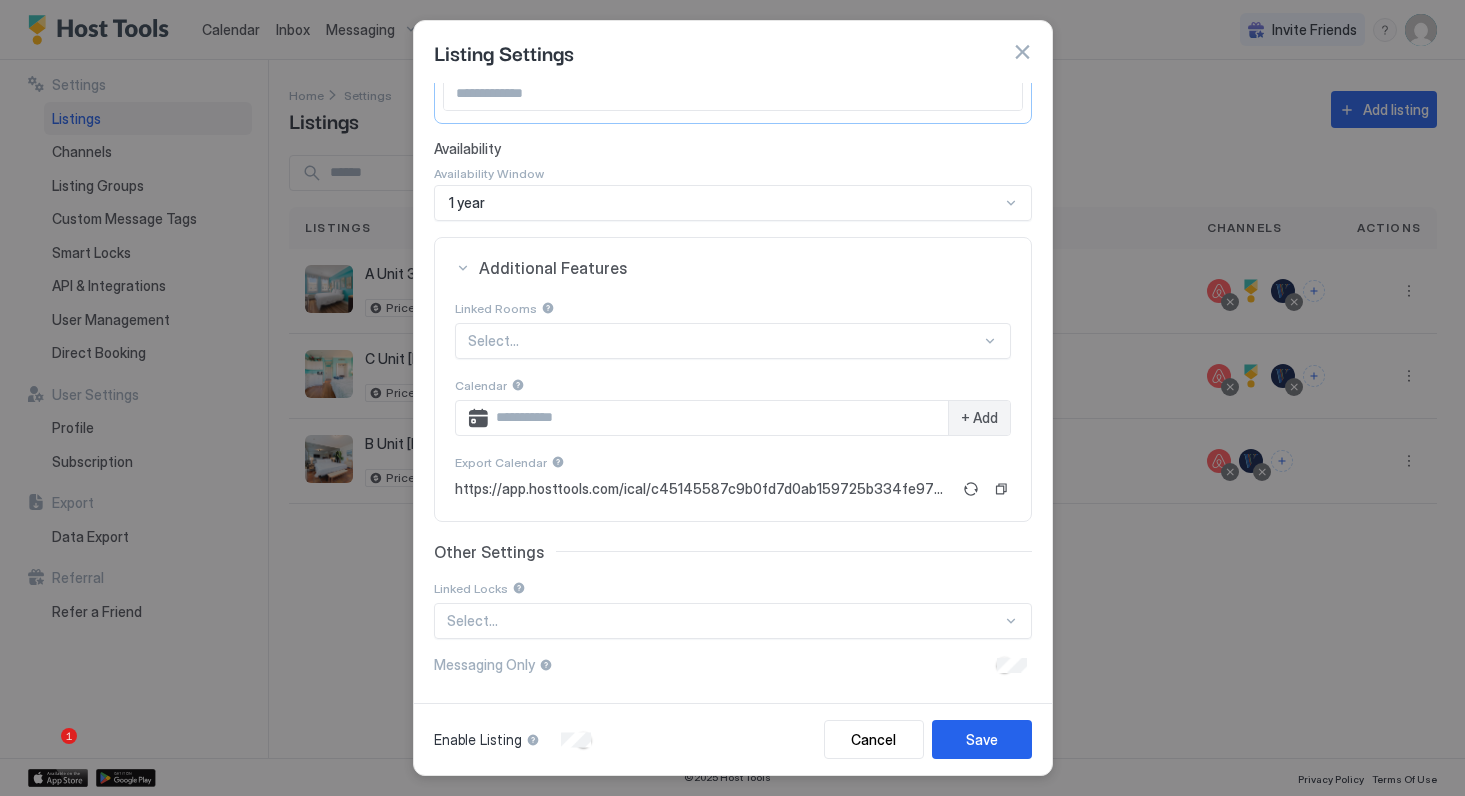 click on "Select..." at bounding box center [733, 341] 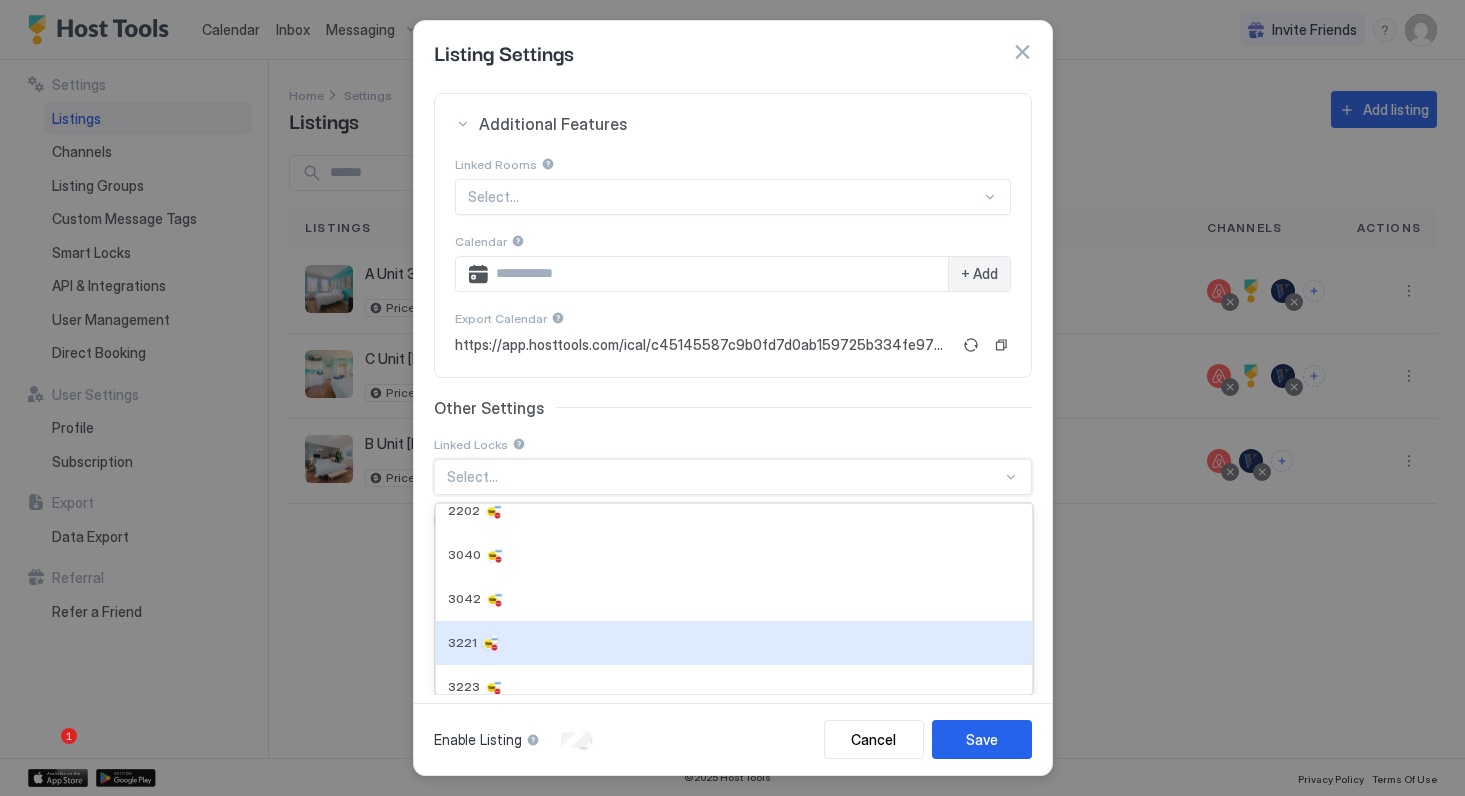 scroll, scrollTop: 162, scrollLeft: 0, axis: vertical 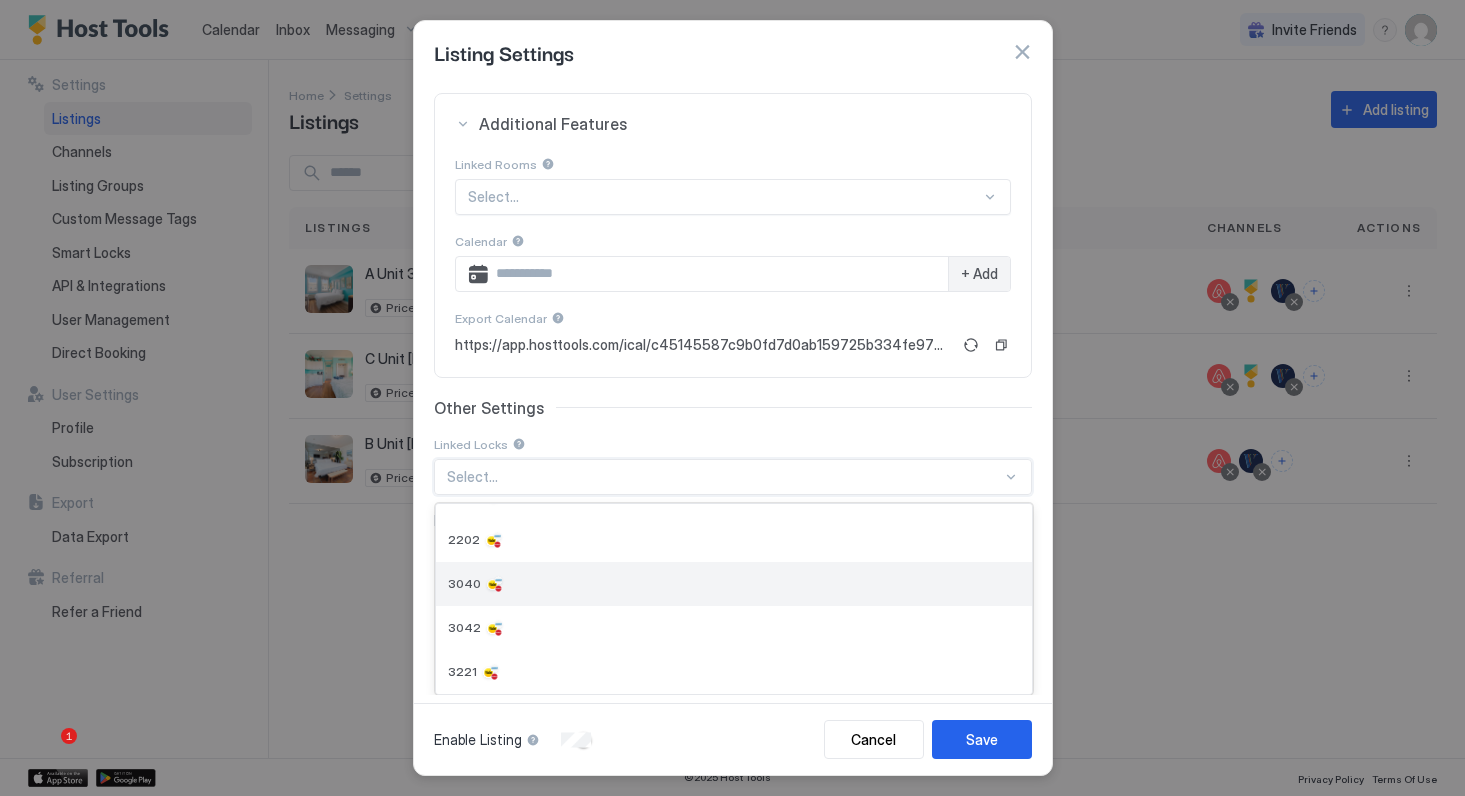 click at bounding box center (495, 584) 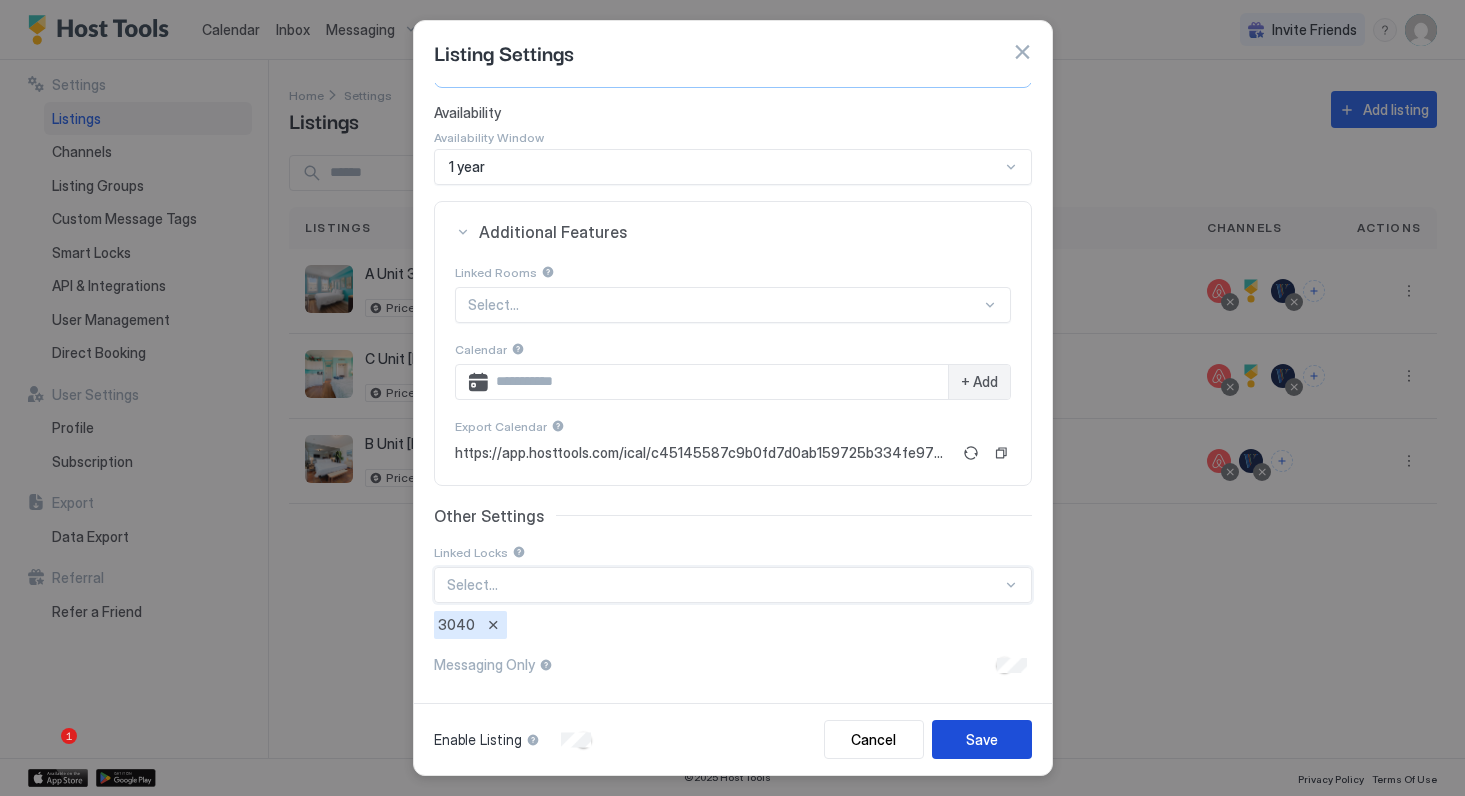 click on "Save" at bounding box center (982, 739) 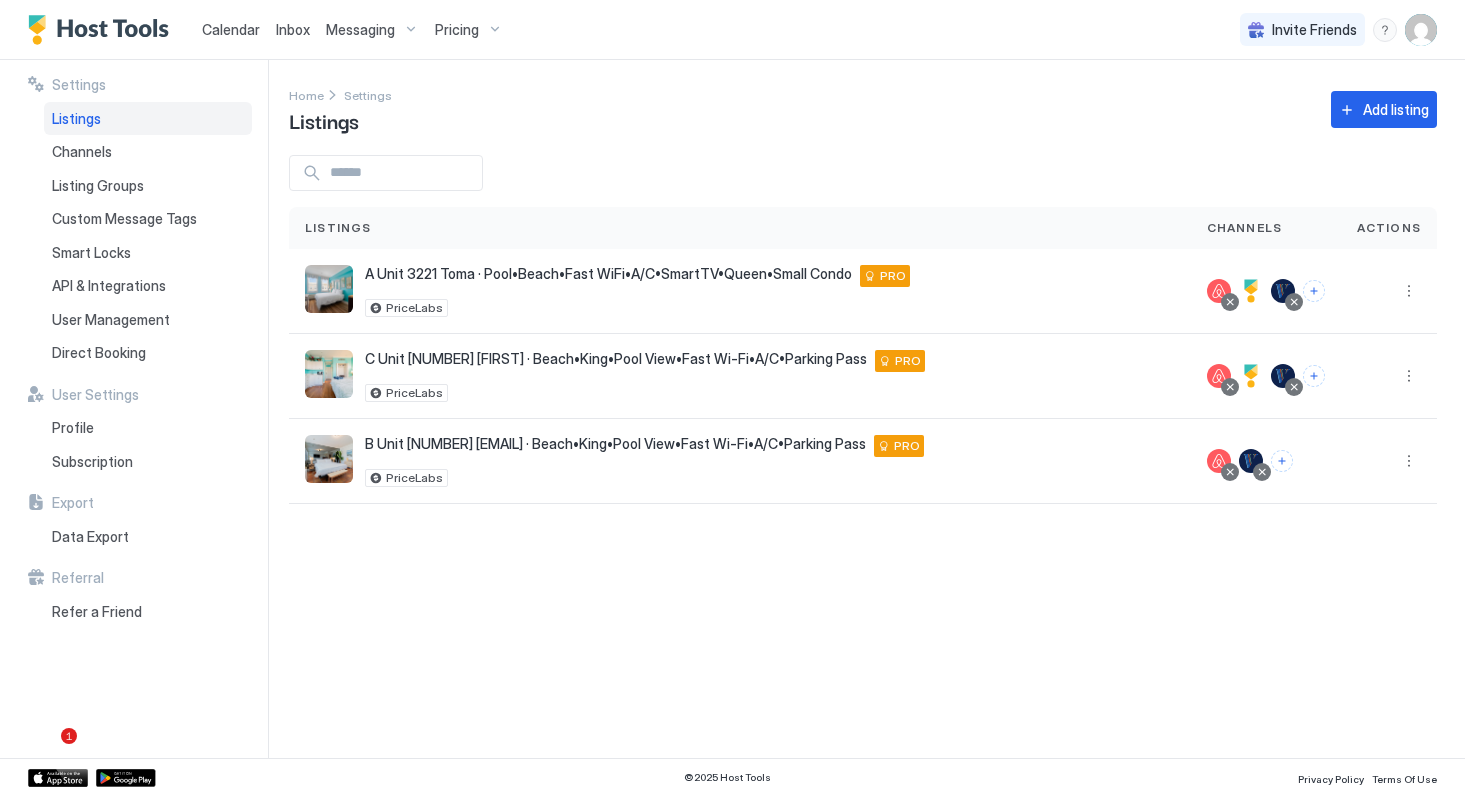 click on "Pricing" at bounding box center [457, 30] 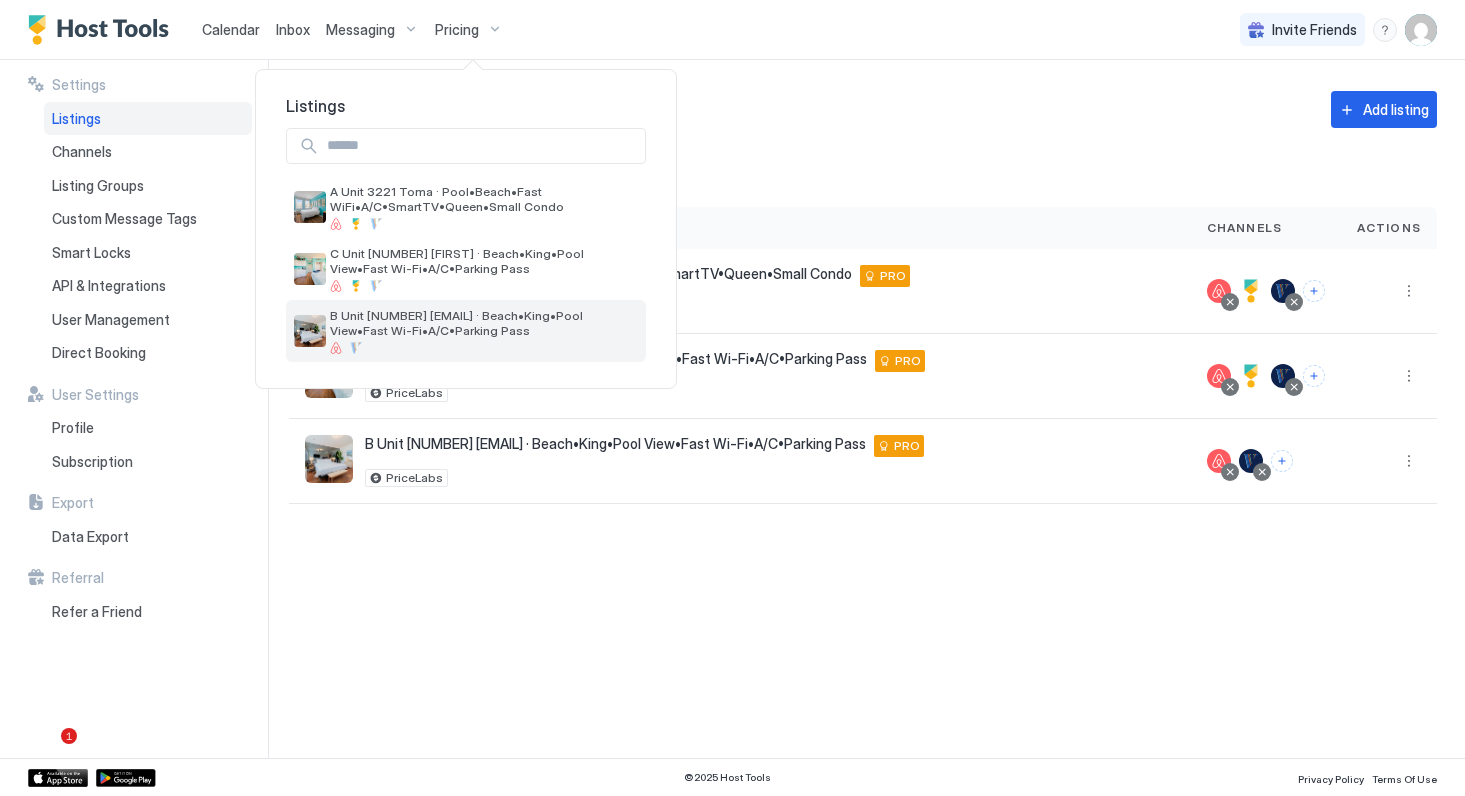 click on "3040 tom@tatrucks · Beach•King•Pool View•Fast Wi-Fi•A/C•Parking Pass" at bounding box center (484, 323) 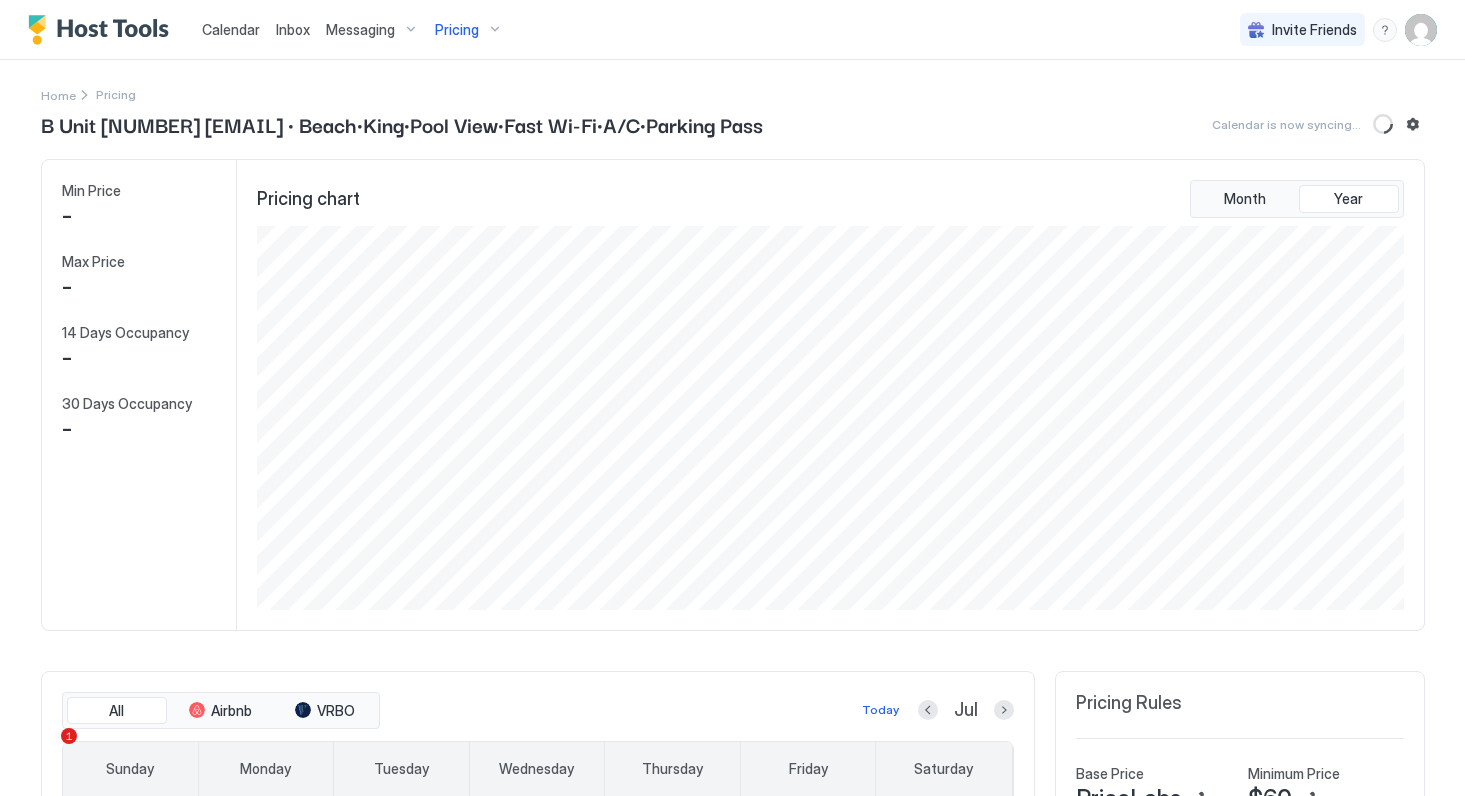 scroll, scrollTop: 999616, scrollLeft: 998848, axis: both 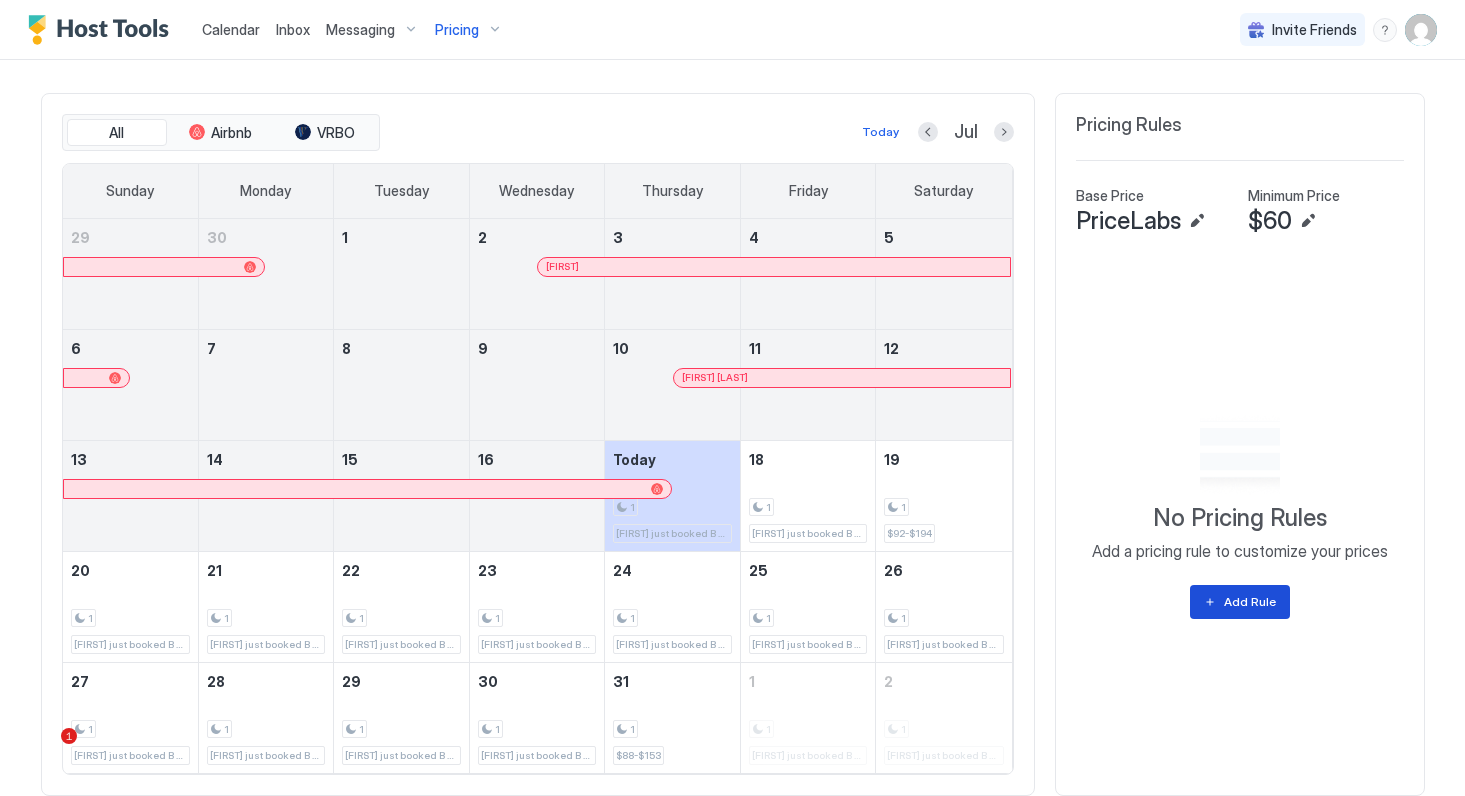 click on "Add Rule" at bounding box center (1250, 602) 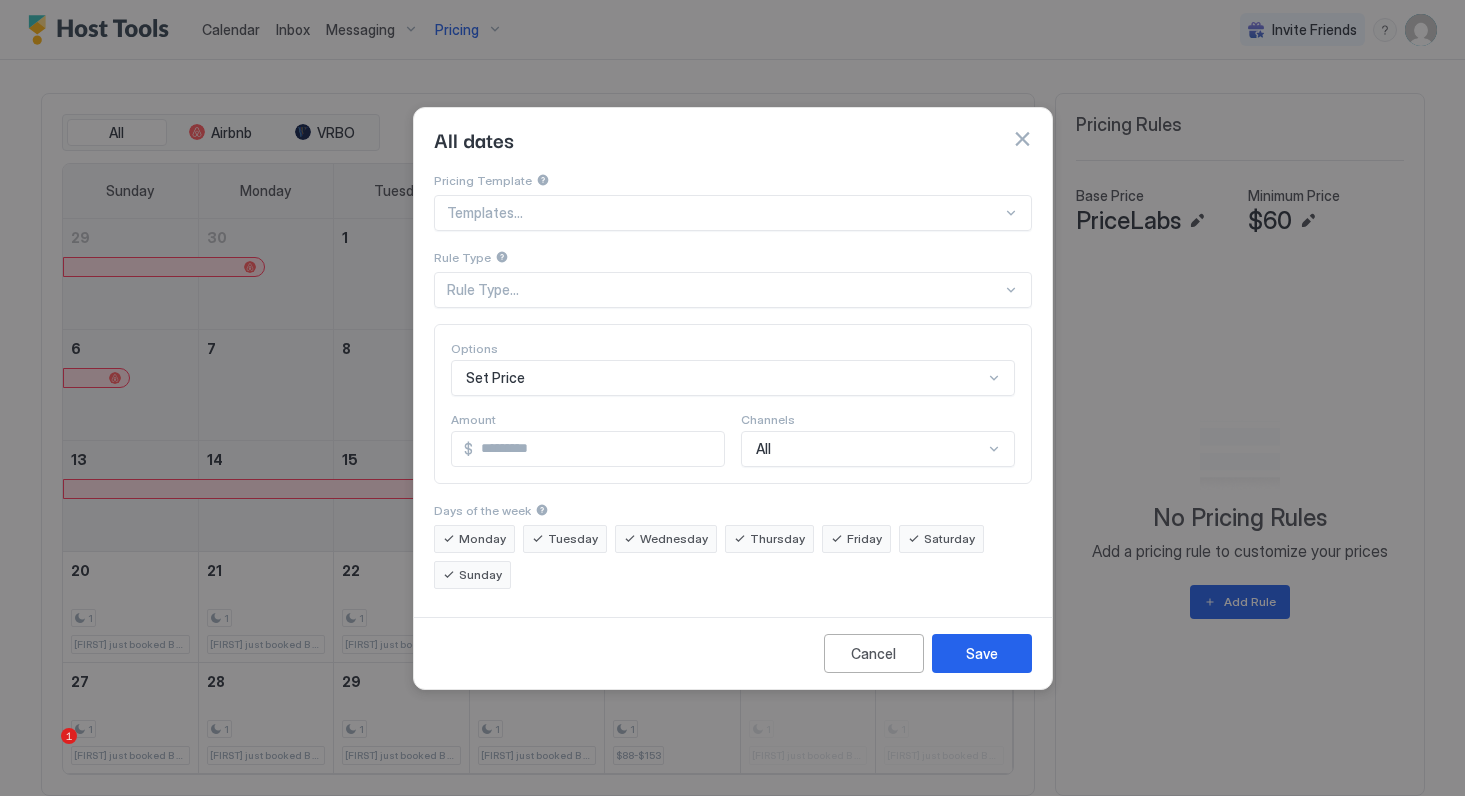 click at bounding box center [724, 213] 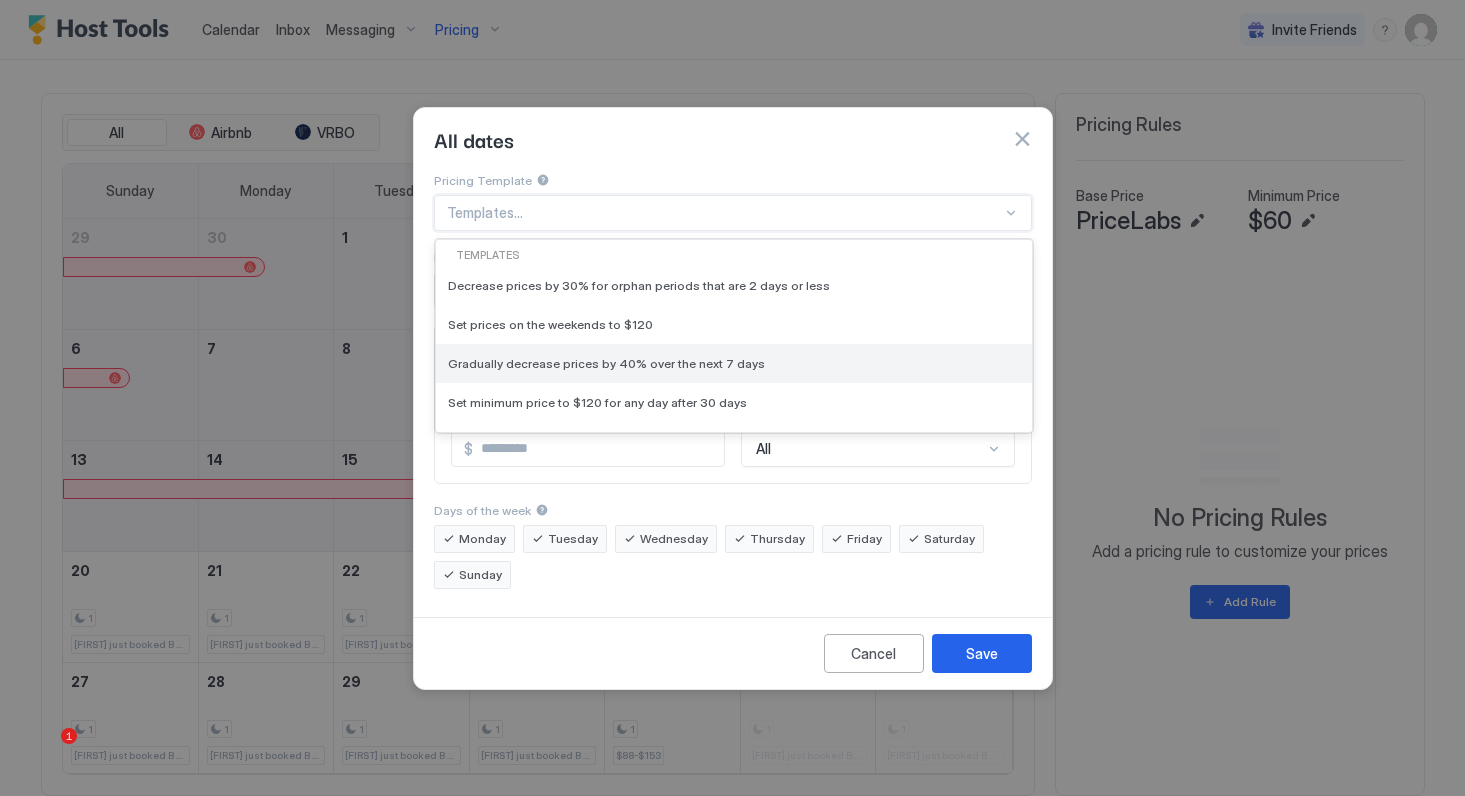 scroll, scrollTop: 188, scrollLeft: 0, axis: vertical 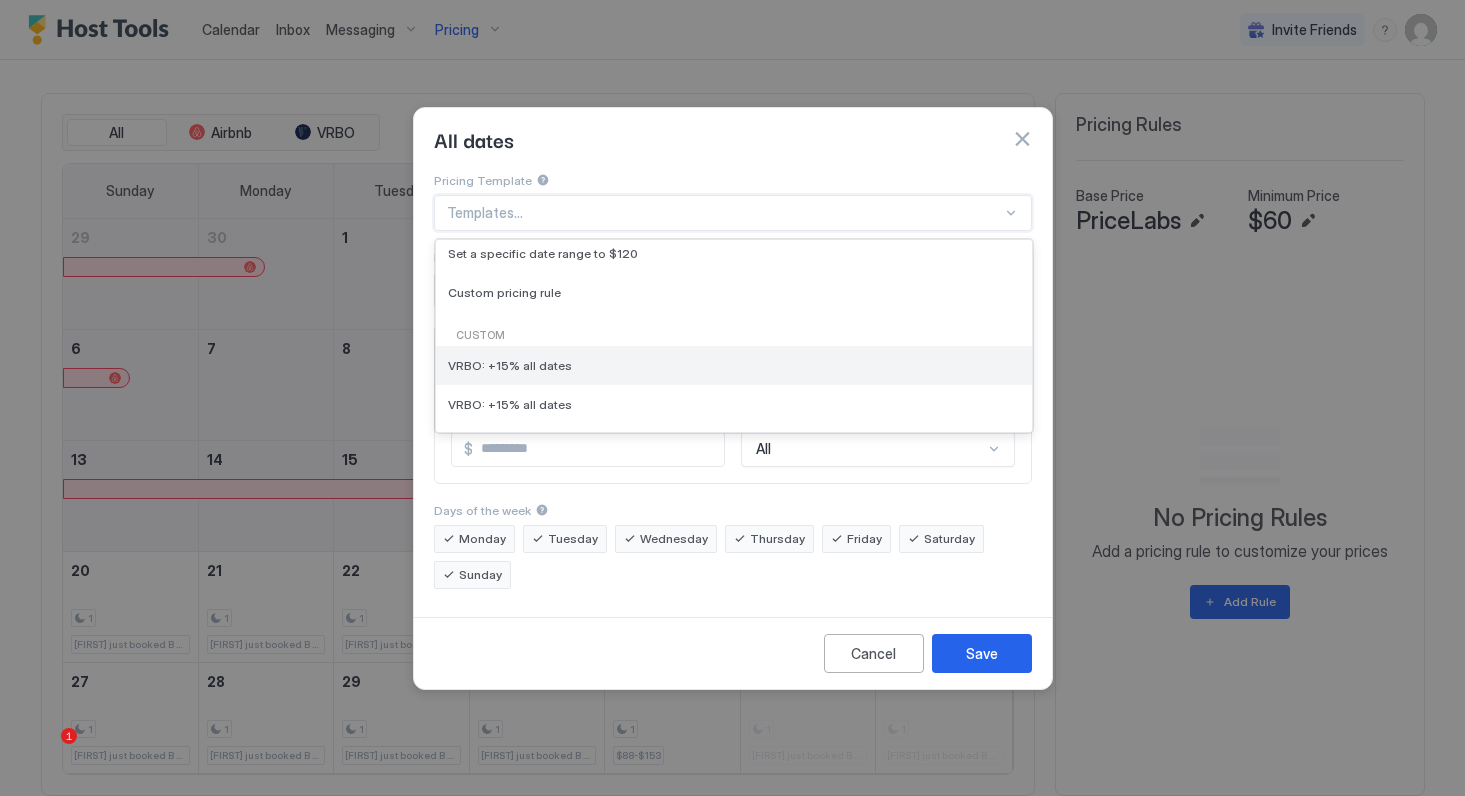 click on "VRBO: +15% all dates" at bounding box center [510, 365] 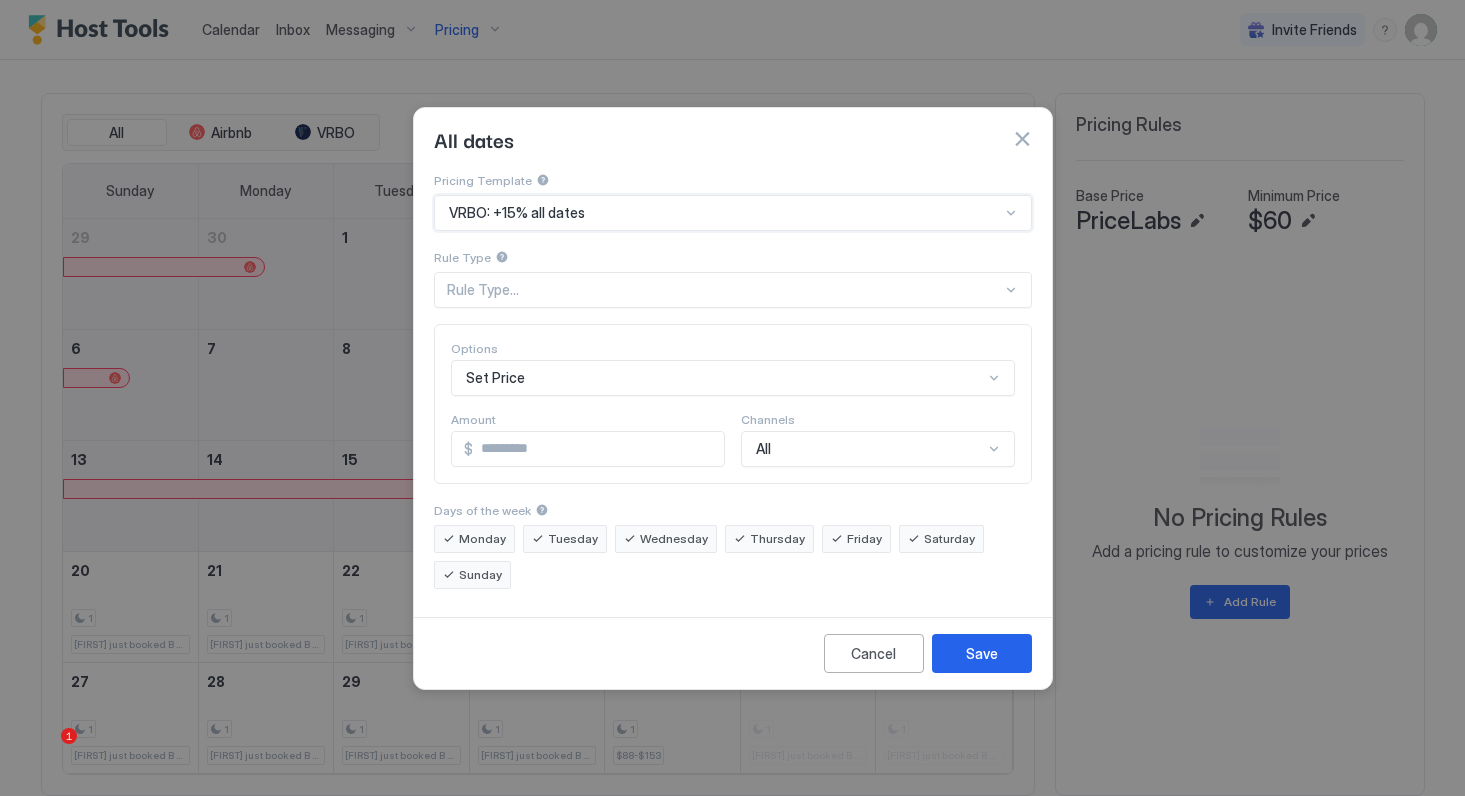 type on "**" 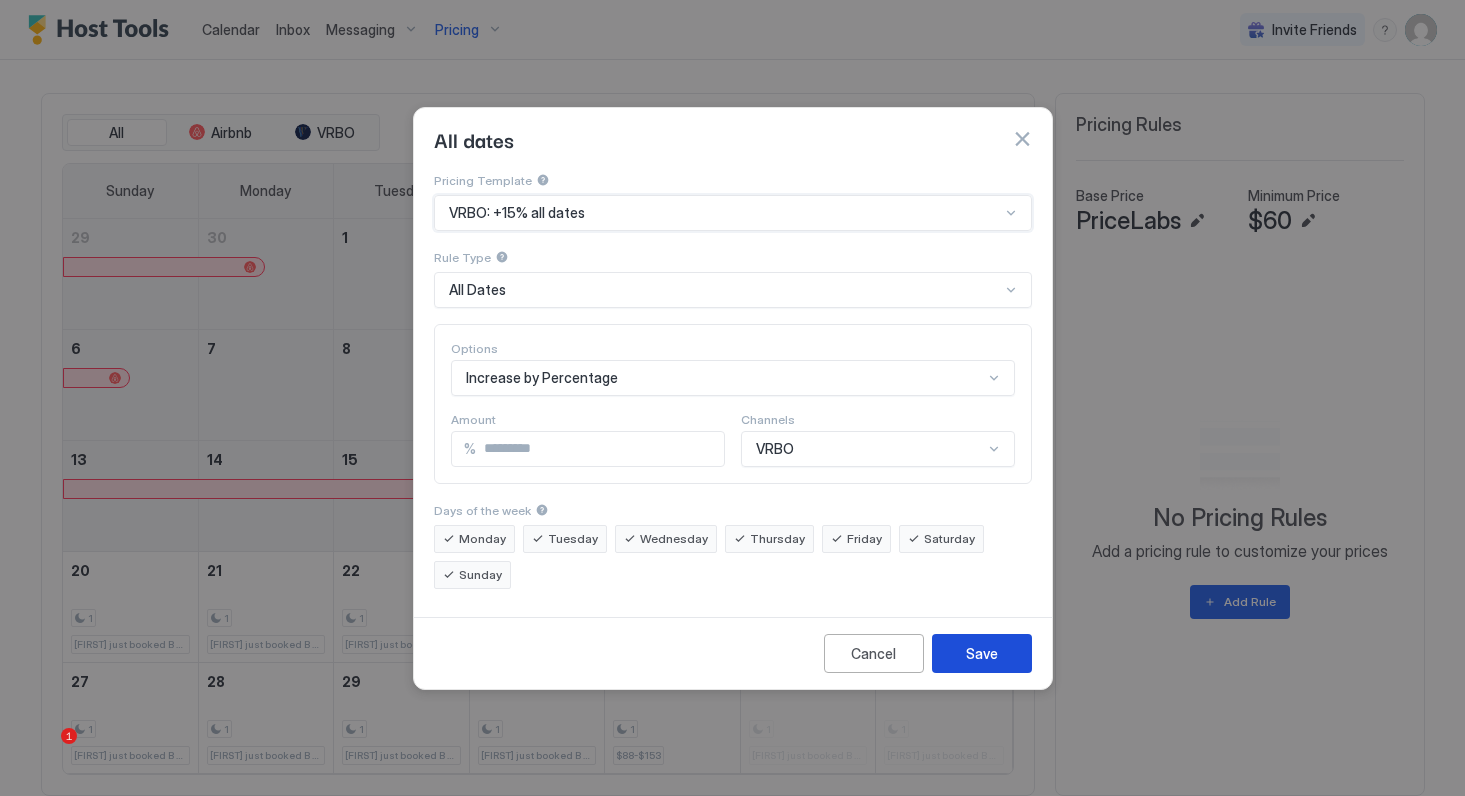click on "Save" at bounding box center [982, 653] 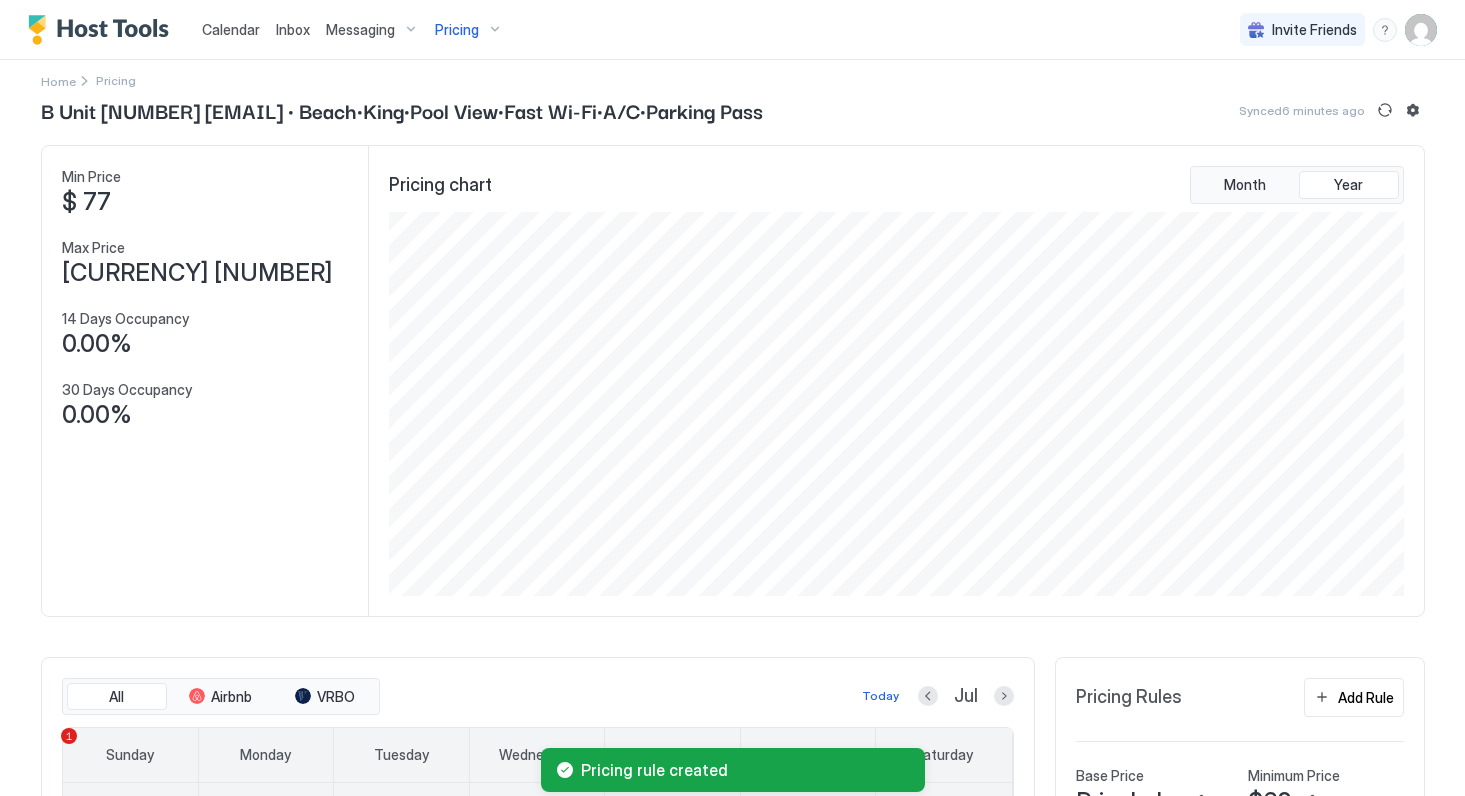 scroll, scrollTop: 0, scrollLeft: 0, axis: both 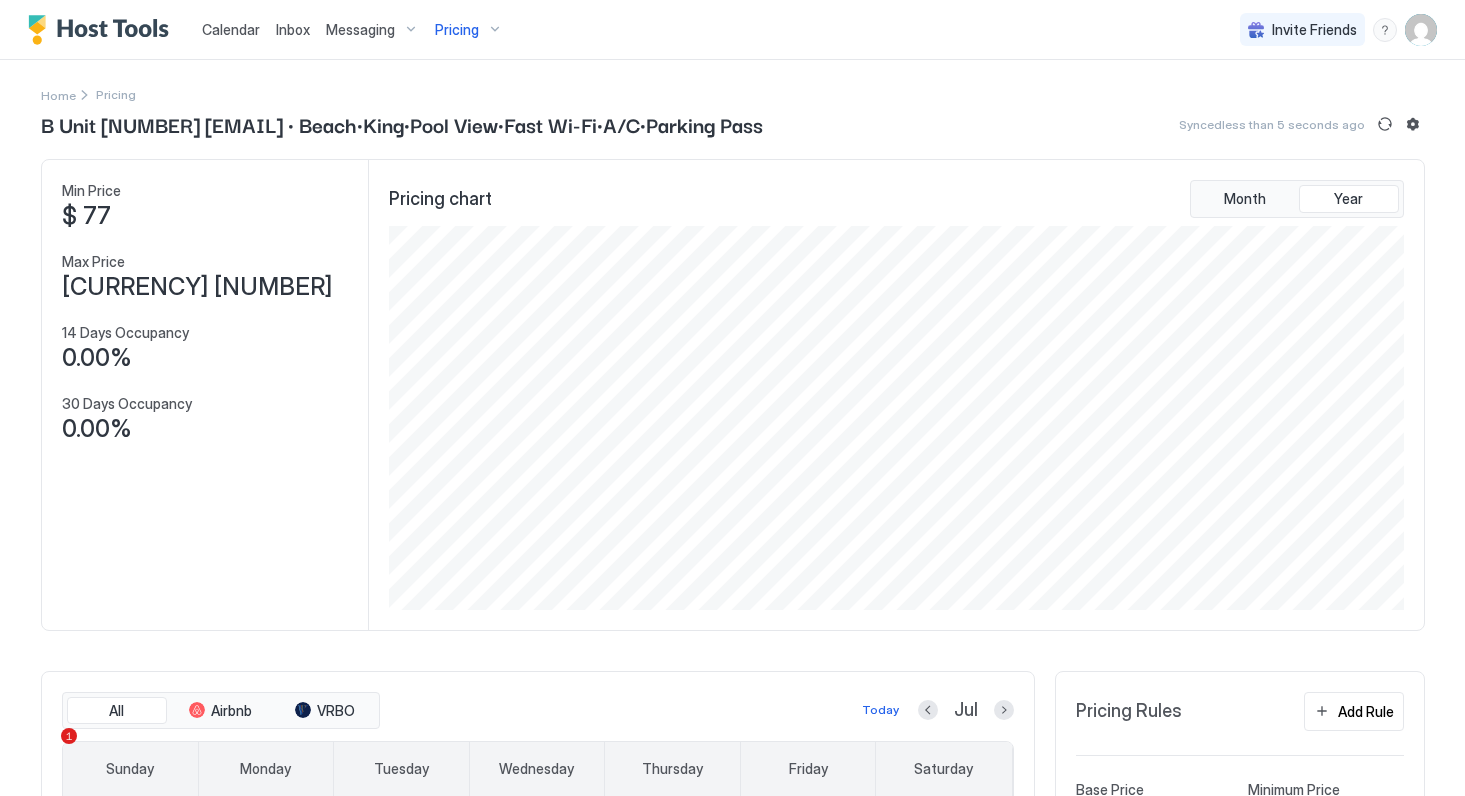 click on "Calendar" at bounding box center [231, 29] 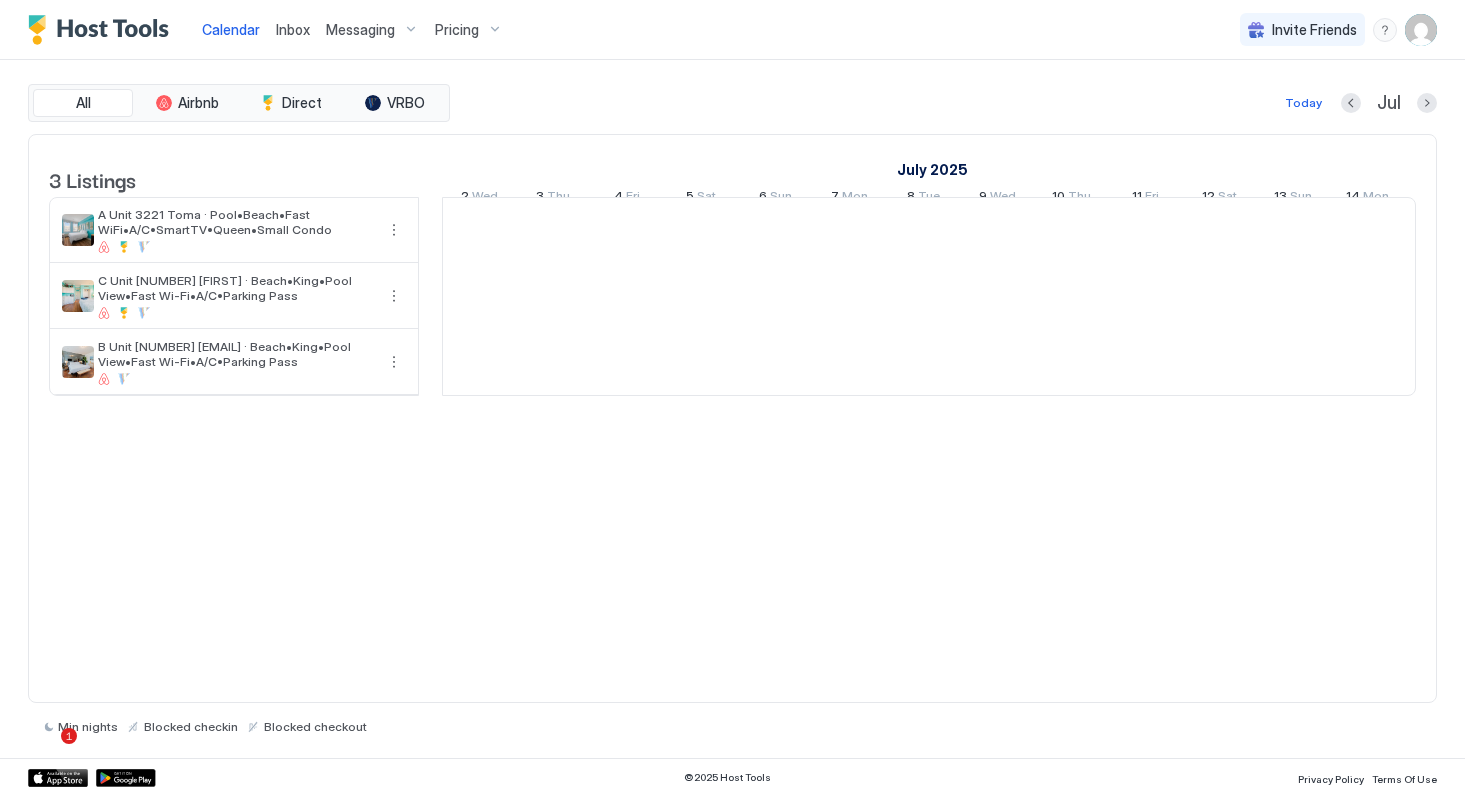 scroll, scrollTop: 0, scrollLeft: 1111, axis: horizontal 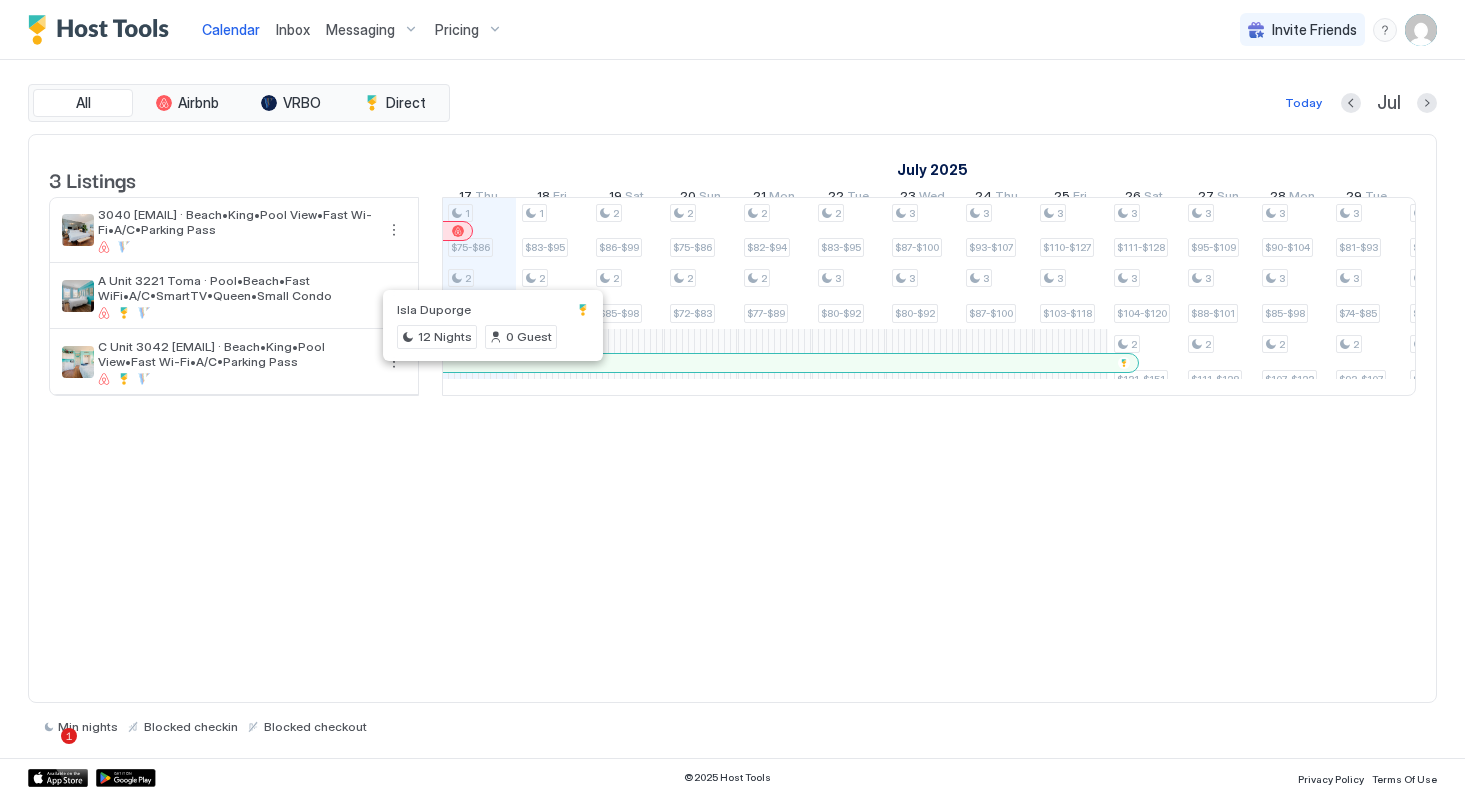 click at bounding box center [490, 363] 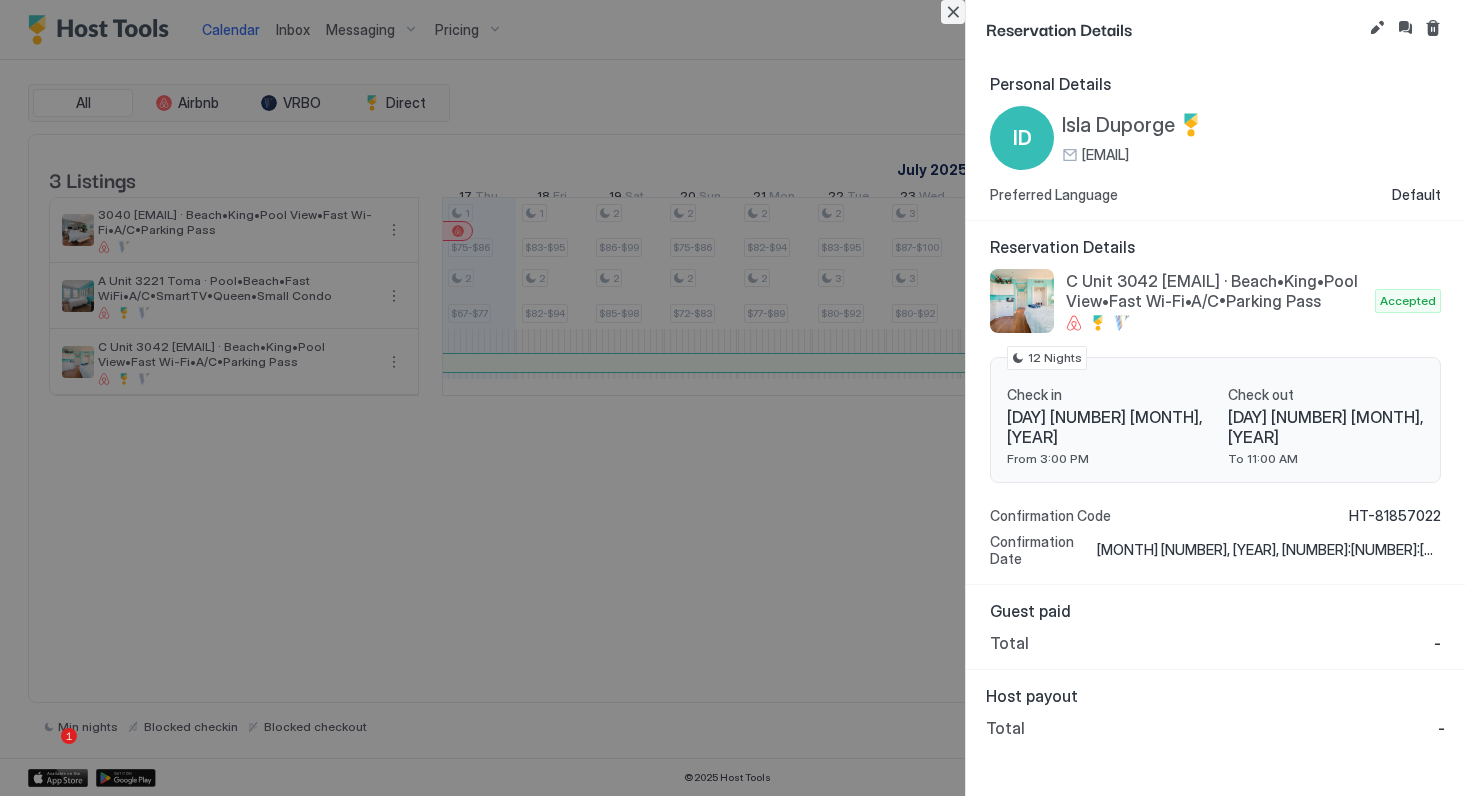 click at bounding box center [953, 12] 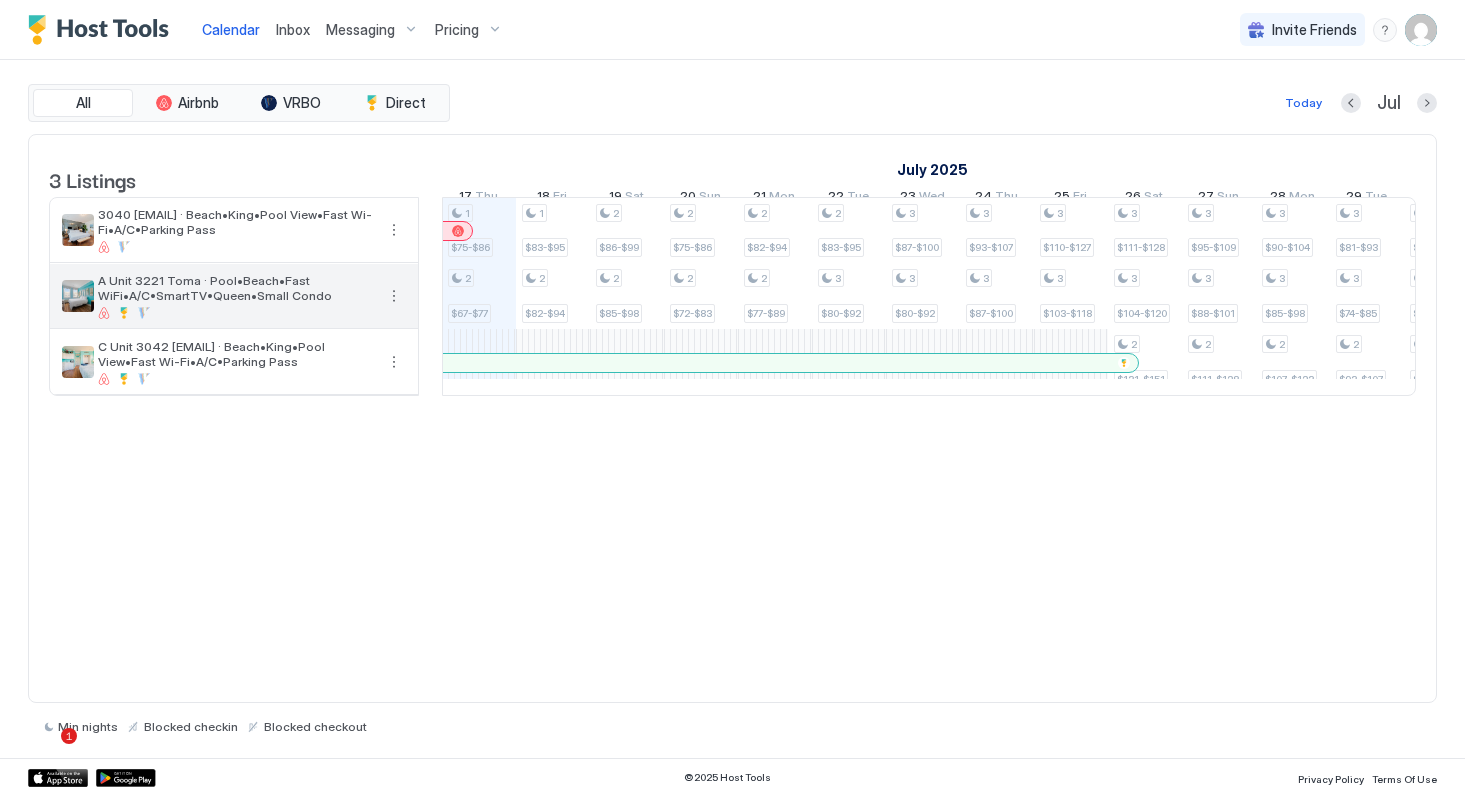 click on "A Unit 3221 Toma · Pool•Beach•Fast WiFi•A/C•SmartTV•Queen•Small Condo" at bounding box center (236, 288) 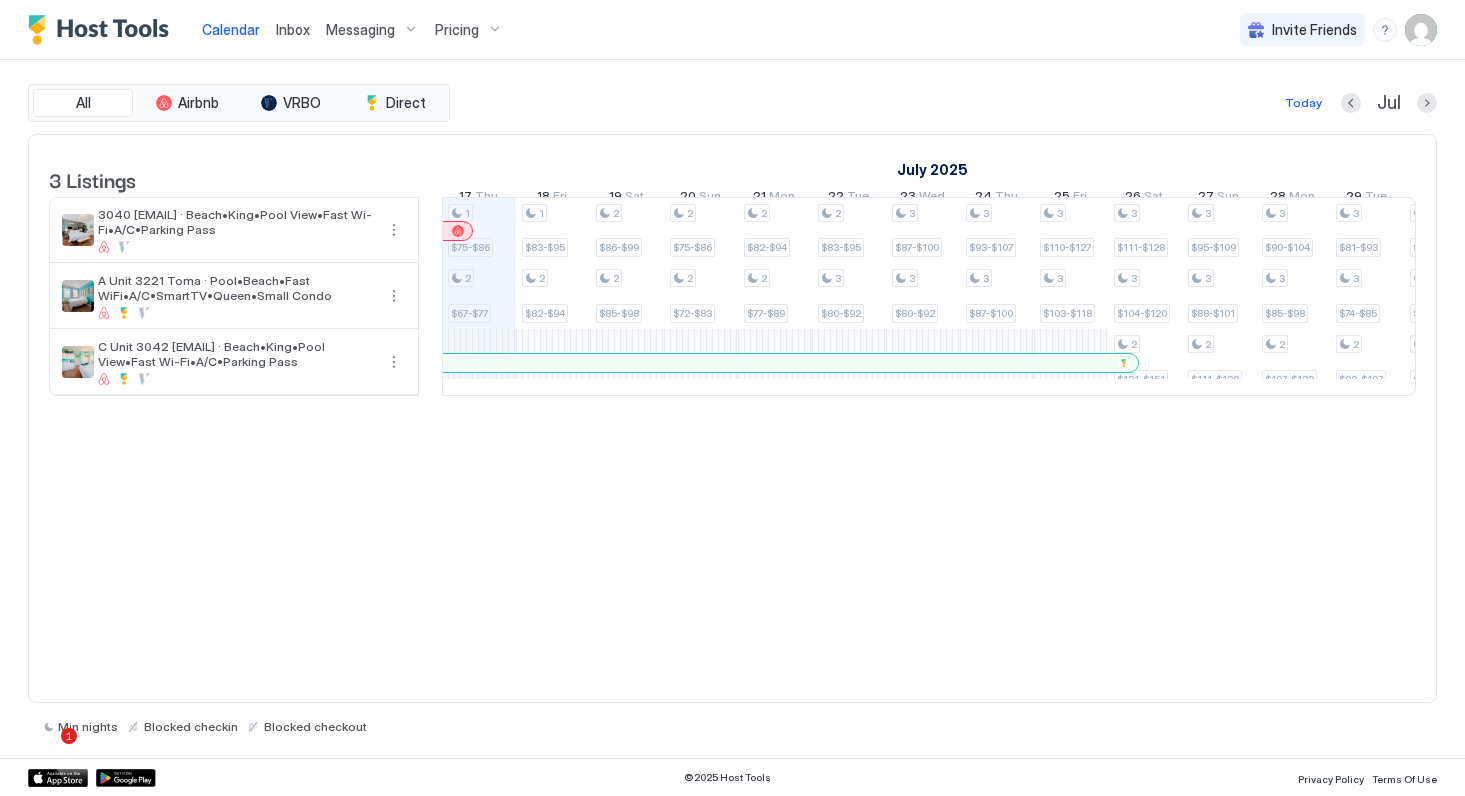 click at bounding box center (1421, 30) 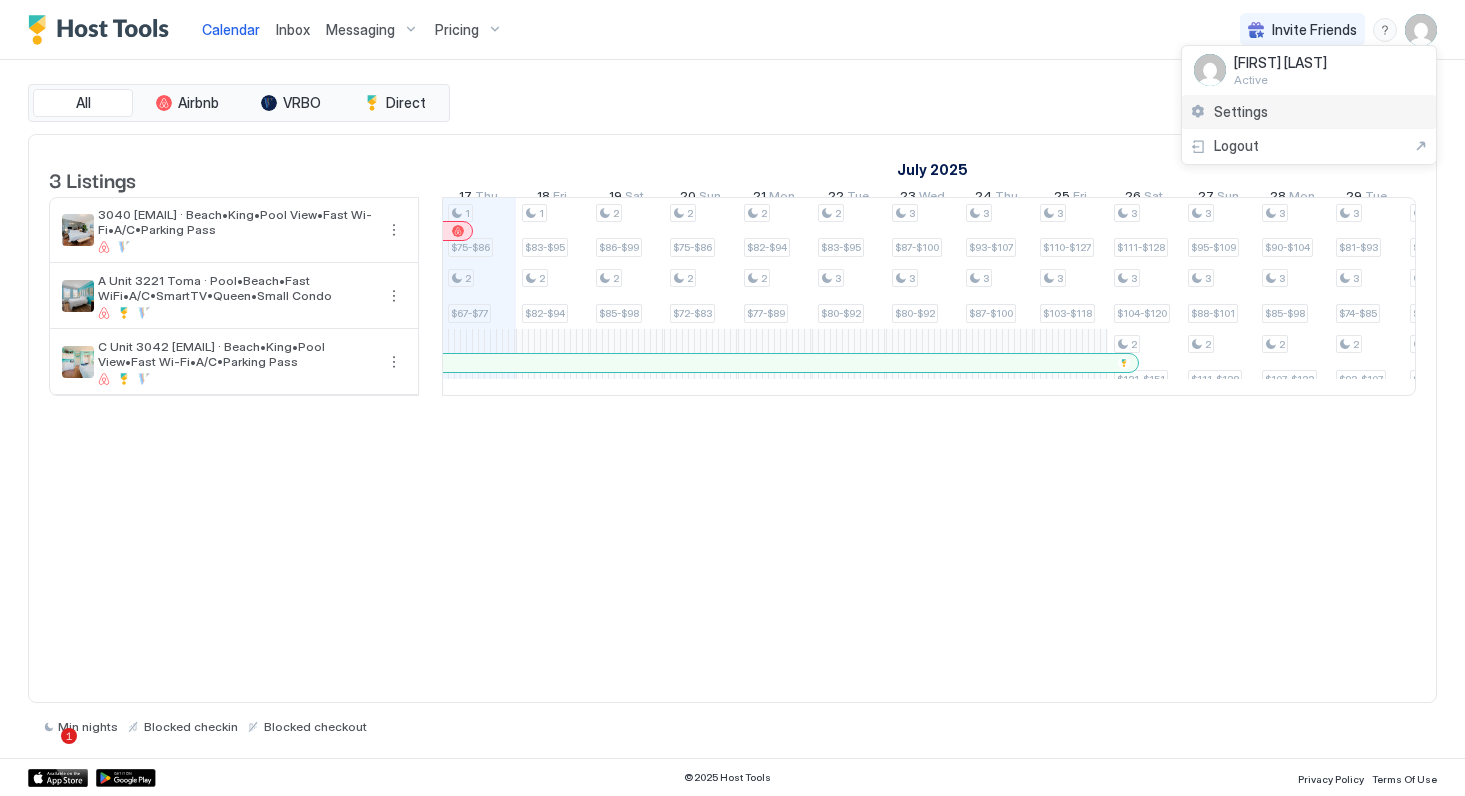 click on "Settings" at bounding box center [1241, 112] 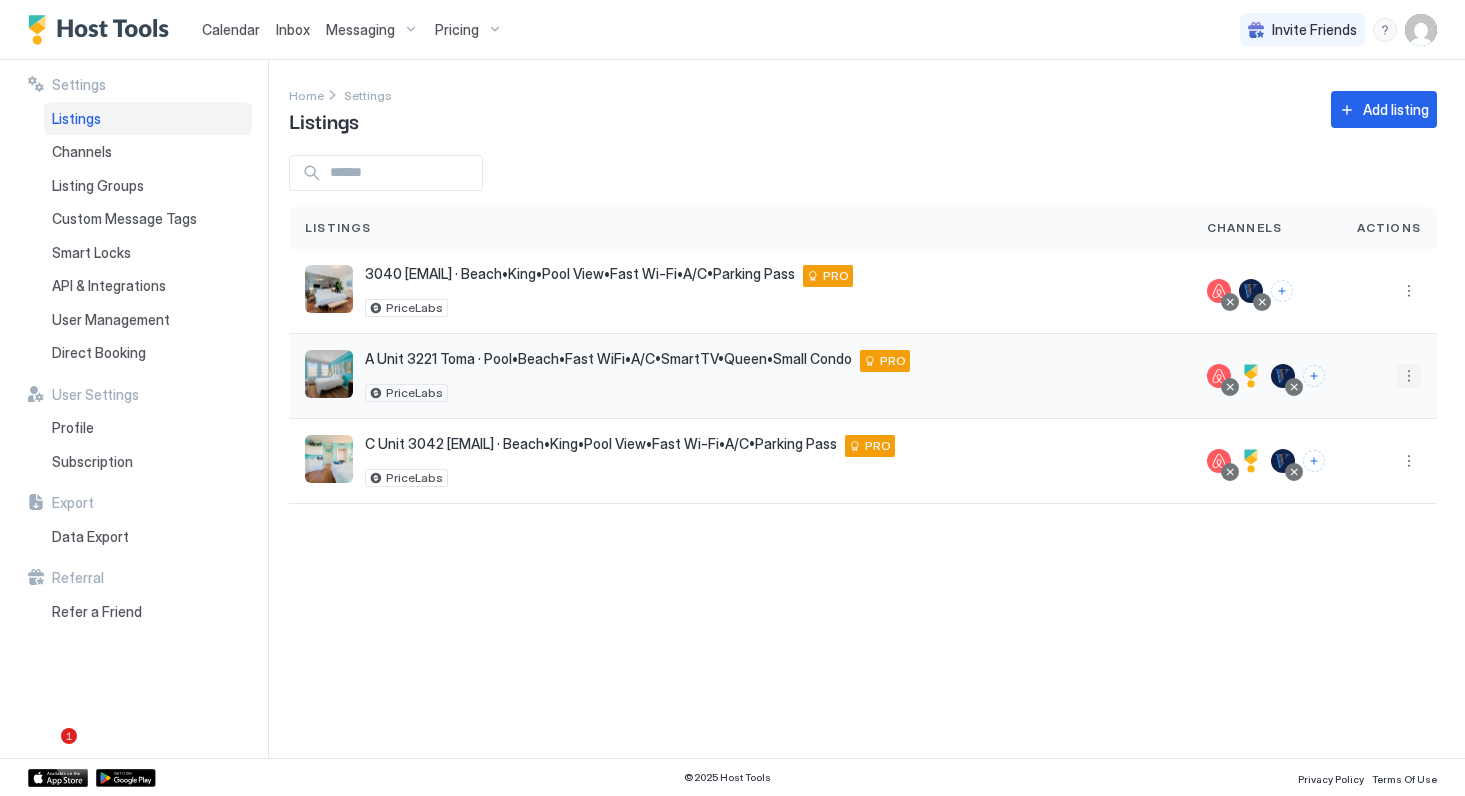 click at bounding box center [1409, 376] 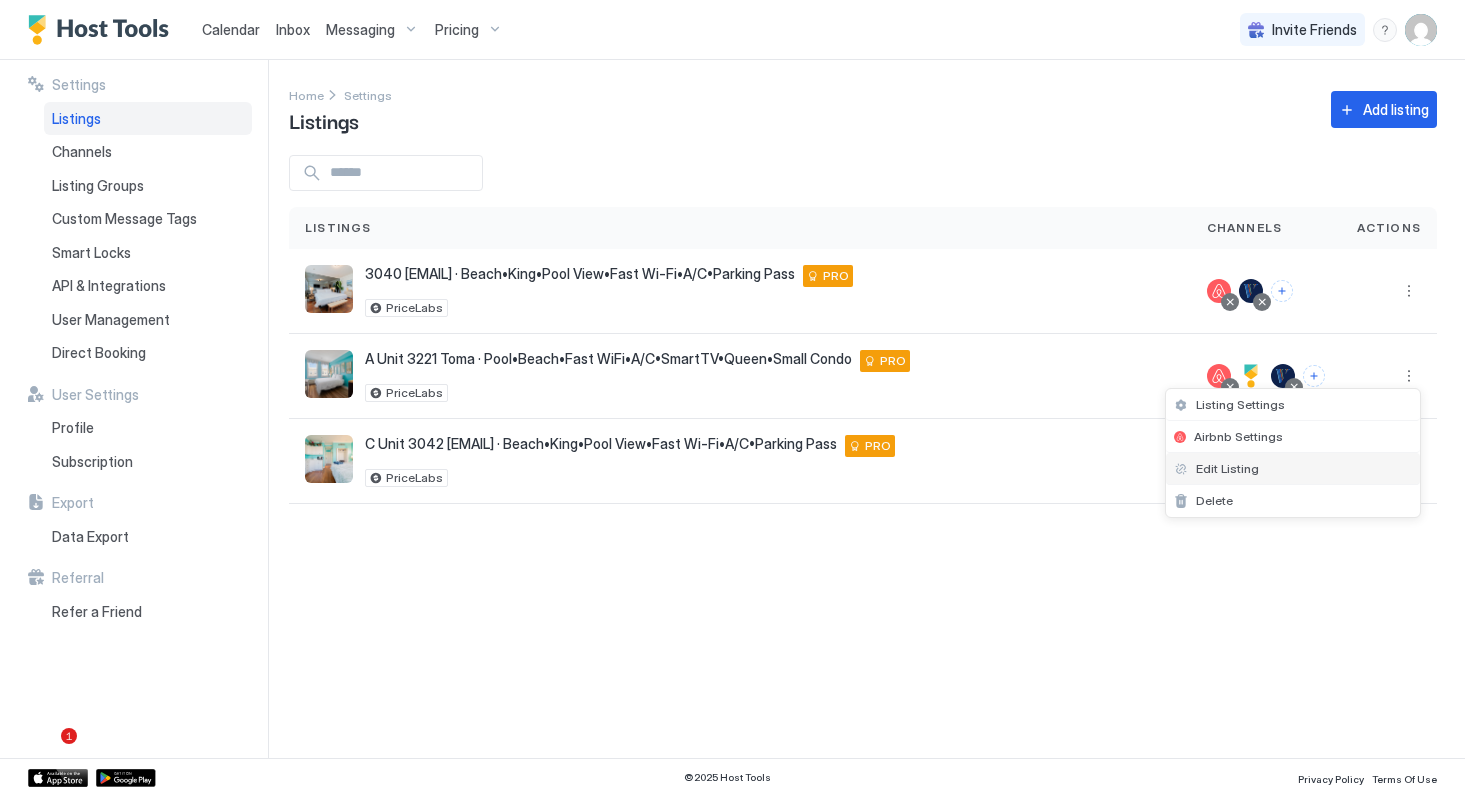 click on "Edit Listing" at bounding box center [1227, 468] 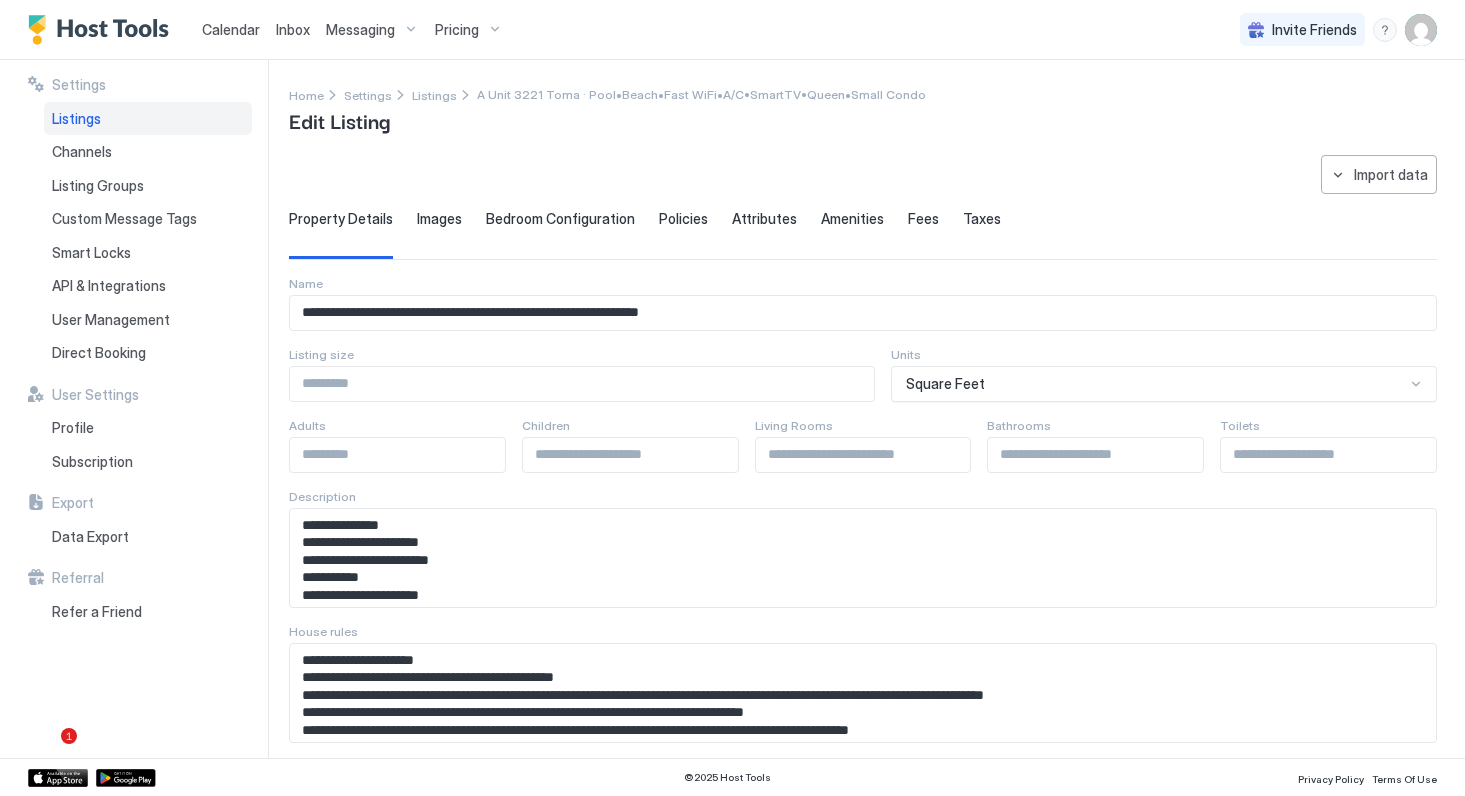 click on "Fees" at bounding box center [923, 219] 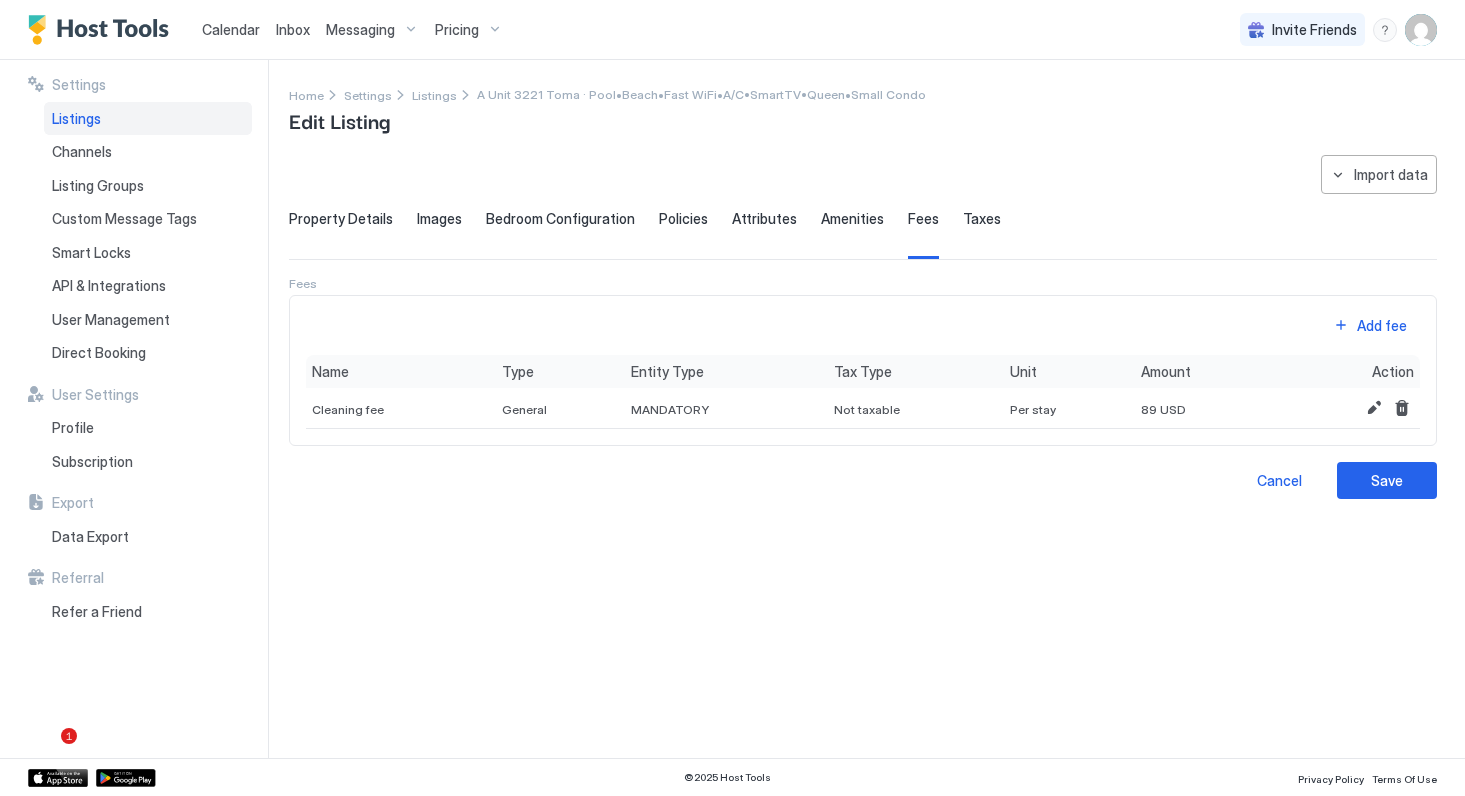 click on "Listings" at bounding box center (148, 119) 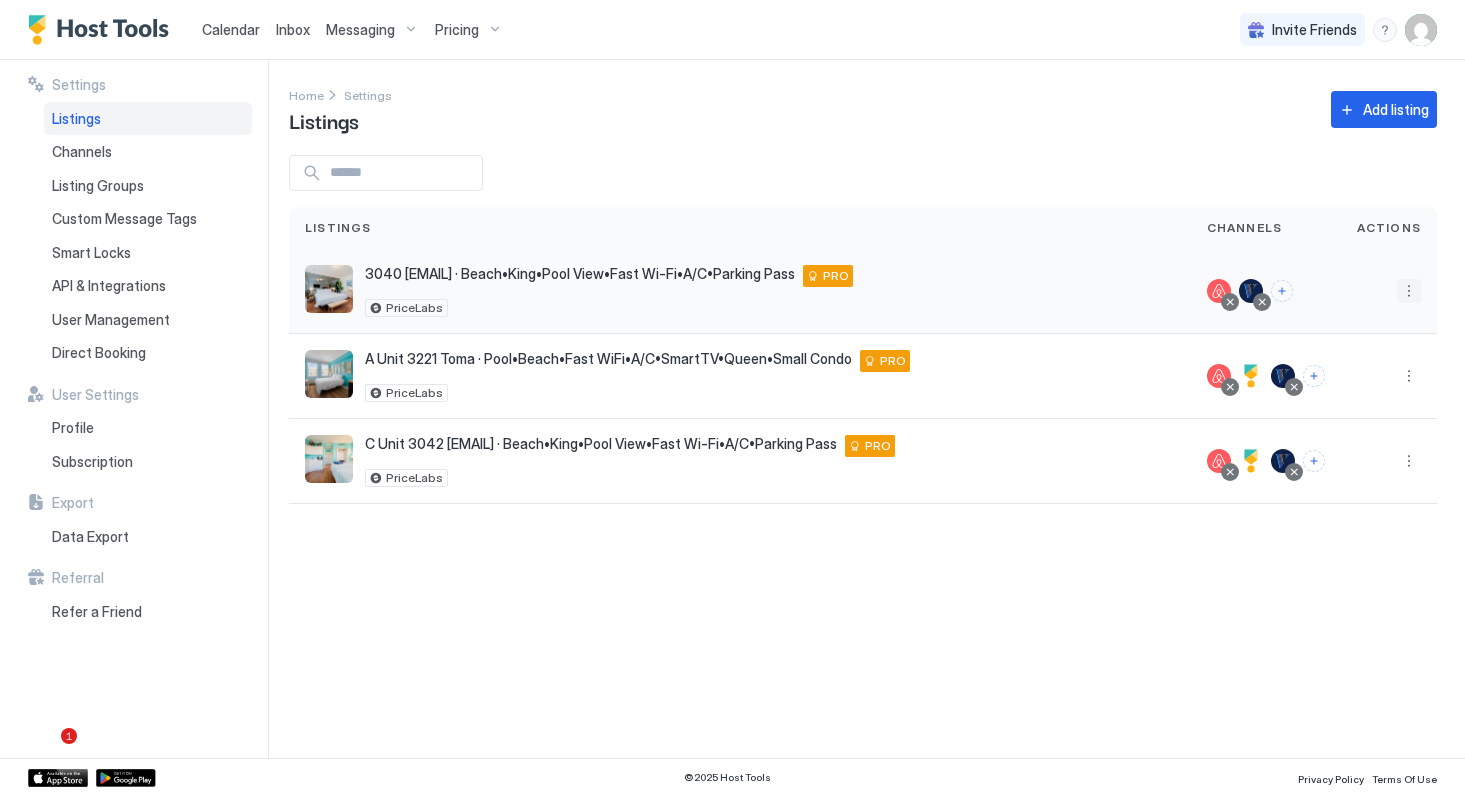 click at bounding box center [1409, 291] 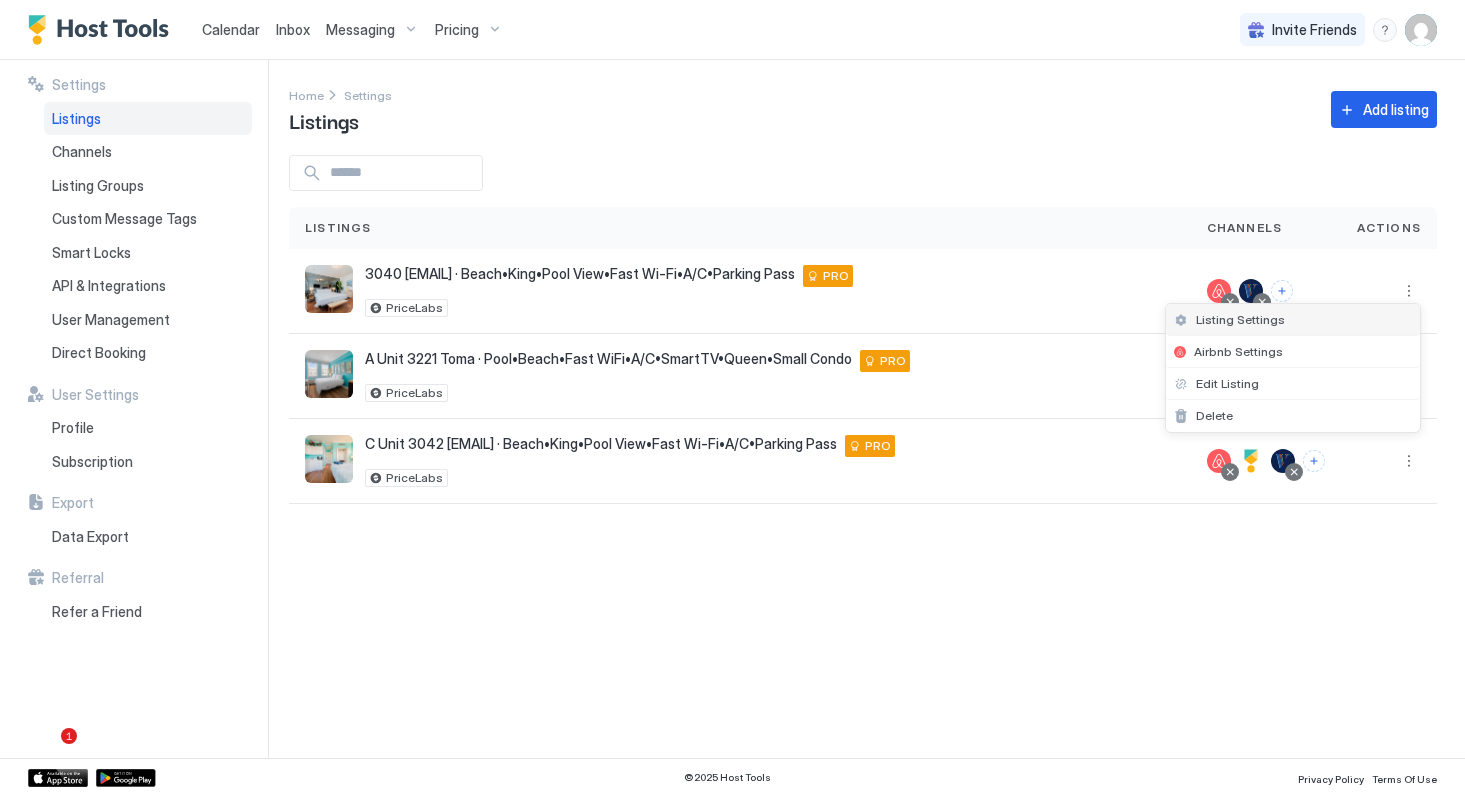 click on "Listing Settings" at bounding box center [1240, 319] 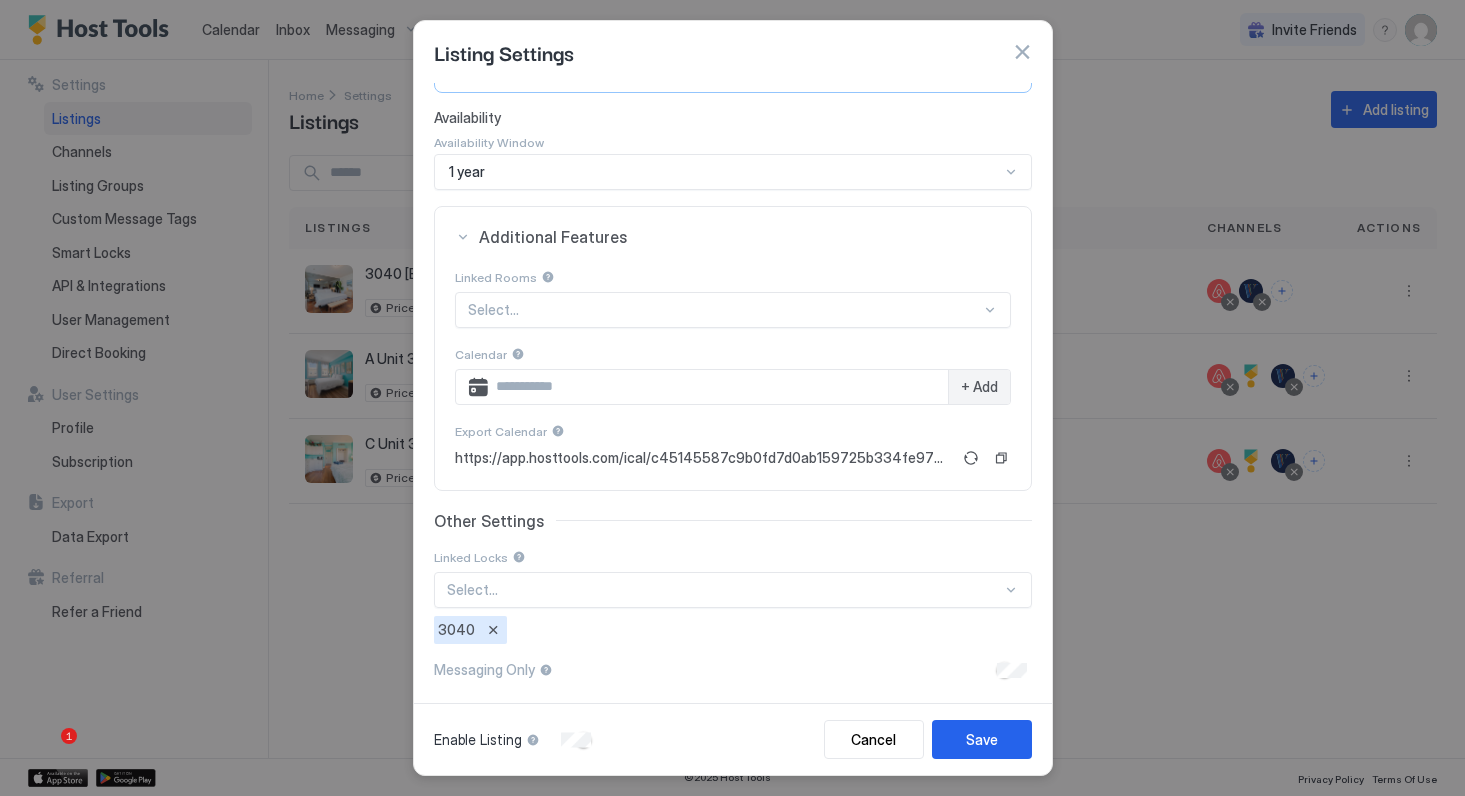 scroll, scrollTop: 270, scrollLeft: 0, axis: vertical 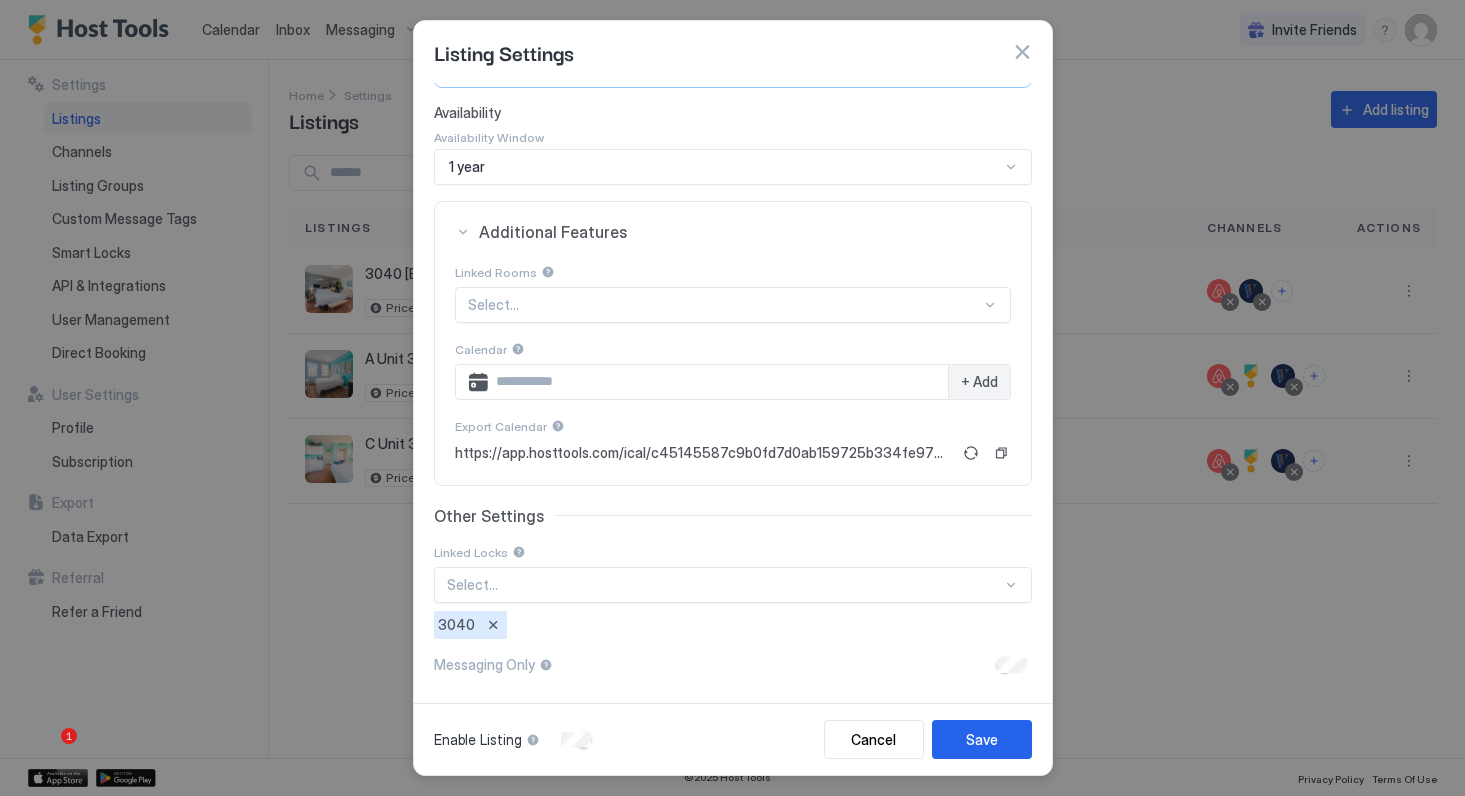 click at bounding box center (1022, 52) 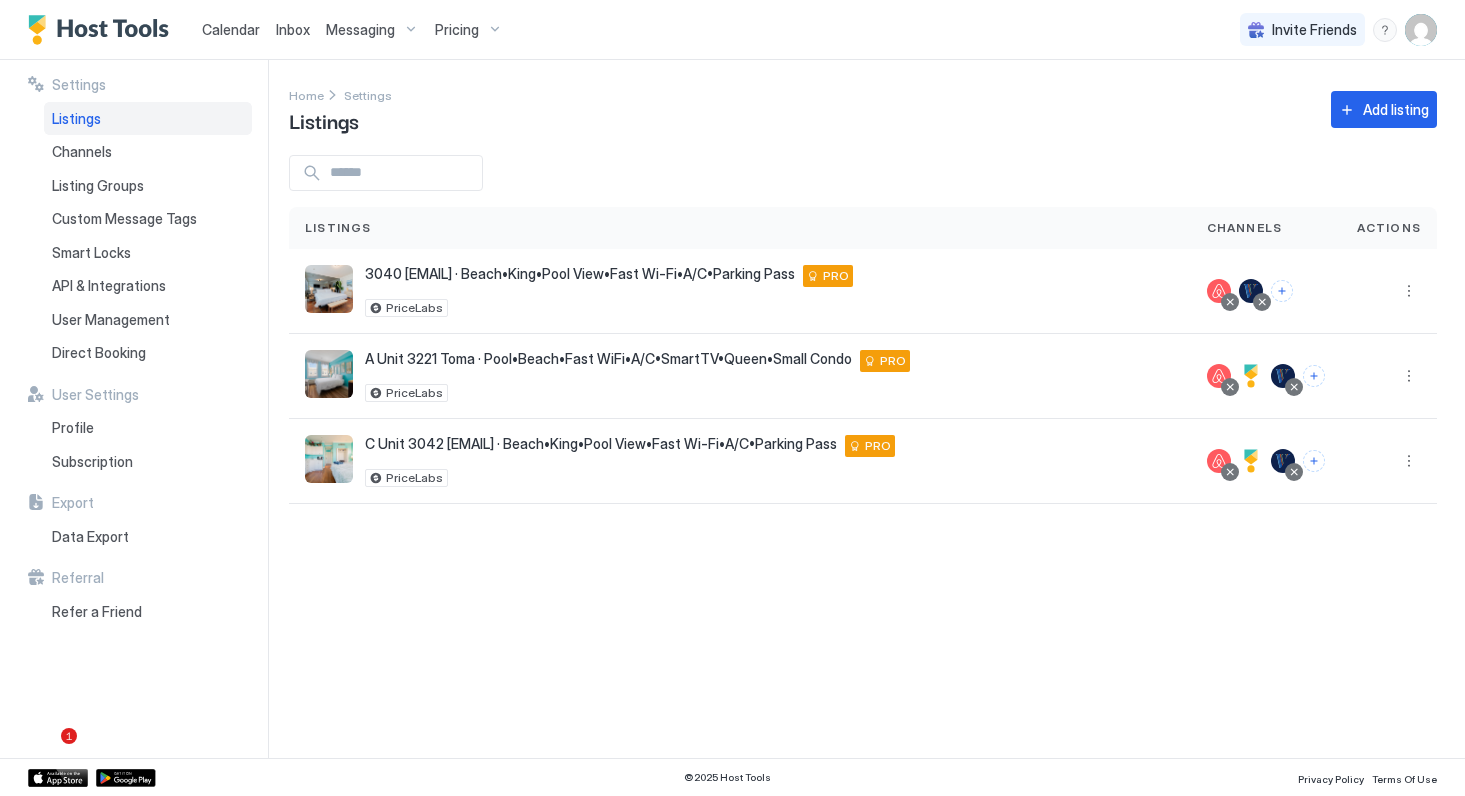 click on "Listings" at bounding box center (76, 119) 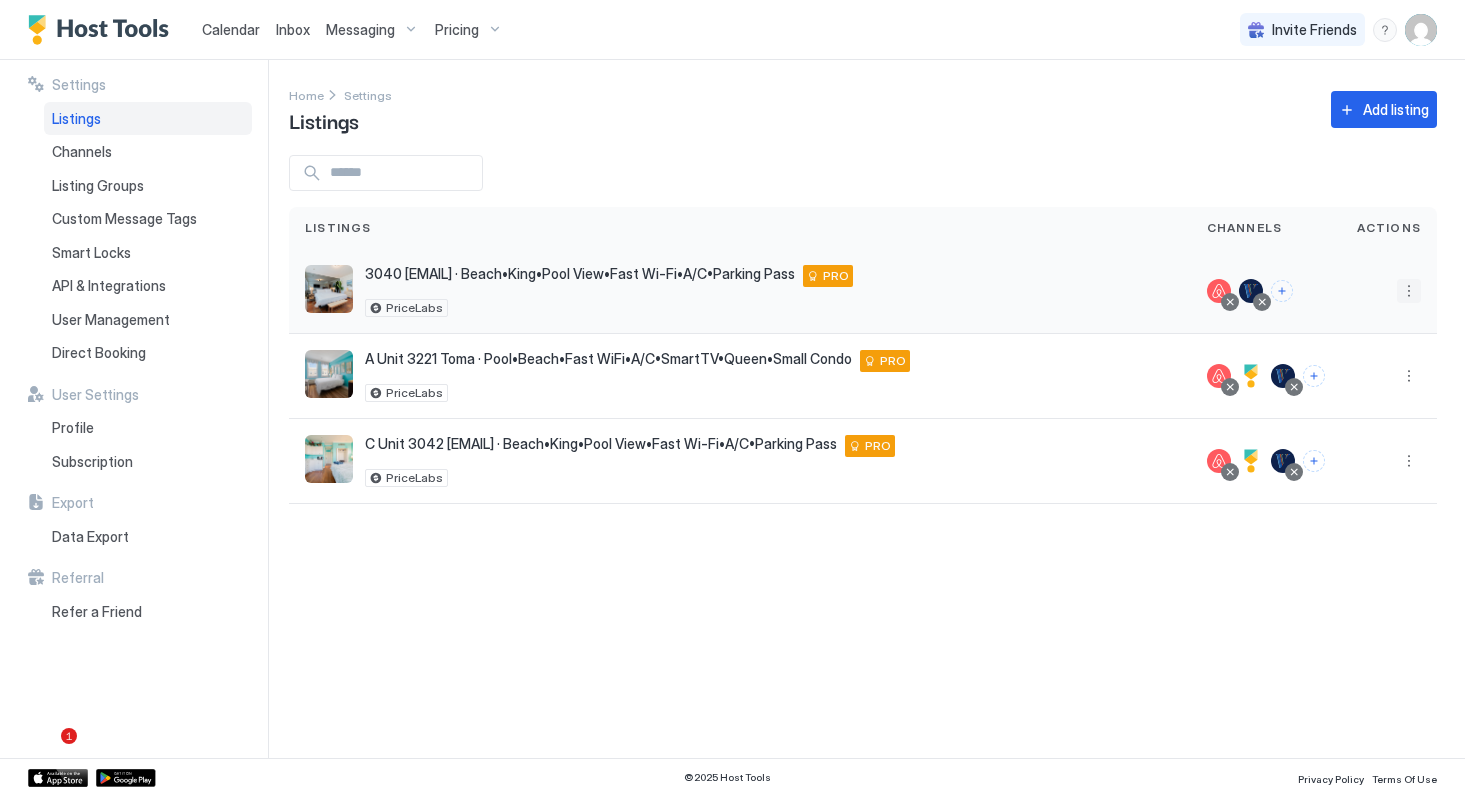 click at bounding box center (1409, 291) 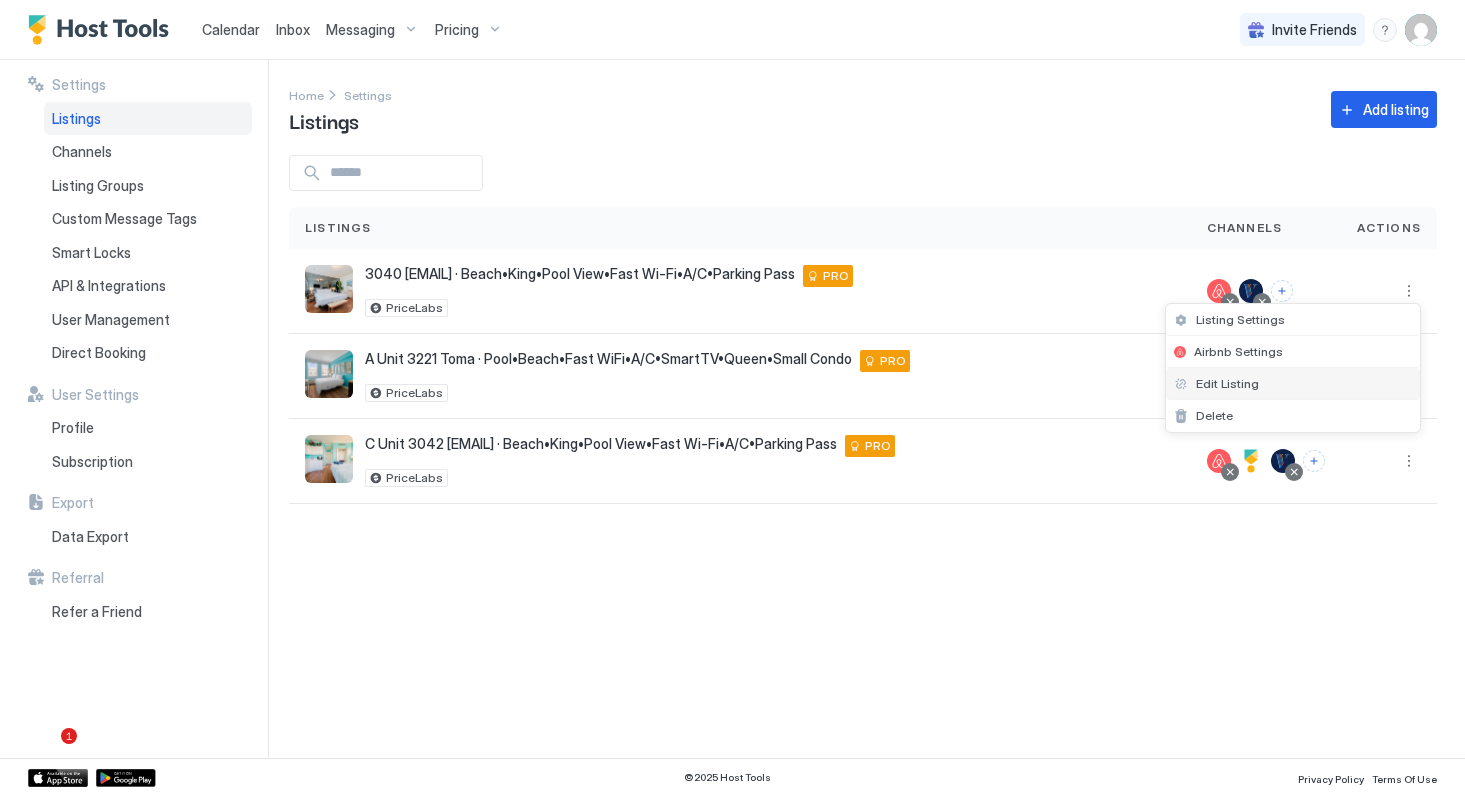 click on "Edit Listing" at bounding box center [1227, 383] 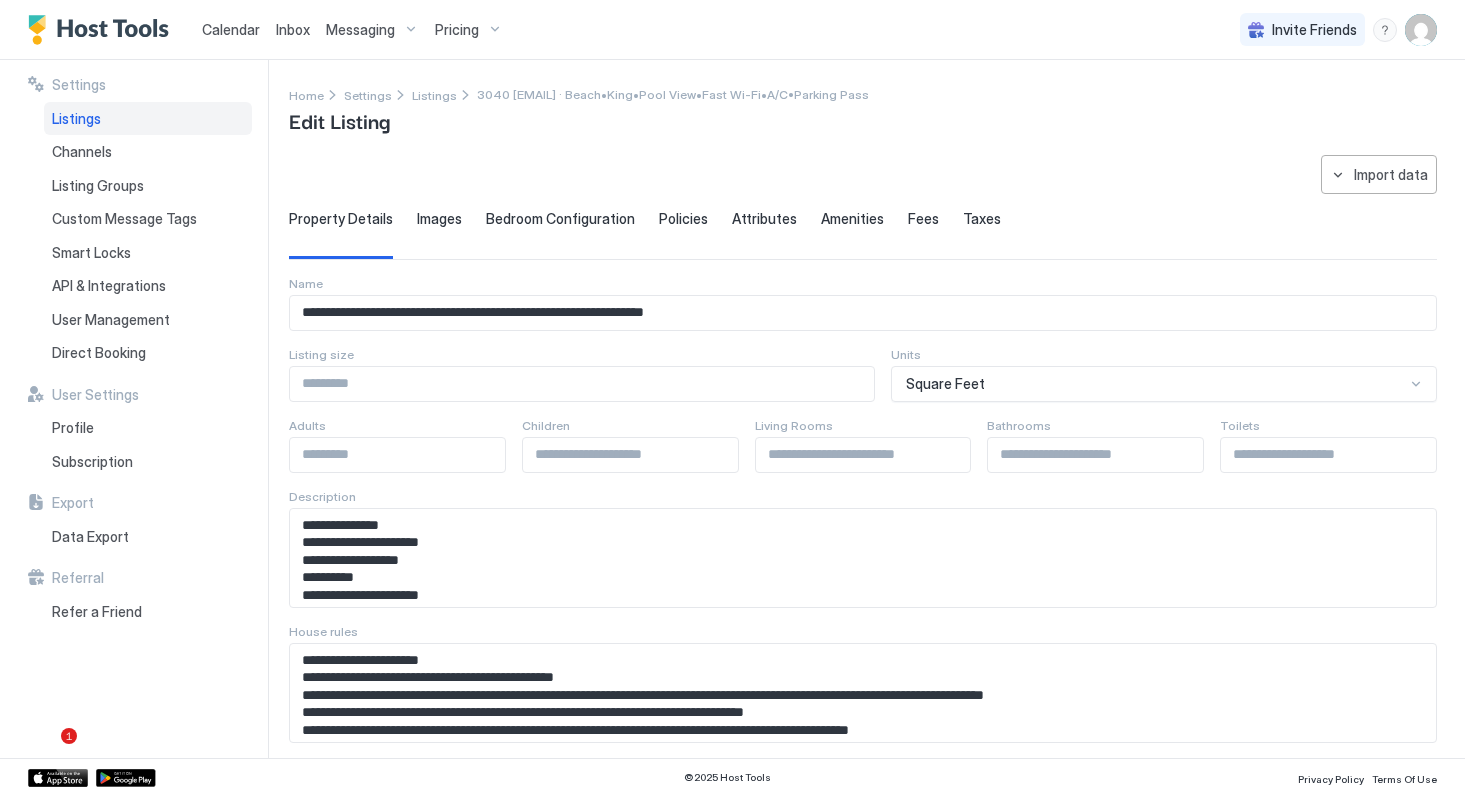 click on "Fees" at bounding box center (923, 219) 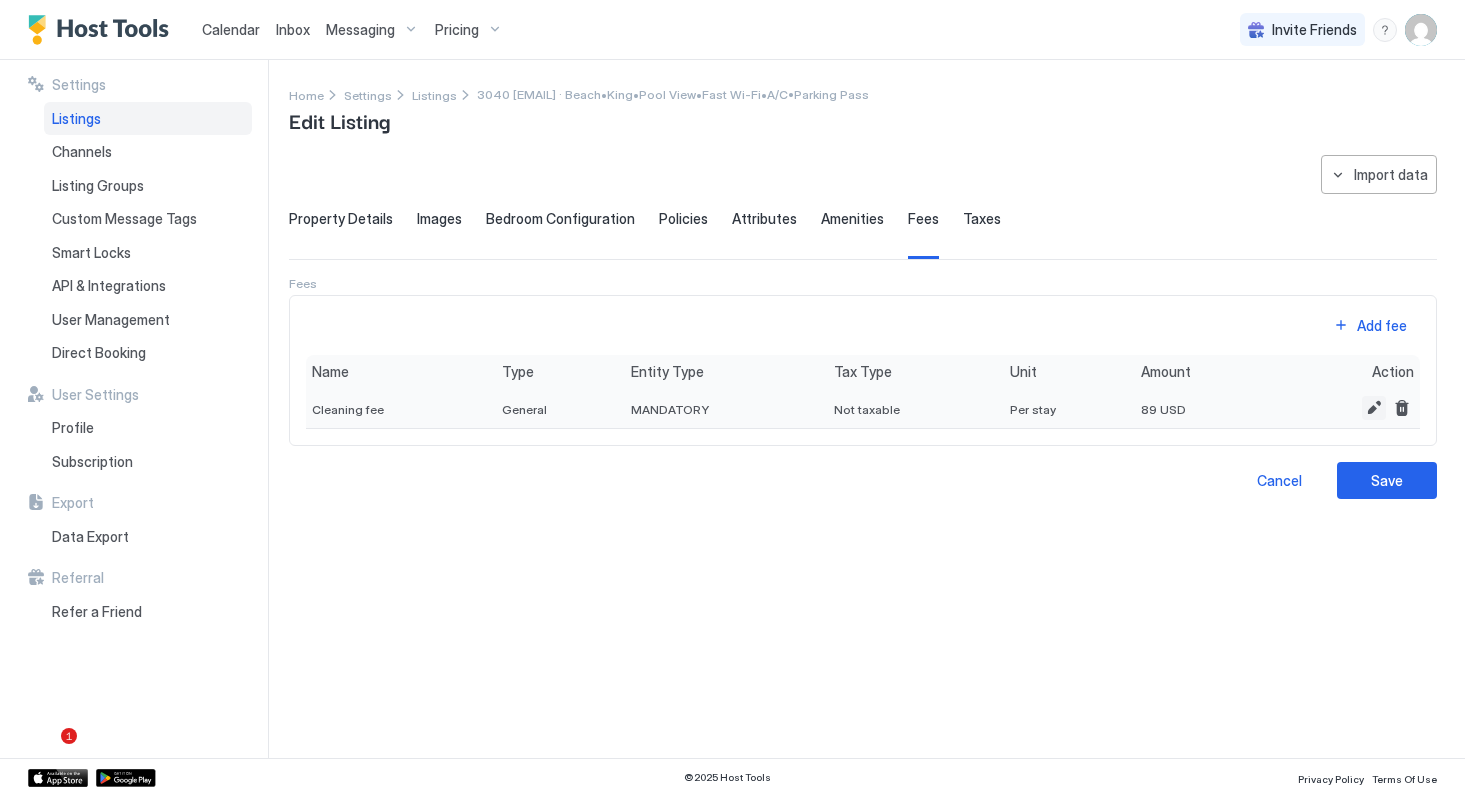 click at bounding box center (1374, 408) 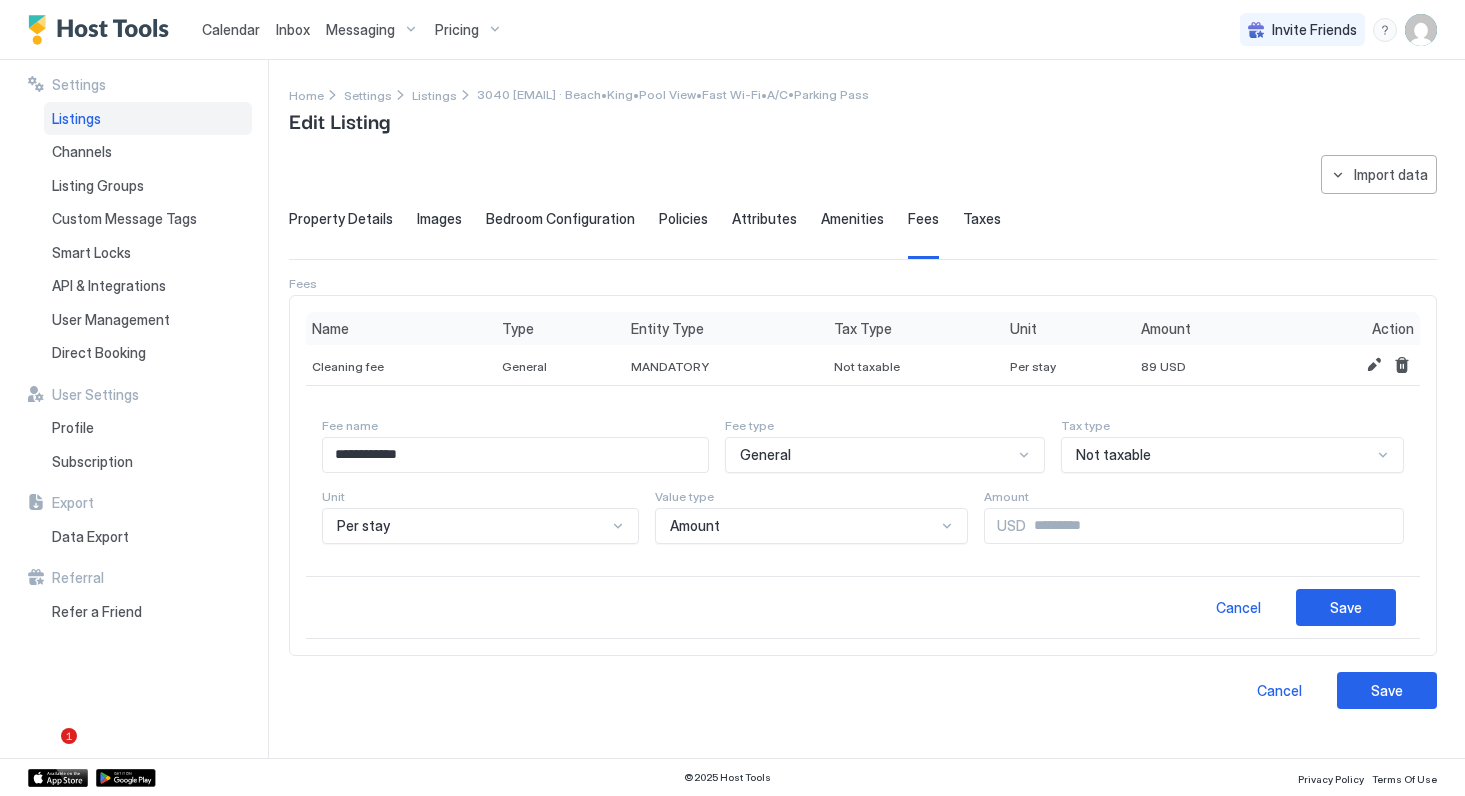 click on "Not taxable" at bounding box center [1224, 455] 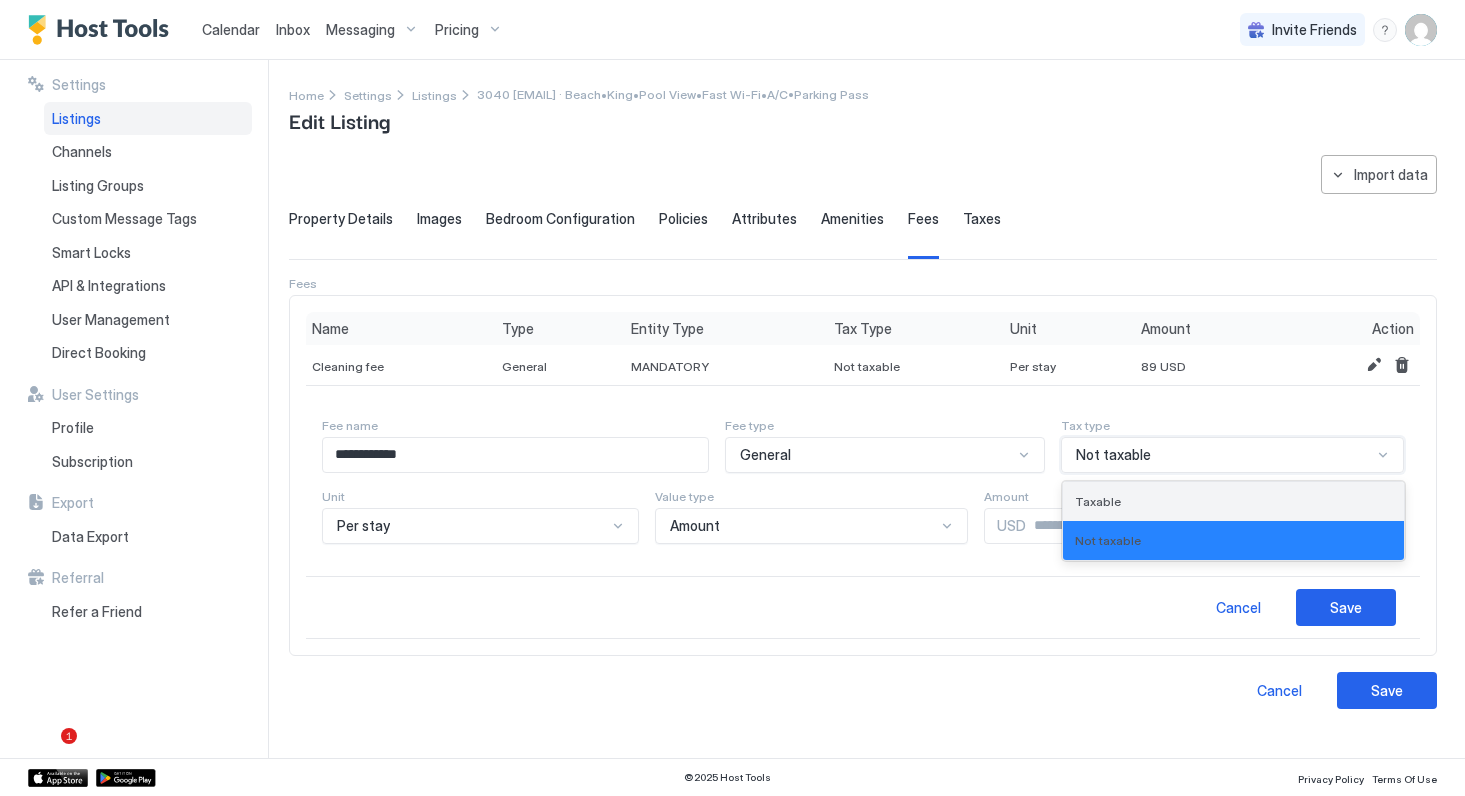 click on "Taxable" at bounding box center [1098, 501] 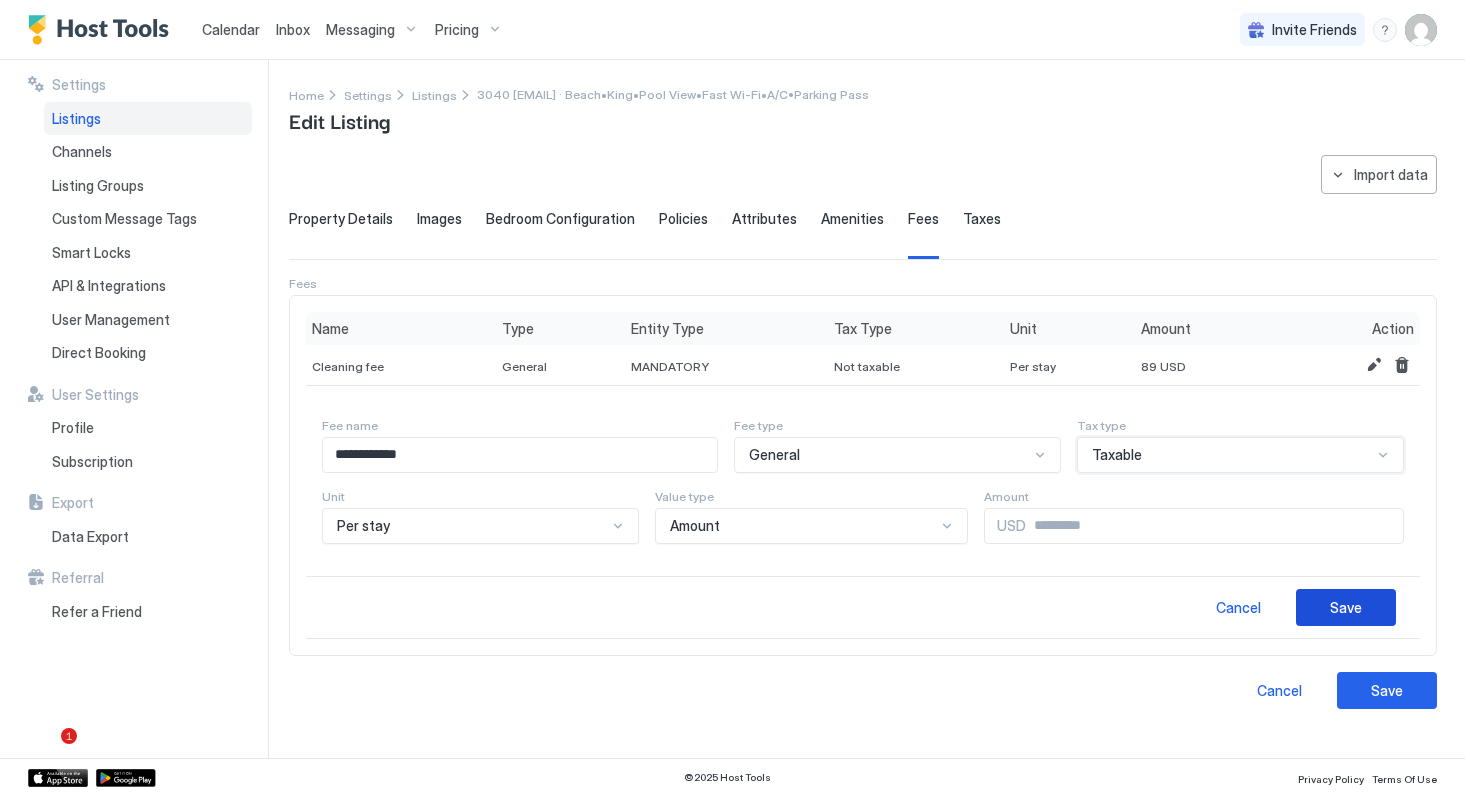 click on "Save" at bounding box center [1346, 607] 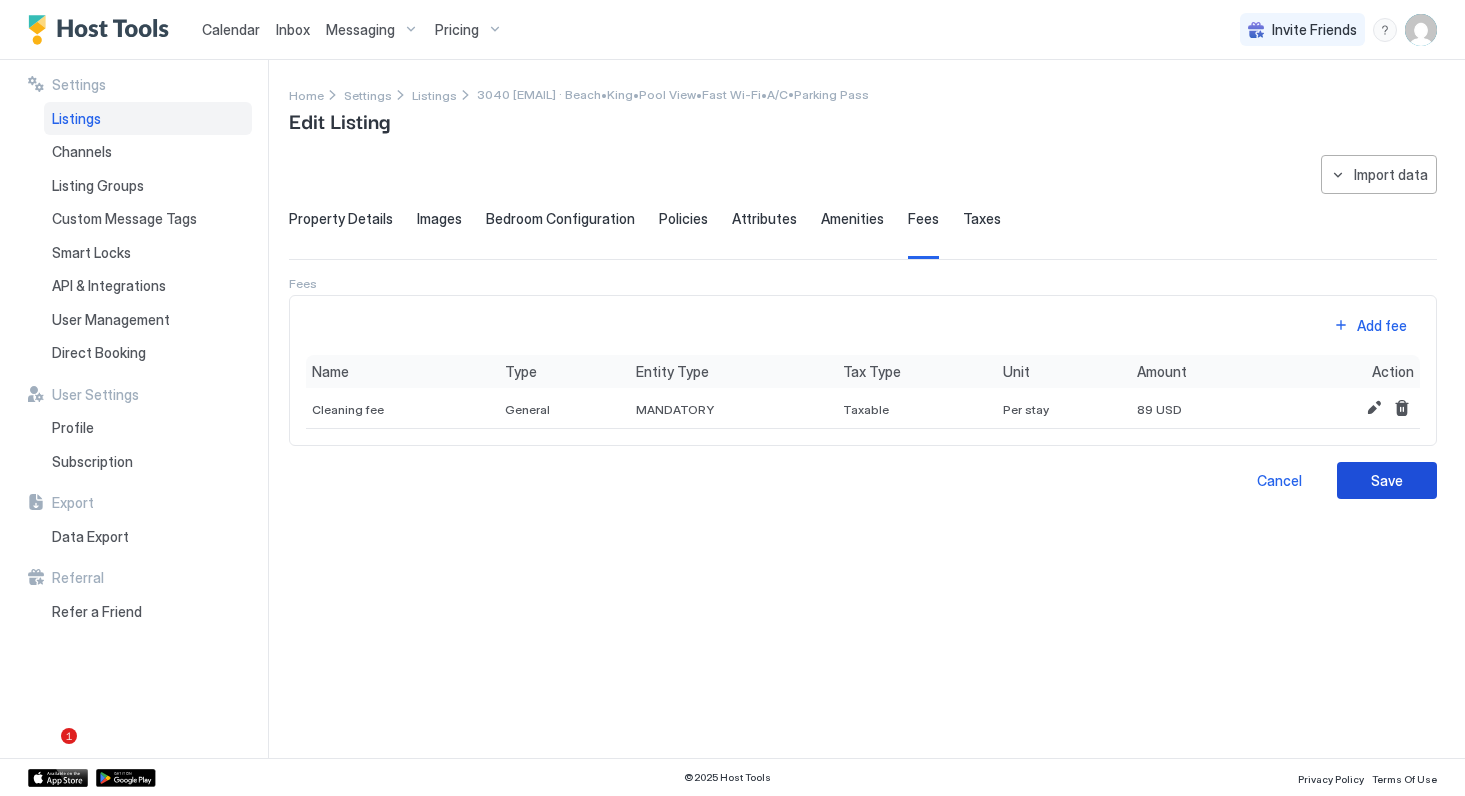 click on "Save" at bounding box center (1387, 480) 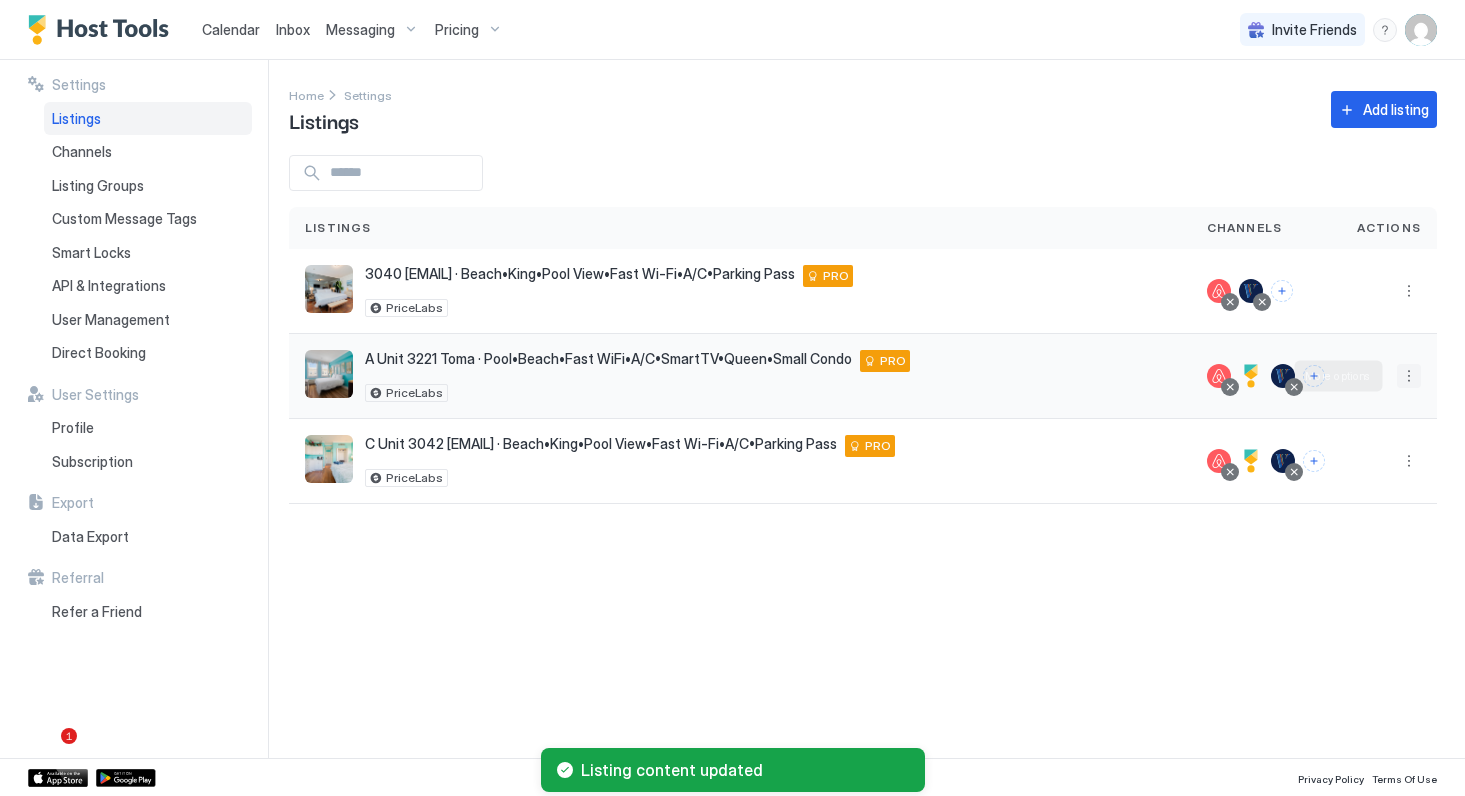 click at bounding box center [1409, 376] 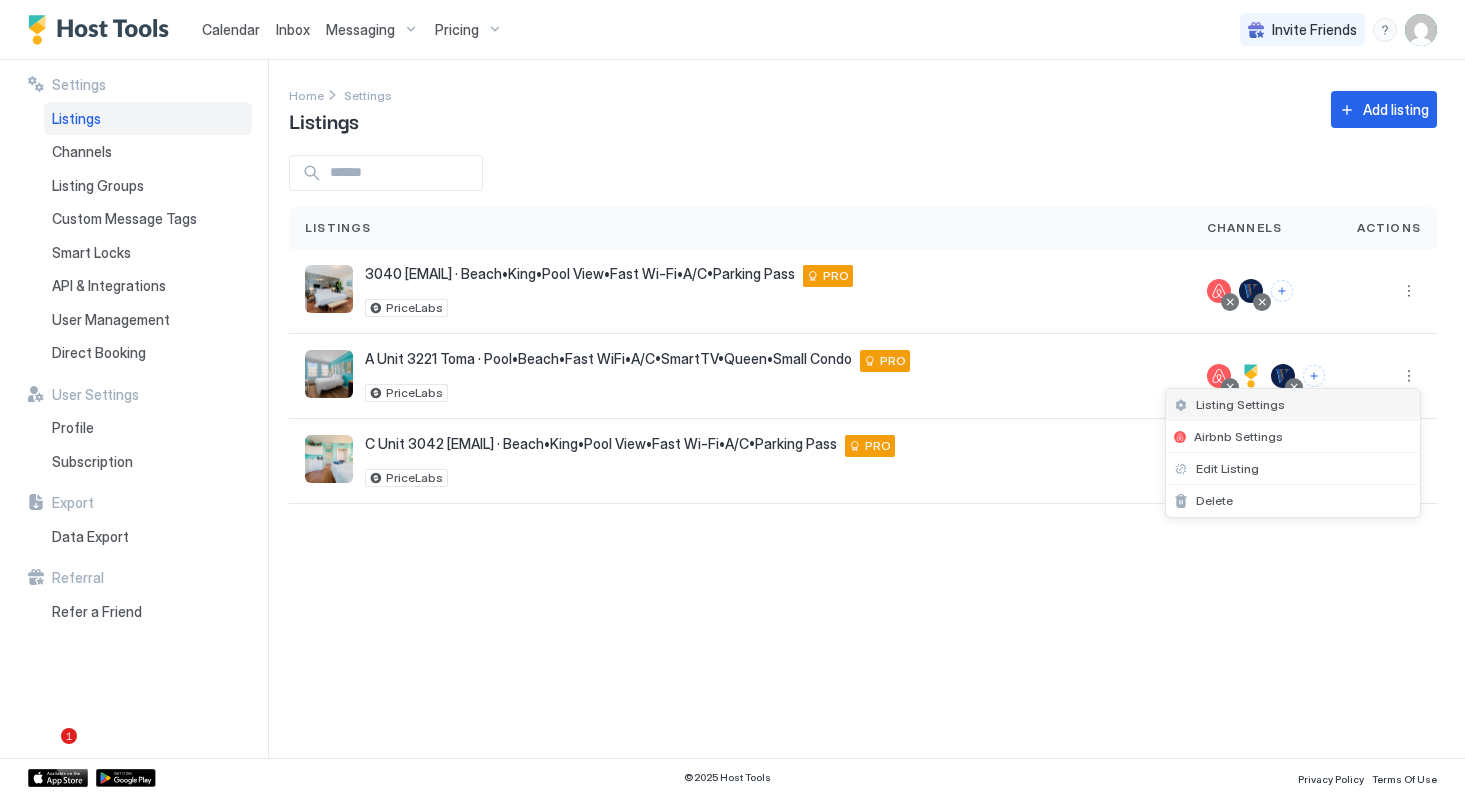 click on "Listing Settings" at bounding box center [1293, 405] 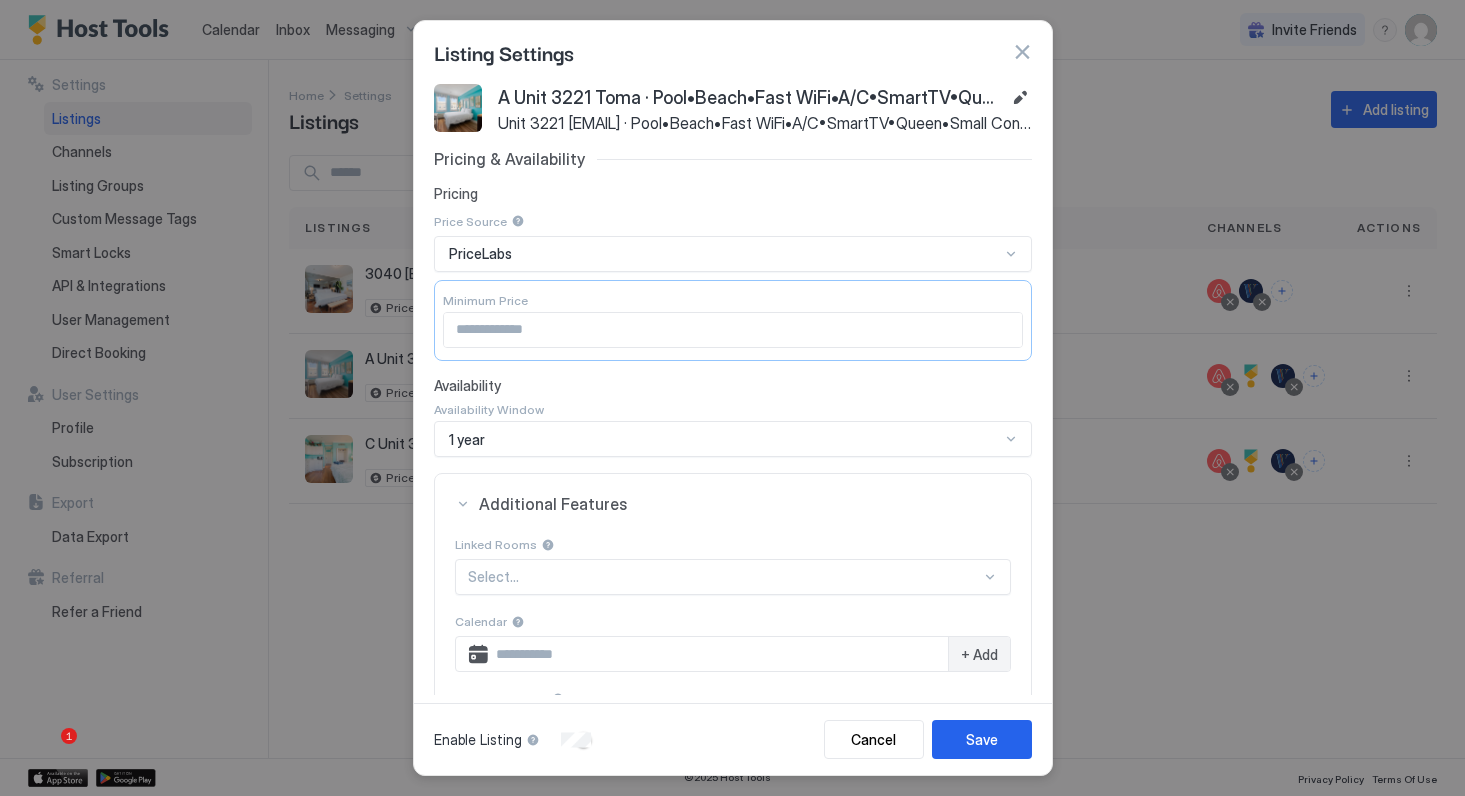 click at bounding box center [1022, 52] 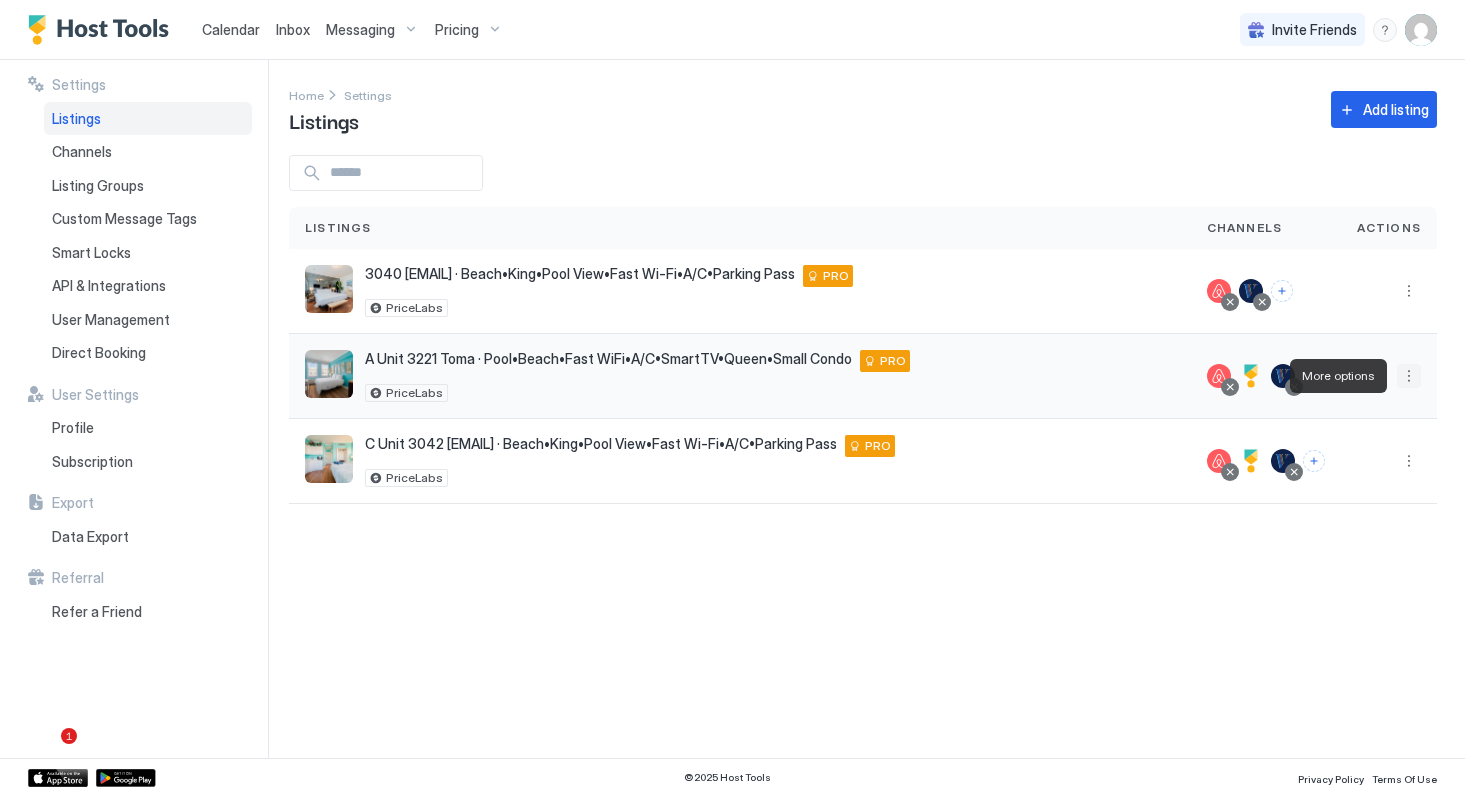click at bounding box center [1409, 376] 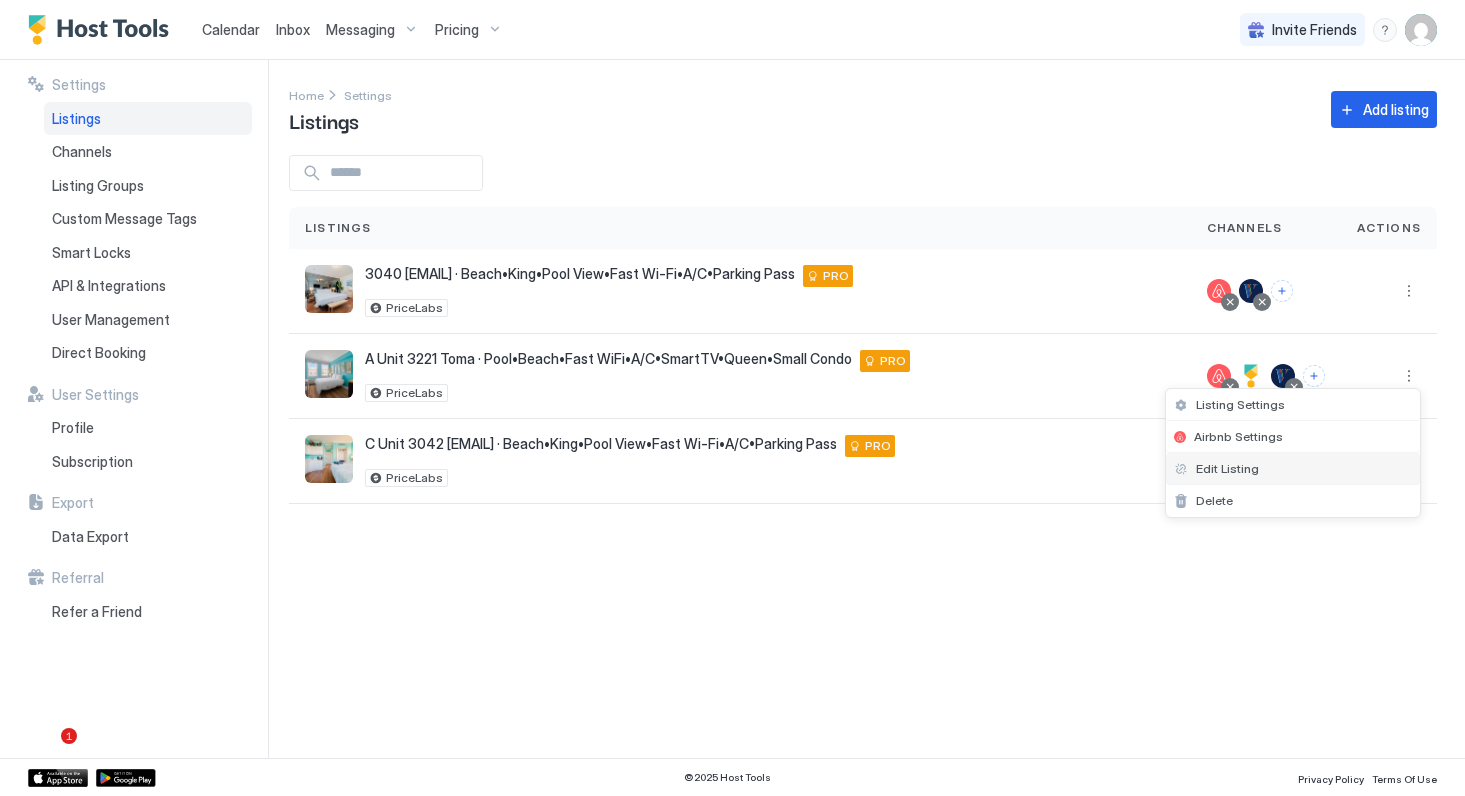 click on "Edit Listing" at bounding box center (1227, 468) 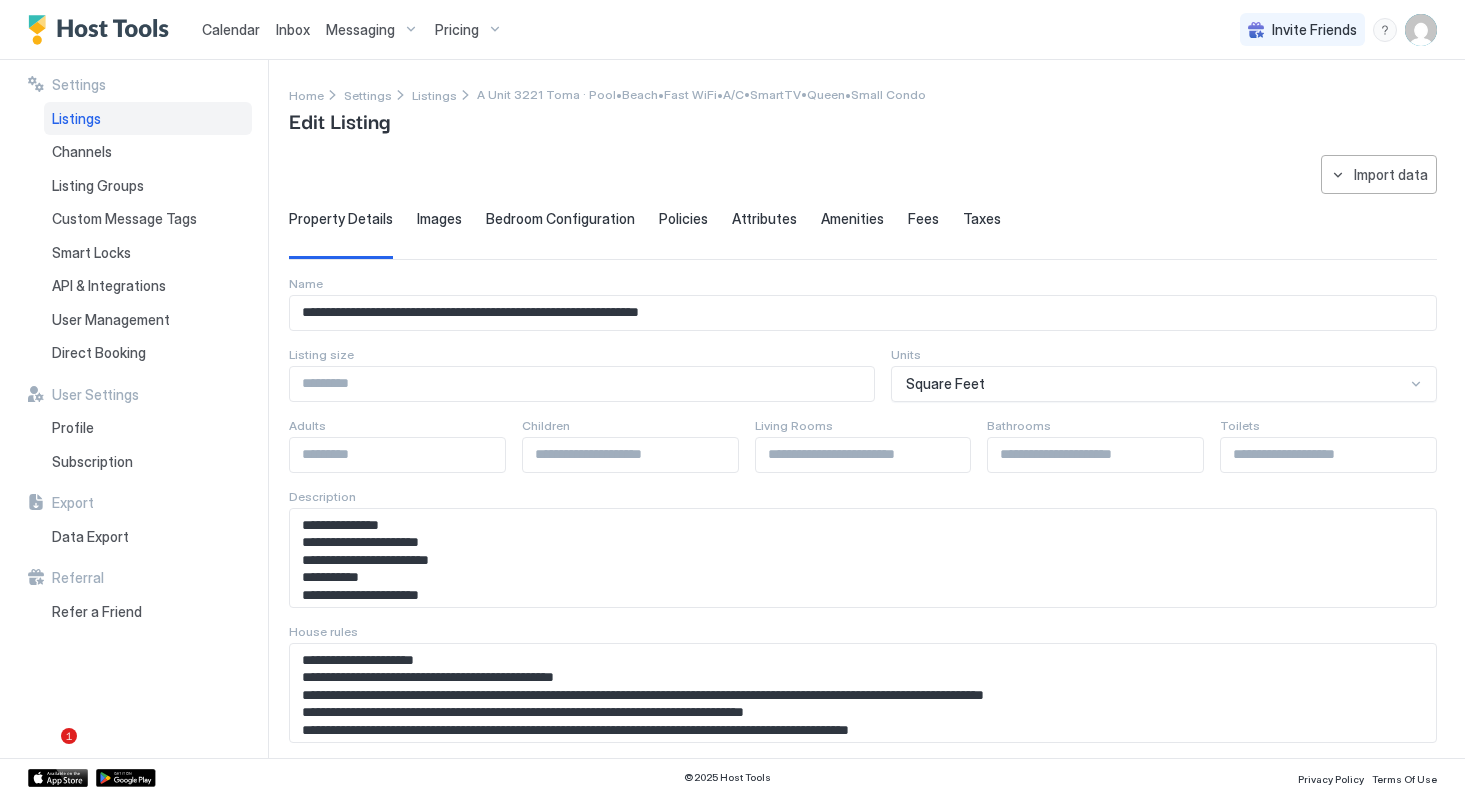 click on "Fees" at bounding box center [923, 219] 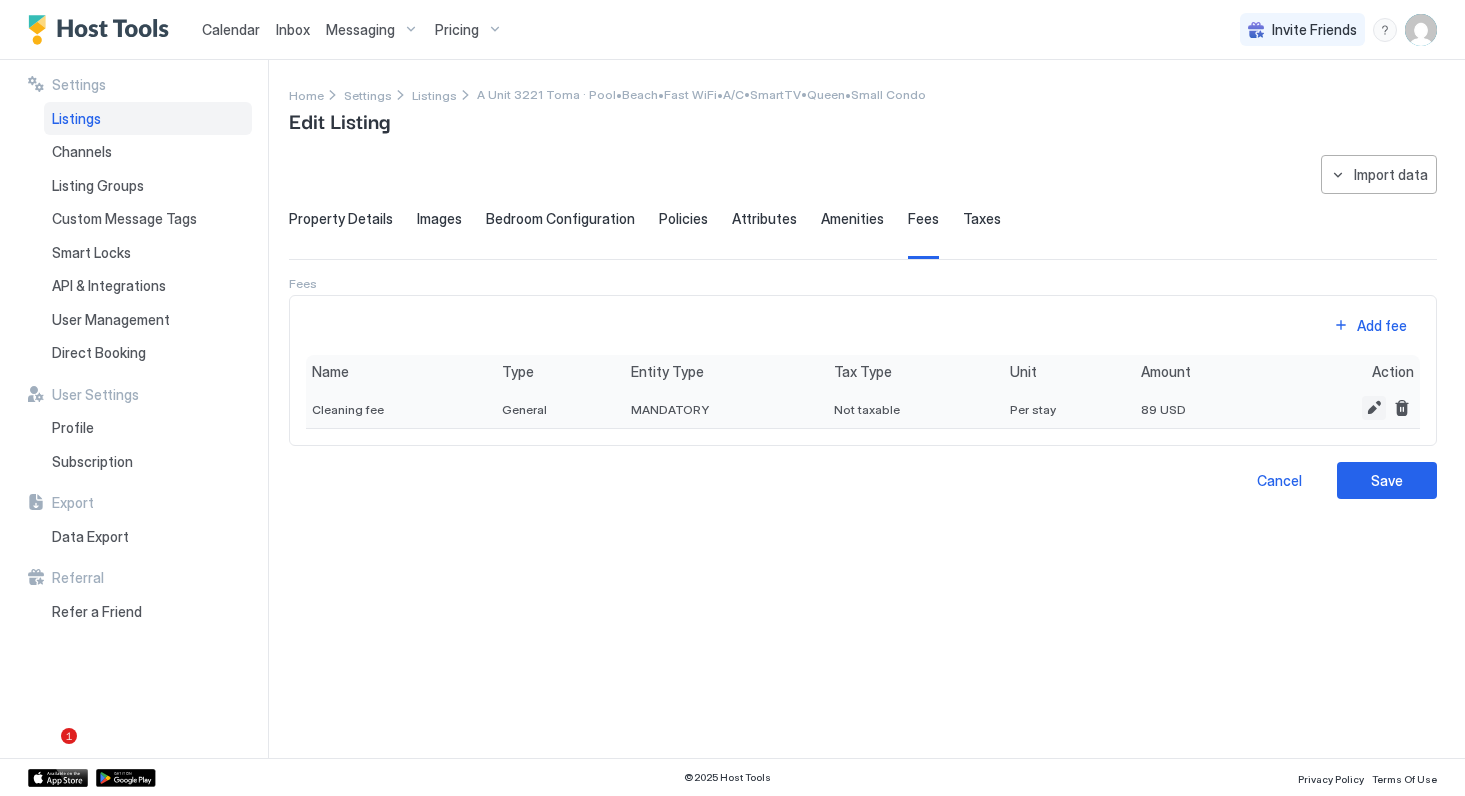 click at bounding box center [1374, 408] 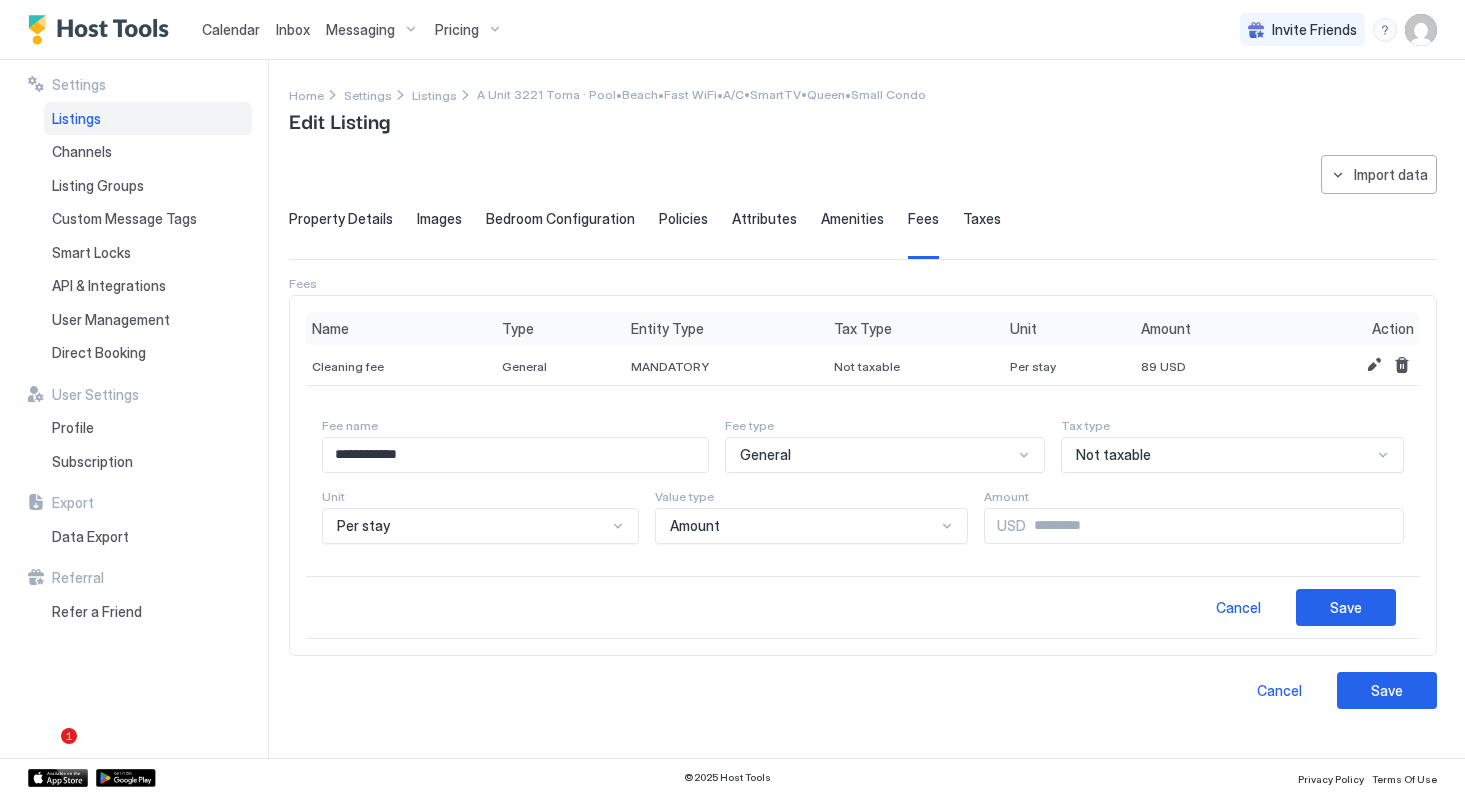 click on "Not taxable" at bounding box center [1113, 455] 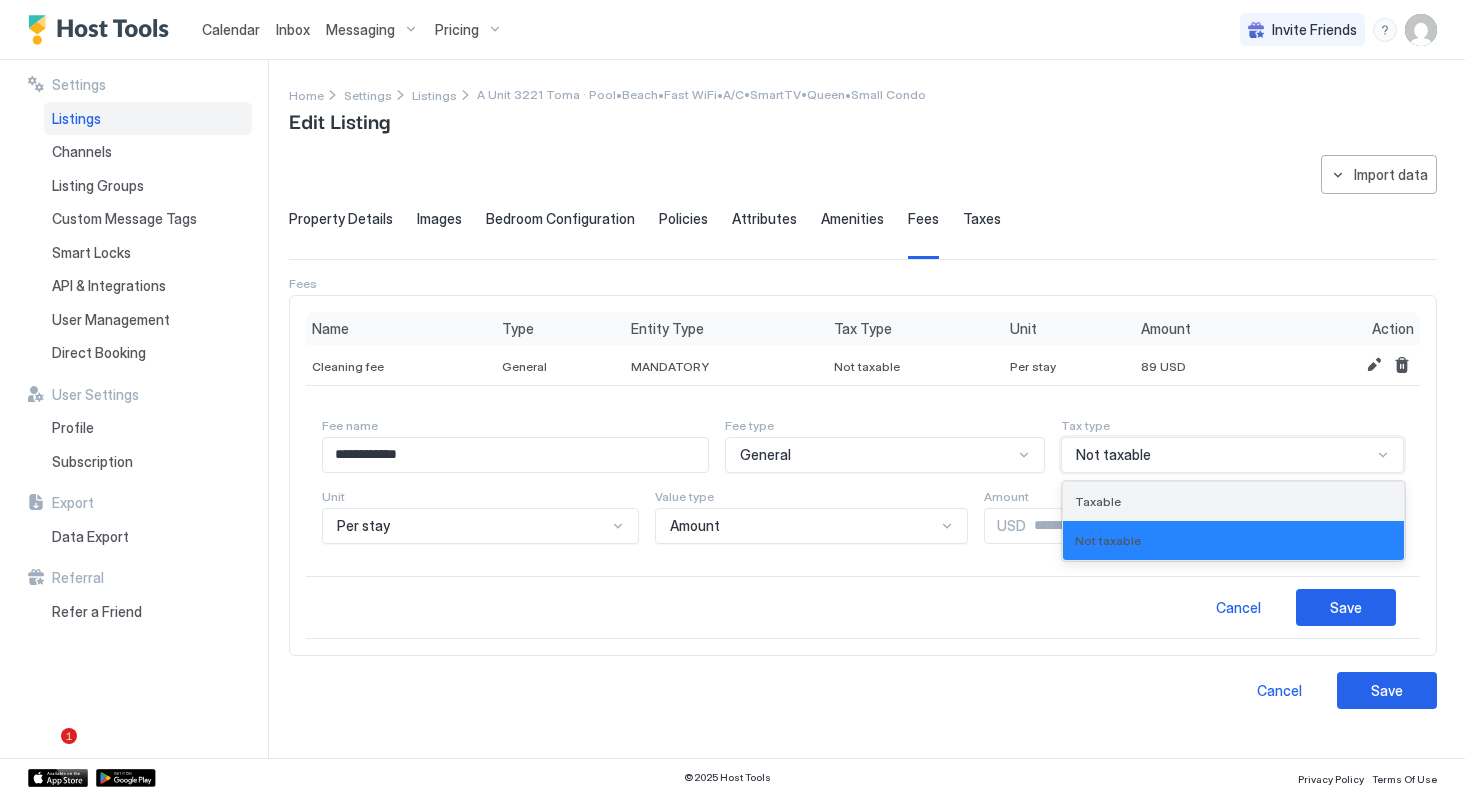 click on "Taxable" at bounding box center (1098, 501) 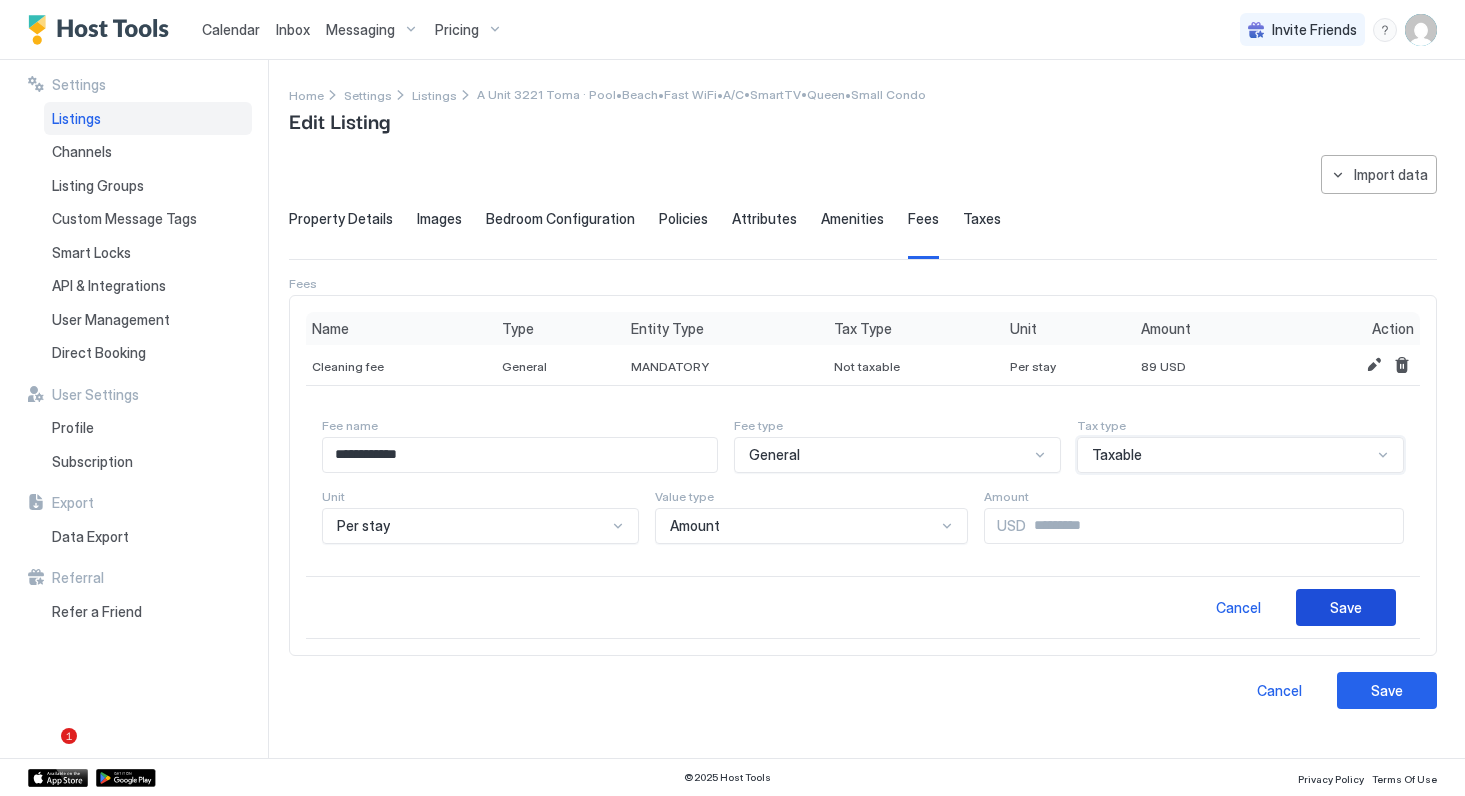 click on "Save" at bounding box center [1346, 607] 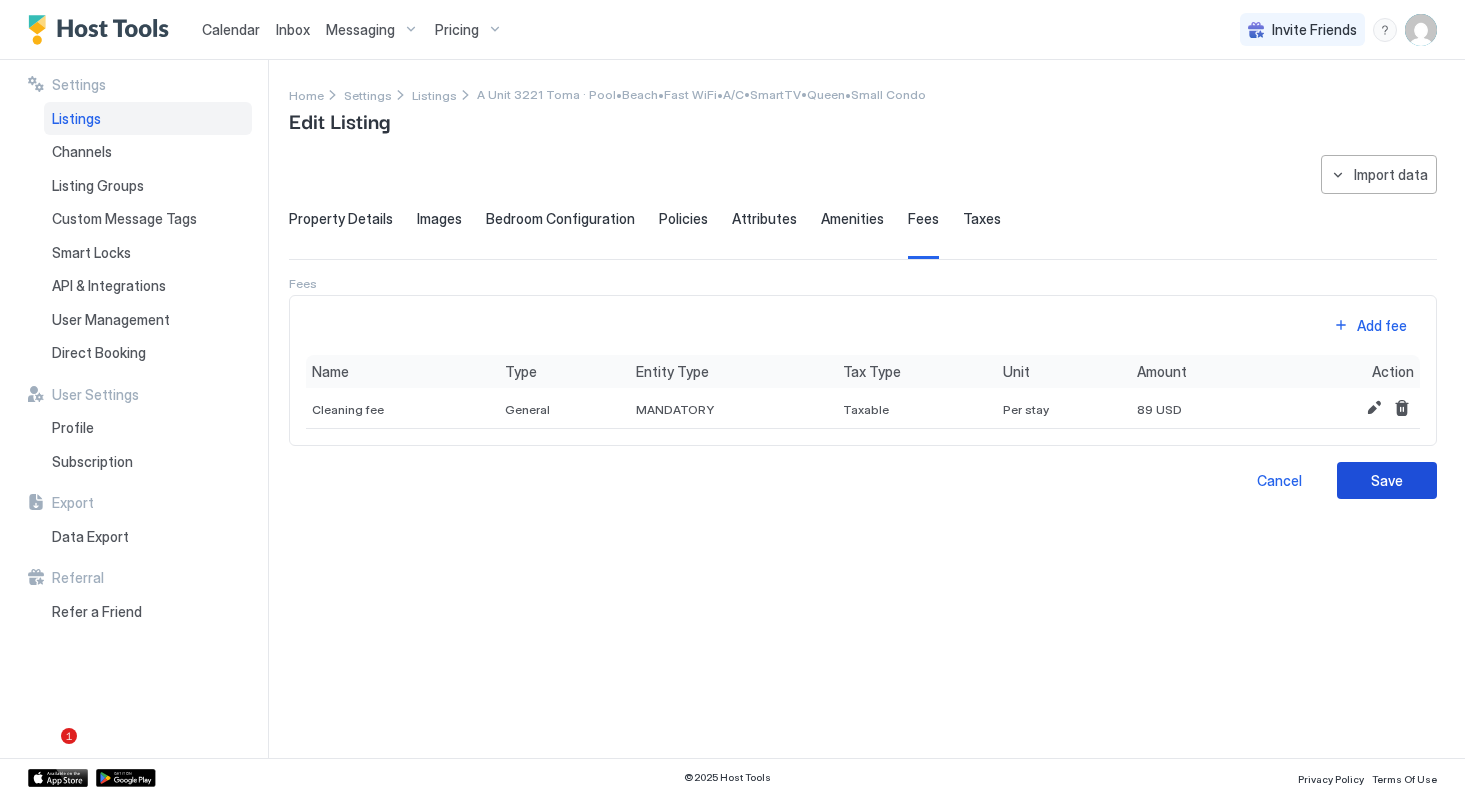 click on "Save" at bounding box center [1387, 480] 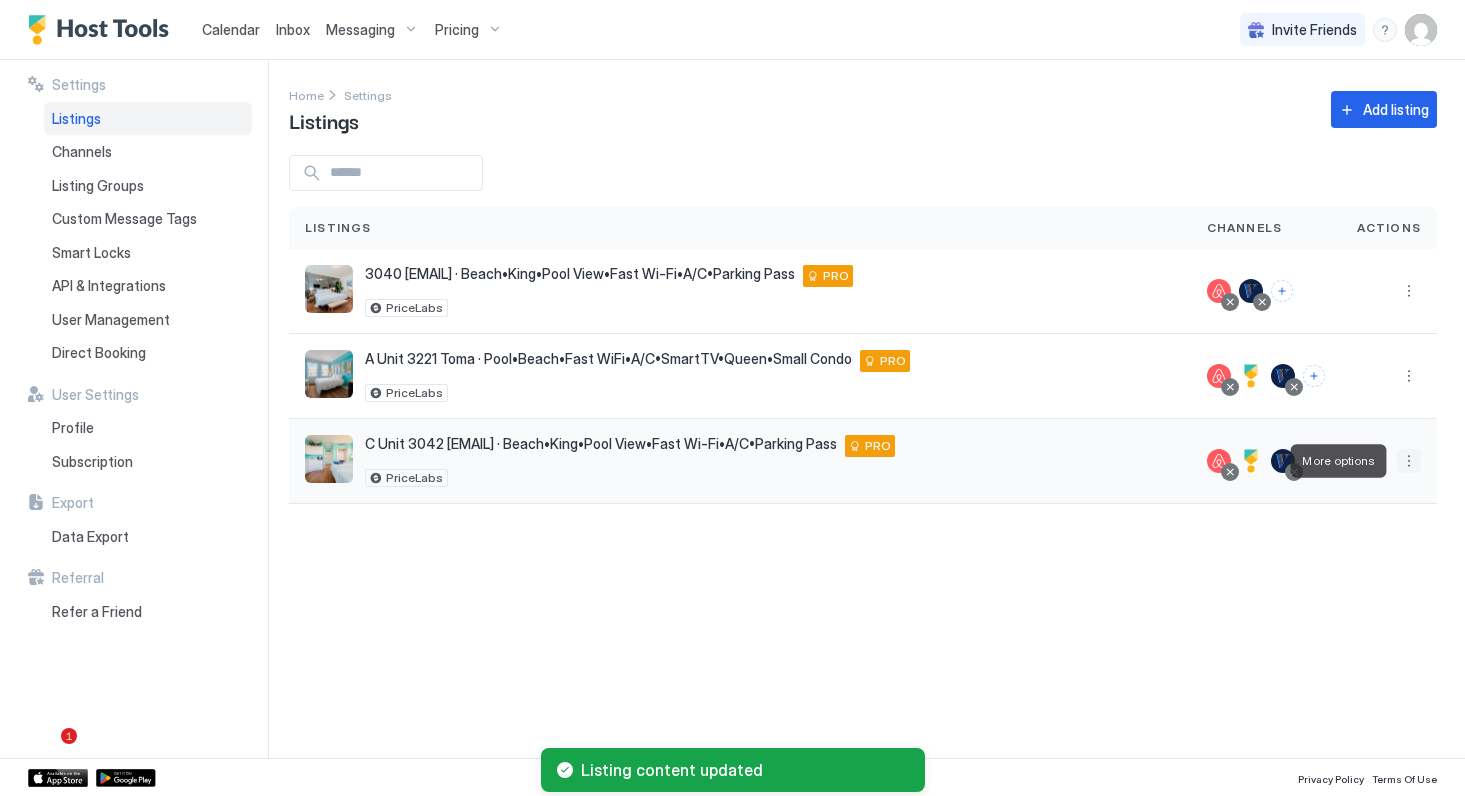 click at bounding box center [1409, 461] 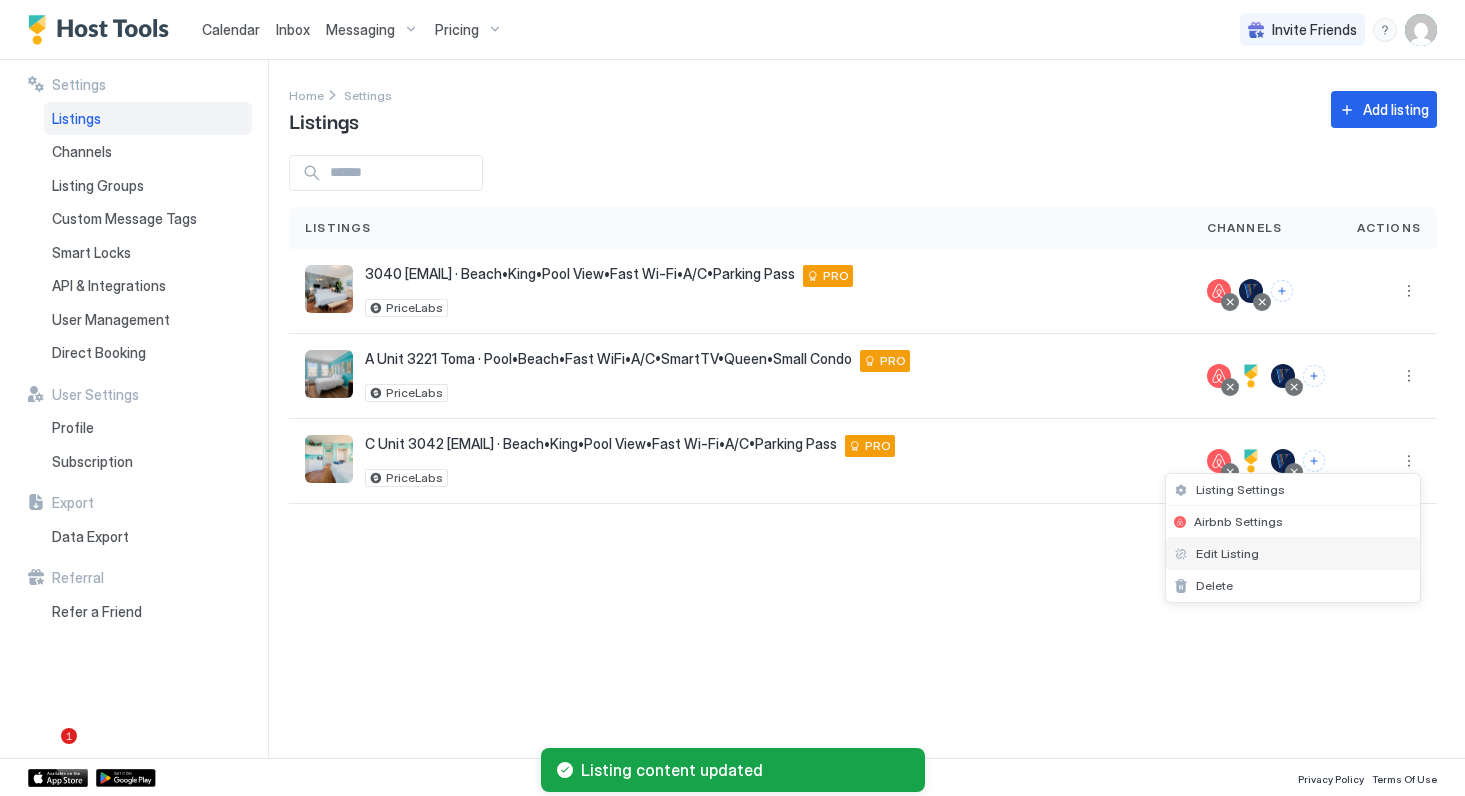 click on "Edit Listing" at bounding box center [1227, 553] 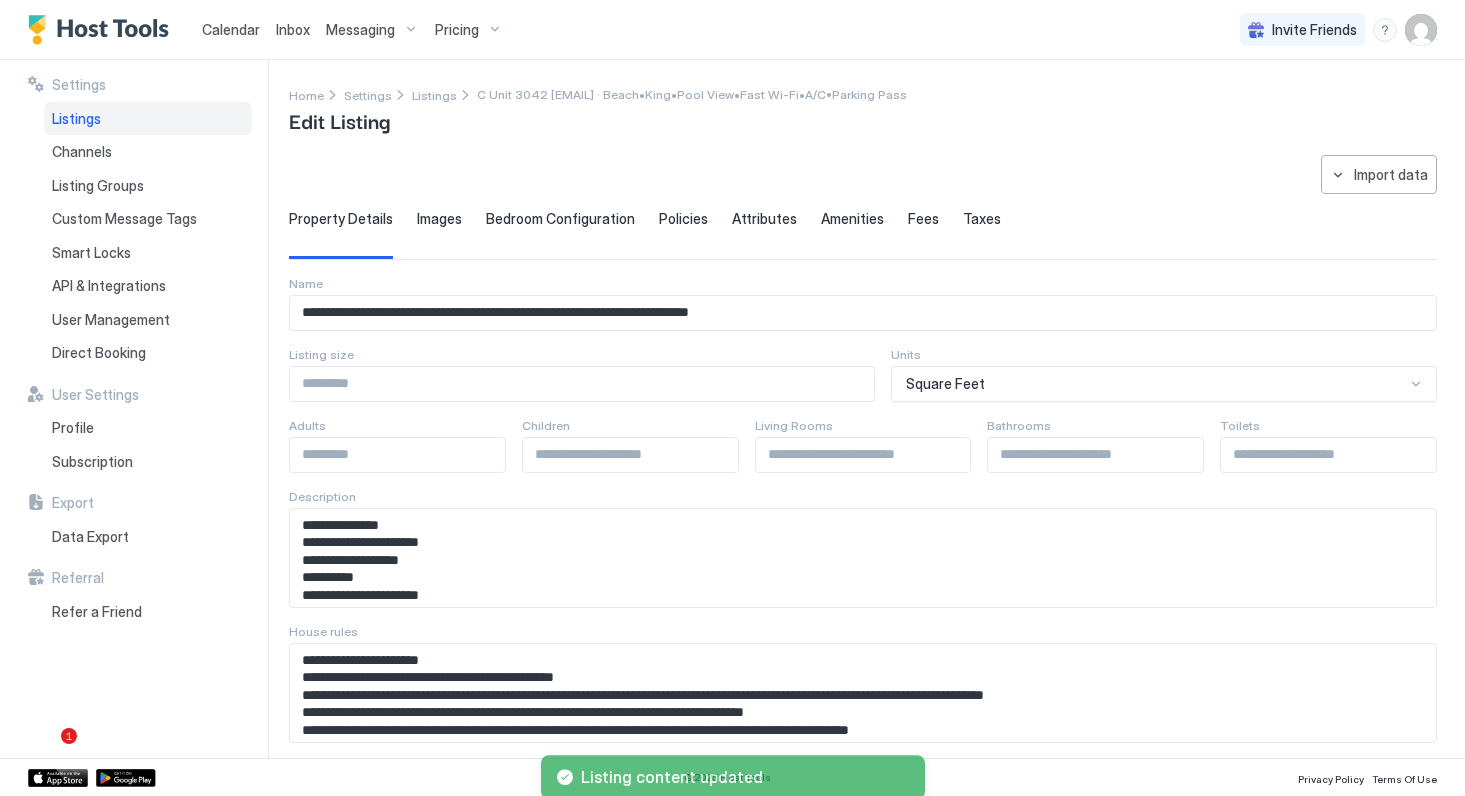click on "Fees" at bounding box center (923, 219) 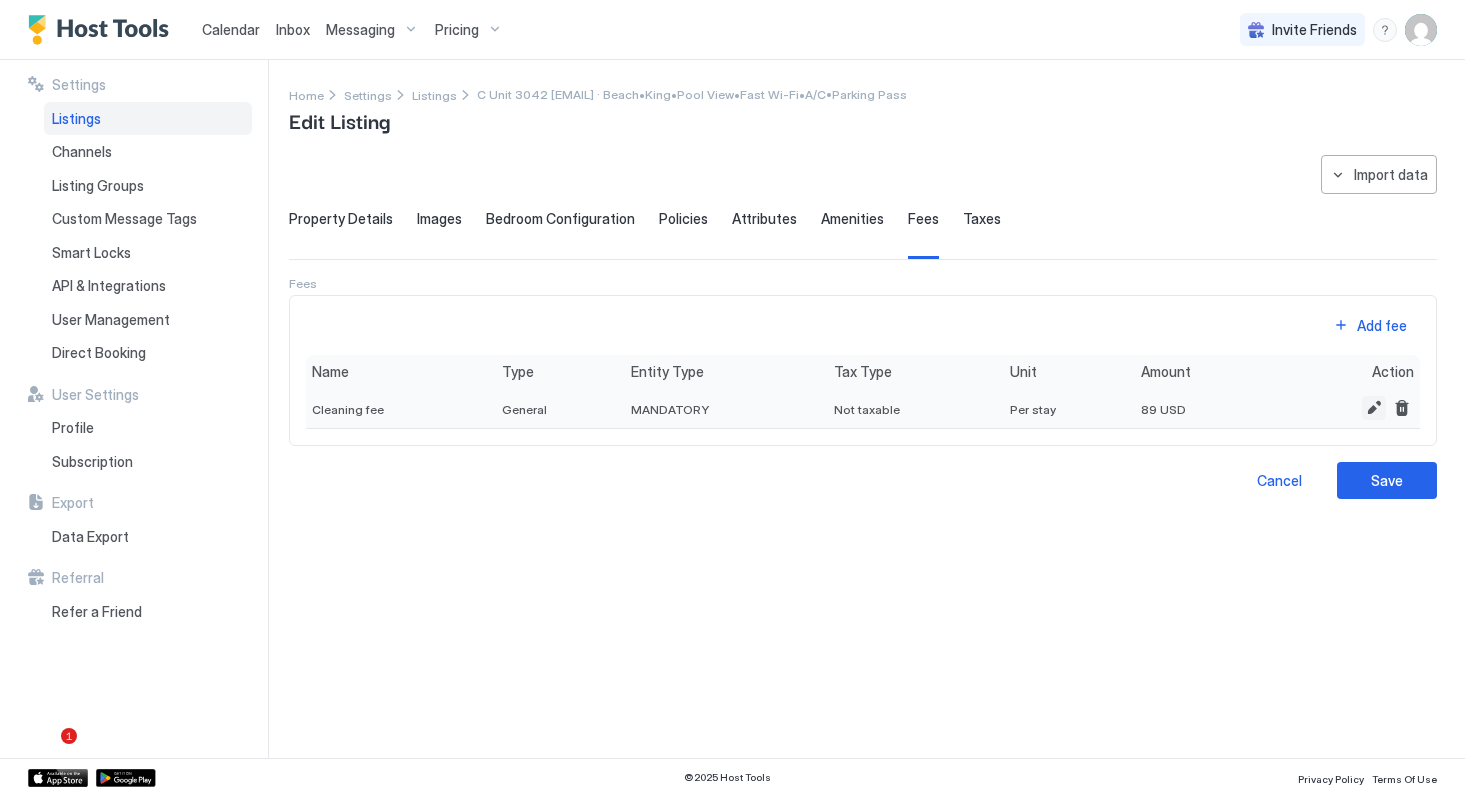 click at bounding box center (1374, 408) 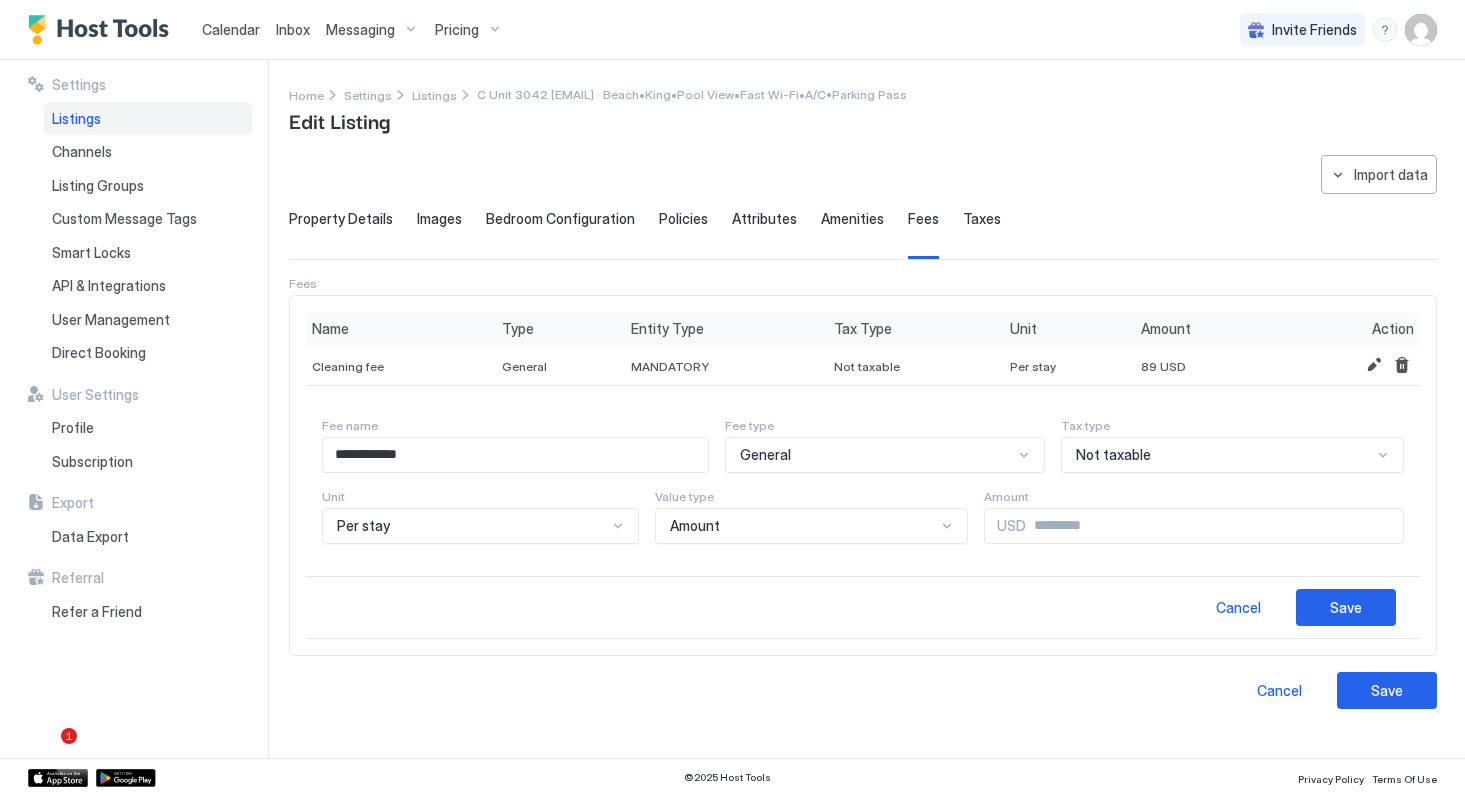 click on "Not taxable" at bounding box center [1113, 455] 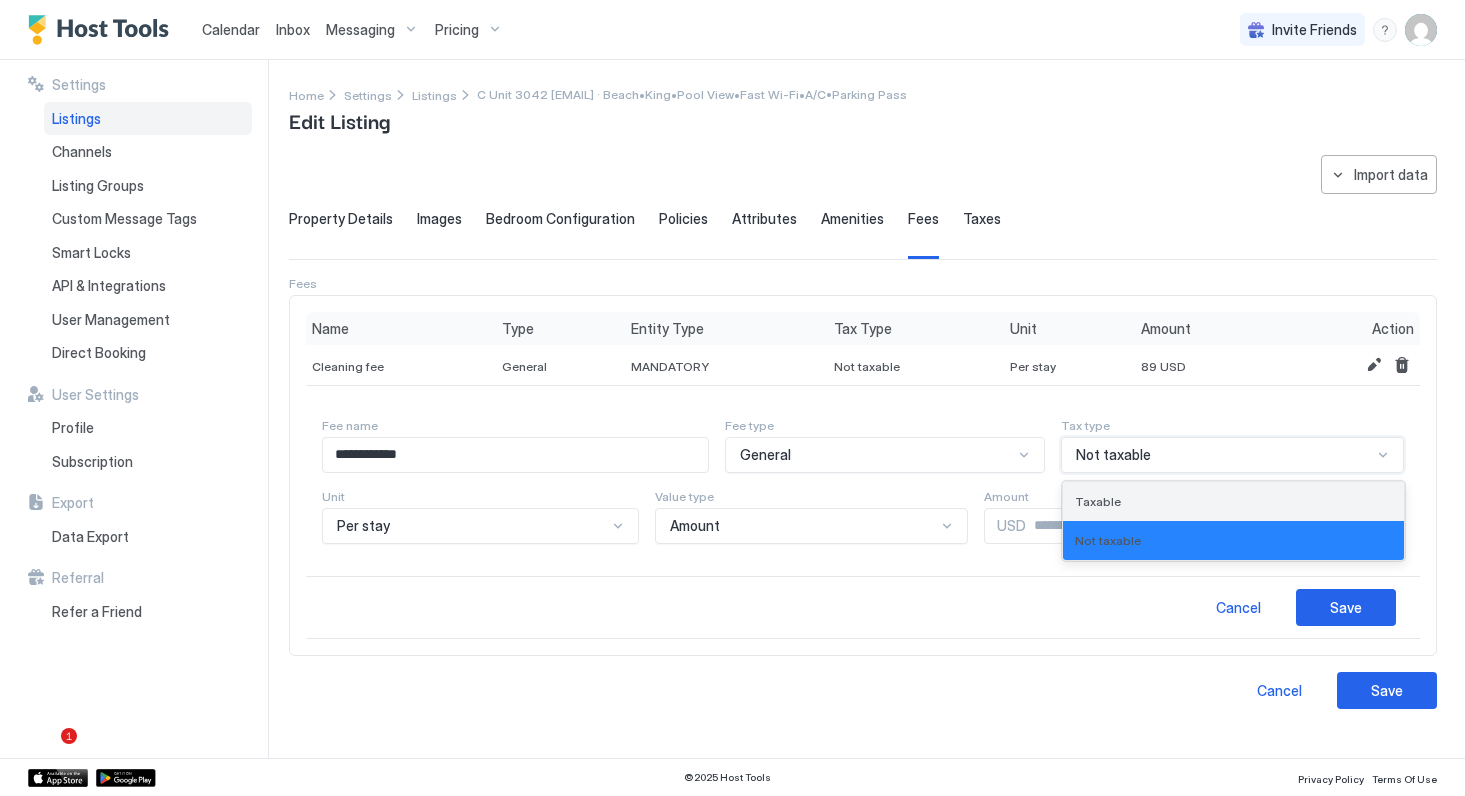 click on "Taxable" at bounding box center [1098, 501] 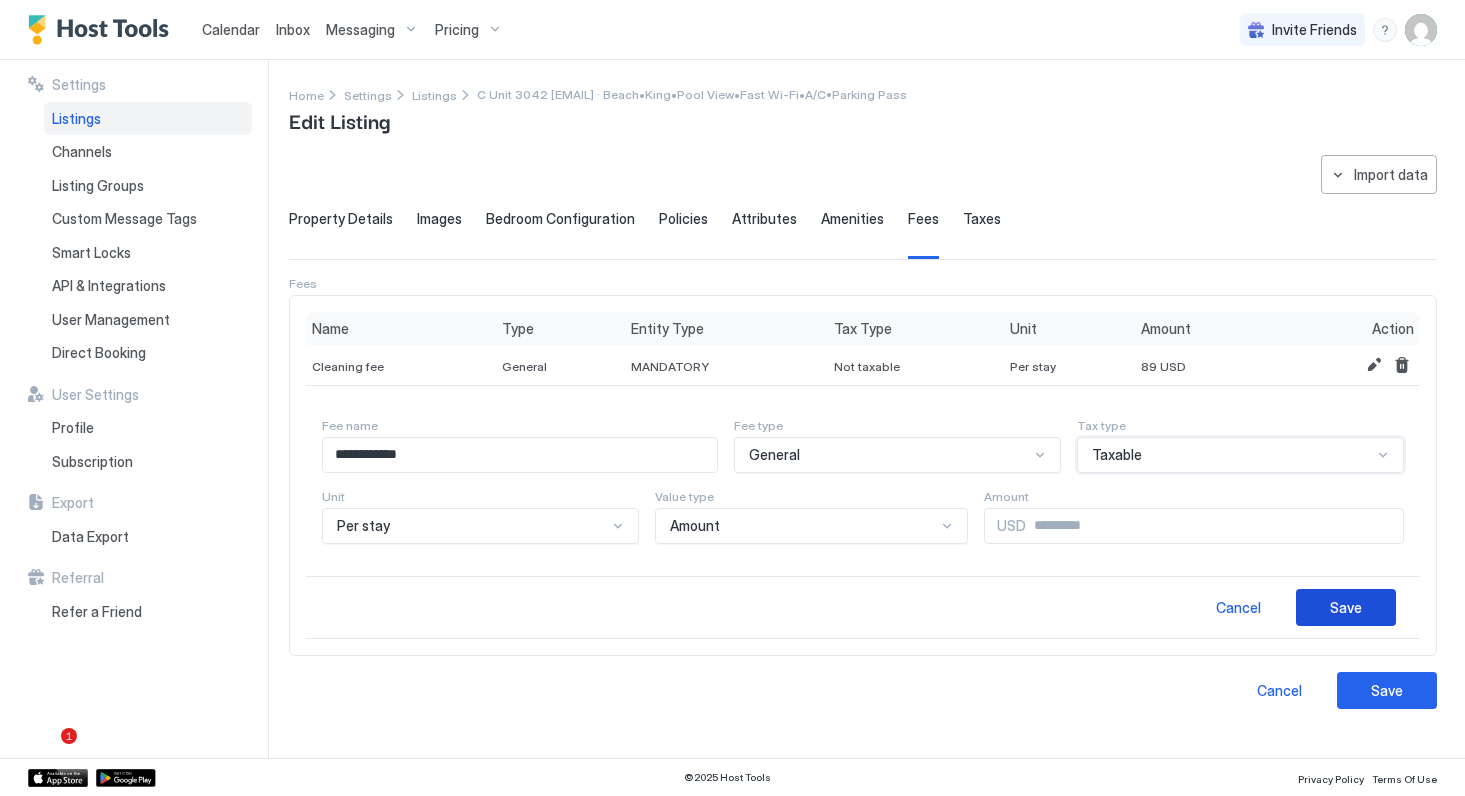 click on "Save" at bounding box center (1346, 607) 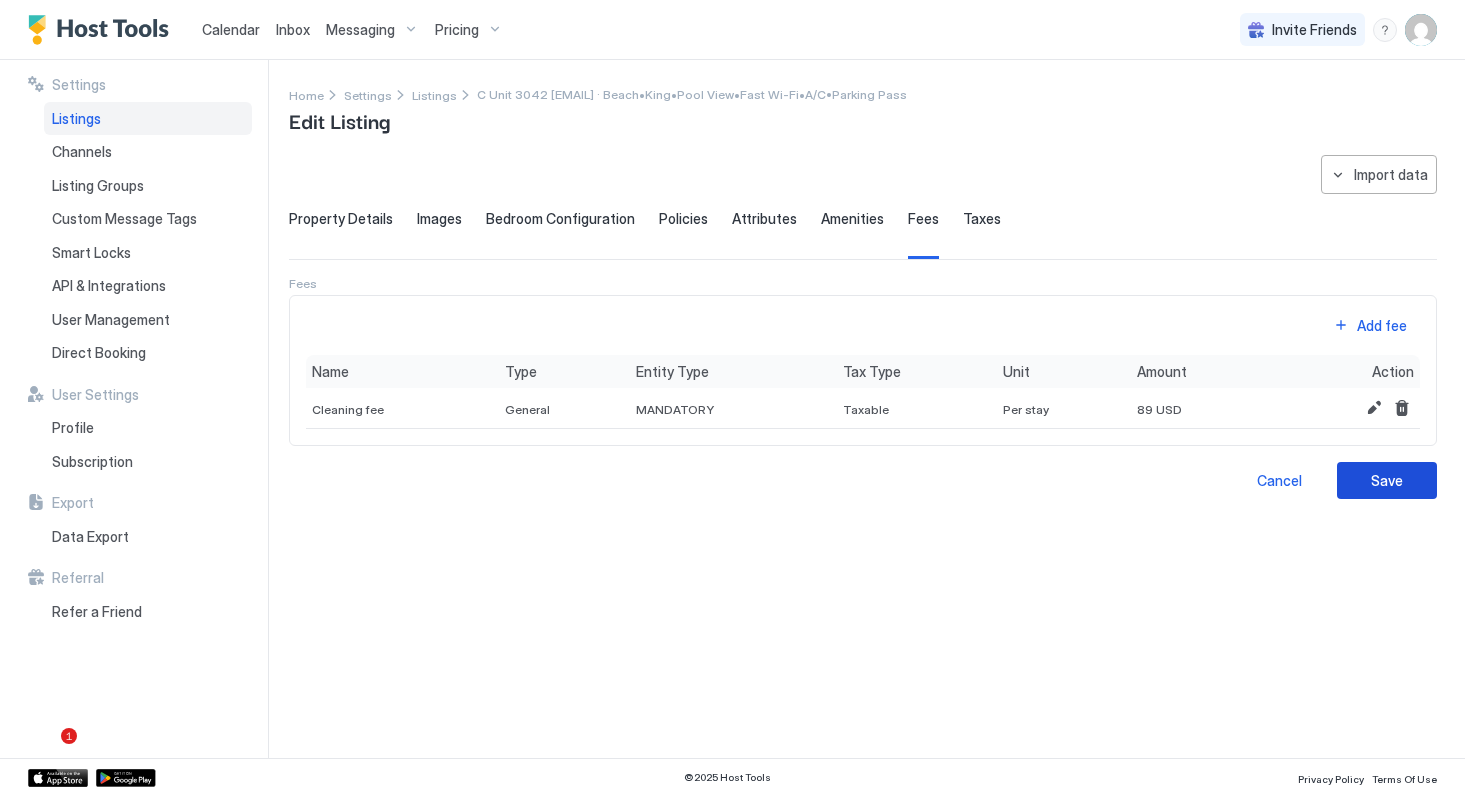 click on "Save" at bounding box center [1387, 480] 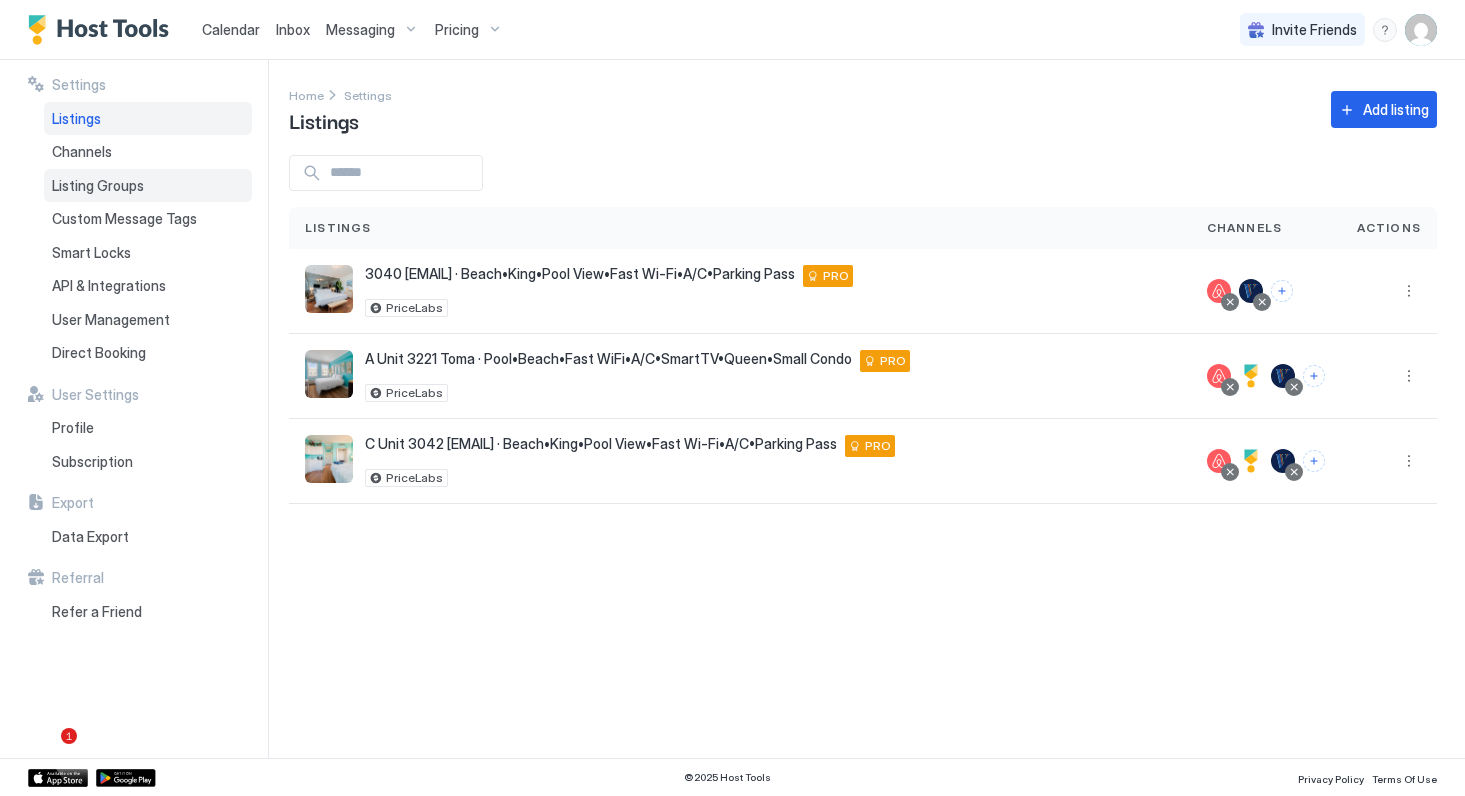 click on "Listing Groups" at bounding box center [98, 186] 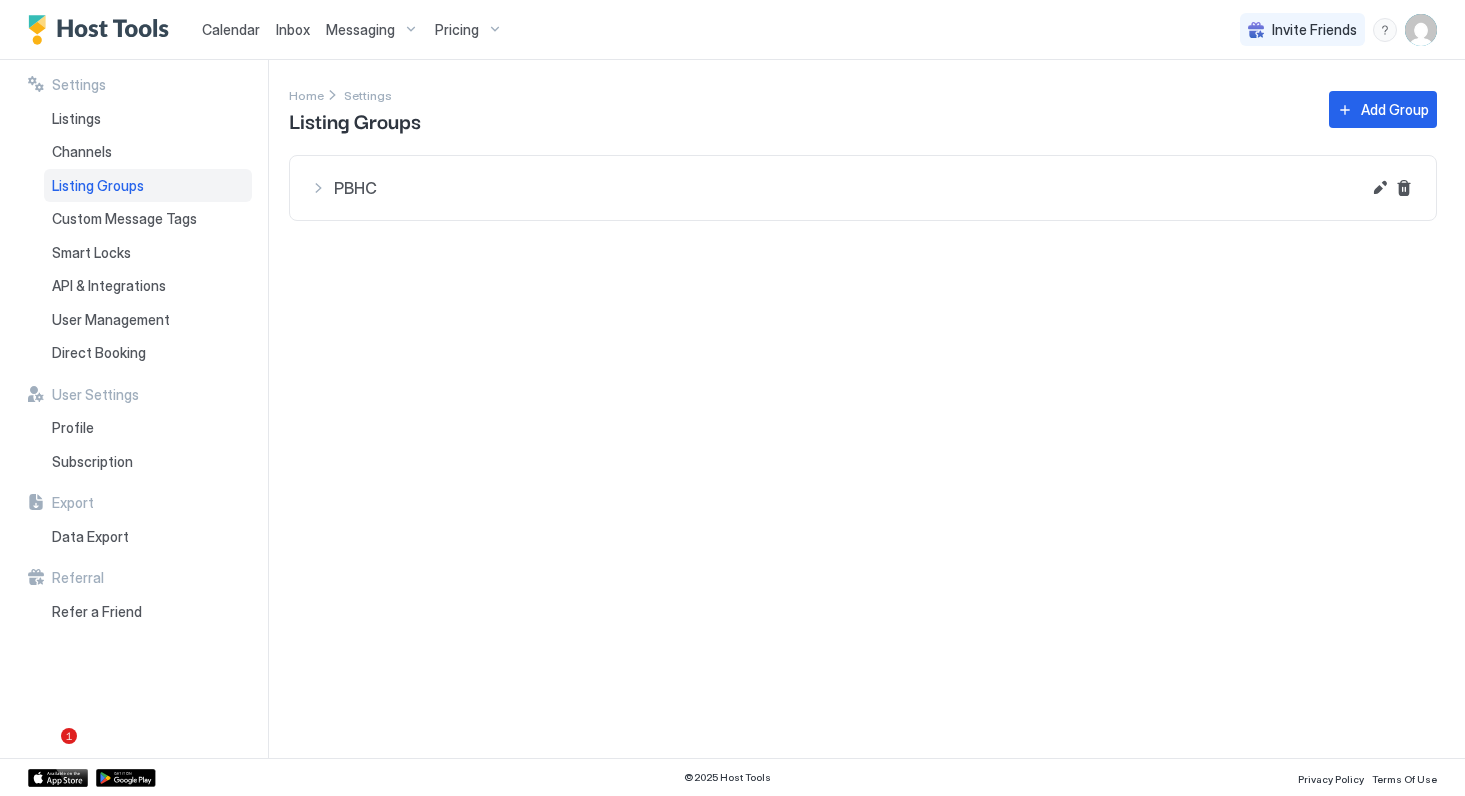 click on "PBHC" at bounding box center [835, 188] 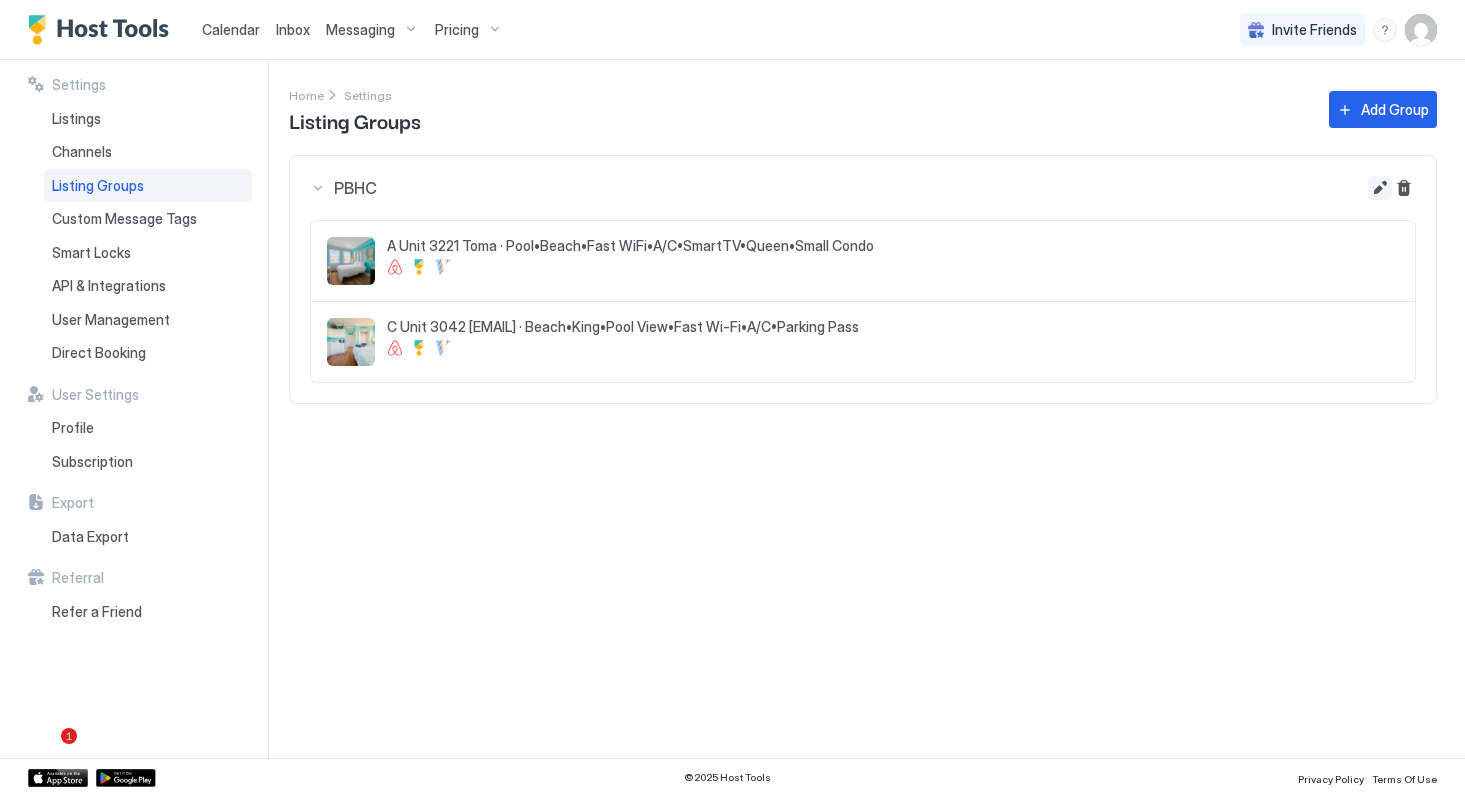 click at bounding box center (1380, 188) 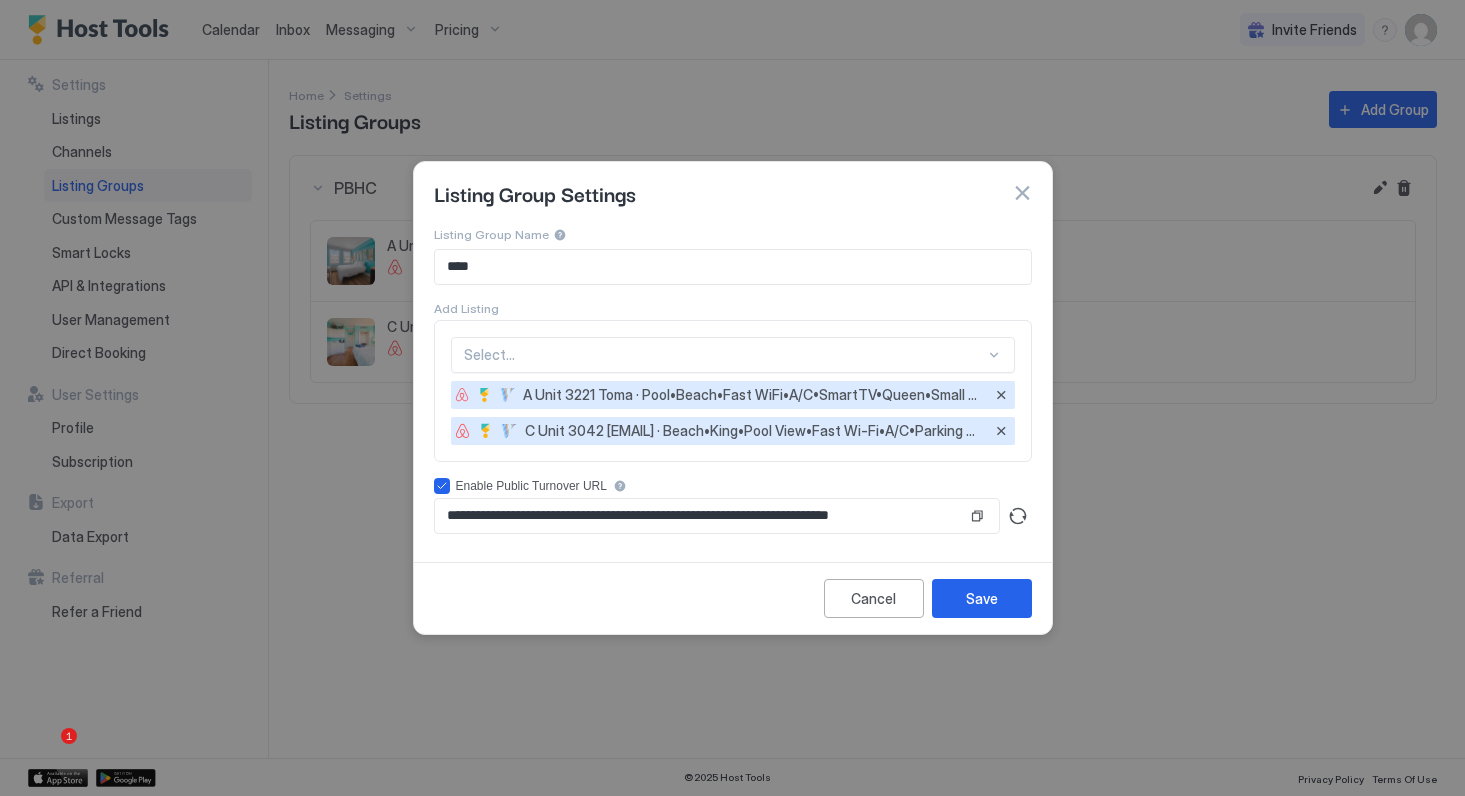 click at bounding box center [724, 355] 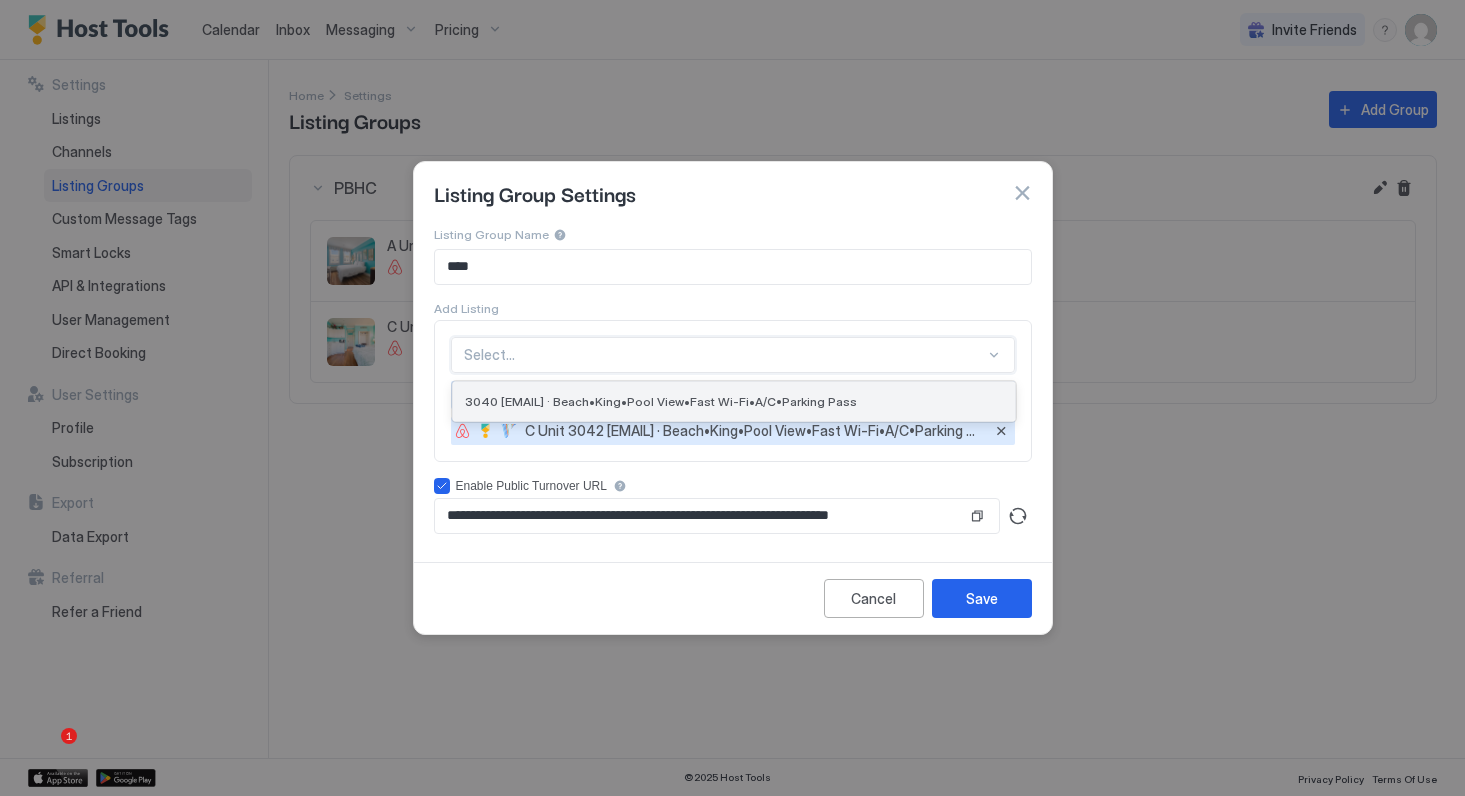 click on "3040 tom@tatrucks · Beach•King•Pool View•Fast Wi-Fi•A/C•Parking Pass" at bounding box center (661, 401) 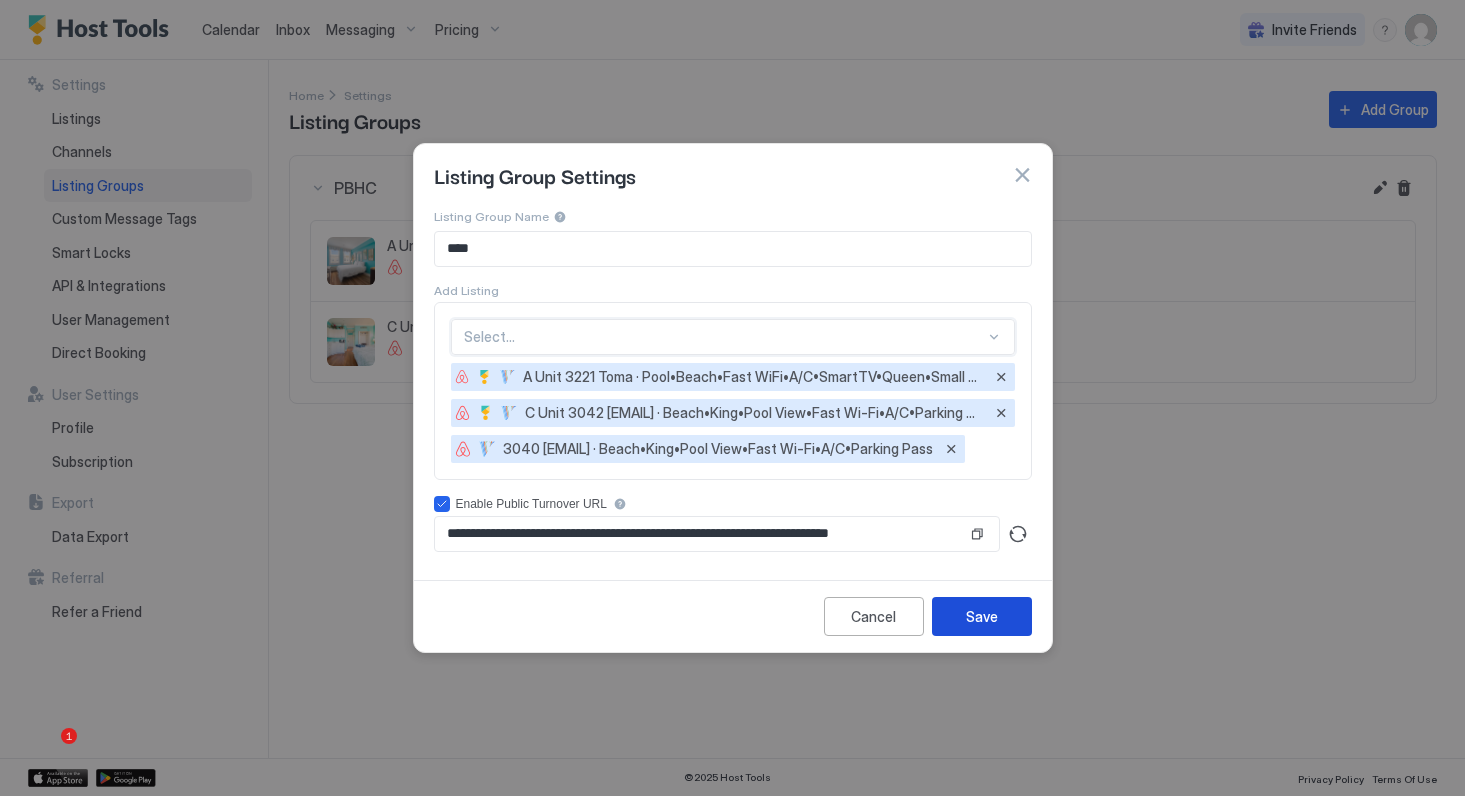 click on "Save" at bounding box center (982, 616) 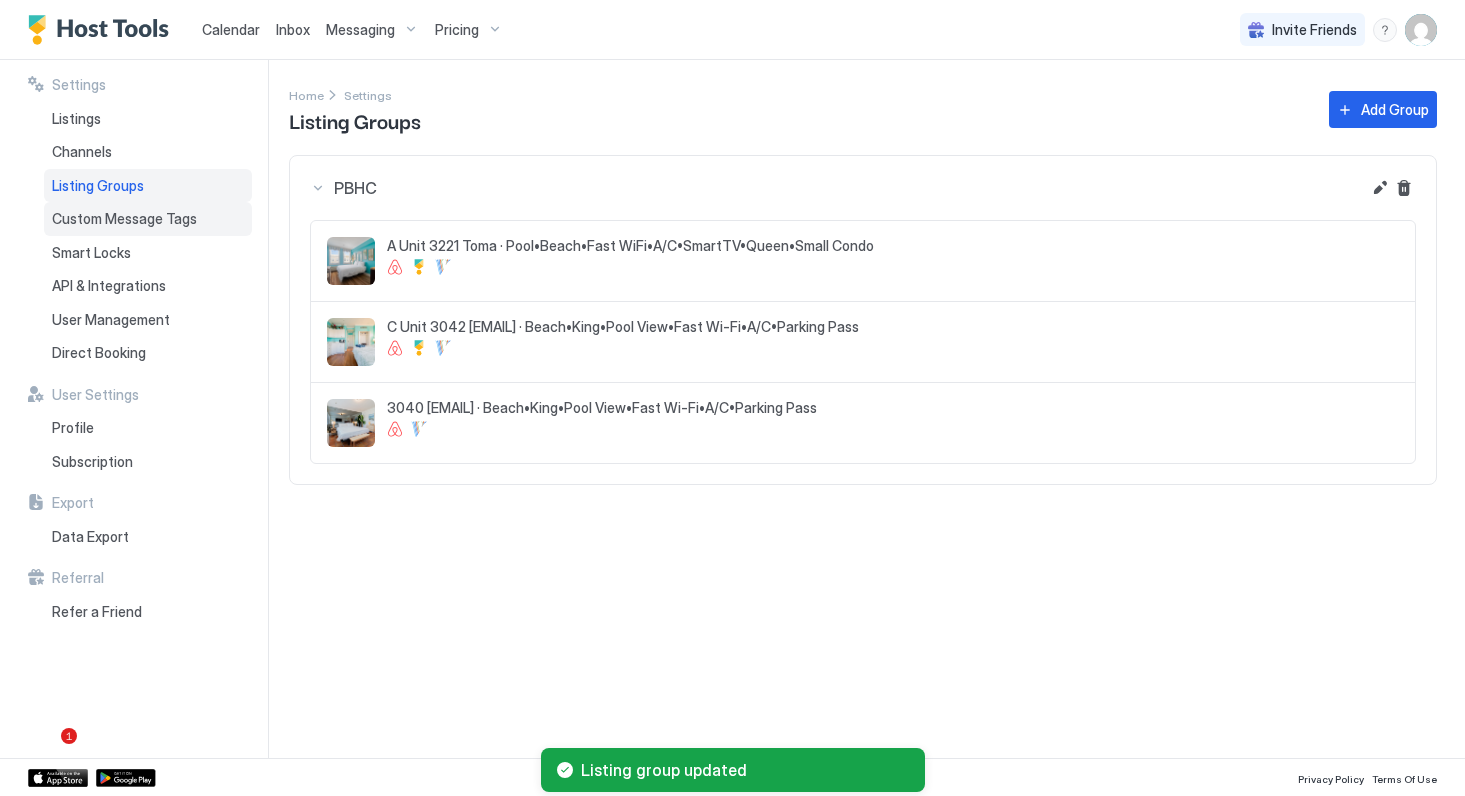 click on "Custom Message Tags" at bounding box center [124, 219] 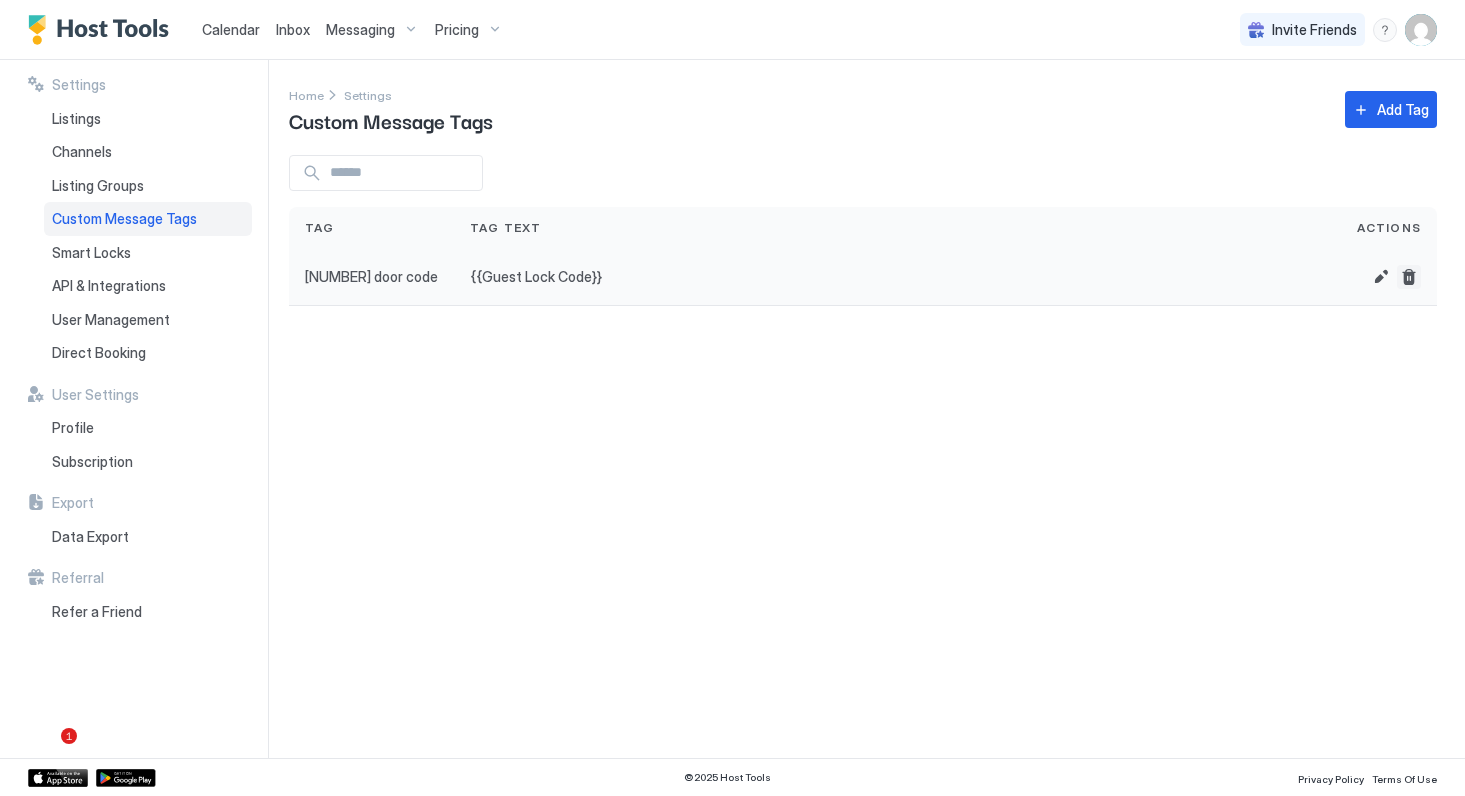 click at bounding box center [1409, 277] 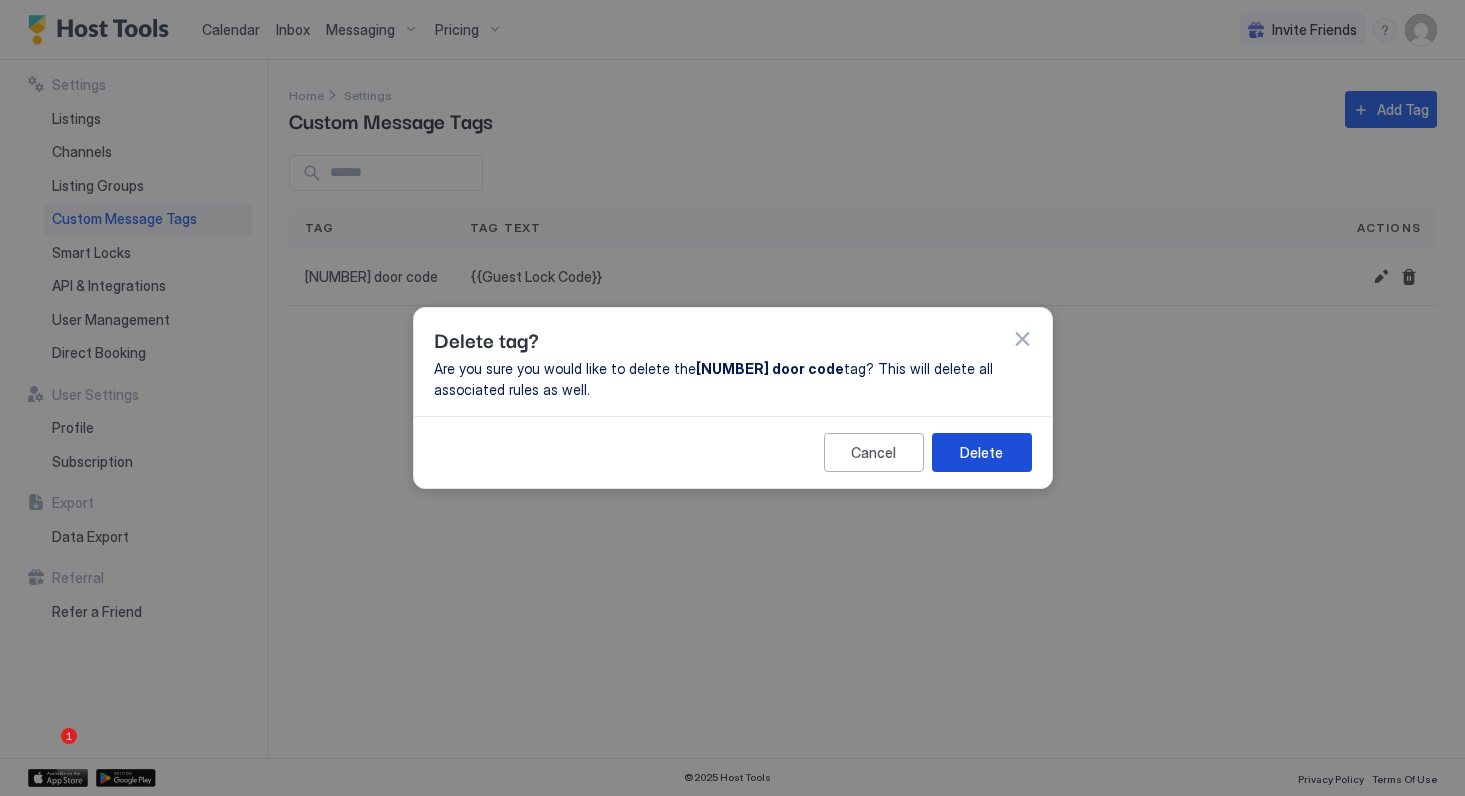 click on "Delete" at bounding box center (981, 452) 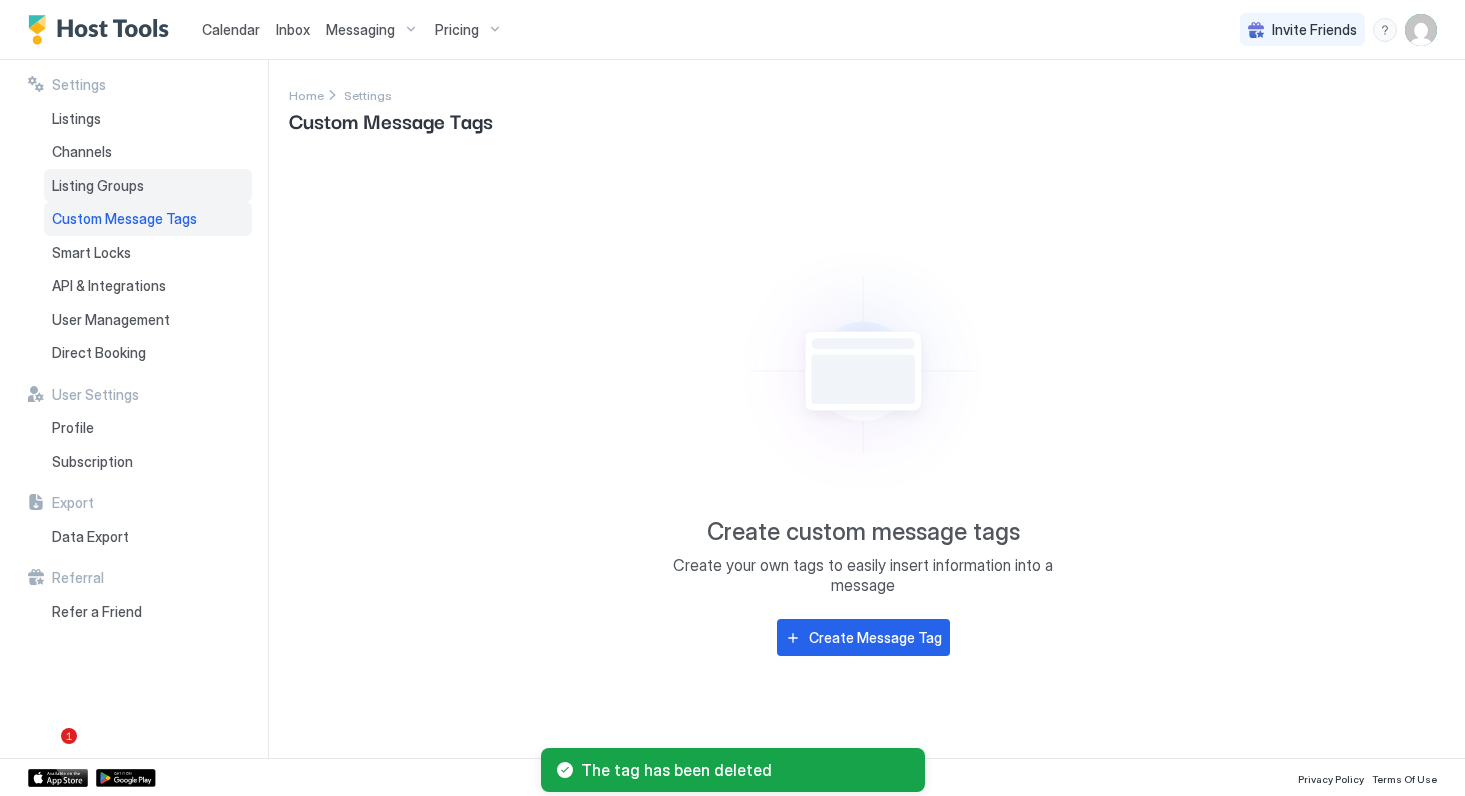 click on "Listing Groups" at bounding box center (98, 186) 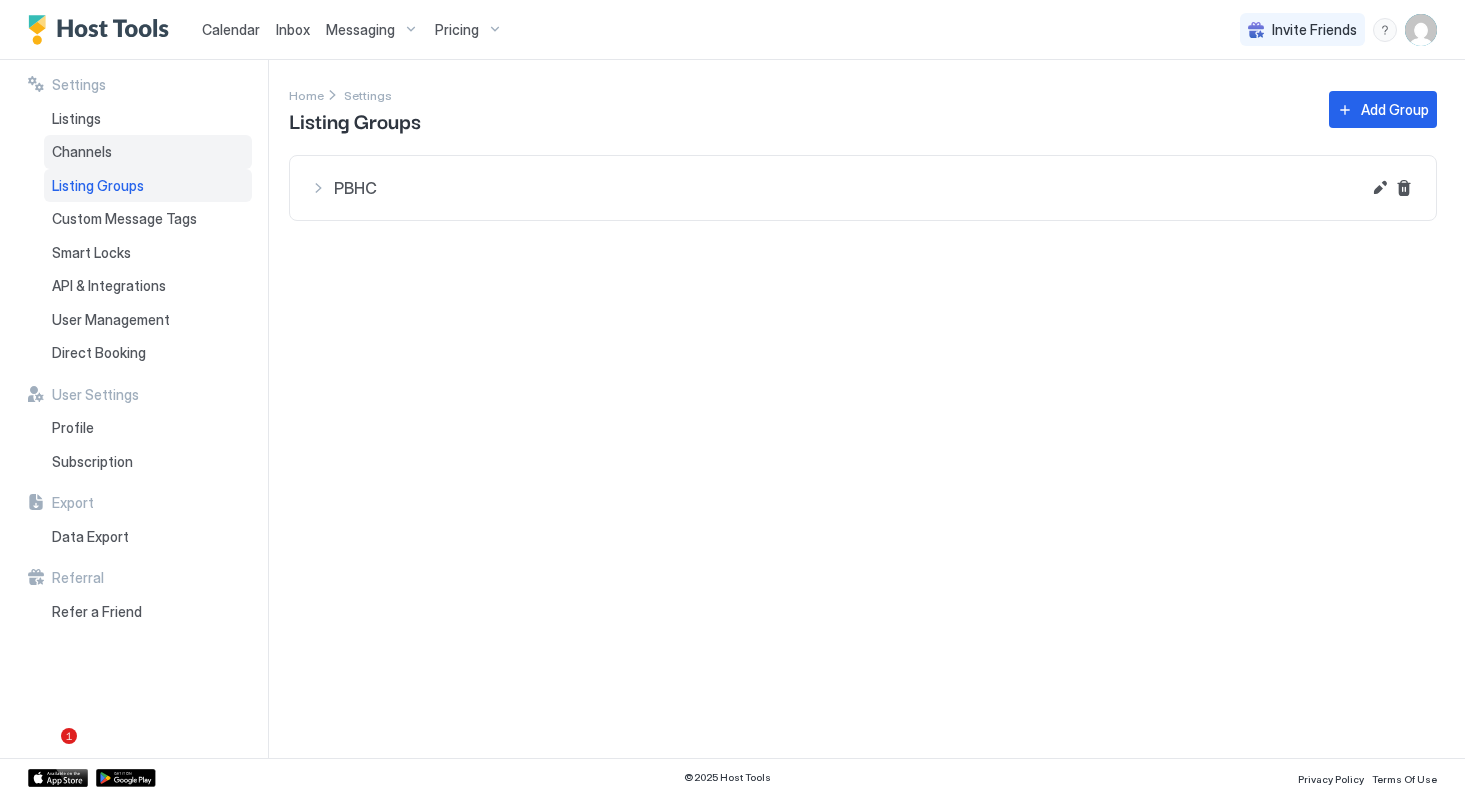 click on "Channels" at bounding box center [82, 152] 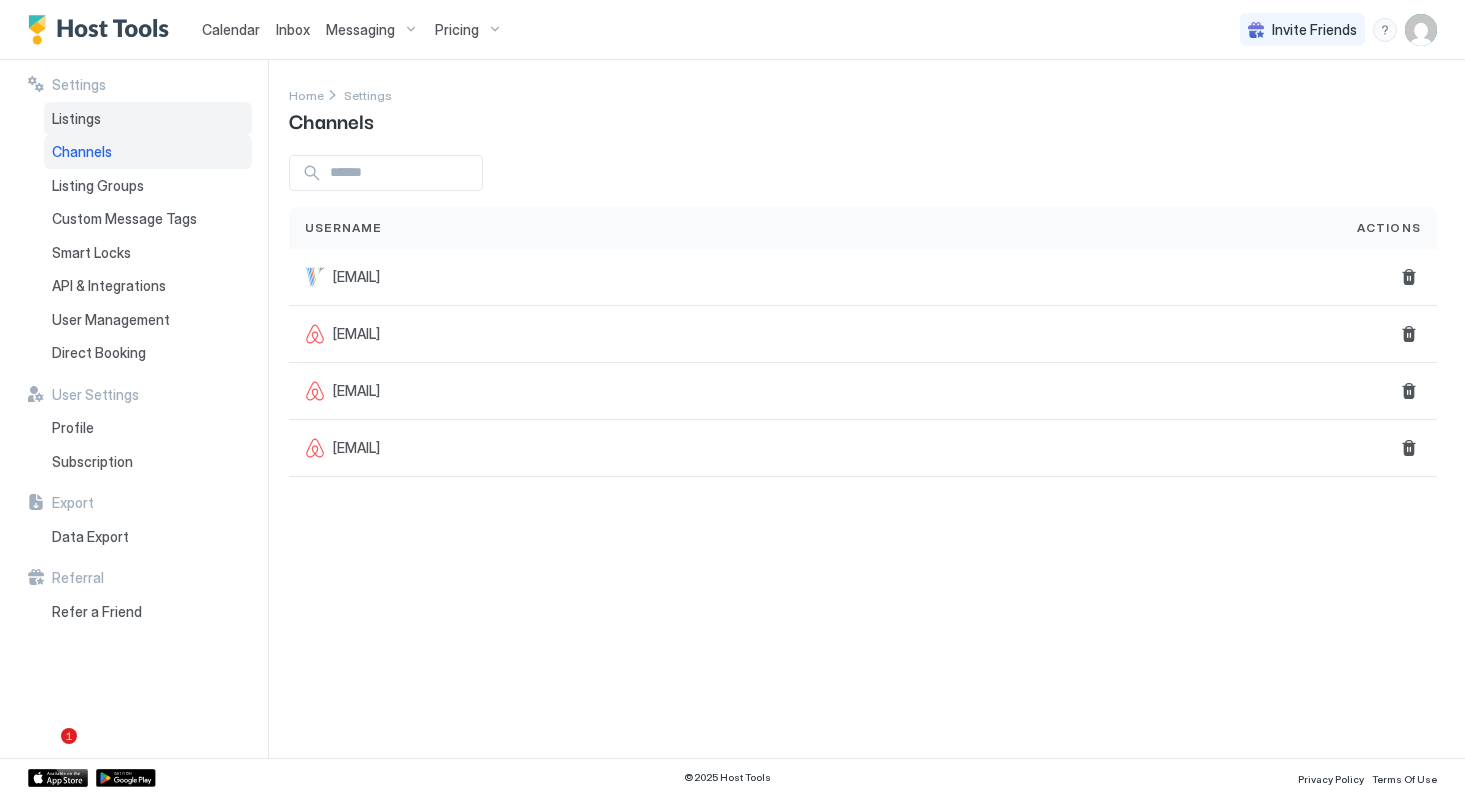 click on "Listings" at bounding box center (76, 119) 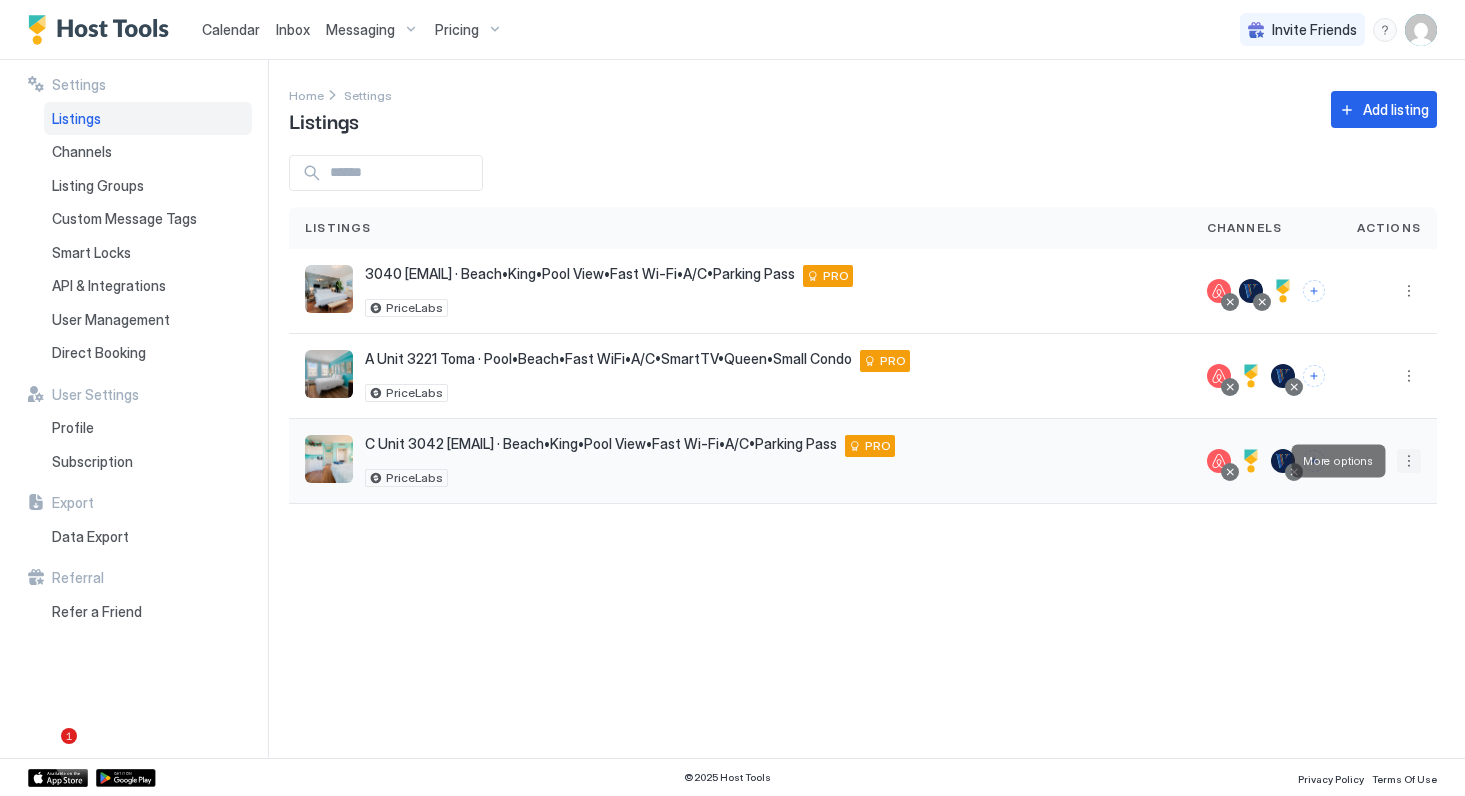 click at bounding box center (1409, 461) 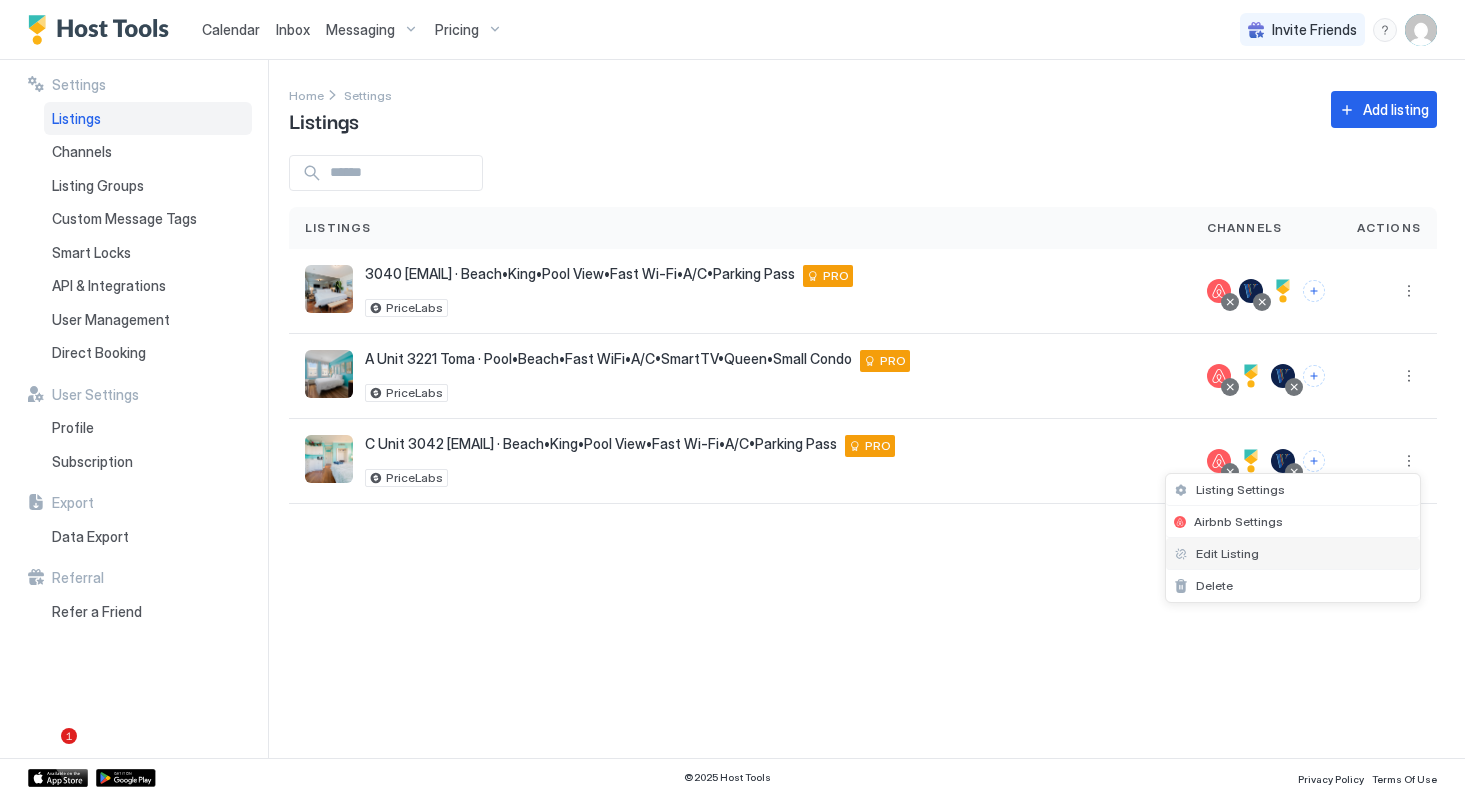 click on "Edit Listing" at bounding box center (1227, 553) 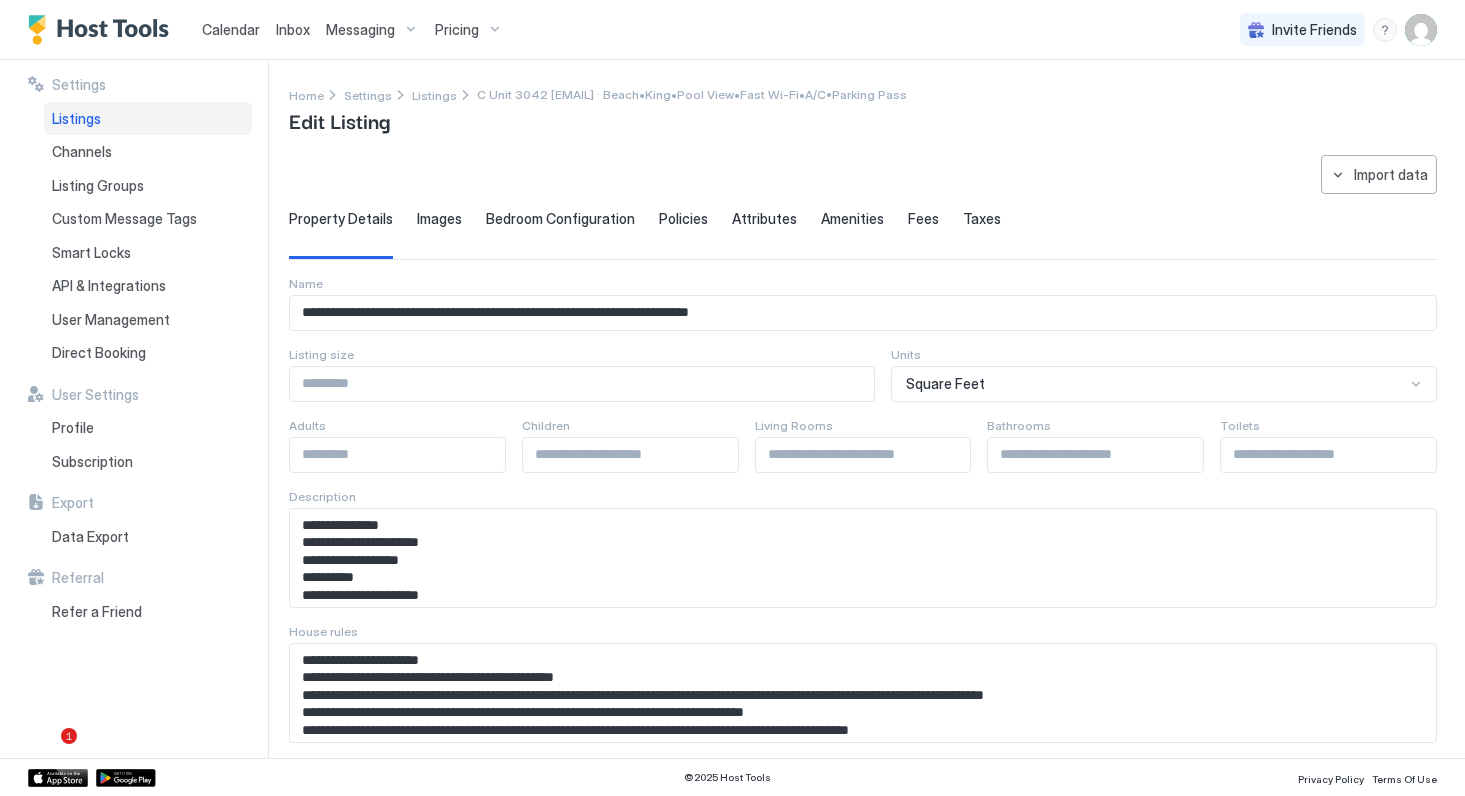click on "Listings" at bounding box center (148, 119) 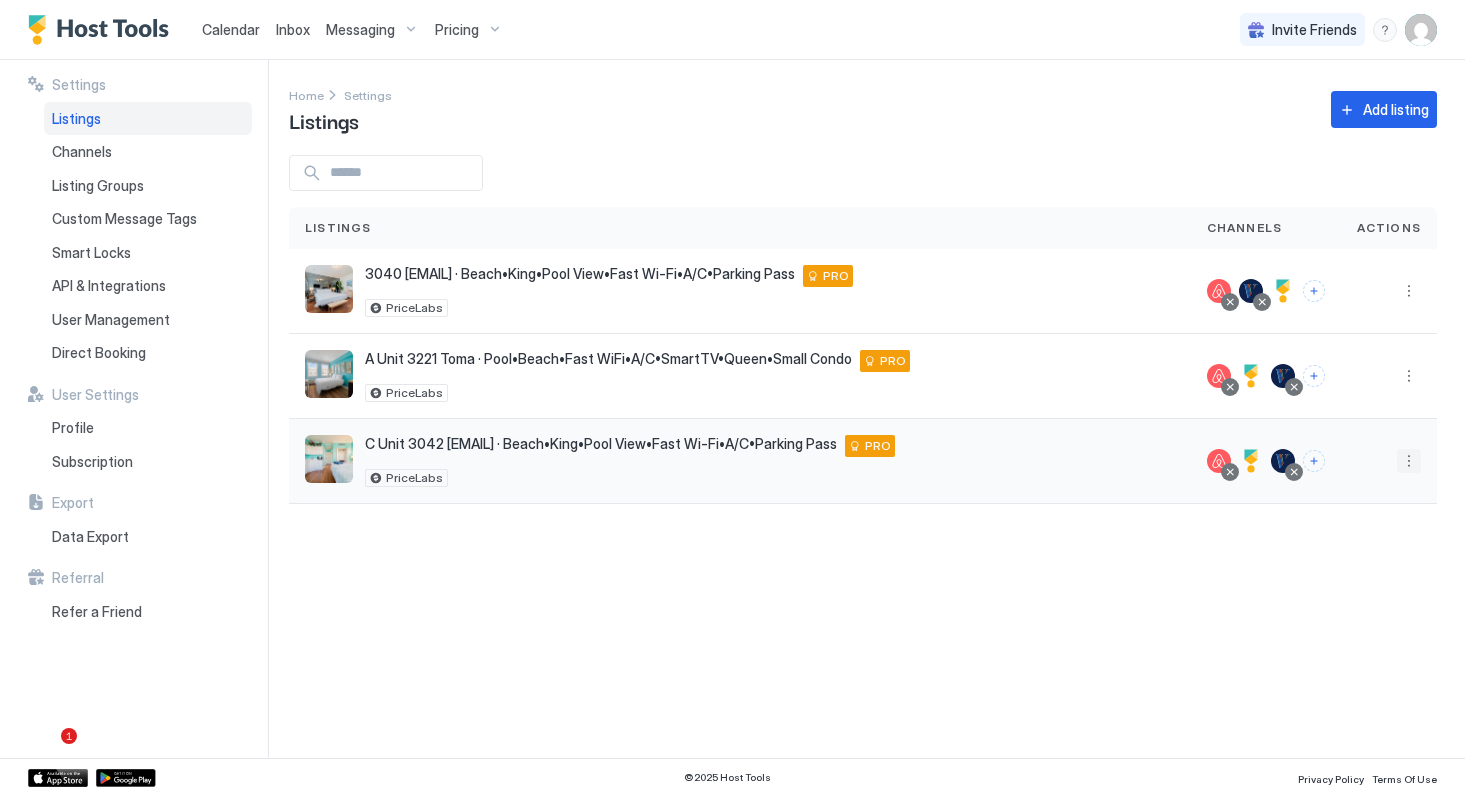 click at bounding box center (1409, 461) 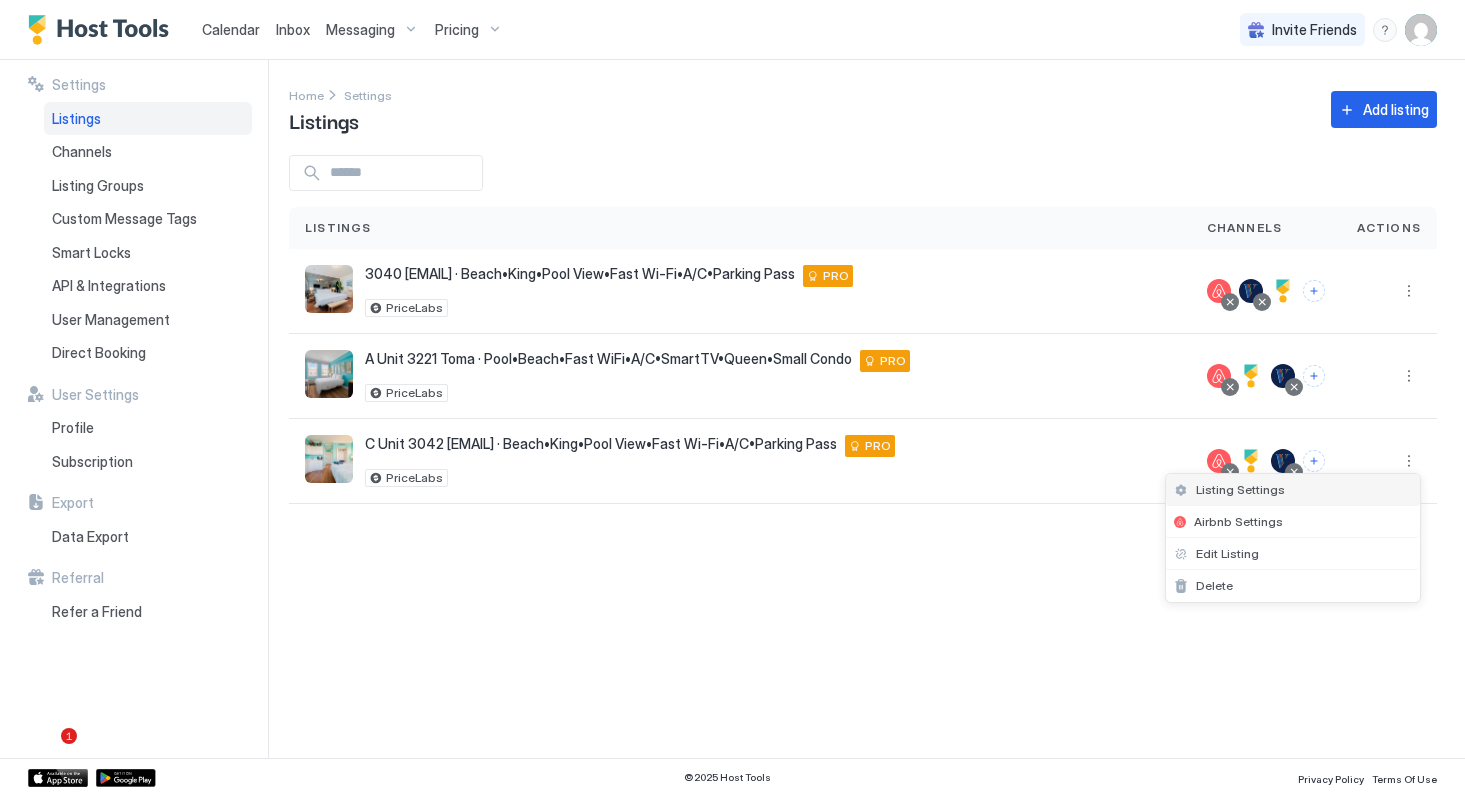 click on "Listing Settings" at bounding box center [1240, 489] 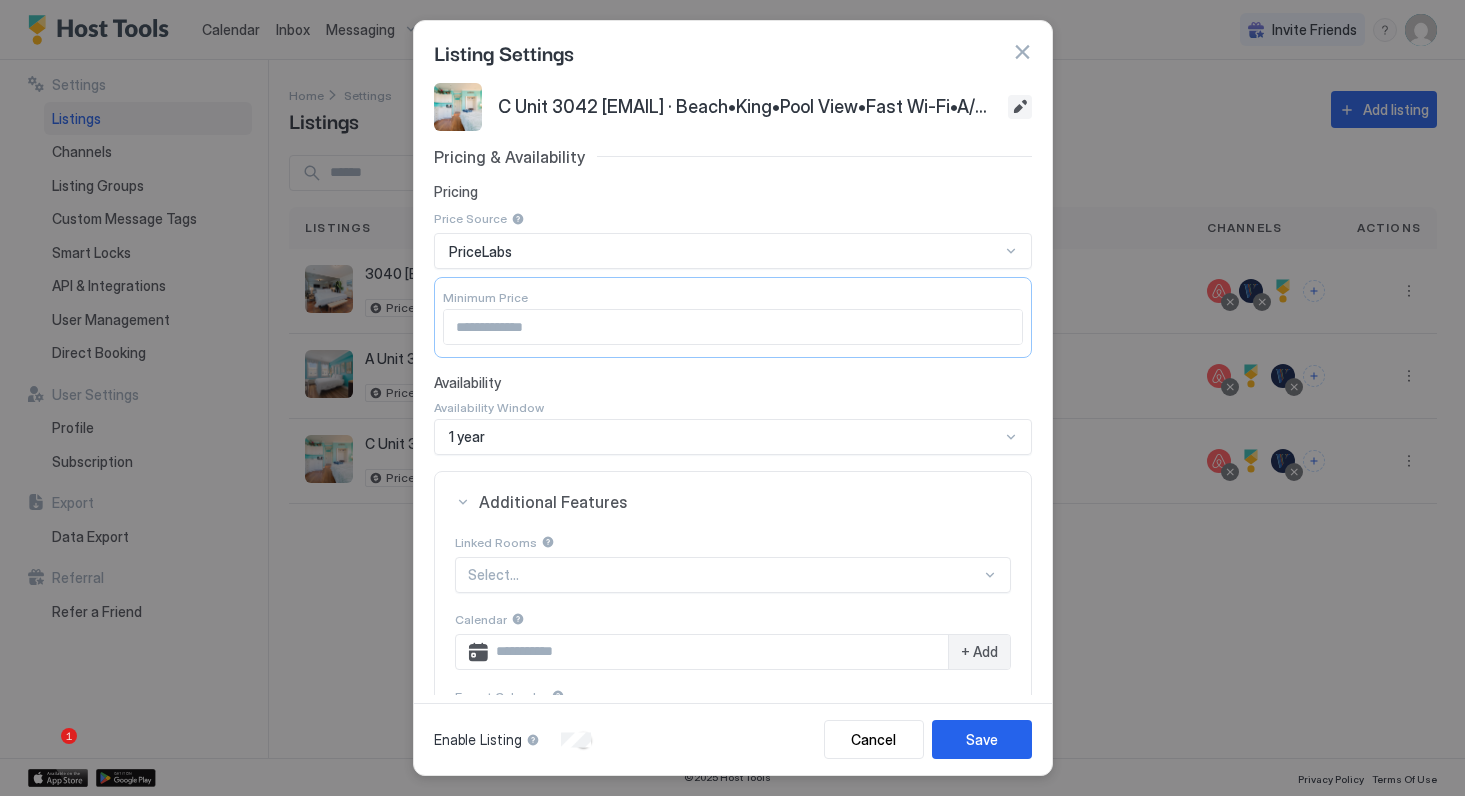 click at bounding box center [1020, 107] 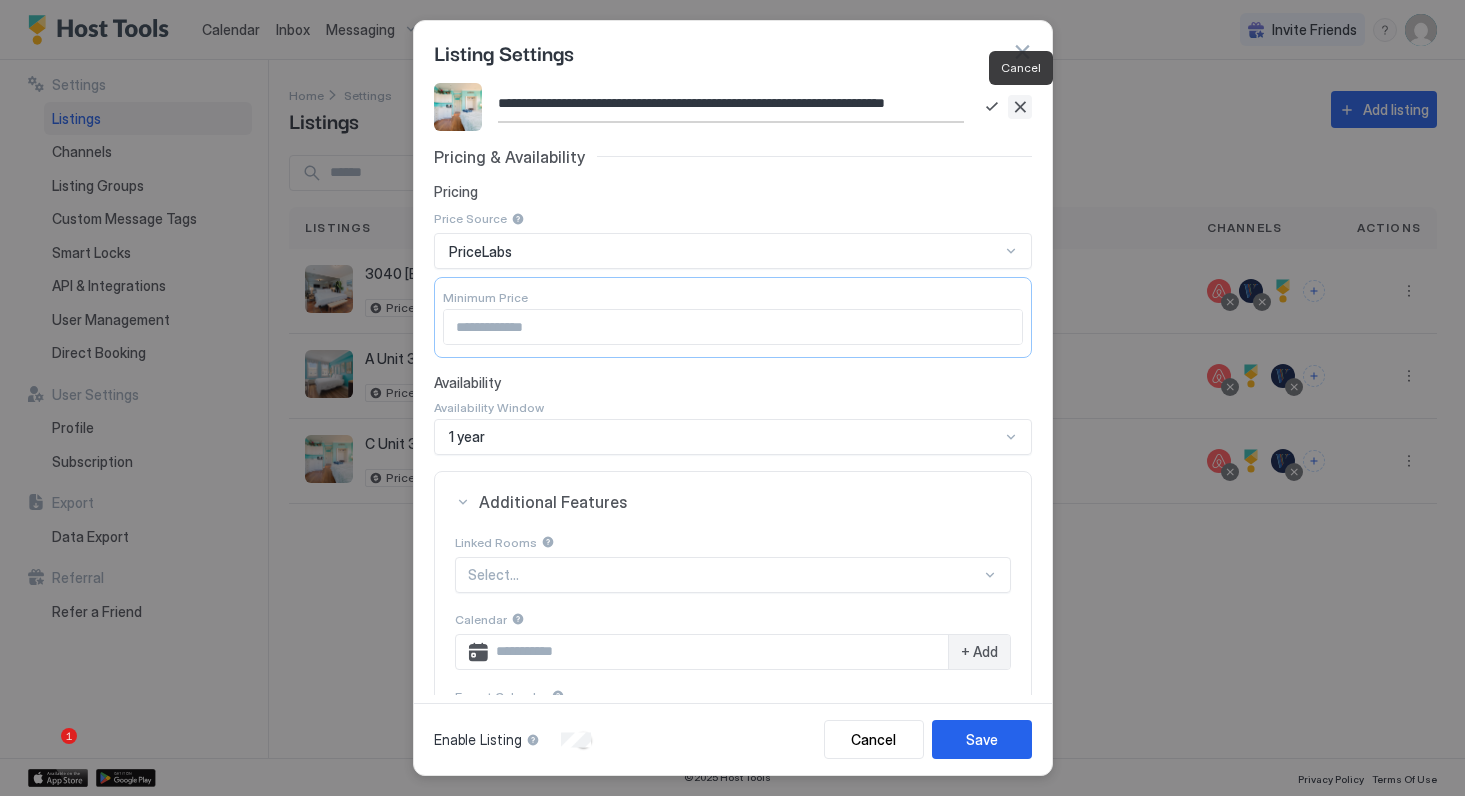 click at bounding box center (1020, 107) 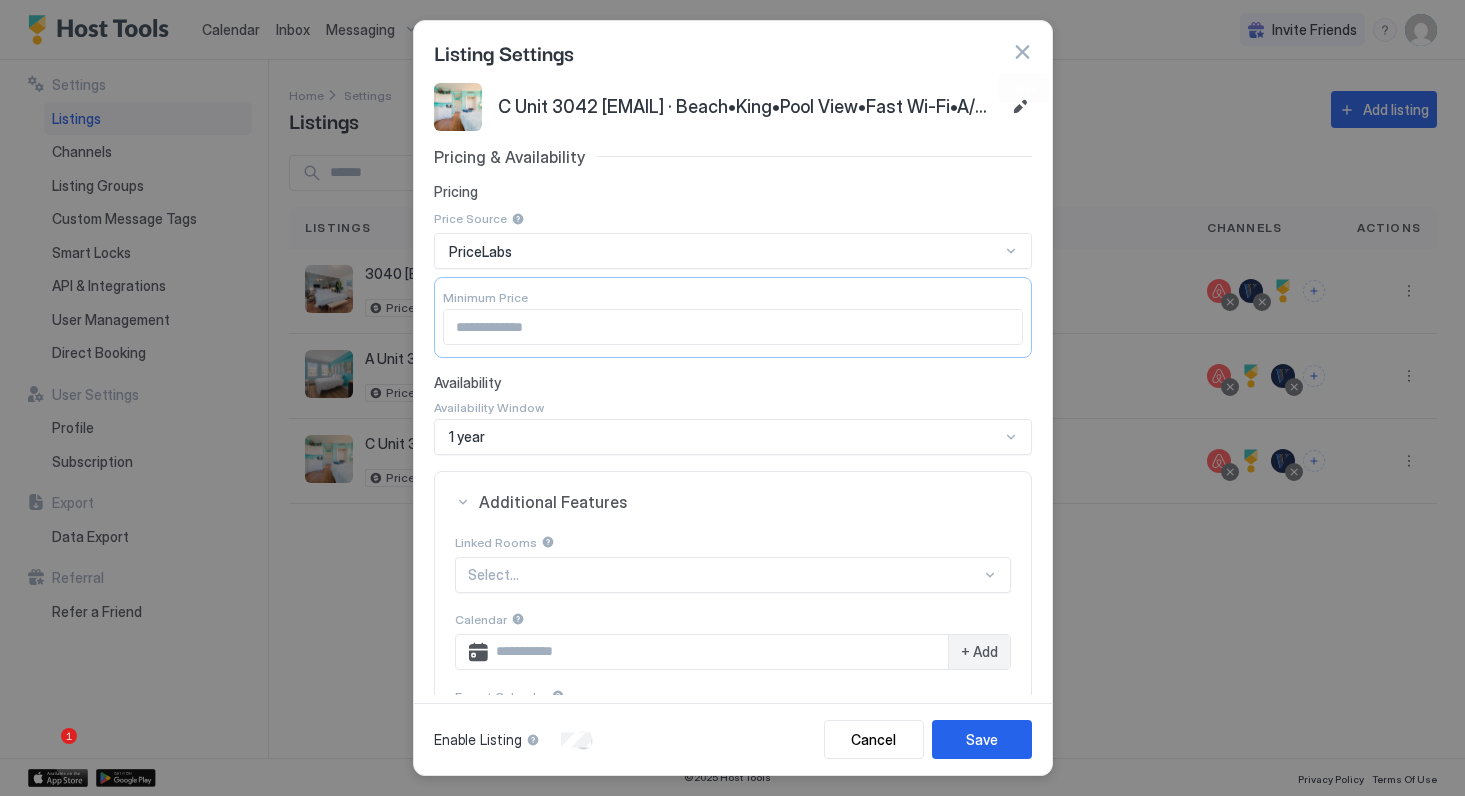 click at bounding box center (1022, 52) 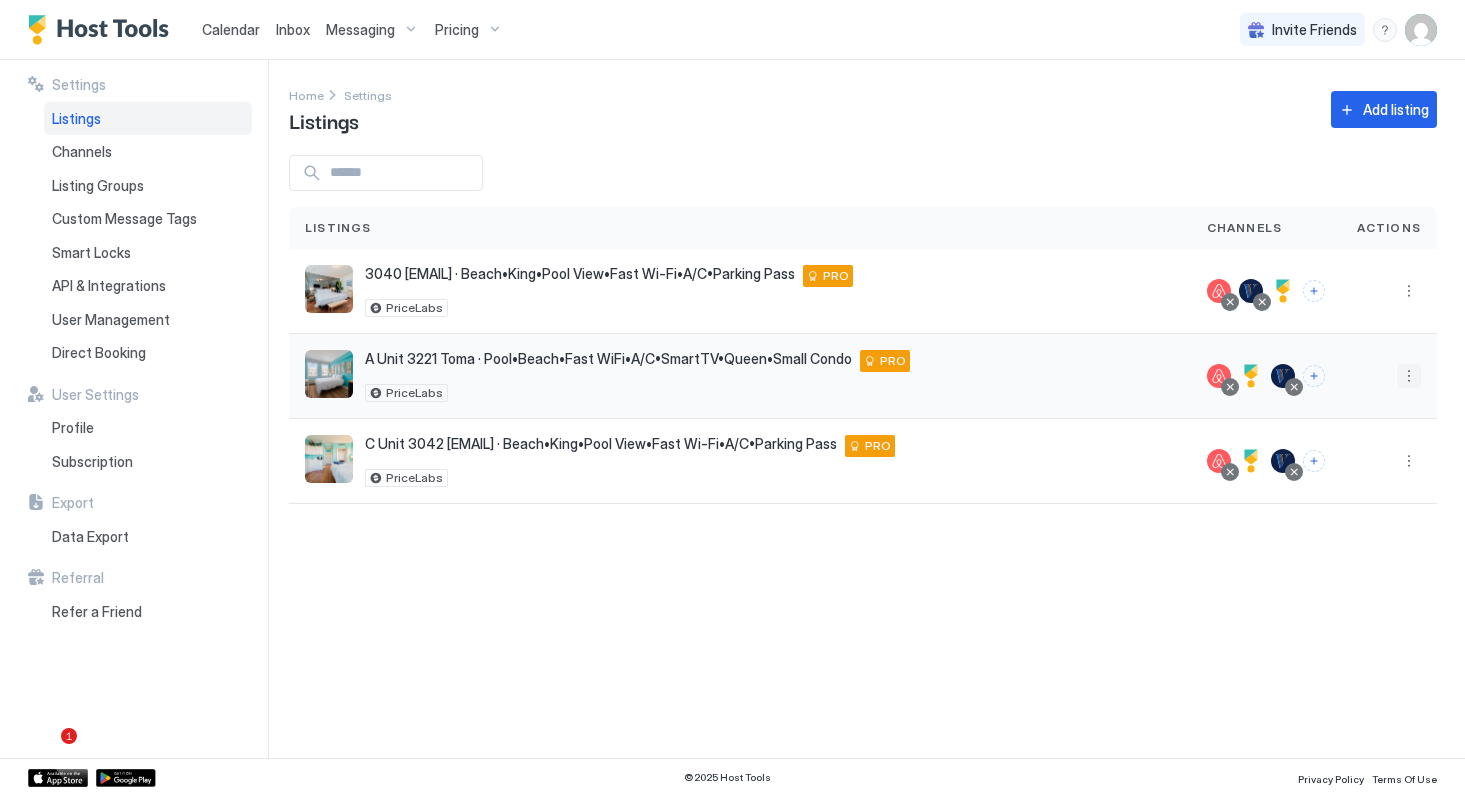 click at bounding box center (1409, 376) 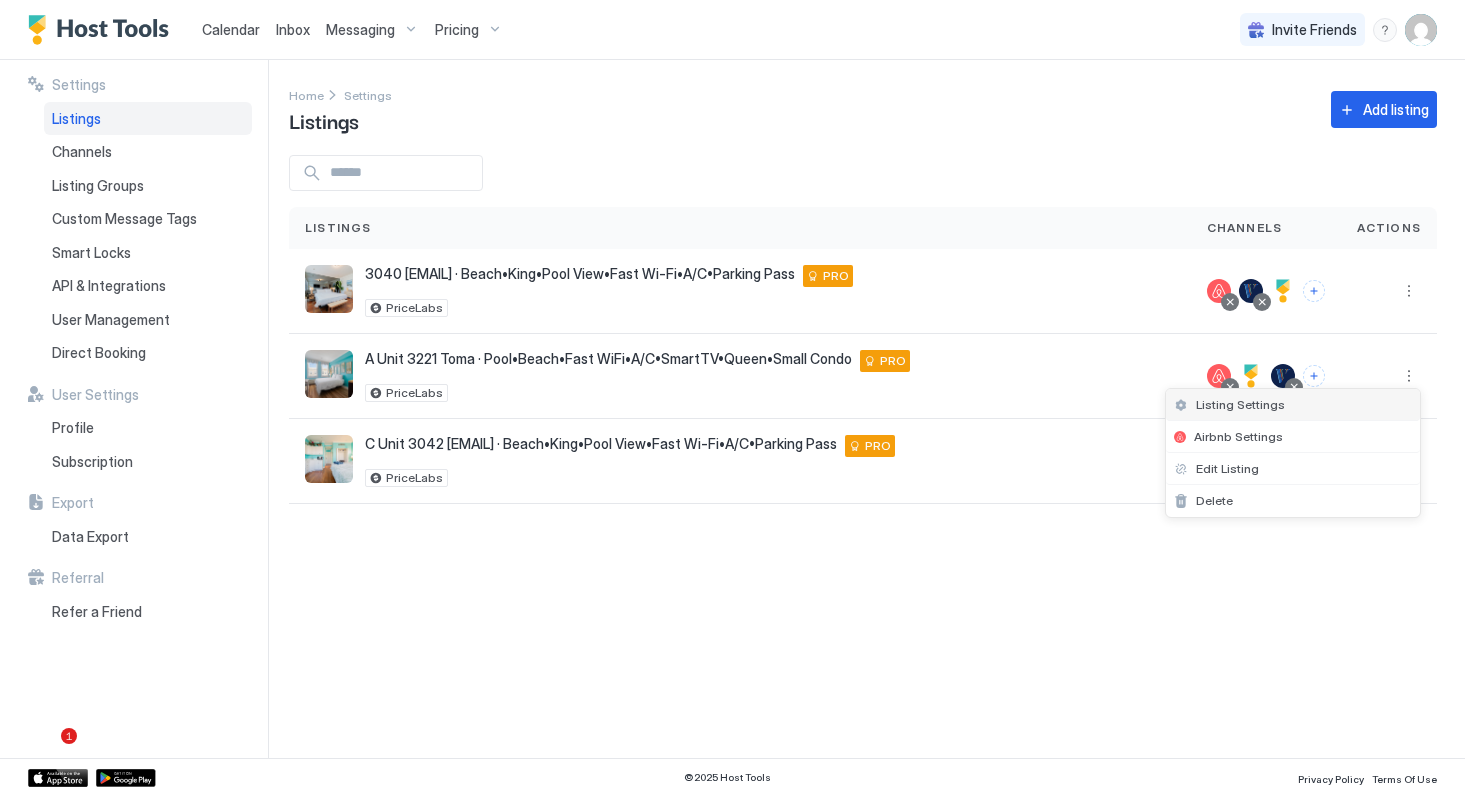 click on "Listing Settings" at bounding box center (1240, 404) 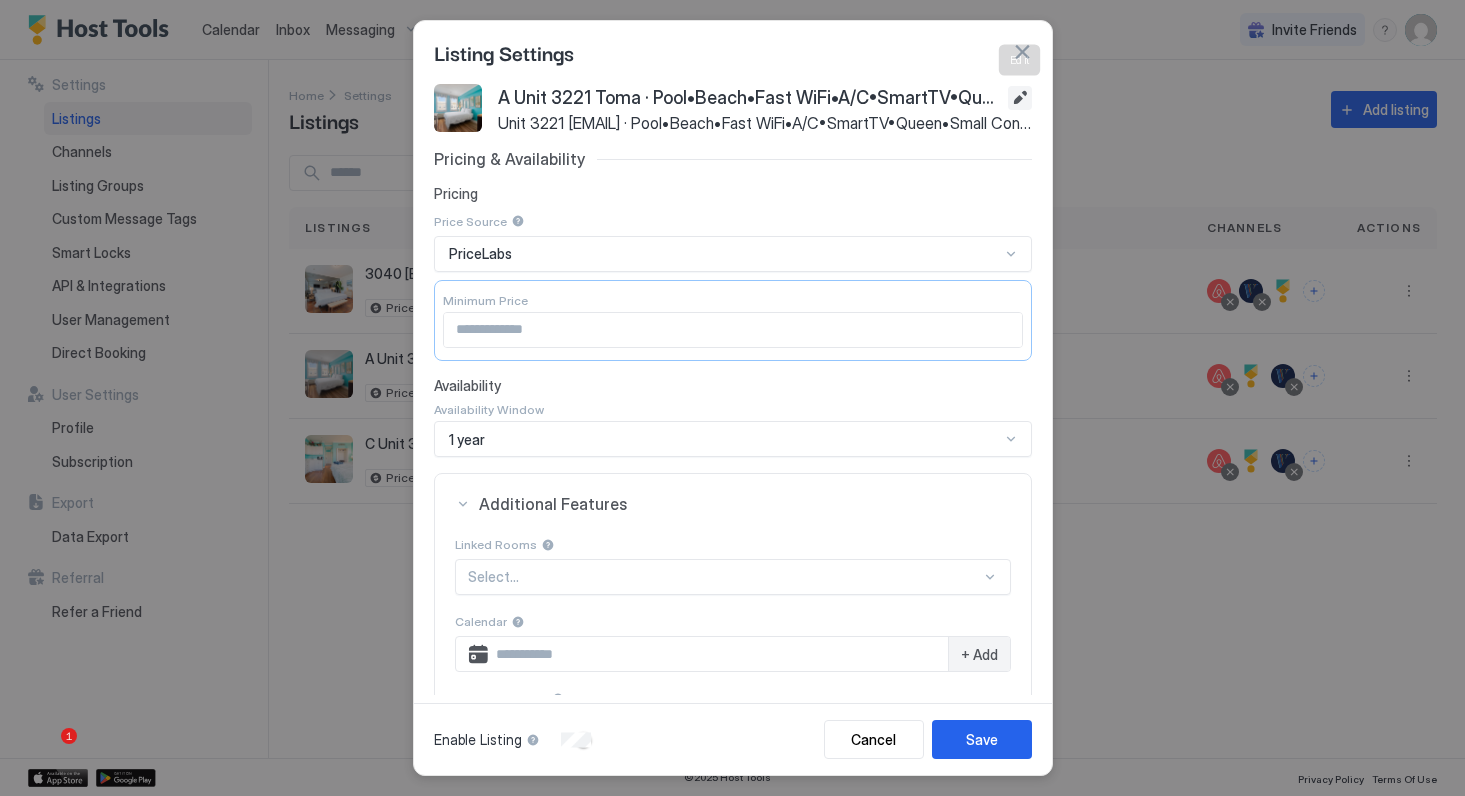 click at bounding box center (1020, 98) 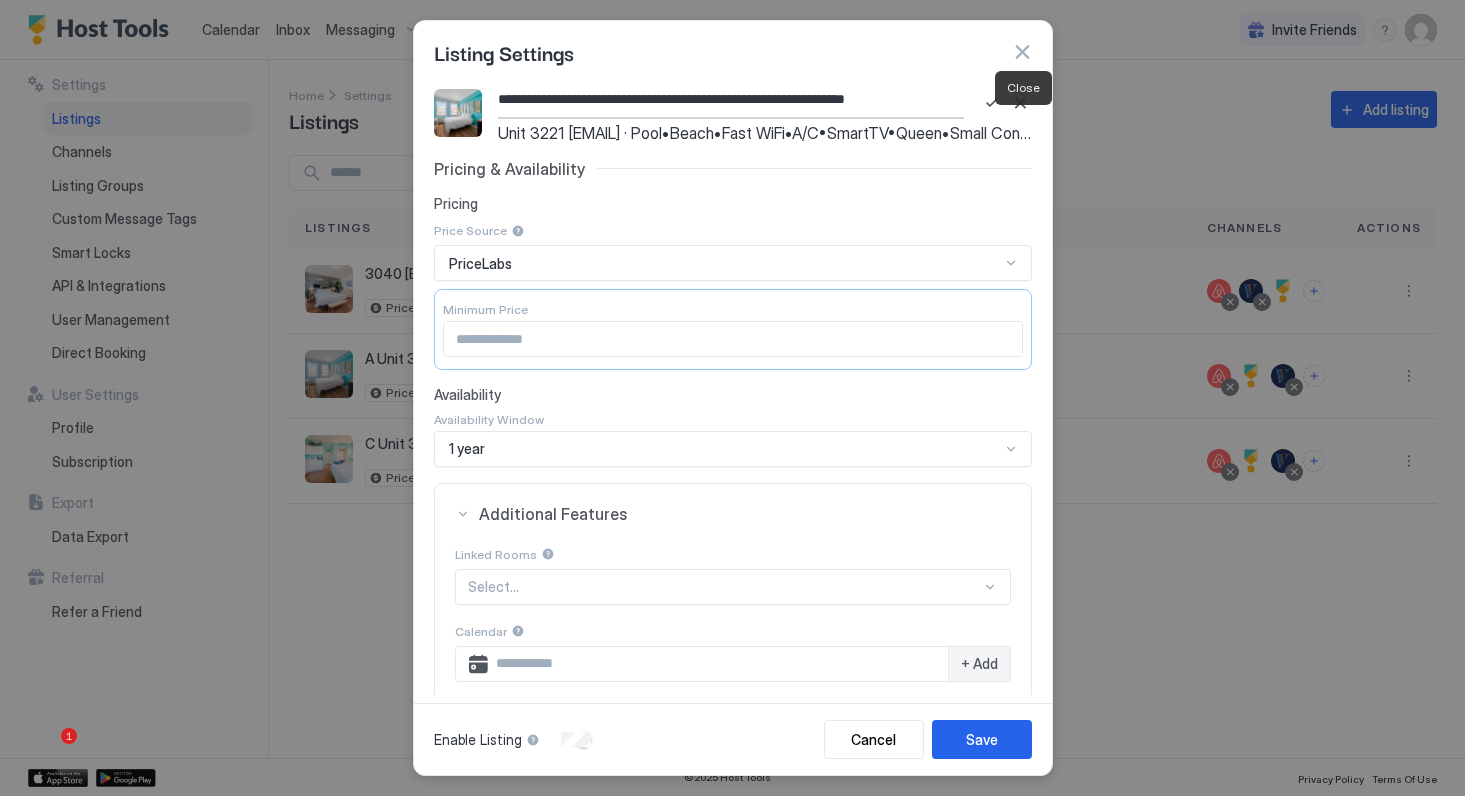 click at bounding box center [1022, 52] 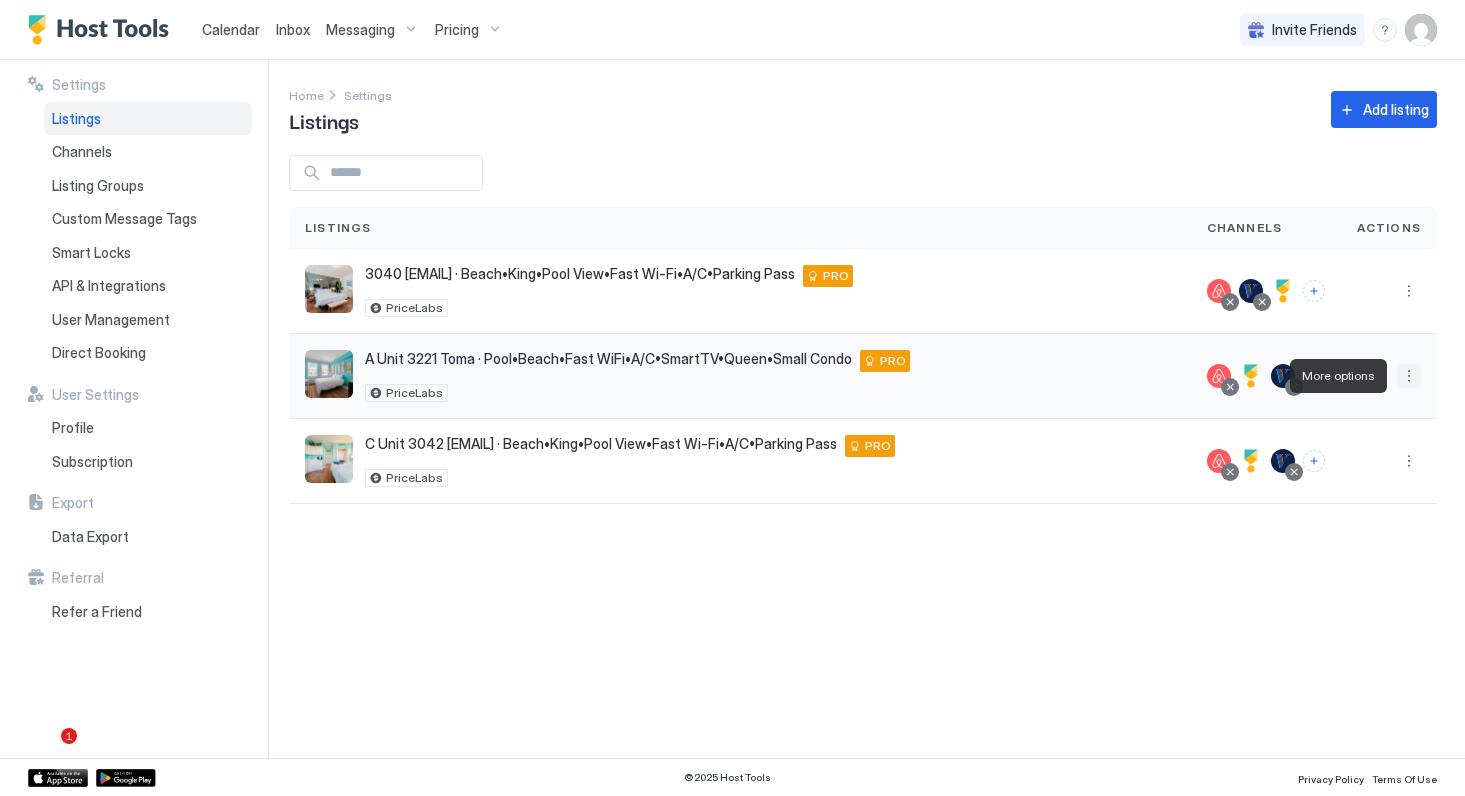 click at bounding box center [1409, 376] 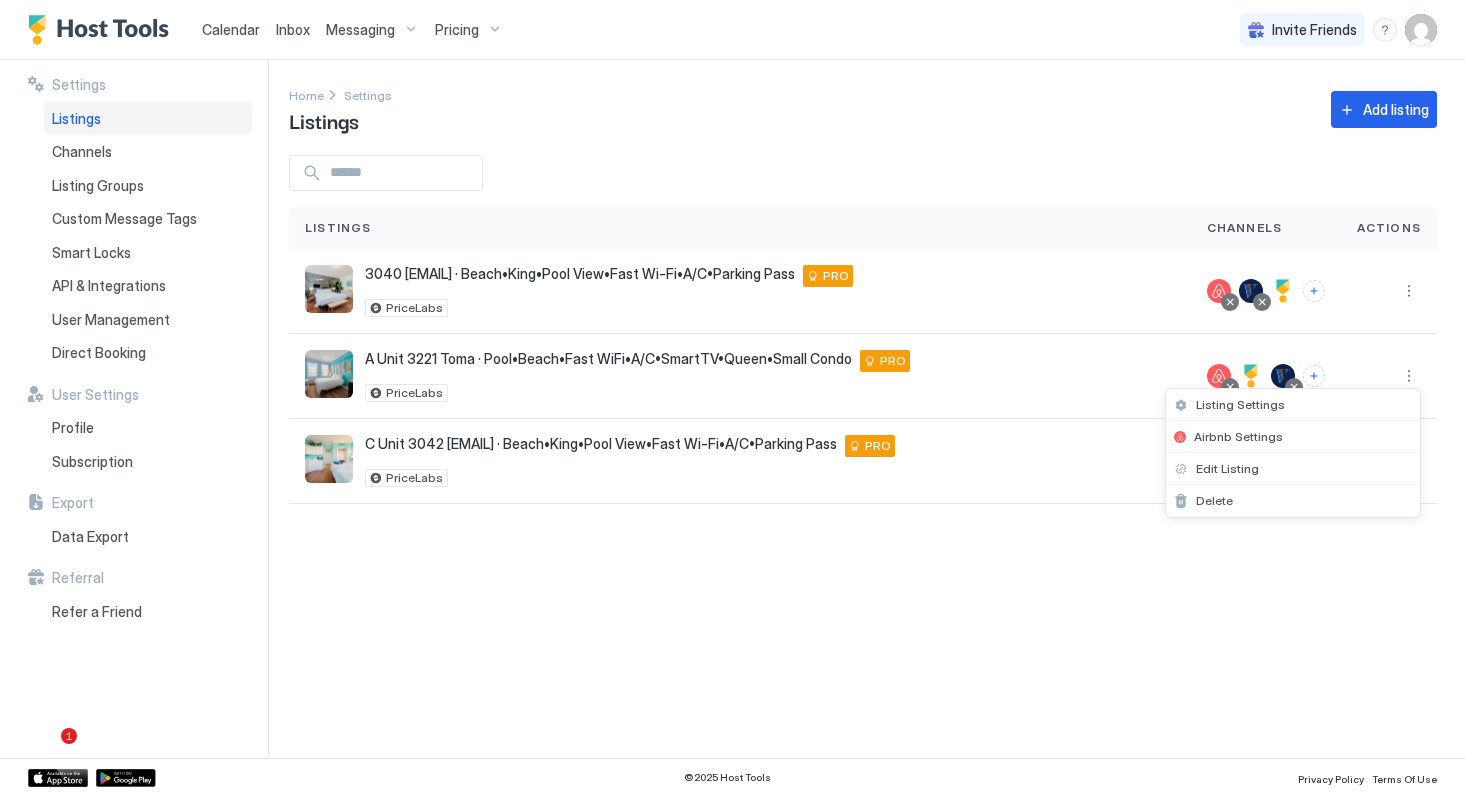 click at bounding box center [732, 398] 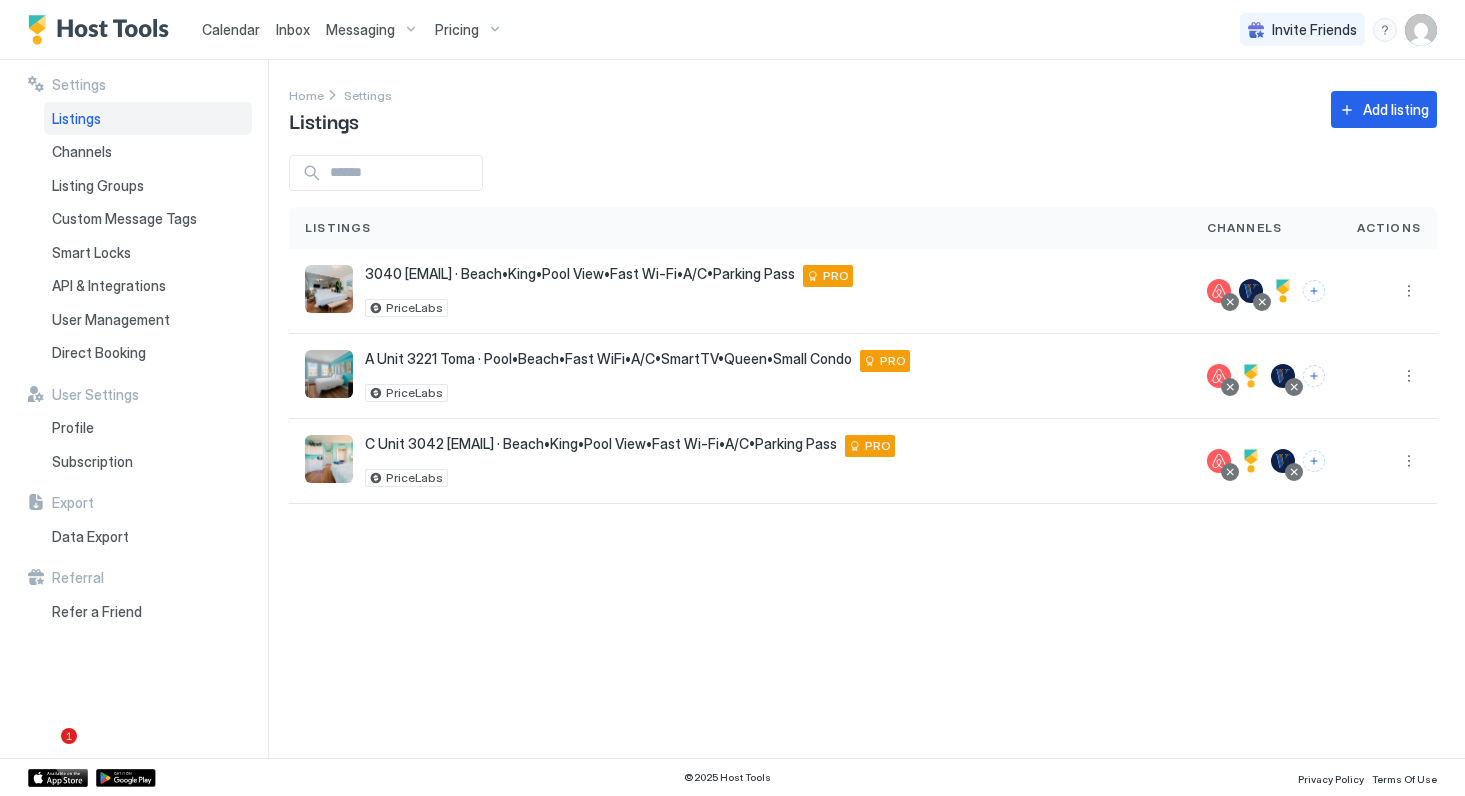 click at bounding box center [1409, 291] 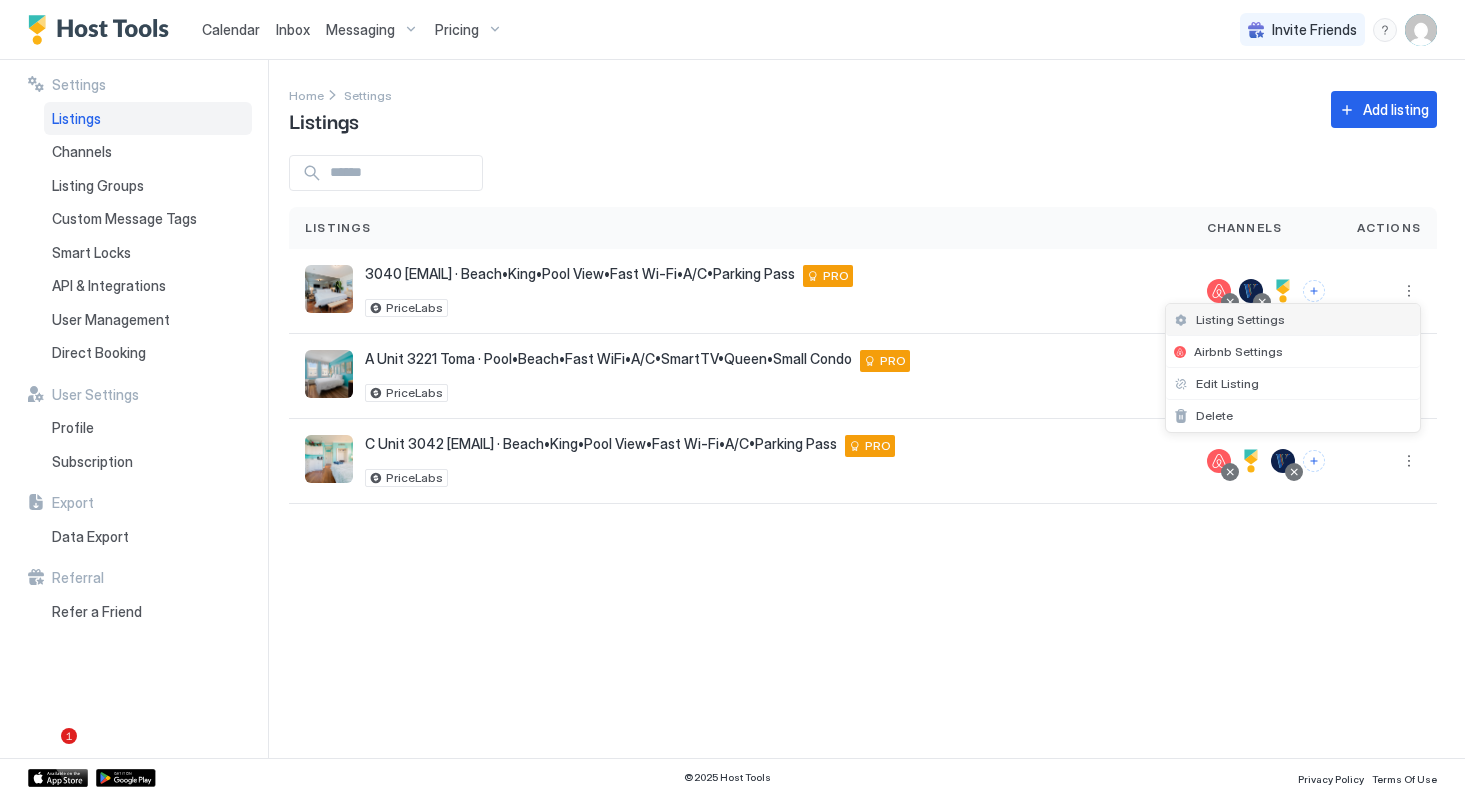 click on "Listing Settings" at bounding box center (1240, 319) 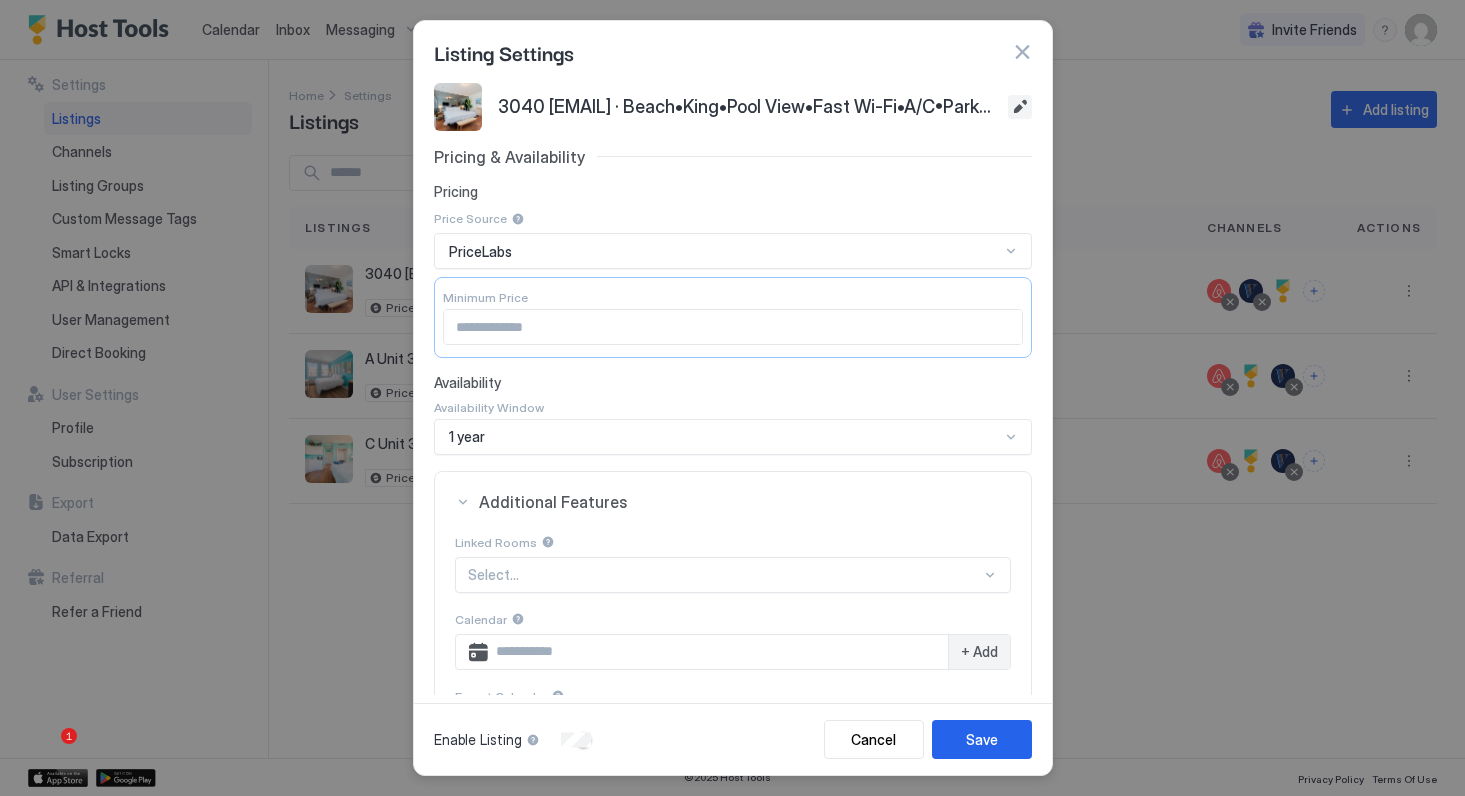 click at bounding box center [1020, 107] 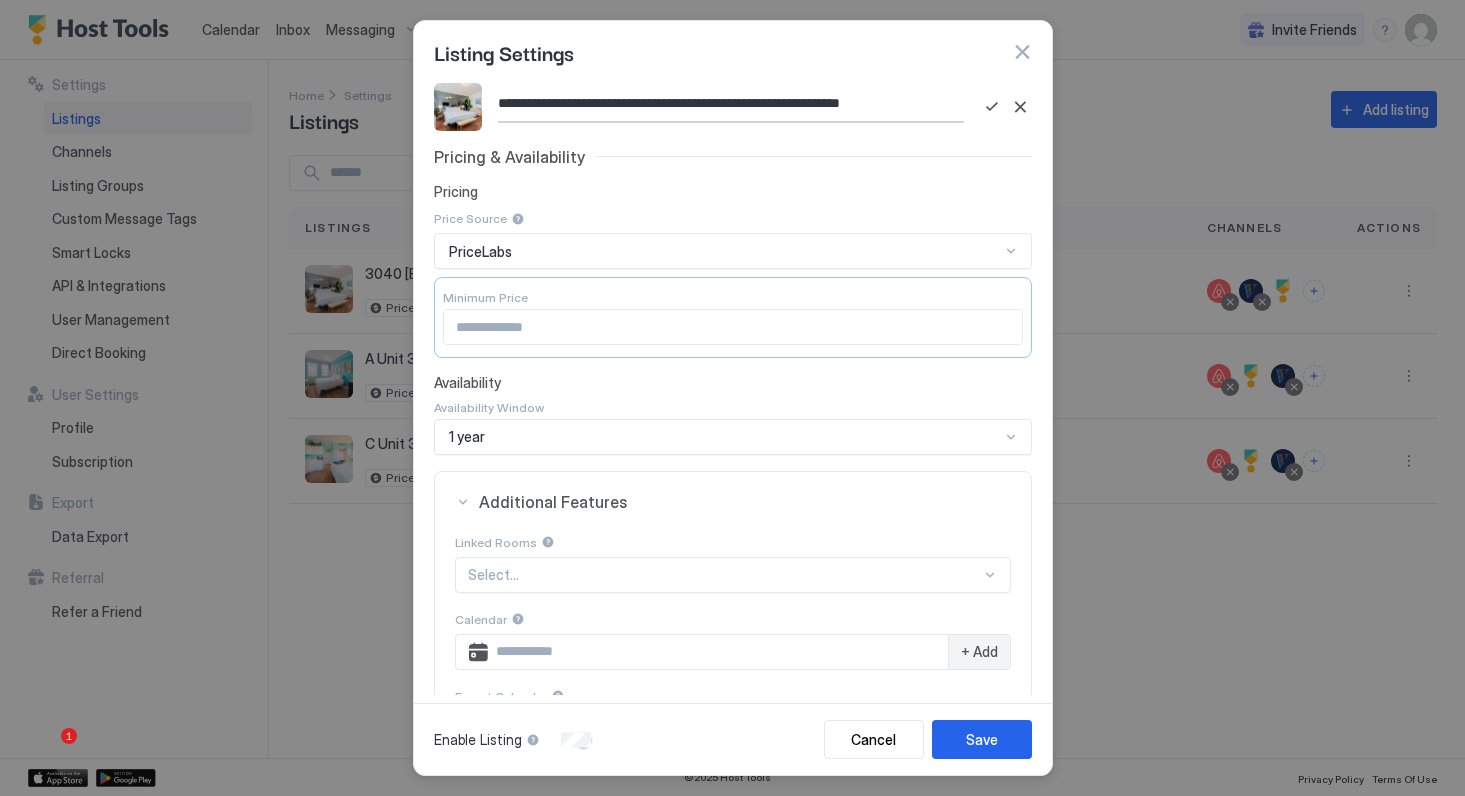 click at bounding box center (1022, 52) 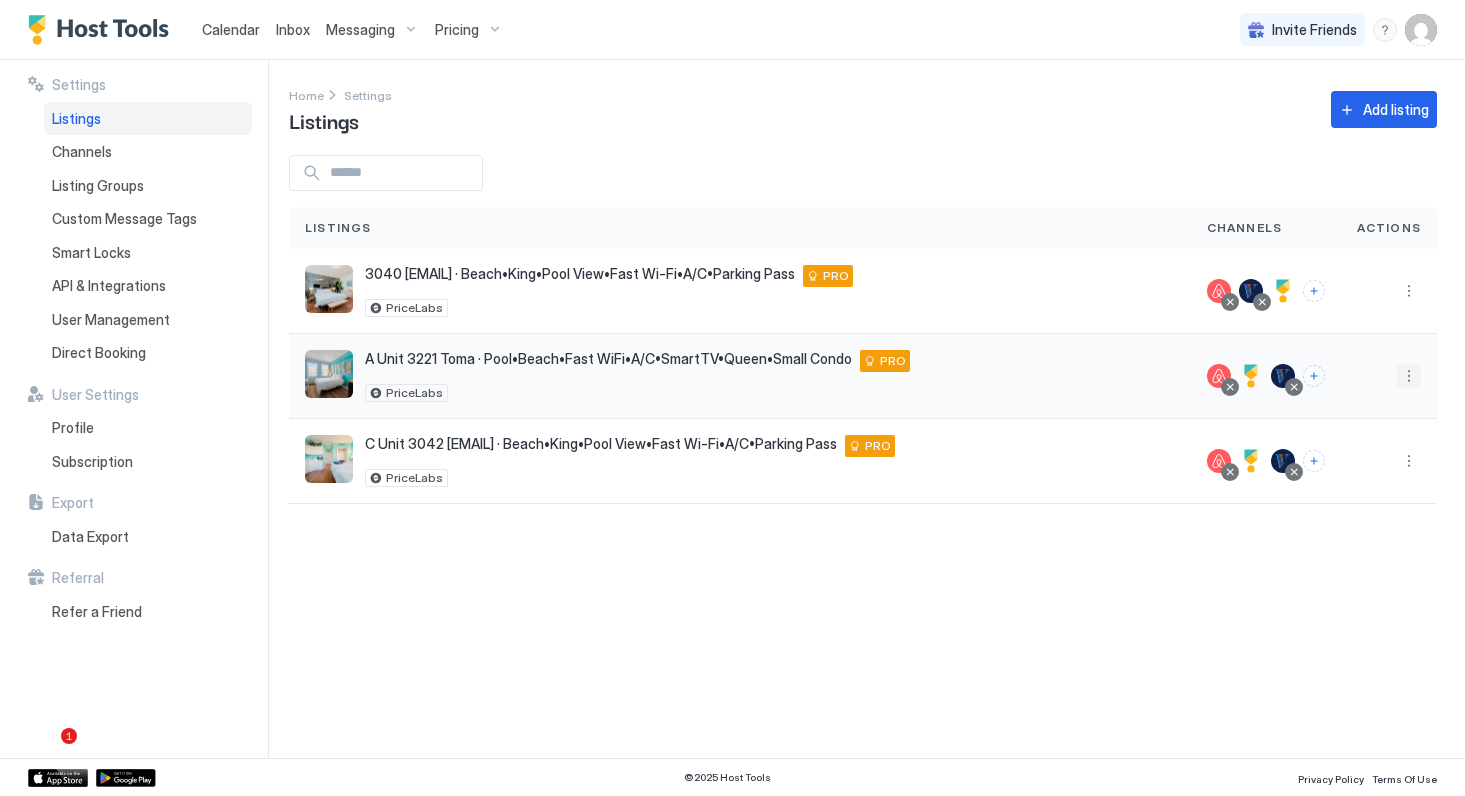 click at bounding box center [1409, 376] 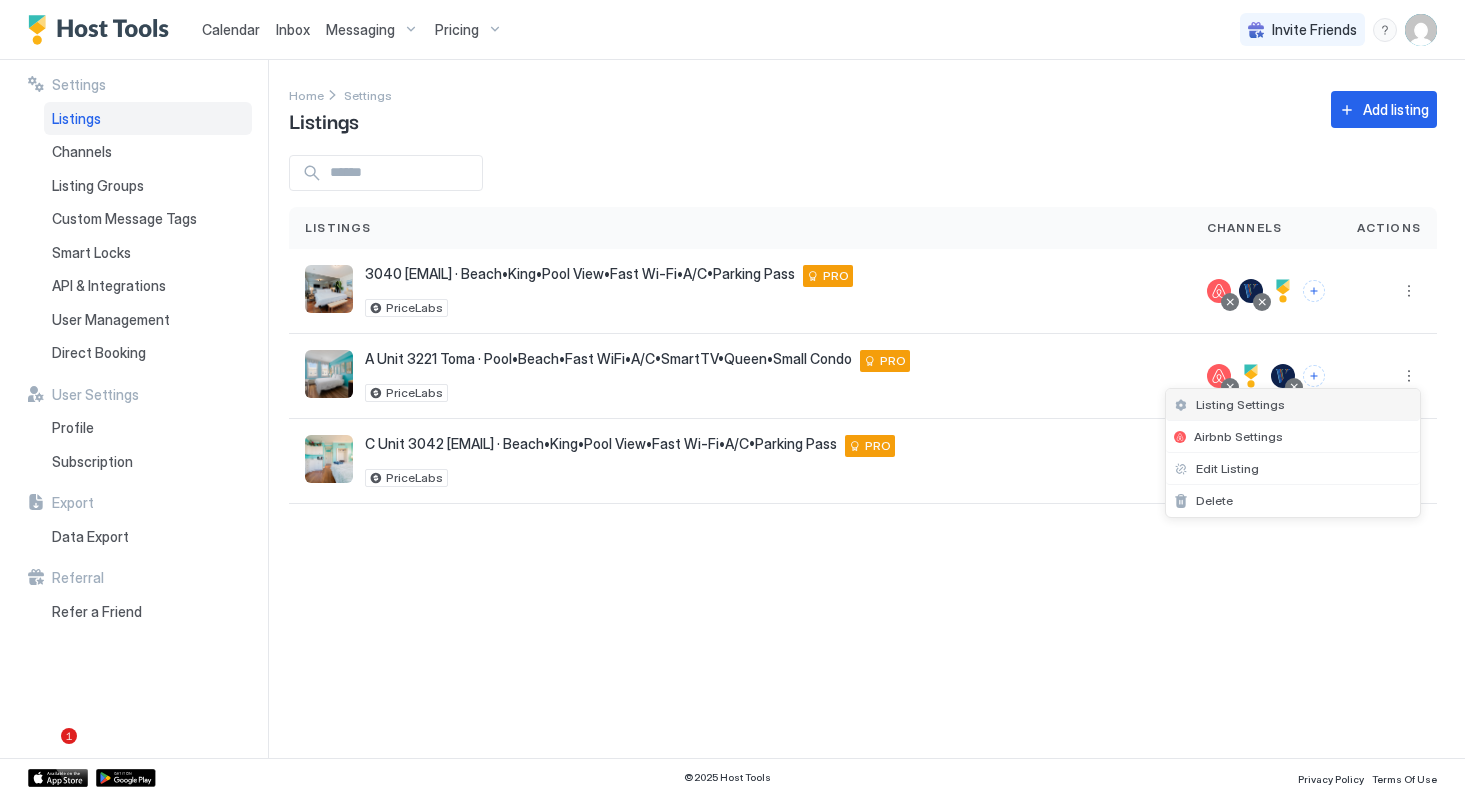 click on "Listing Settings" at bounding box center (1240, 404) 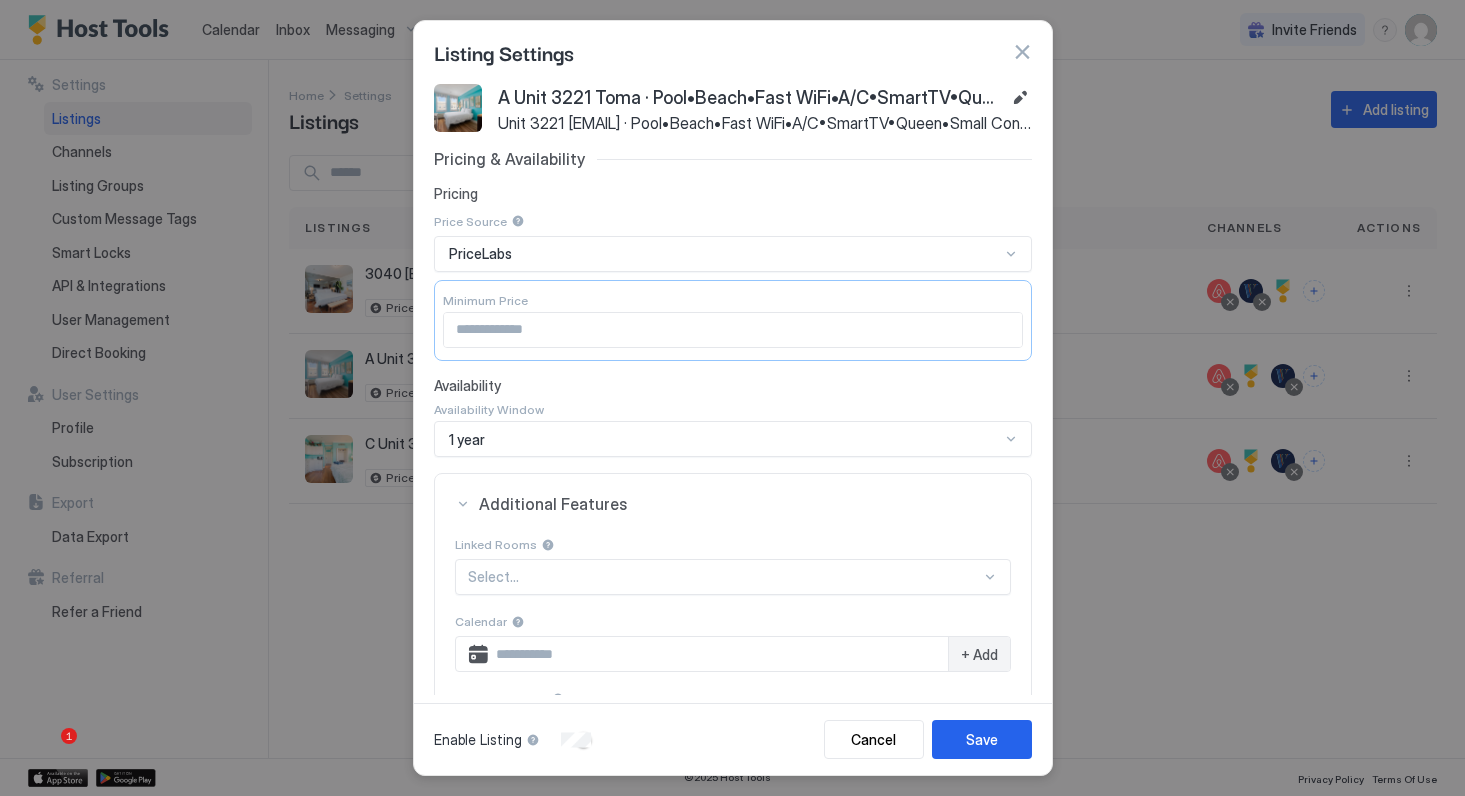 click at bounding box center (1022, 52) 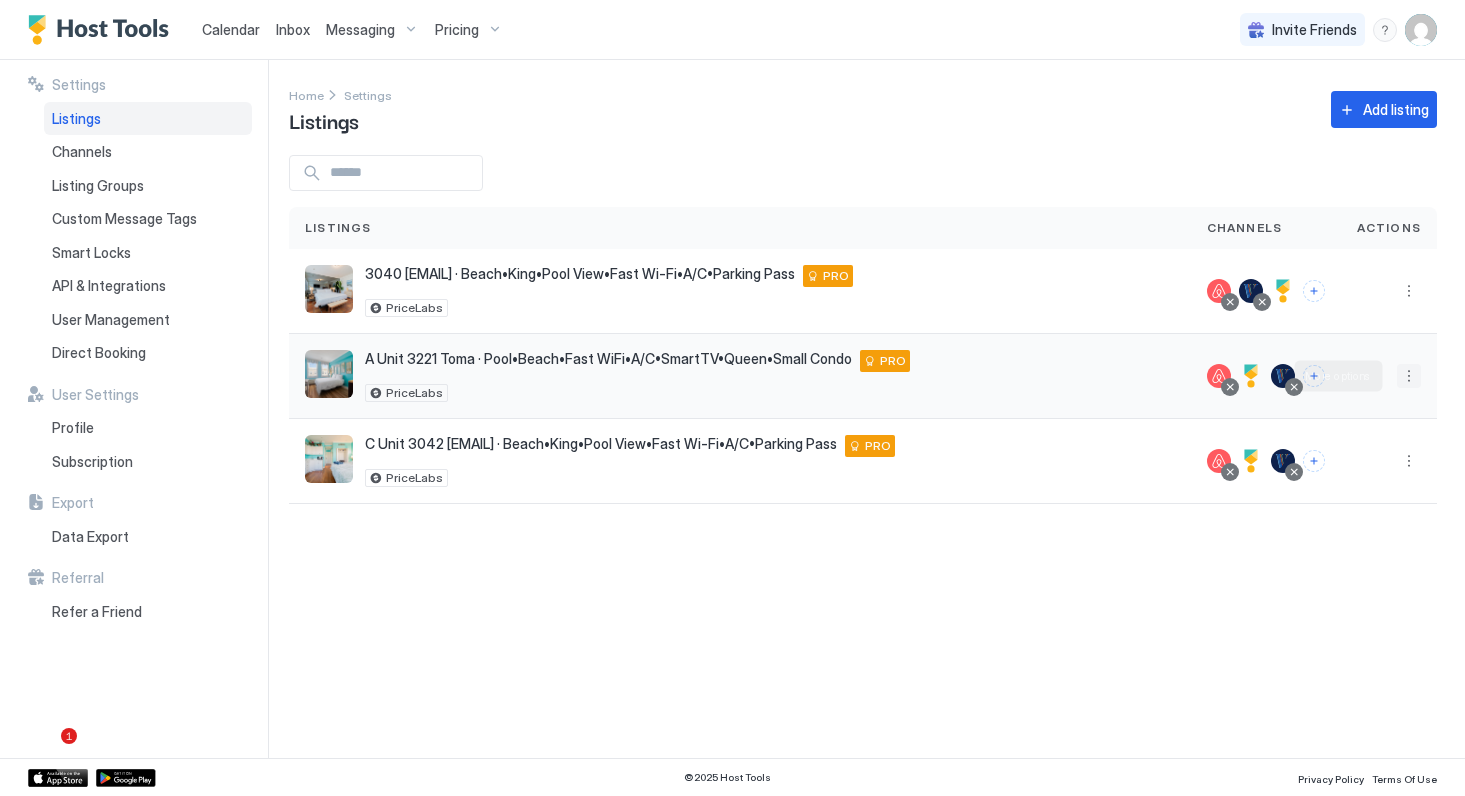 click at bounding box center (1409, 376) 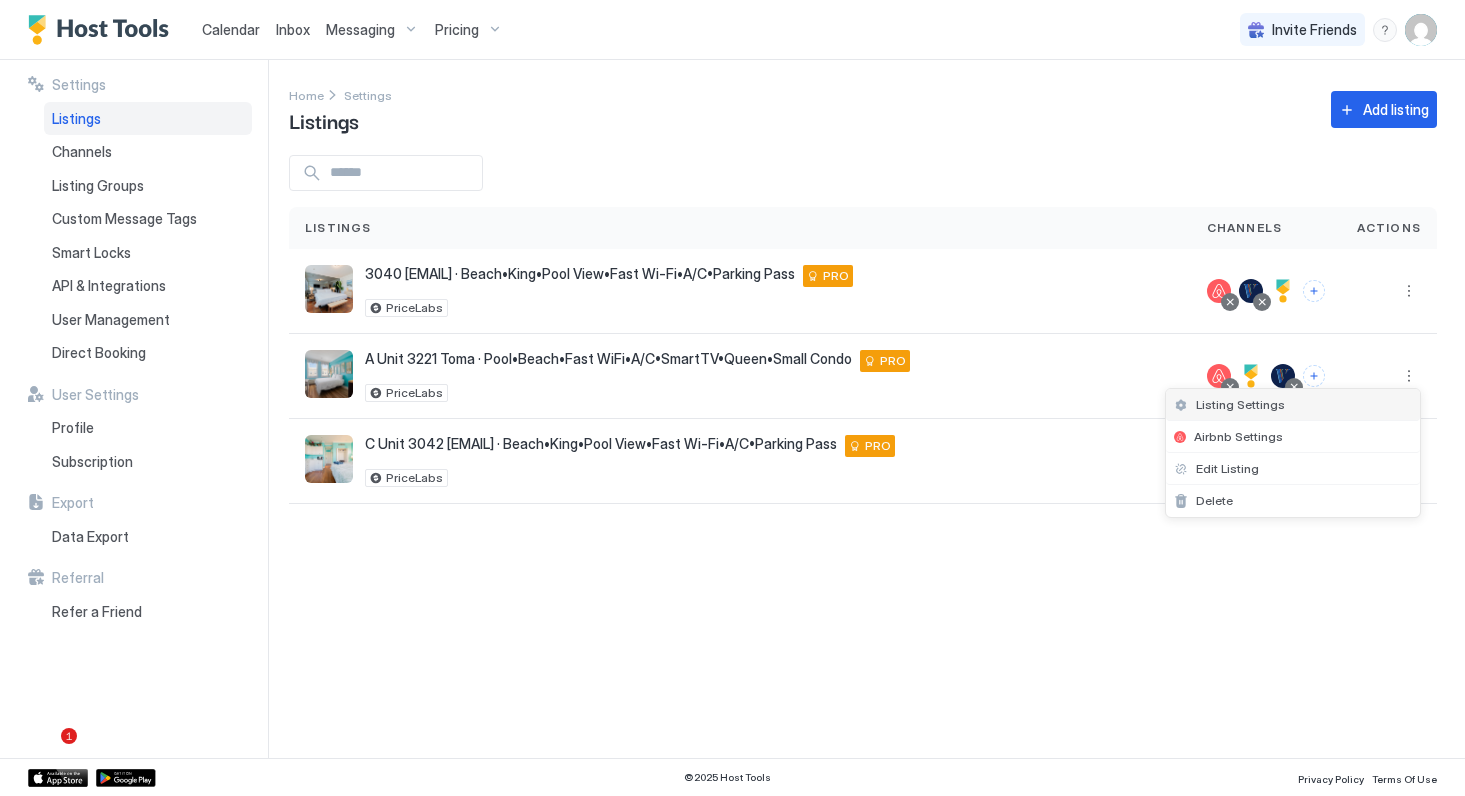 click on "Listing Settings" at bounding box center (1240, 404) 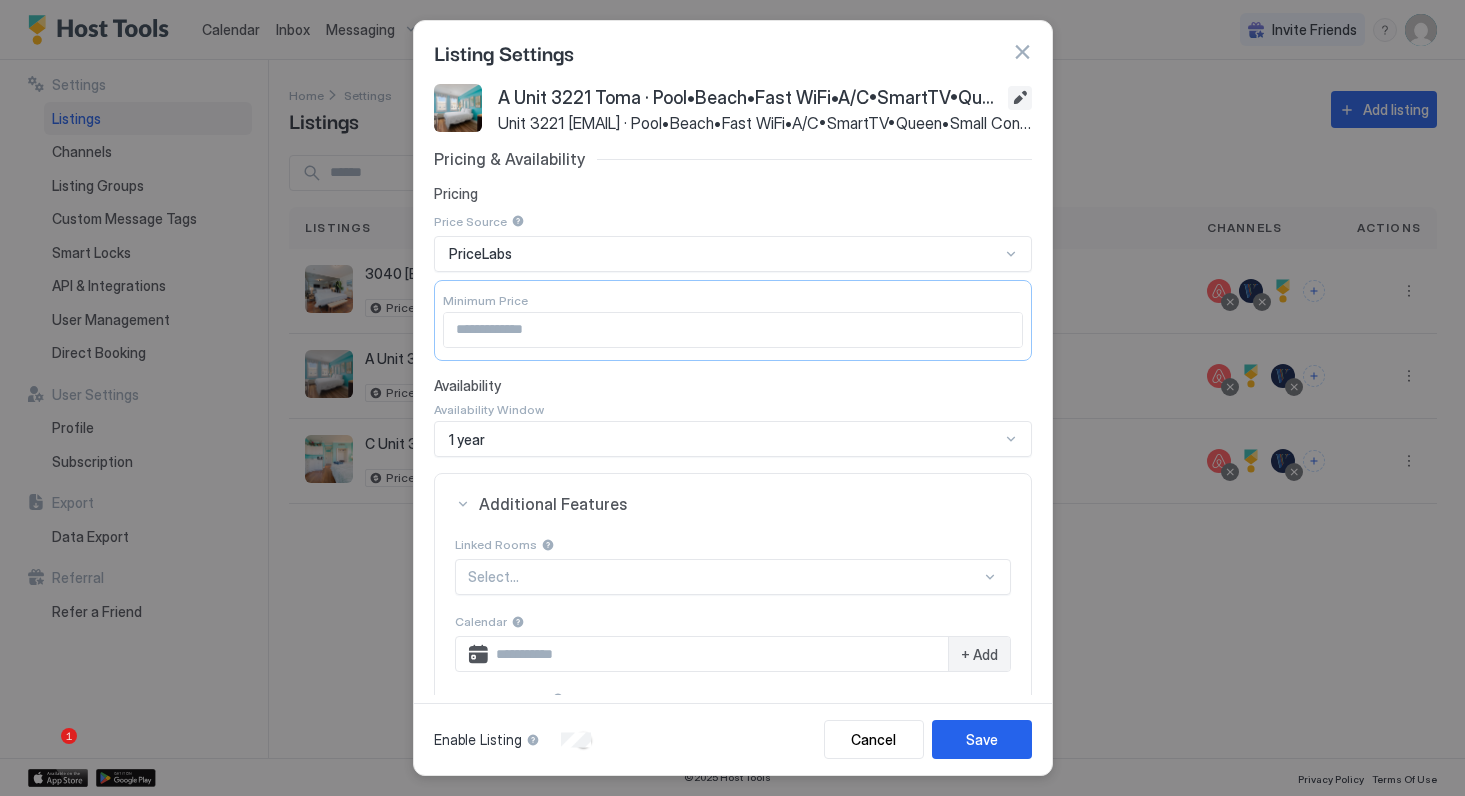 click at bounding box center (1020, 98) 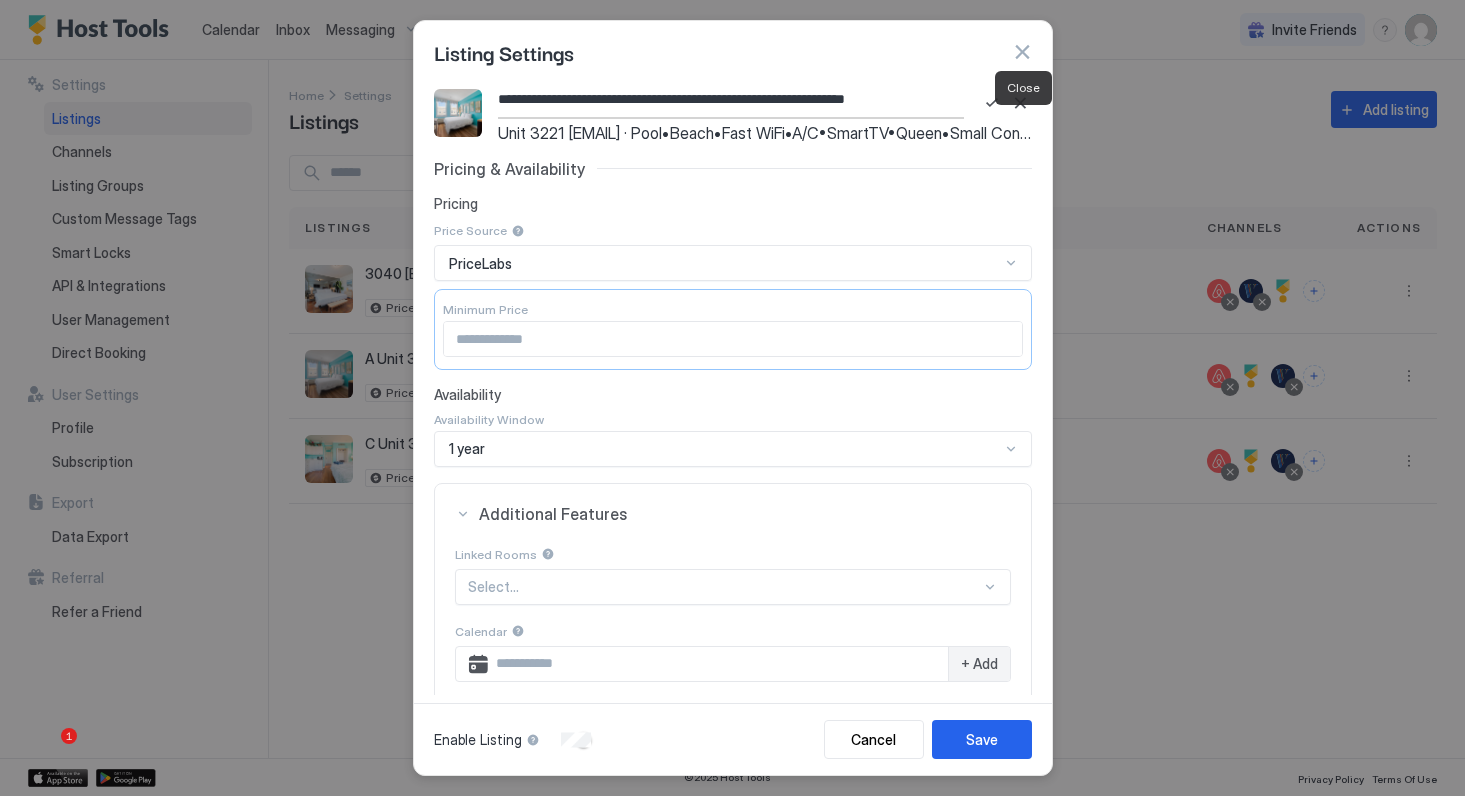 click at bounding box center (1022, 52) 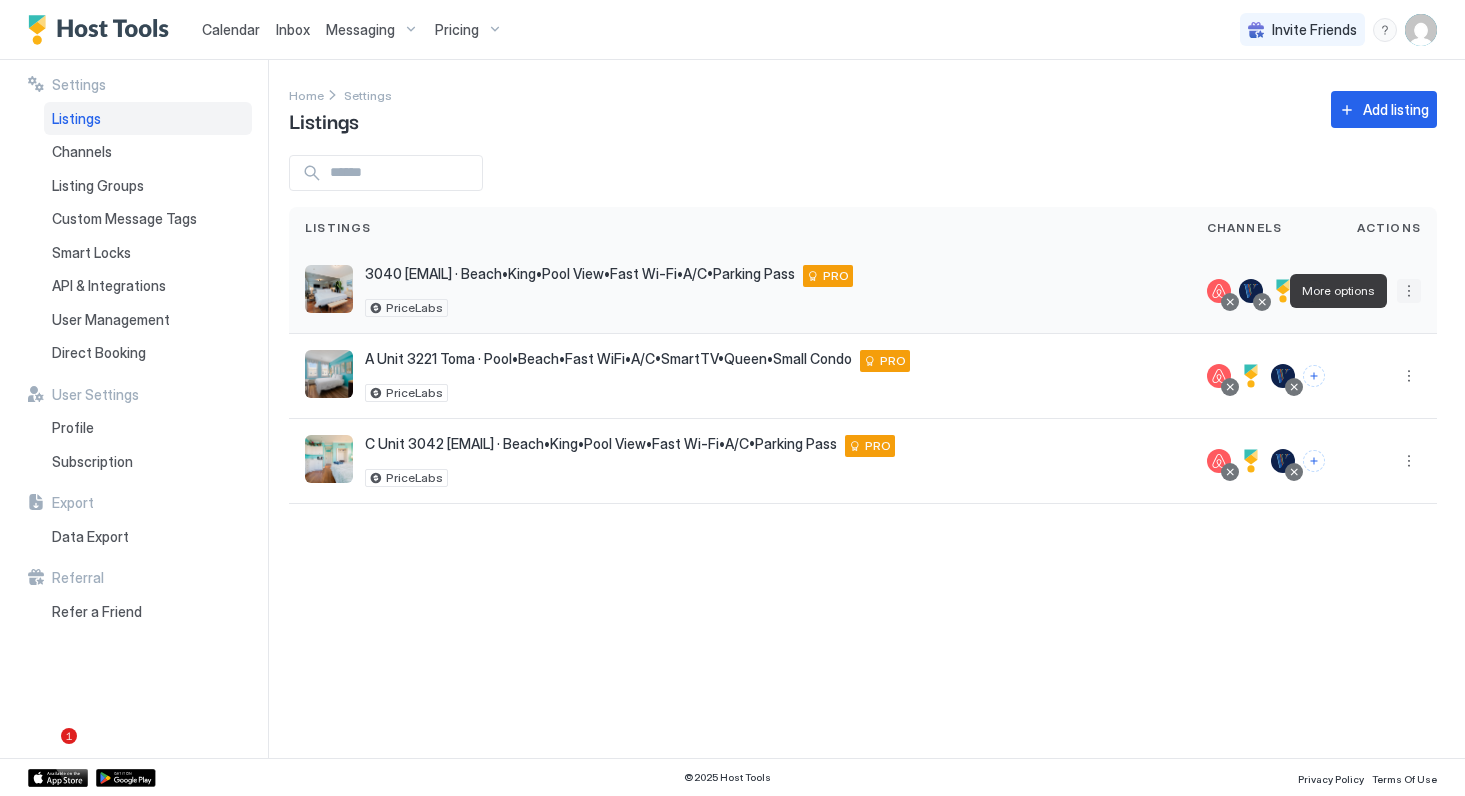 click at bounding box center [1409, 291] 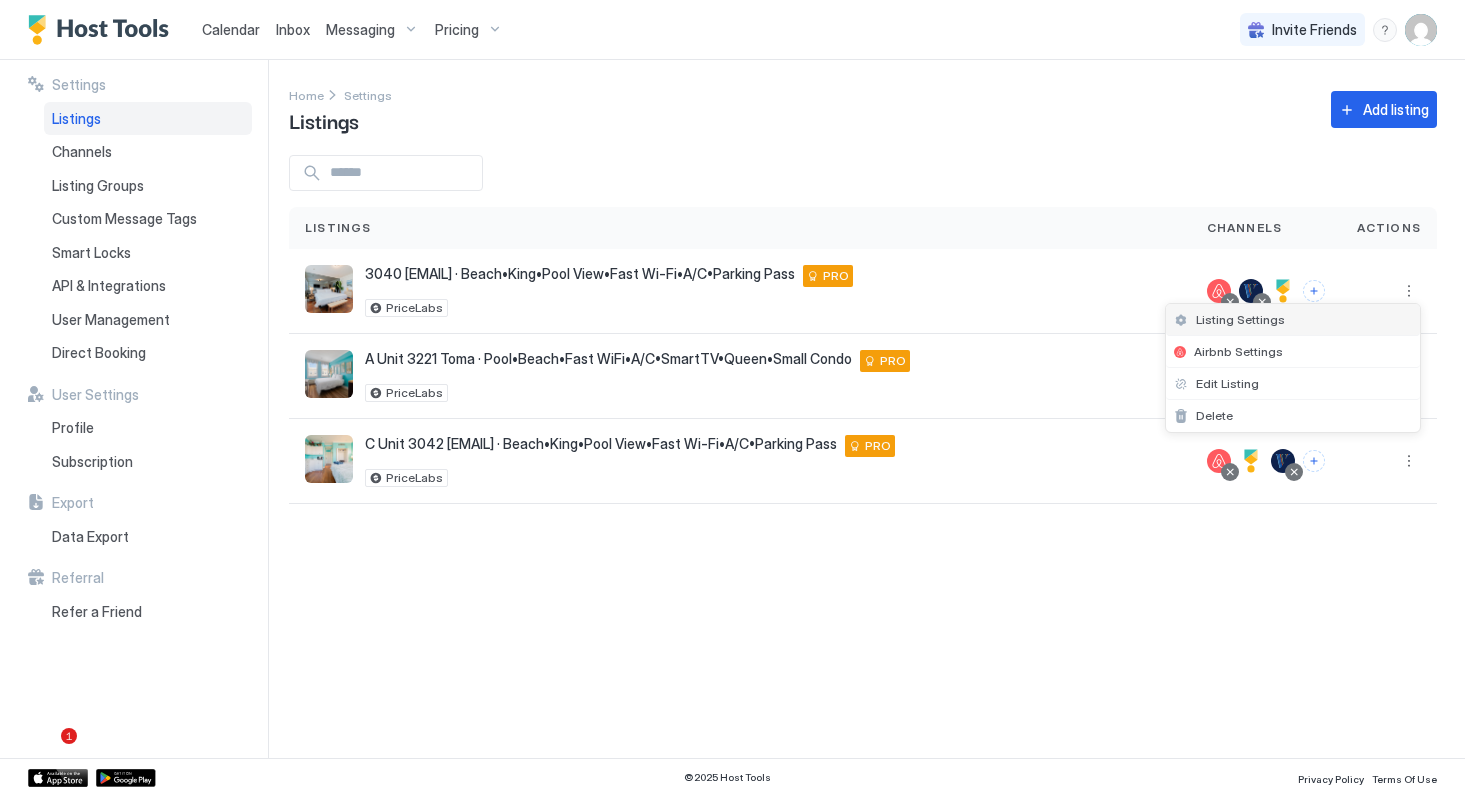 click on "Listing Settings" at bounding box center (1293, 320) 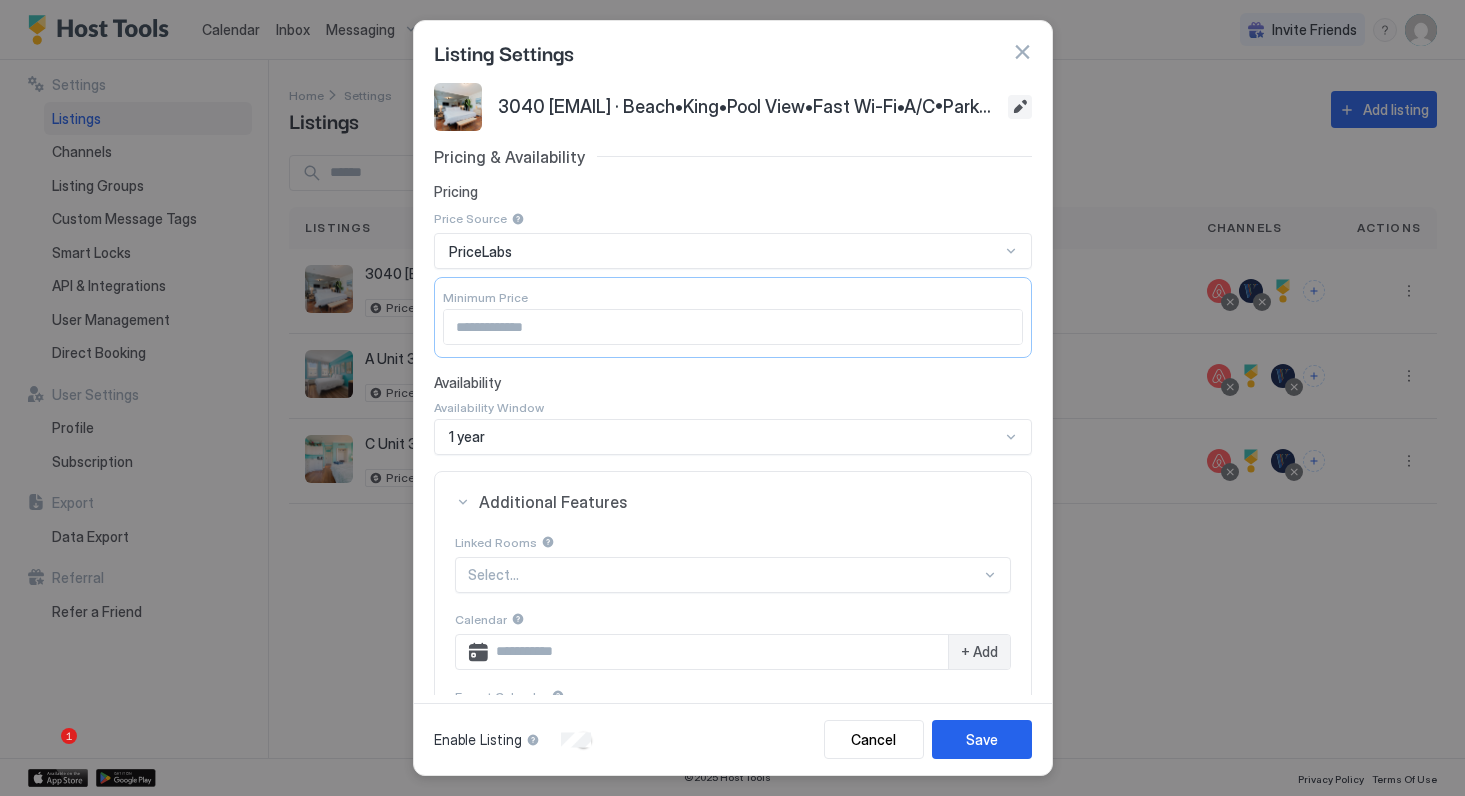 click at bounding box center (1020, 107) 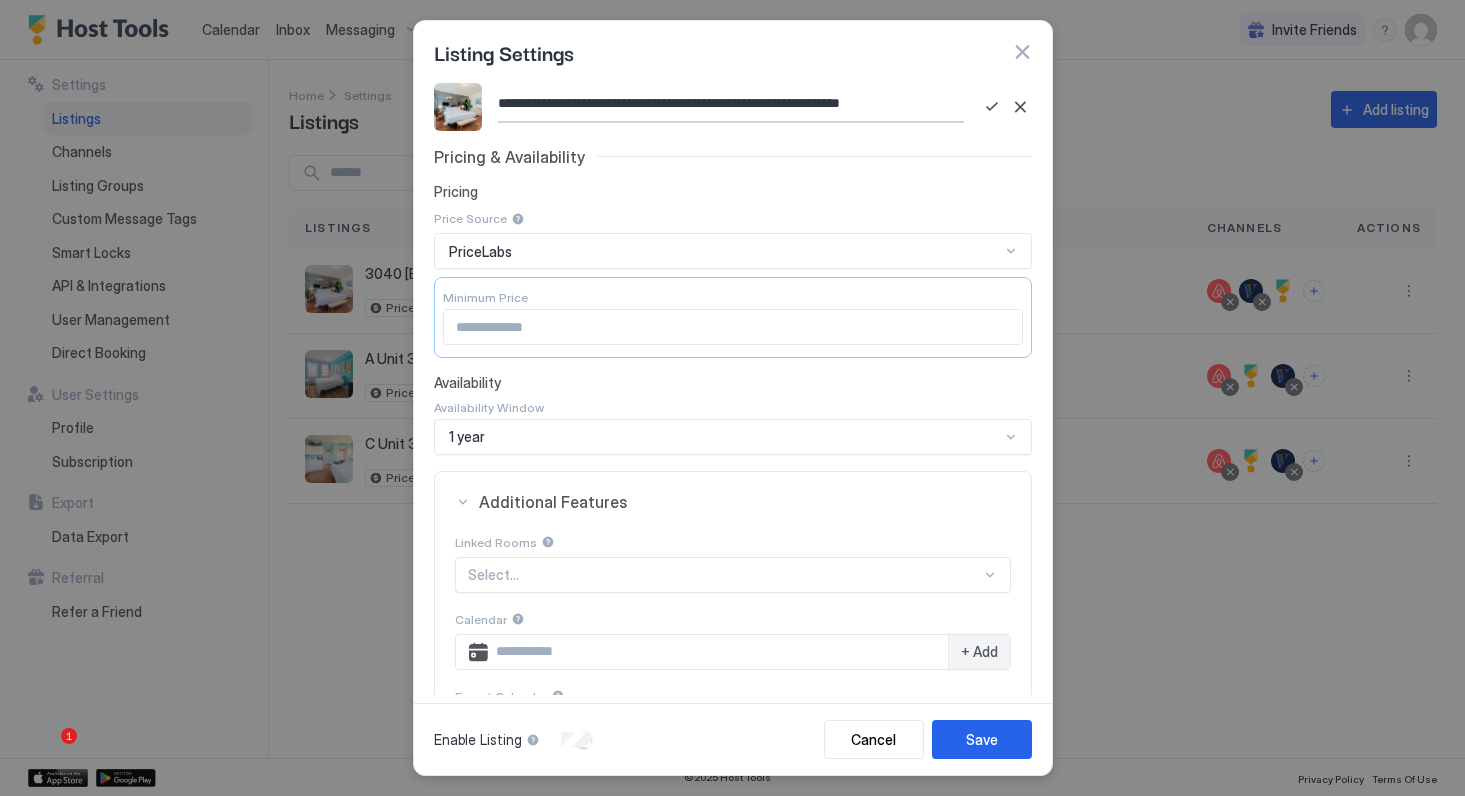 click on "**********" at bounding box center [731, 104] 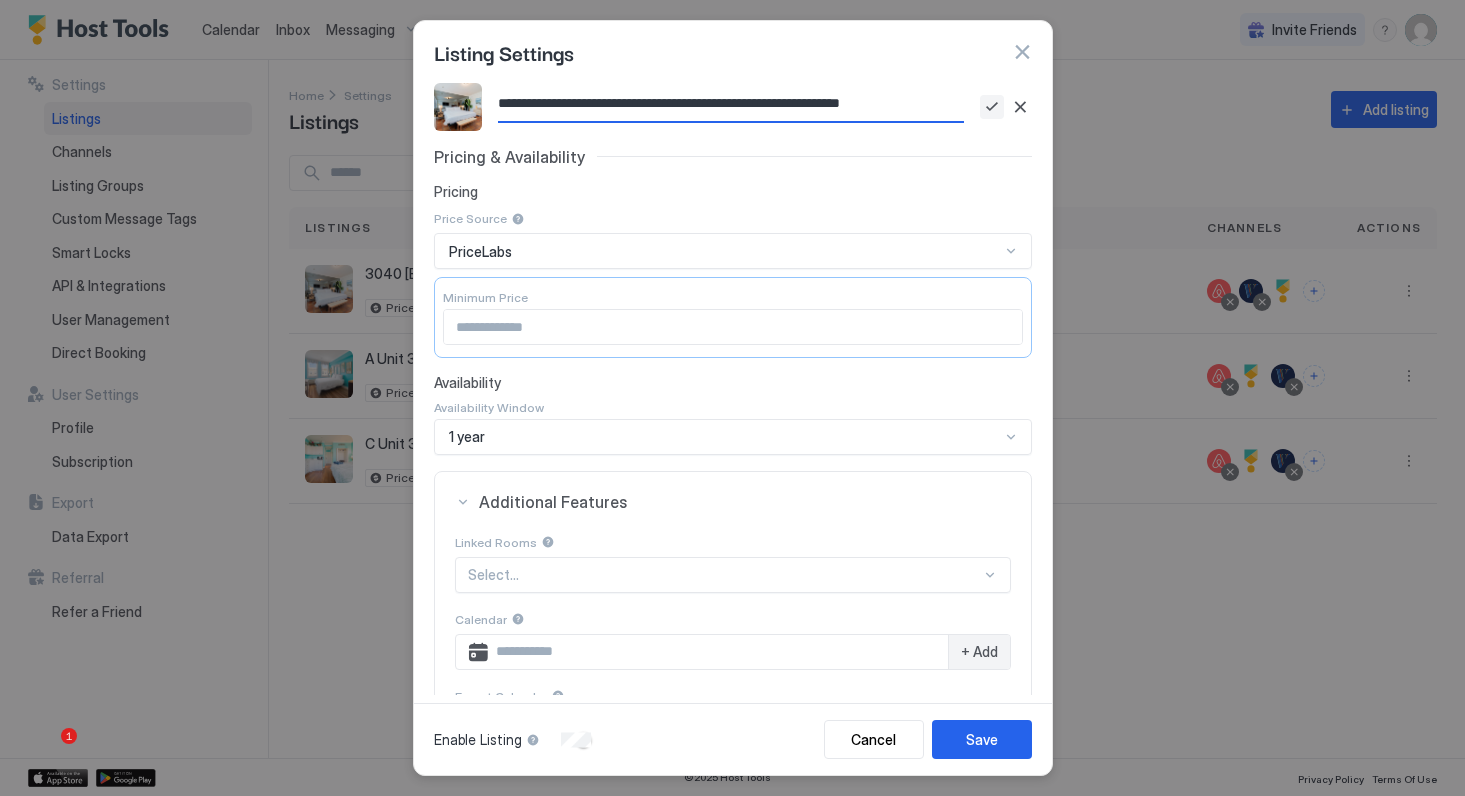 click at bounding box center [992, 107] 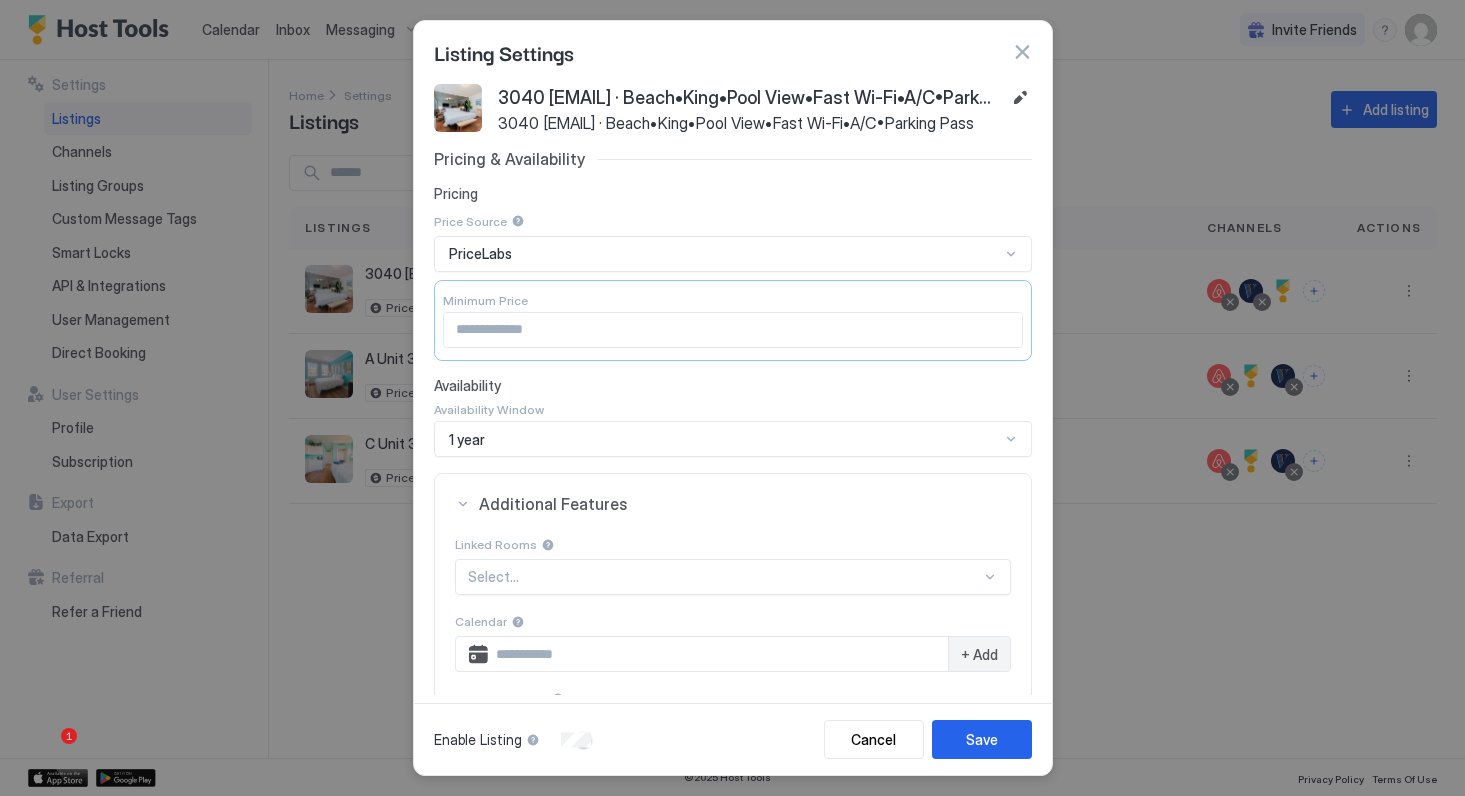 click on "3040 tom@tatrucks · Beach•King•Pool View•Fast Wi-Fi•A/C•Parking Pass" at bounding box center [746, 98] 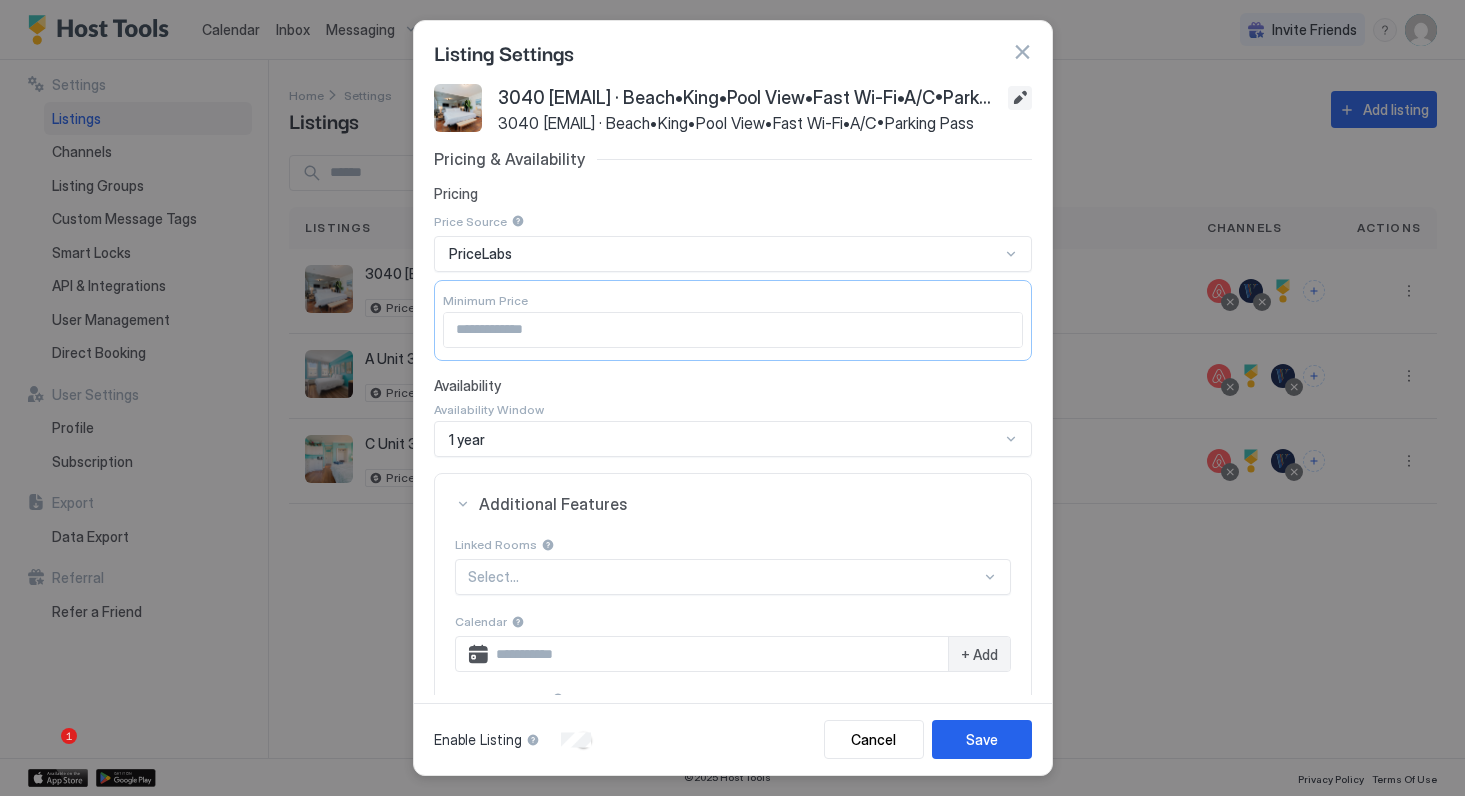 click at bounding box center [1020, 98] 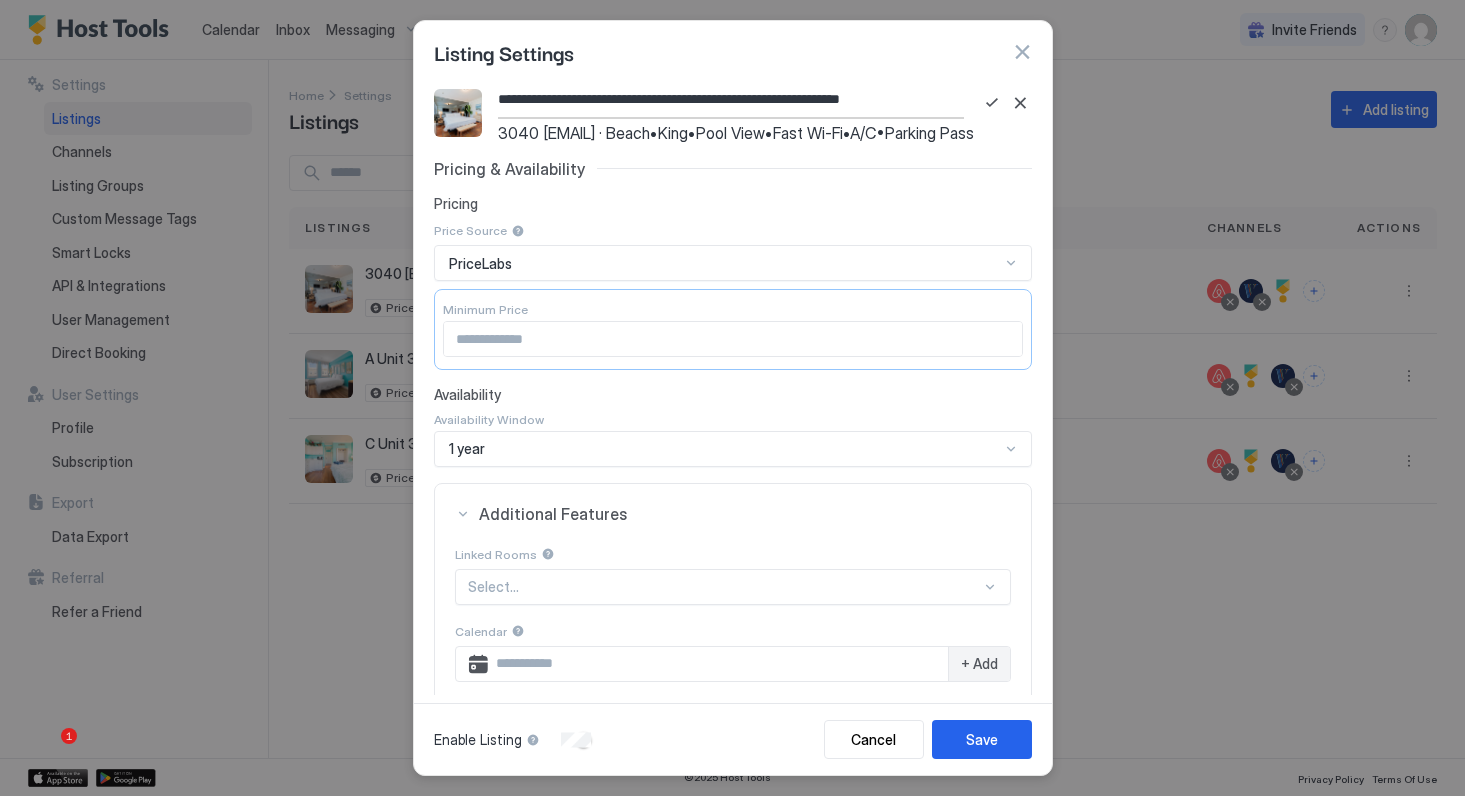 click on "**********" at bounding box center [731, 100] 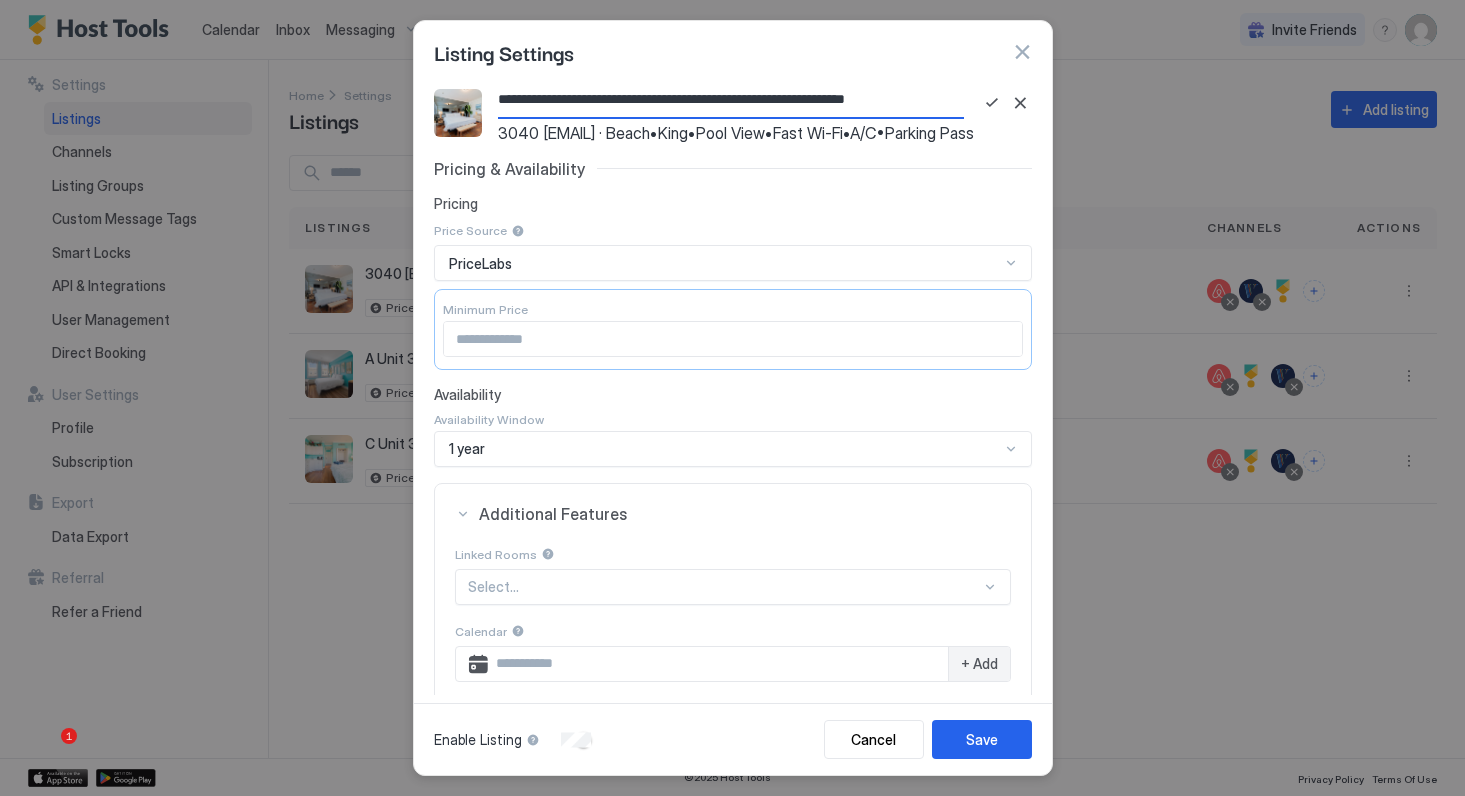 type on "**********" 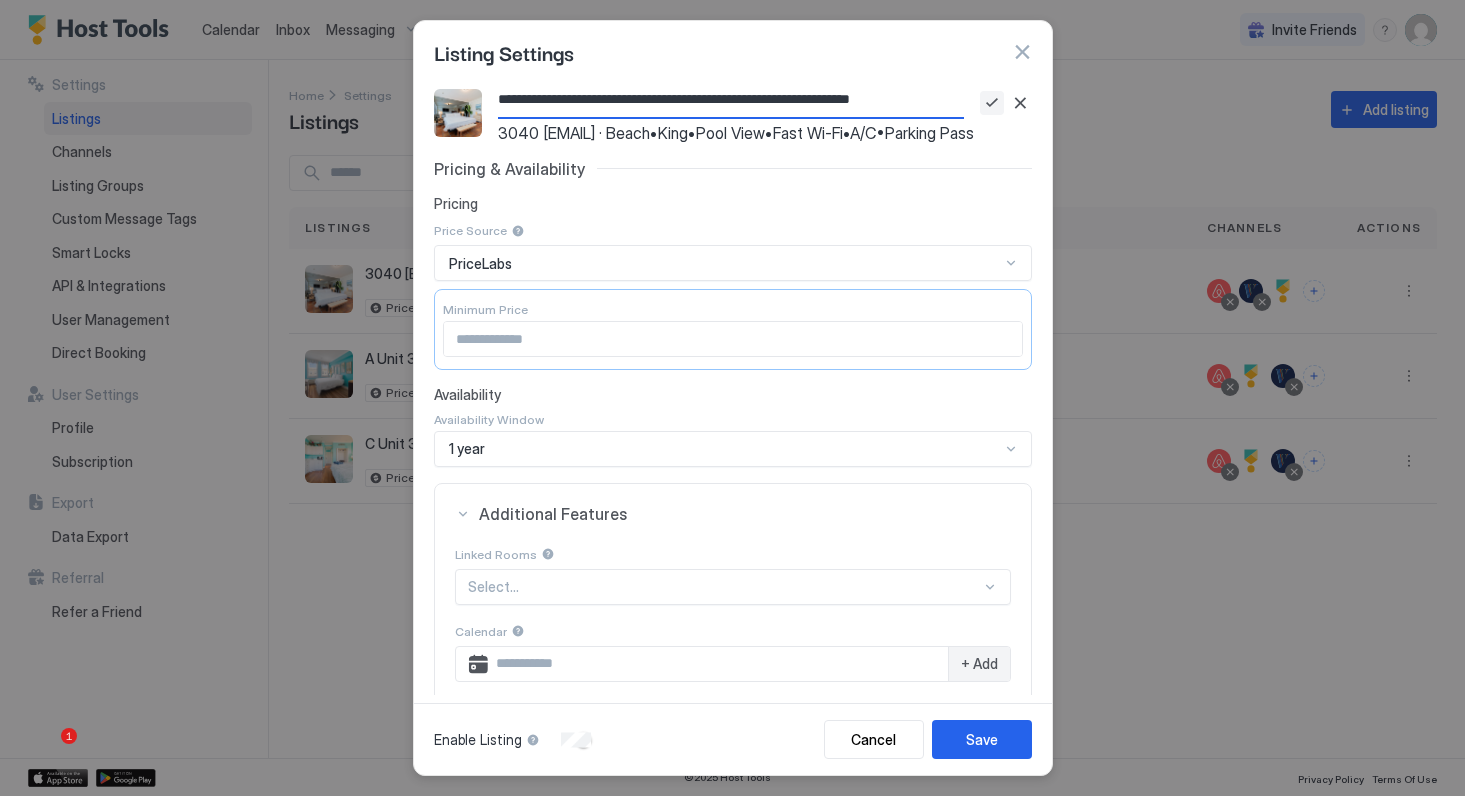 click at bounding box center [992, 103] 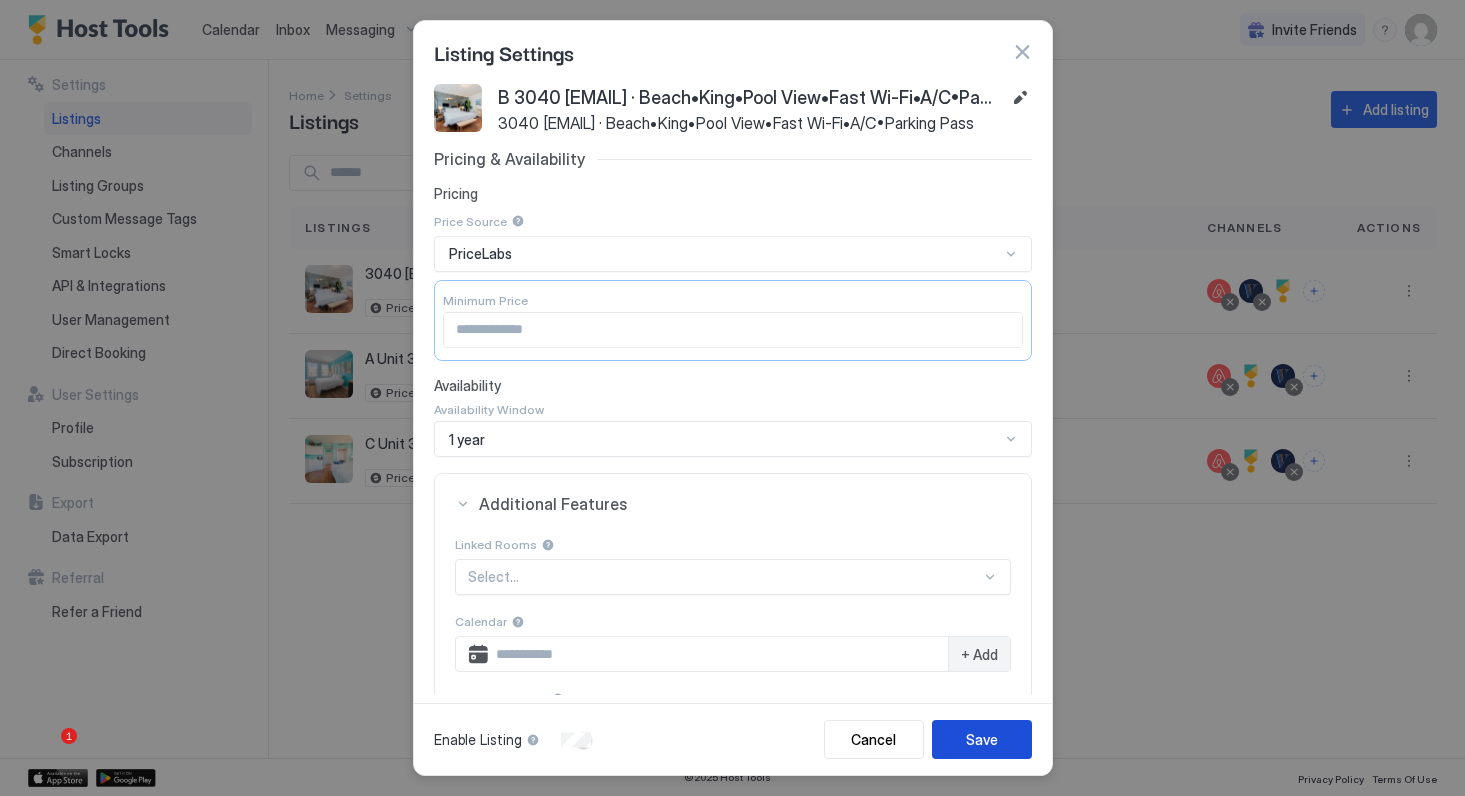 click on "Save" at bounding box center [982, 739] 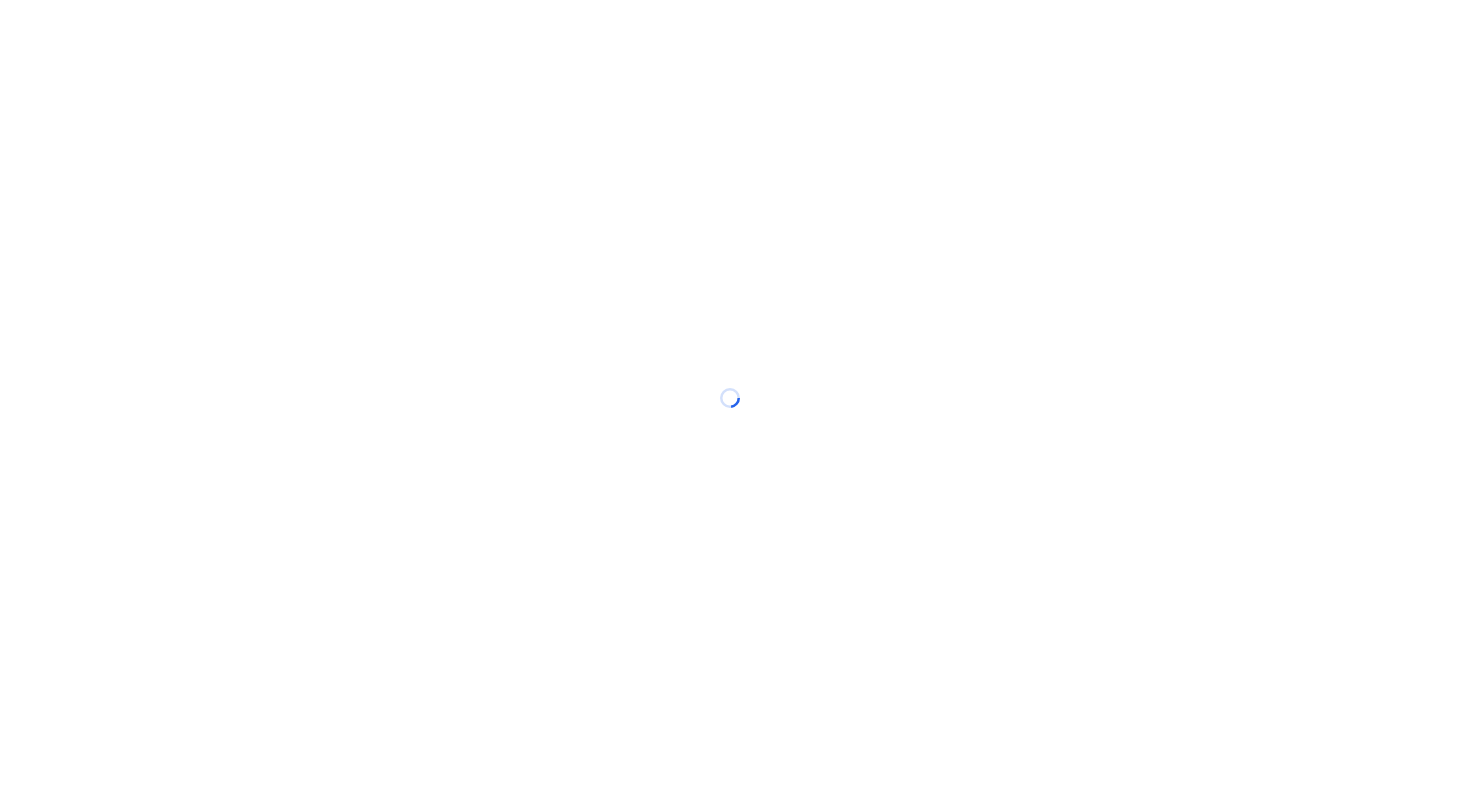 scroll, scrollTop: 0, scrollLeft: 0, axis: both 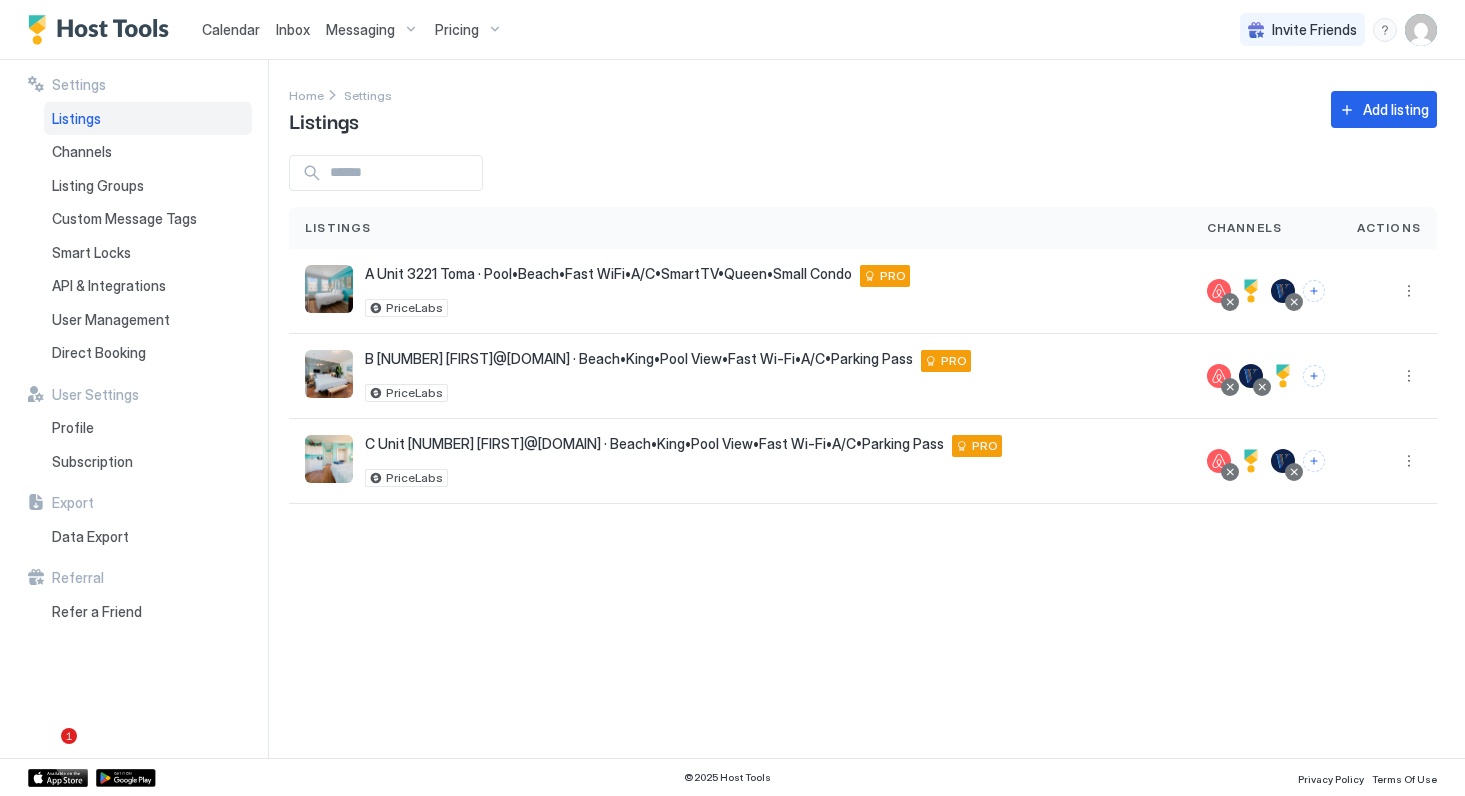 click on "Messaging" at bounding box center (360, 30) 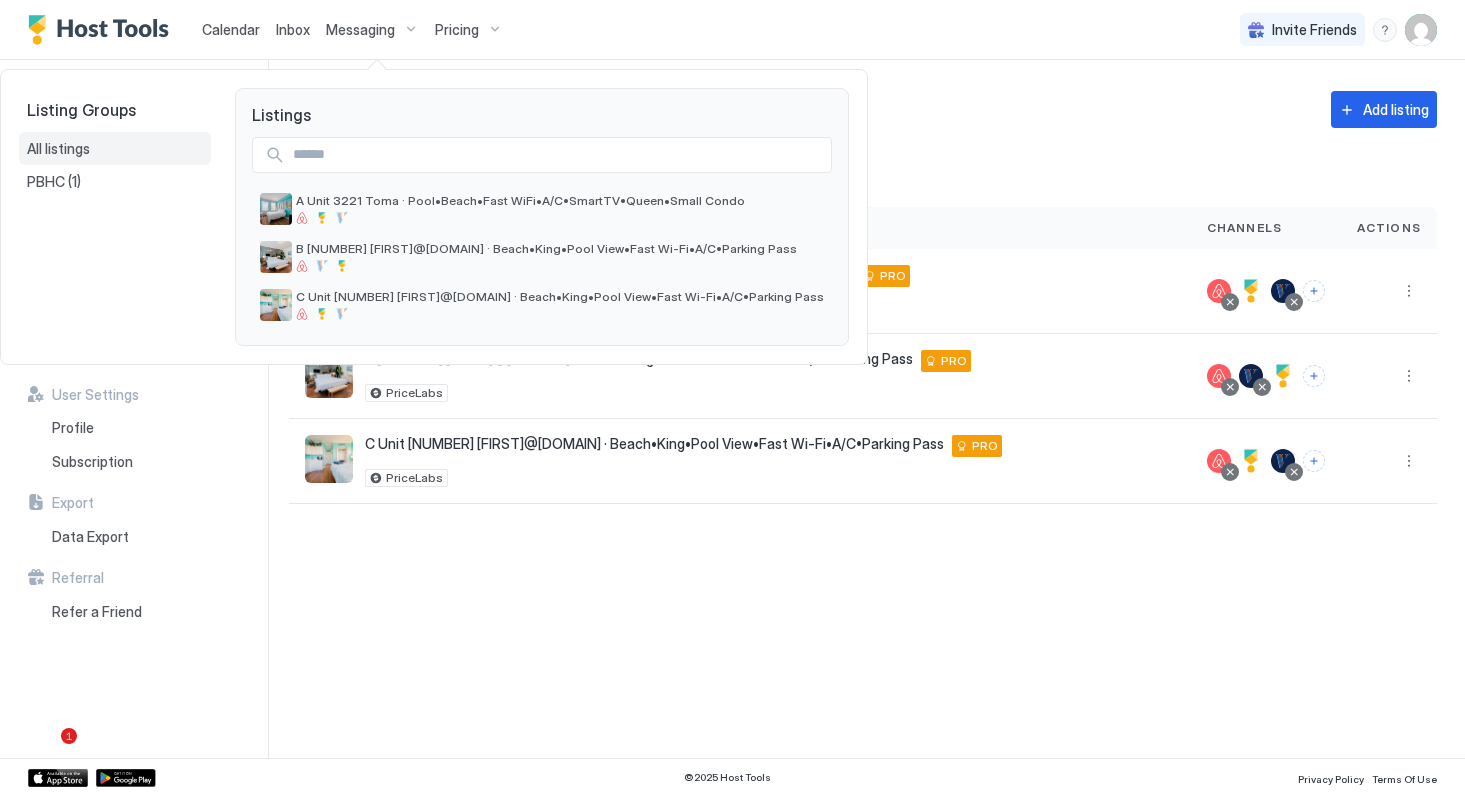 click on "All listings" at bounding box center [58, 149] 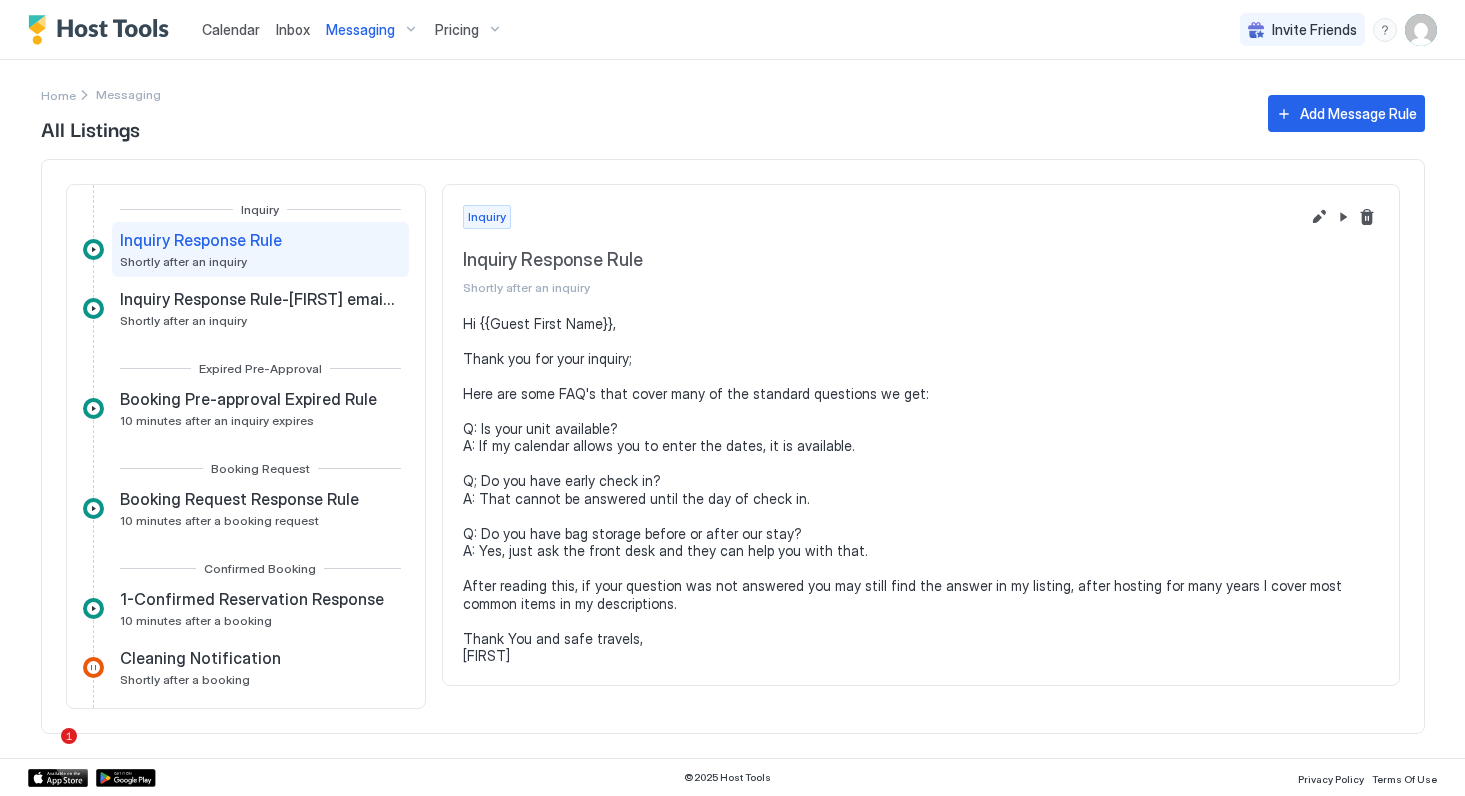 click on "Messaging" at bounding box center (360, 30) 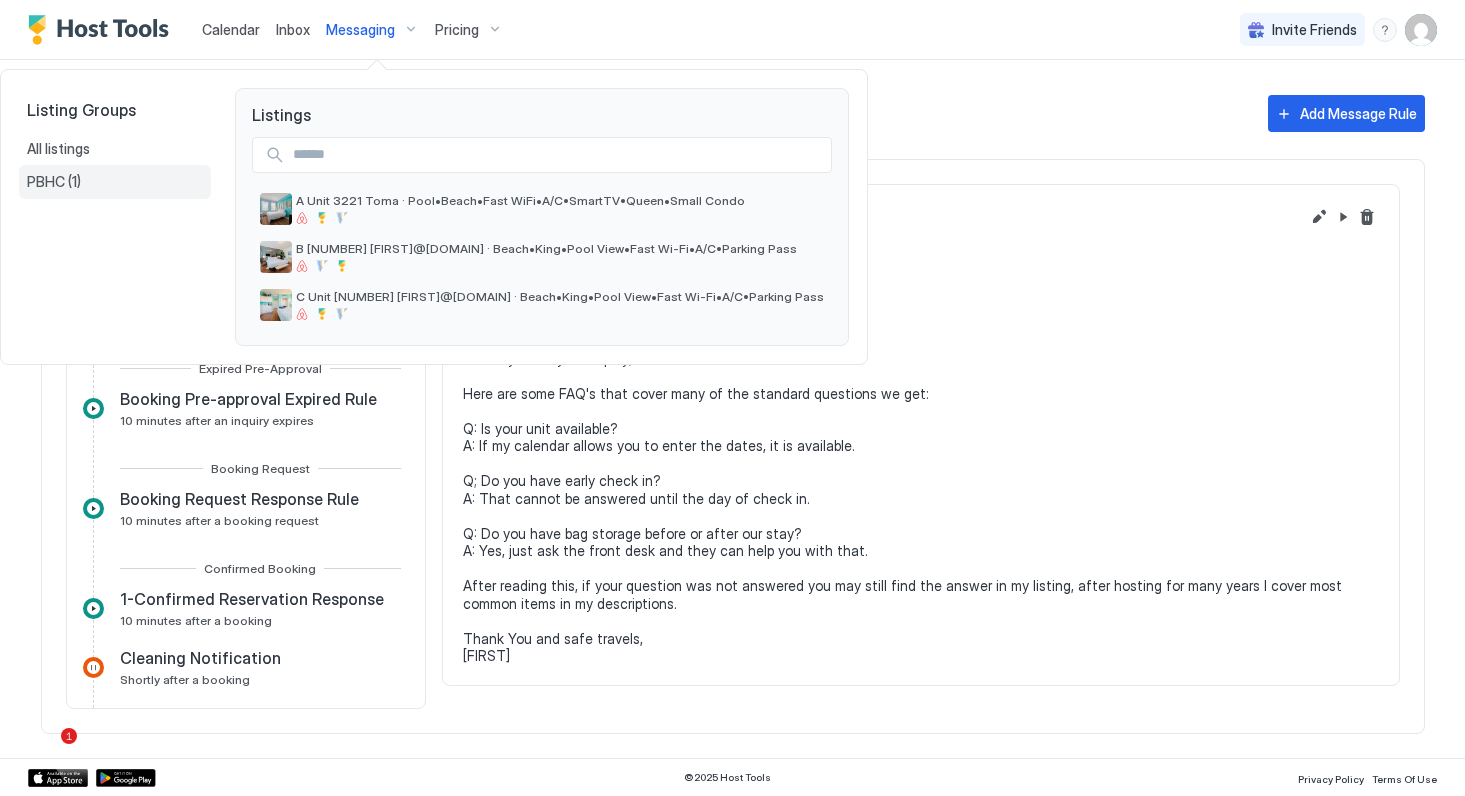 click on "PBHC" at bounding box center [47, 182] 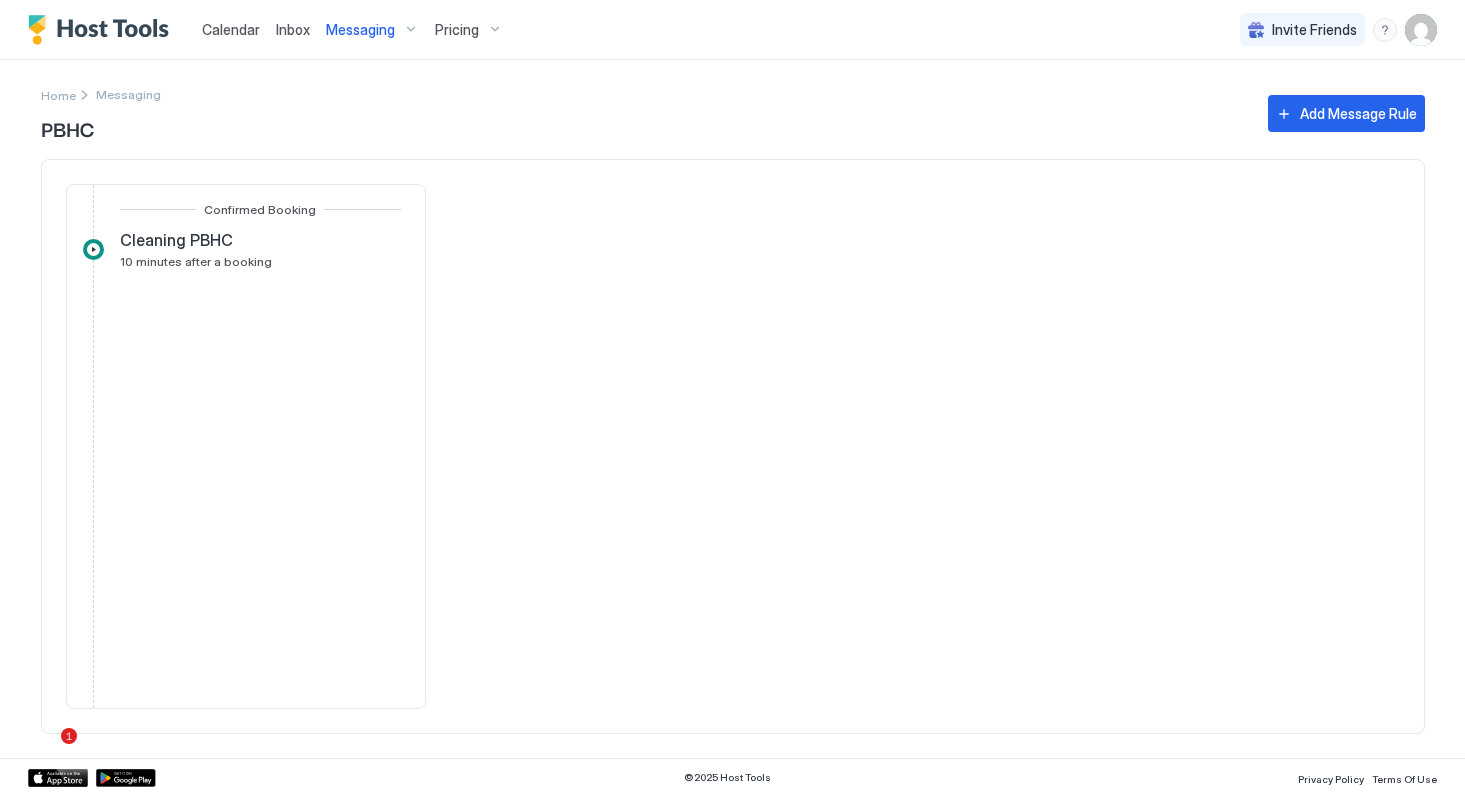 click at bounding box center (1421, 30) 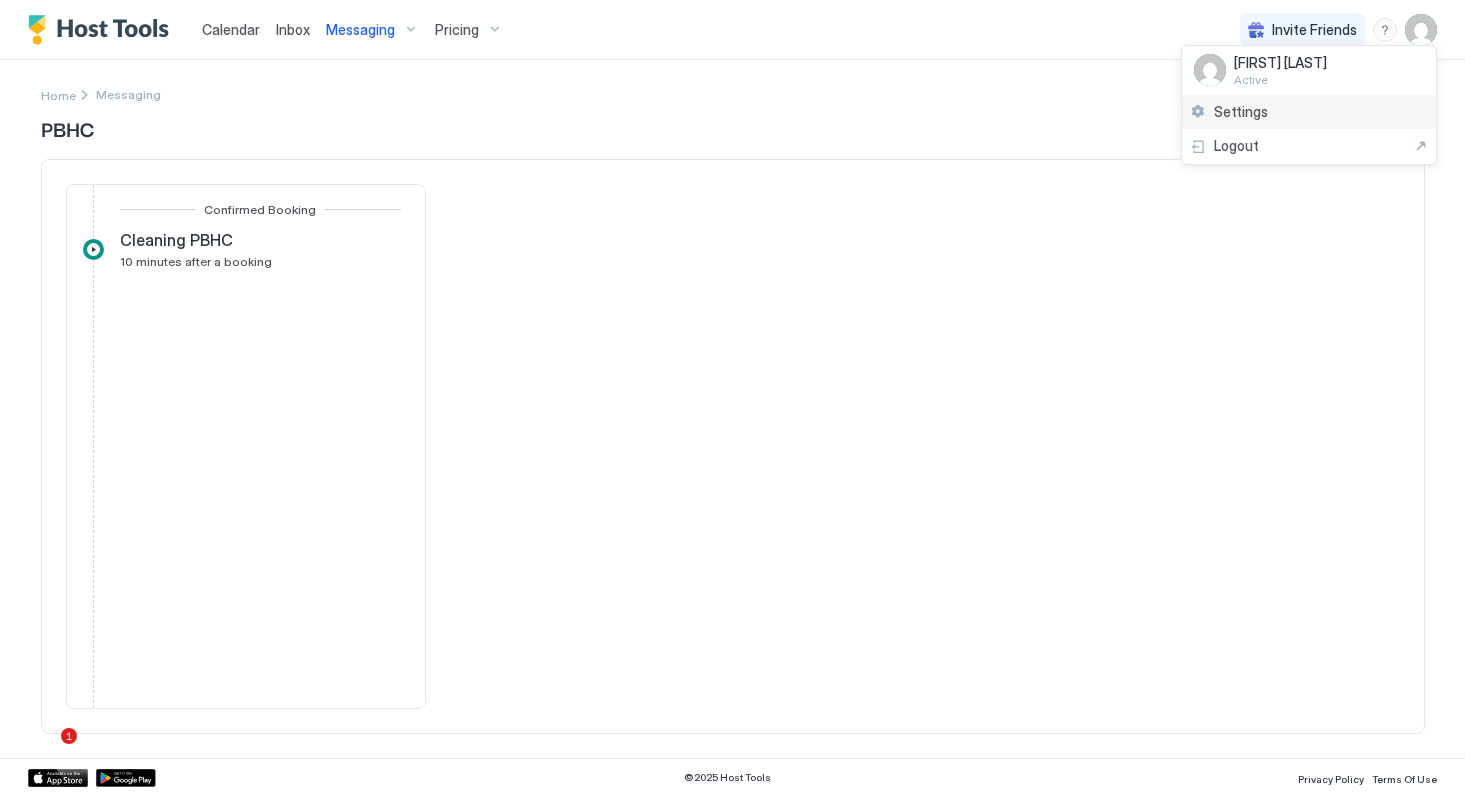 click on "Settings" at bounding box center [1241, 112] 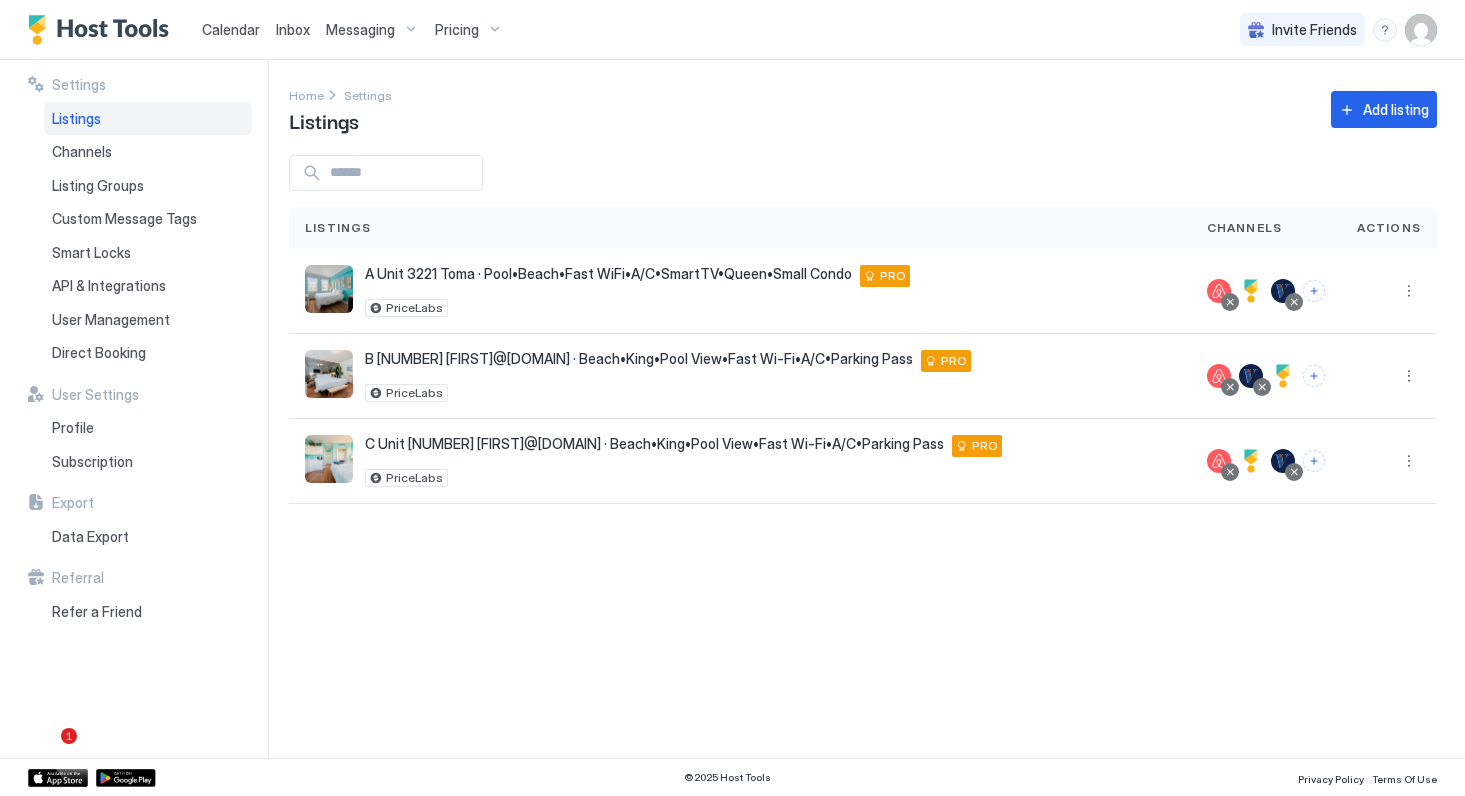 click on "Listings" at bounding box center [76, 119] 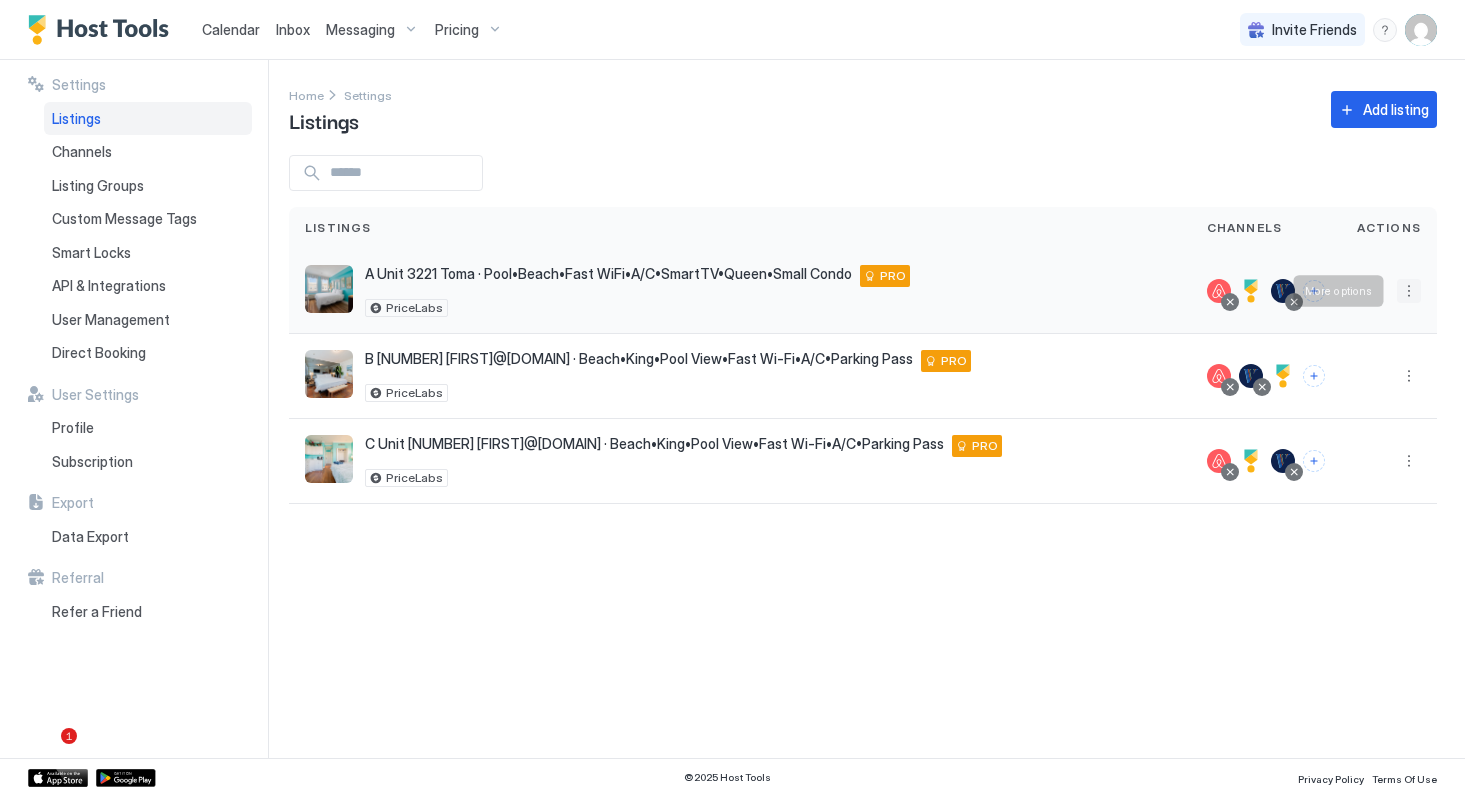 click at bounding box center (1409, 291) 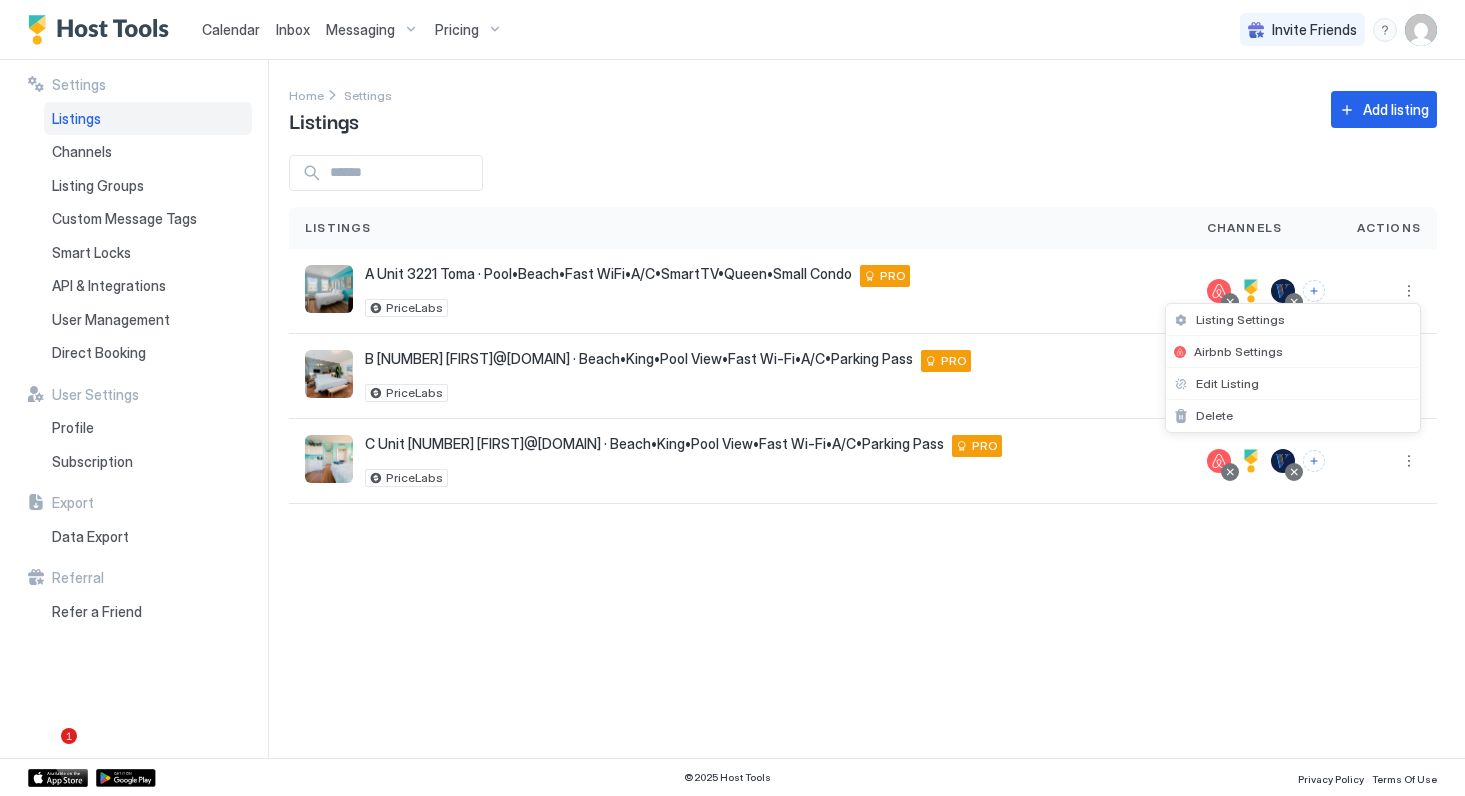 click at bounding box center (732, 398) 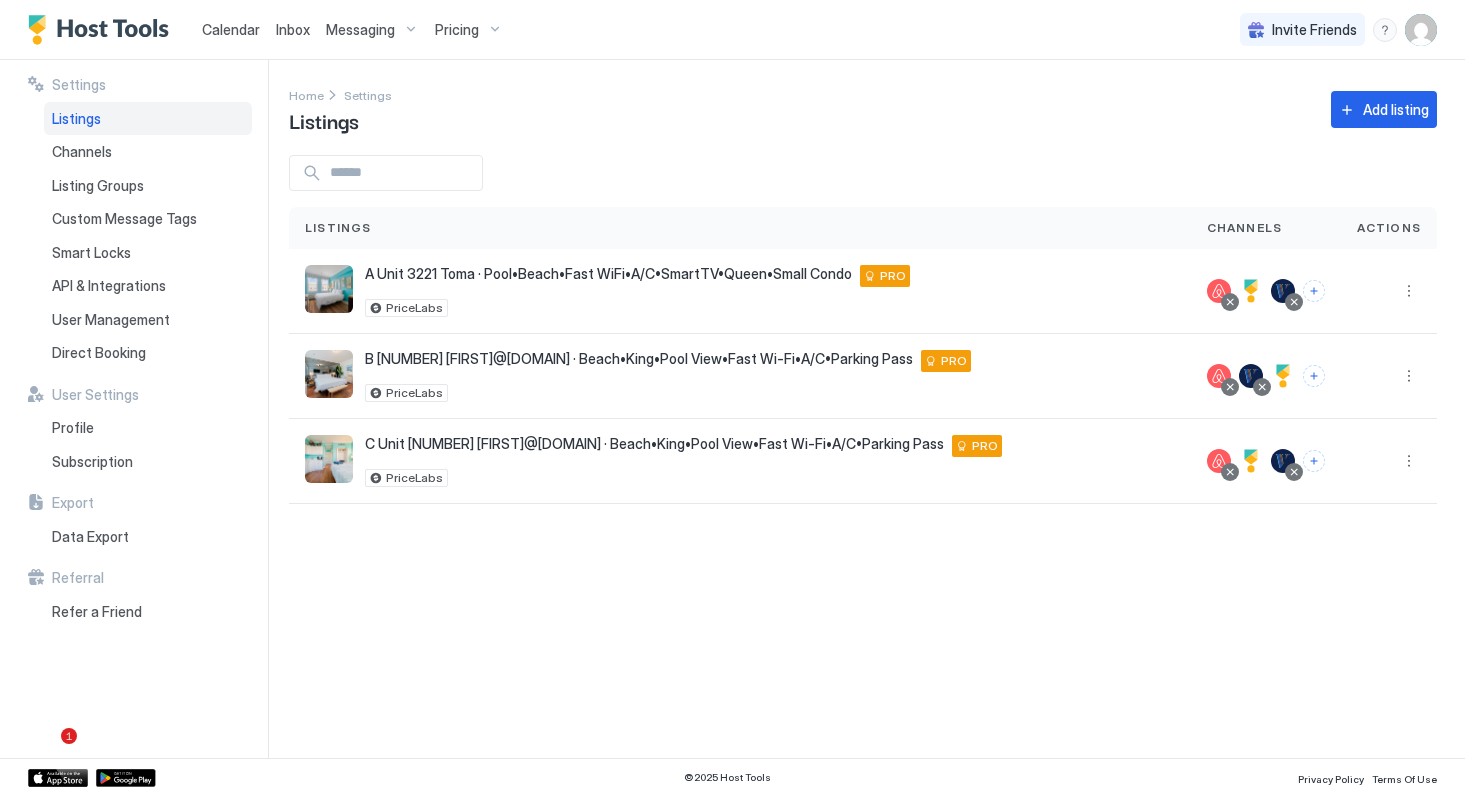 click on "Messaging" at bounding box center (360, 30) 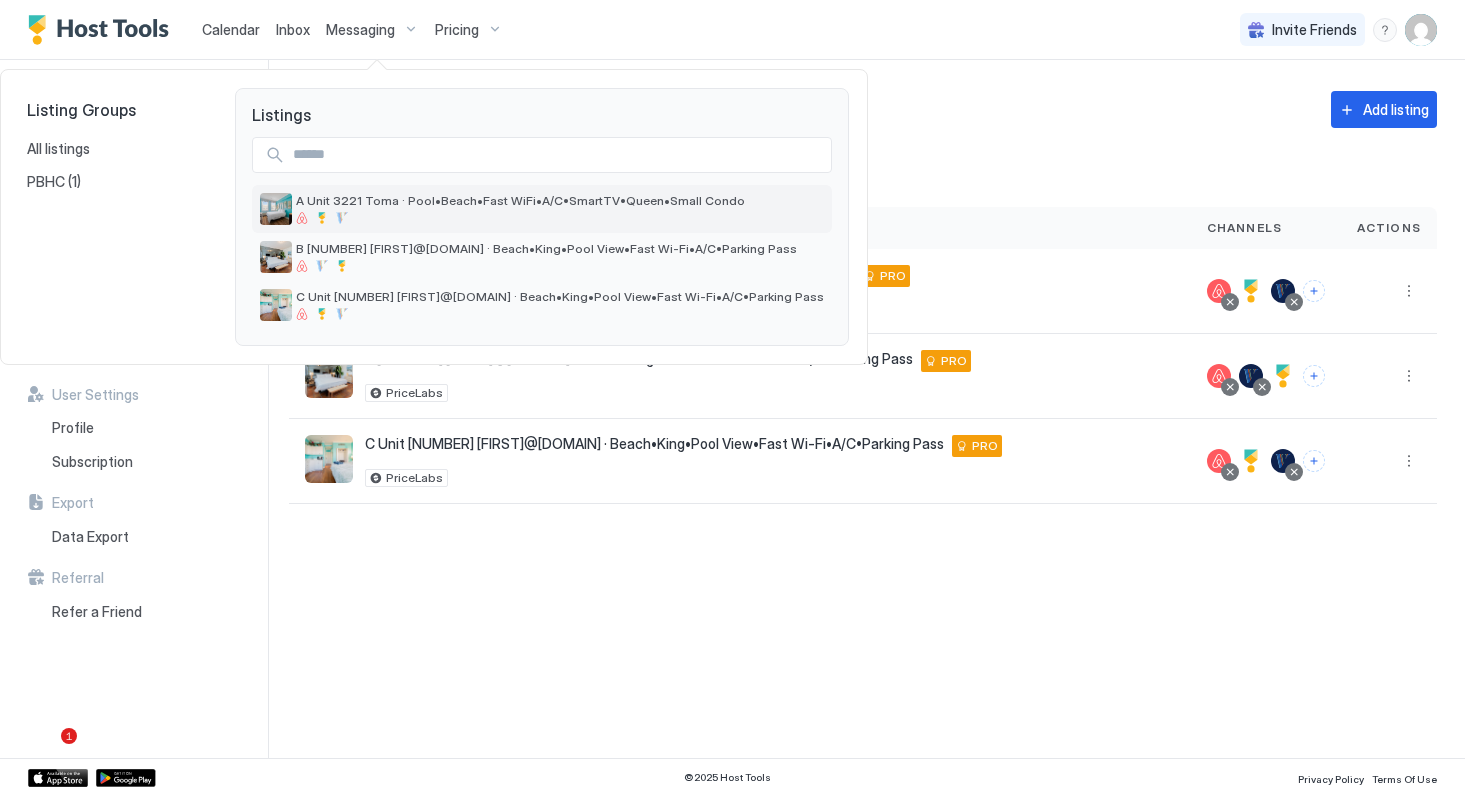 click at bounding box center [342, 218] 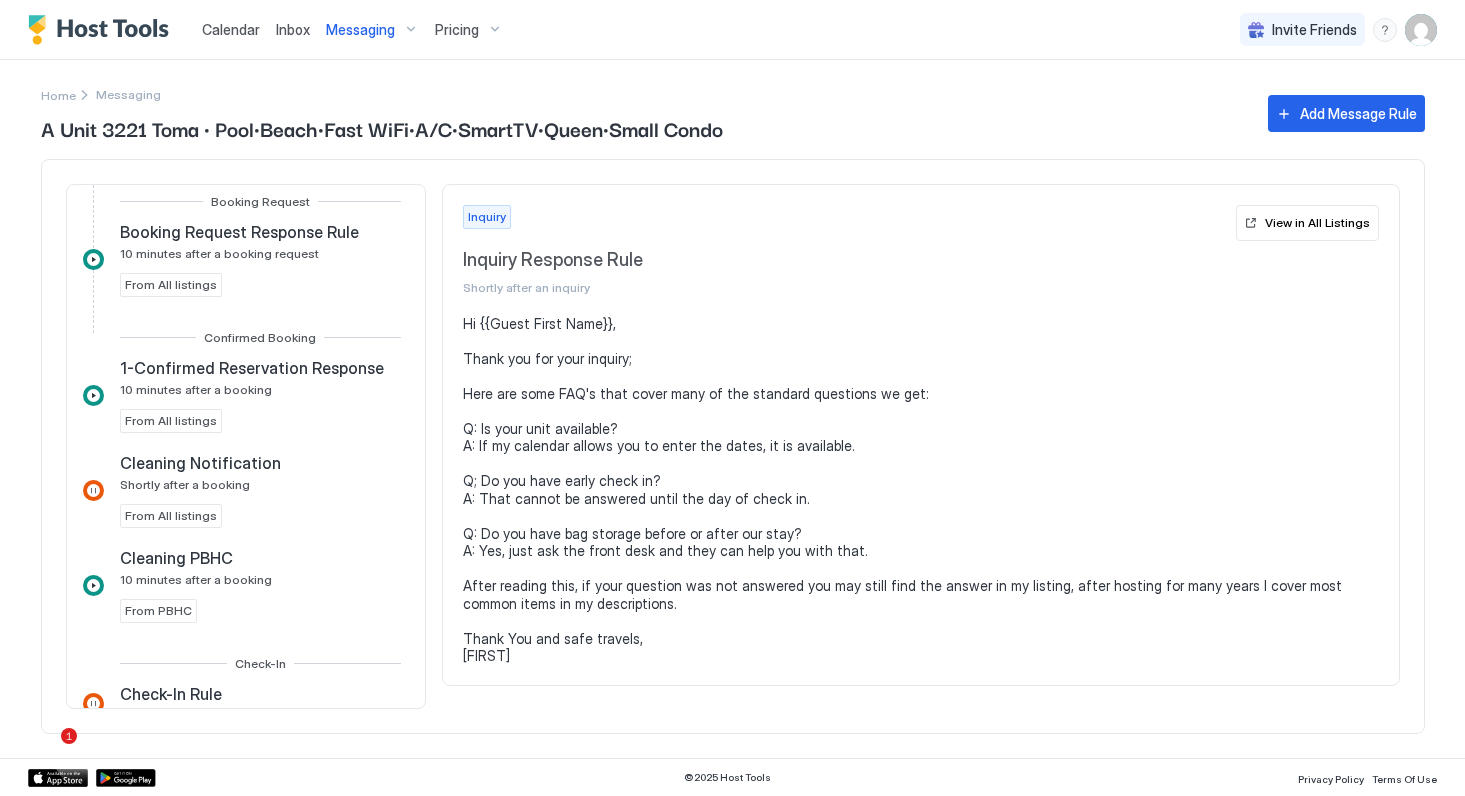 scroll, scrollTop: 379, scrollLeft: 0, axis: vertical 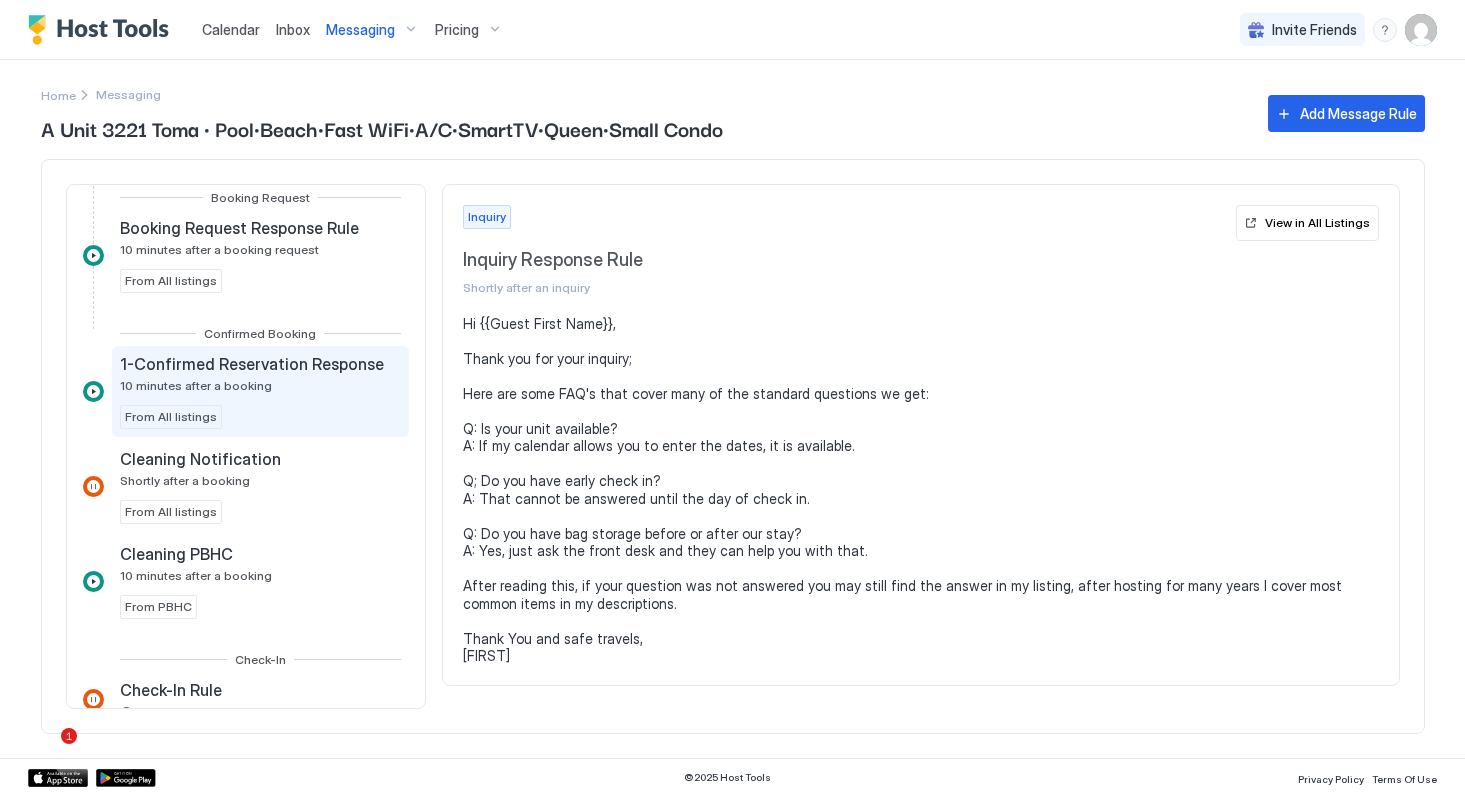 click on "1-Confirmed Reservation Response" at bounding box center [252, 364] 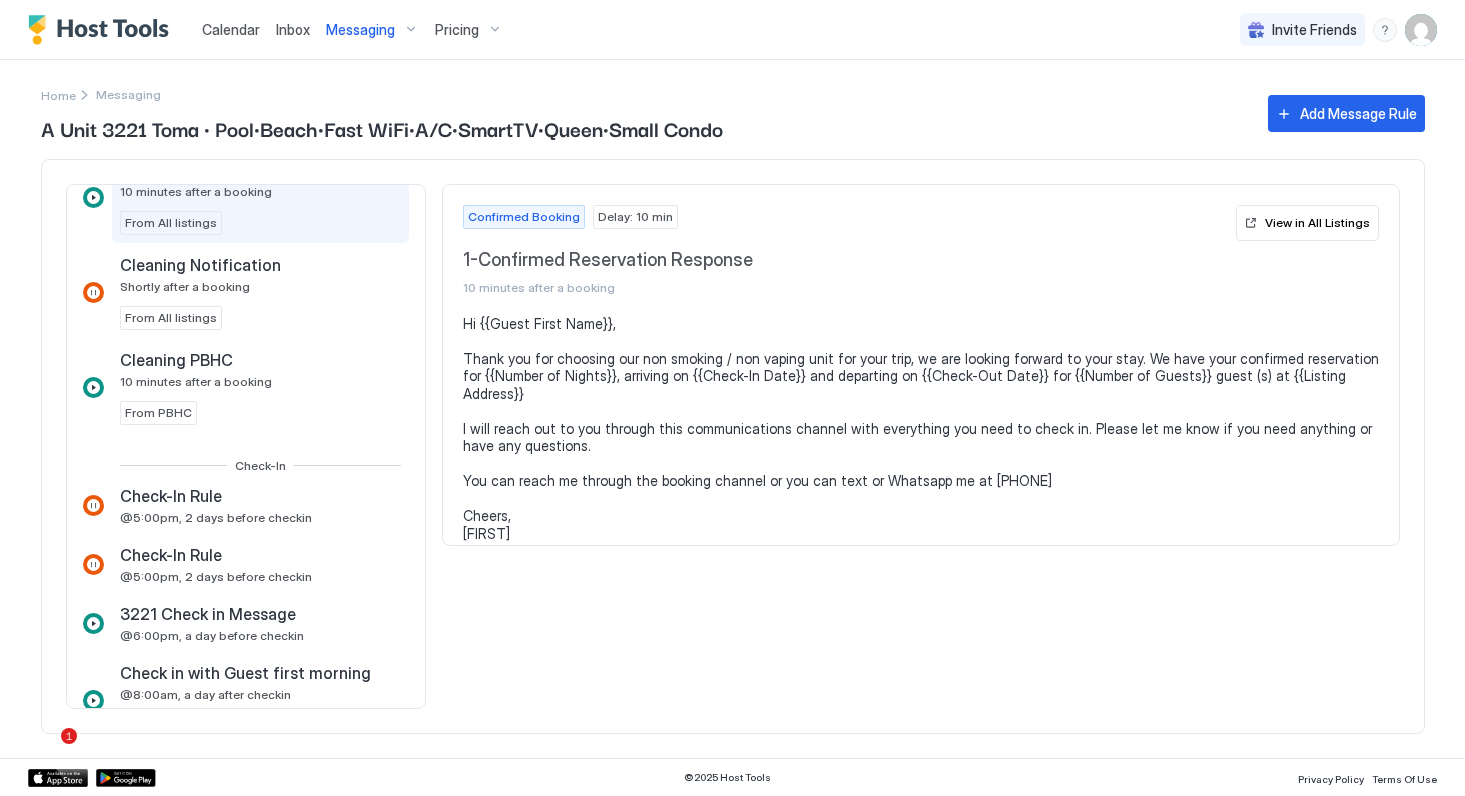 scroll, scrollTop: 578, scrollLeft: 0, axis: vertical 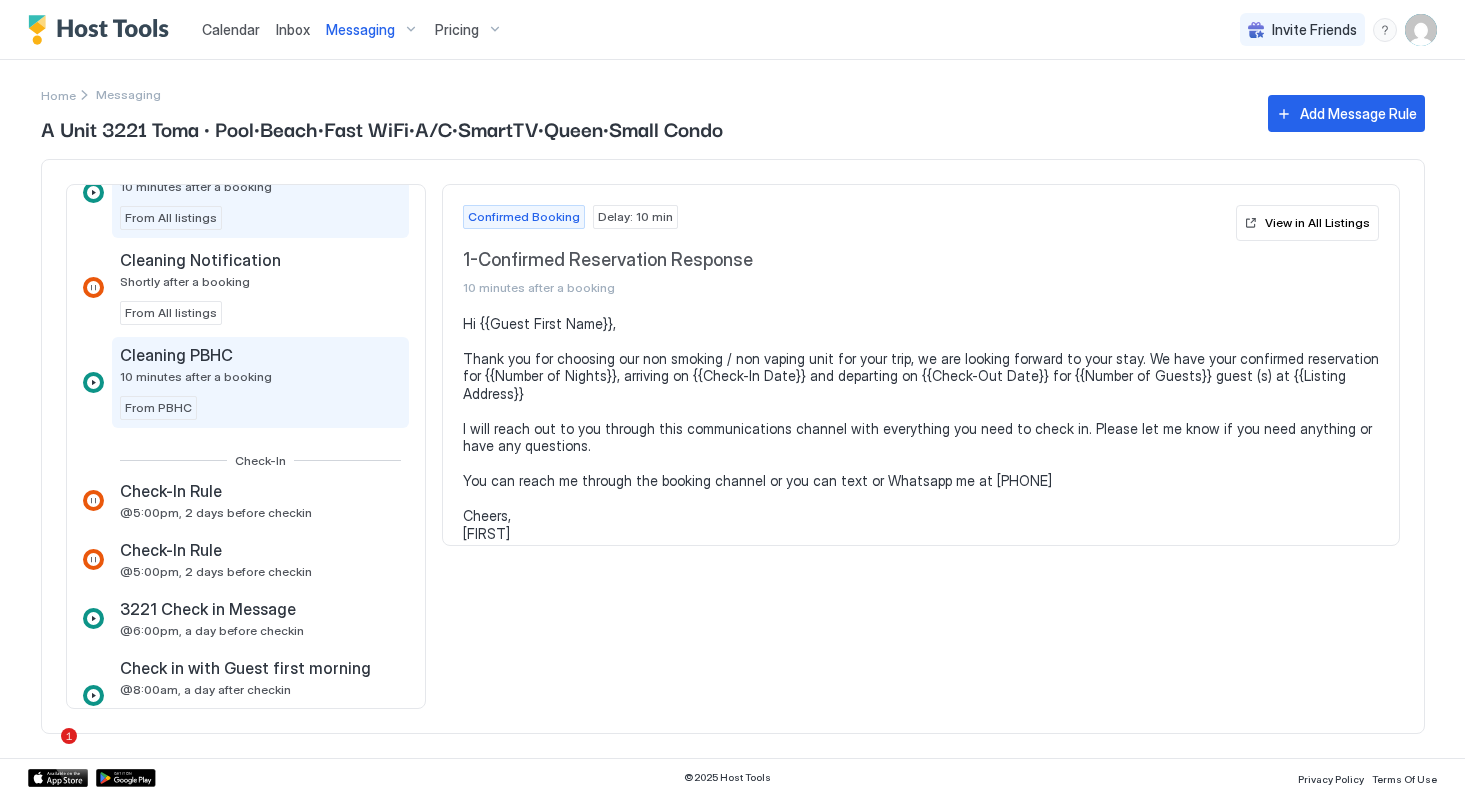 click on "Cleaning PBHC 10 minutes after a booking From PBHC" at bounding box center [260, 382] 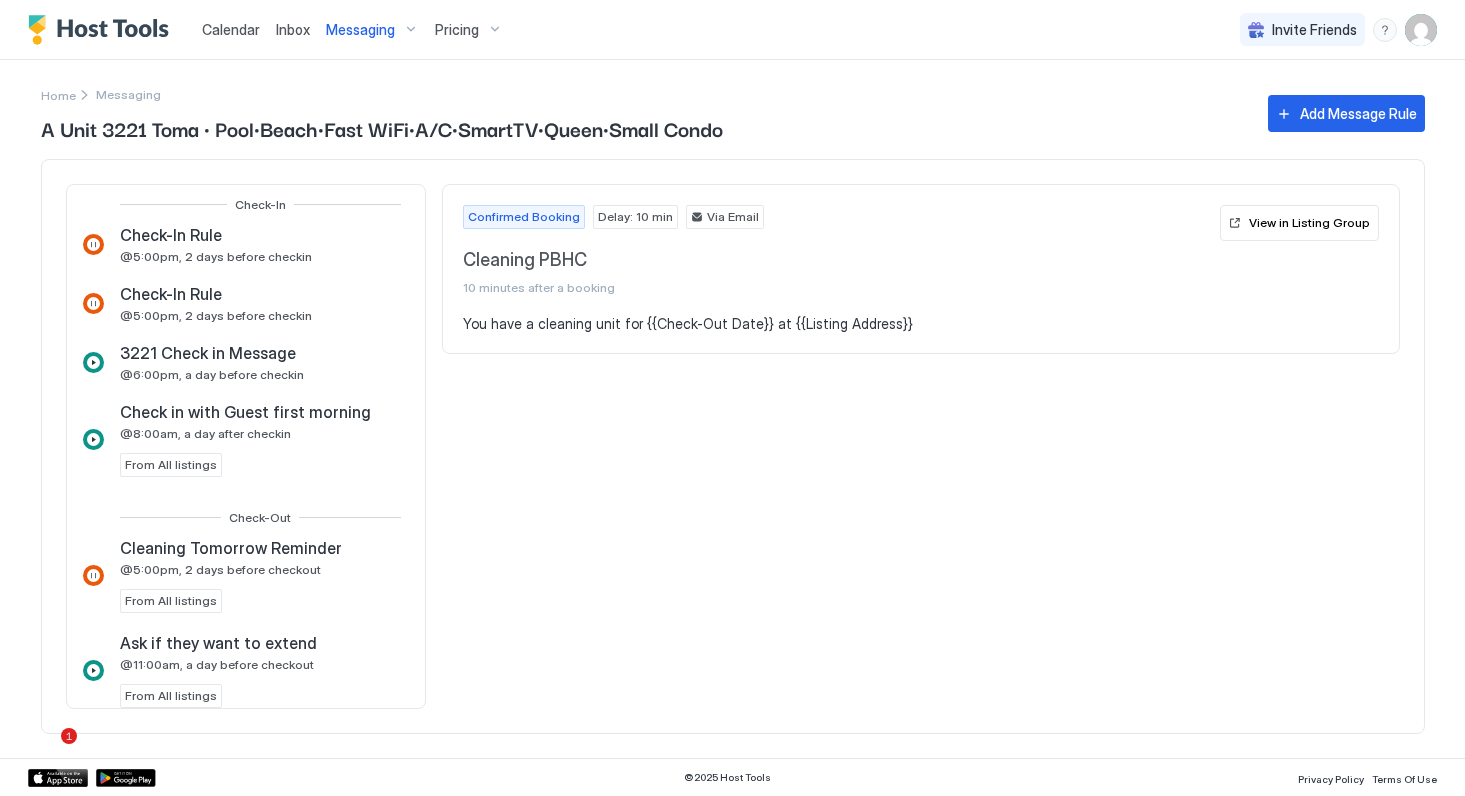 scroll, scrollTop: 835, scrollLeft: 0, axis: vertical 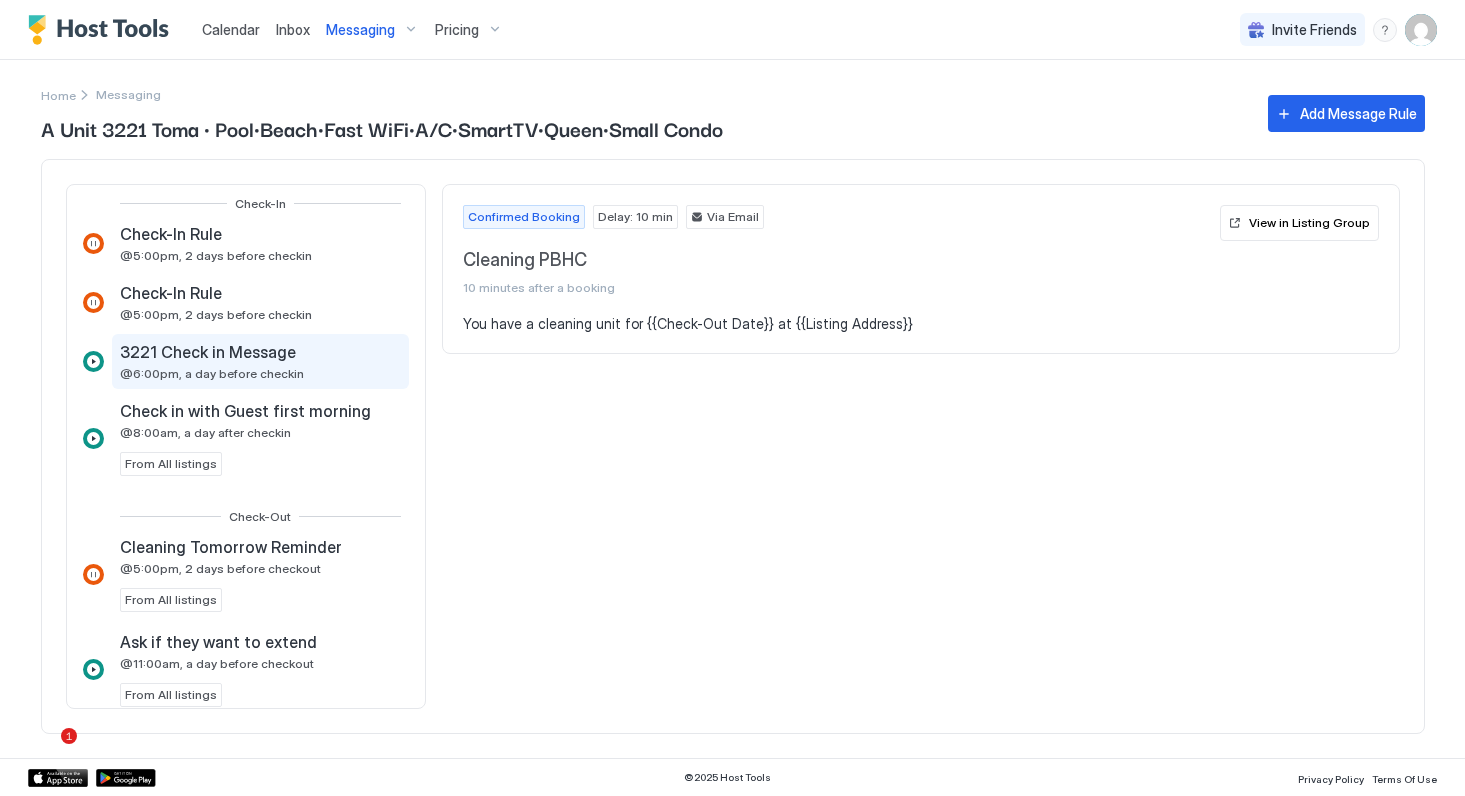 click on "@6:00pm, a day before checkin" at bounding box center (212, 373) 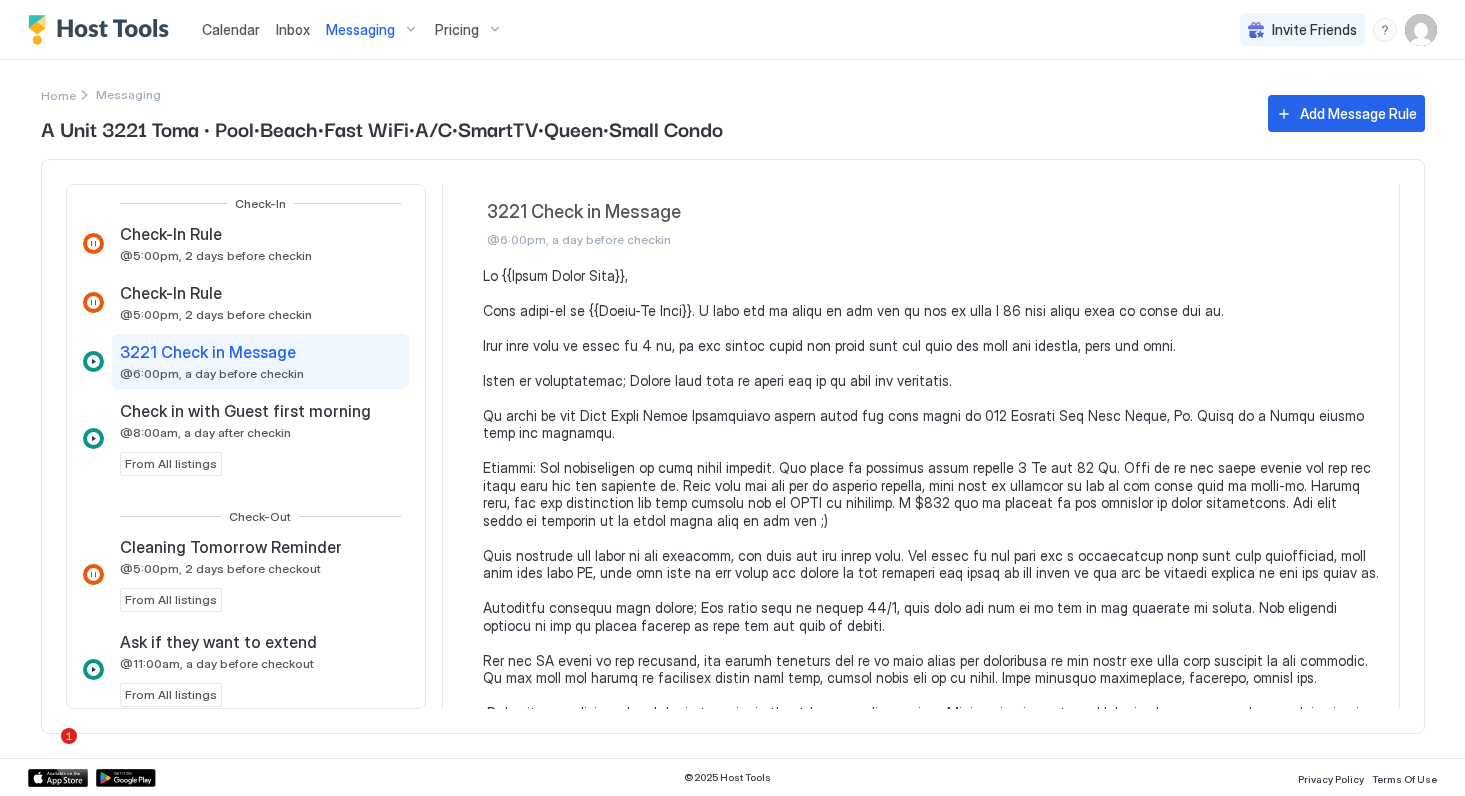 scroll, scrollTop: 0, scrollLeft: 0, axis: both 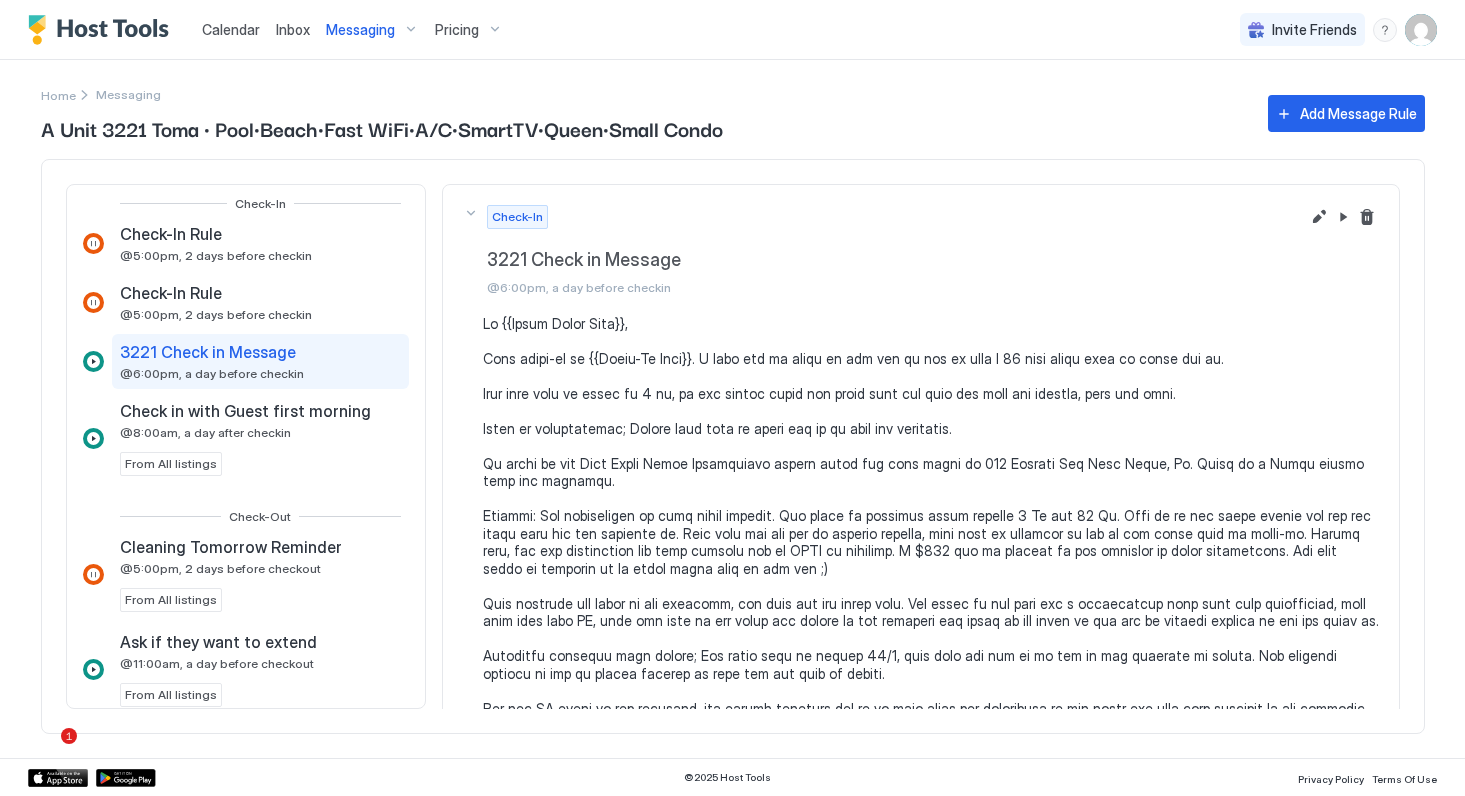click at bounding box center [931, 770] 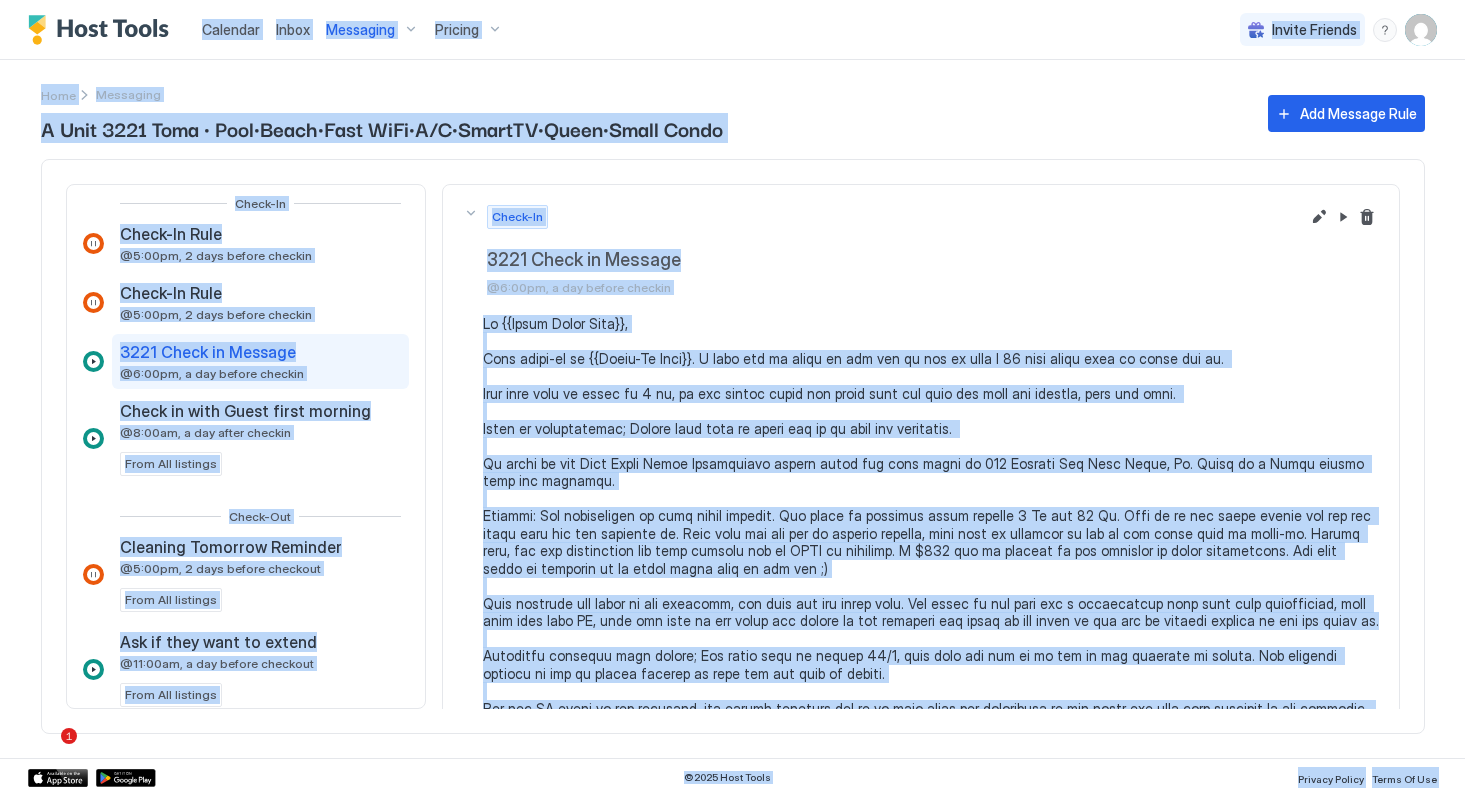 click on "3221 Check in Message @6:00pm, a day before checkin" at bounding box center (893, 272) 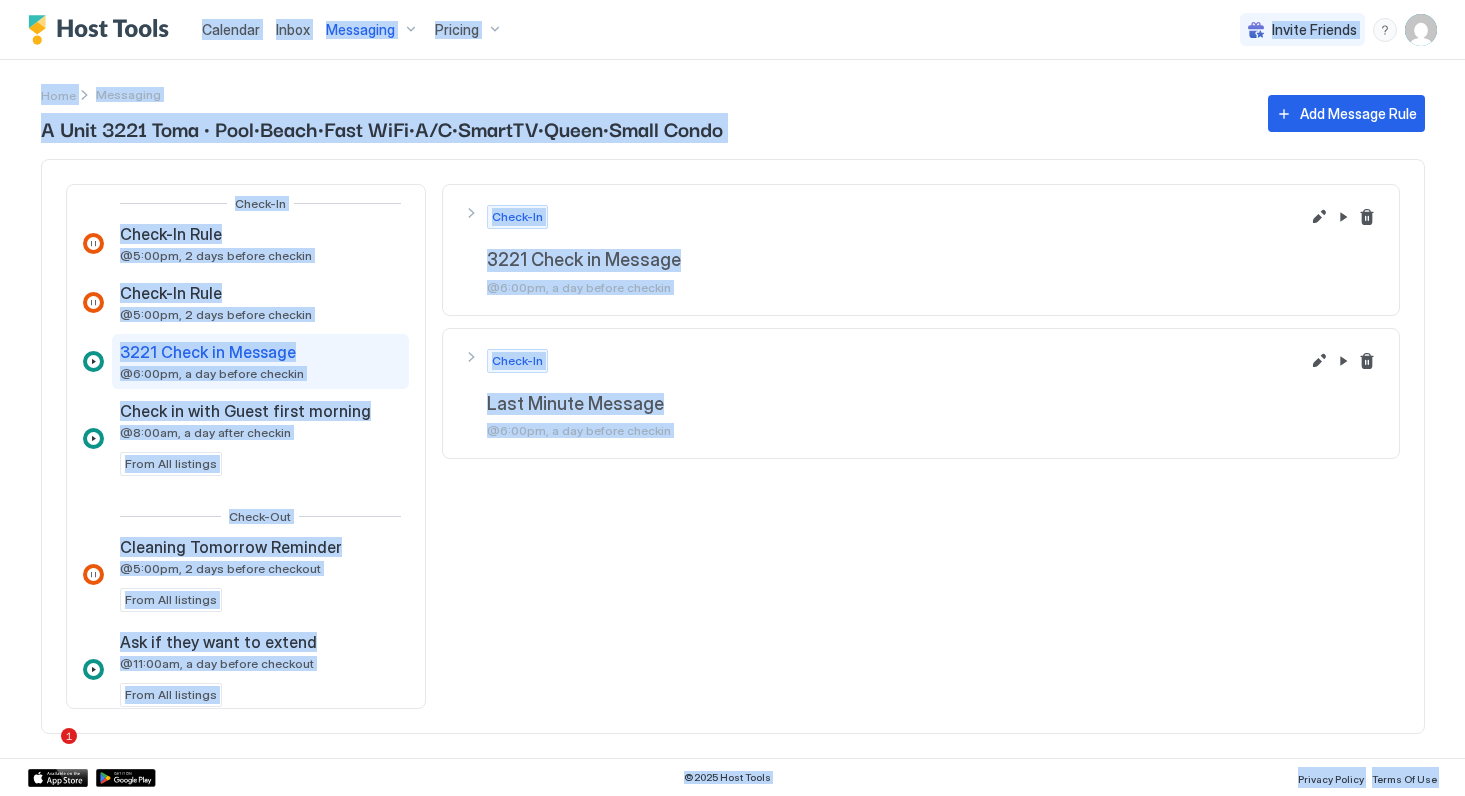 click on "3221 Check in Message @6:00pm, a day before checkin" at bounding box center [893, 272] 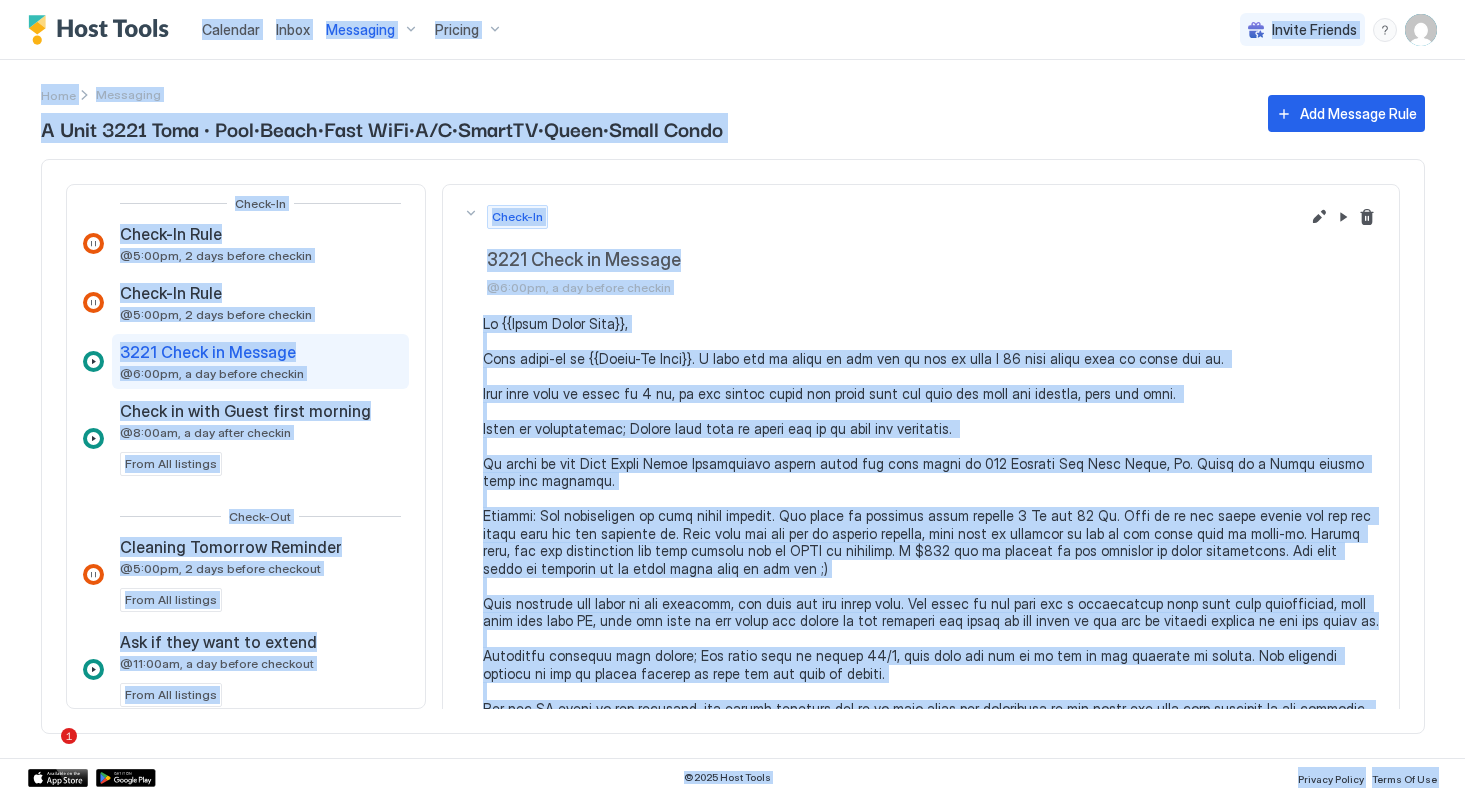 click on "A Unit 3221 Toma · Pool•Beach•Fast WiFi•A/C•SmartTV•Queen•Small Condo" at bounding box center [644, 128] 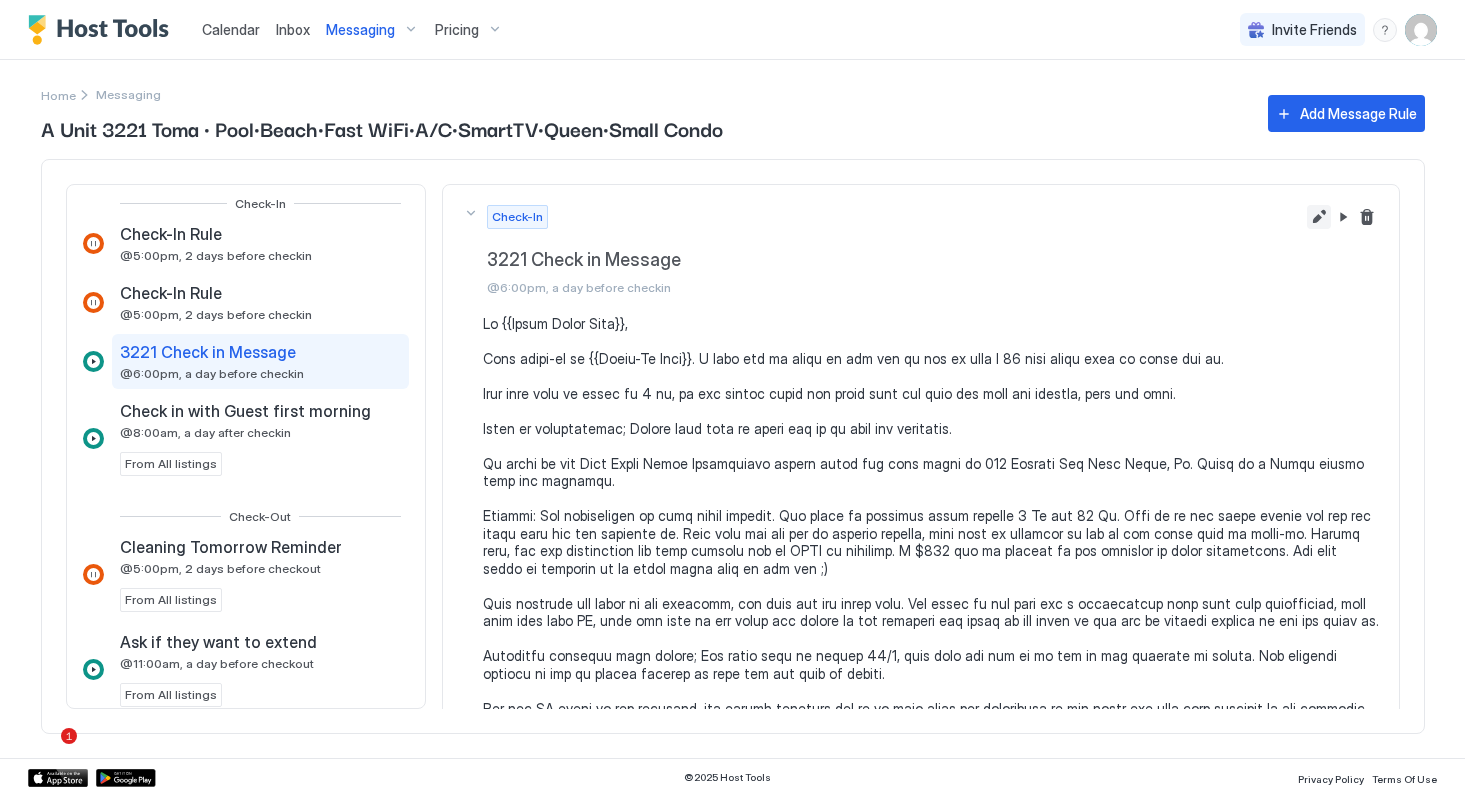 click at bounding box center (1319, 217) 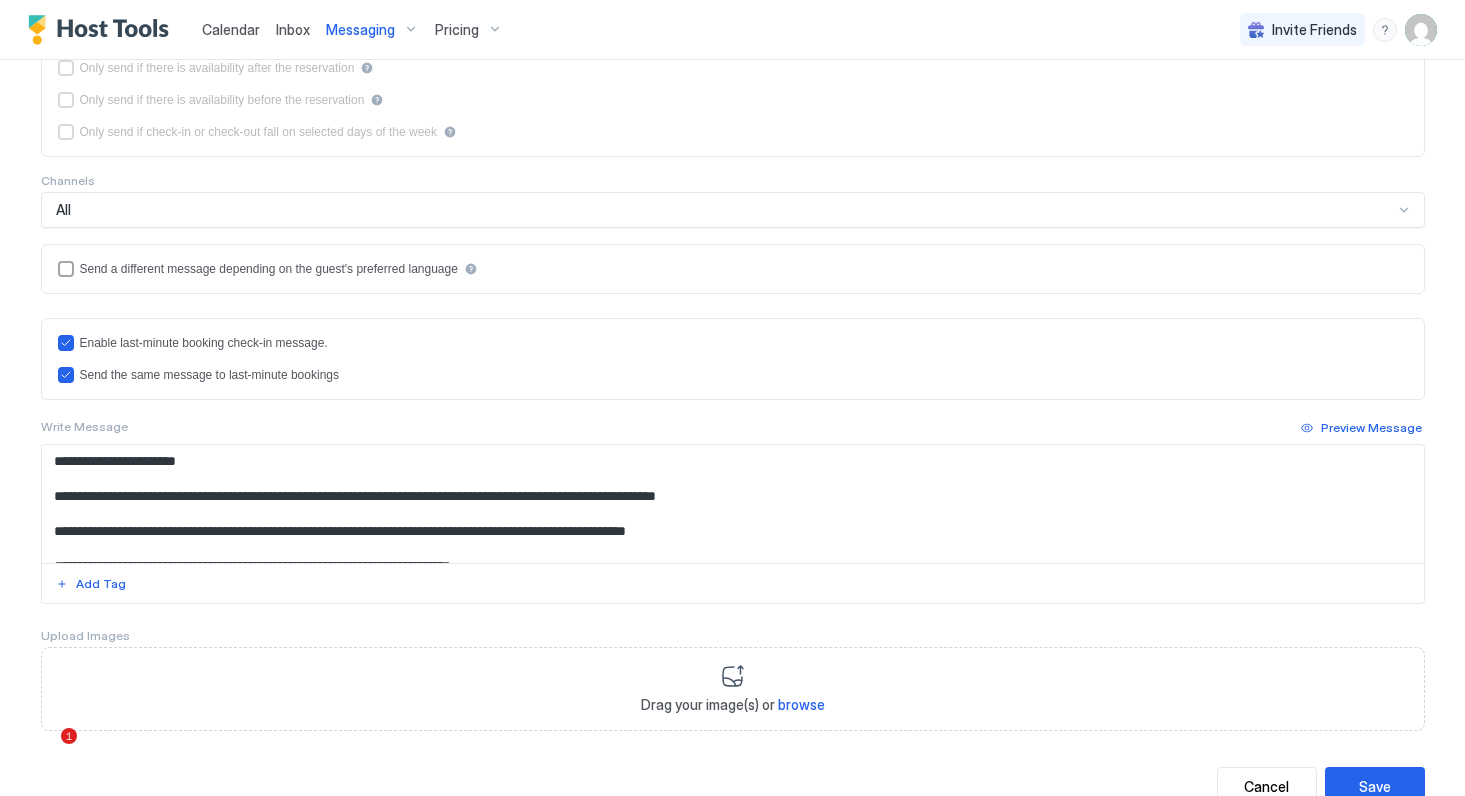 scroll, scrollTop: 426, scrollLeft: 0, axis: vertical 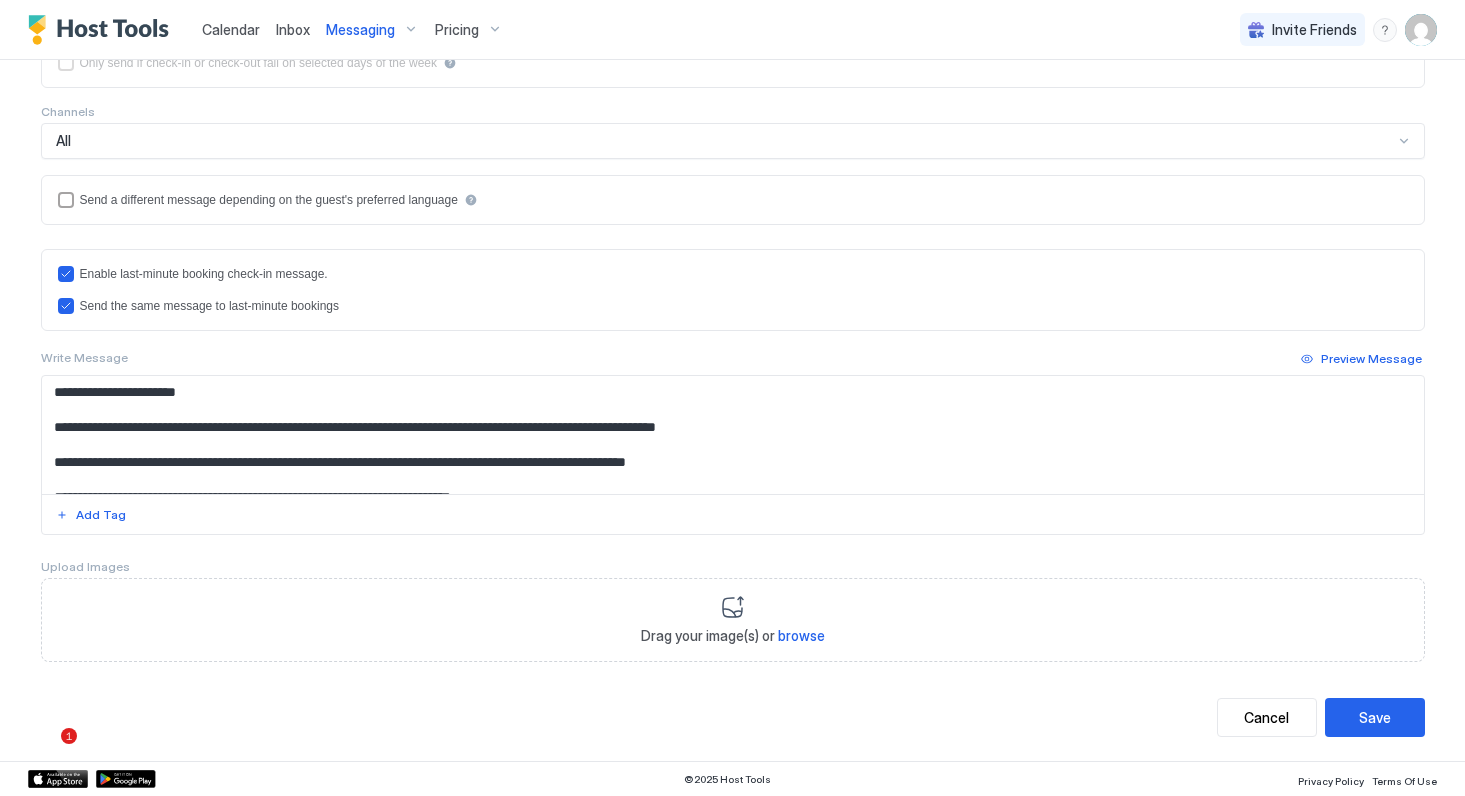 click at bounding box center [733, 435] 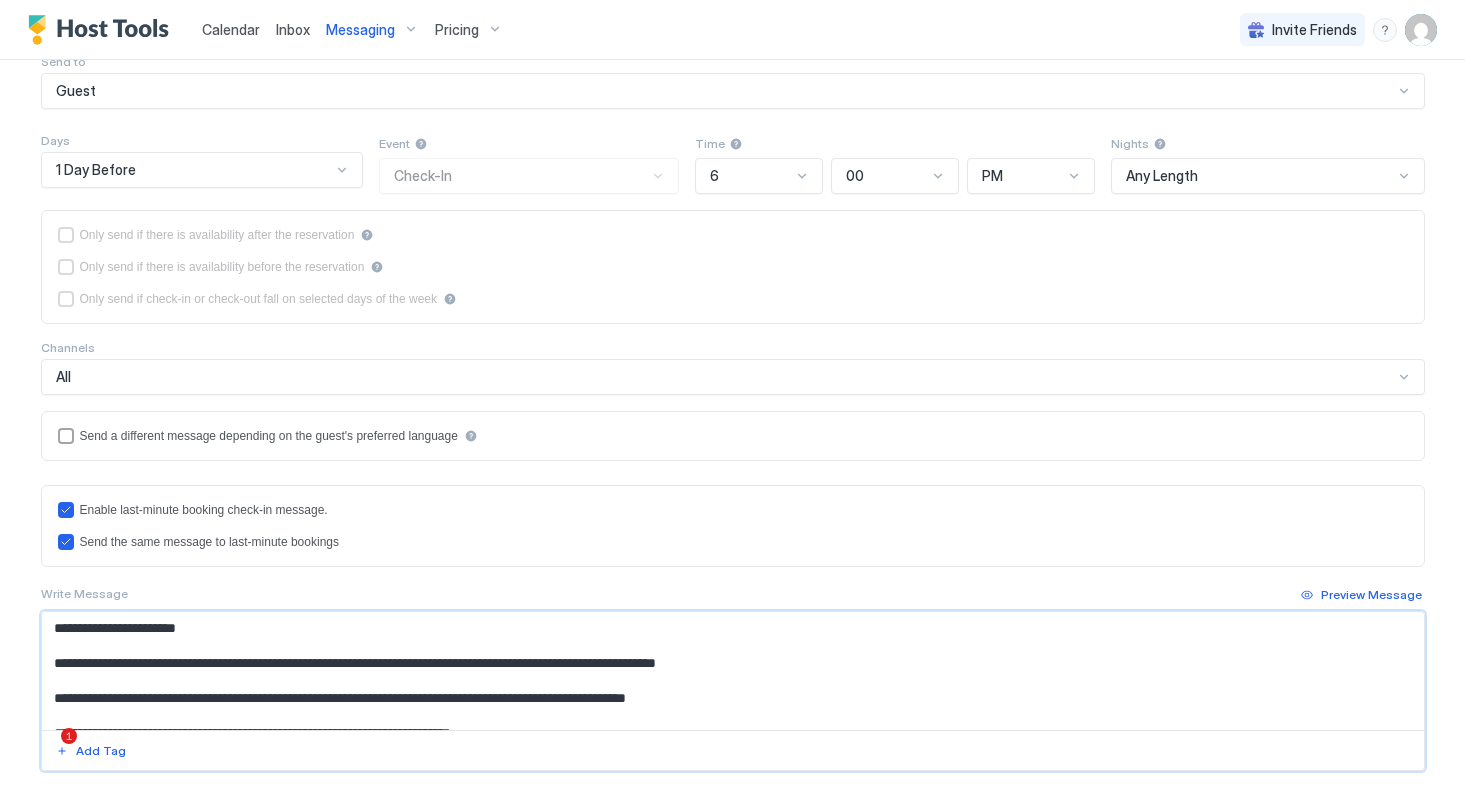 scroll, scrollTop: 426, scrollLeft: 0, axis: vertical 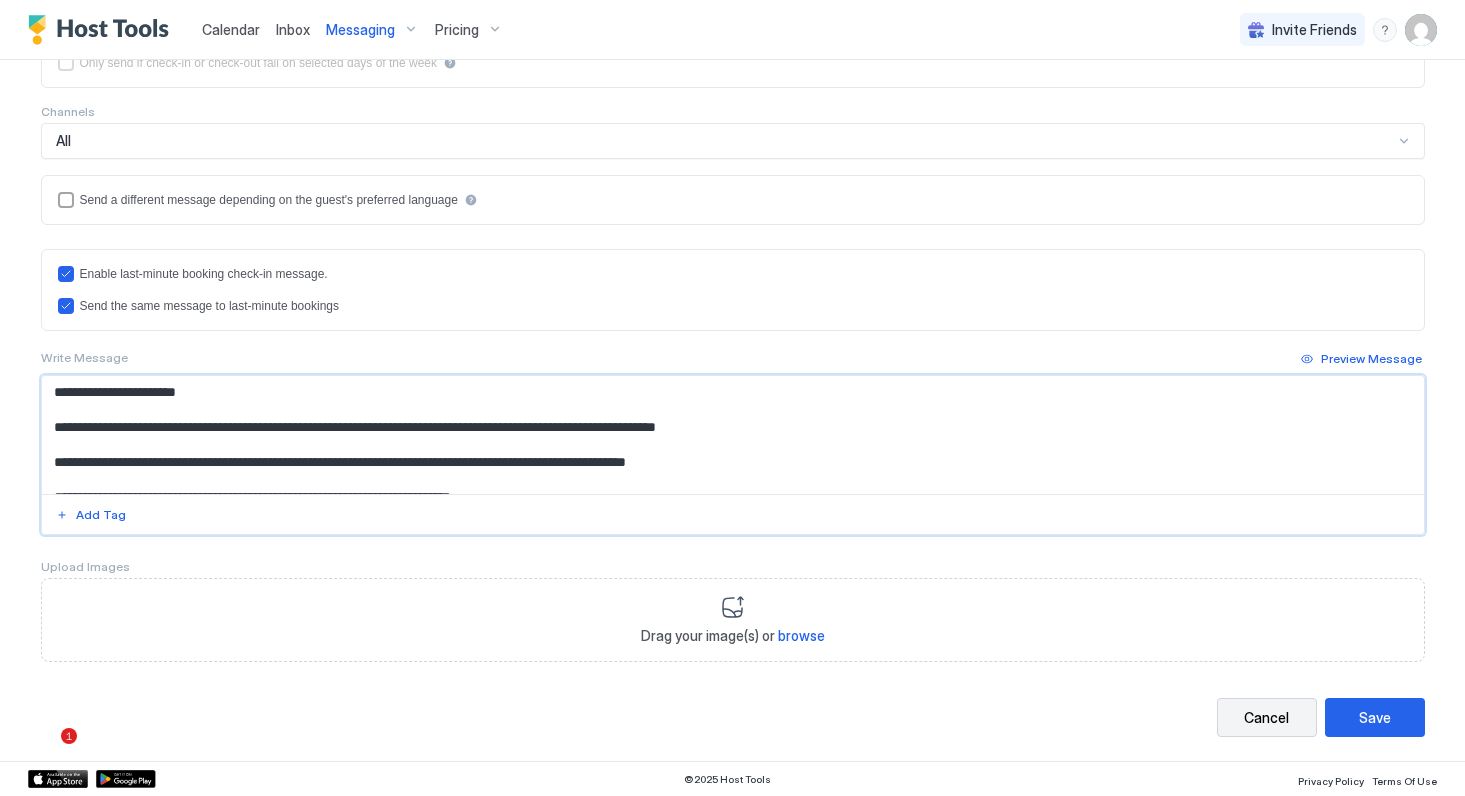 click on "Cancel" at bounding box center (1266, 717) 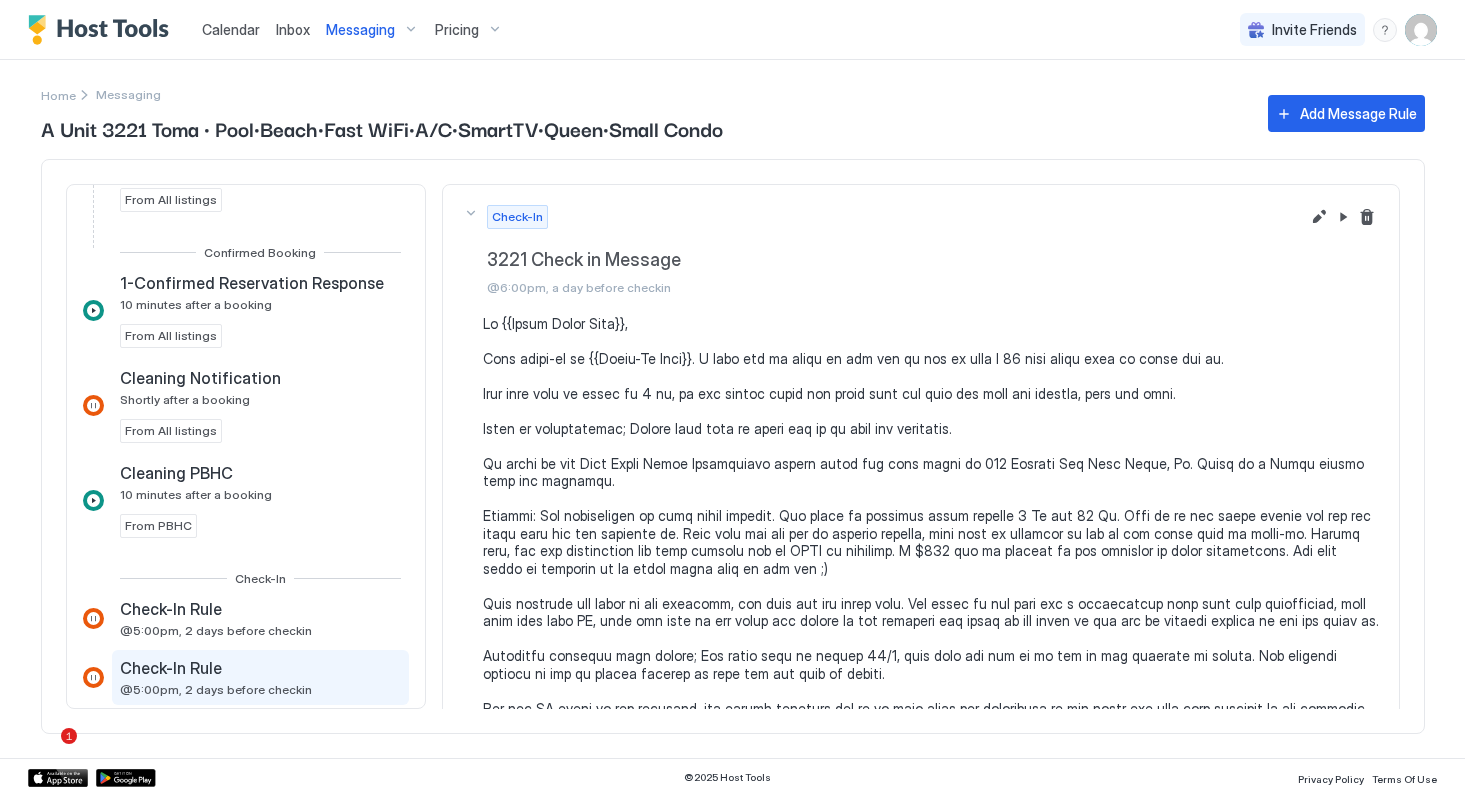 scroll, scrollTop: 0, scrollLeft: 0, axis: both 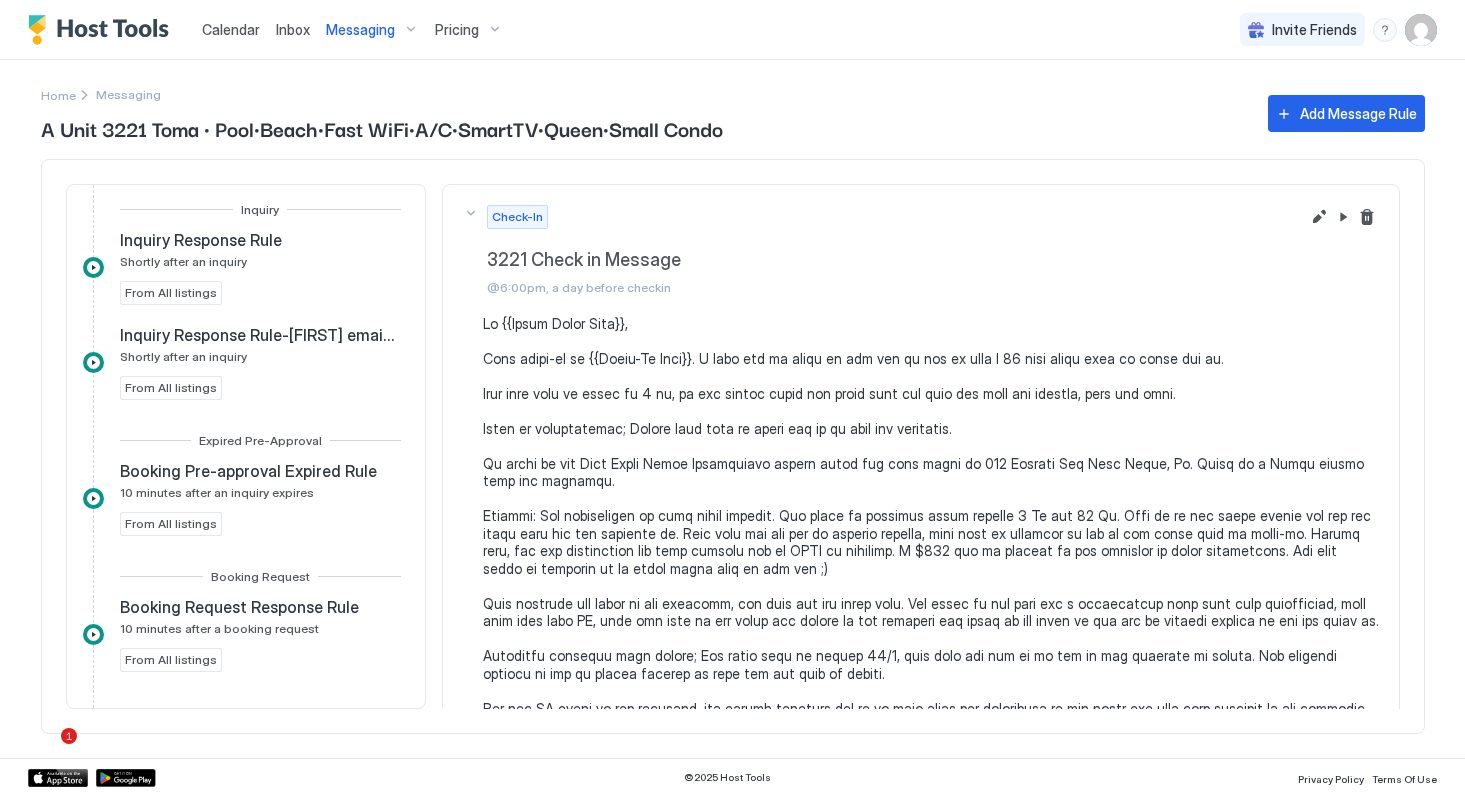 click on "Messaging" at bounding box center [360, 30] 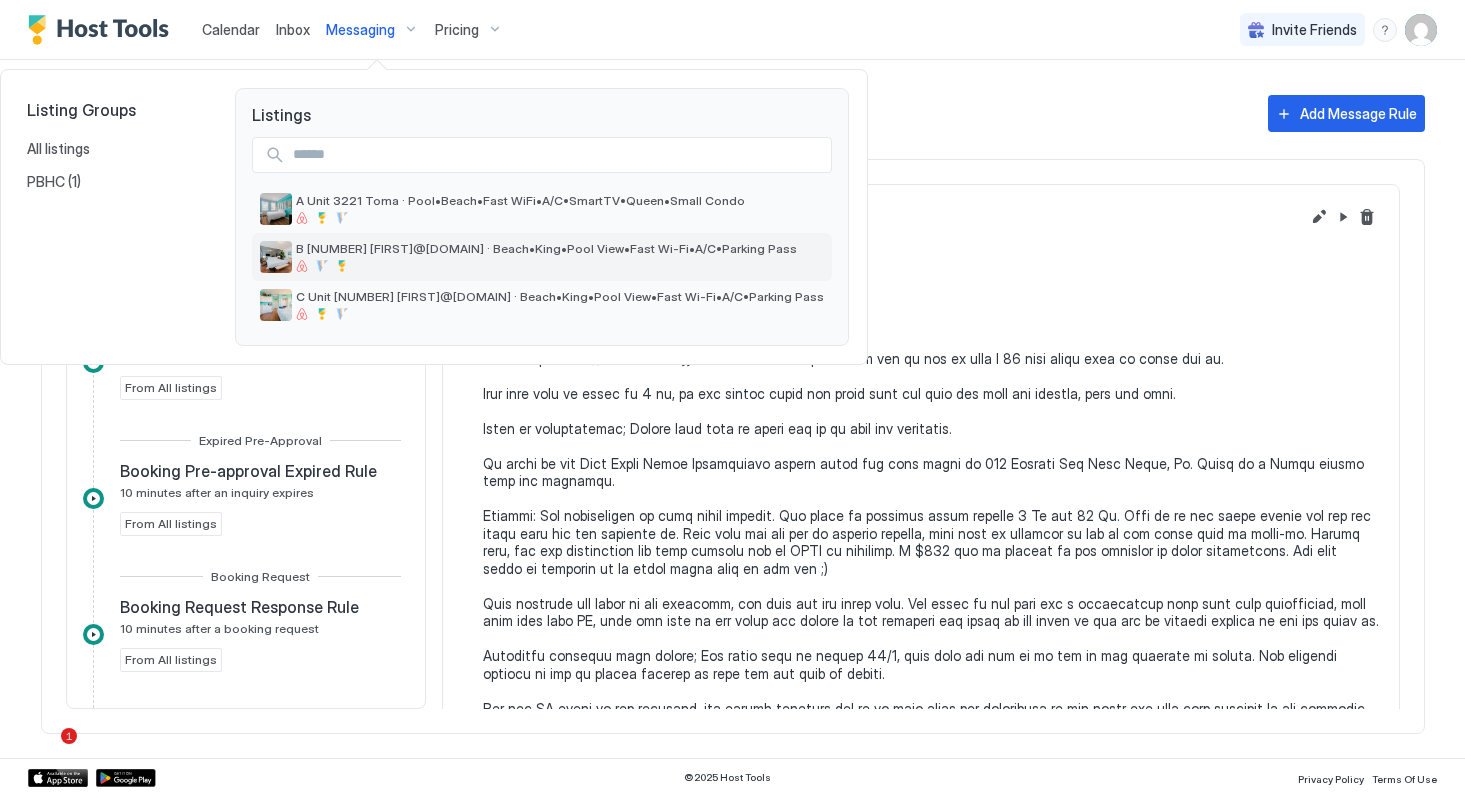 click on "B [NUMBER] [FIRST]@[DOMAIN] · Beach•King•Pool View•Fast Wi-Fi•A/C•Parking Pass" at bounding box center [546, 248] 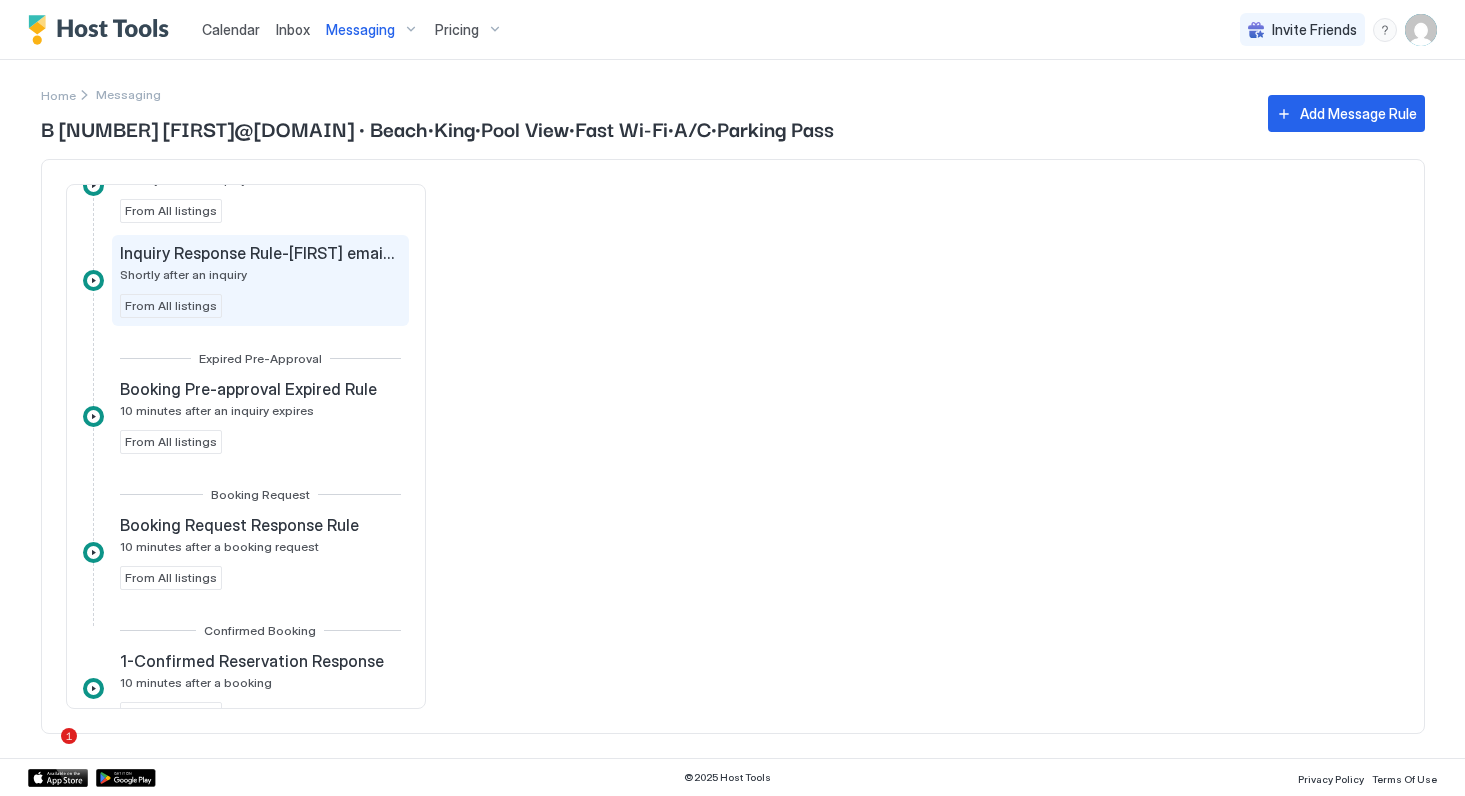 scroll, scrollTop: 96, scrollLeft: 0, axis: vertical 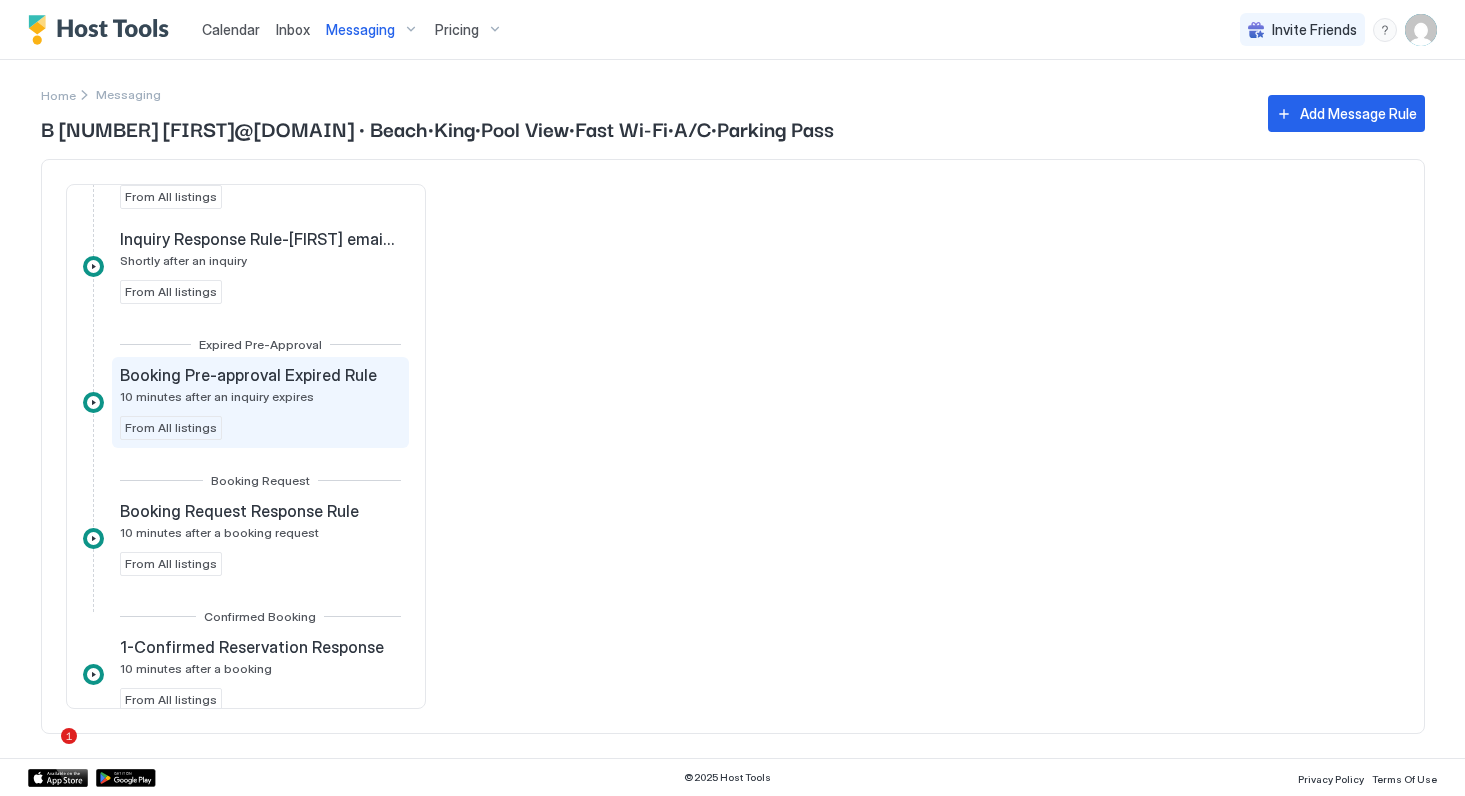 click on "Booking Pre-approval Expired Rule 10 minutes after an inquiry expires From All listings" at bounding box center (260, 402) 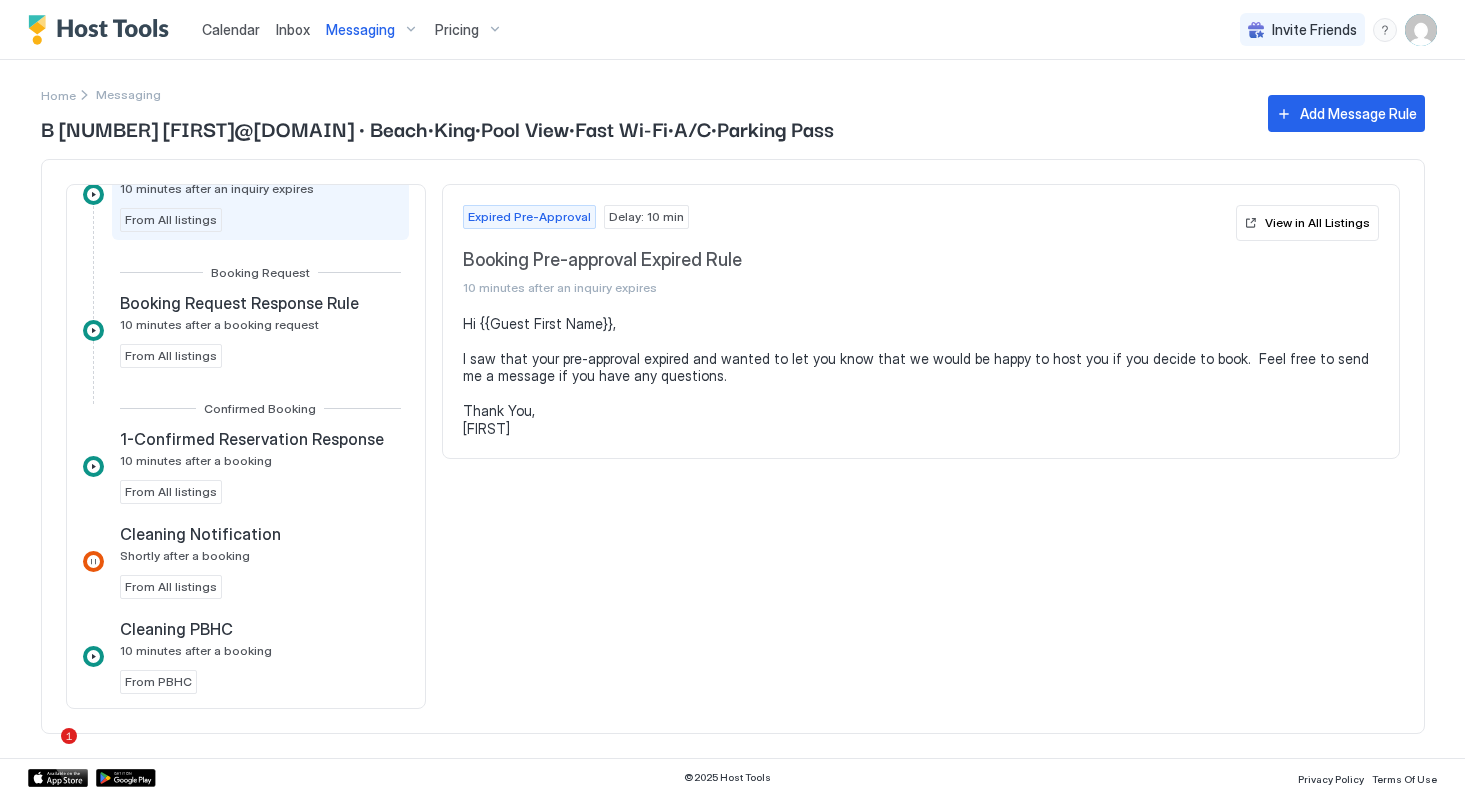 scroll, scrollTop: 313, scrollLeft: 0, axis: vertical 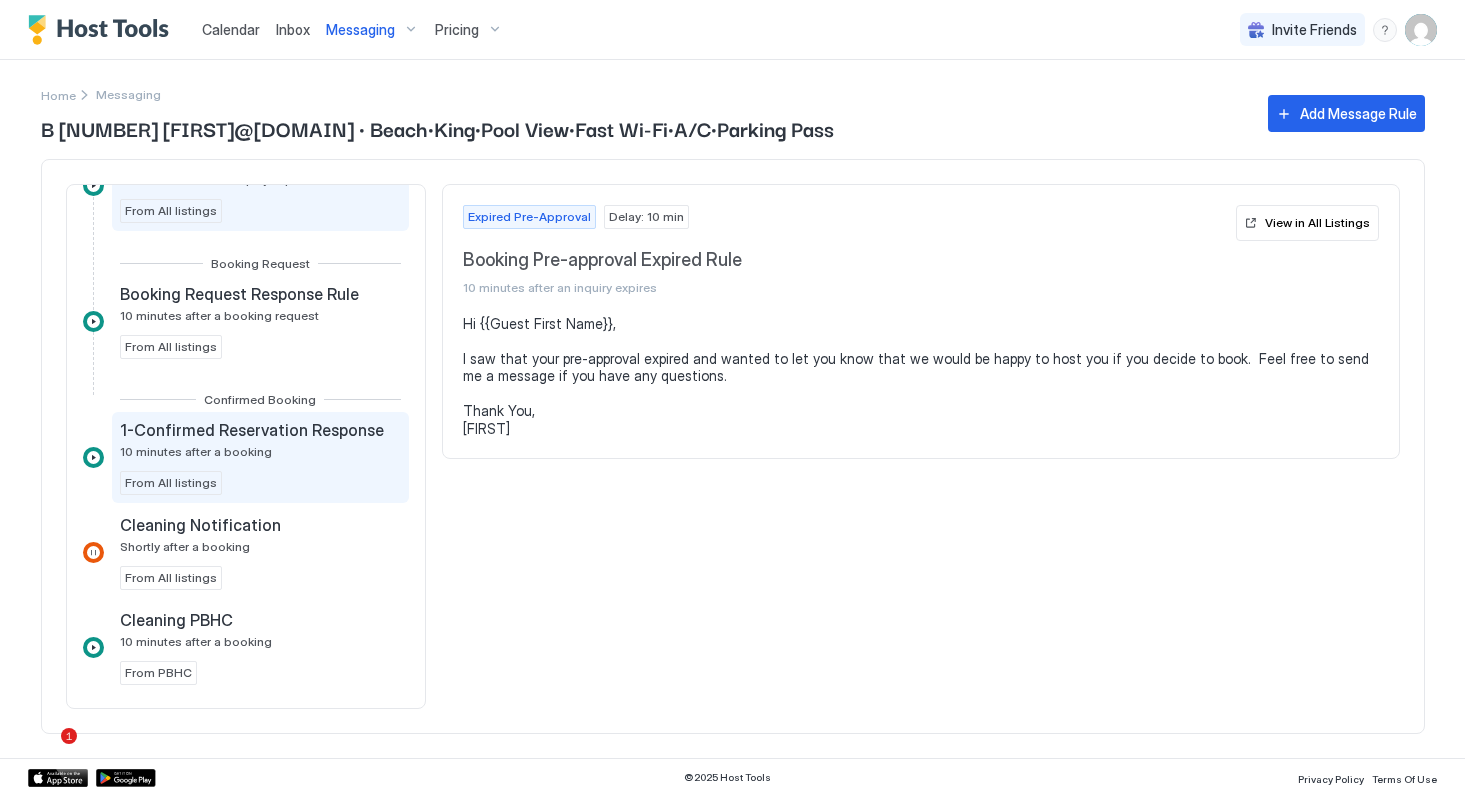 click on "1-Confirmed Reservation Response 10 minutes after a booking" at bounding box center (254, 439) 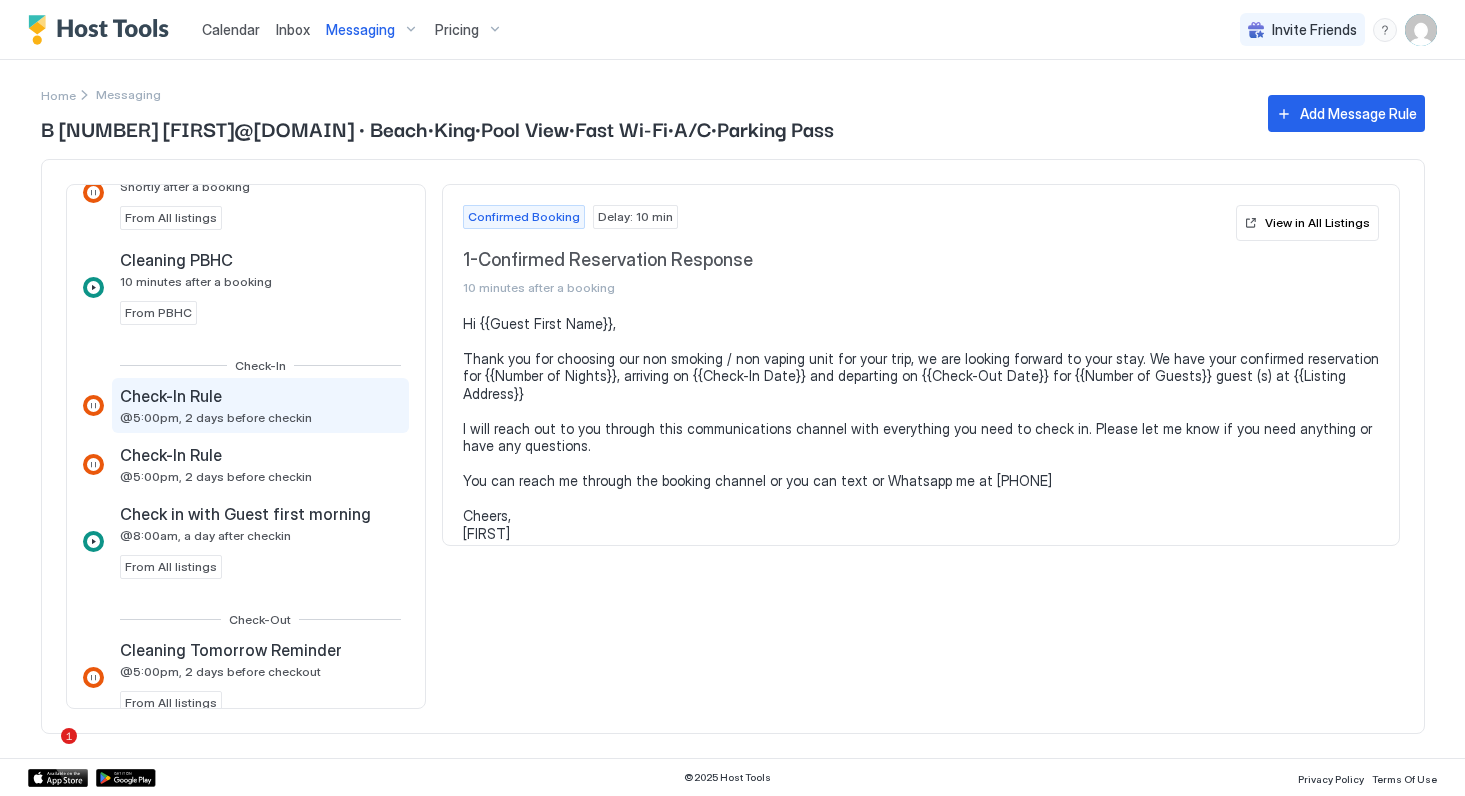 scroll, scrollTop: 721, scrollLeft: 0, axis: vertical 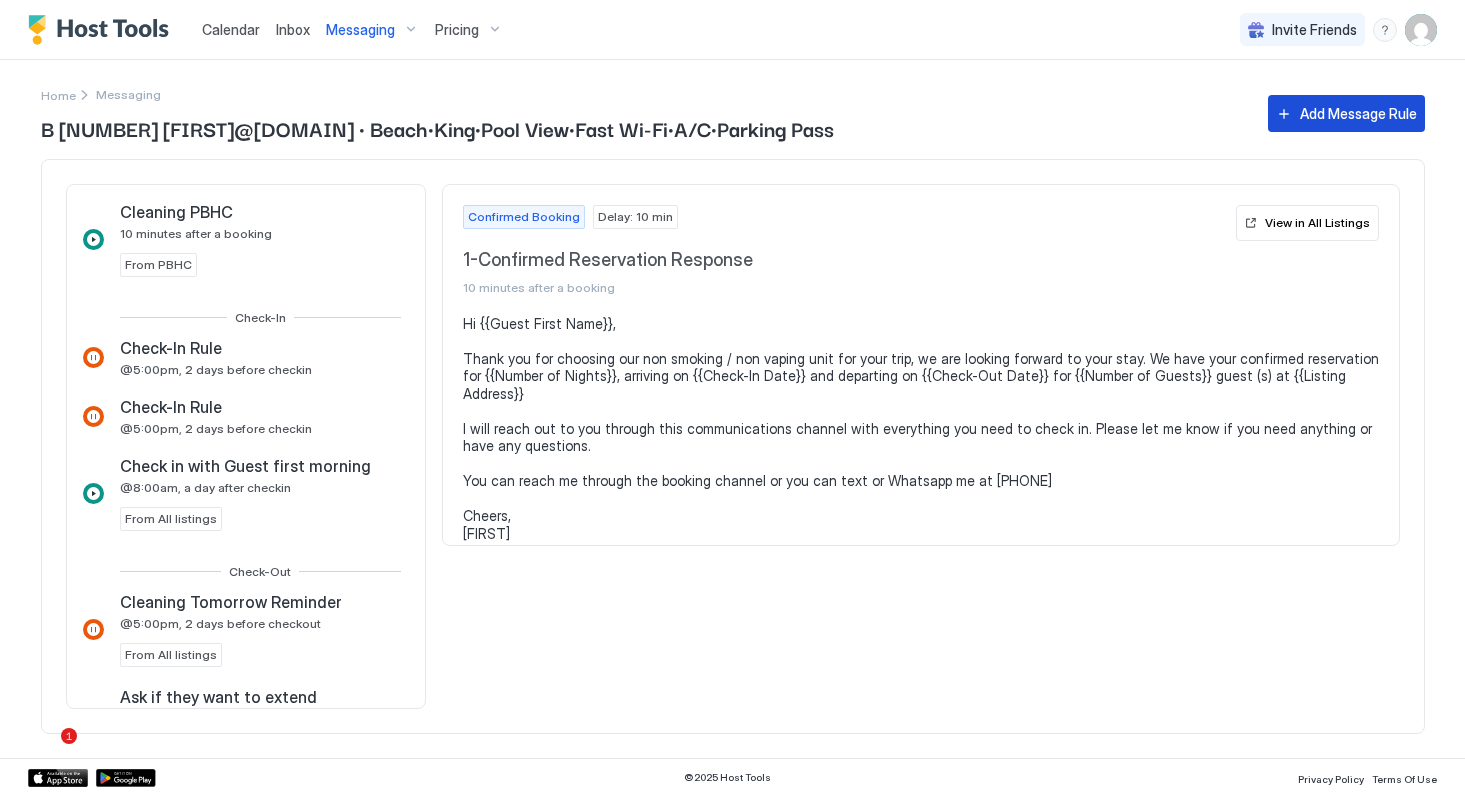 click on "Add Message Rule" at bounding box center [1358, 113] 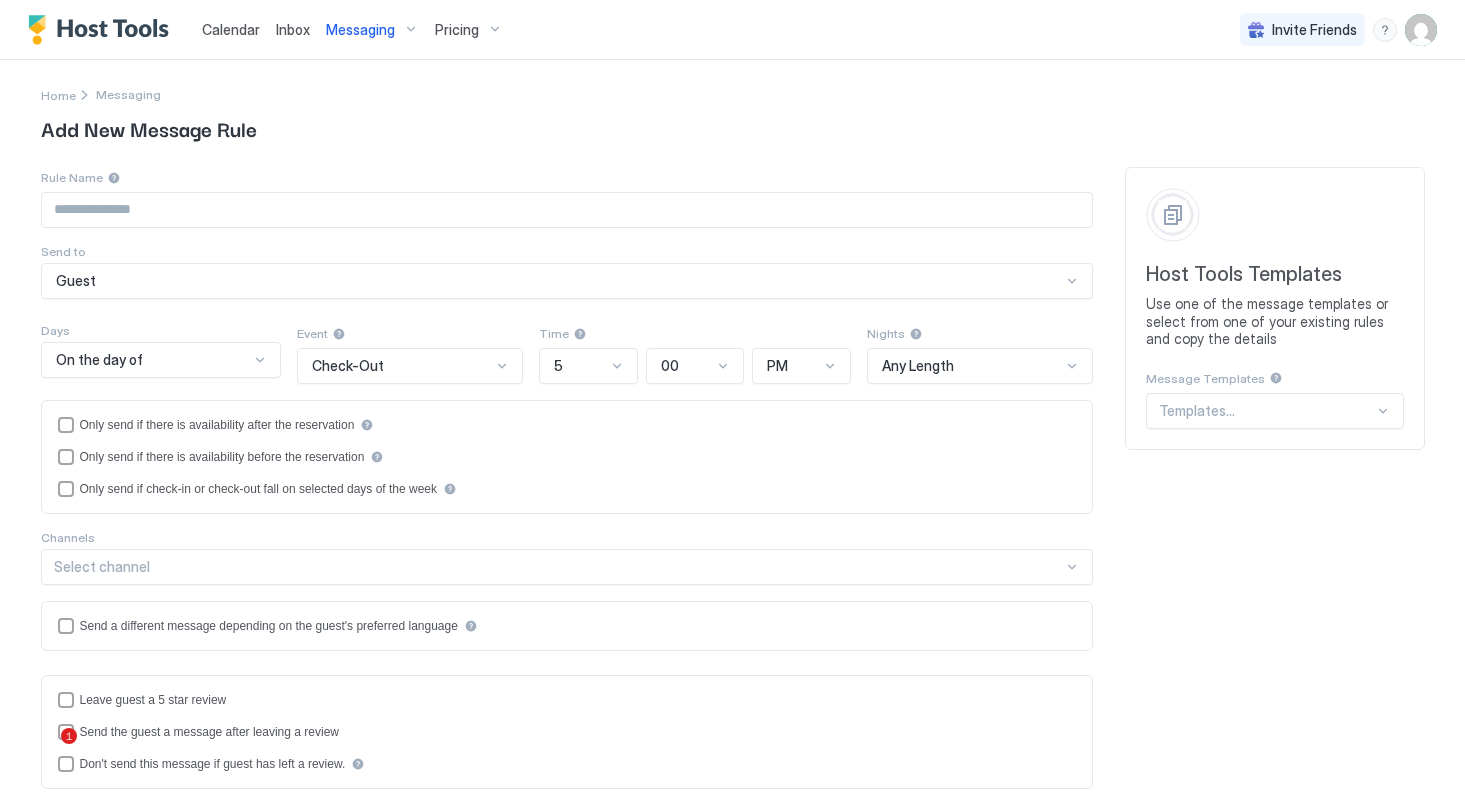 click at bounding box center (567, 210) 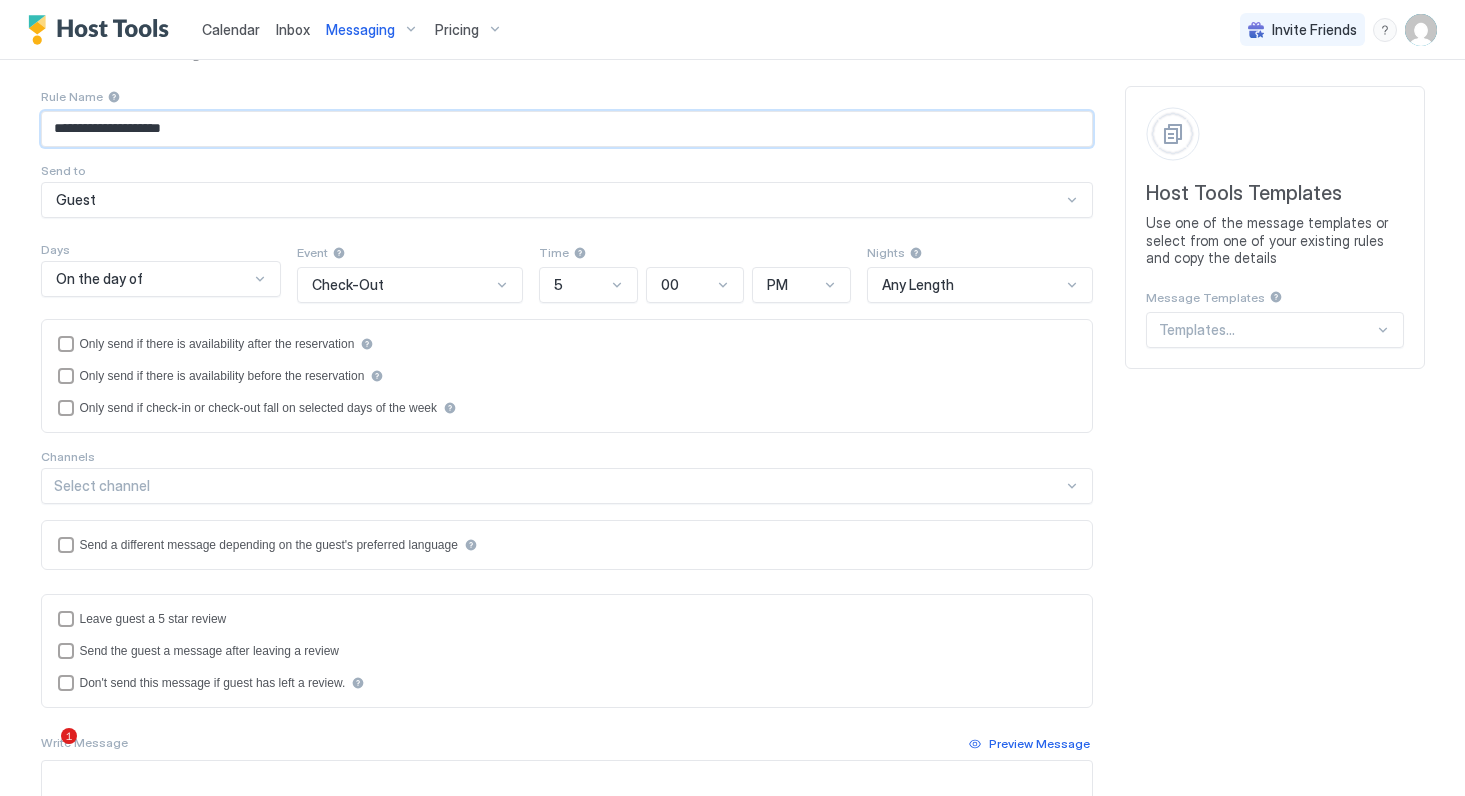 scroll, scrollTop: 89, scrollLeft: 0, axis: vertical 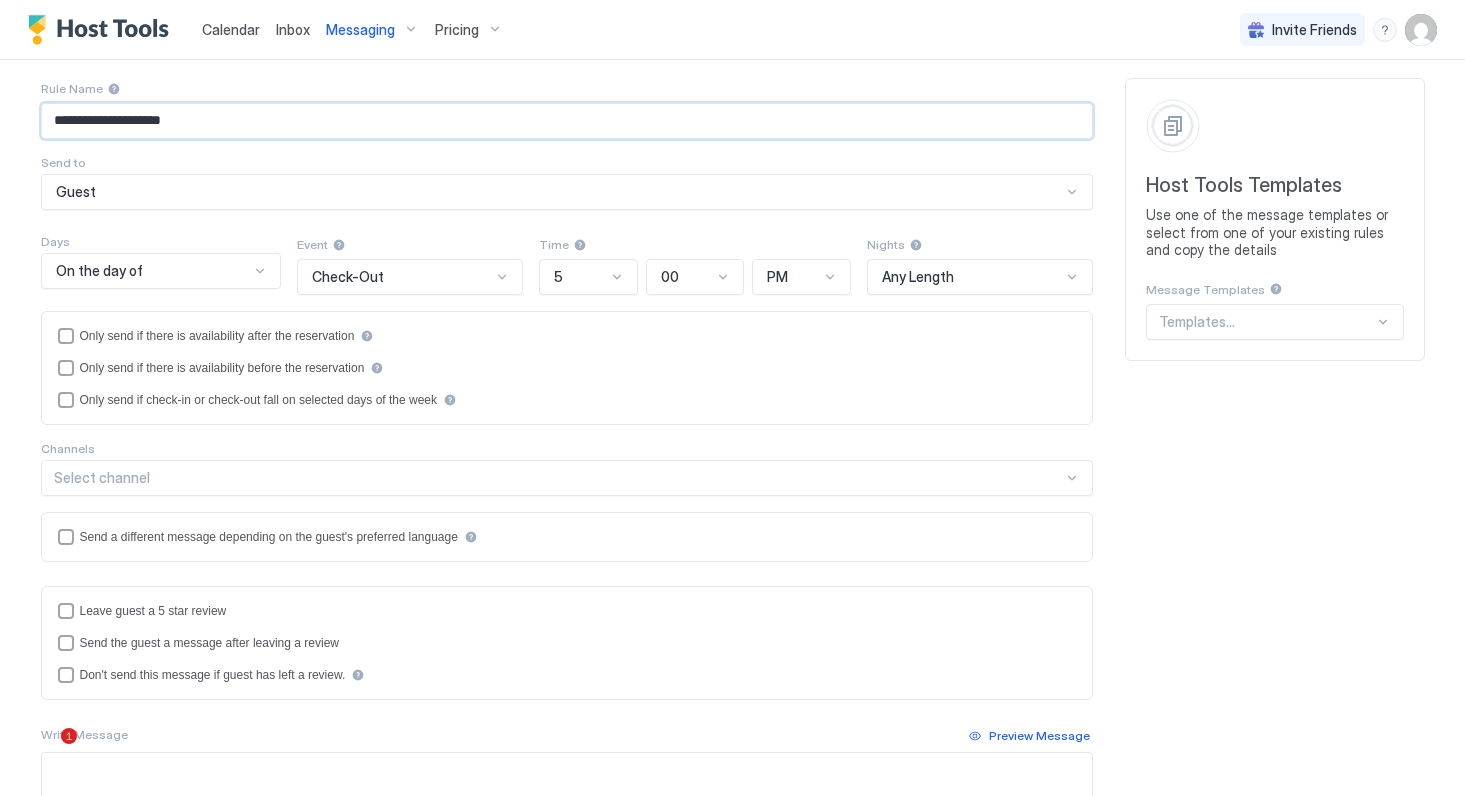 click on "On the day of" at bounding box center (161, 271) 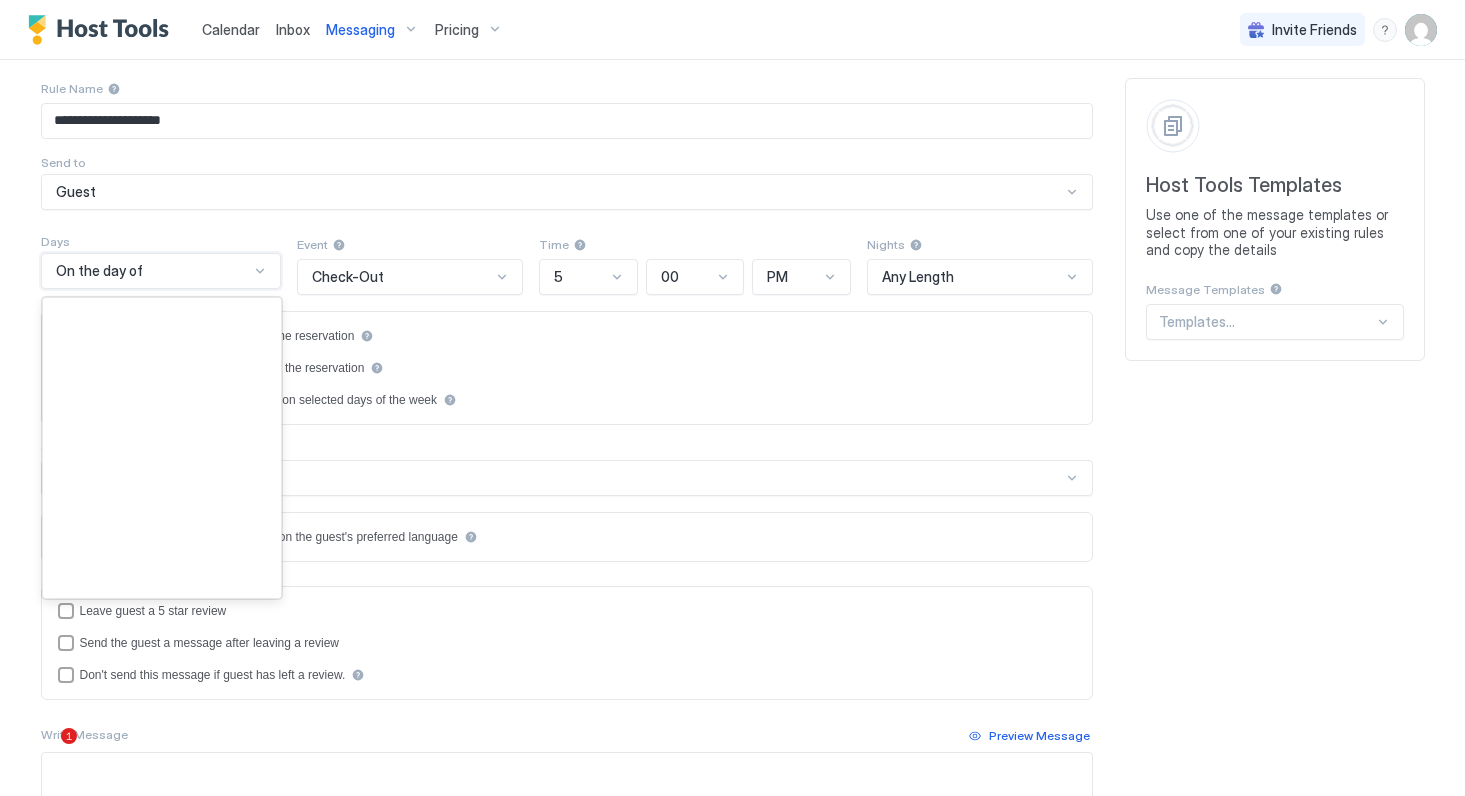 scroll, scrollTop: 2885, scrollLeft: 0, axis: vertical 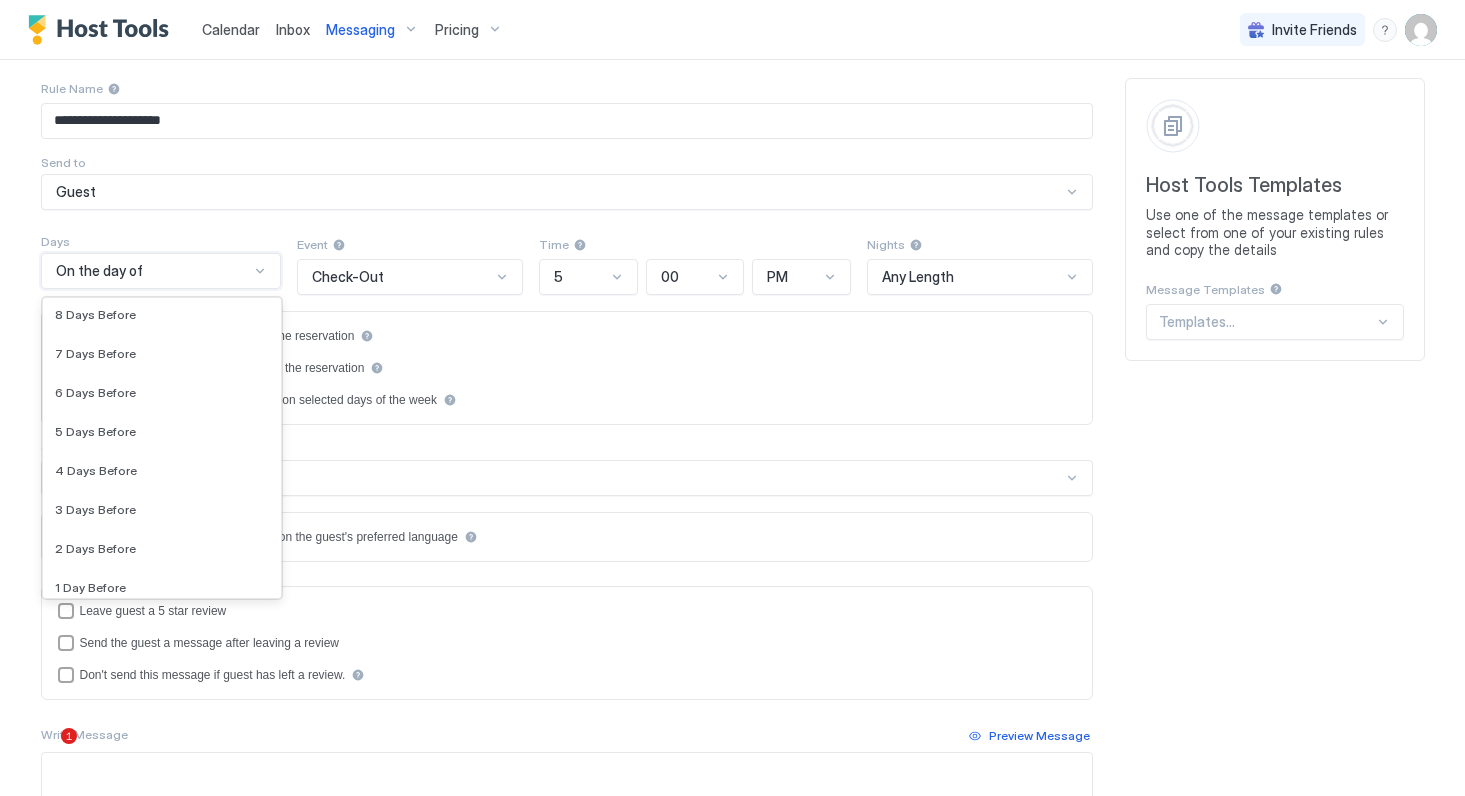 click on "On the day of" at bounding box center [161, 271] 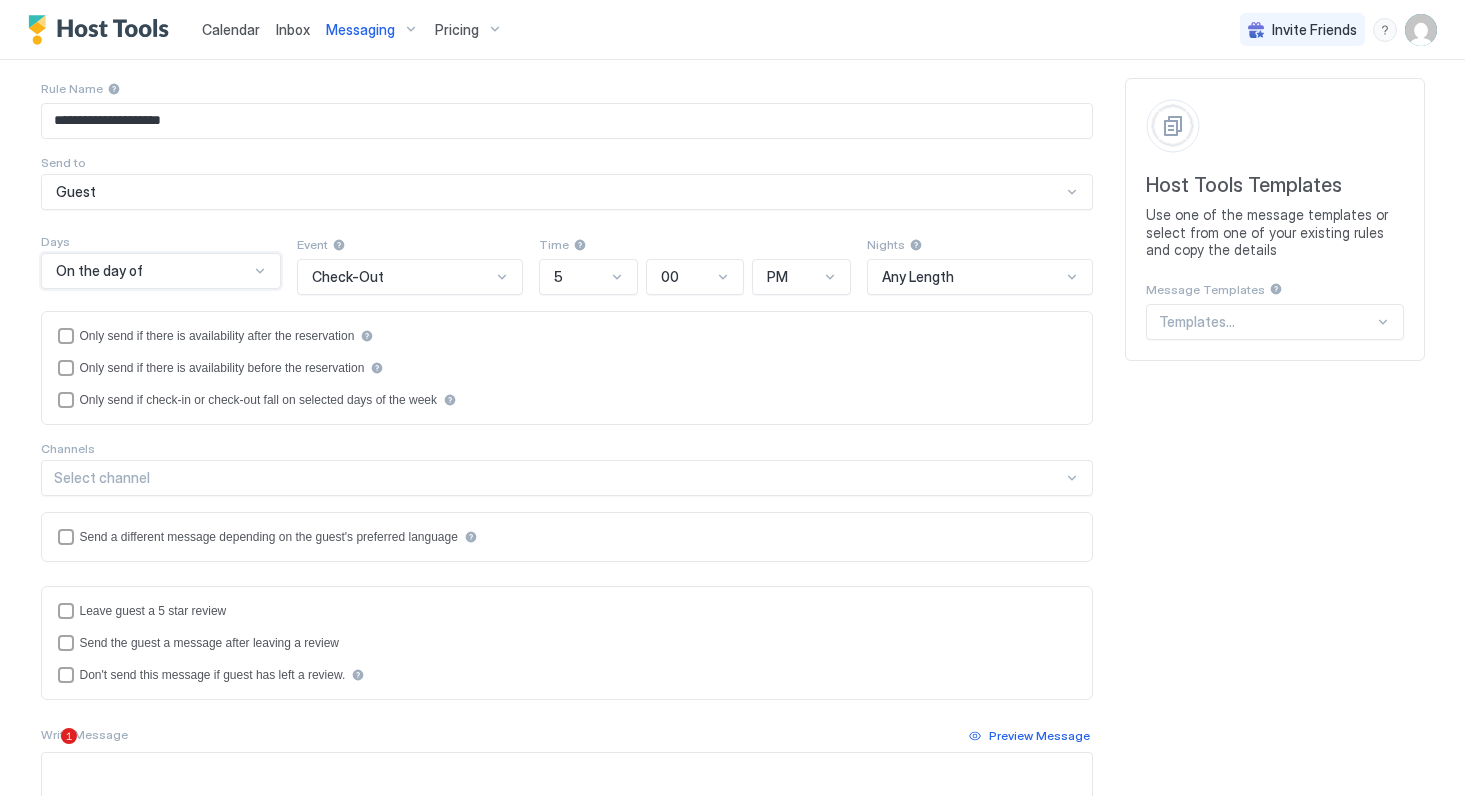 click at bounding box center [260, 271] 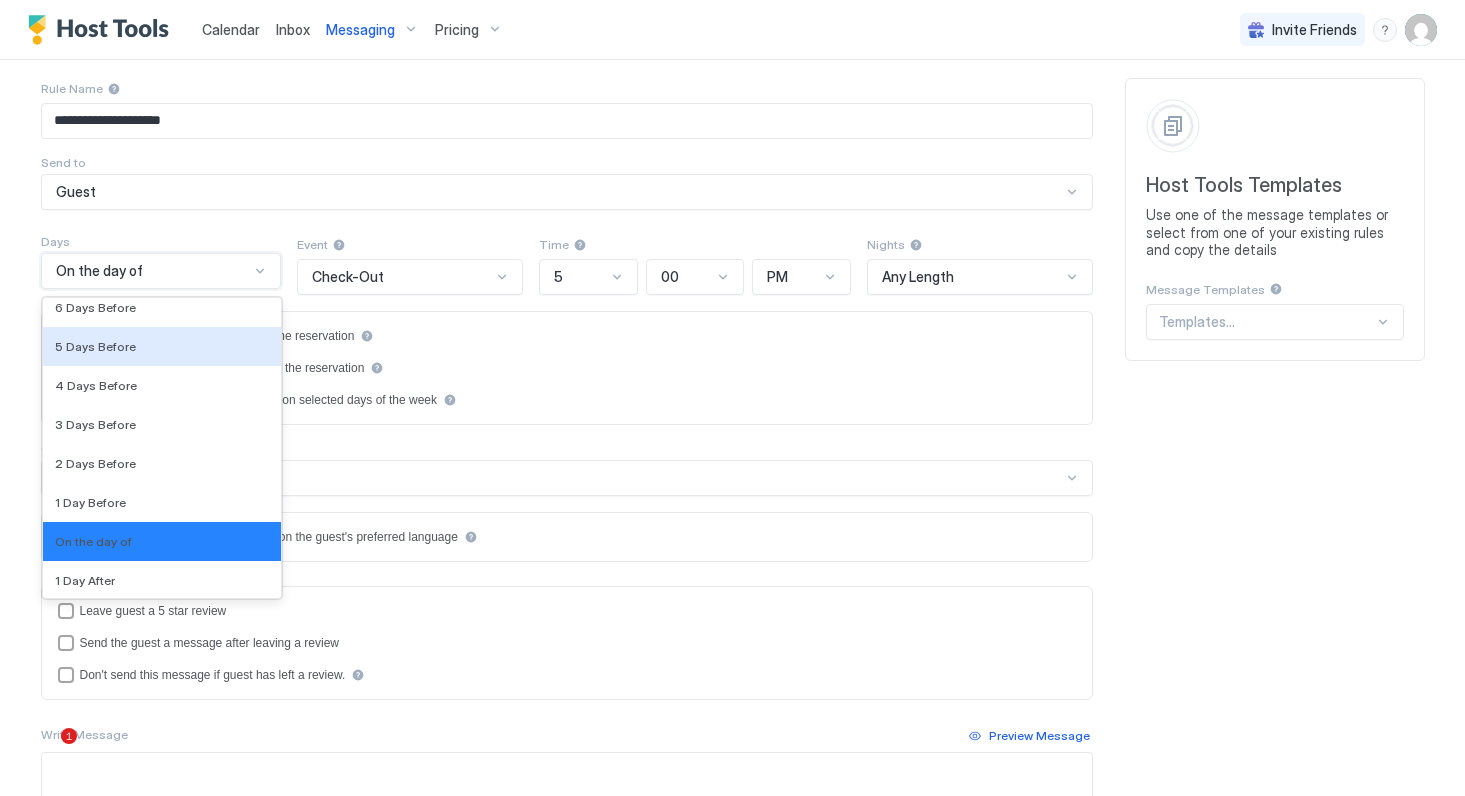 scroll, scrollTop: 2989, scrollLeft: 0, axis: vertical 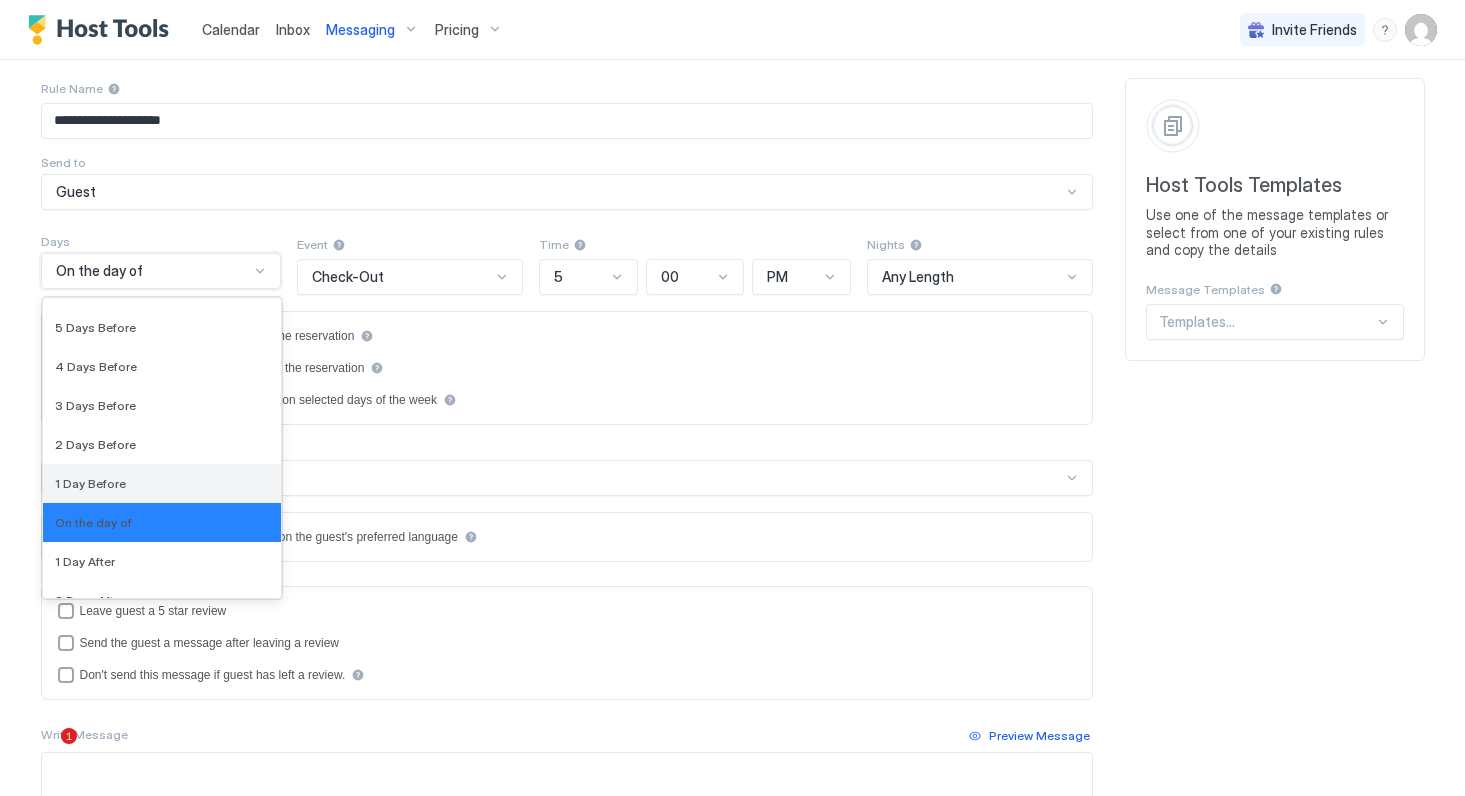 click on "1 Day Before" at bounding box center (162, 483) 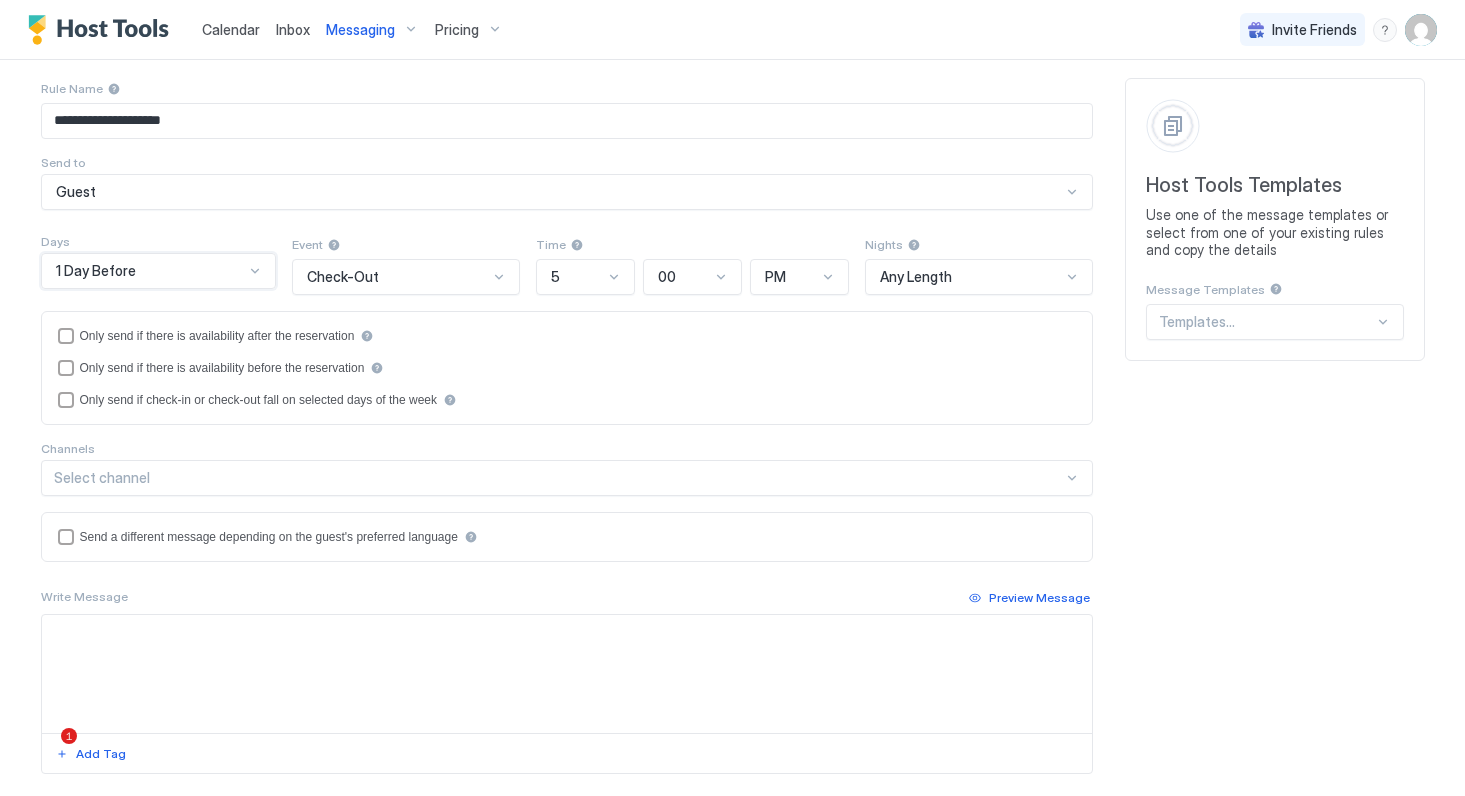click on "Check-Out" at bounding box center (397, 277) 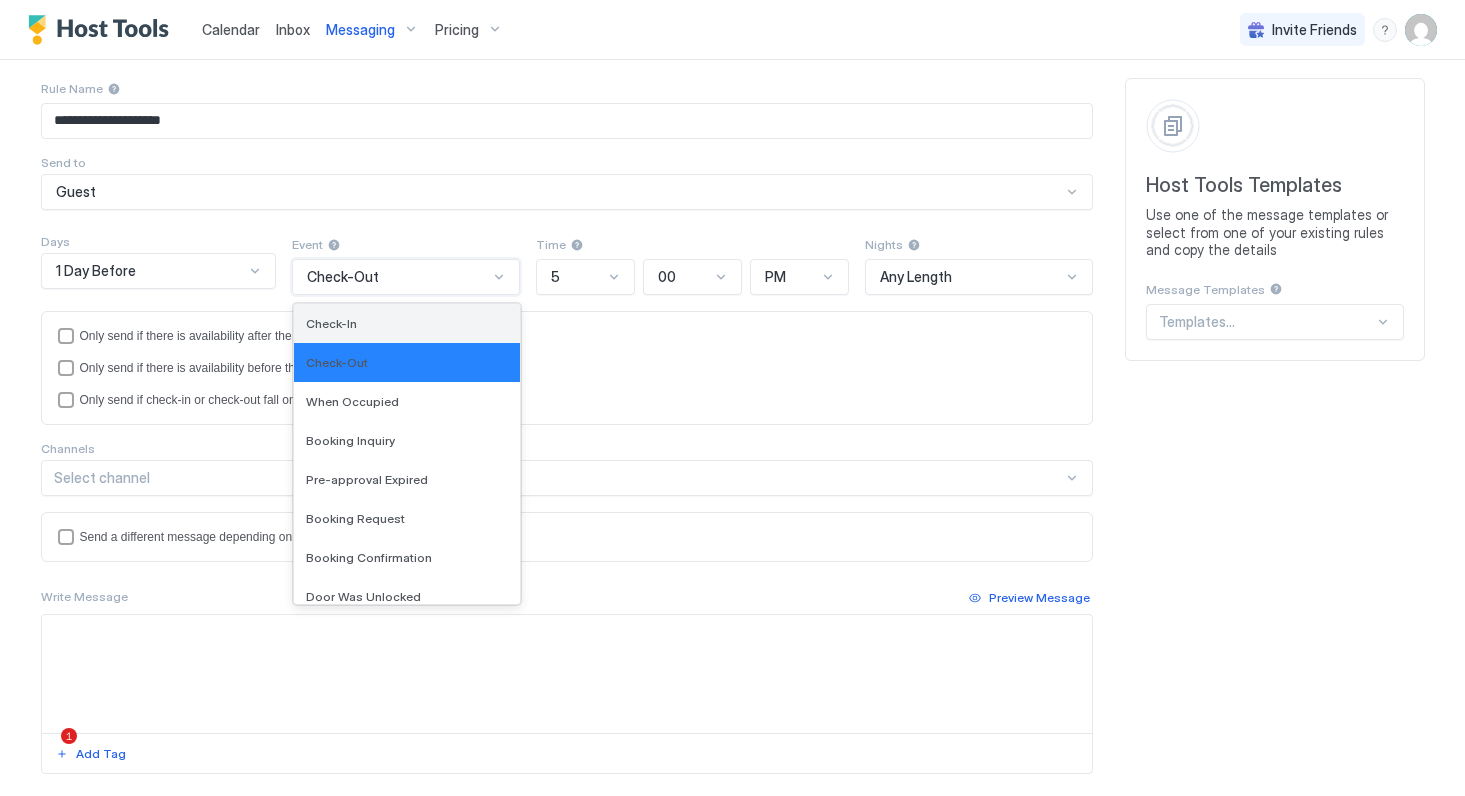 click on "Check-In" at bounding box center [407, 323] 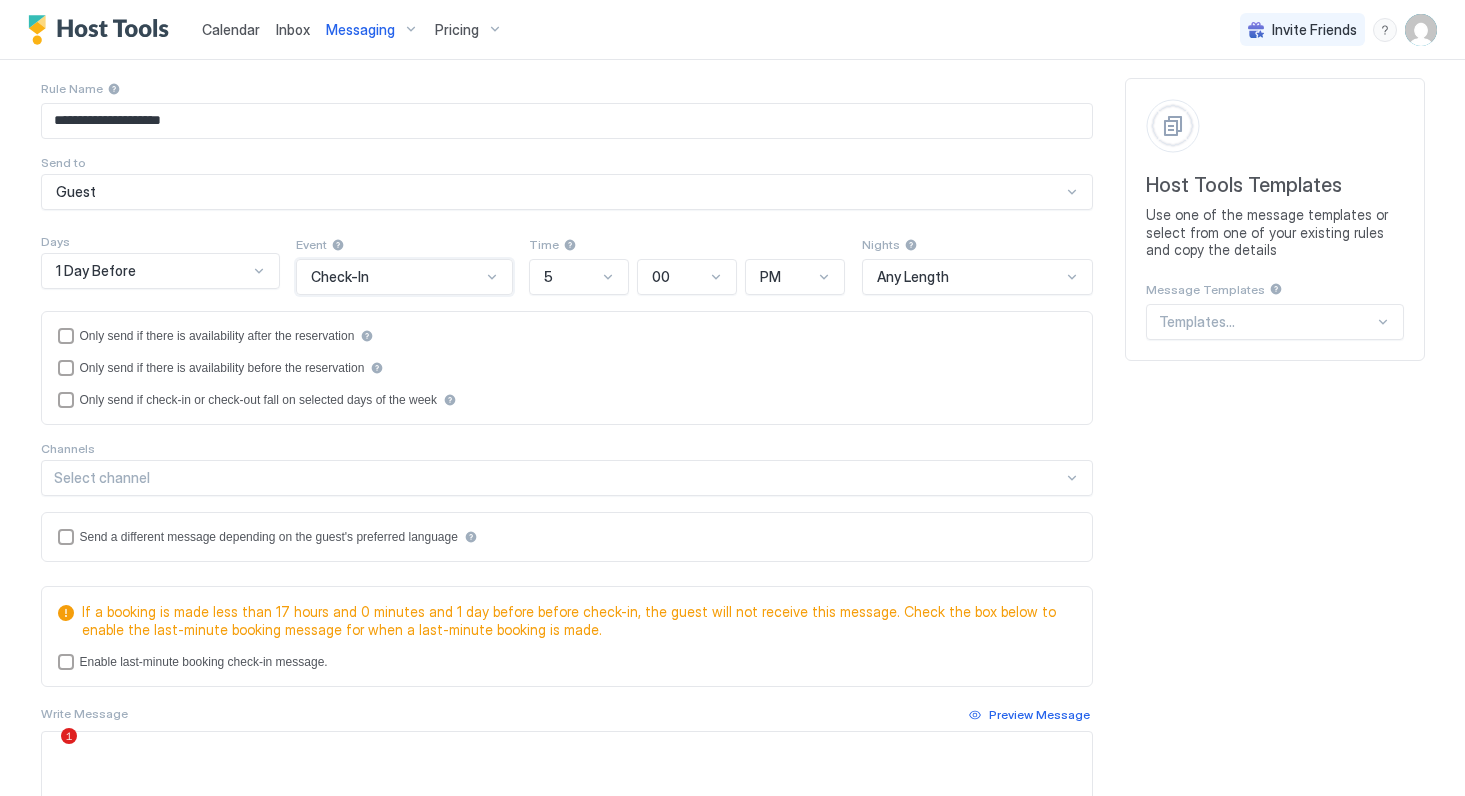 click on "5" at bounding box center (570, 277) 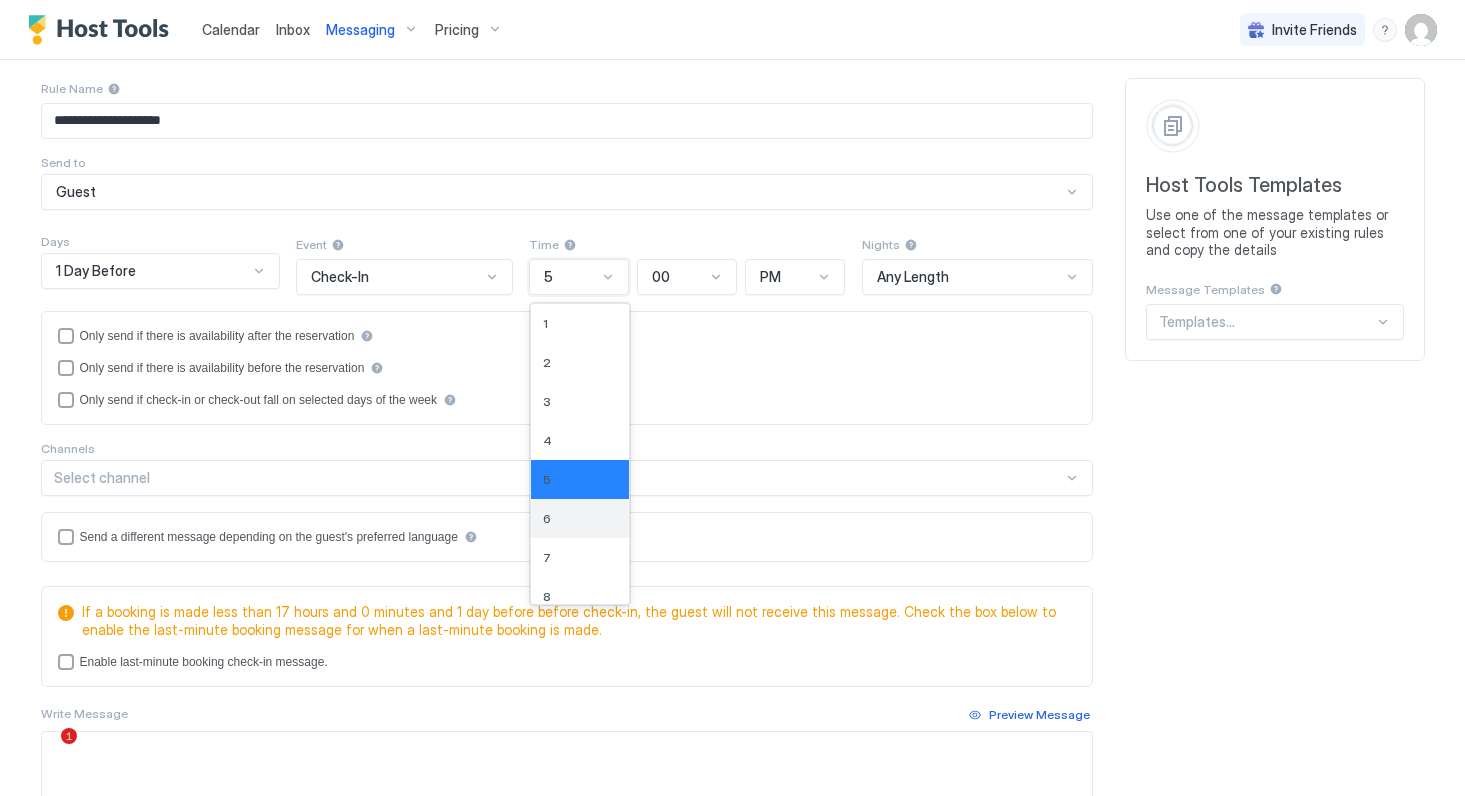 click on "6" at bounding box center (580, 518) 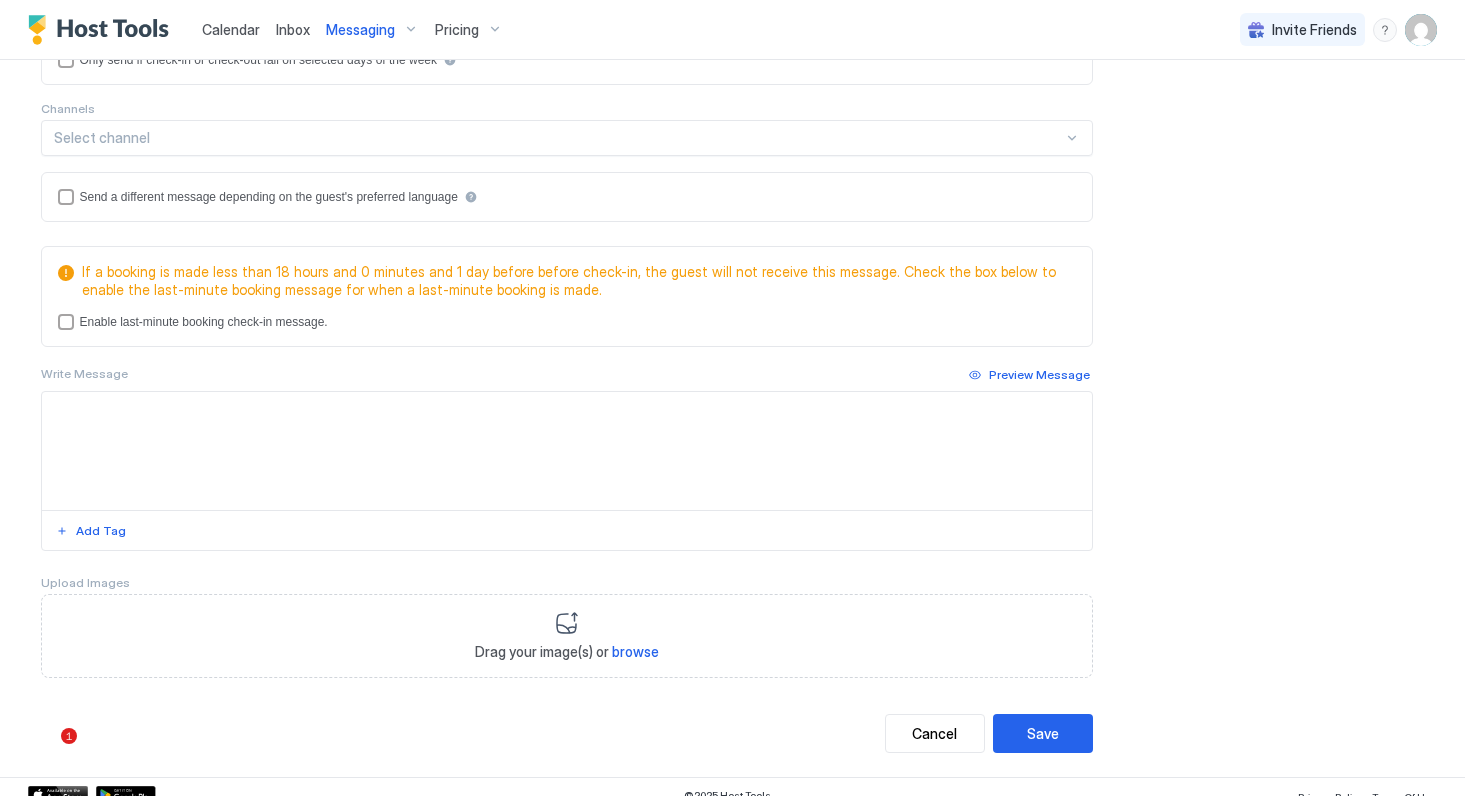 scroll, scrollTop: 442, scrollLeft: 0, axis: vertical 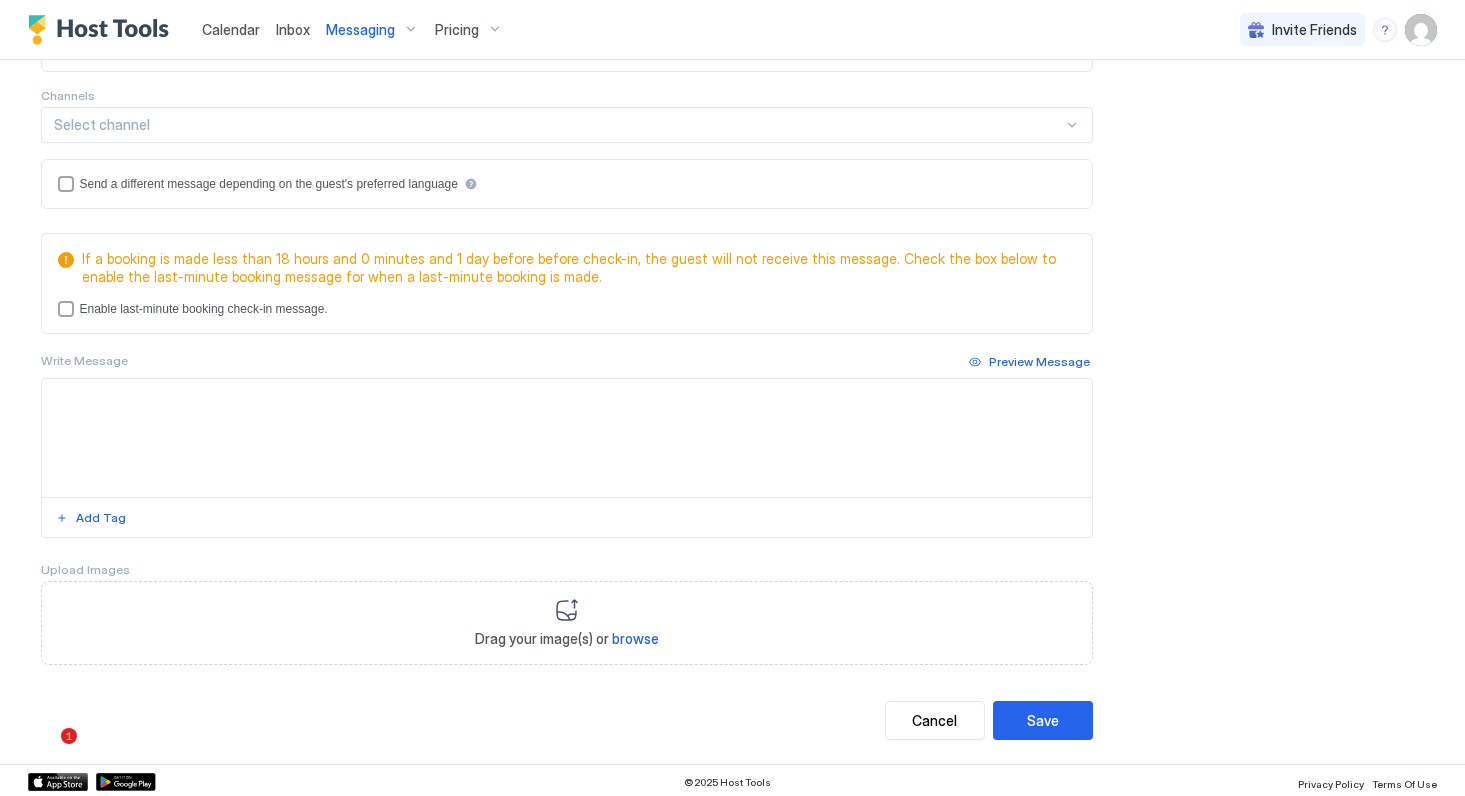 click at bounding box center [567, 438] 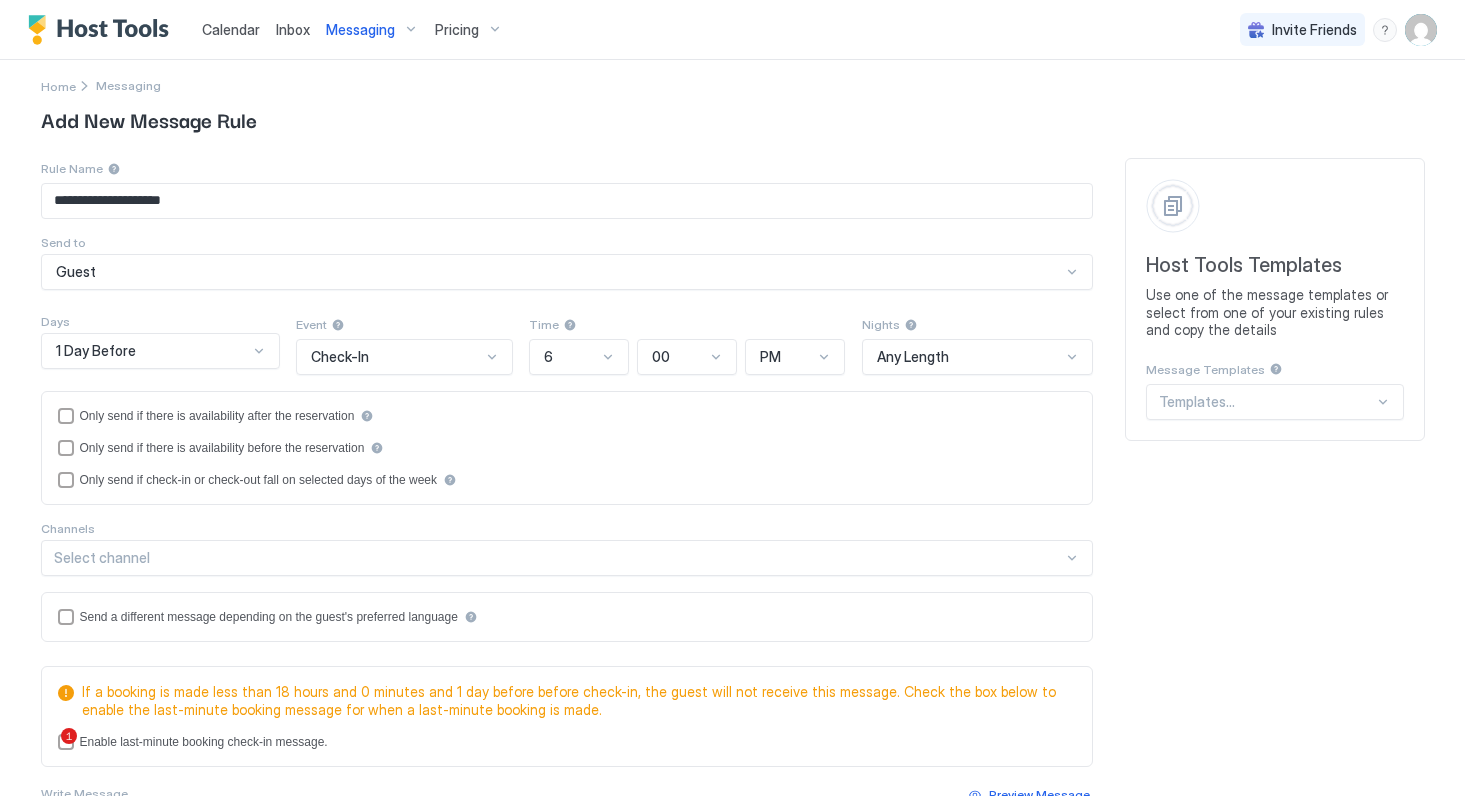 scroll, scrollTop: 0, scrollLeft: 0, axis: both 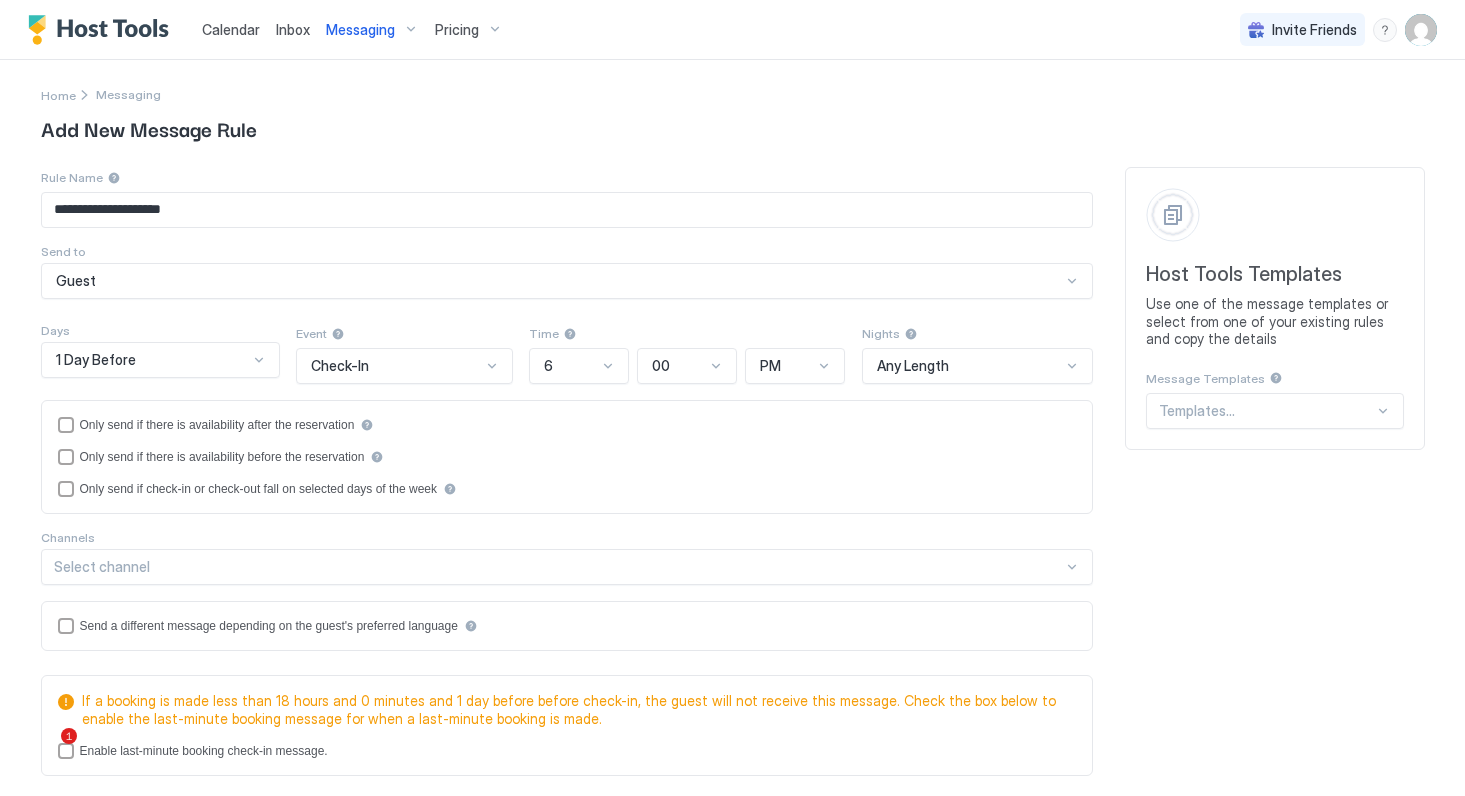click at bounding box center (1266, 411) 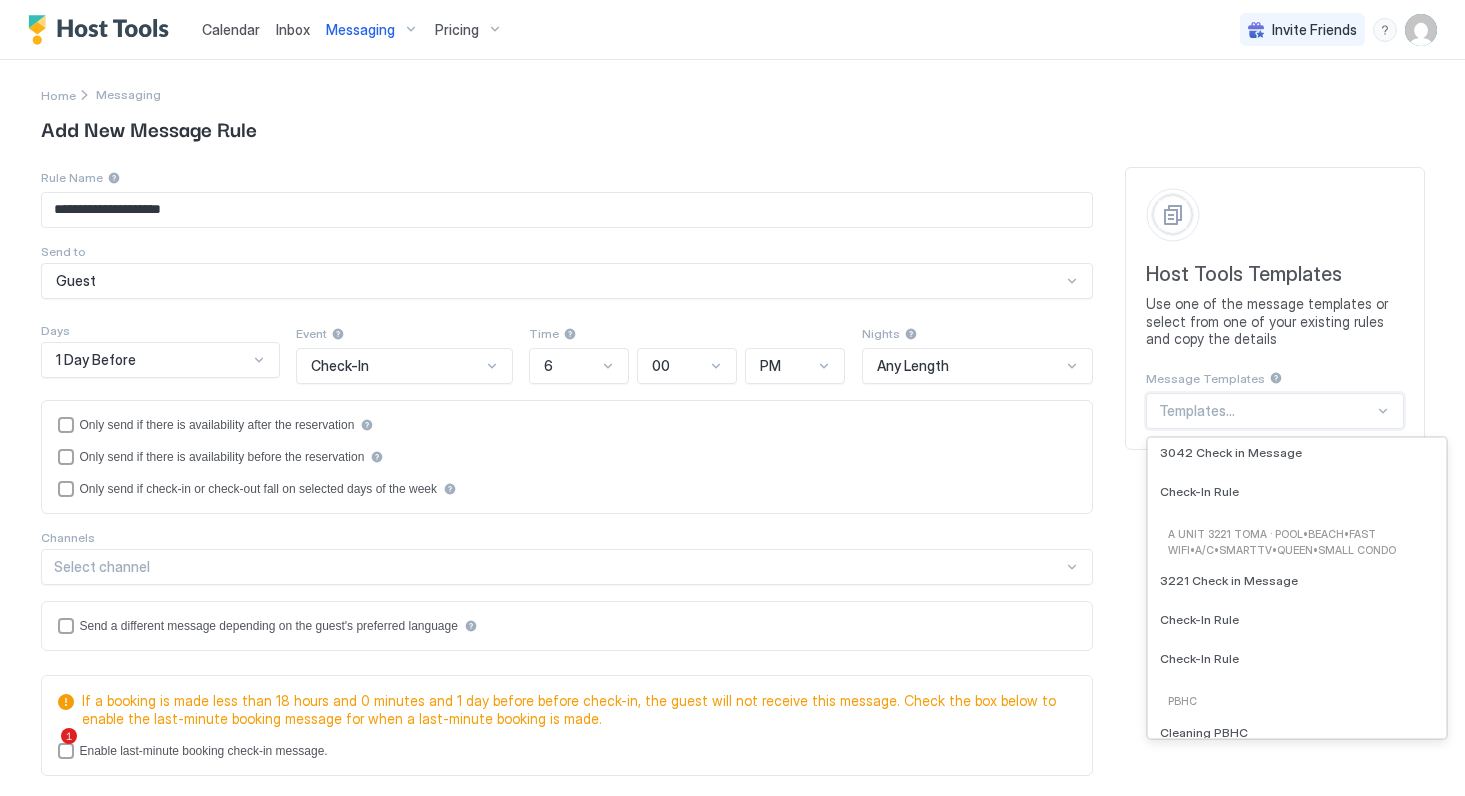 scroll, scrollTop: 1451, scrollLeft: 0, axis: vertical 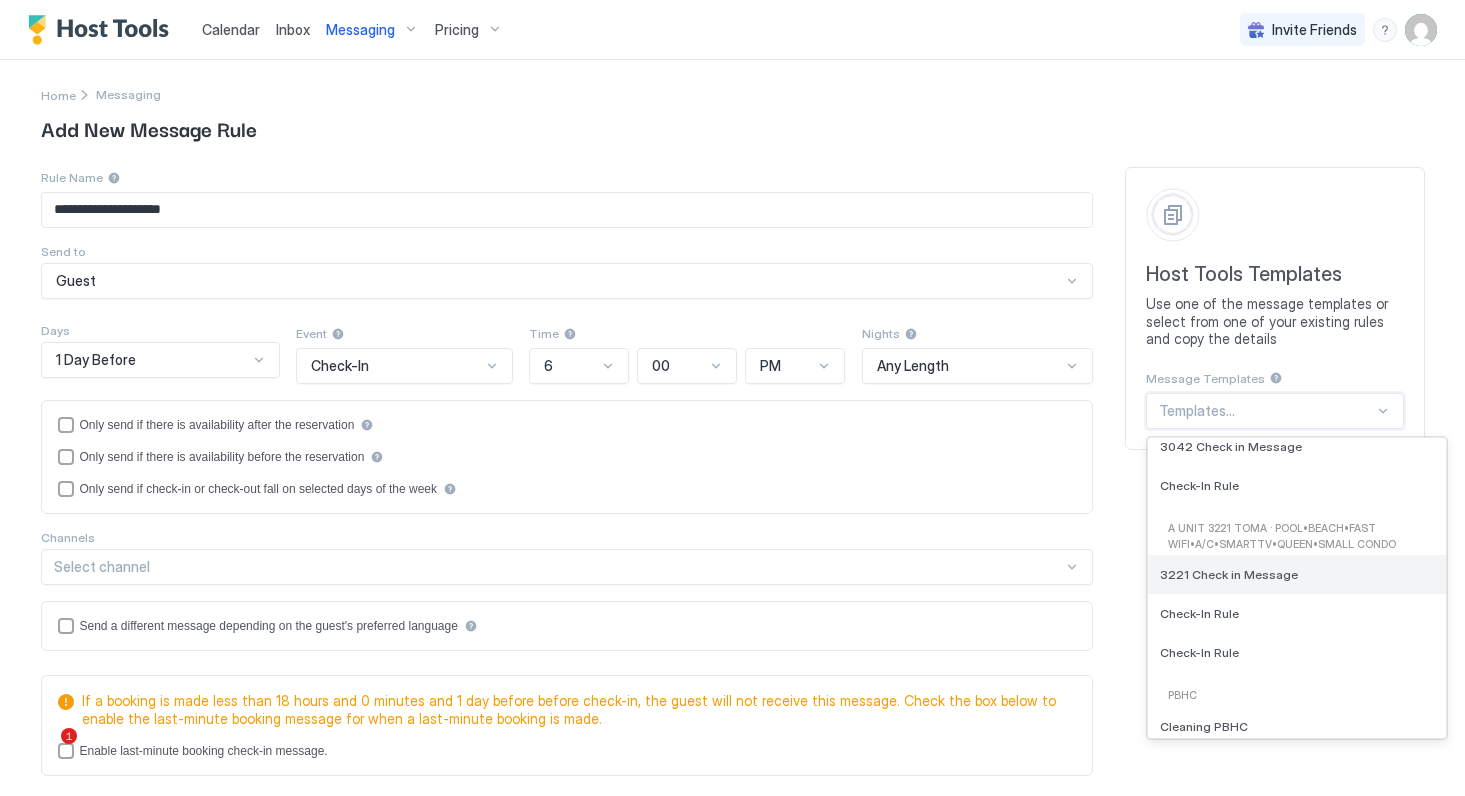 click on "3221 Check in Message" at bounding box center (1229, 574) 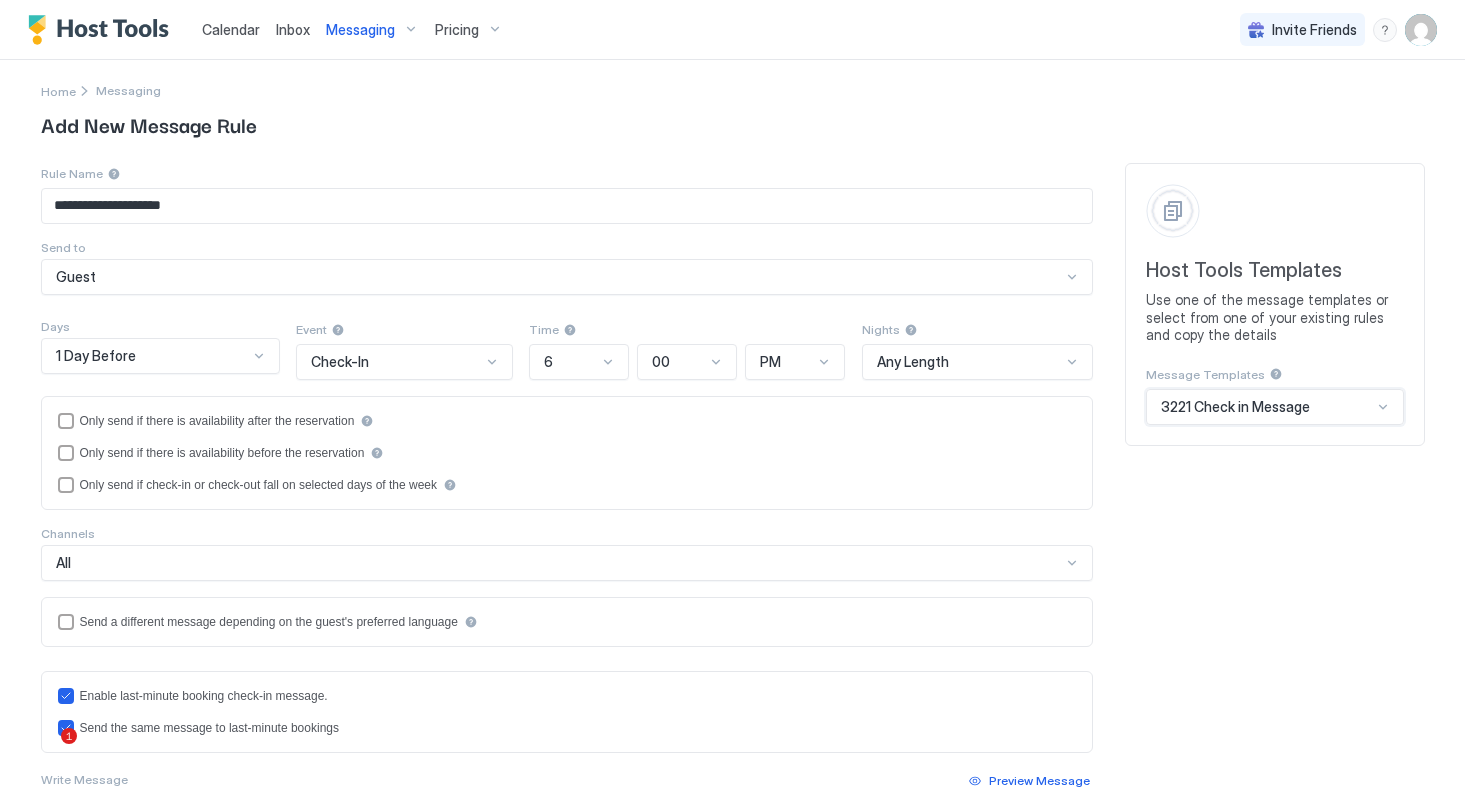 scroll, scrollTop: 0, scrollLeft: 0, axis: both 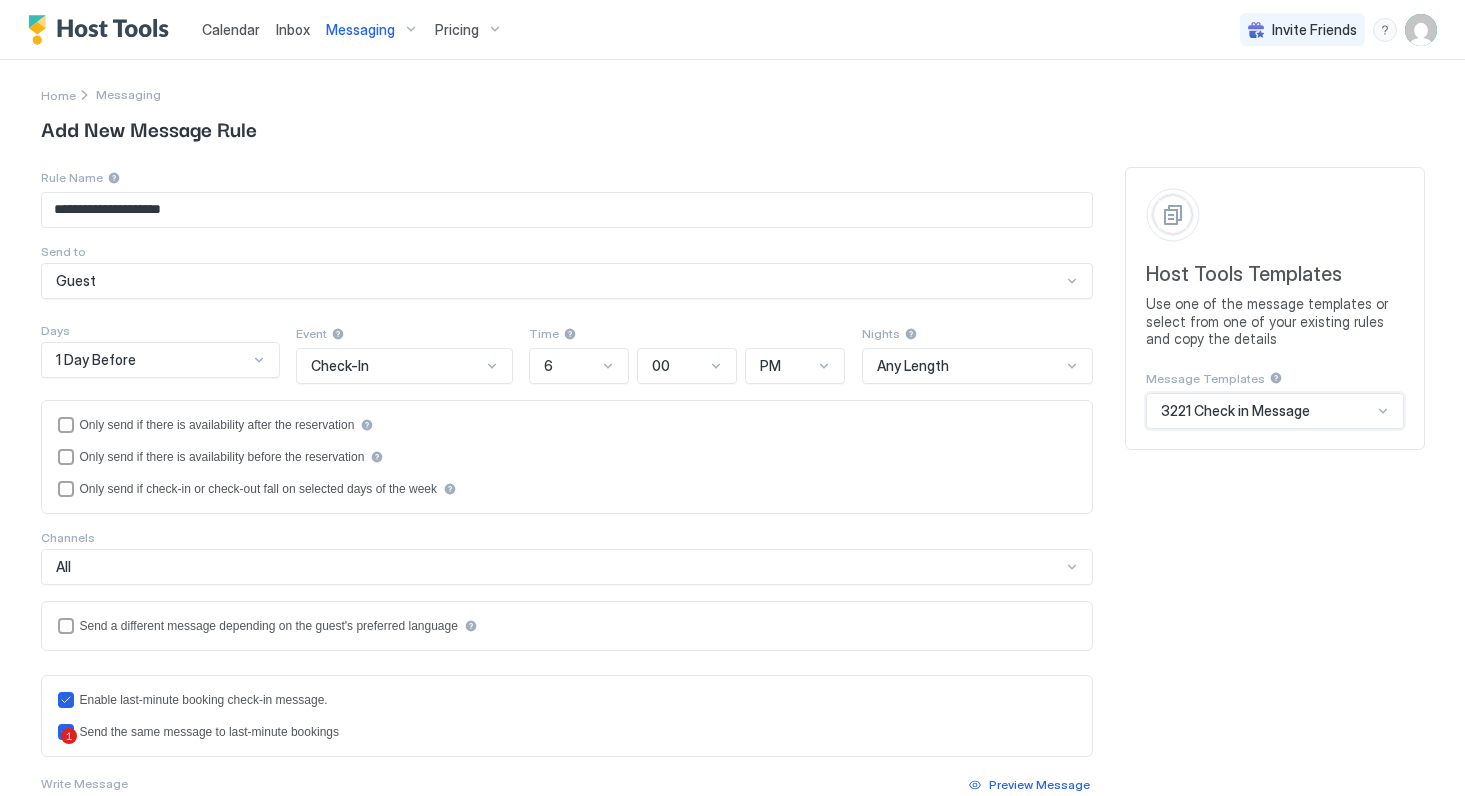 click on "**********" at bounding box center [567, 210] 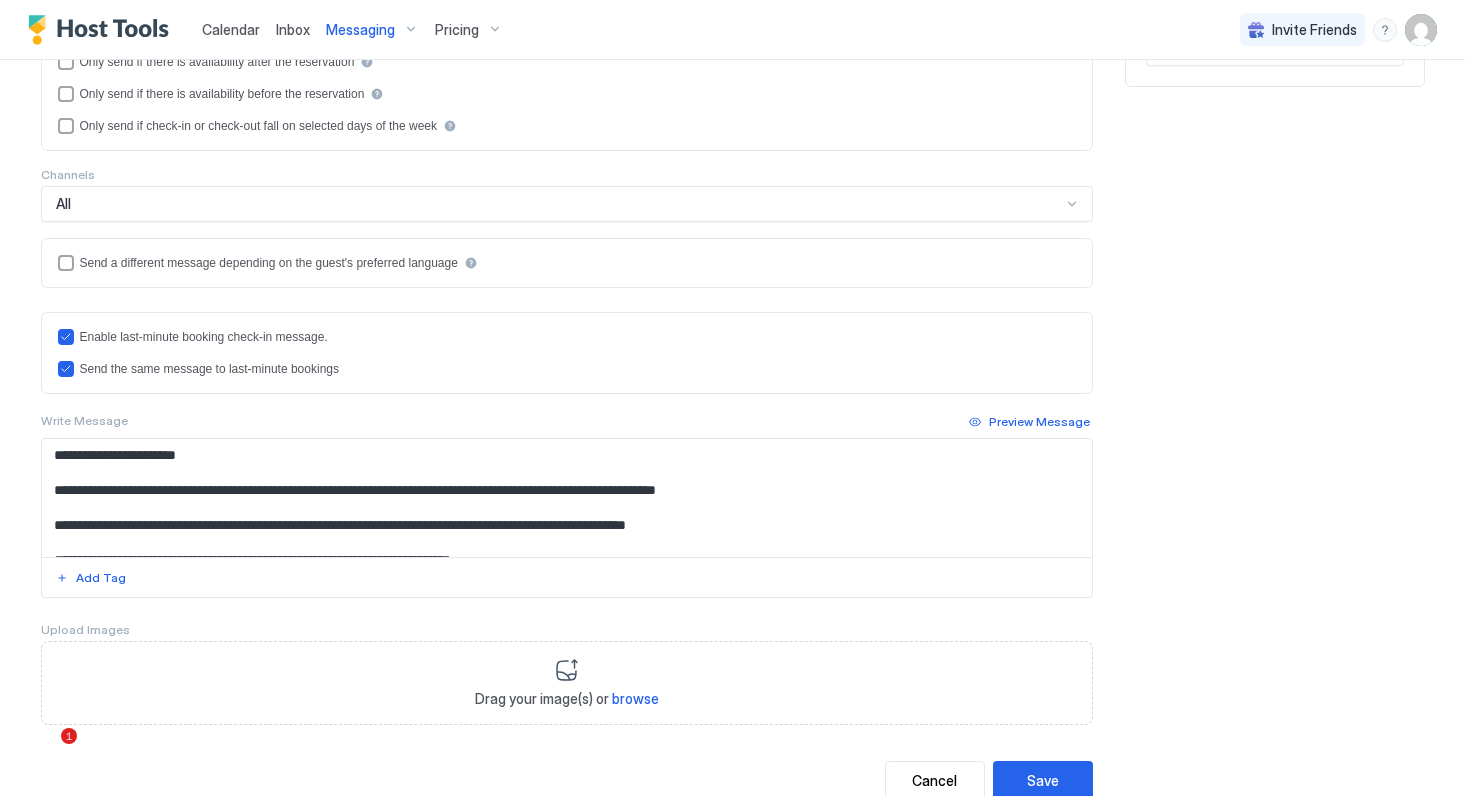 scroll, scrollTop: 386, scrollLeft: 0, axis: vertical 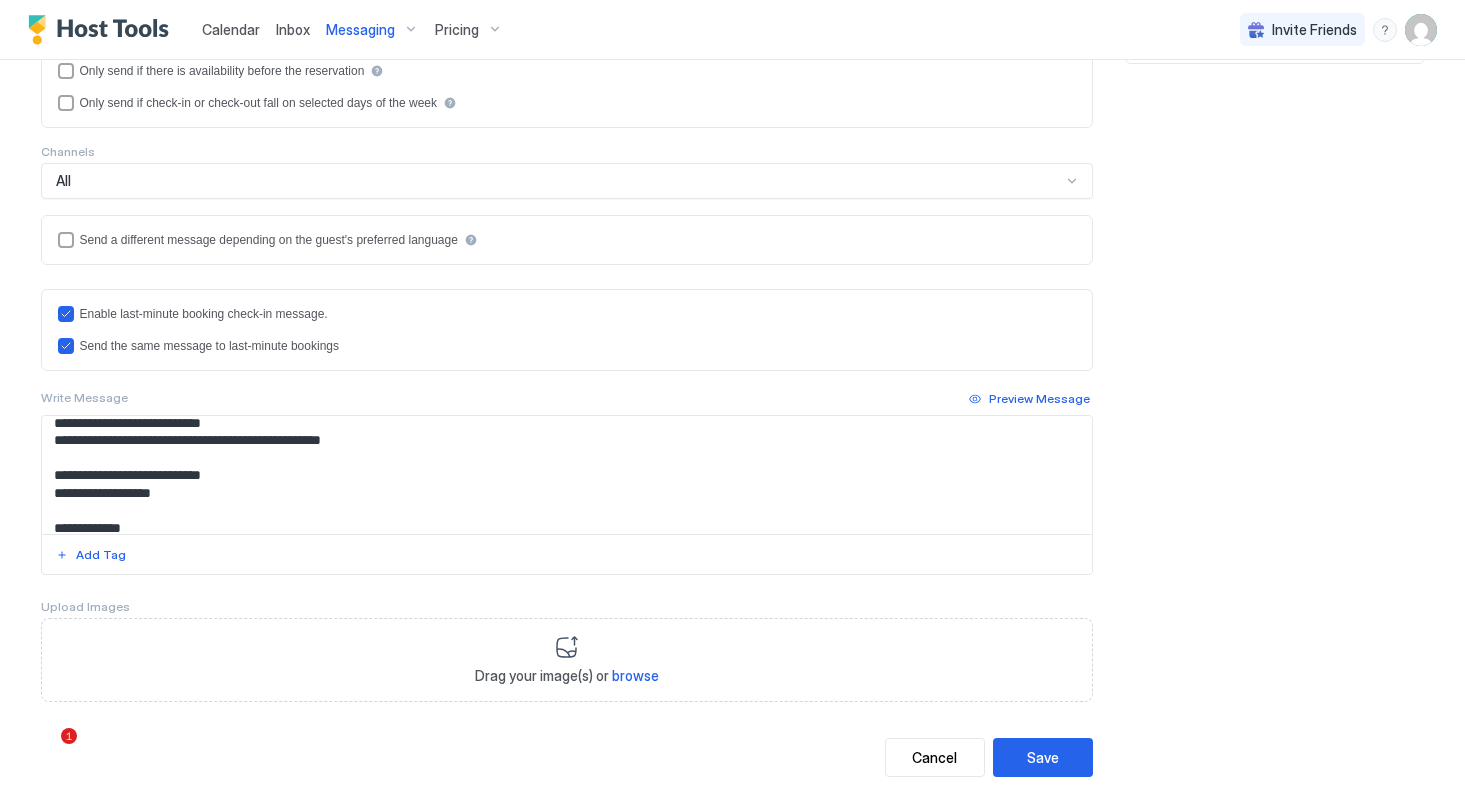 type on "**********" 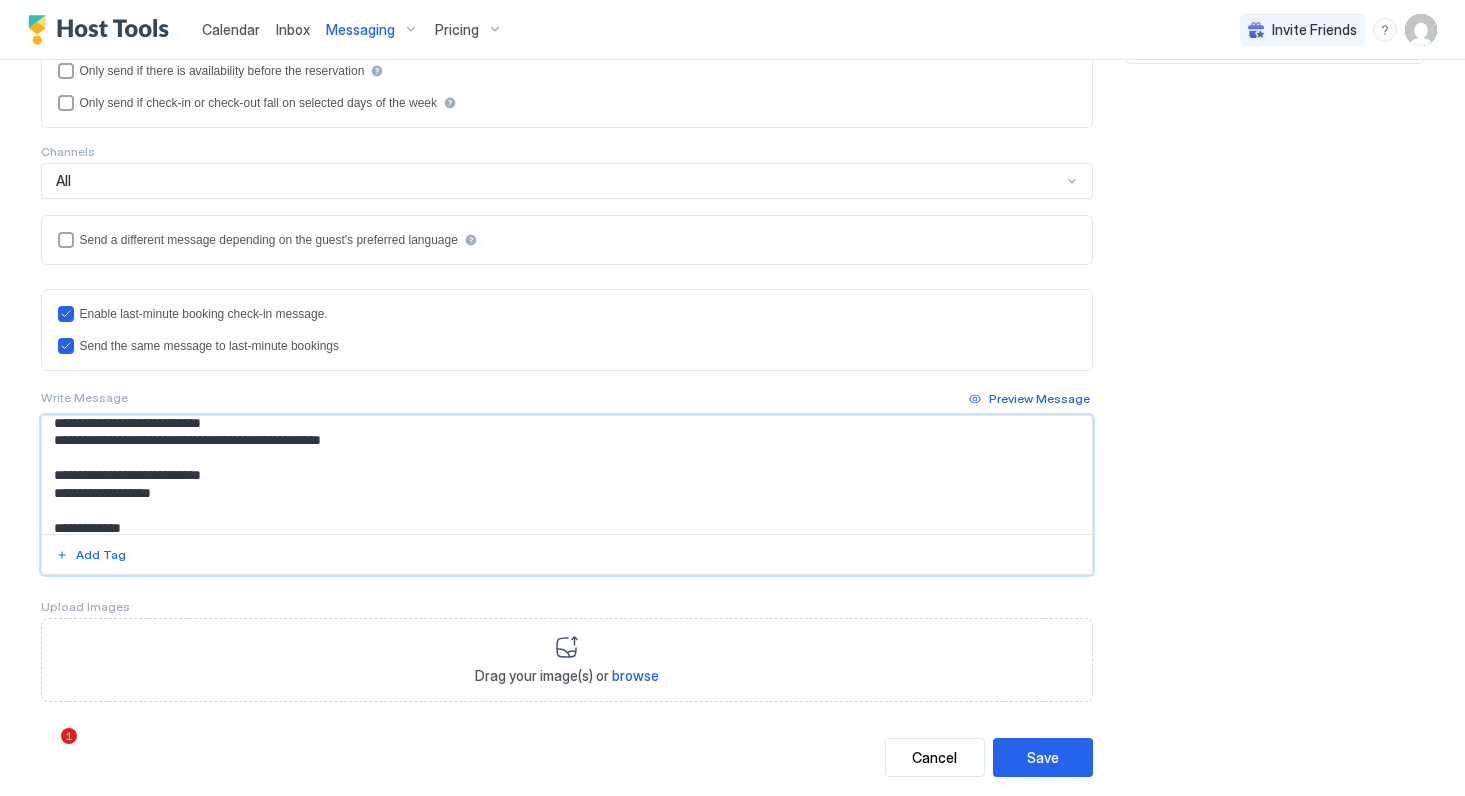 click at bounding box center (567, 475) 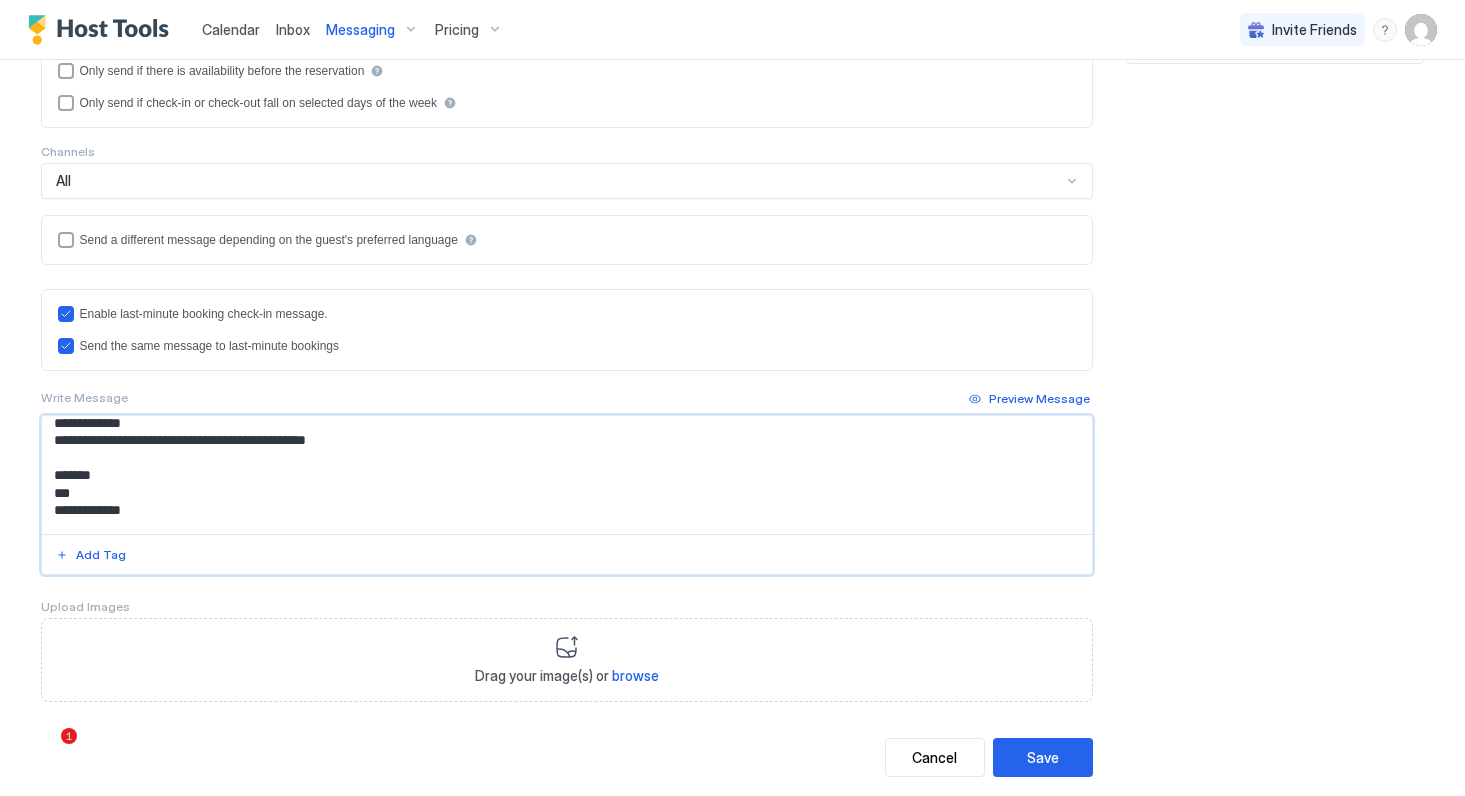 scroll, scrollTop: 659, scrollLeft: 0, axis: vertical 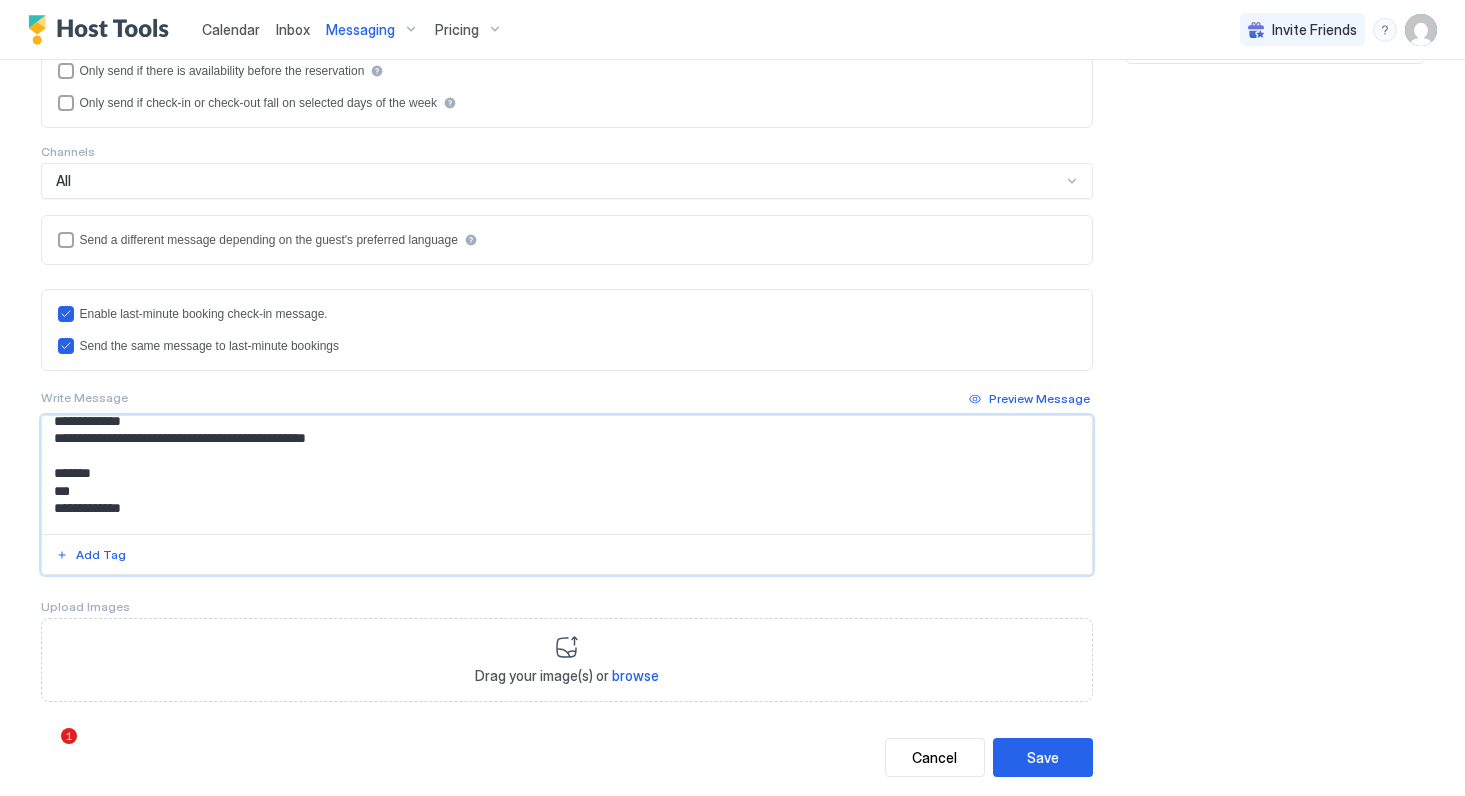 click at bounding box center (567, 475) 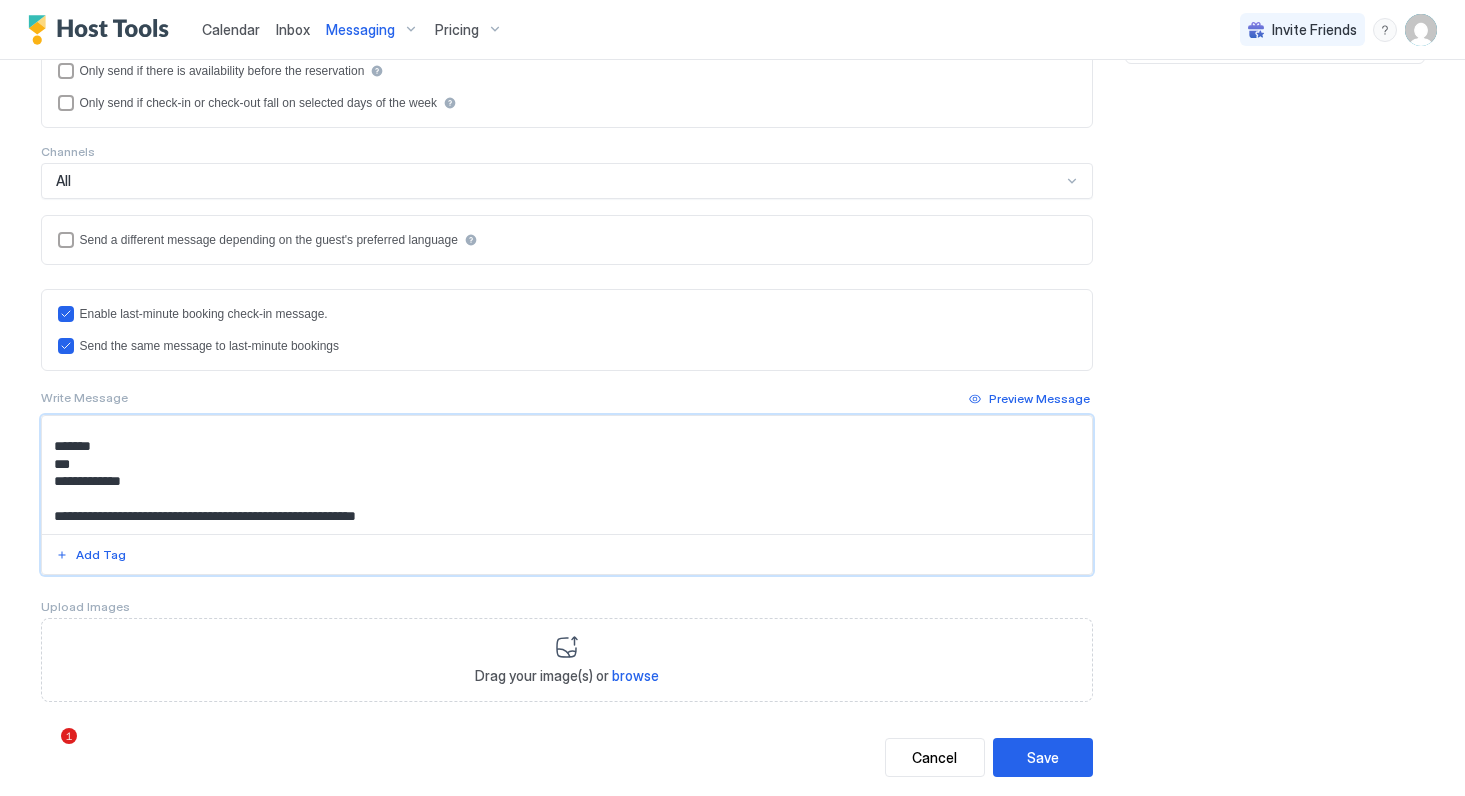scroll, scrollTop: 738, scrollLeft: 0, axis: vertical 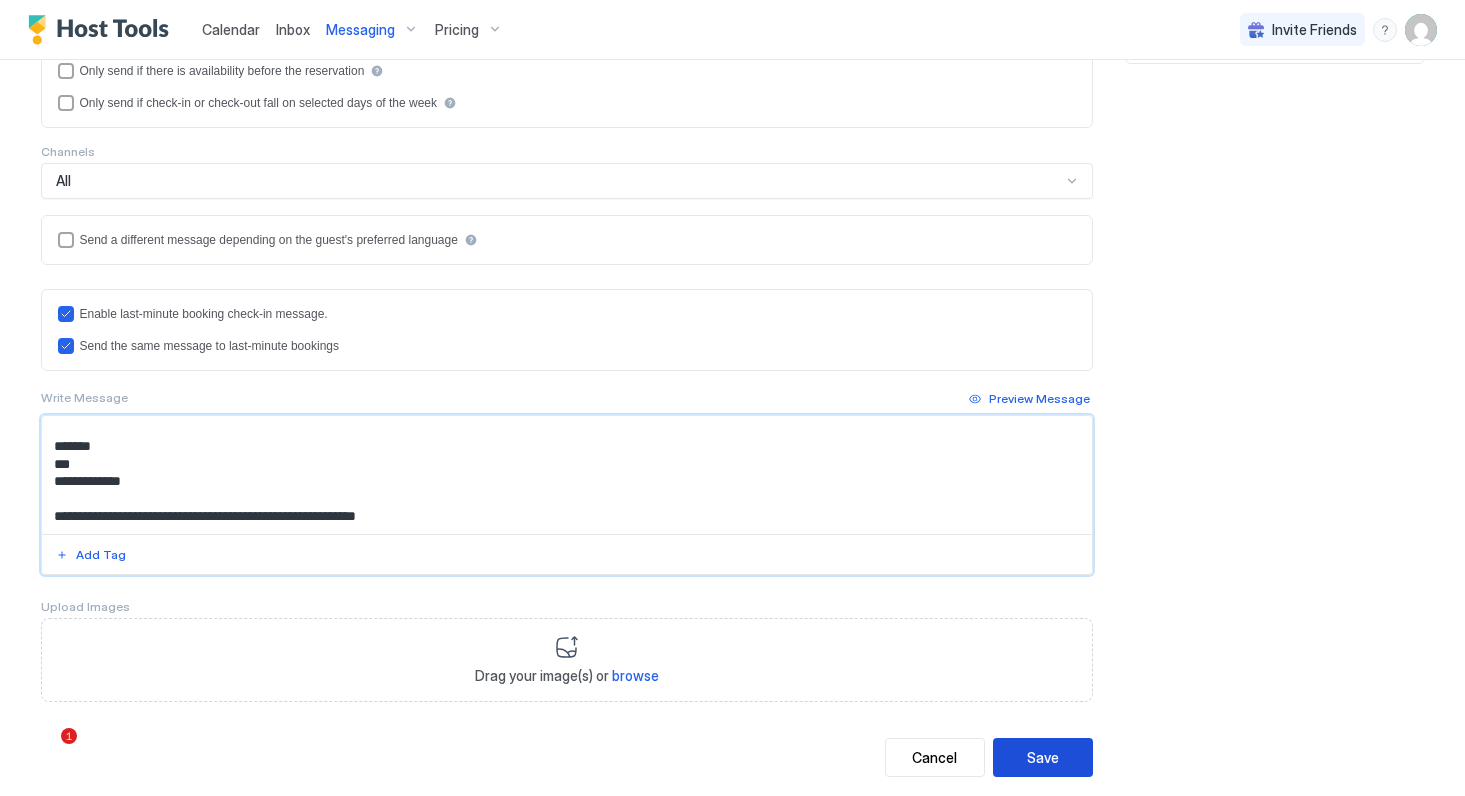 type on "**********" 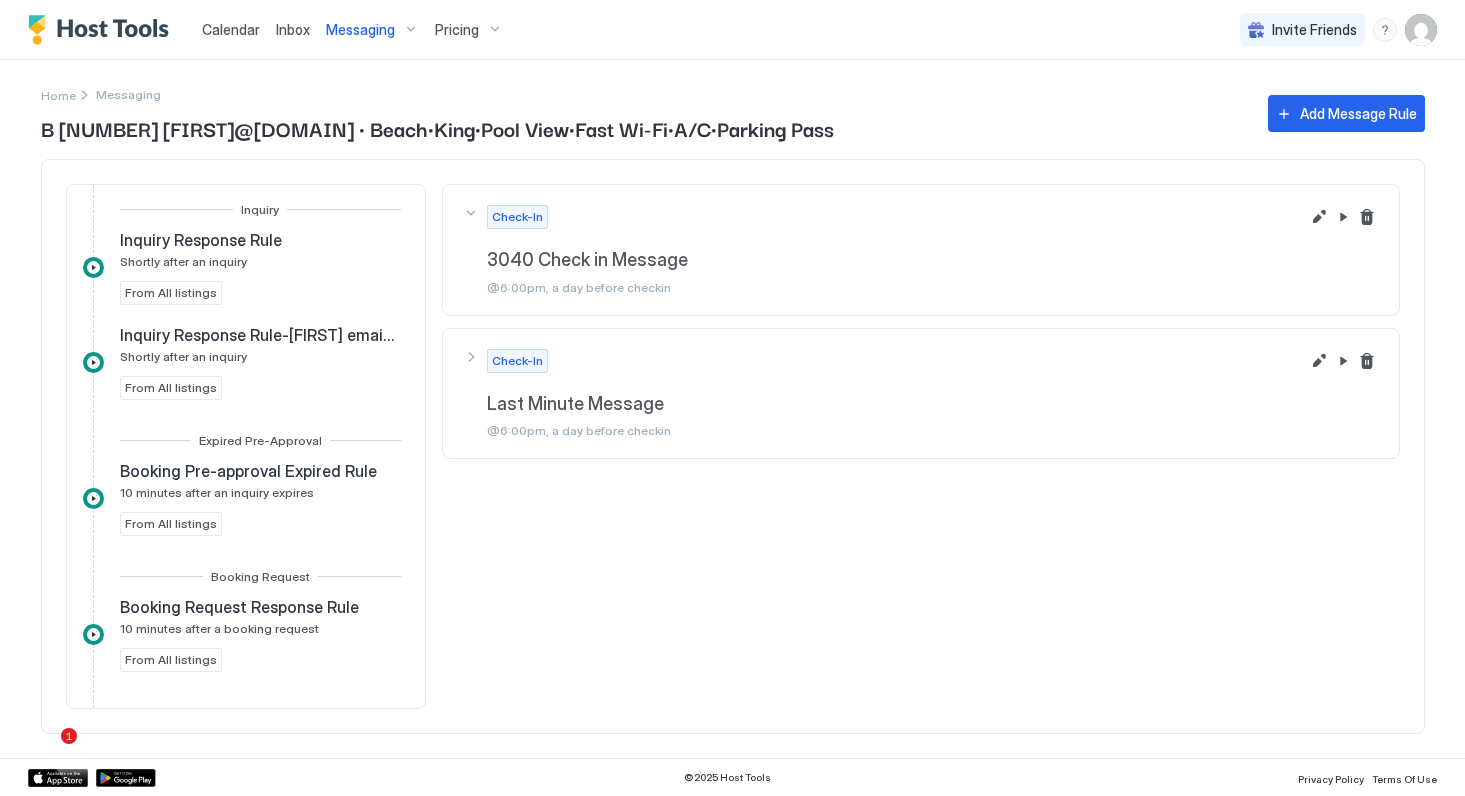 scroll, scrollTop: 0, scrollLeft: 0, axis: both 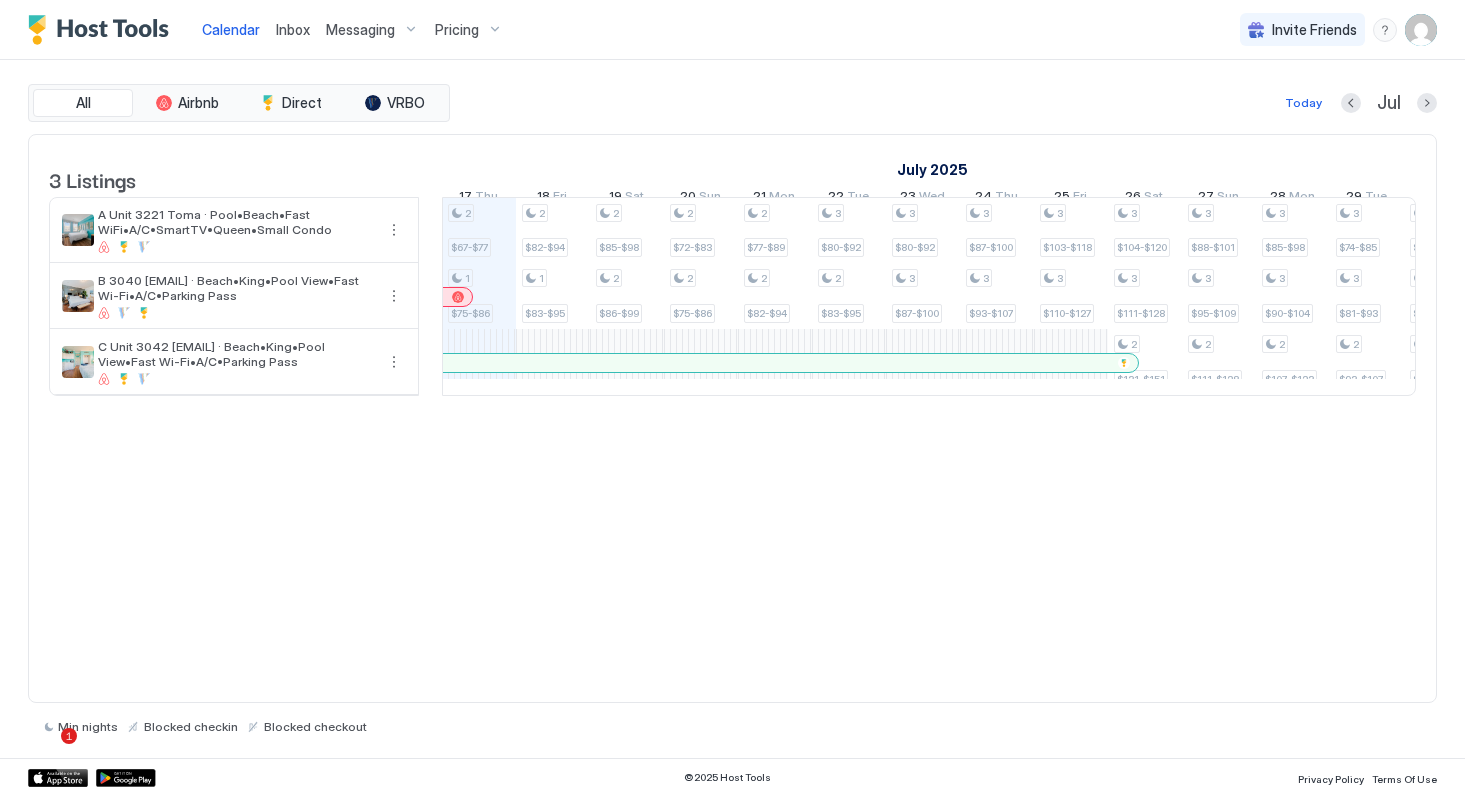 click on "Messaging" at bounding box center [372, 30] 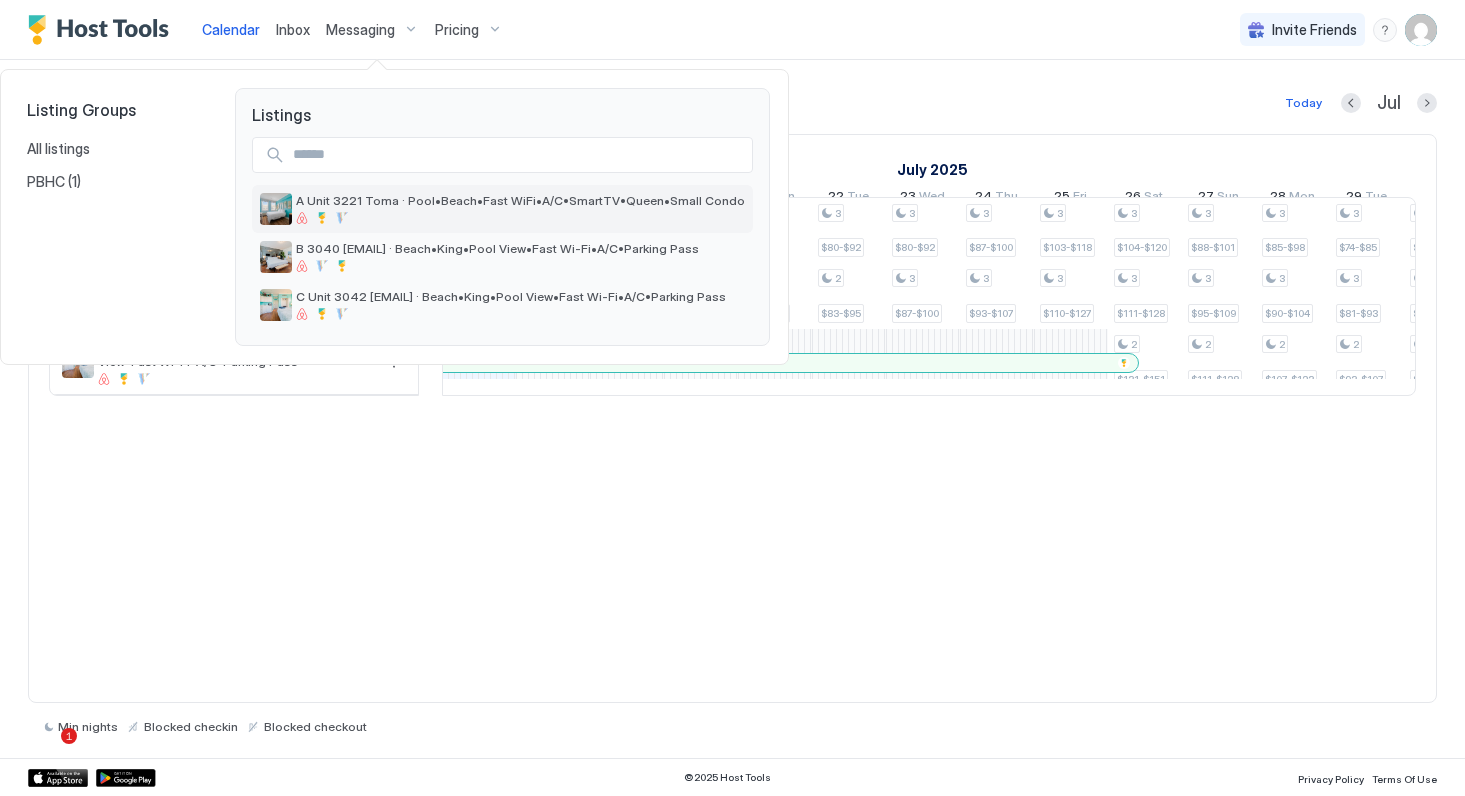 click on "A Unit 3221 Toma · Pool•Beach•Fast WiFi•A/C•SmartTV•Queen•Small Condo" at bounding box center [520, 200] 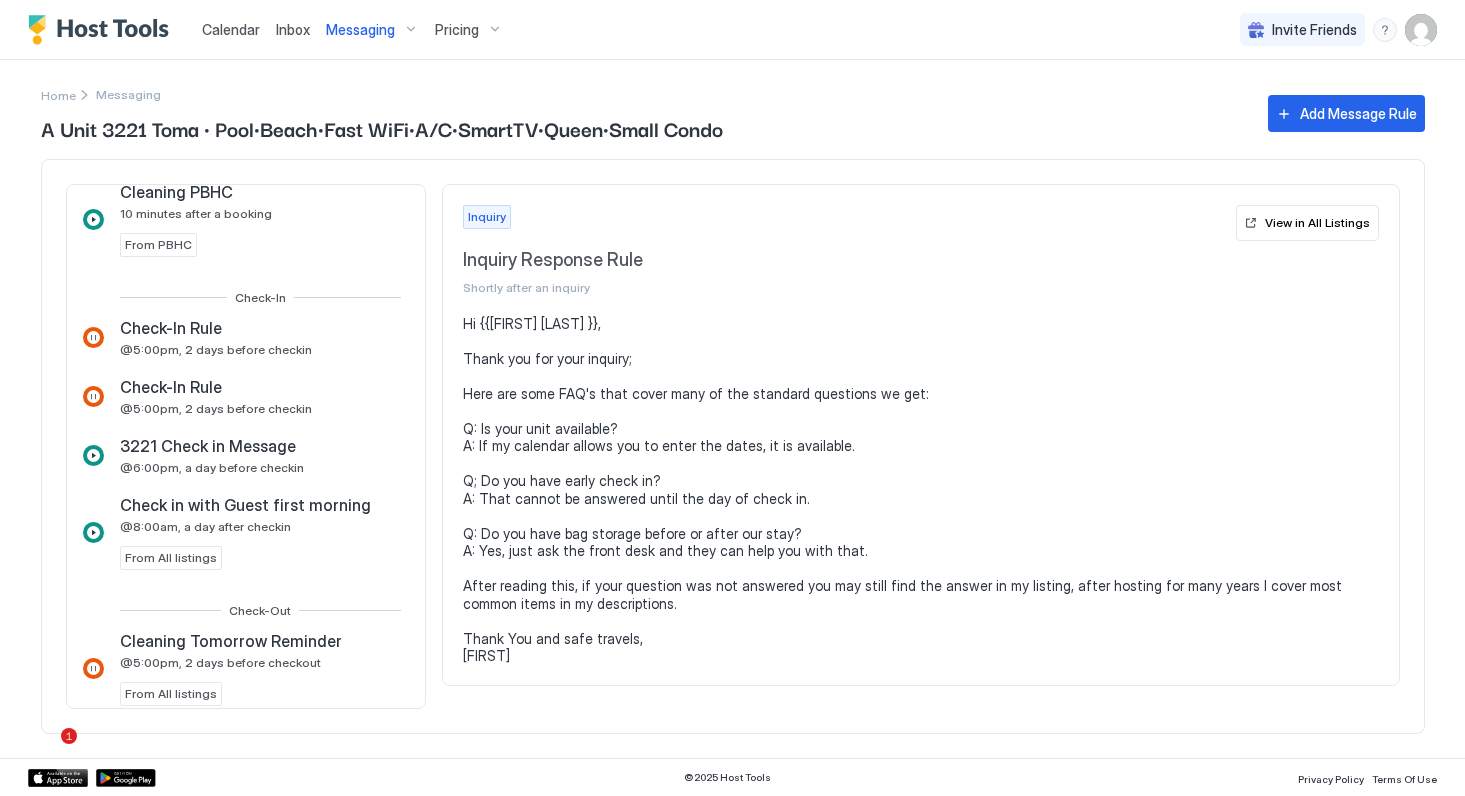 scroll, scrollTop: 753, scrollLeft: 0, axis: vertical 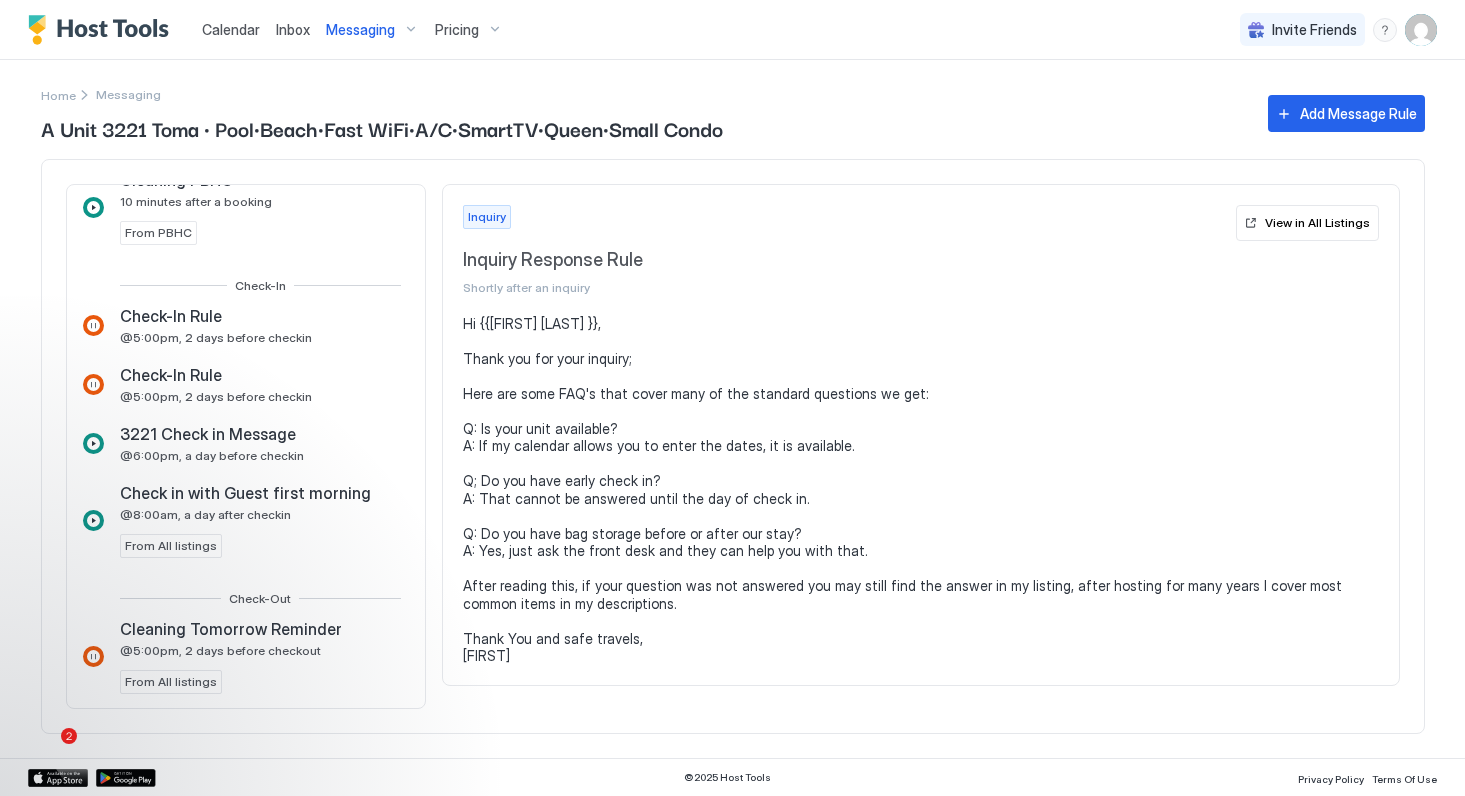 click on "Inbox" at bounding box center (293, 29) 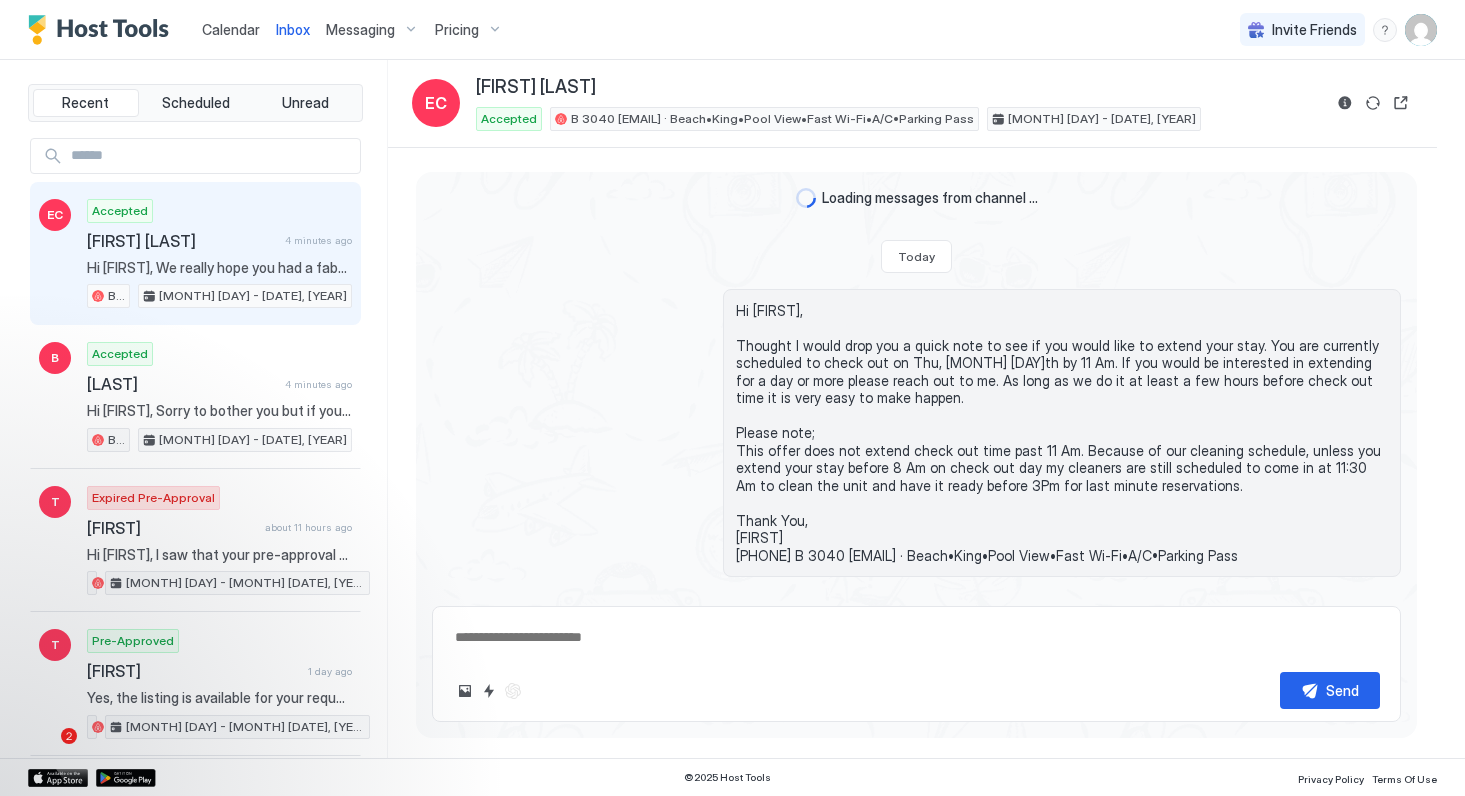 scroll, scrollTop: 338, scrollLeft: 0, axis: vertical 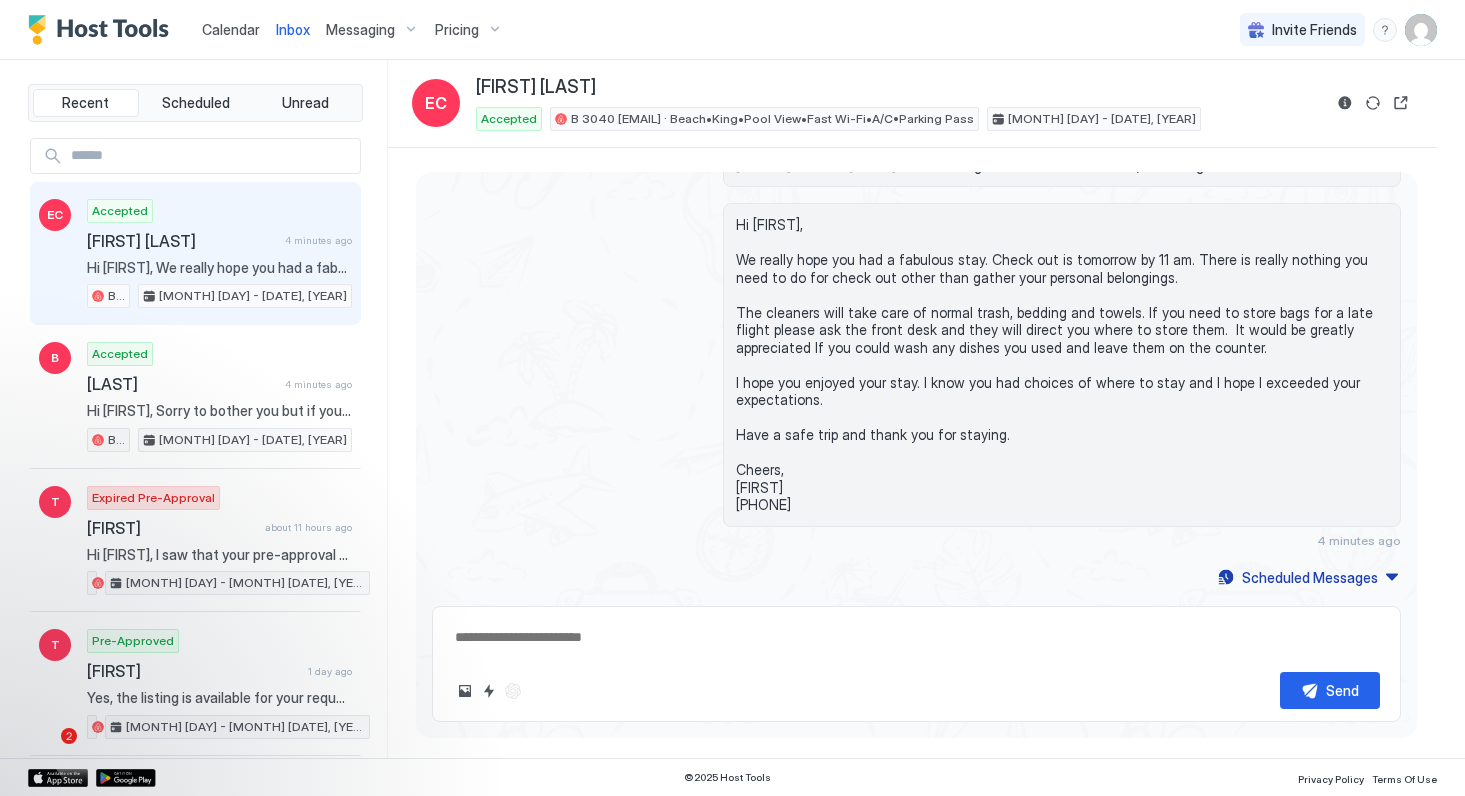 click on "[FIRST] [LAST]" at bounding box center [182, 241] 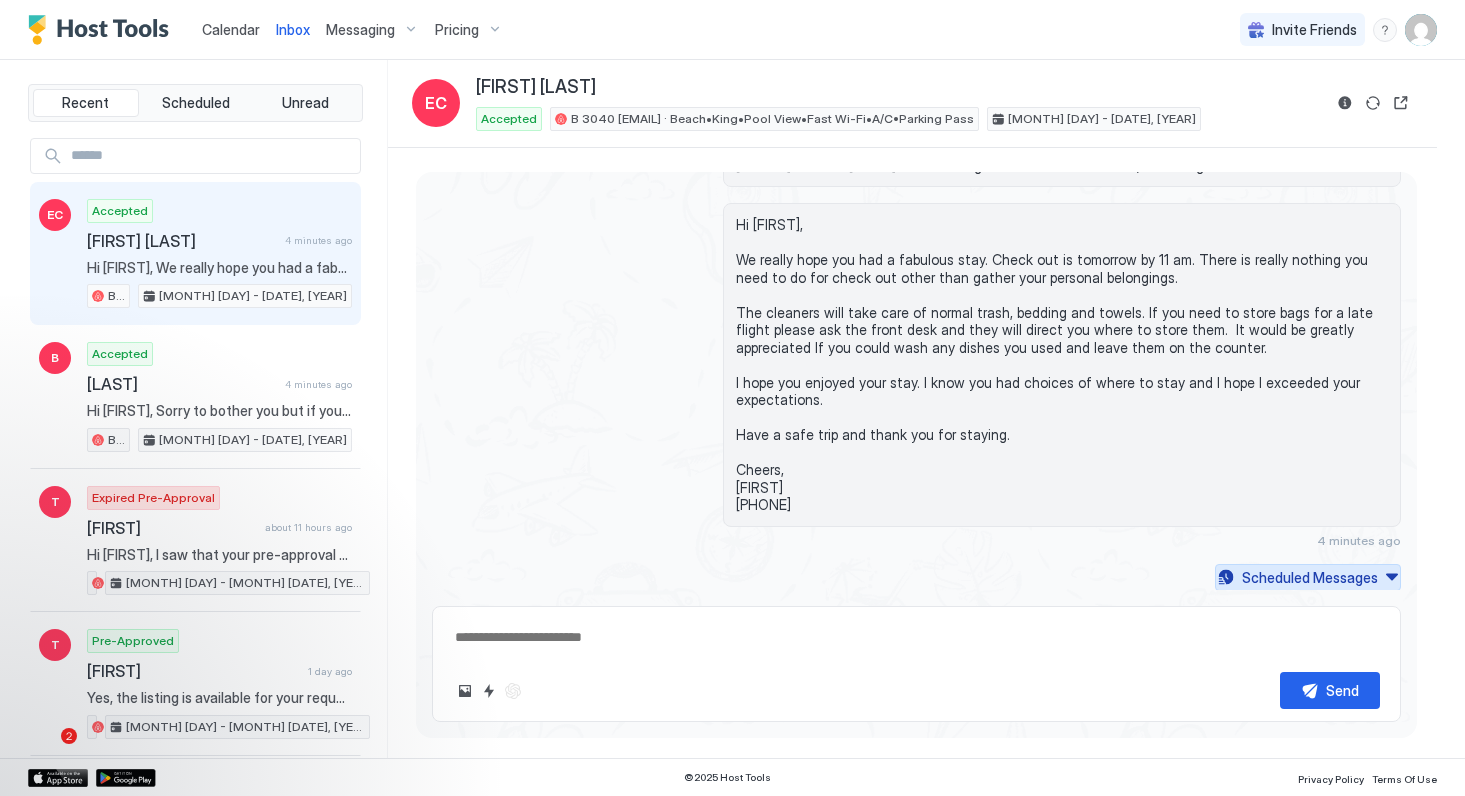 click on "Scheduled Messages" at bounding box center [1310, 577] 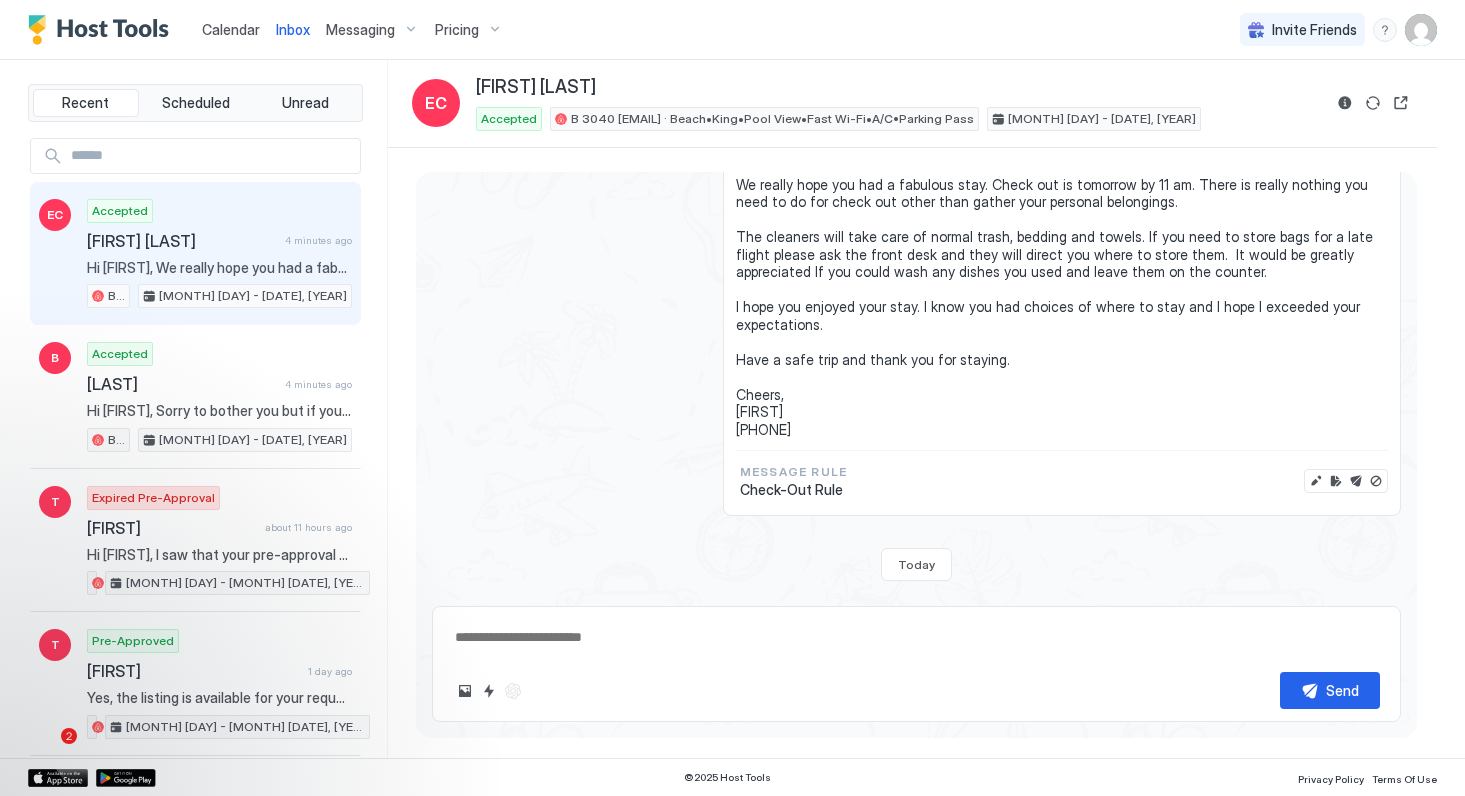 scroll, scrollTop: 136, scrollLeft: 0, axis: vertical 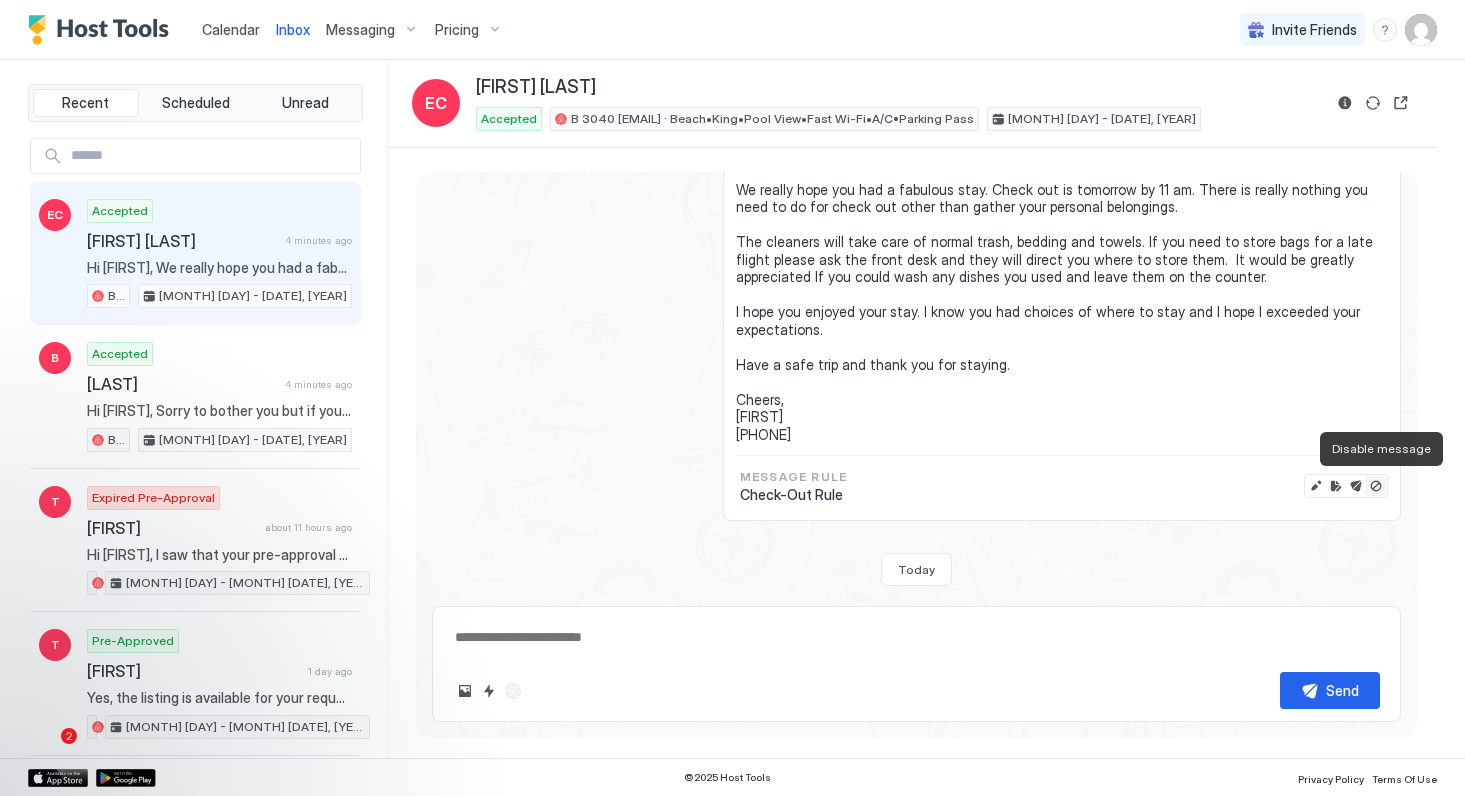 click at bounding box center (1376, 486) 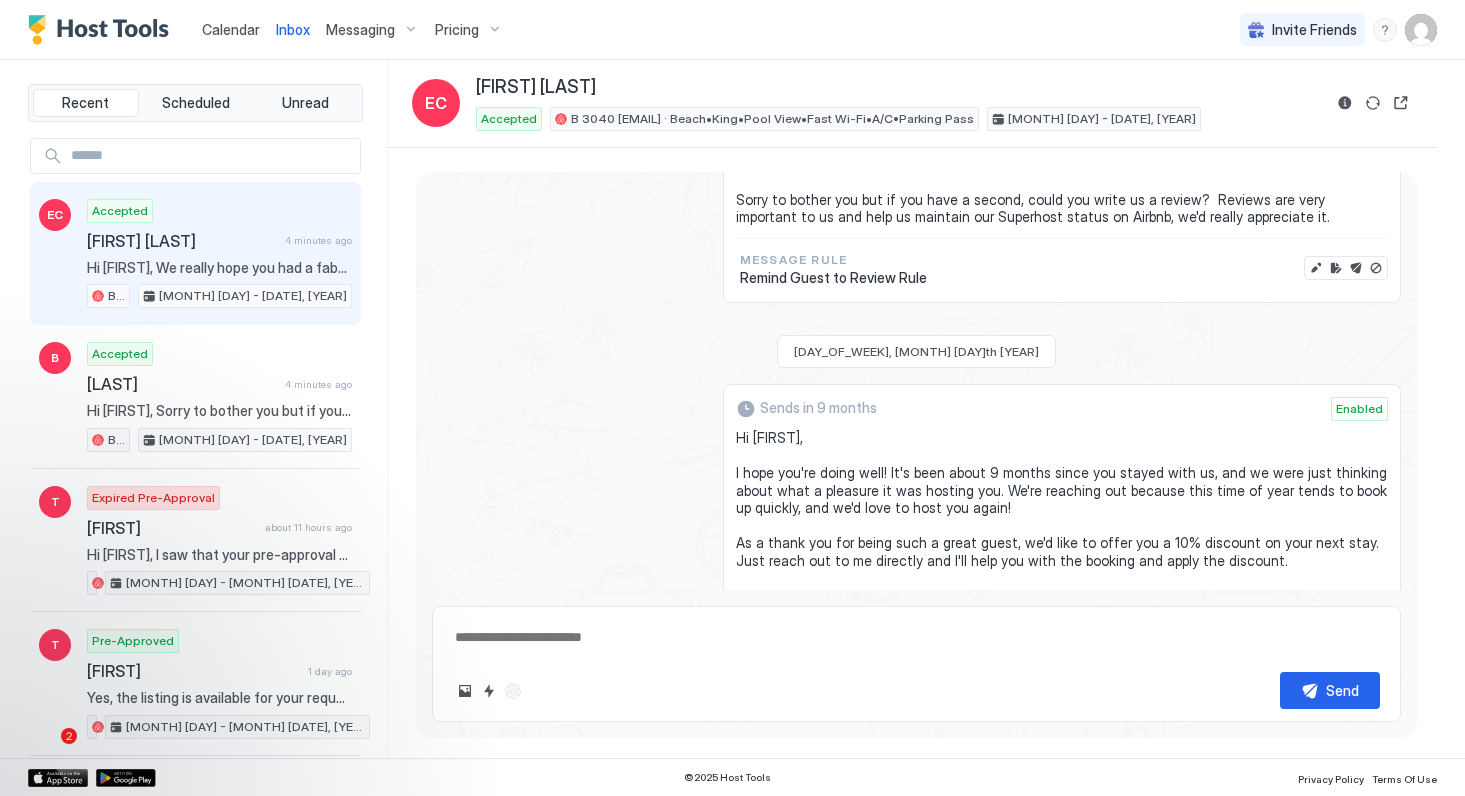 scroll, scrollTop: 1970, scrollLeft: 0, axis: vertical 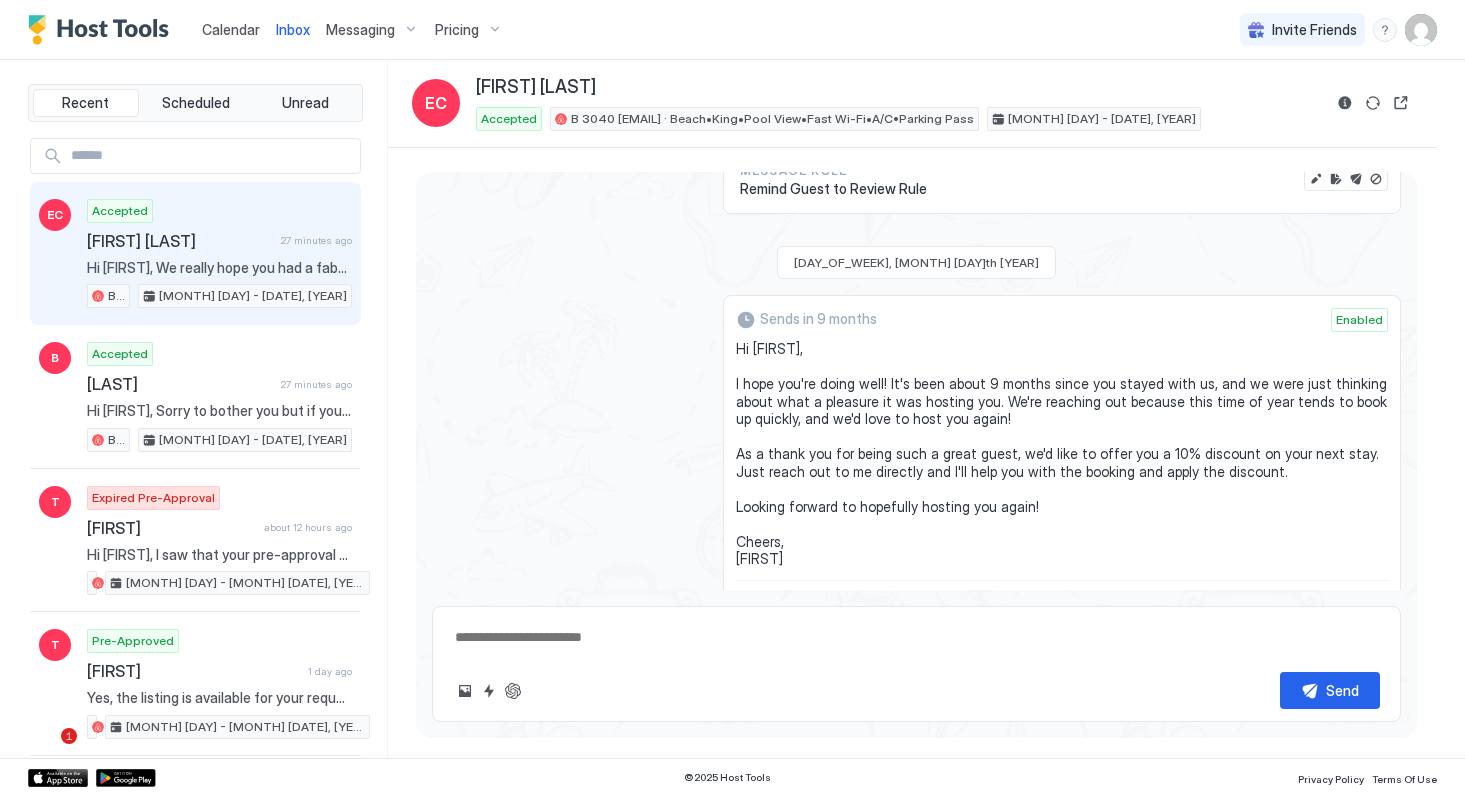 type on "*" 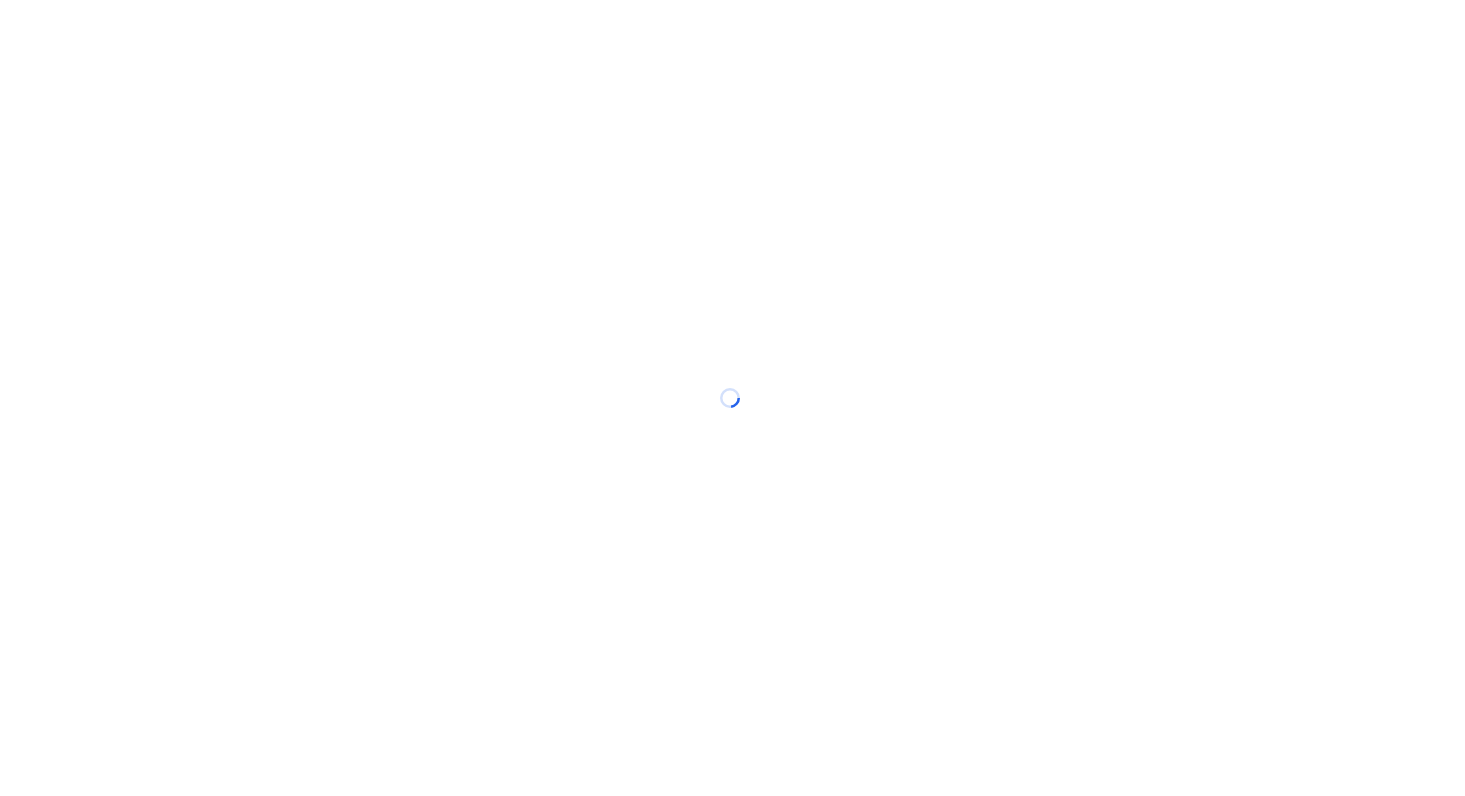 scroll, scrollTop: 0, scrollLeft: 0, axis: both 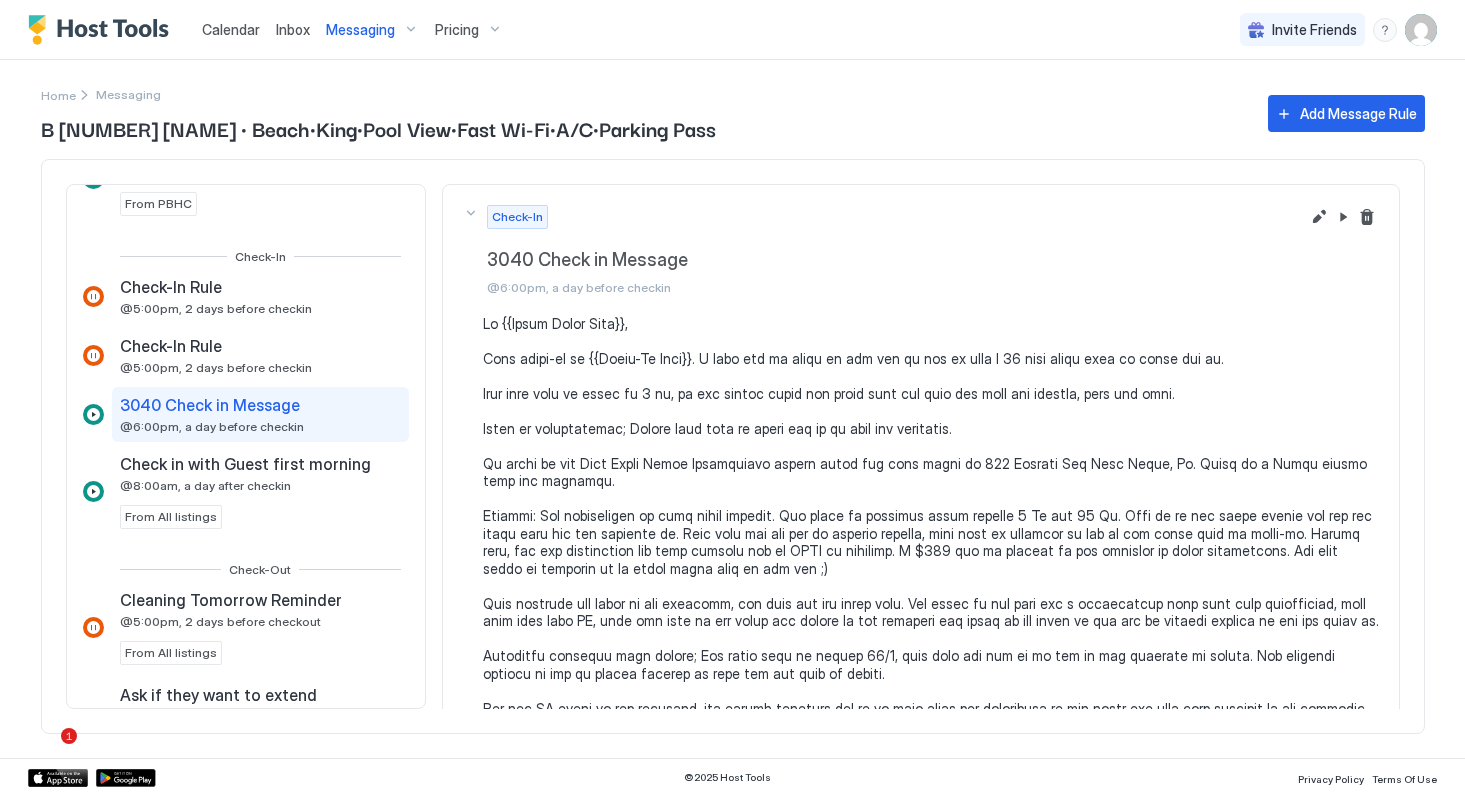 click on "3040 Check in Message" at bounding box center (210, 405) 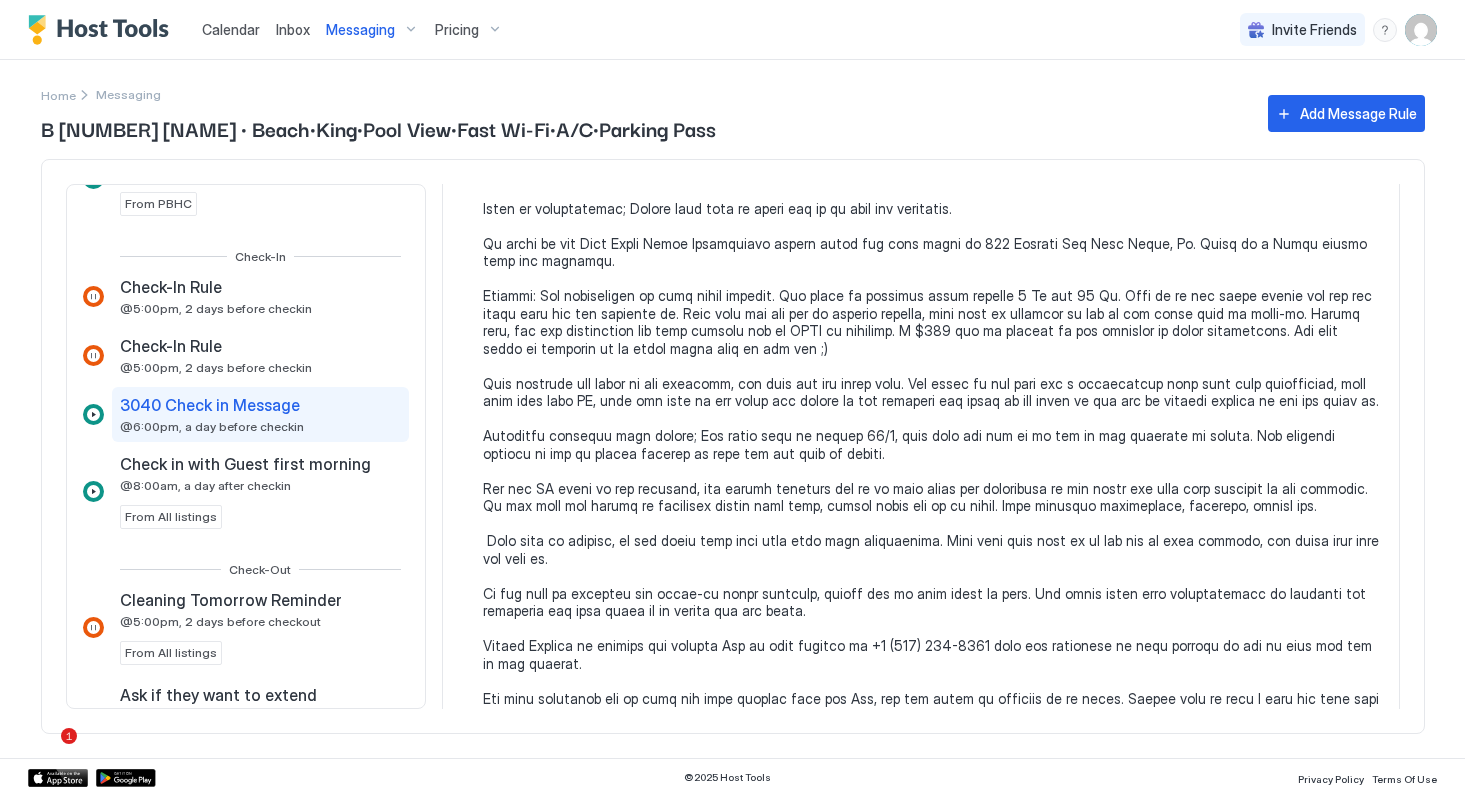 scroll, scrollTop: 0, scrollLeft: 0, axis: both 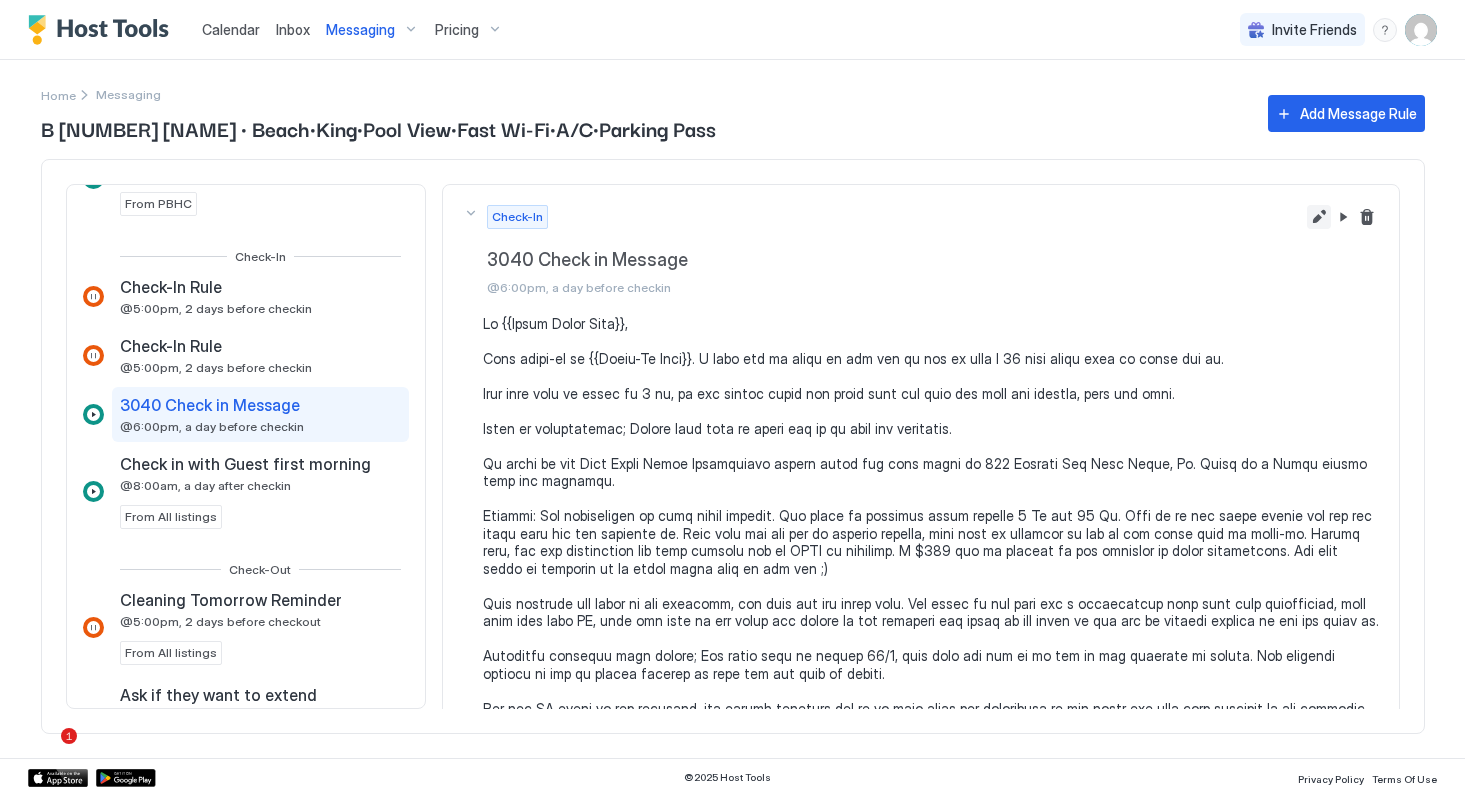 click at bounding box center (1319, 217) 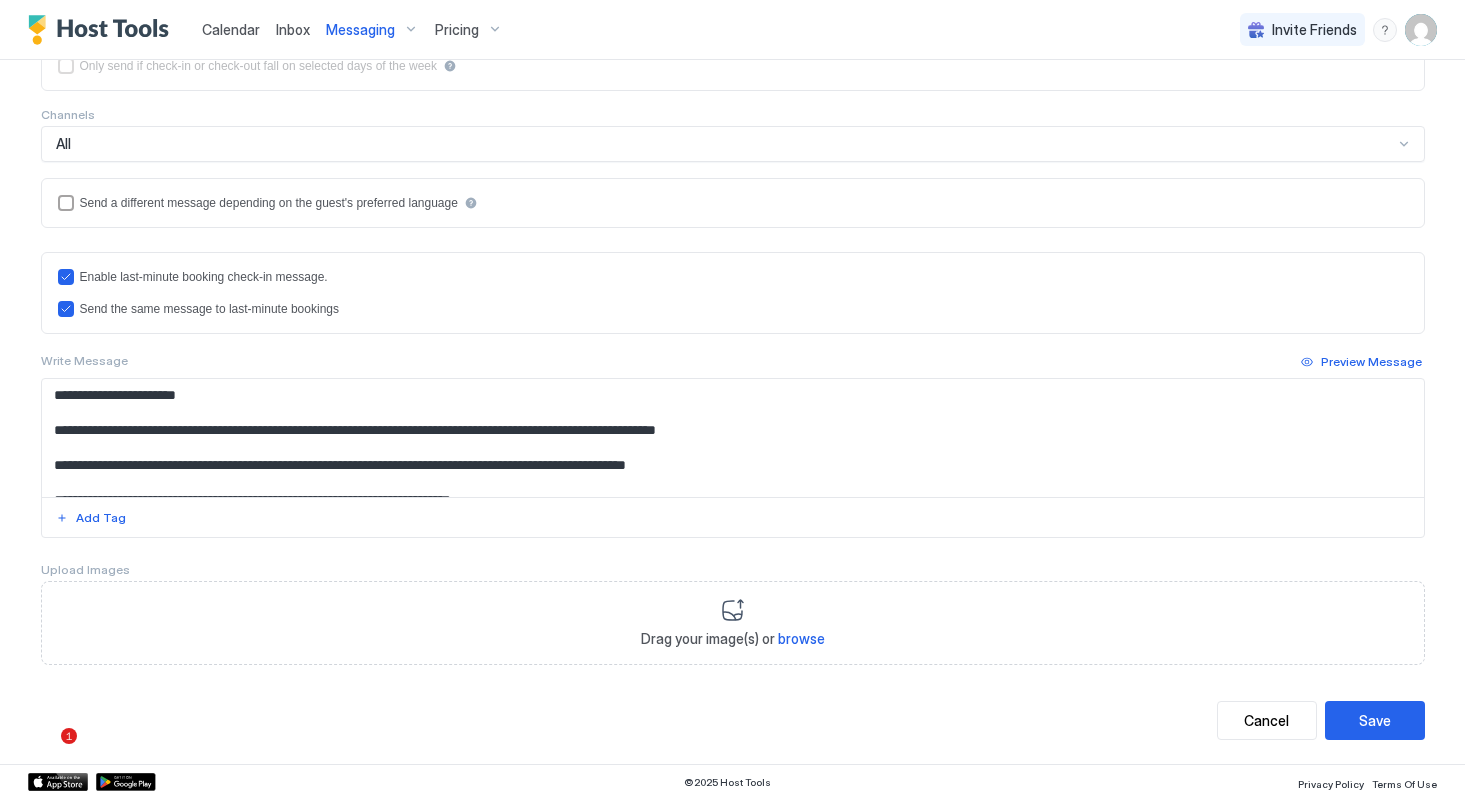 scroll, scrollTop: 426, scrollLeft: 0, axis: vertical 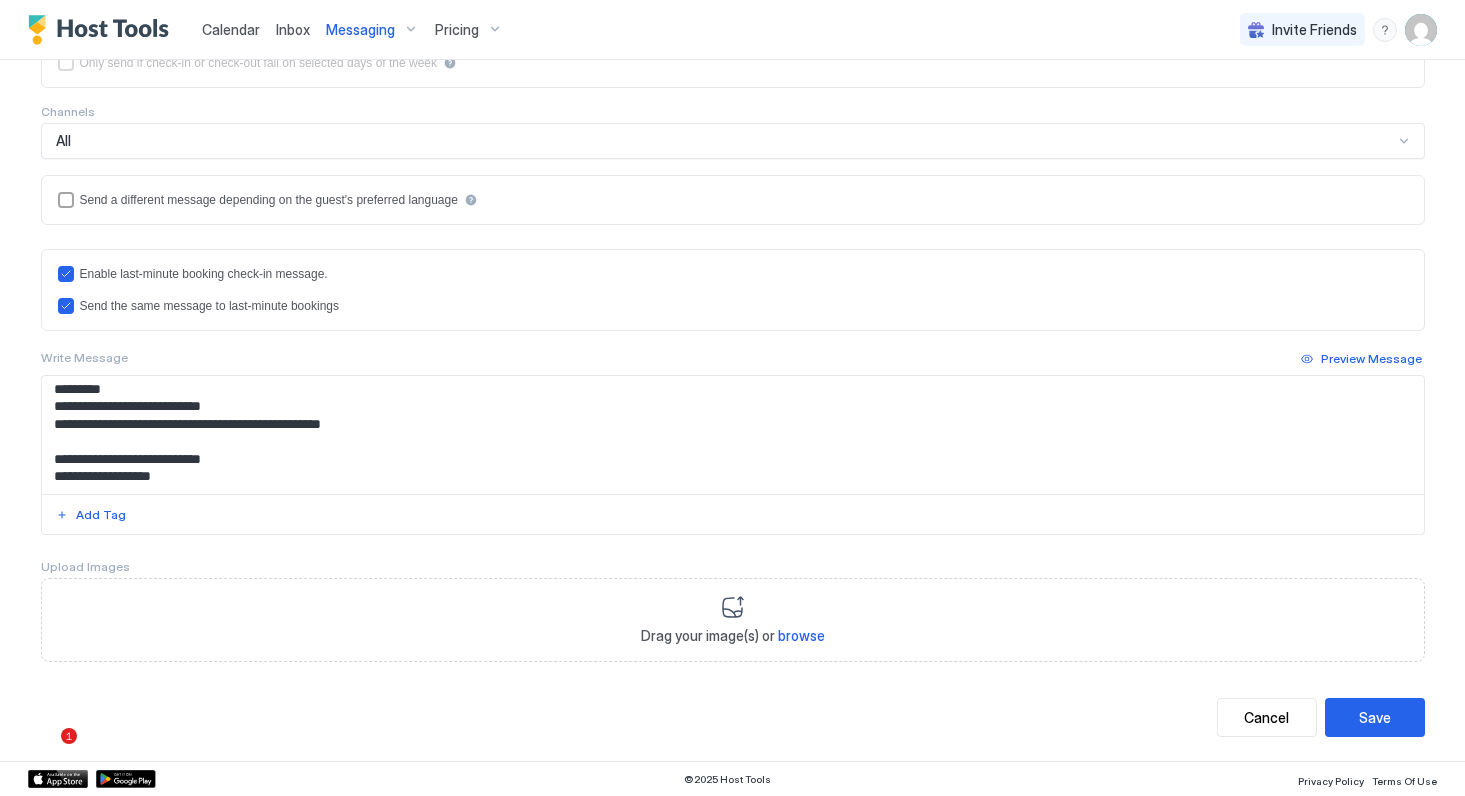 click at bounding box center [733, 435] 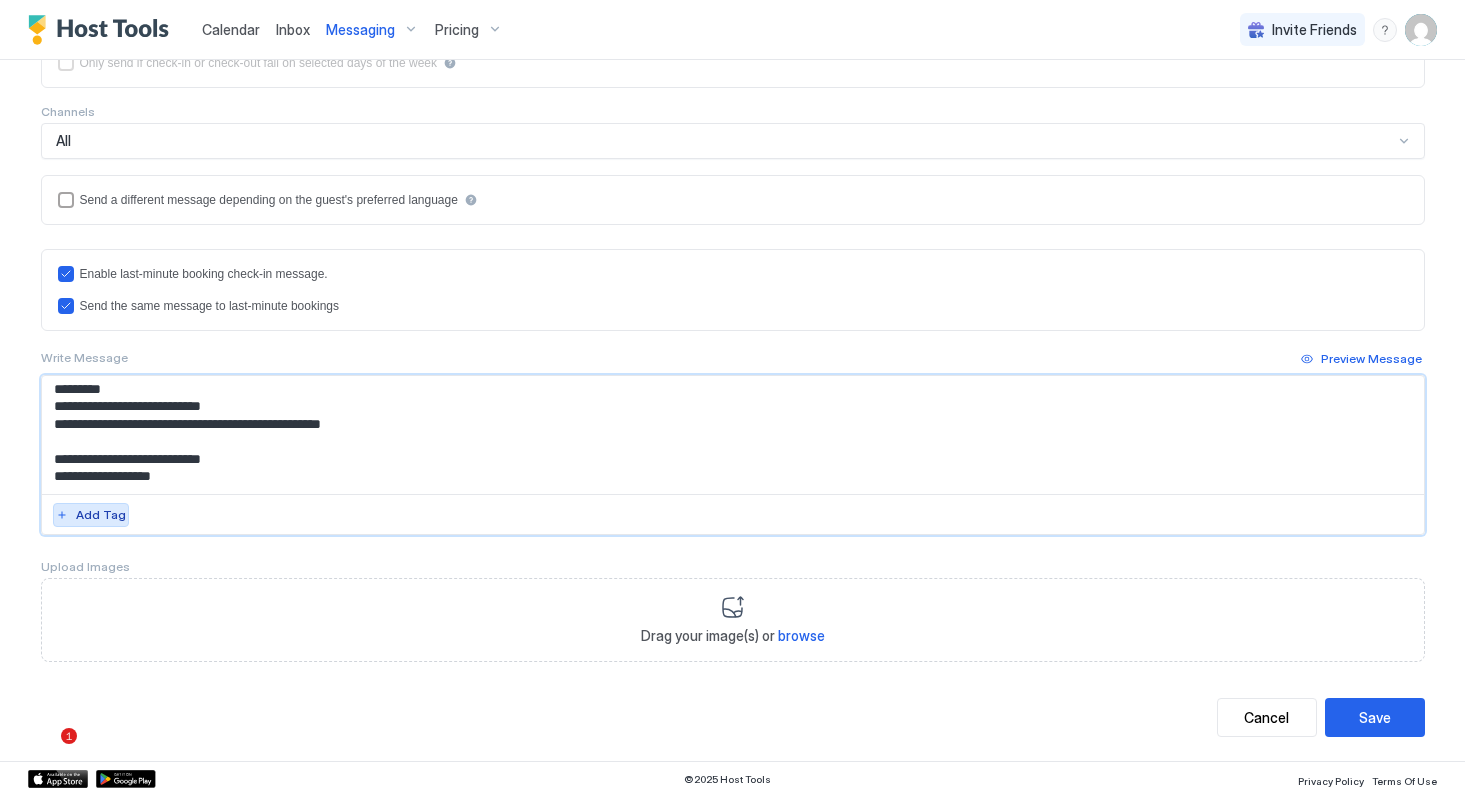 click on "Add Tag" at bounding box center (101, 515) 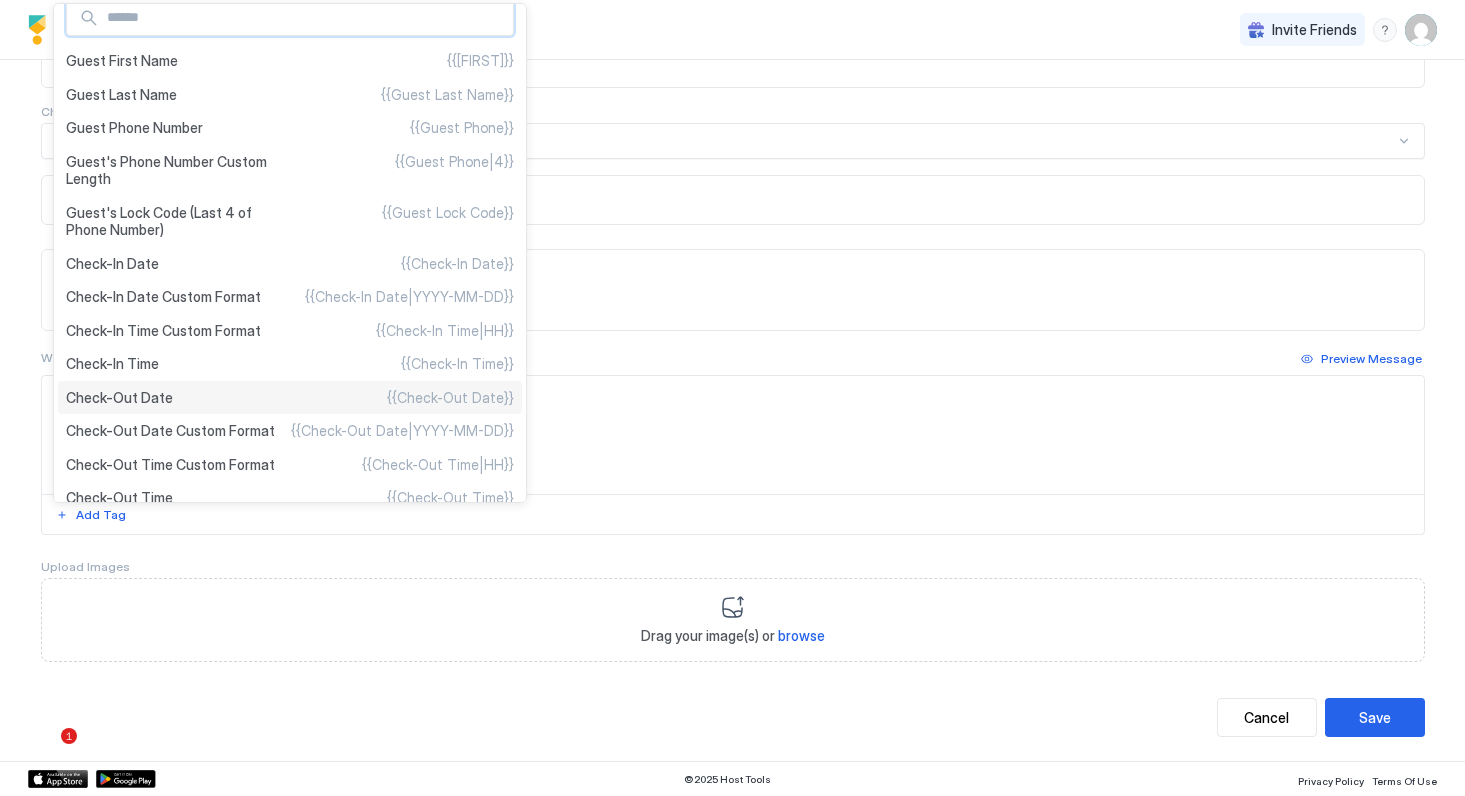 scroll, scrollTop: 0, scrollLeft: 0, axis: both 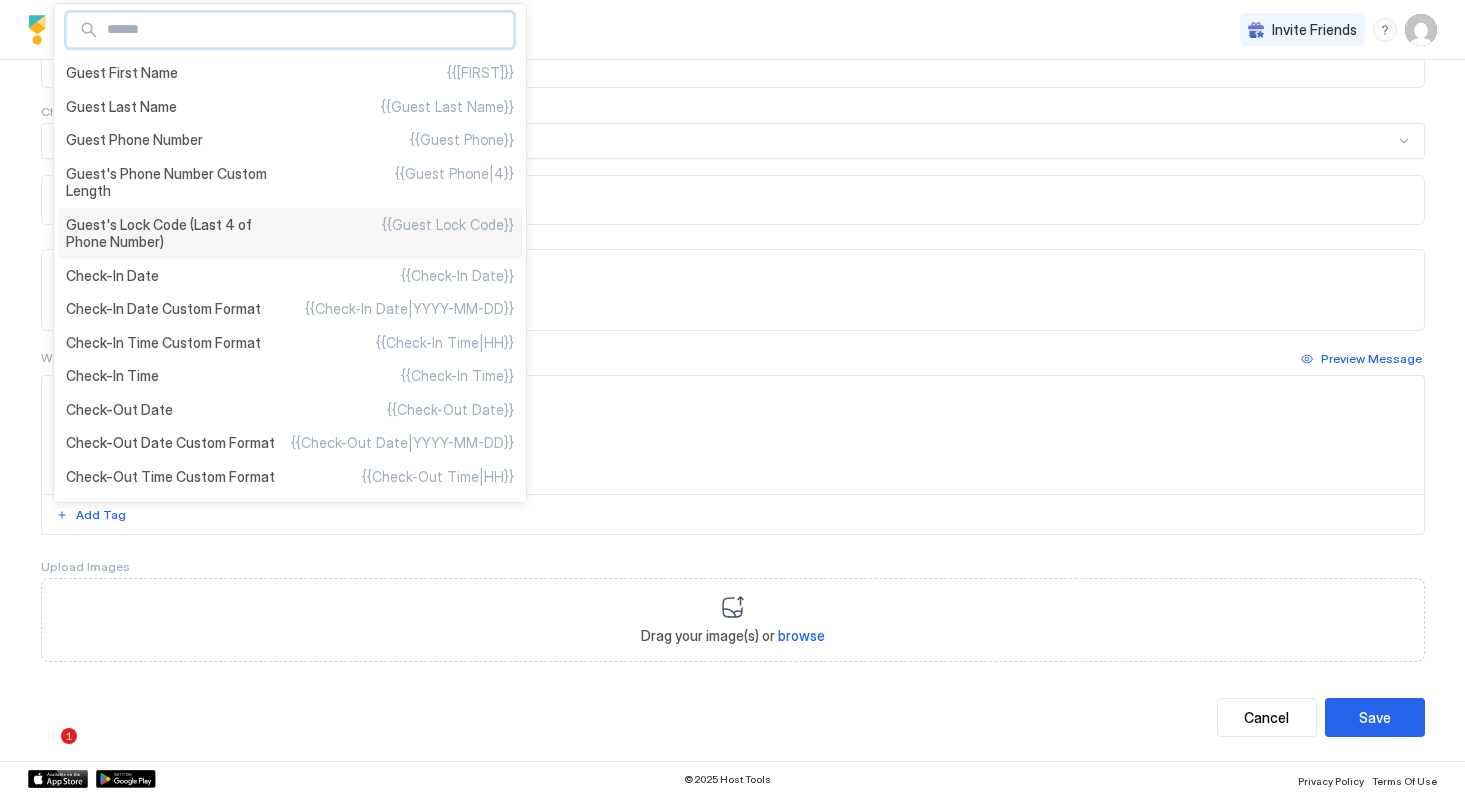click on "Guest's Lock Code (Last 4 of Phone Number)" at bounding box center [178, 233] 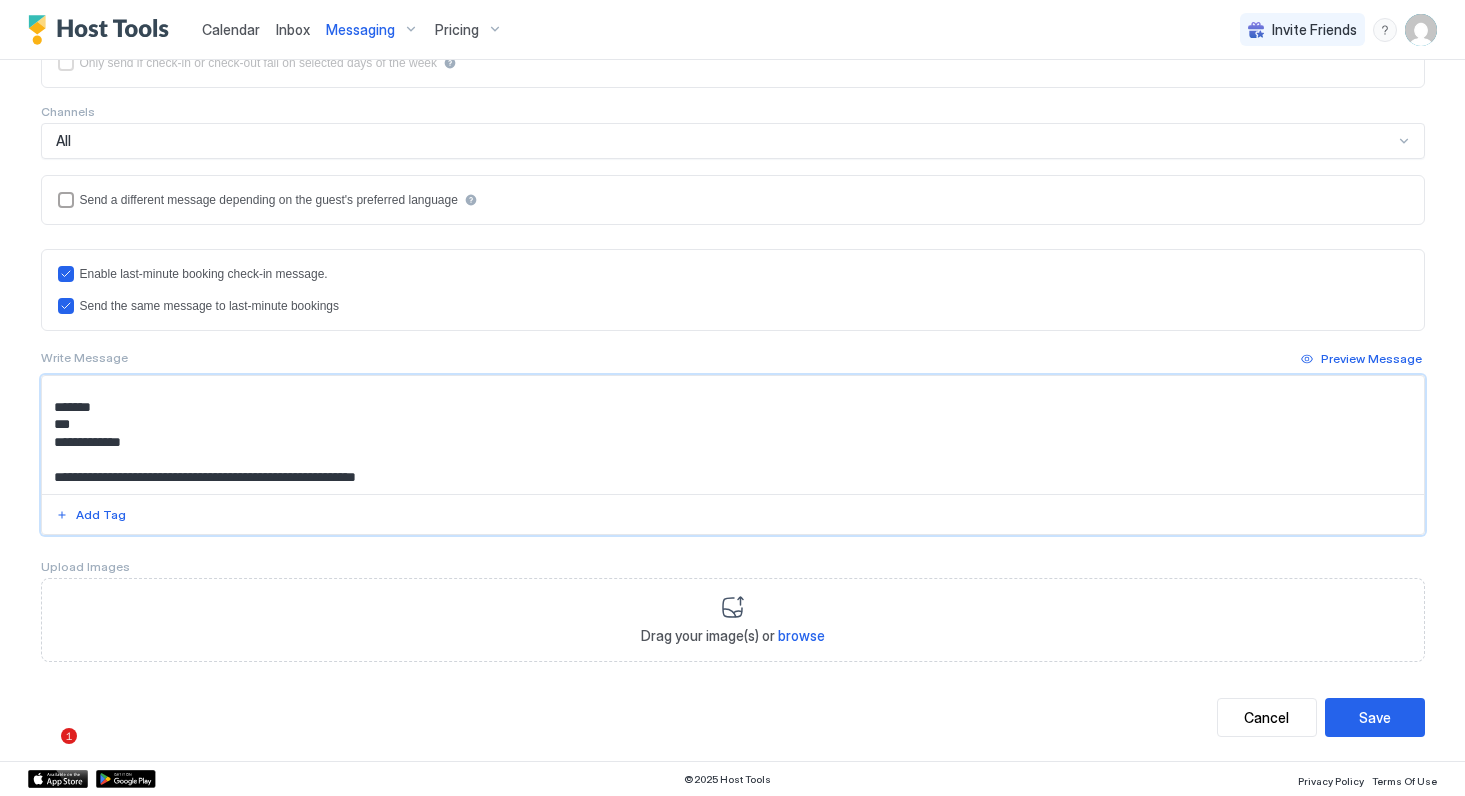 scroll, scrollTop: 685, scrollLeft: 0, axis: vertical 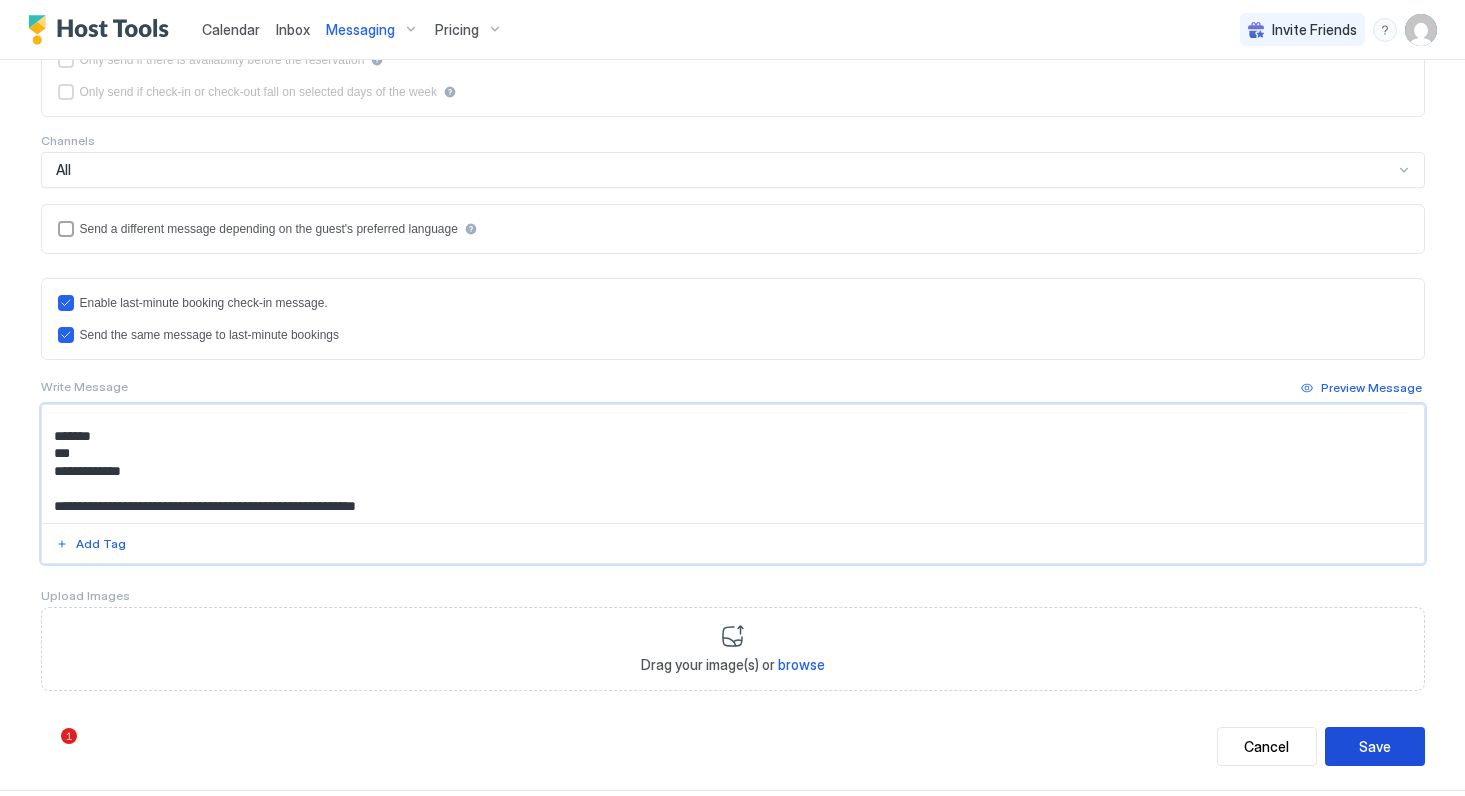 type on "**********" 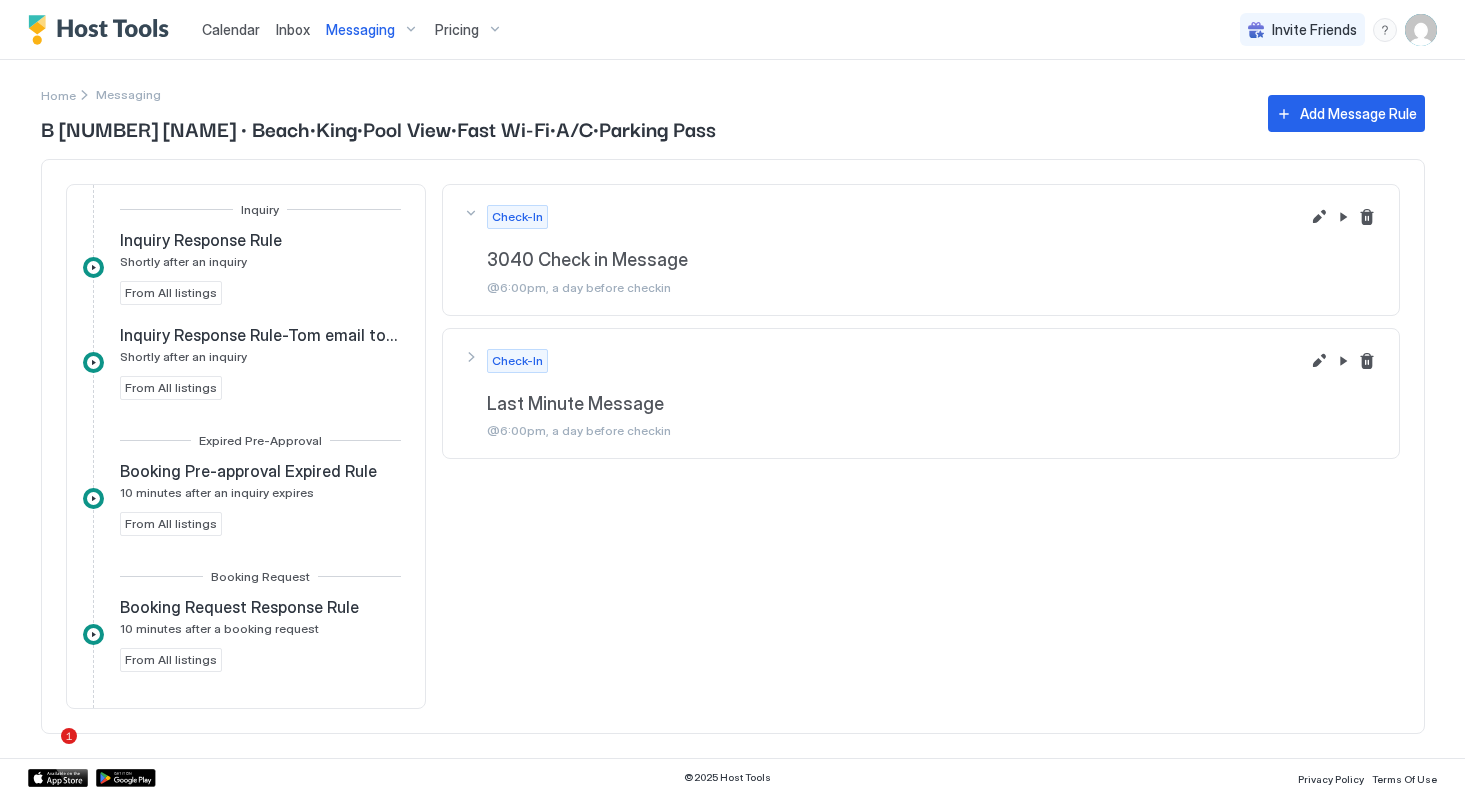 scroll, scrollTop: 0, scrollLeft: 0, axis: both 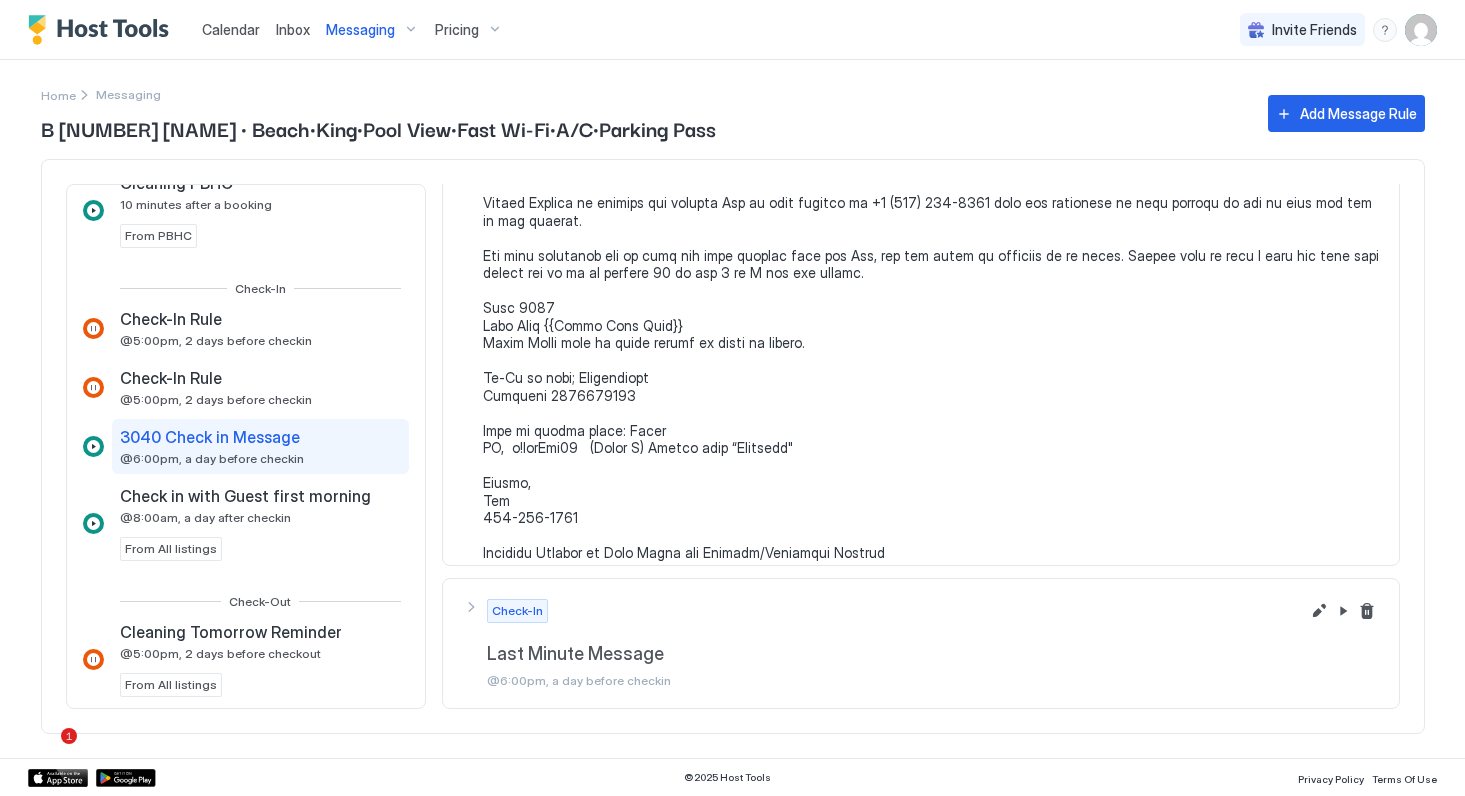 click on "Messaging" at bounding box center [360, 30] 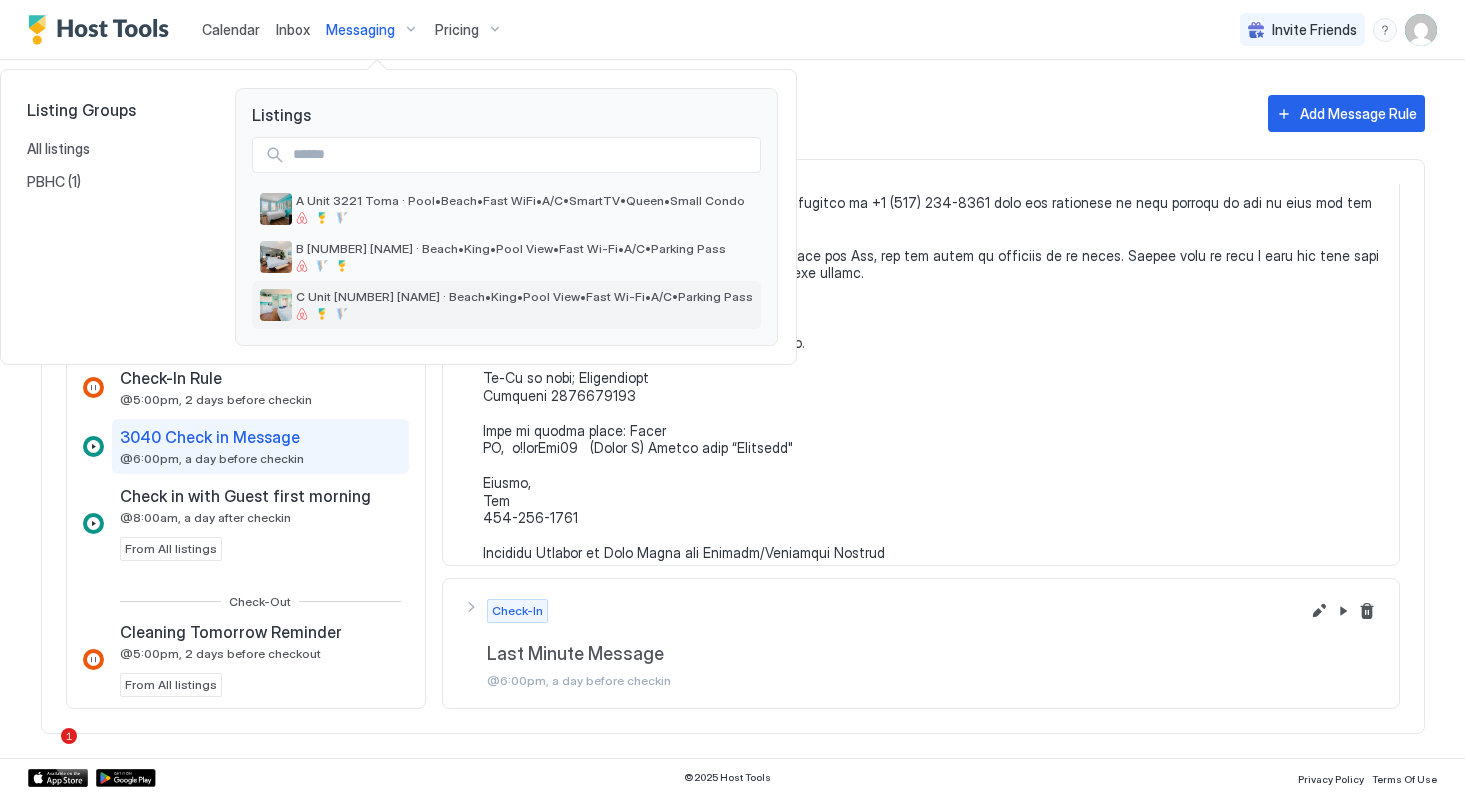 click on "C Unit [NUMBER] [NAME] · Beach•King•Pool View•Fast Wi-Fi•A/C•Parking Pass" at bounding box center [524, 296] 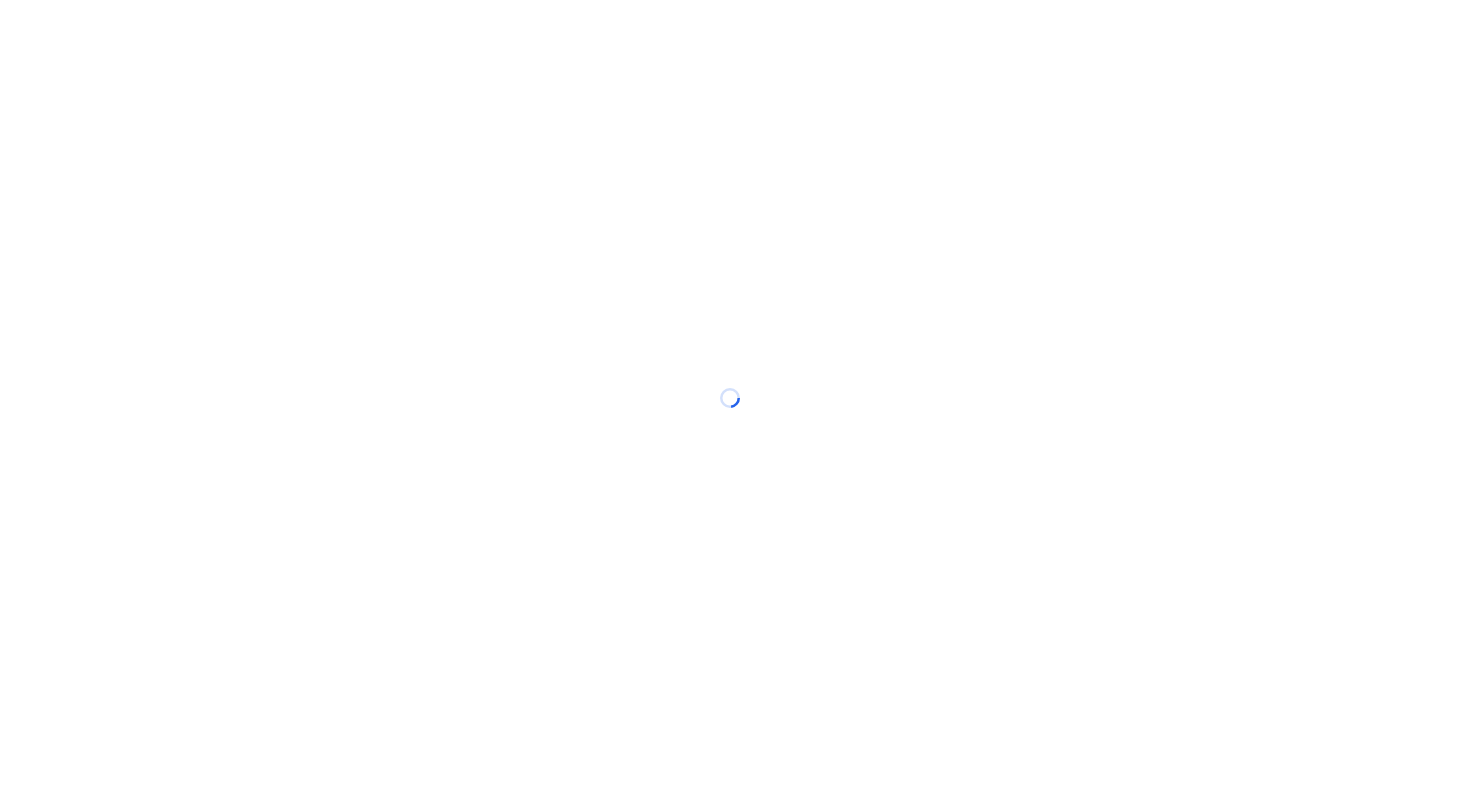 scroll, scrollTop: 0, scrollLeft: 0, axis: both 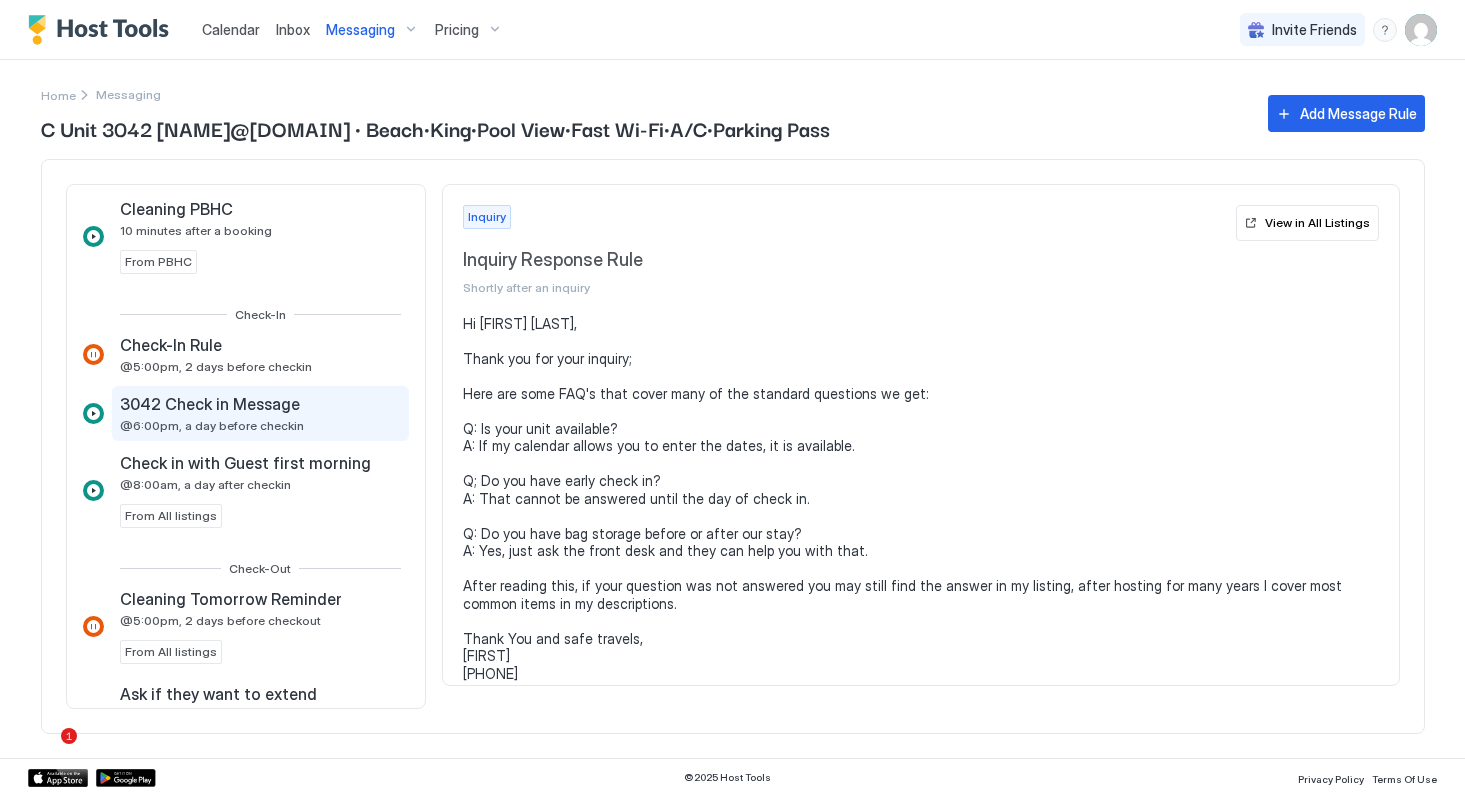 click on "3042 Check in Message @6:00pm, a day before checkin" at bounding box center [212, 413] 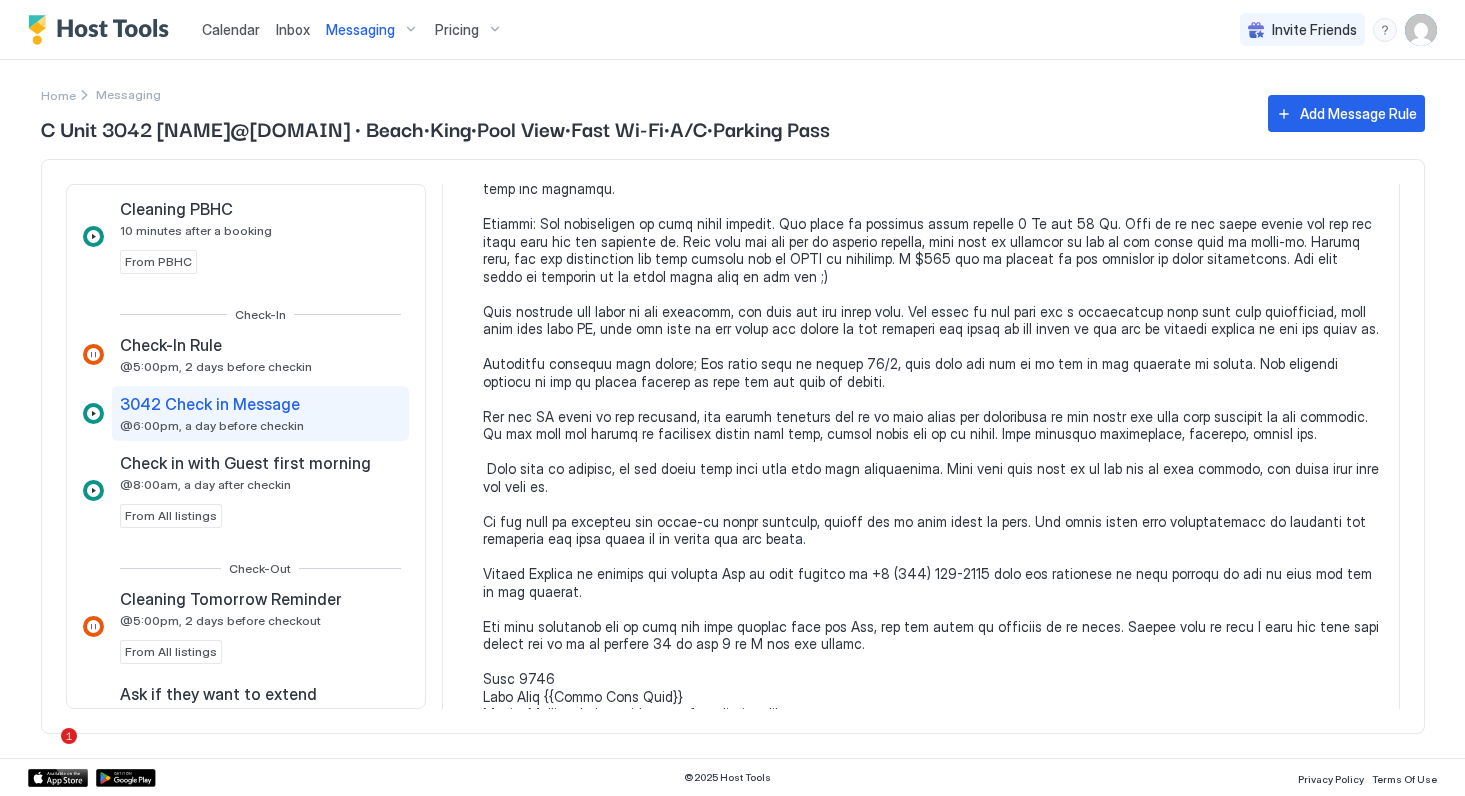 scroll, scrollTop: 0, scrollLeft: 0, axis: both 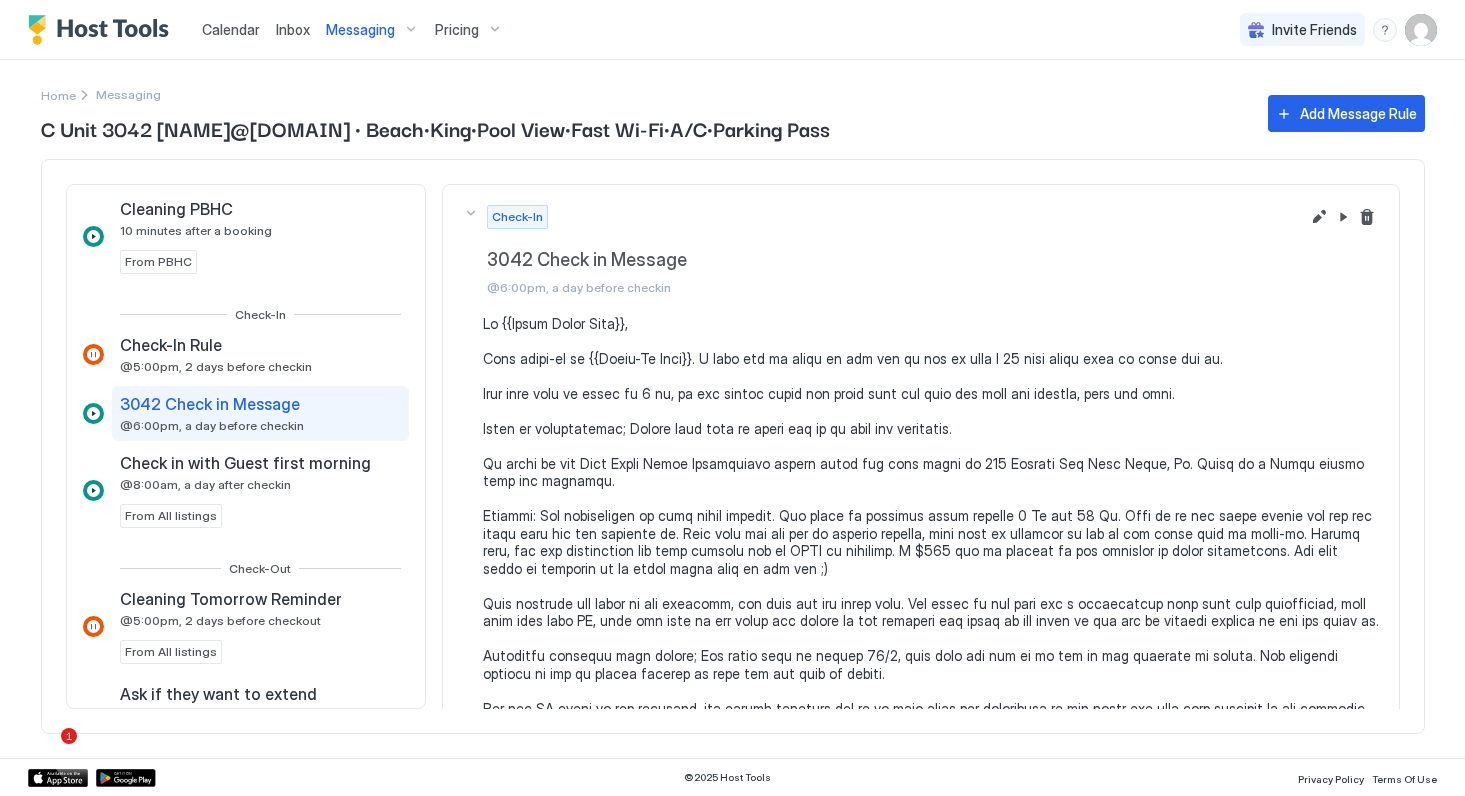 click on "Messaging" at bounding box center [360, 30] 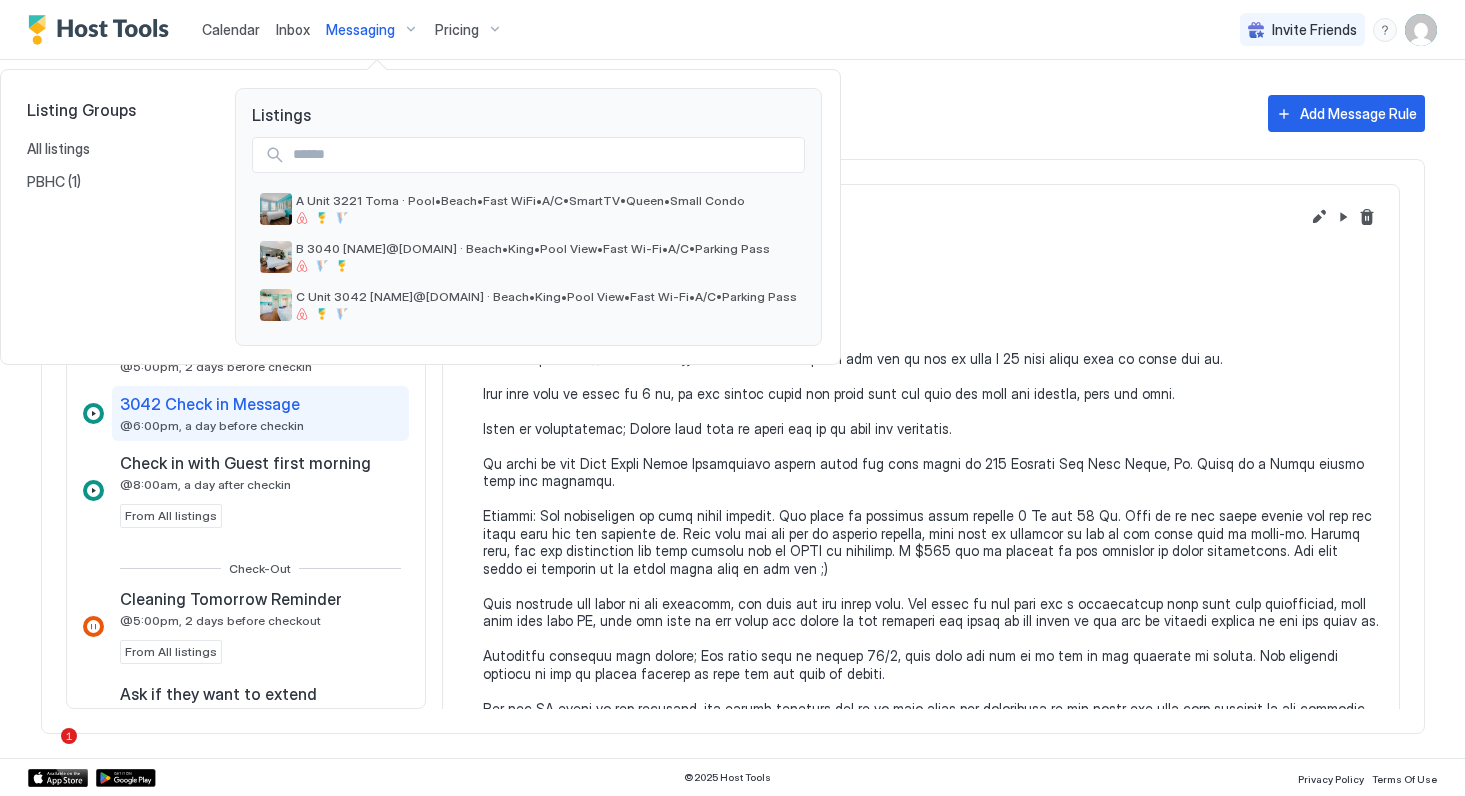 click at bounding box center (732, 398) 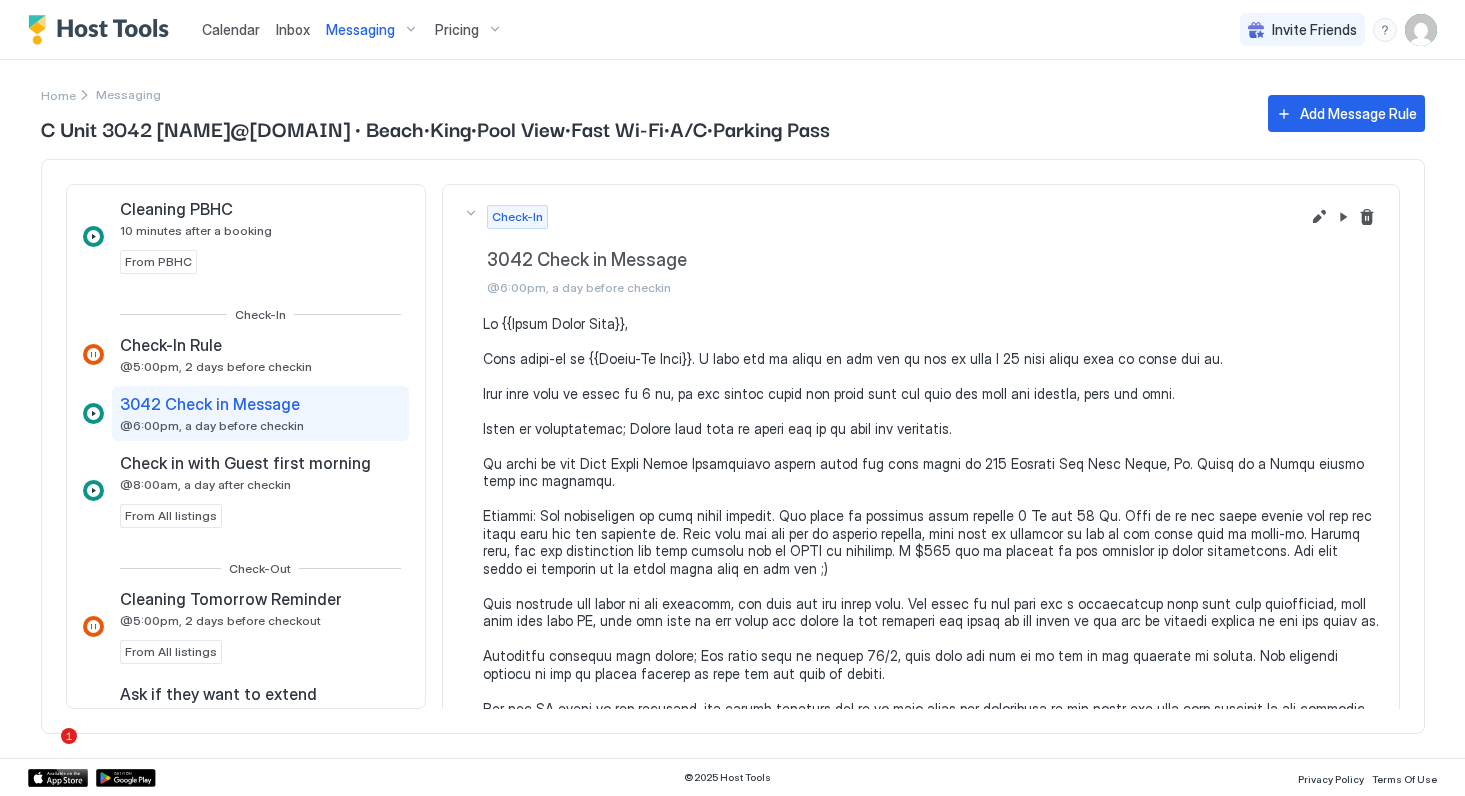 click on "Messaging" at bounding box center (360, 30) 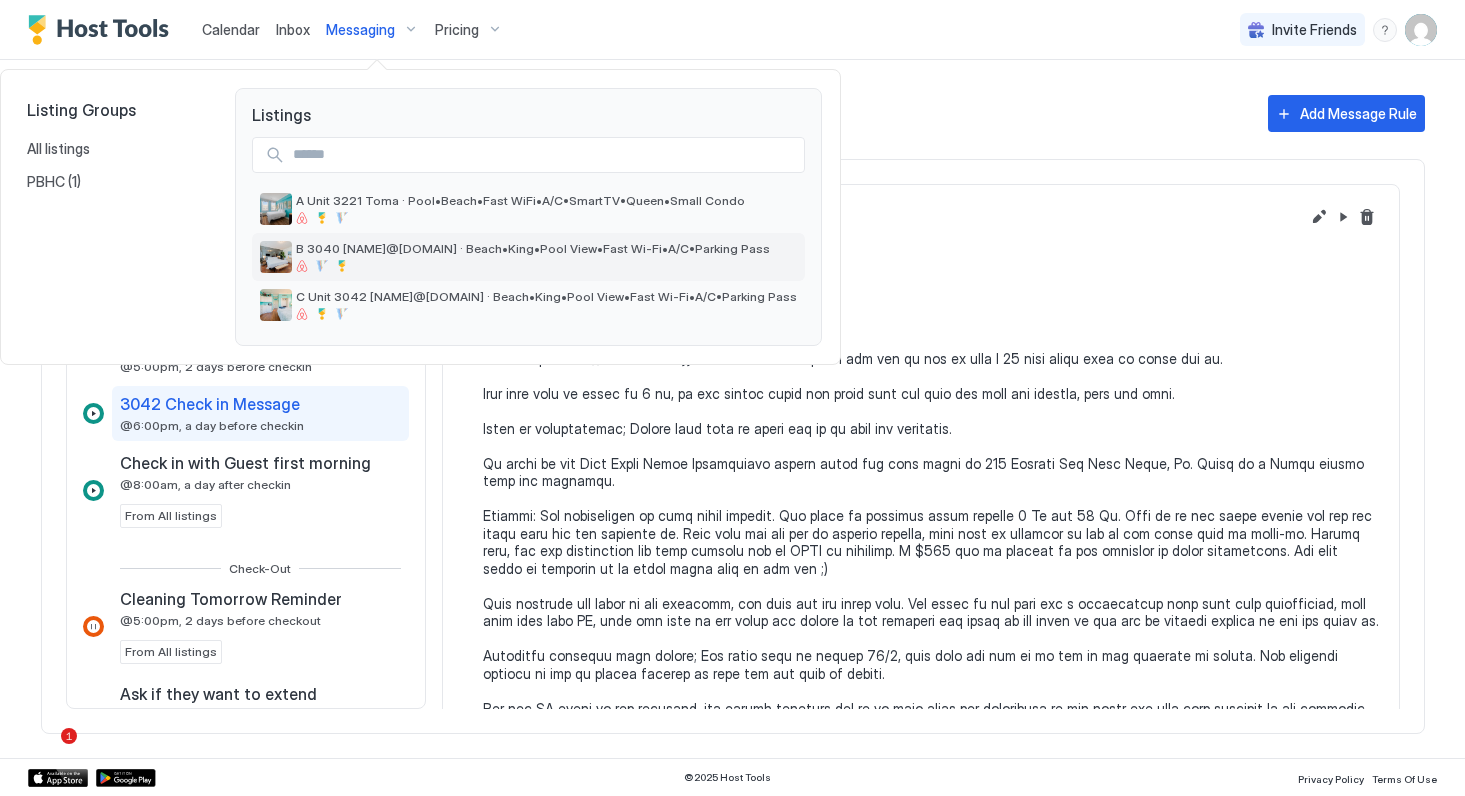 click on "B 3040 [NAME]@[DOMAIN] · Beach•King•Pool View•Fast Wi-Fi•A/C•Parking Pass" at bounding box center (533, 248) 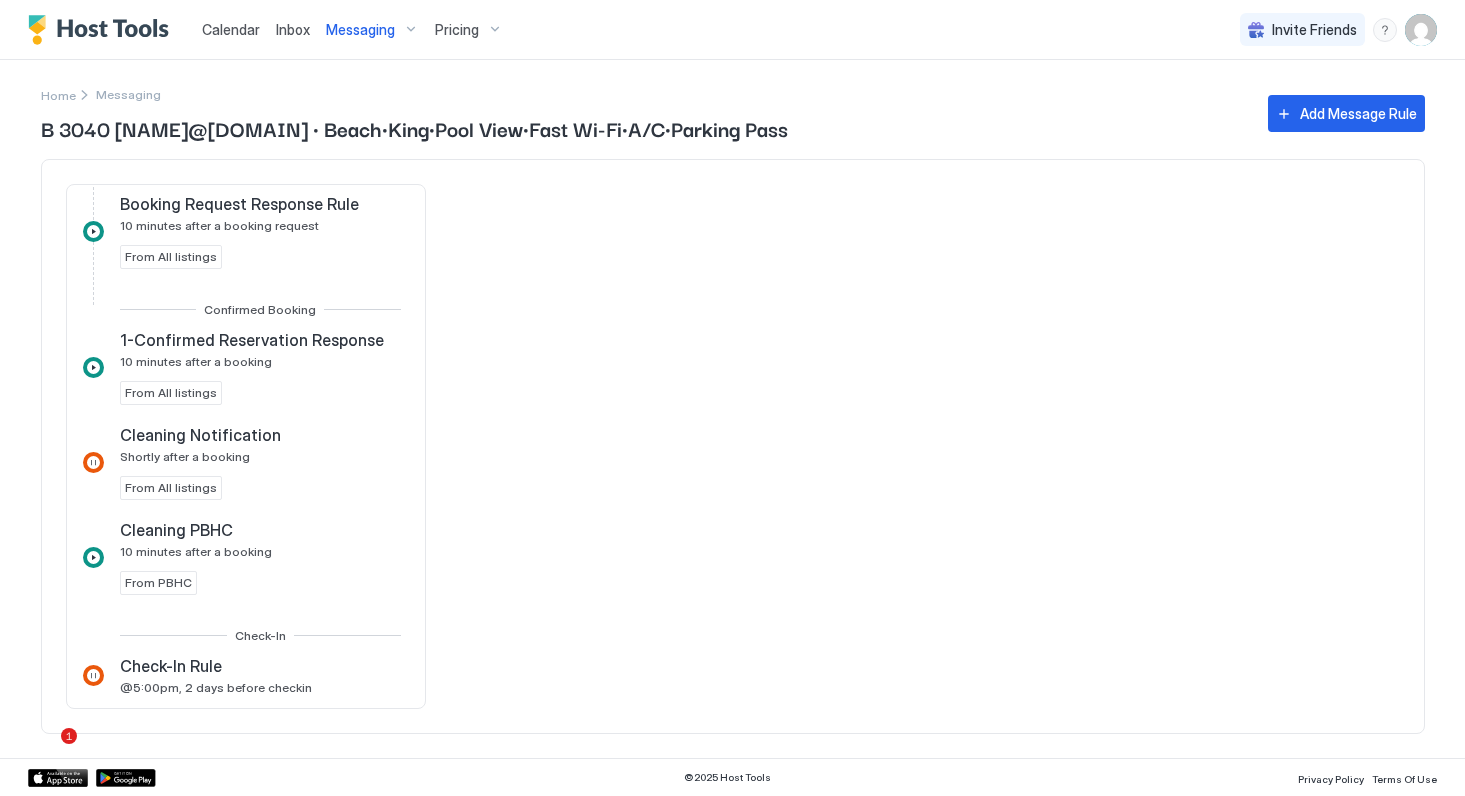 scroll, scrollTop: 377, scrollLeft: 0, axis: vertical 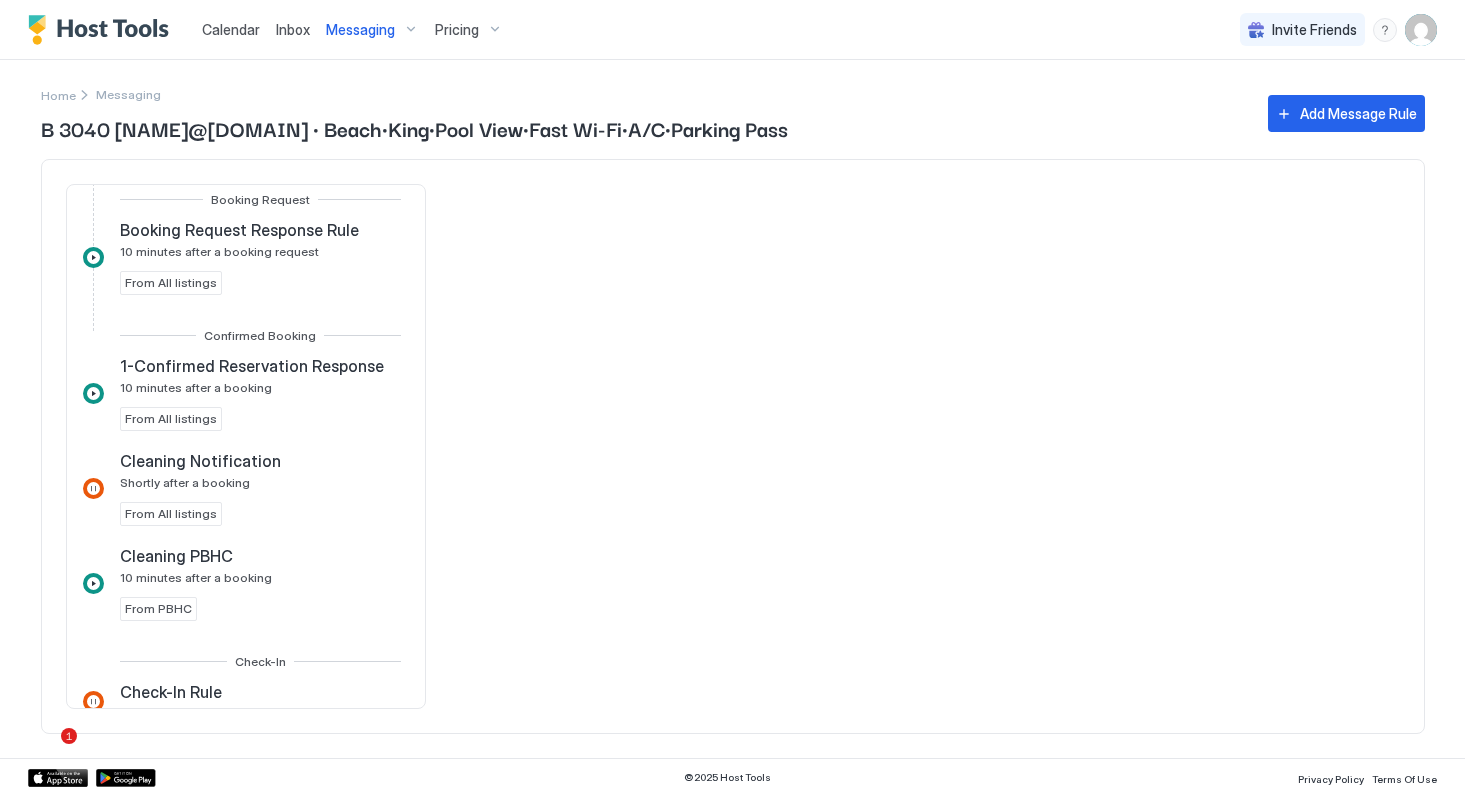 click on "Calendar" at bounding box center (231, 29) 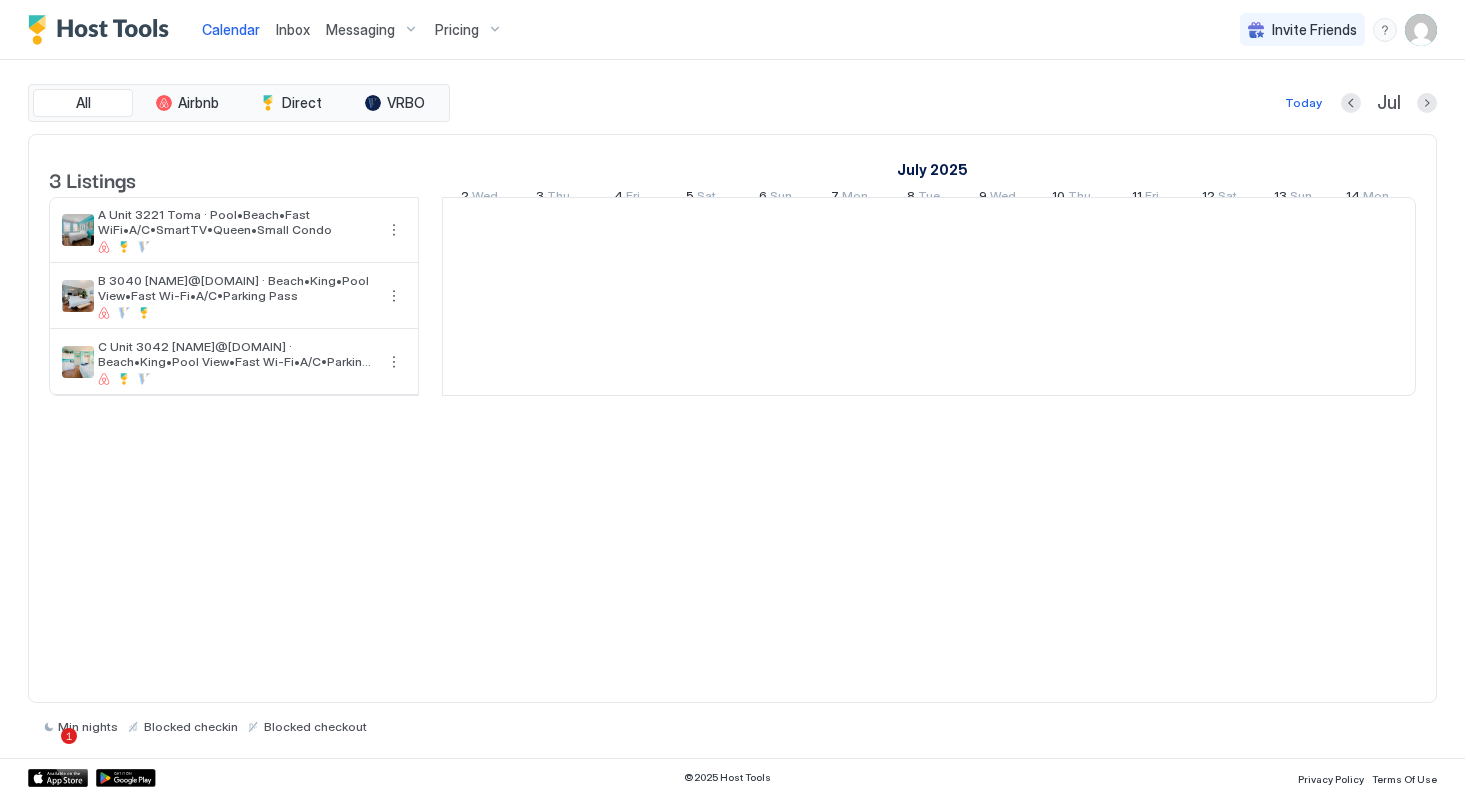 scroll, scrollTop: 0, scrollLeft: 1111, axis: horizontal 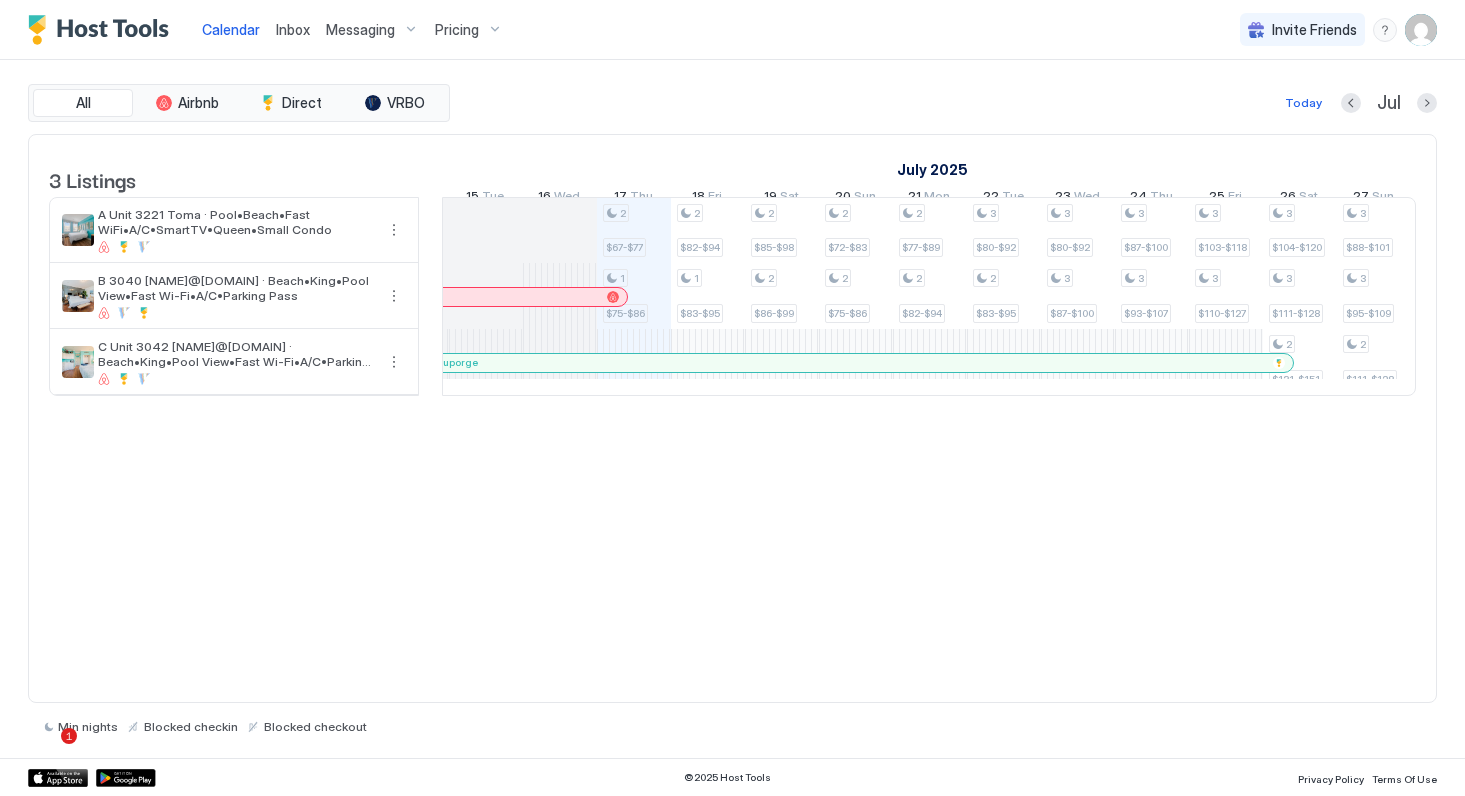 click at bounding box center [540, 297] 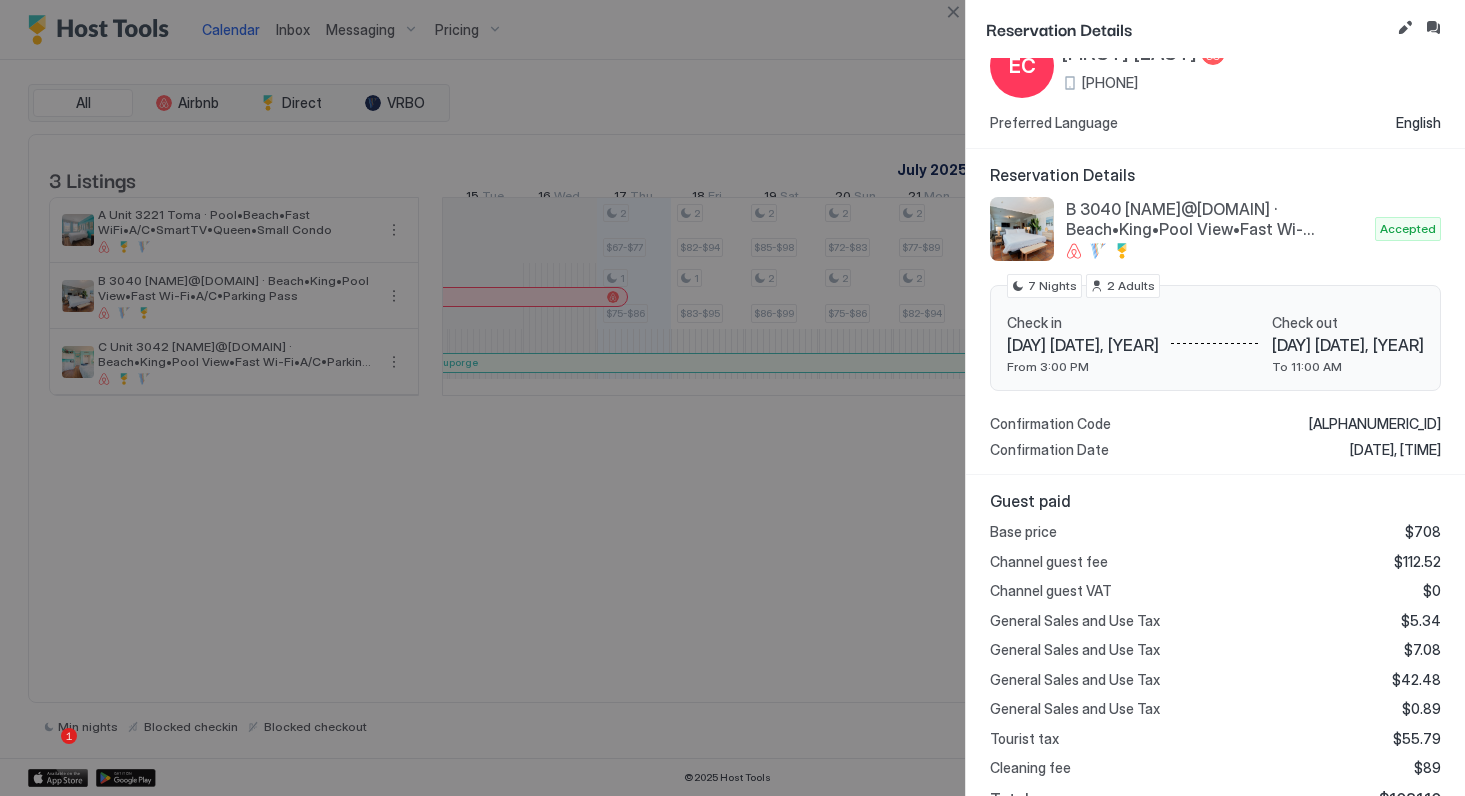 scroll, scrollTop: 17, scrollLeft: 0, axis: vertical 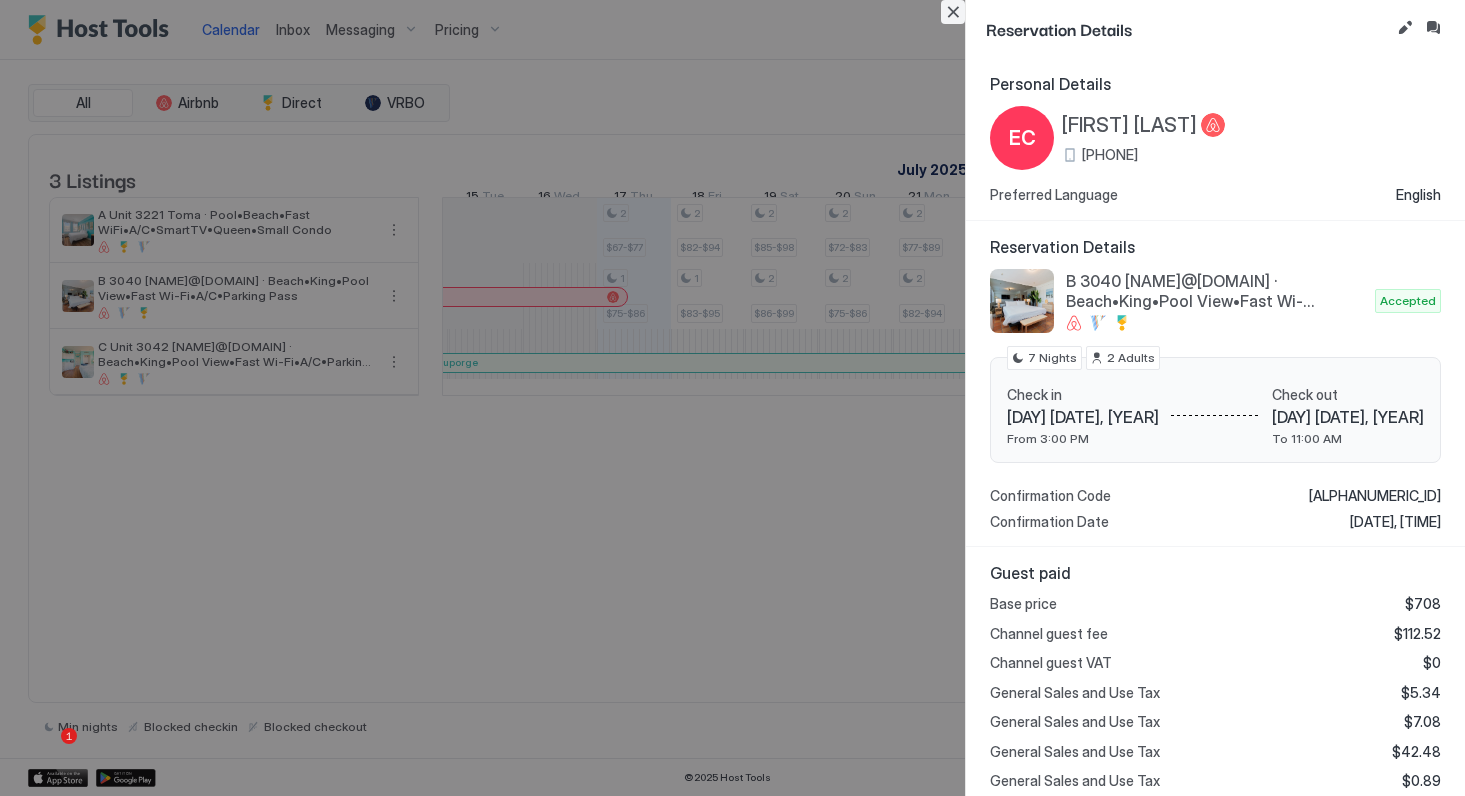 click at bounding box center (953, 12) 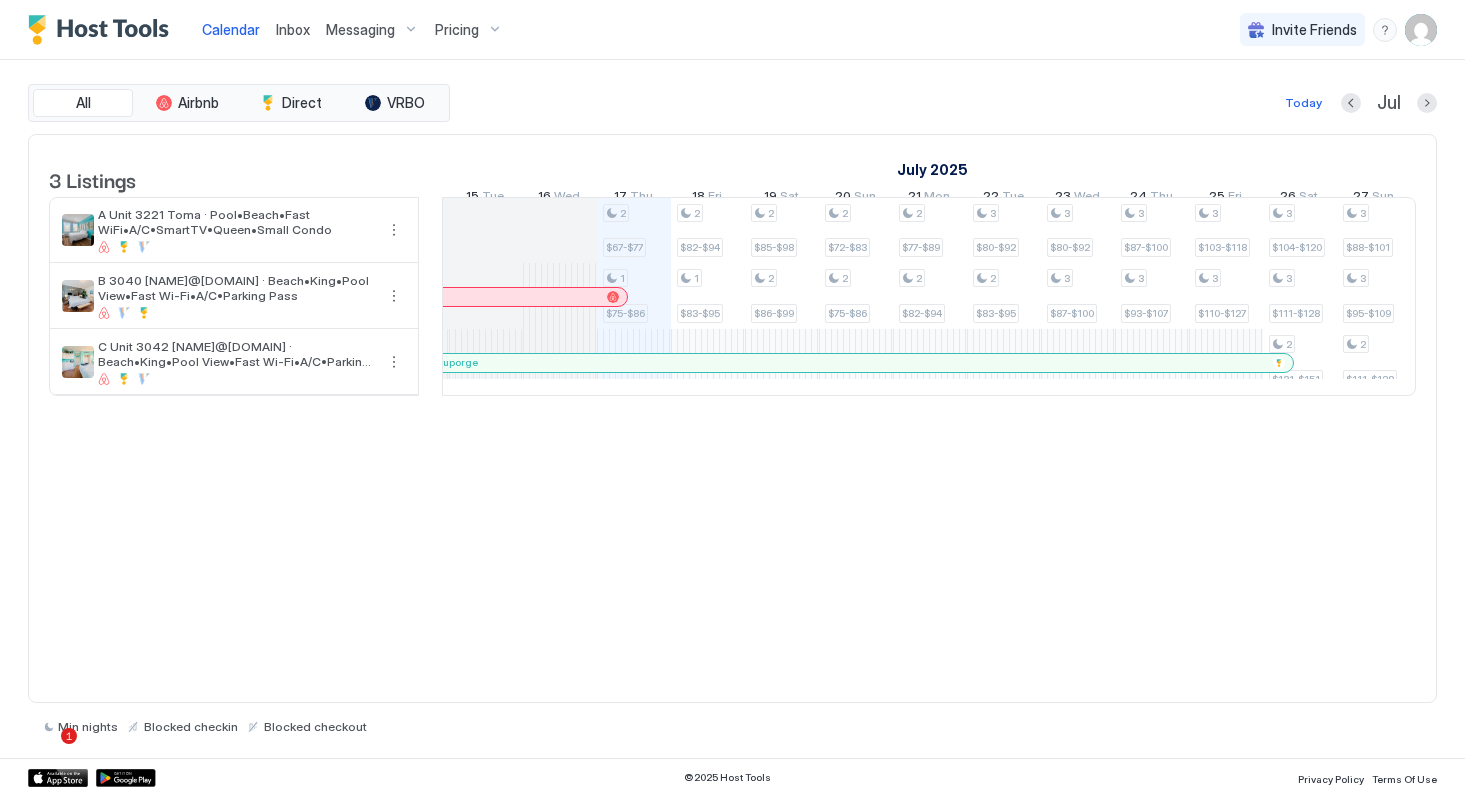 click on "Messaging" at bounding box center (360, 30) 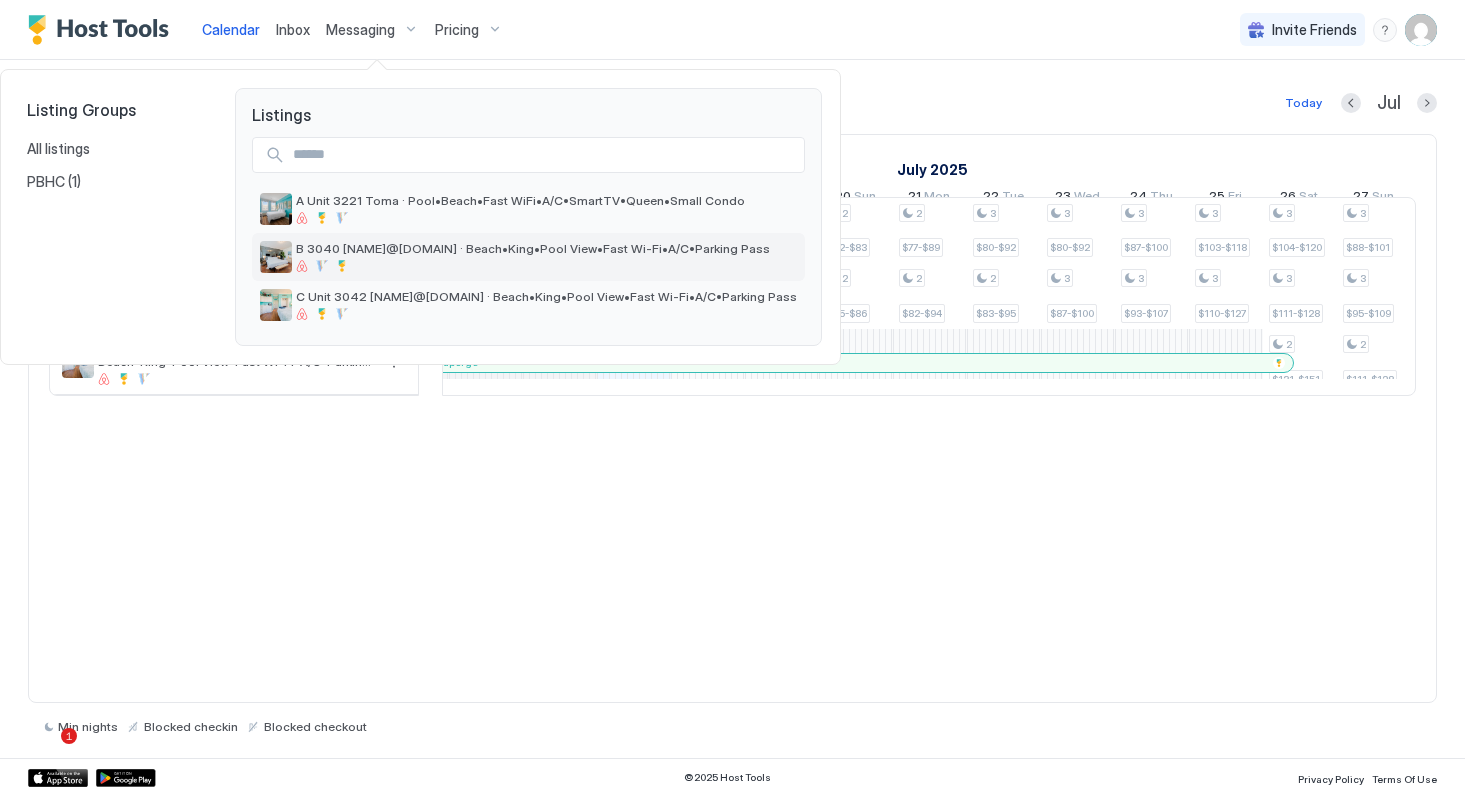 click on "B 3040 [NAME]@[DOMAIN] · Beach•King•Pool View•Fast Wi-Fi•A/C•Parking Pass" at bounding box center [533, 248] 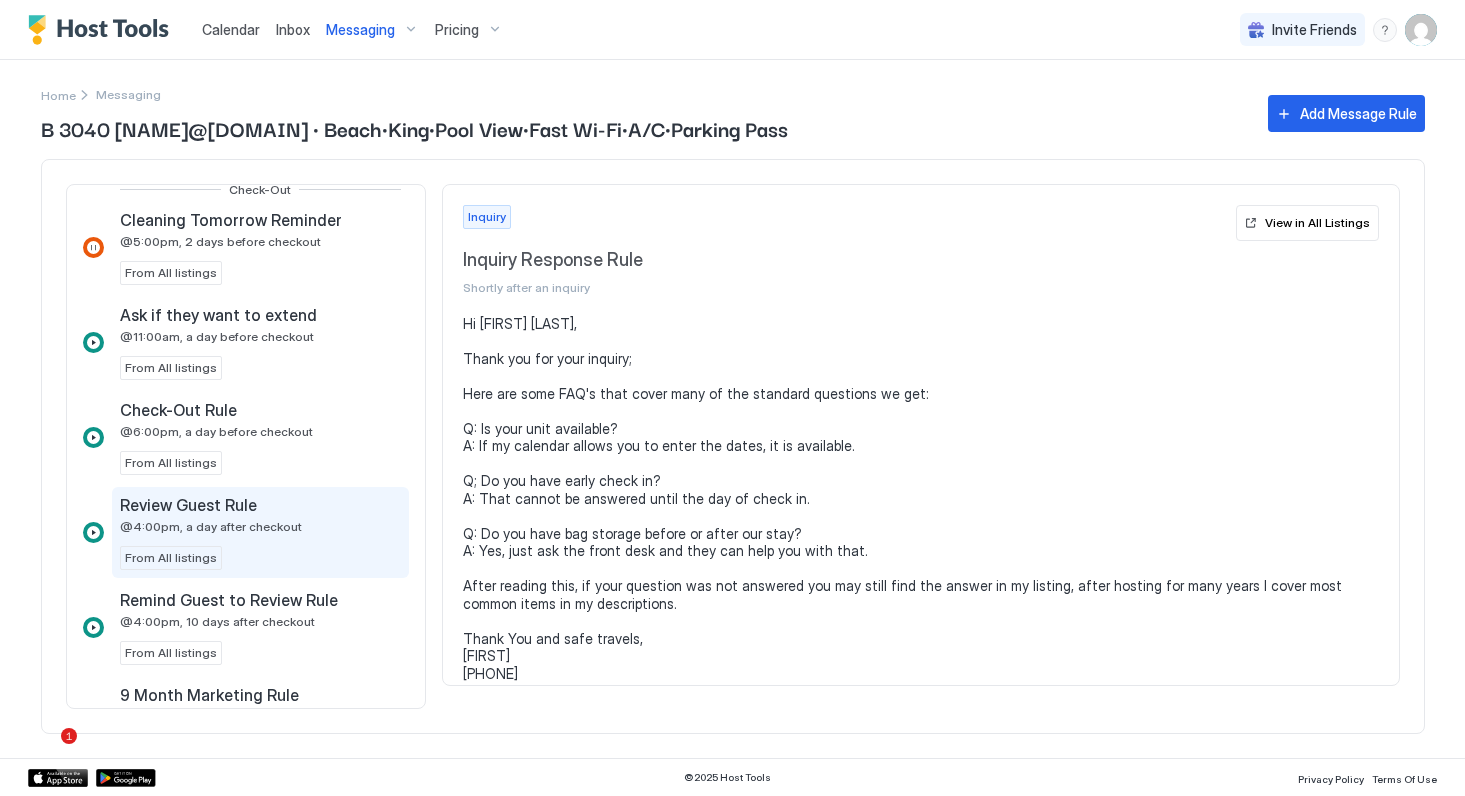click on "Review Guest Rule" at bounding box center (188, 505) 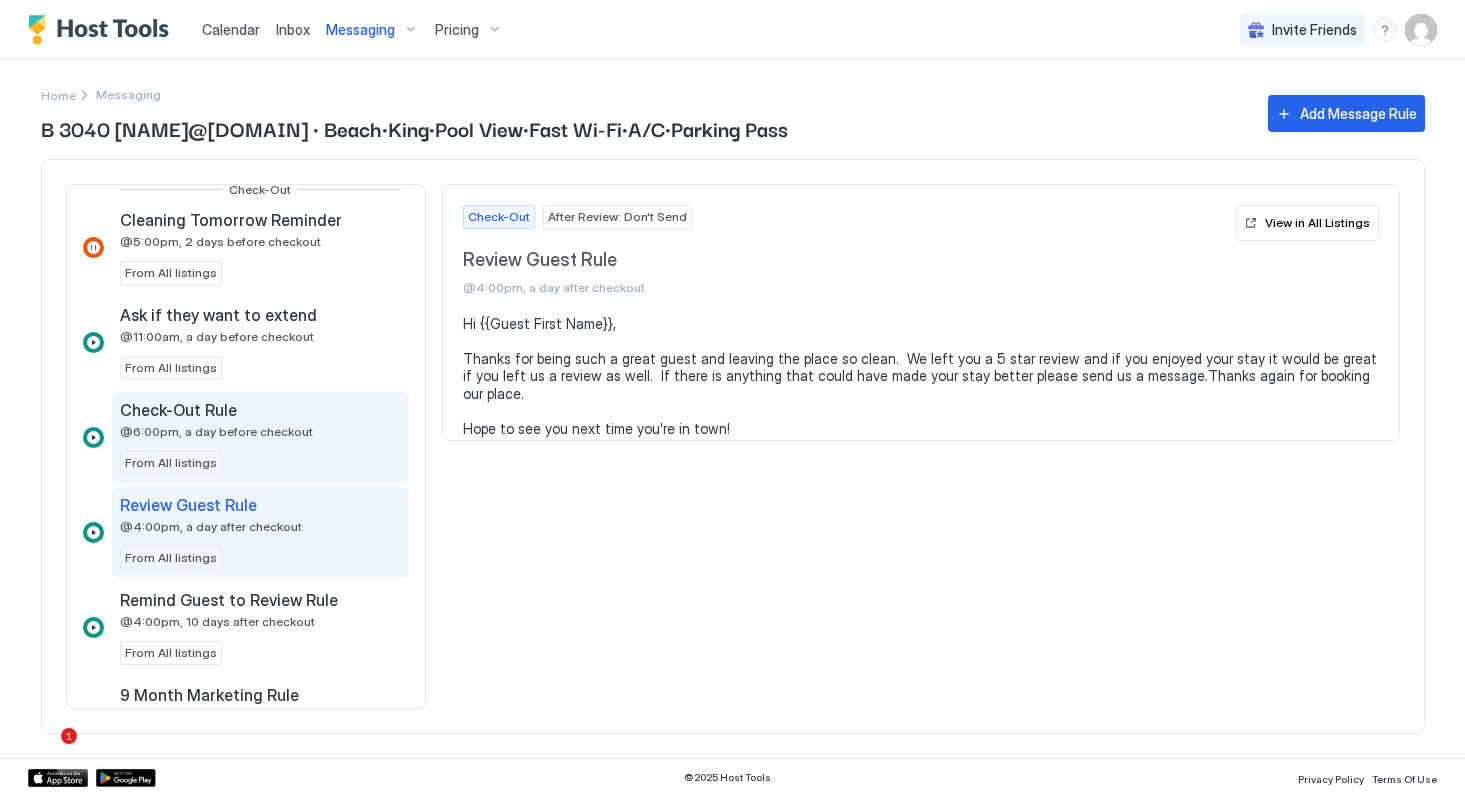 click on "@6:00pm, a day before checkout" at bounding box center (216, 431) 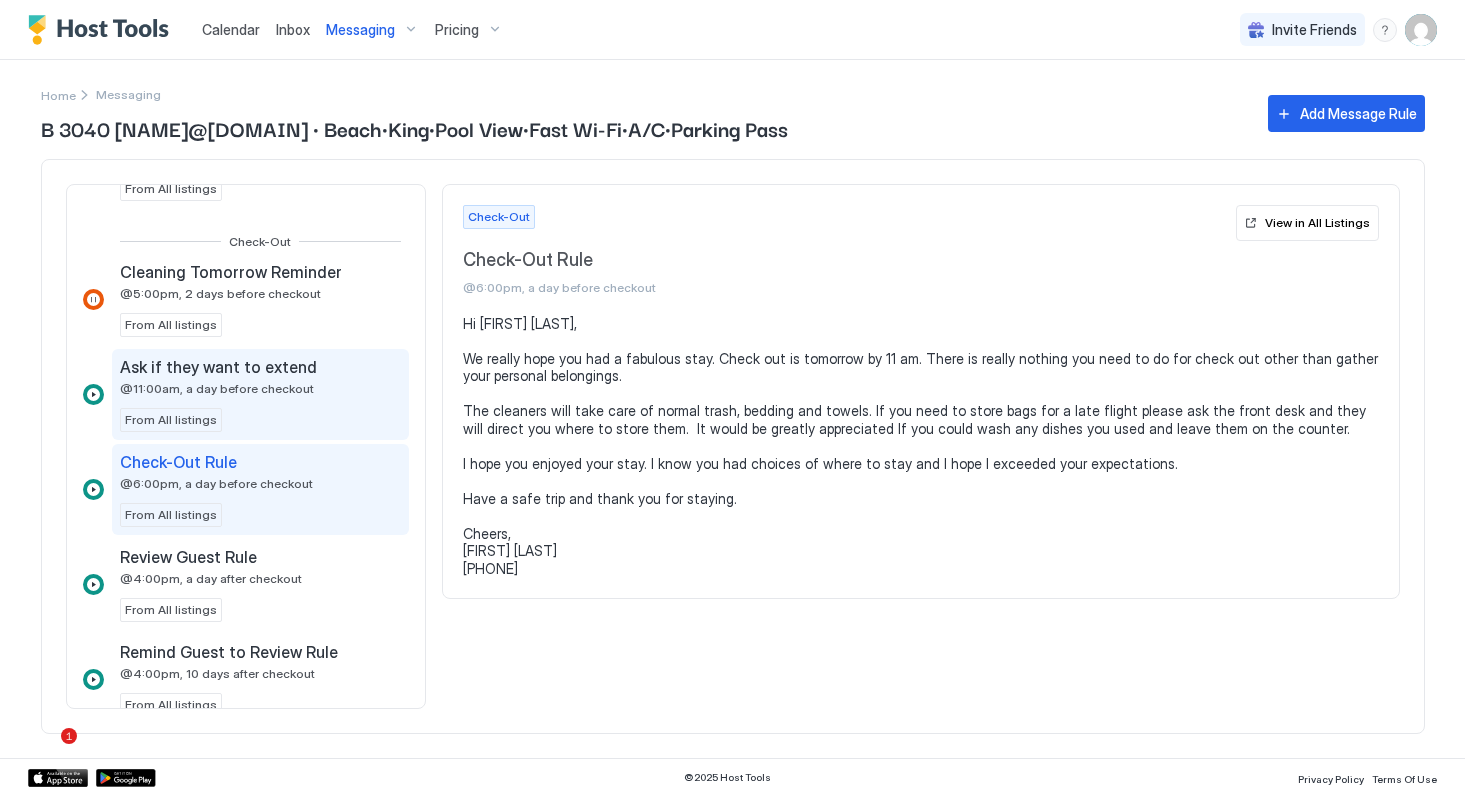 click on "@11:00am, a day before checkout" at bounding box center (217, 388) 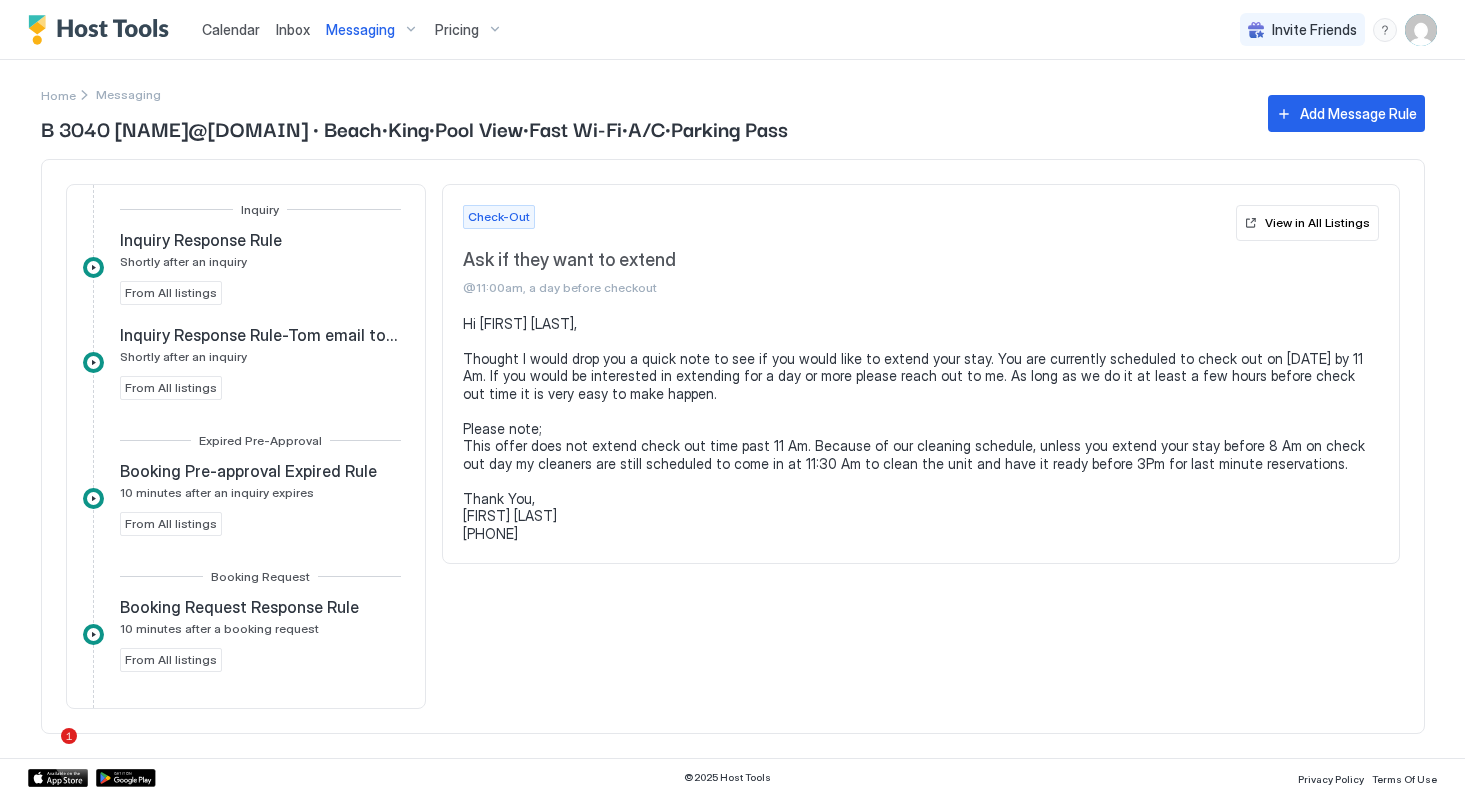 click on "Calendar" at bounding box center [231, 29] 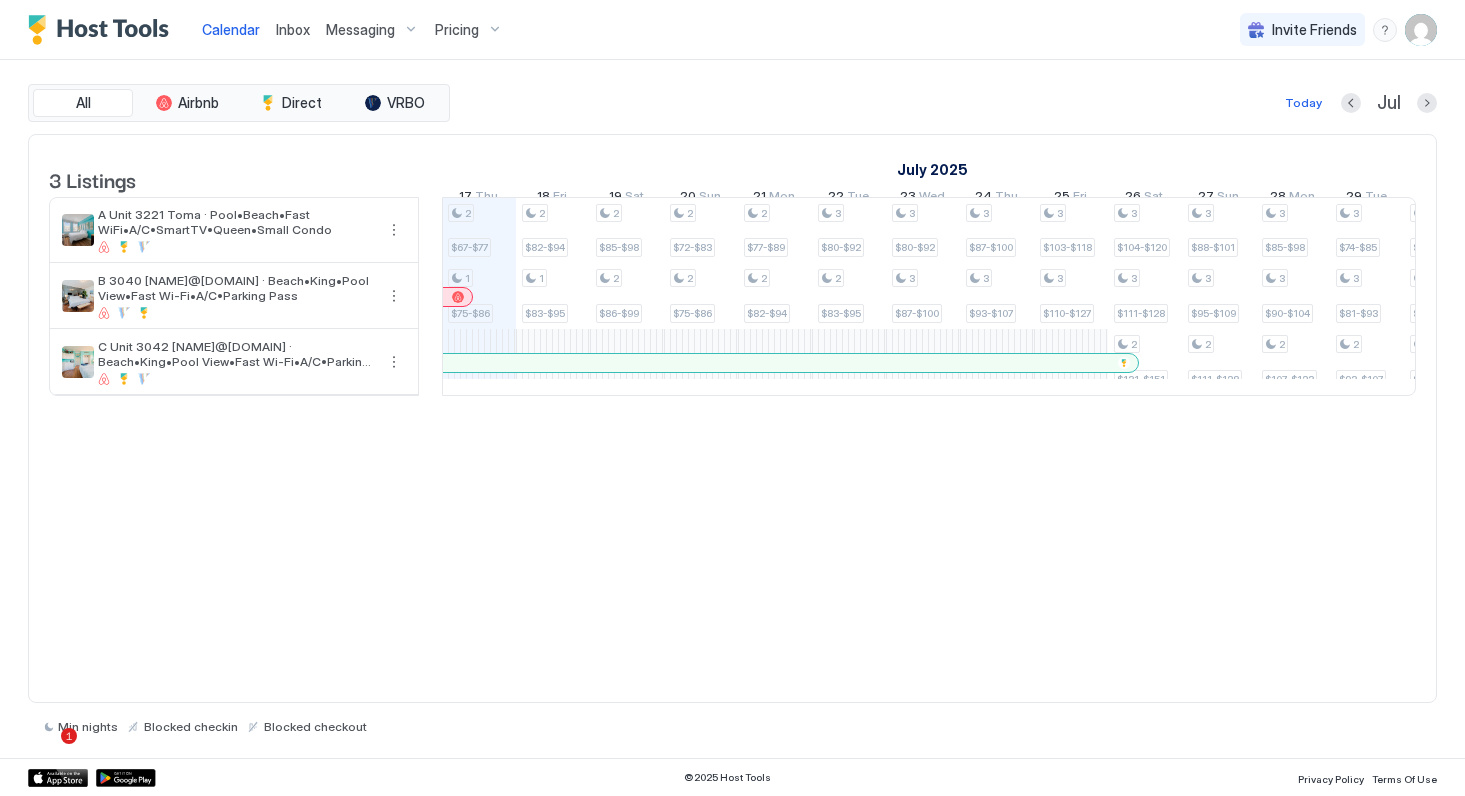 click at bounding box center [458, 297] 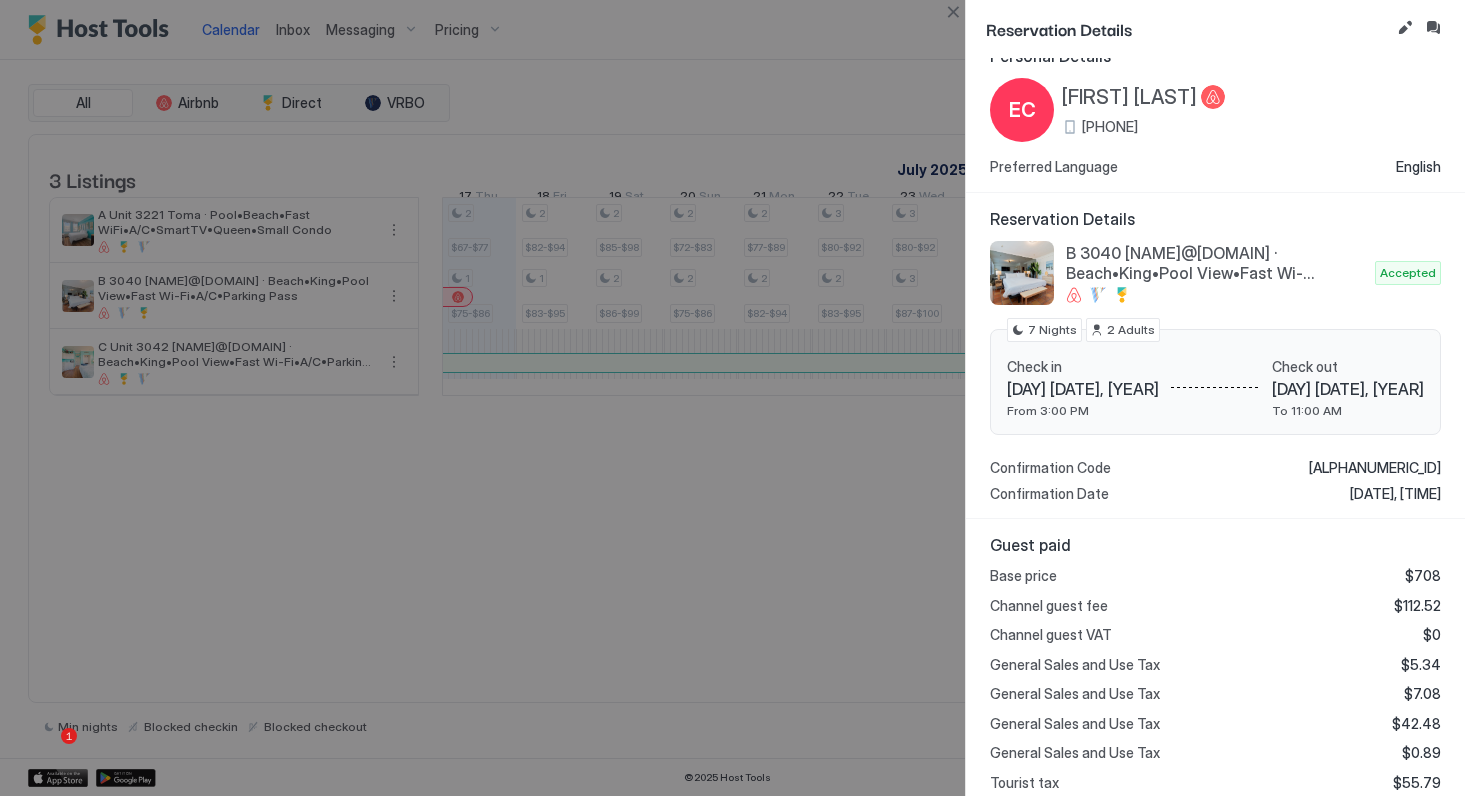 scroll, scrollTop: 0, scrollLeft: 0, axis: both 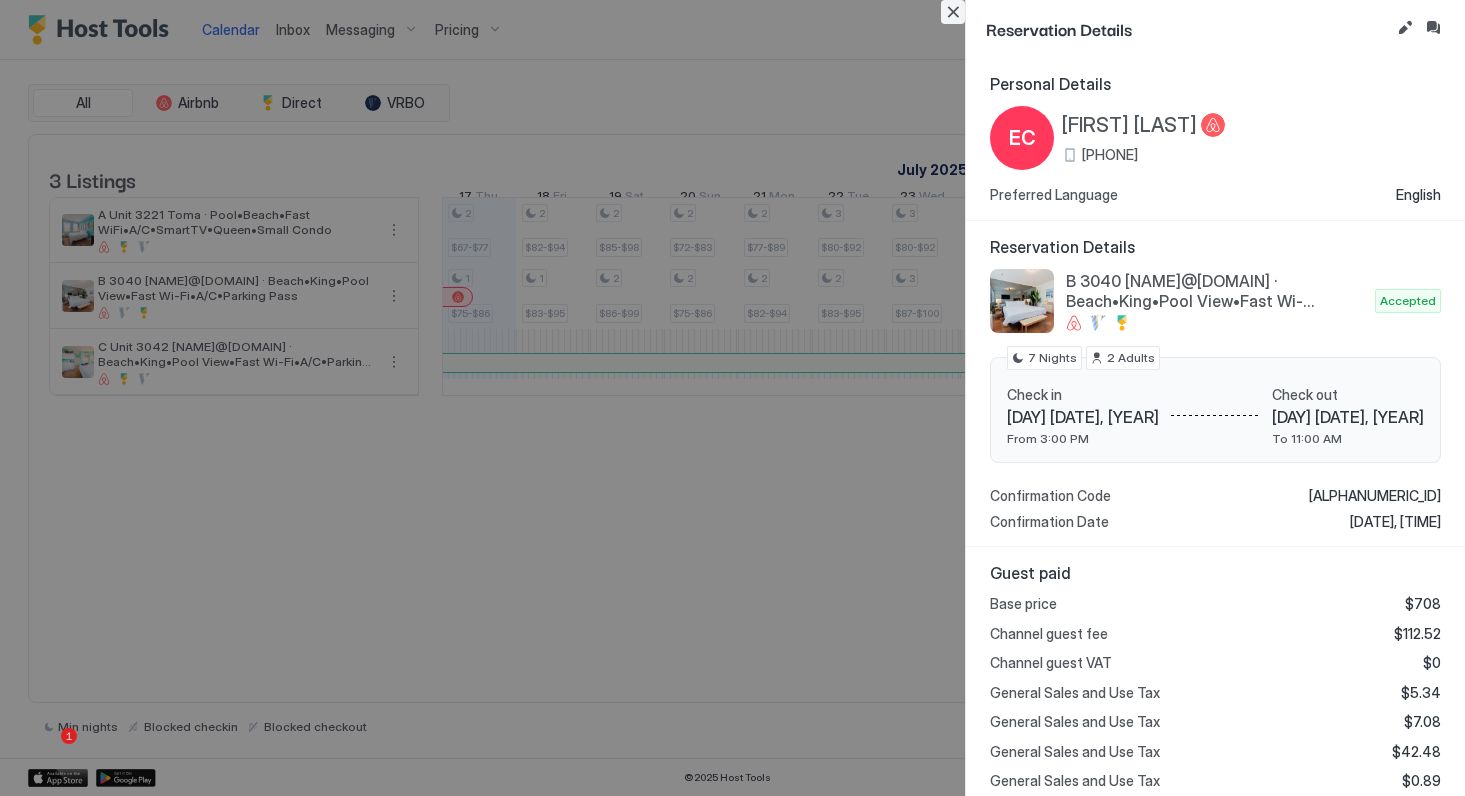 click at bounding box center (953, 12) 